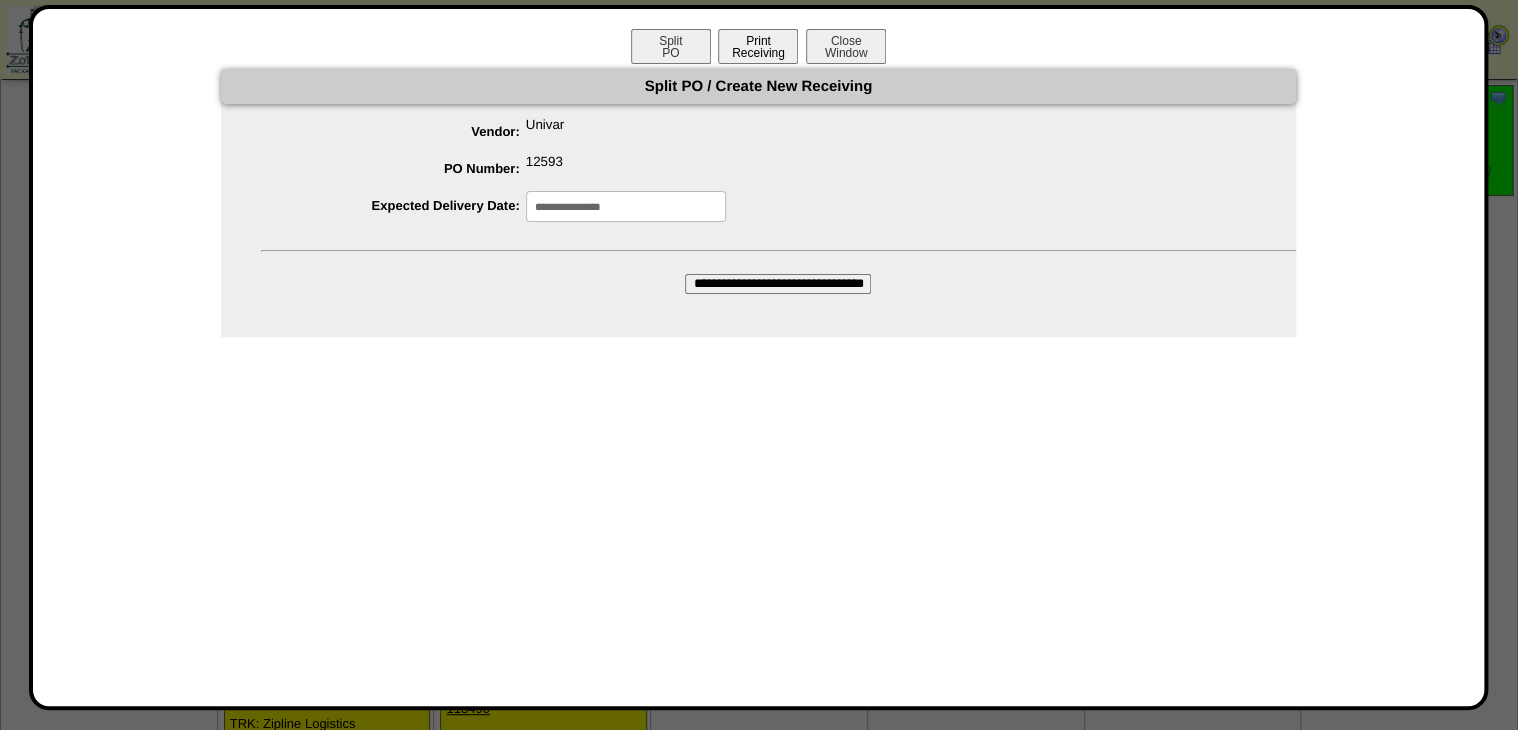 scroll, scrollTop: 80, scrollLeft: 0, axis: vertical 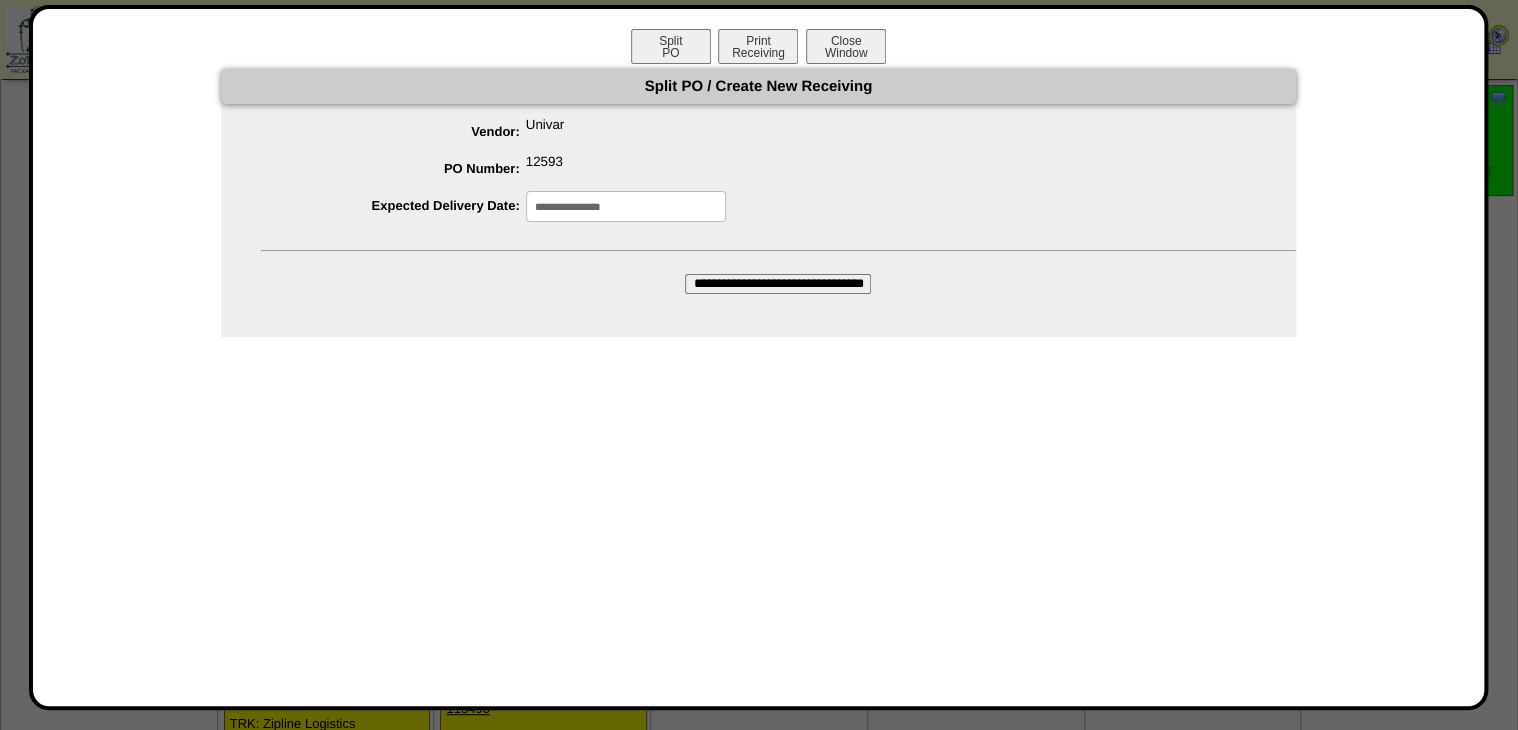 click on "**********" at bounding box center [626, 206] 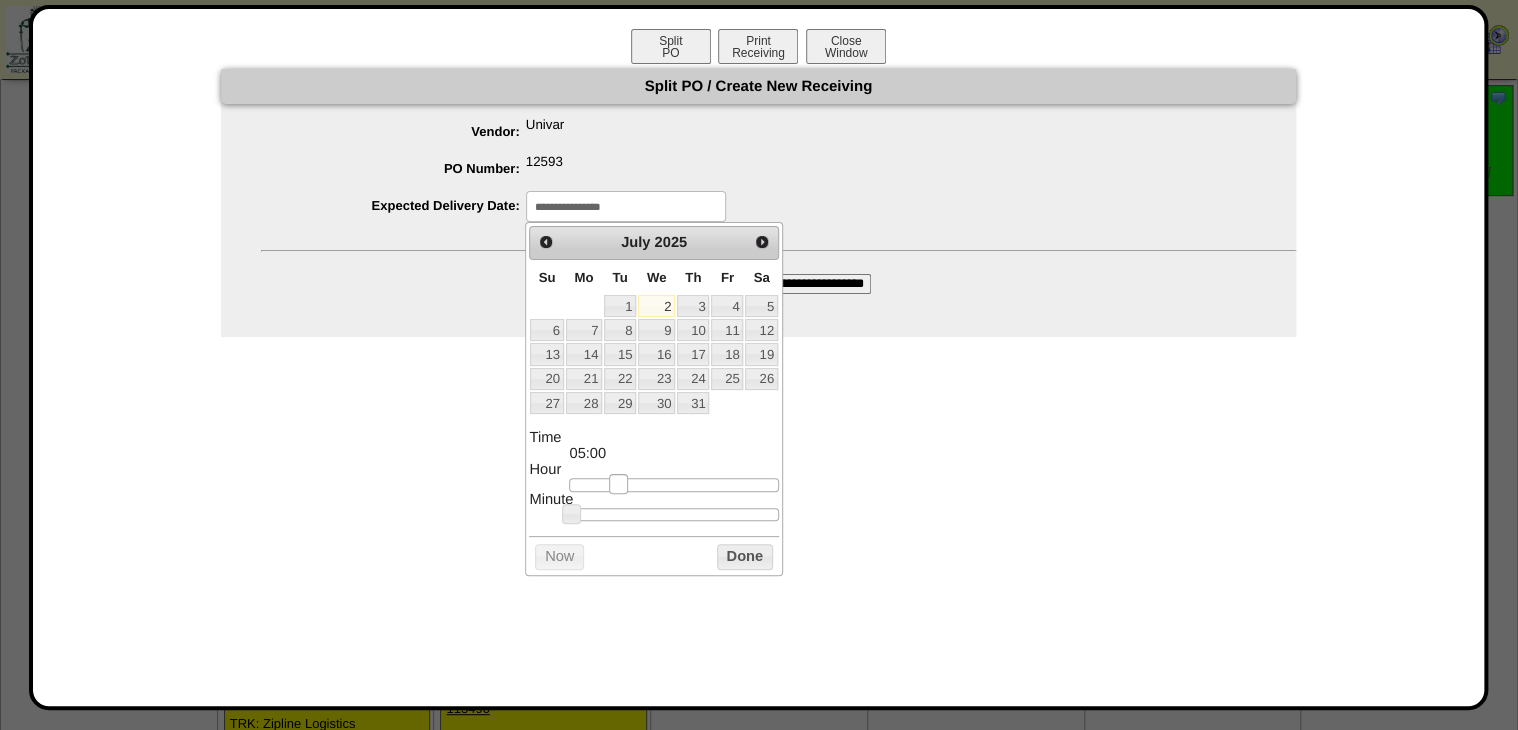 type on "**********" 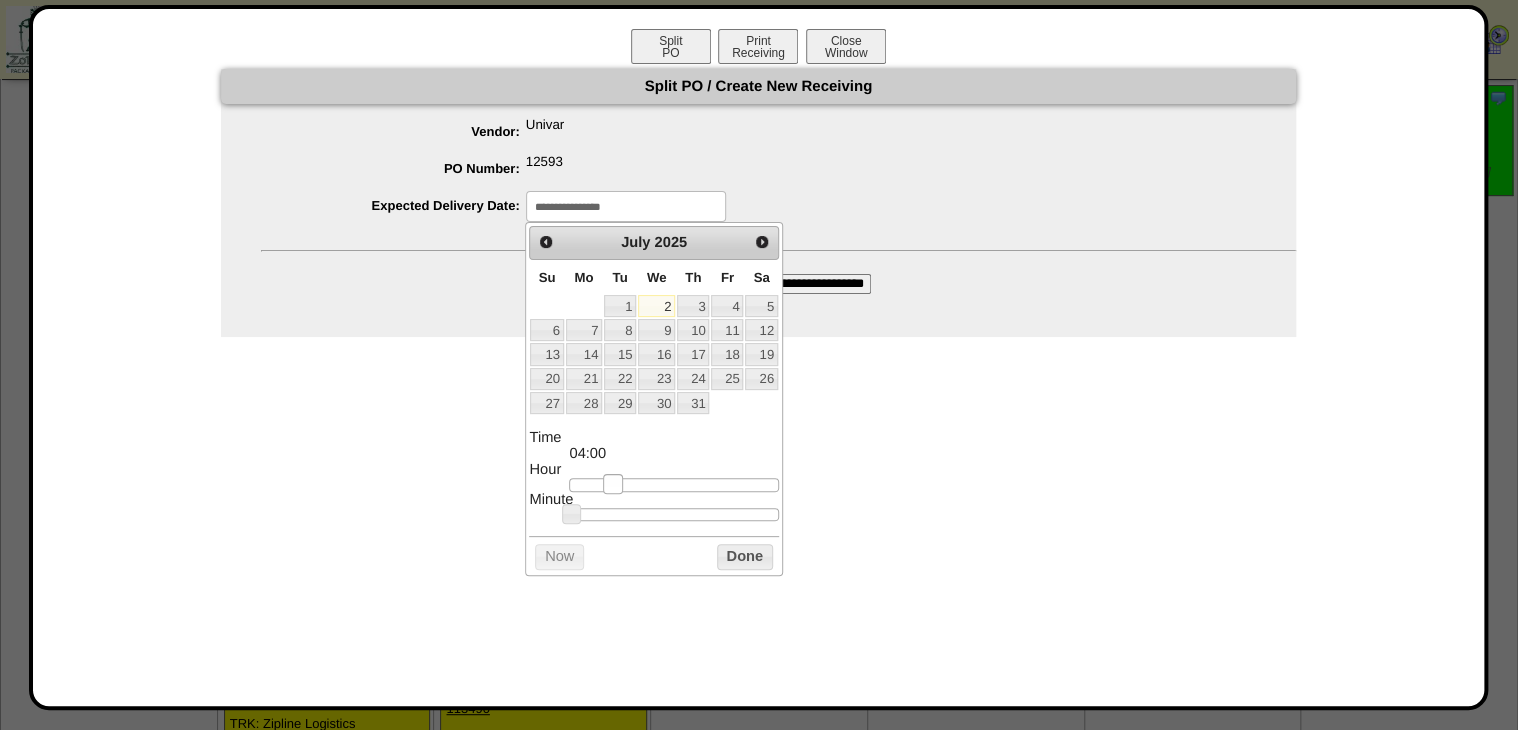 drag, startPoint x: 630, startPoint y: 482, endPoint x: 618, endPoint y: 483, distance: 12.0415945 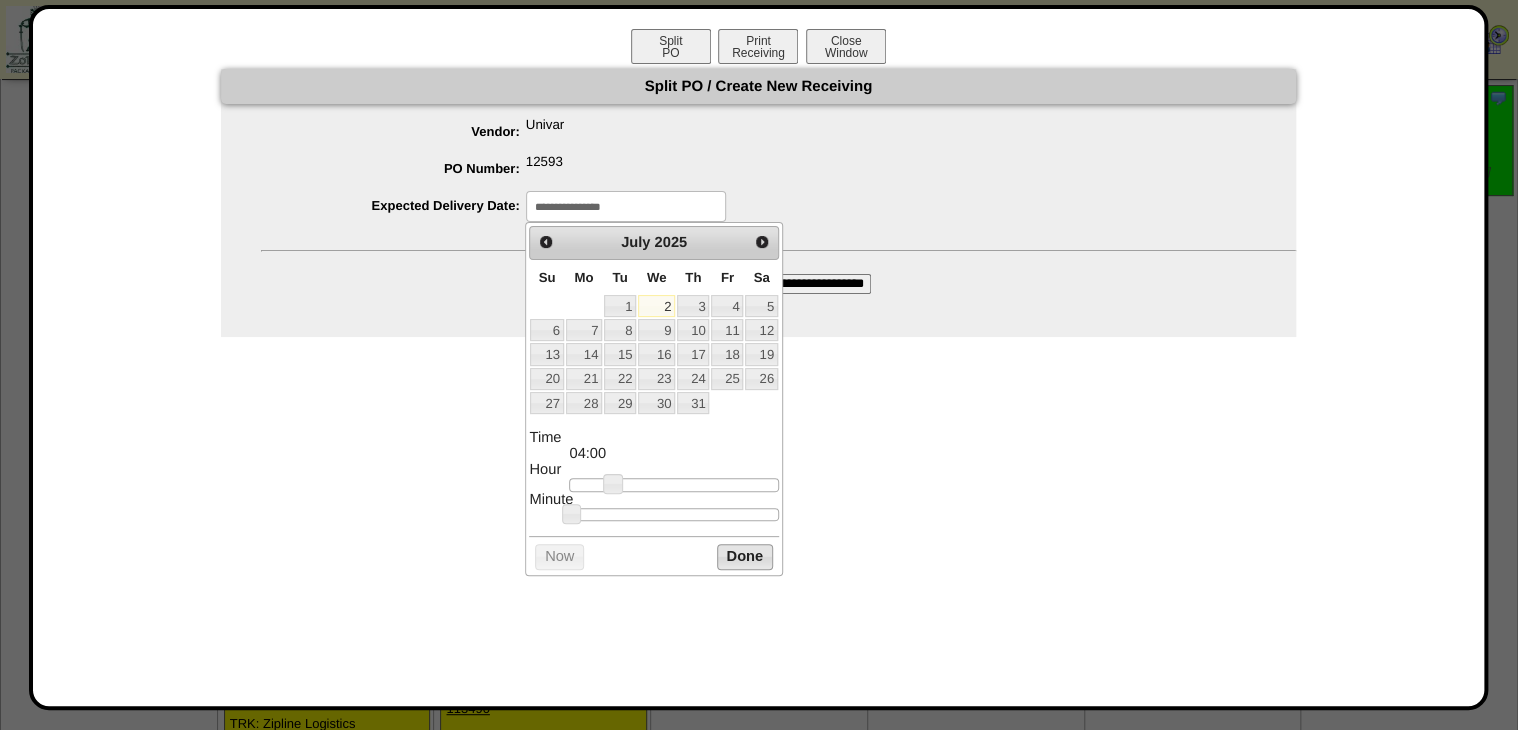 click on "Done" at bounding box center (745, 556) 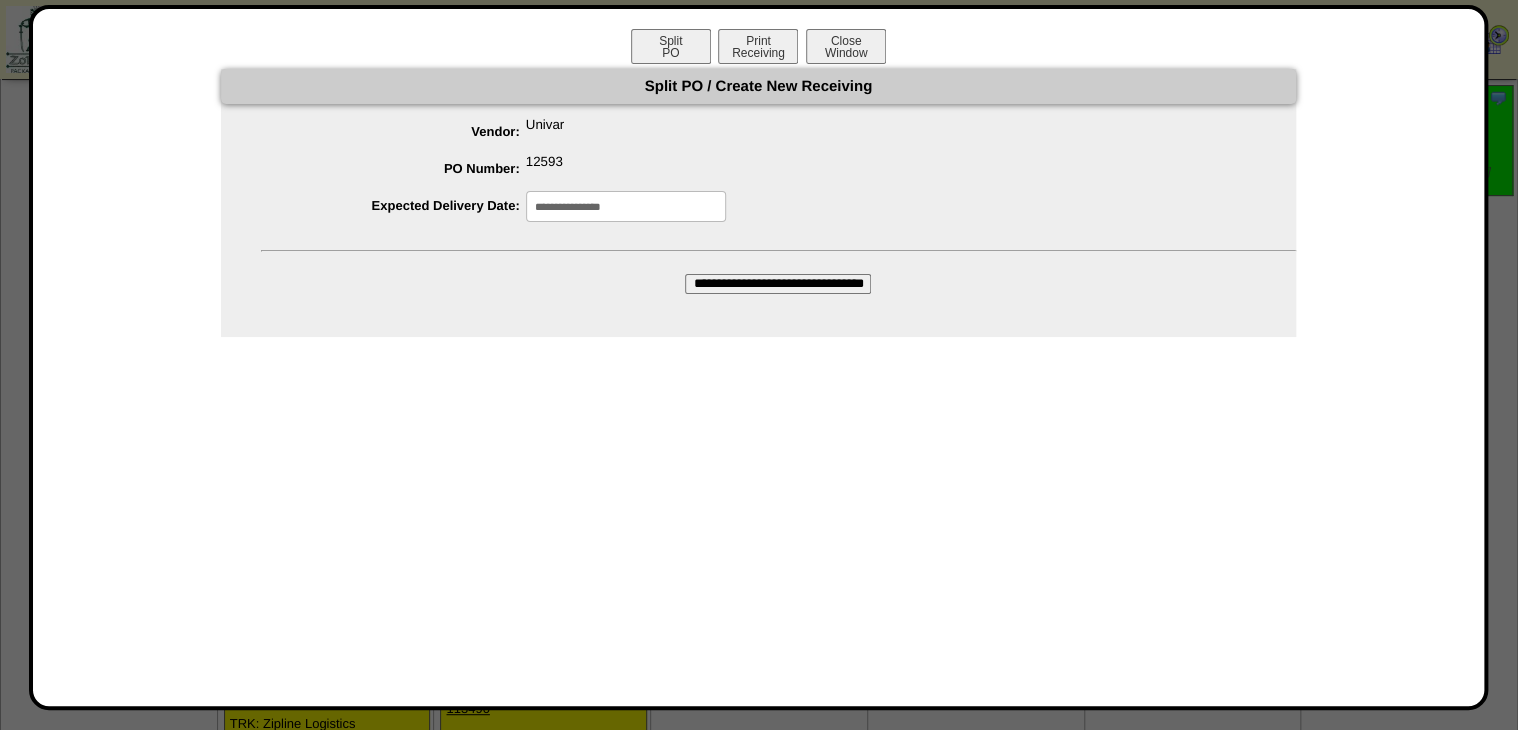click on "**********" at bounding box center [758, 203] 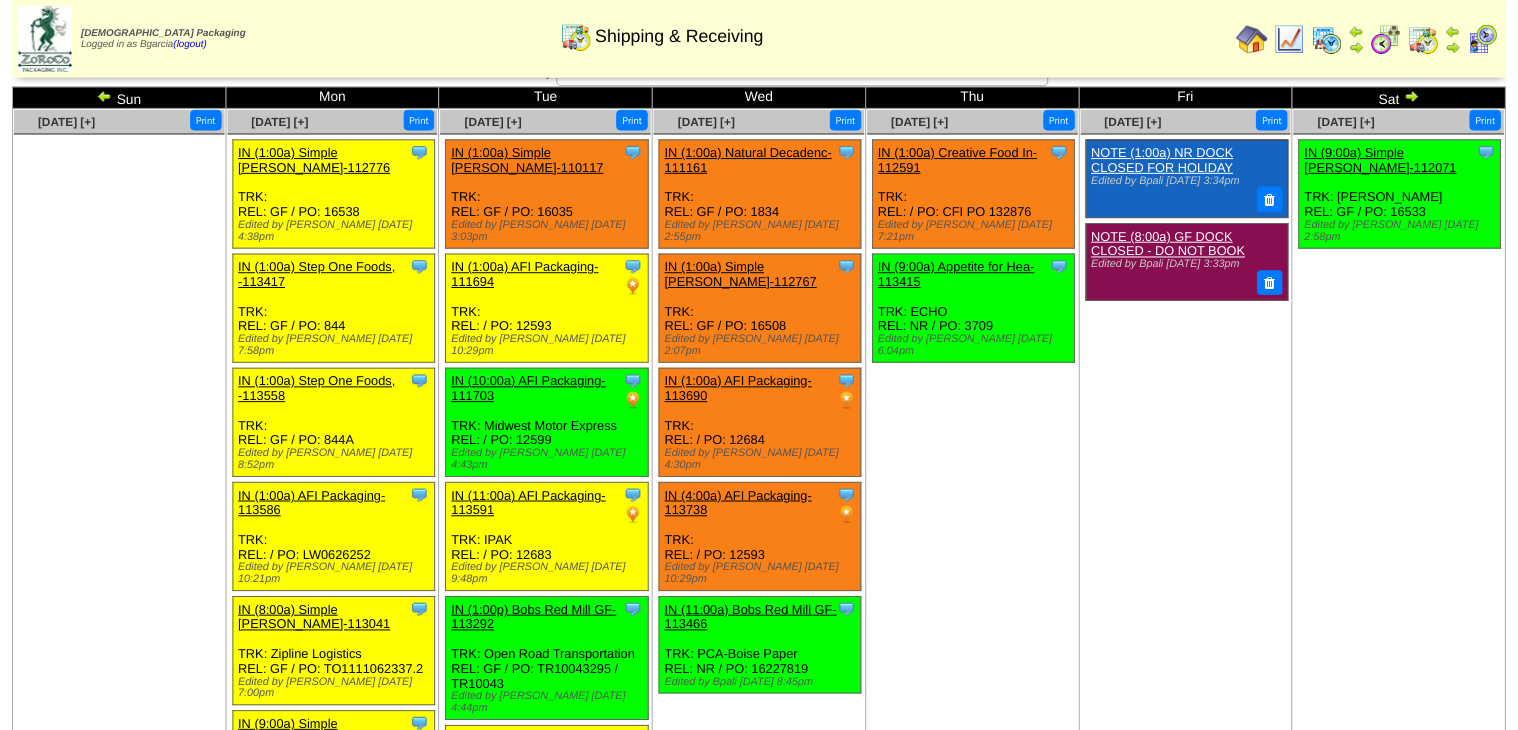 scroll, scrollTop: 0, scrollLeft: 0, axis: both 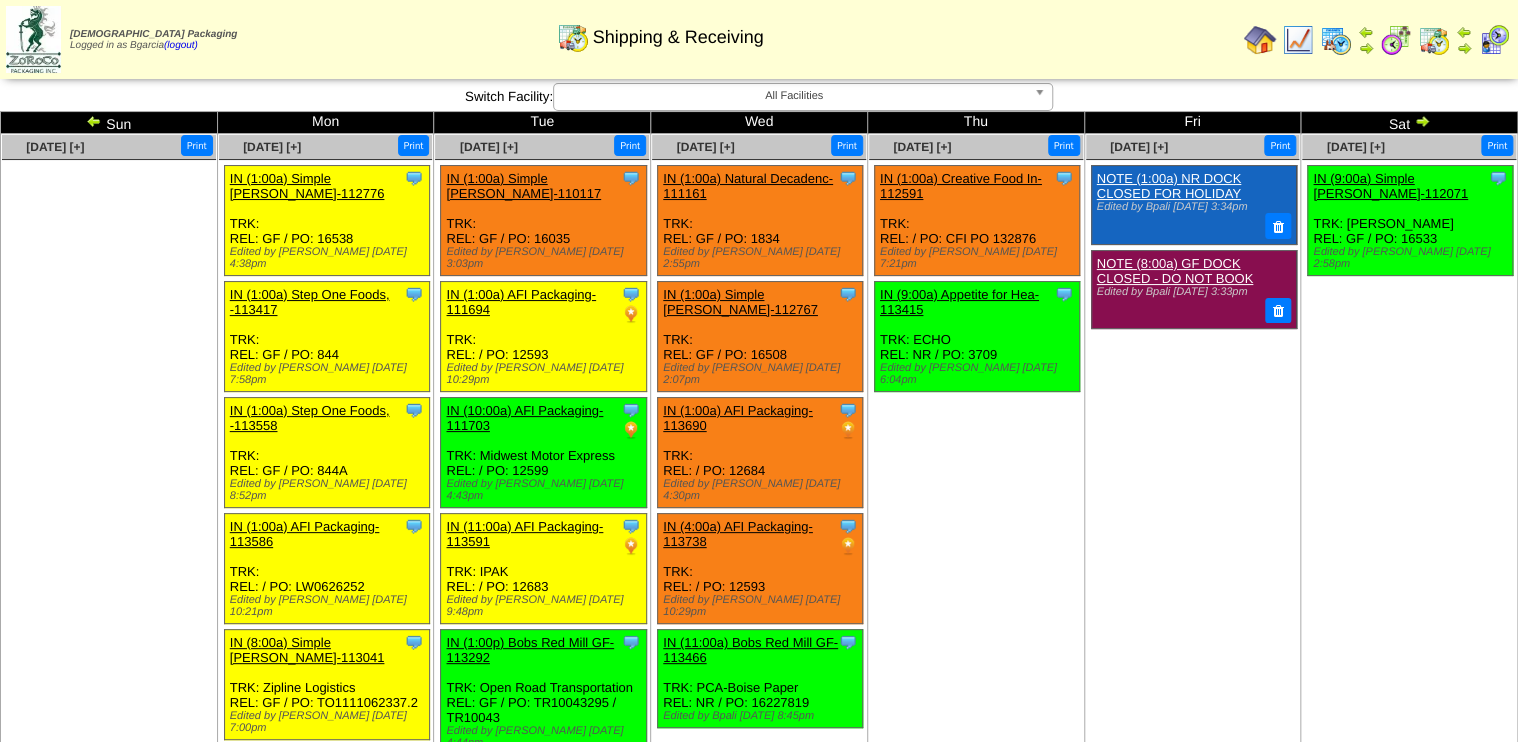 click on "IN
(4:00a)
AFI Packaging-113738" at bounding box center [738, 534] 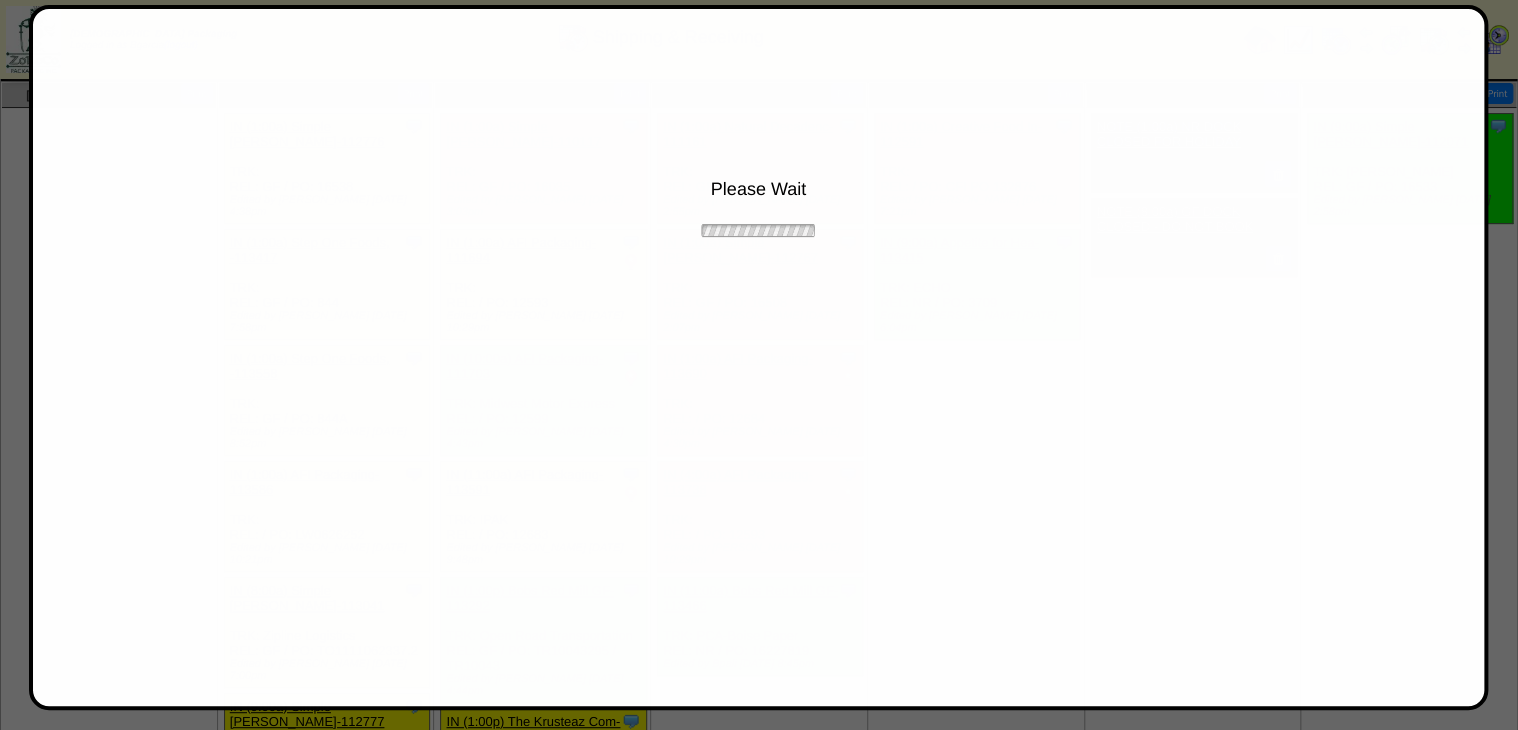 scroll, scrollTop: 80, scrollLeft: 0, axis: vertical 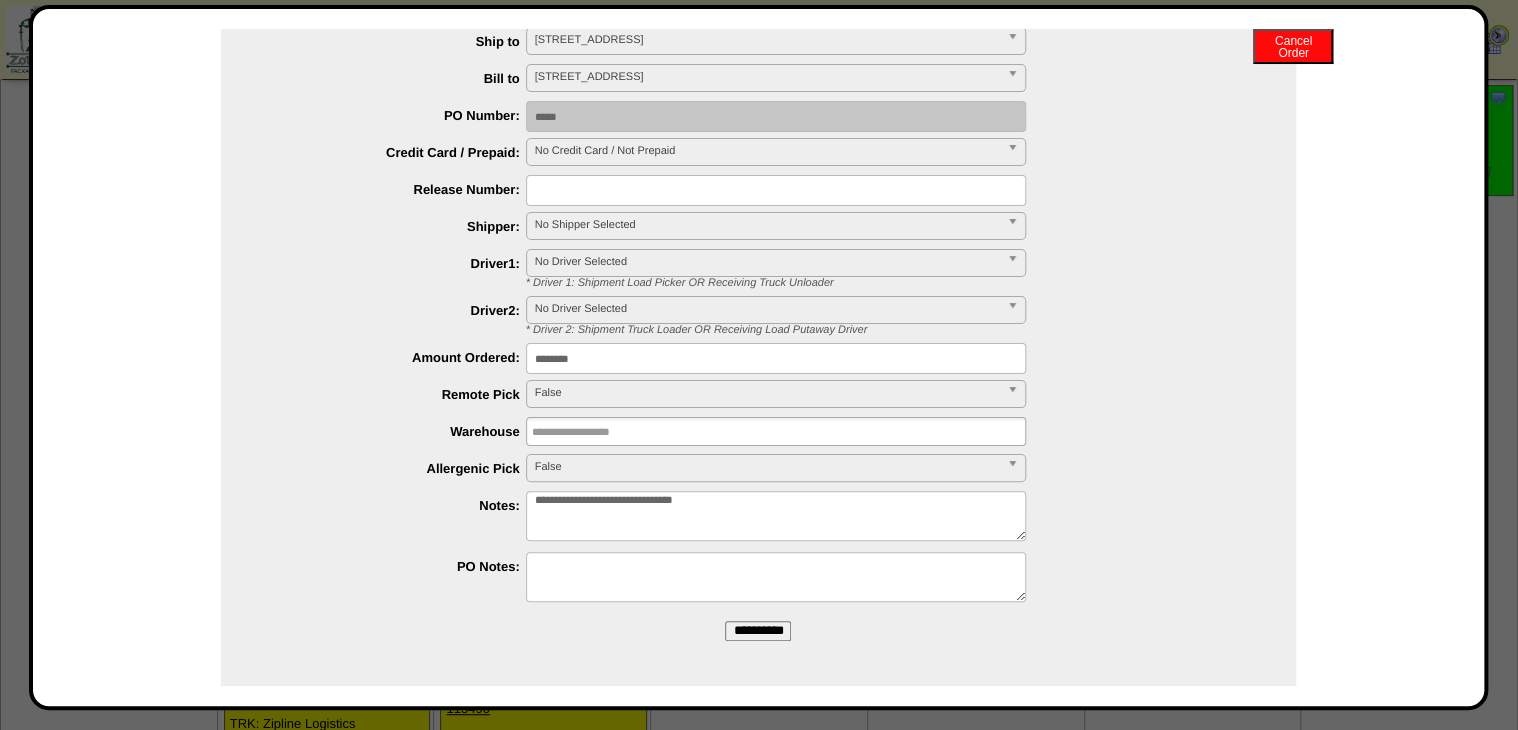 click on "**********" at bounding box center [776, 516] 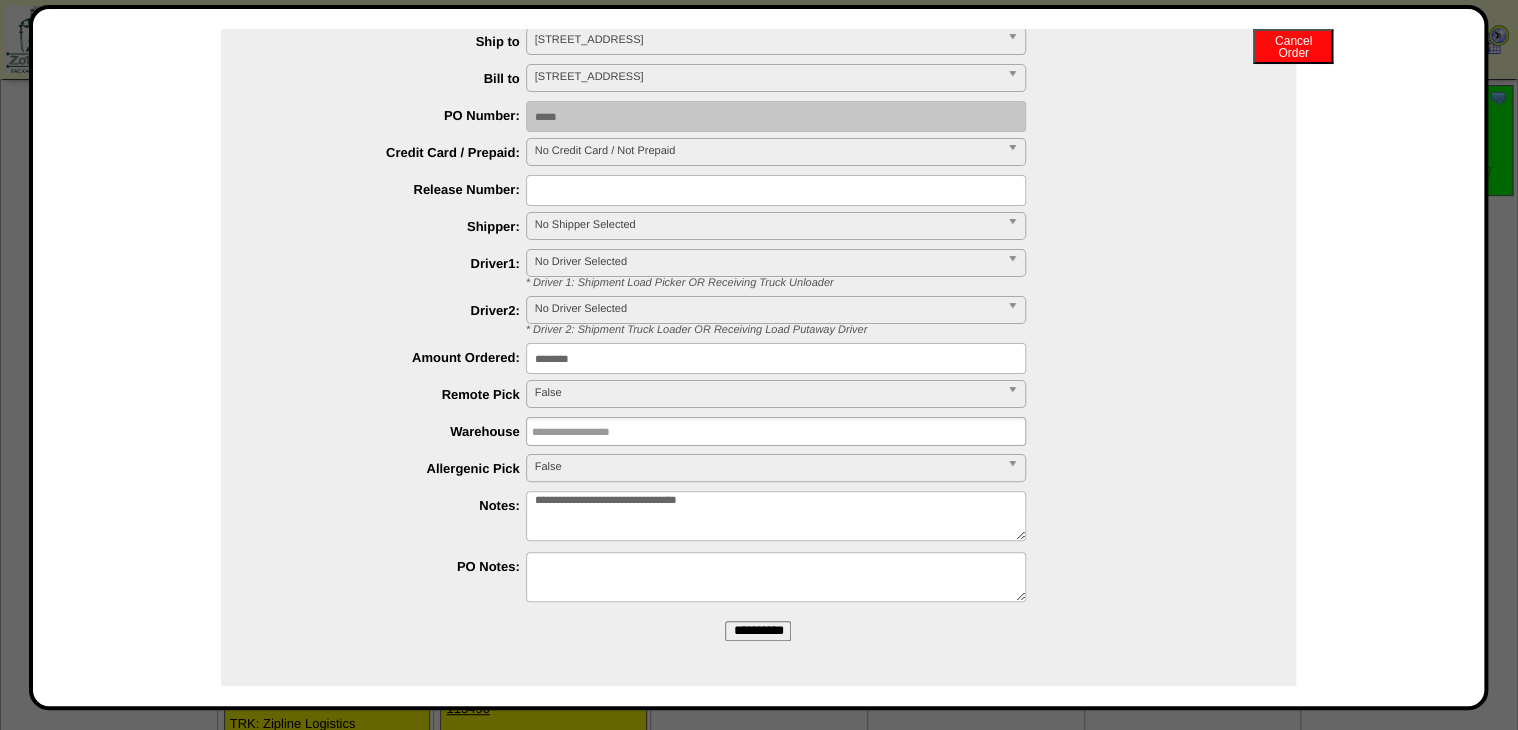 click on "**********" at bounding box center [776, 516] 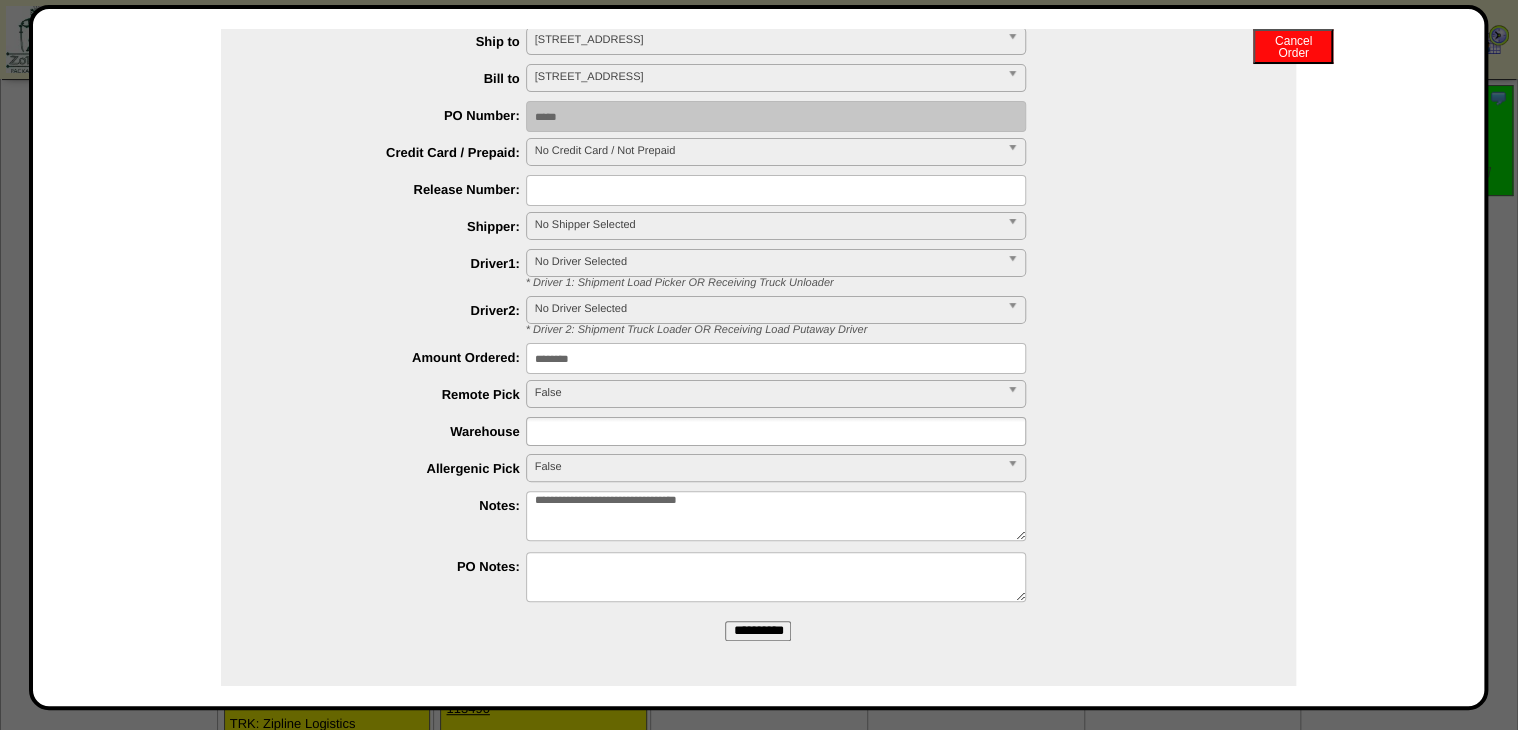 click at bounding box center [596, 431] 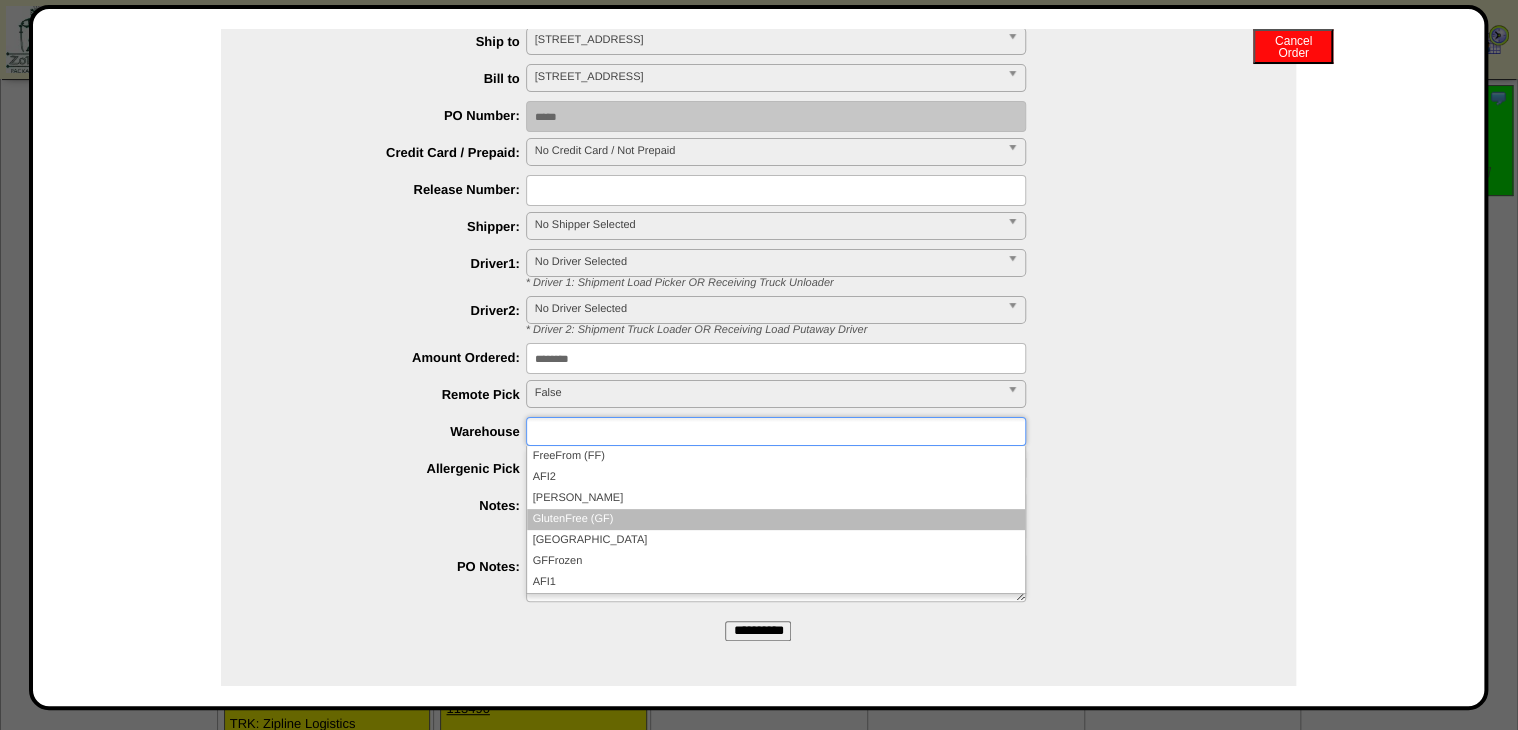 click on "GlutenFree (GF)" at bounding box center (776, 519) 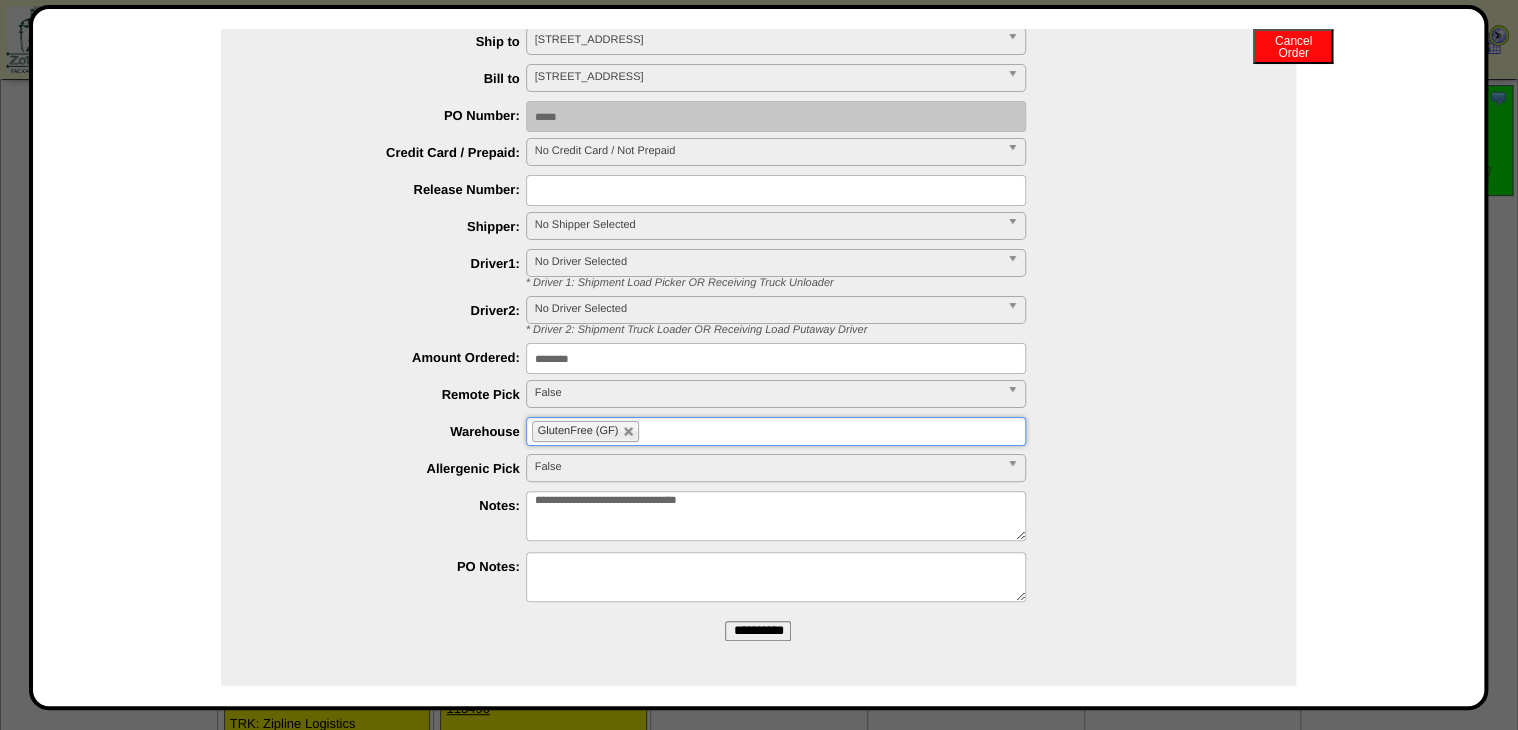 click on "**********" at bounding box center [758, 169] 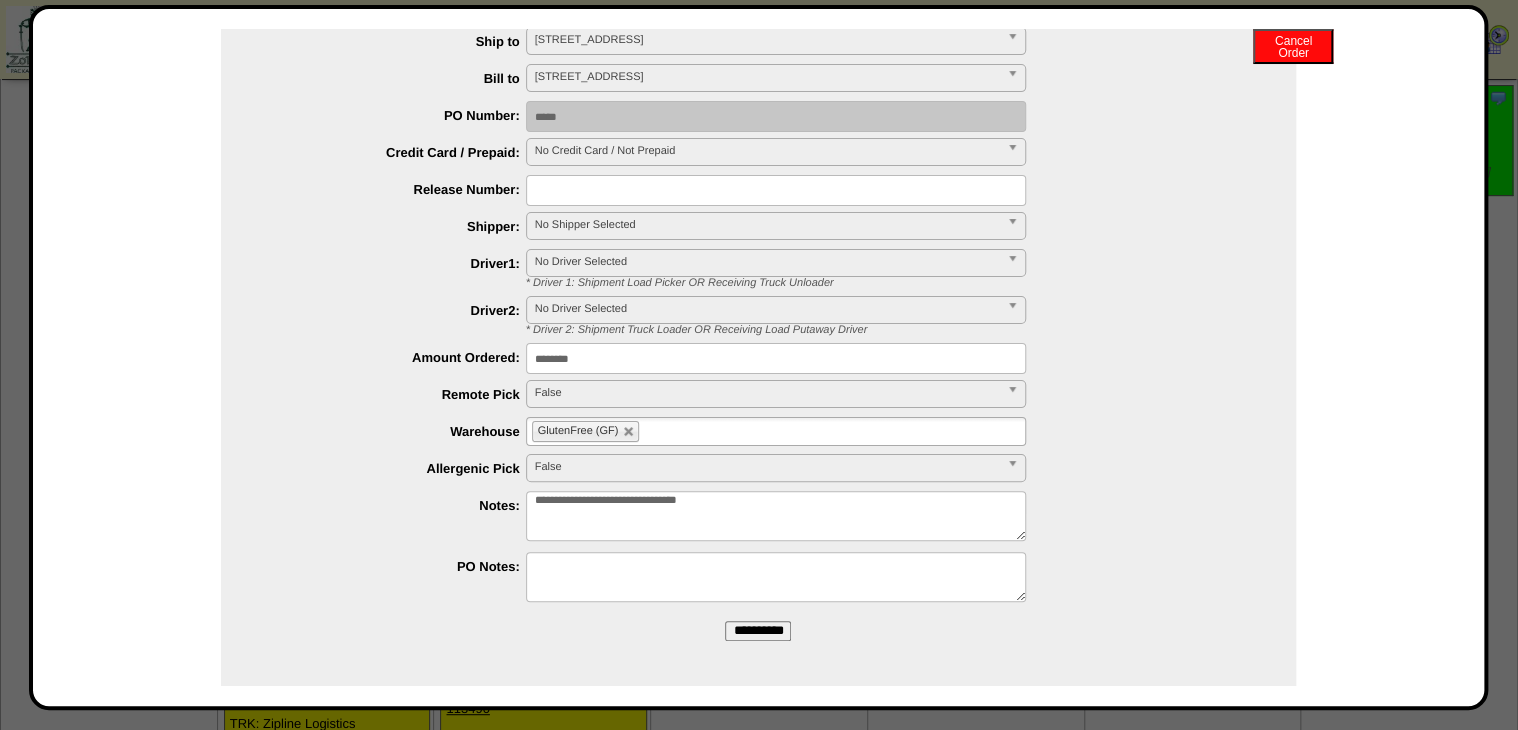 click on "**********" at bounding box center (758, 631) 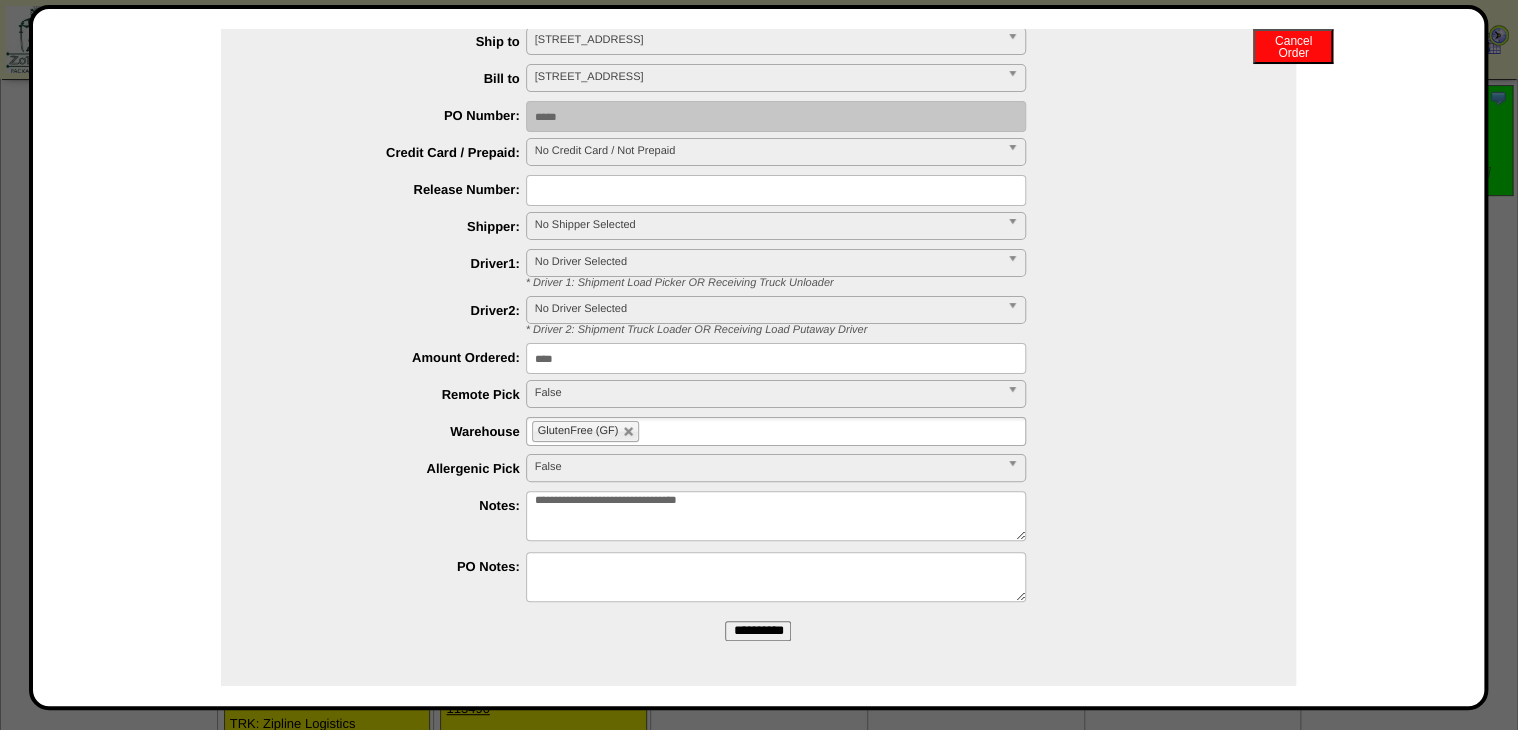 type on "****" 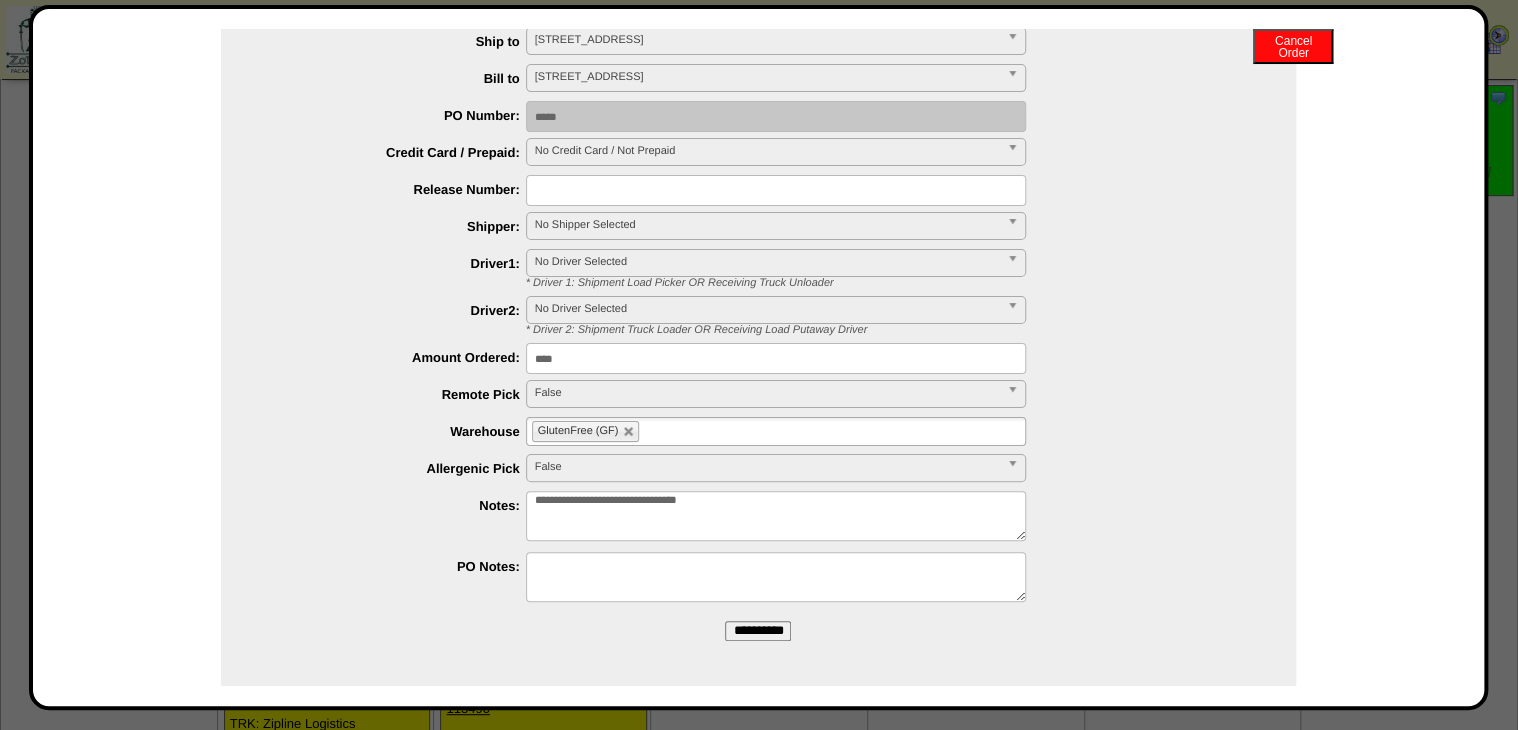 click on "**********" at bounding box center (758, 631) 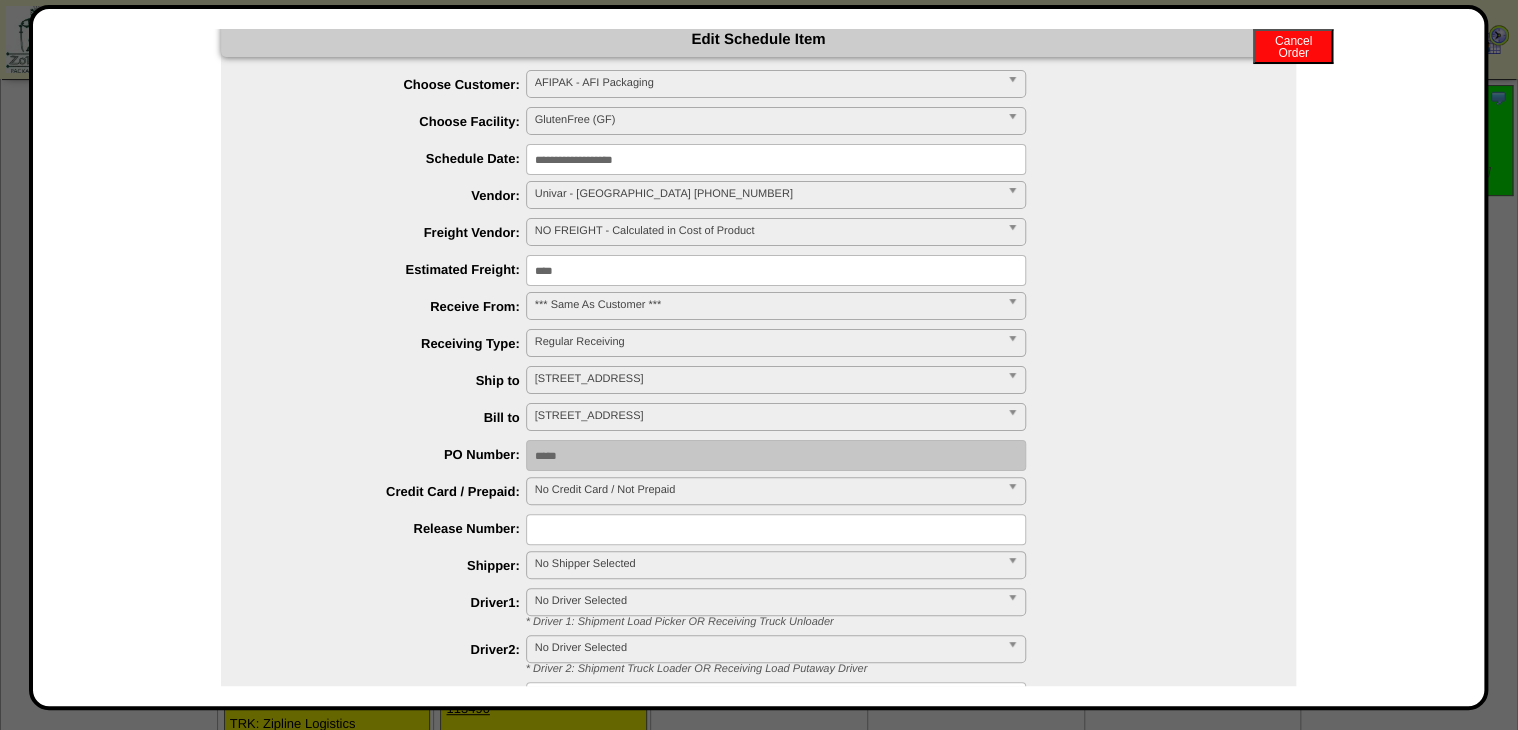 scroll, scrollTop: 0, scrollLeft: 0, axis: both 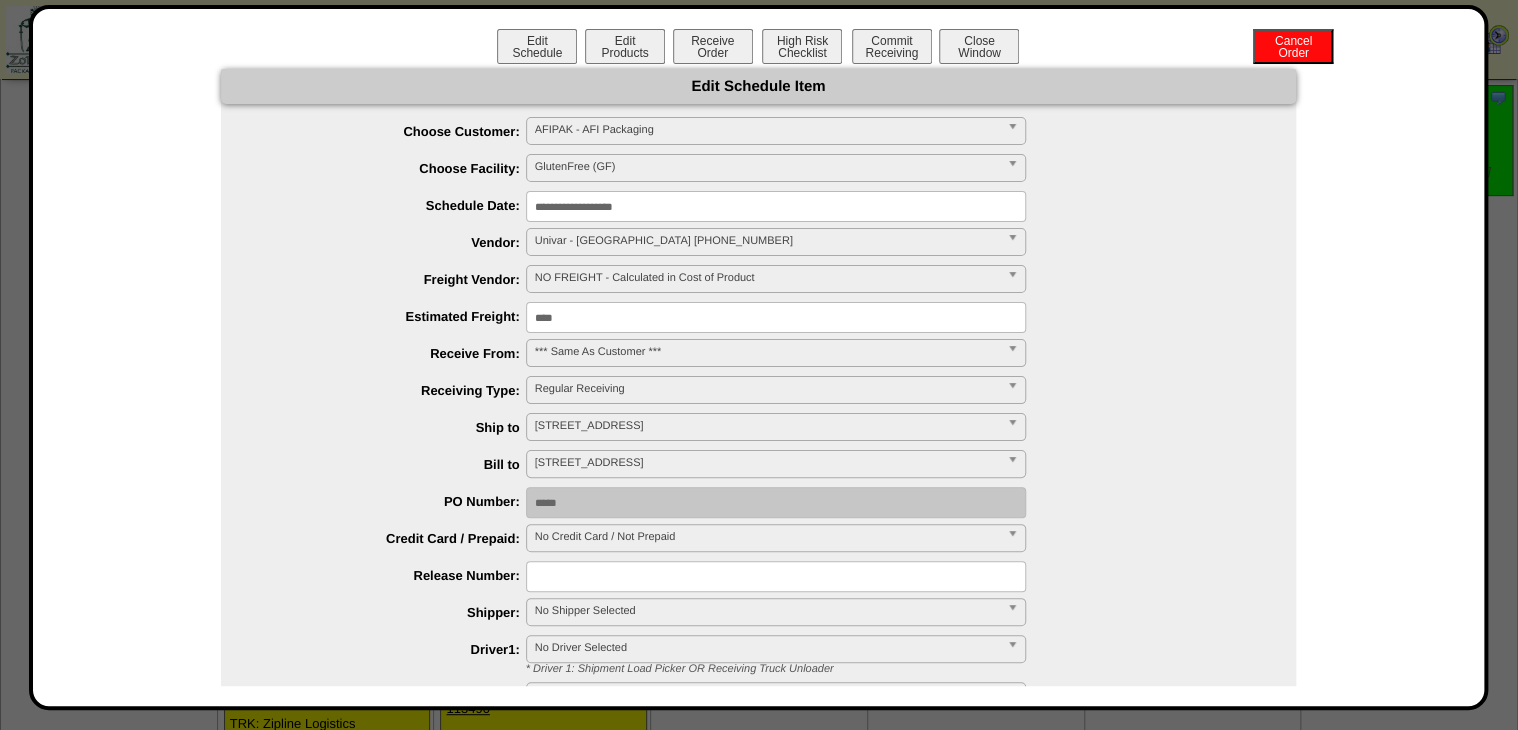 click on "Receive Order" at bounding box center [713, 46] 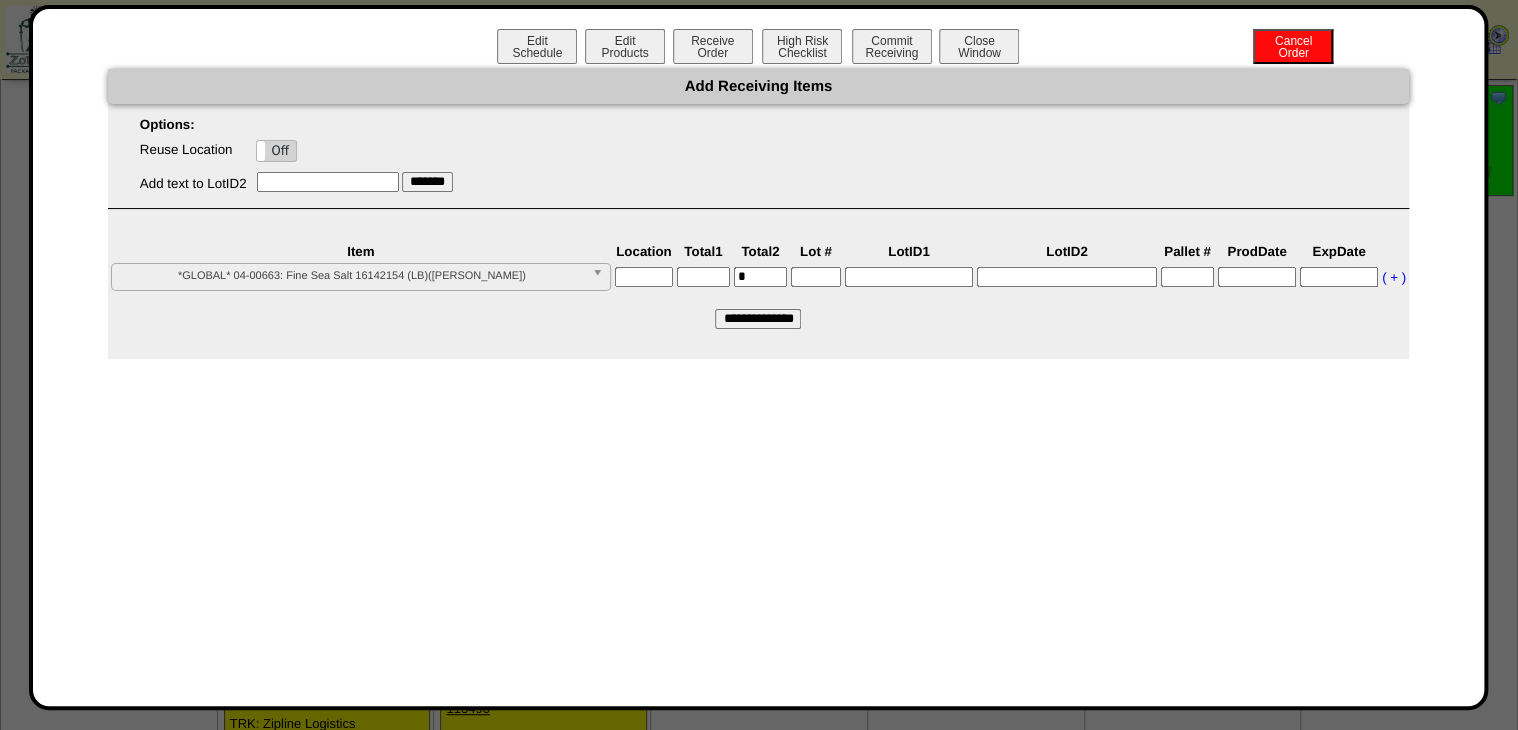 click at bounding box center (703, 277) 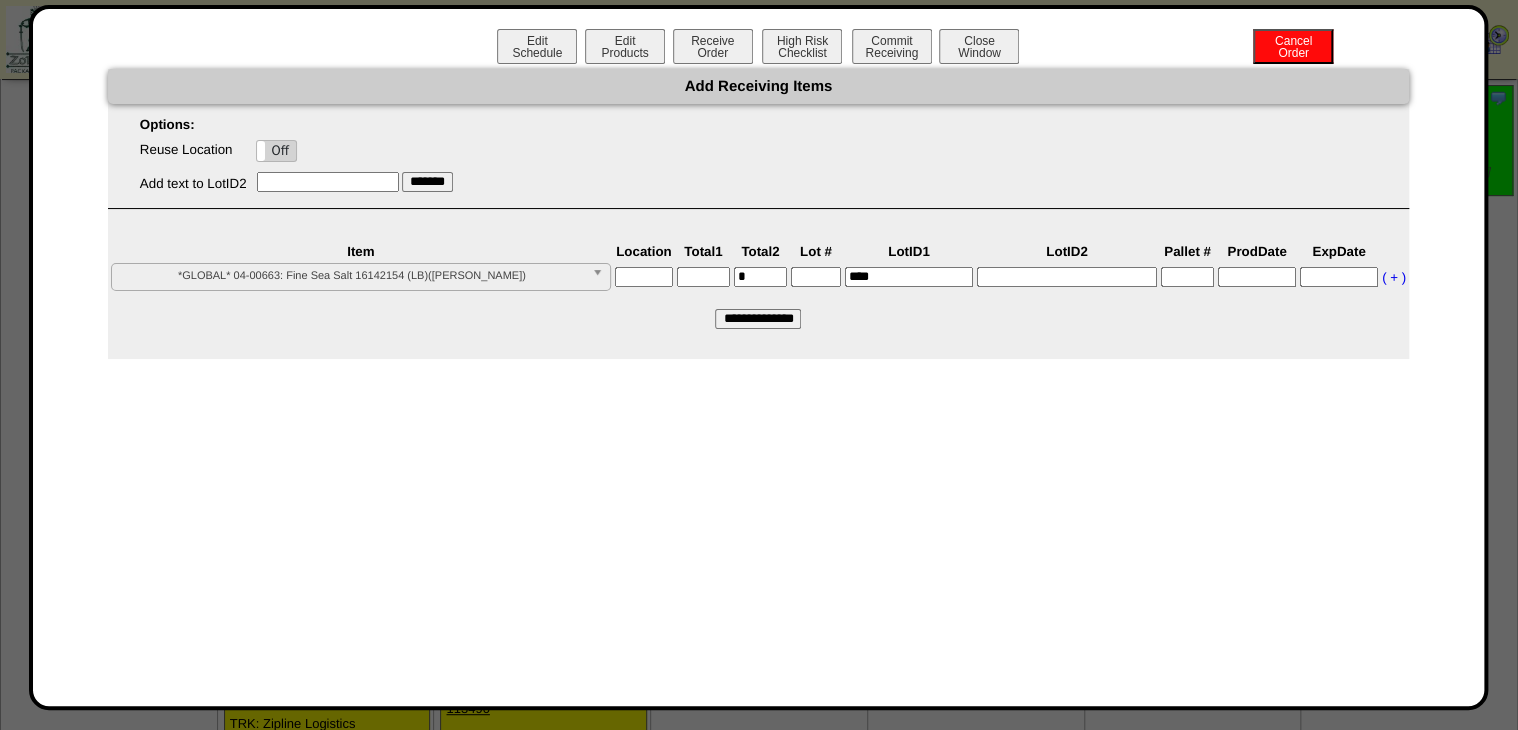 drag, startPoint x: 911, startPoint y: 271, endPoint x: 788, endPoint y: 300, distance: 126.37247 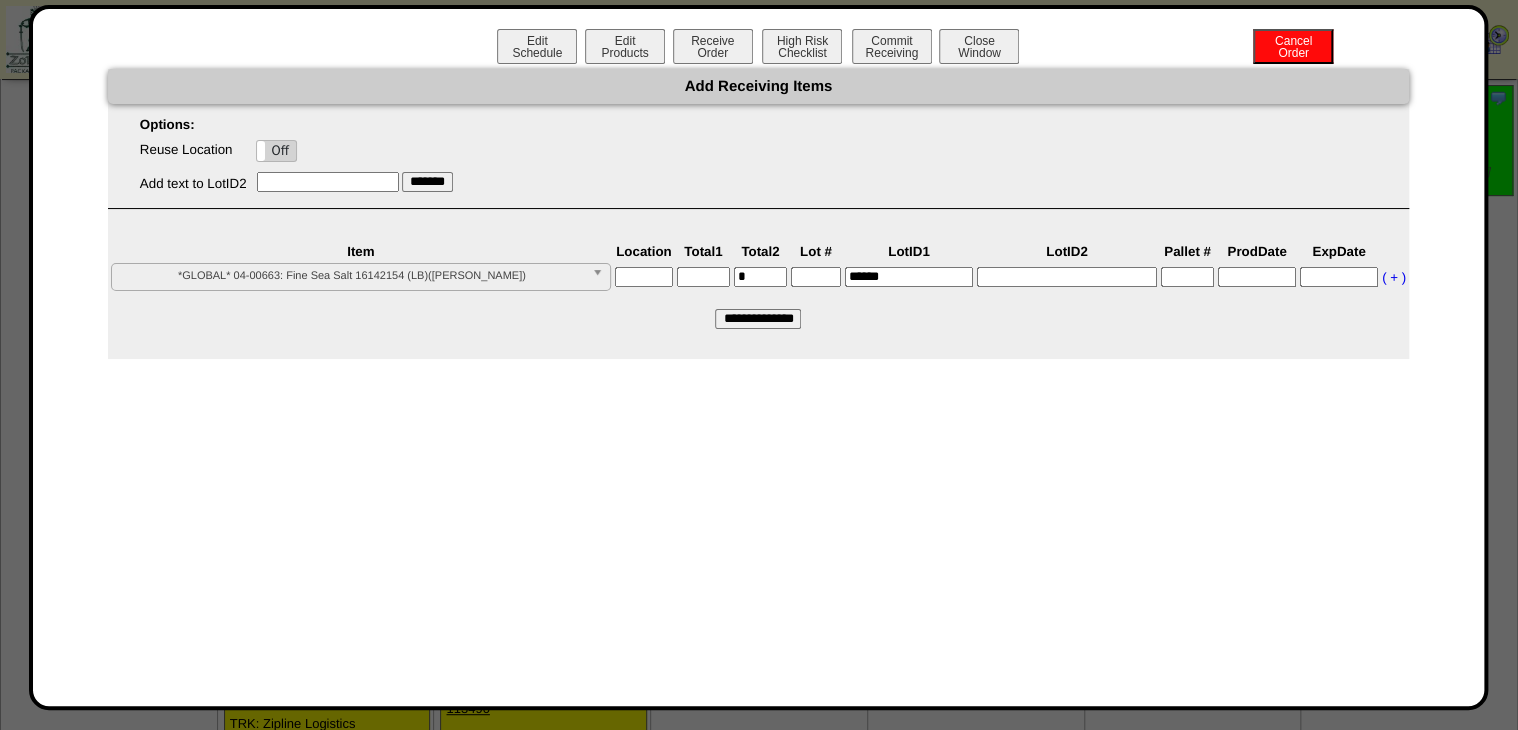 type on "**********" 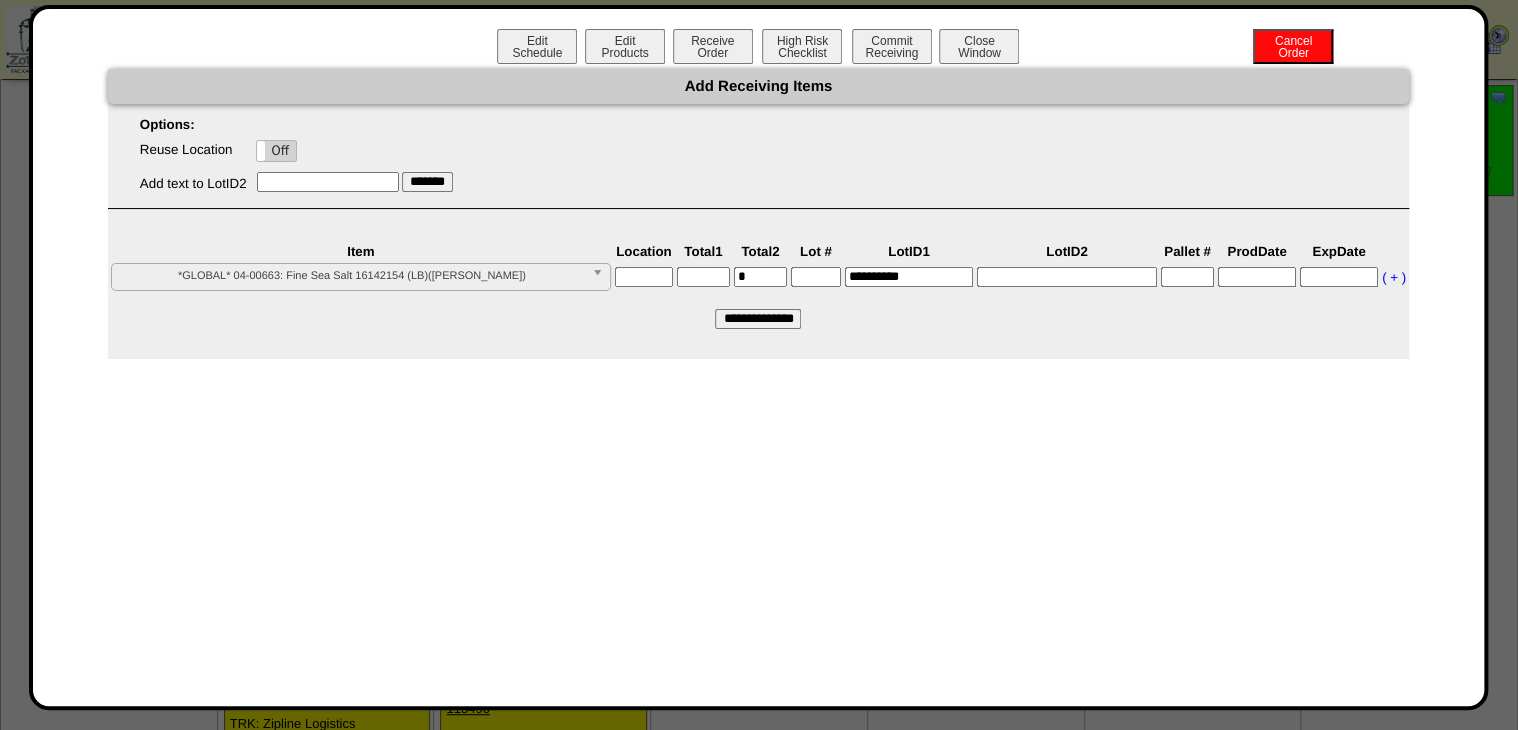 click at bounding box center [1187, 277] 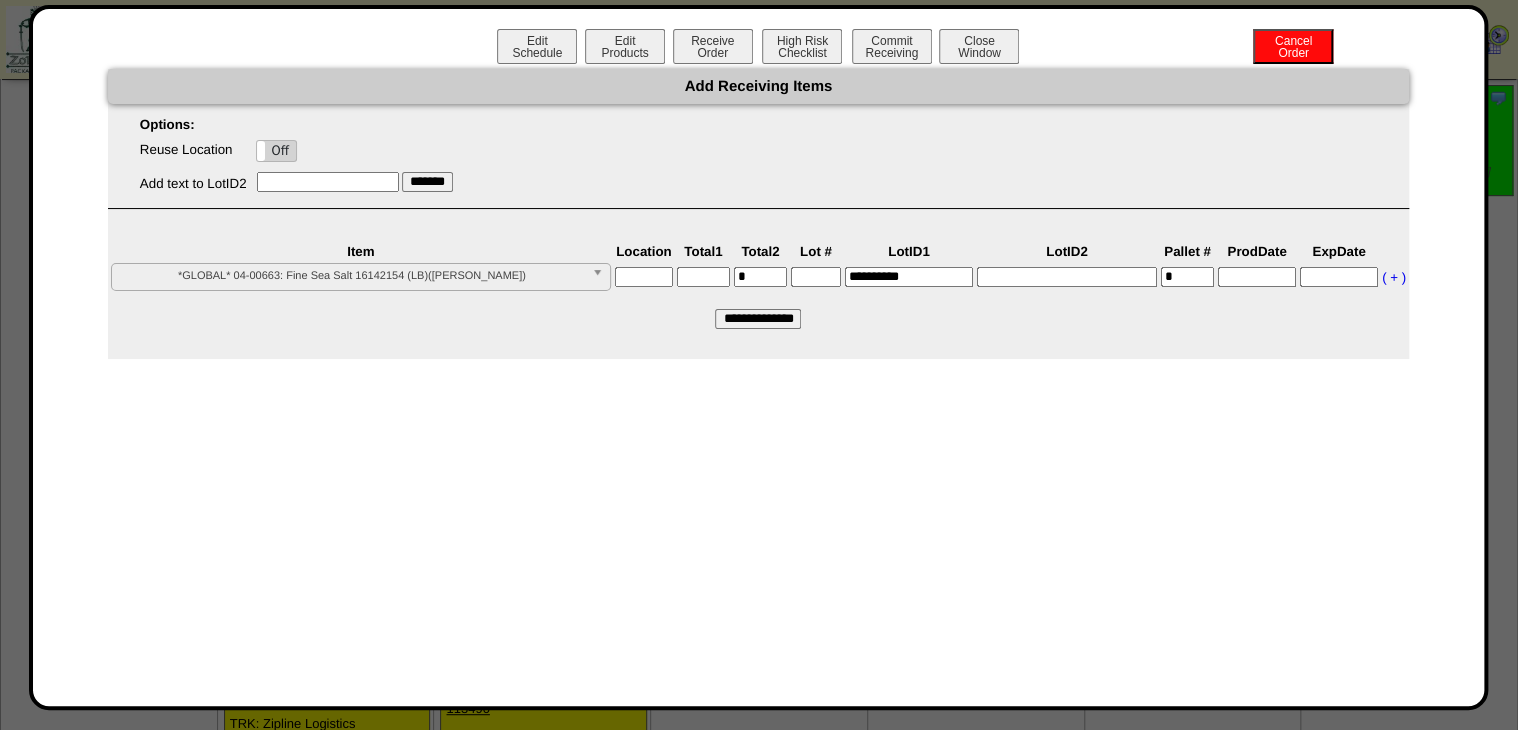 type on "*" 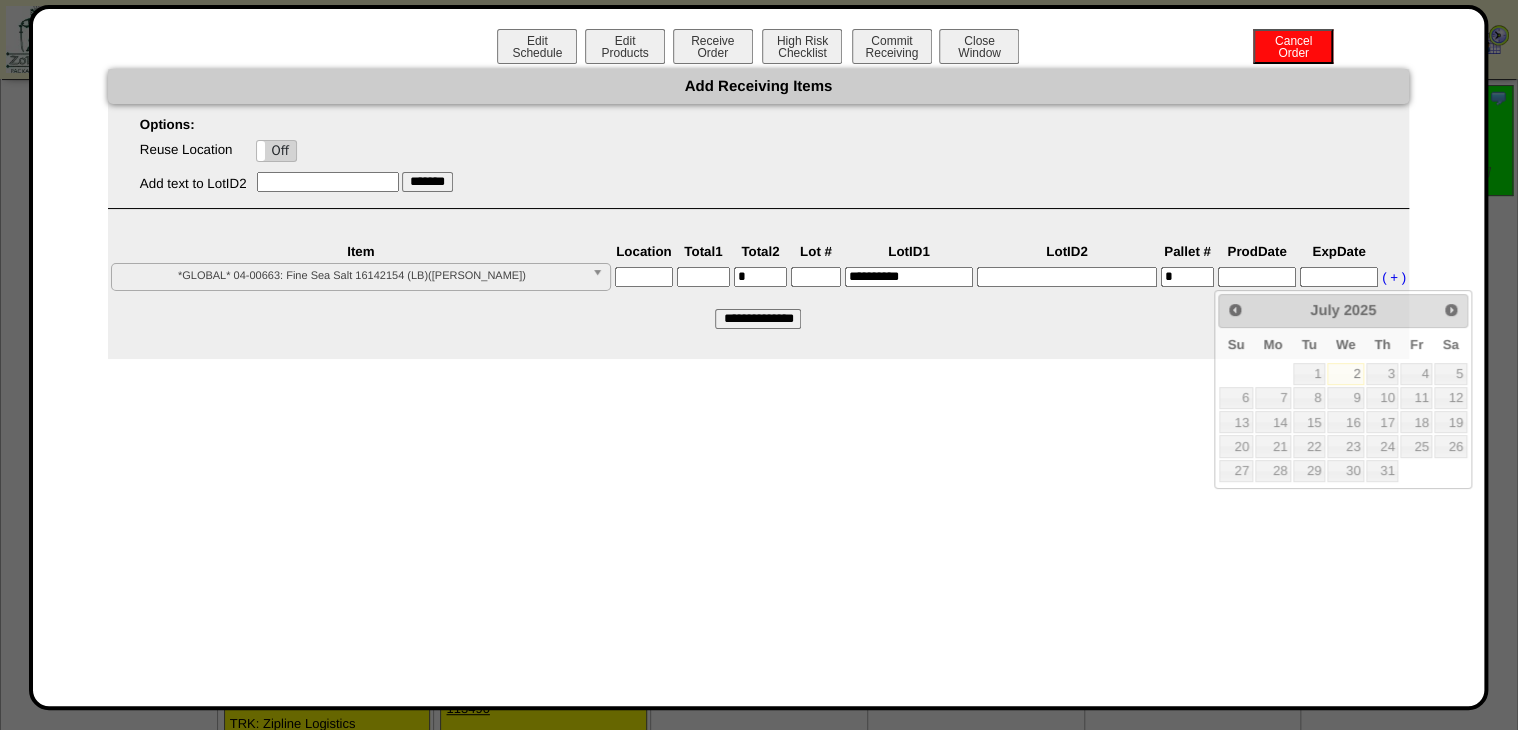 click at bounding box center (1257, 277) 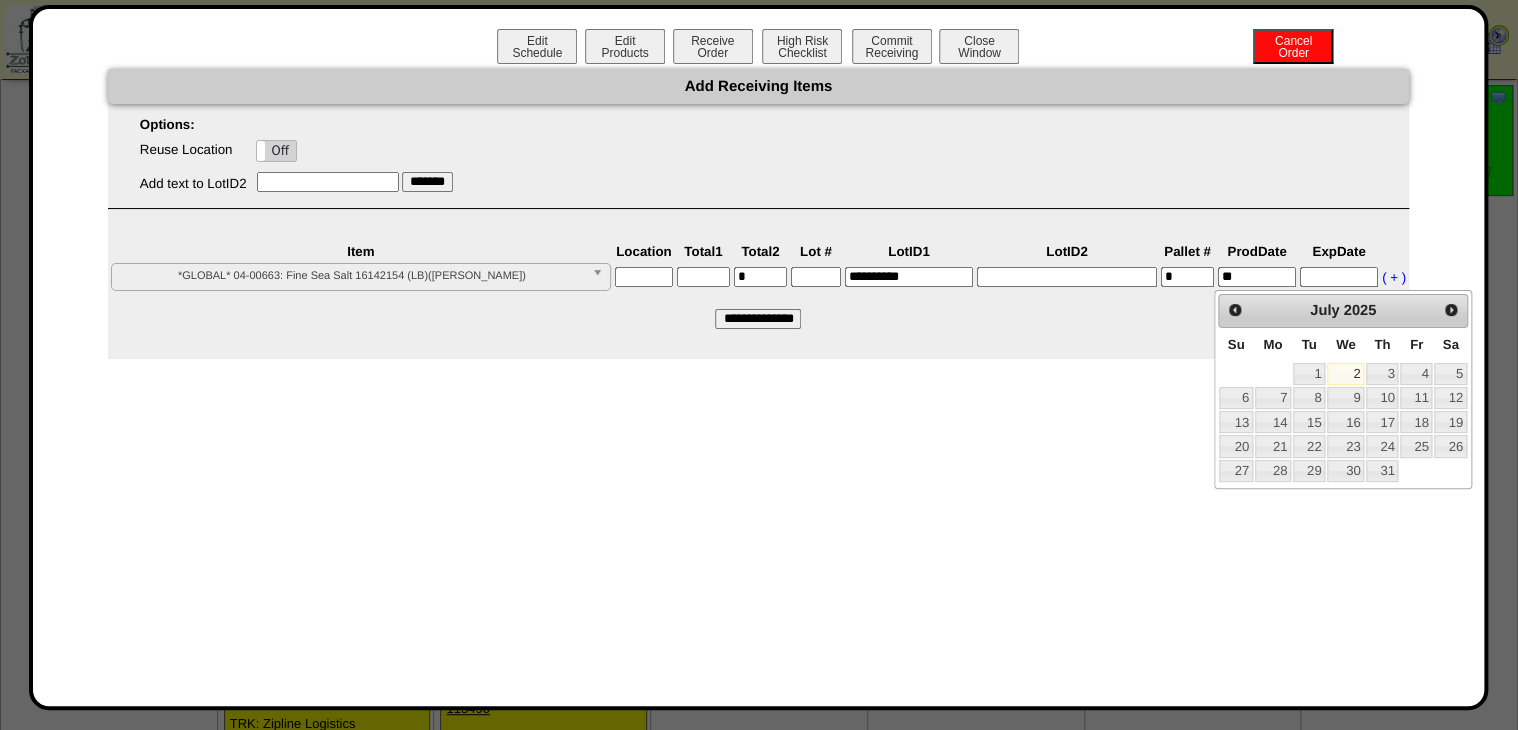 type on "*" 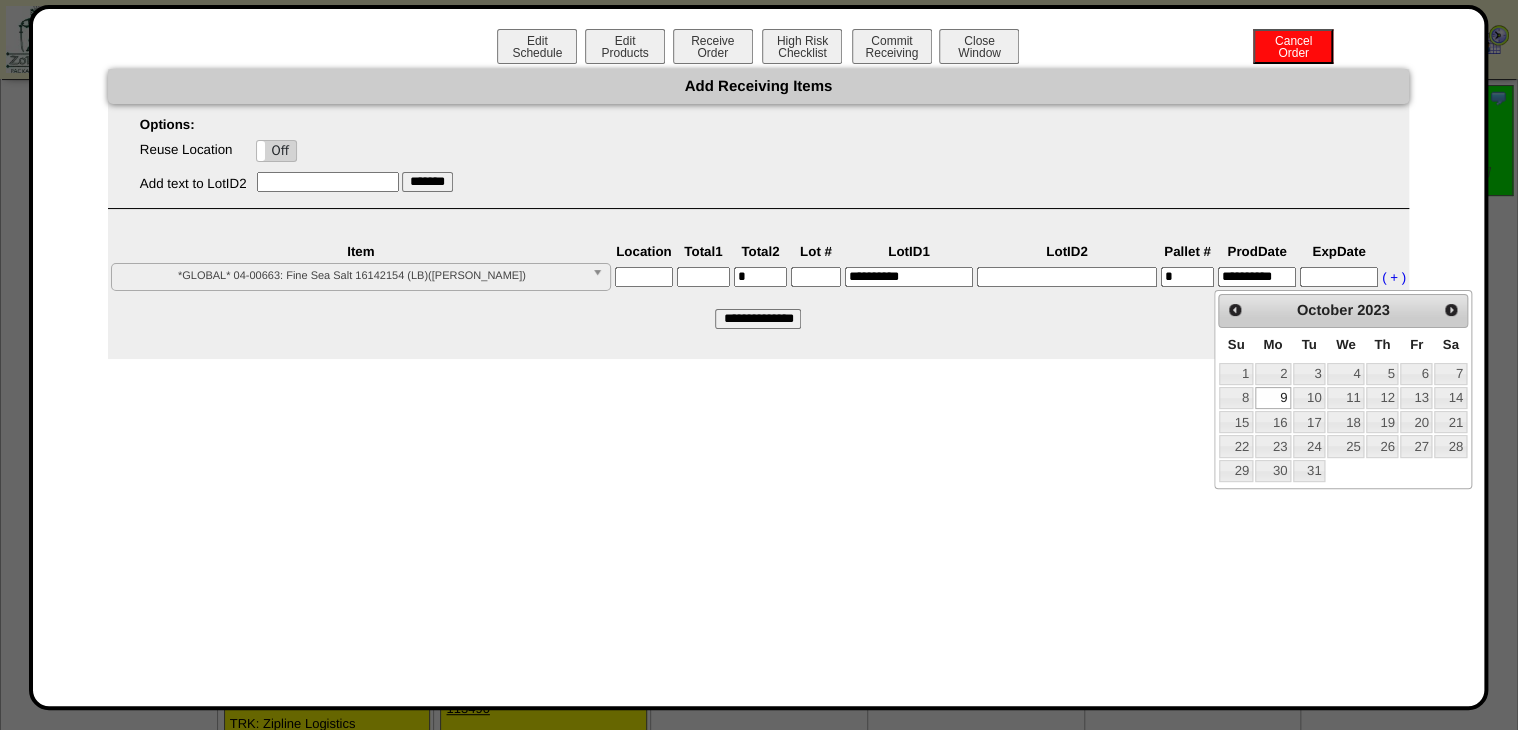 type on "**********" 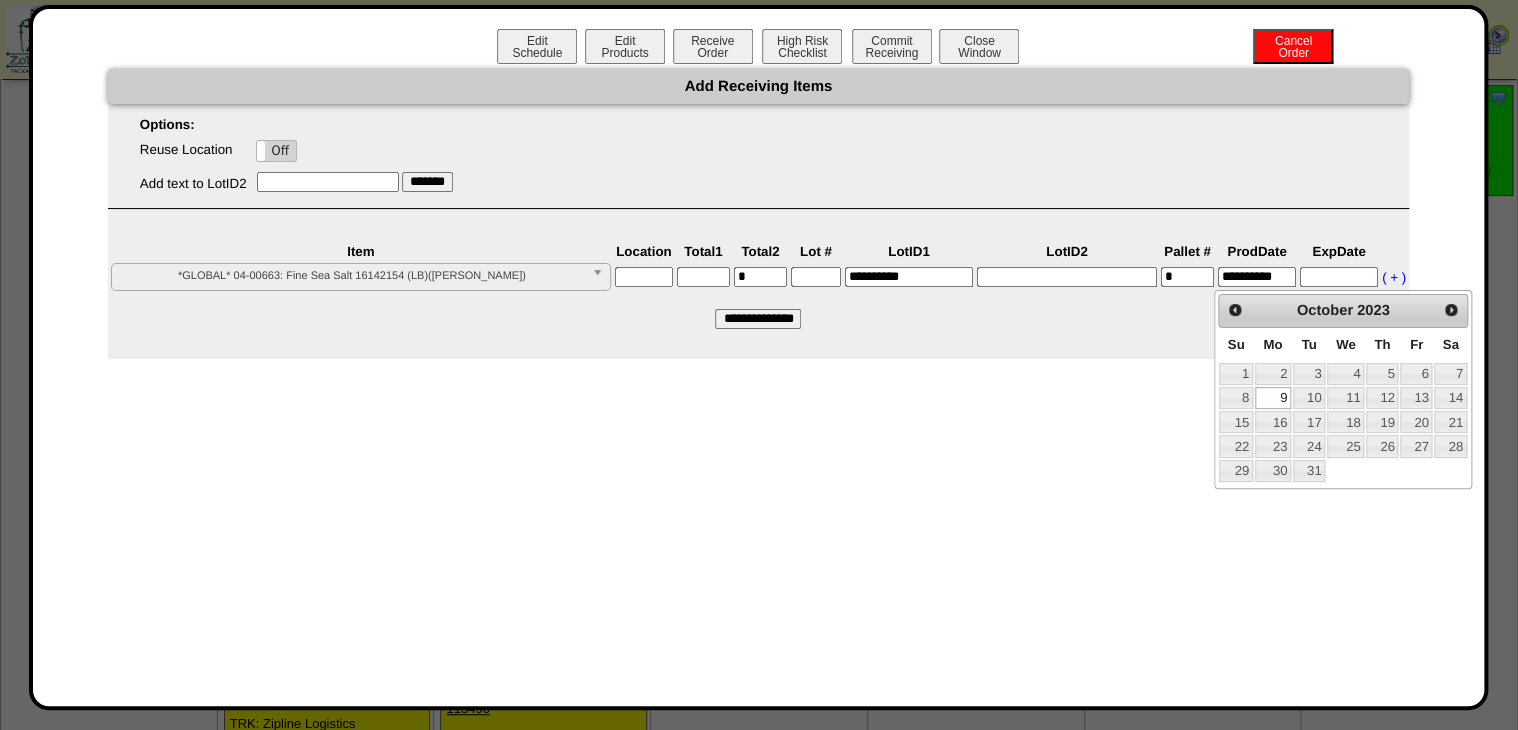click on "Prev Next October   2023" at bounding box center (1342, 311) 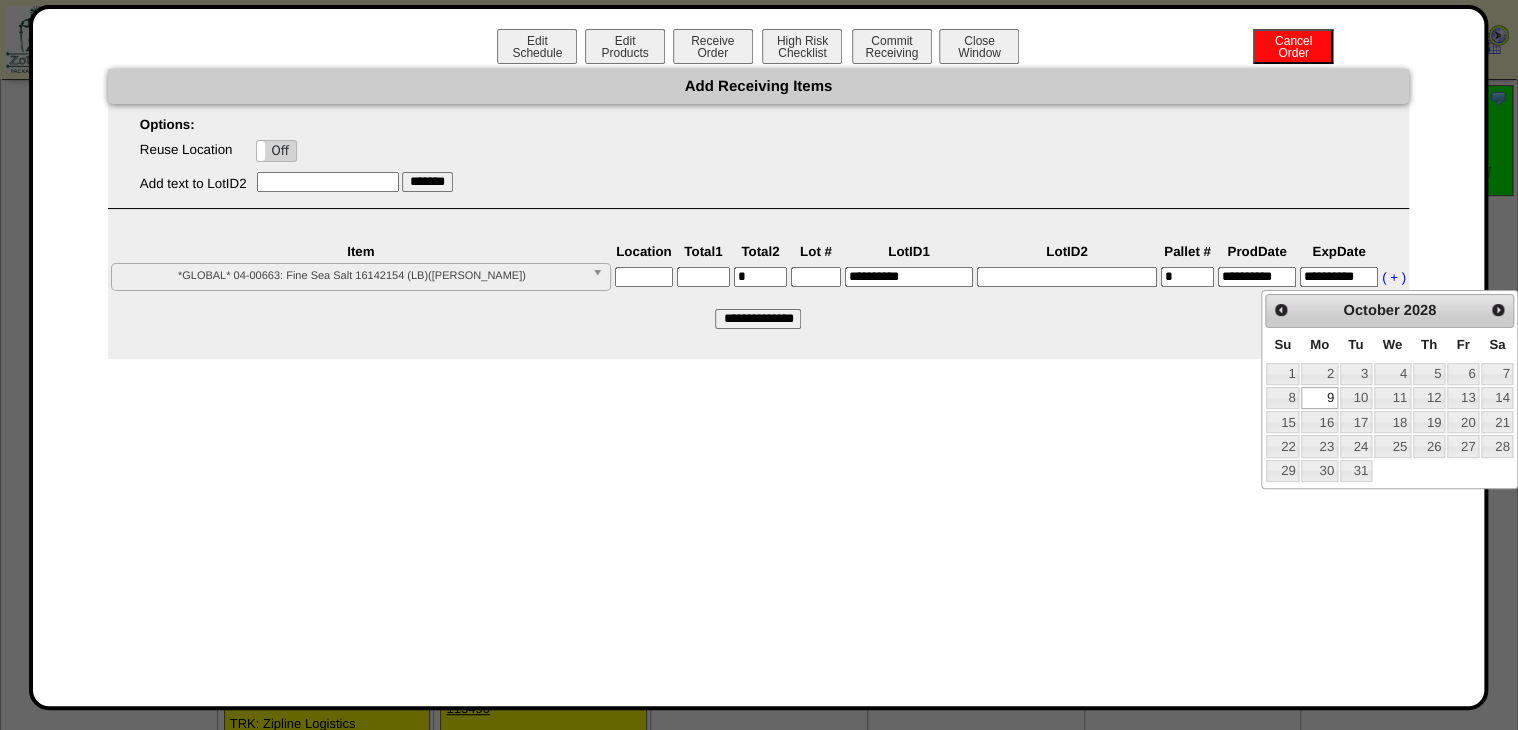 type on "**********" 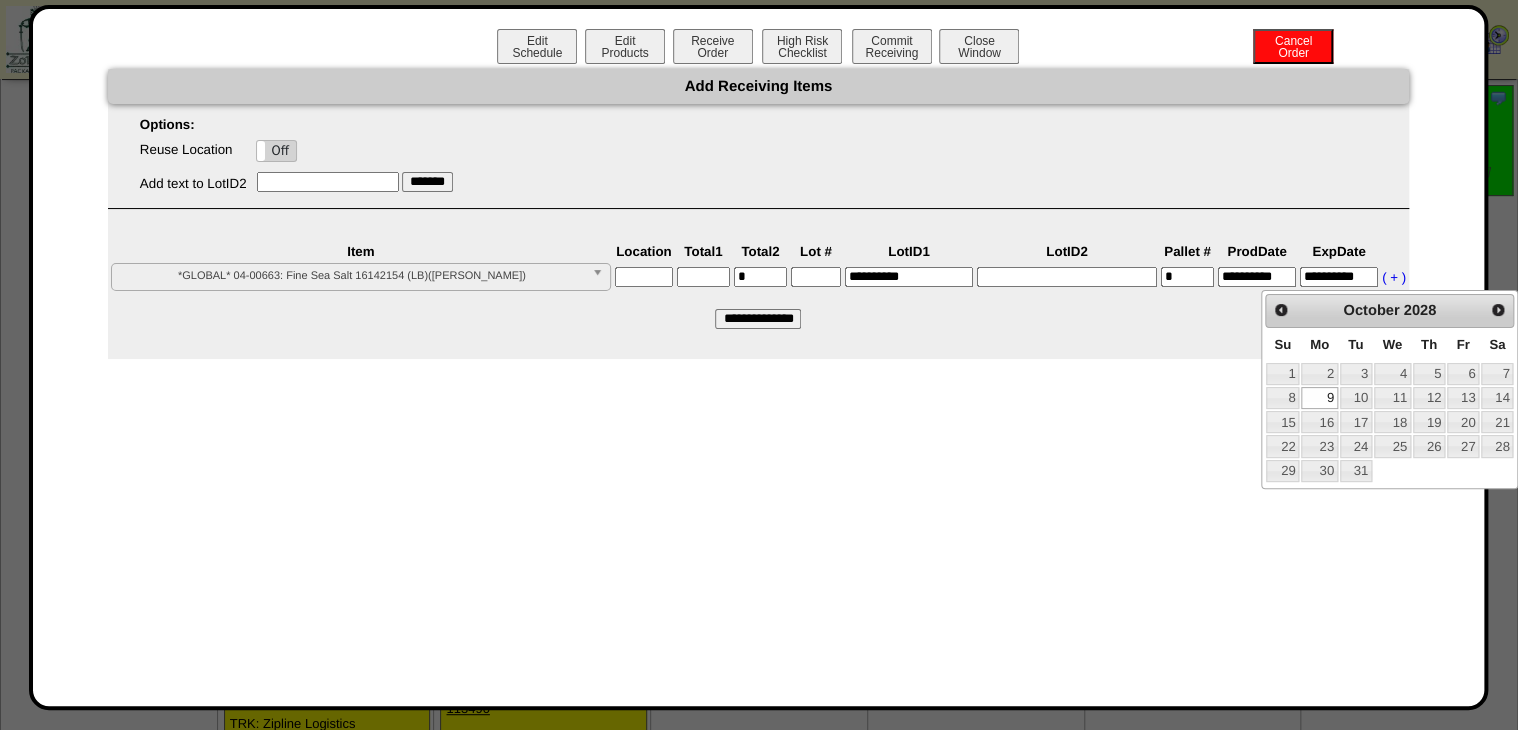 click at bounding box center [703, 277] 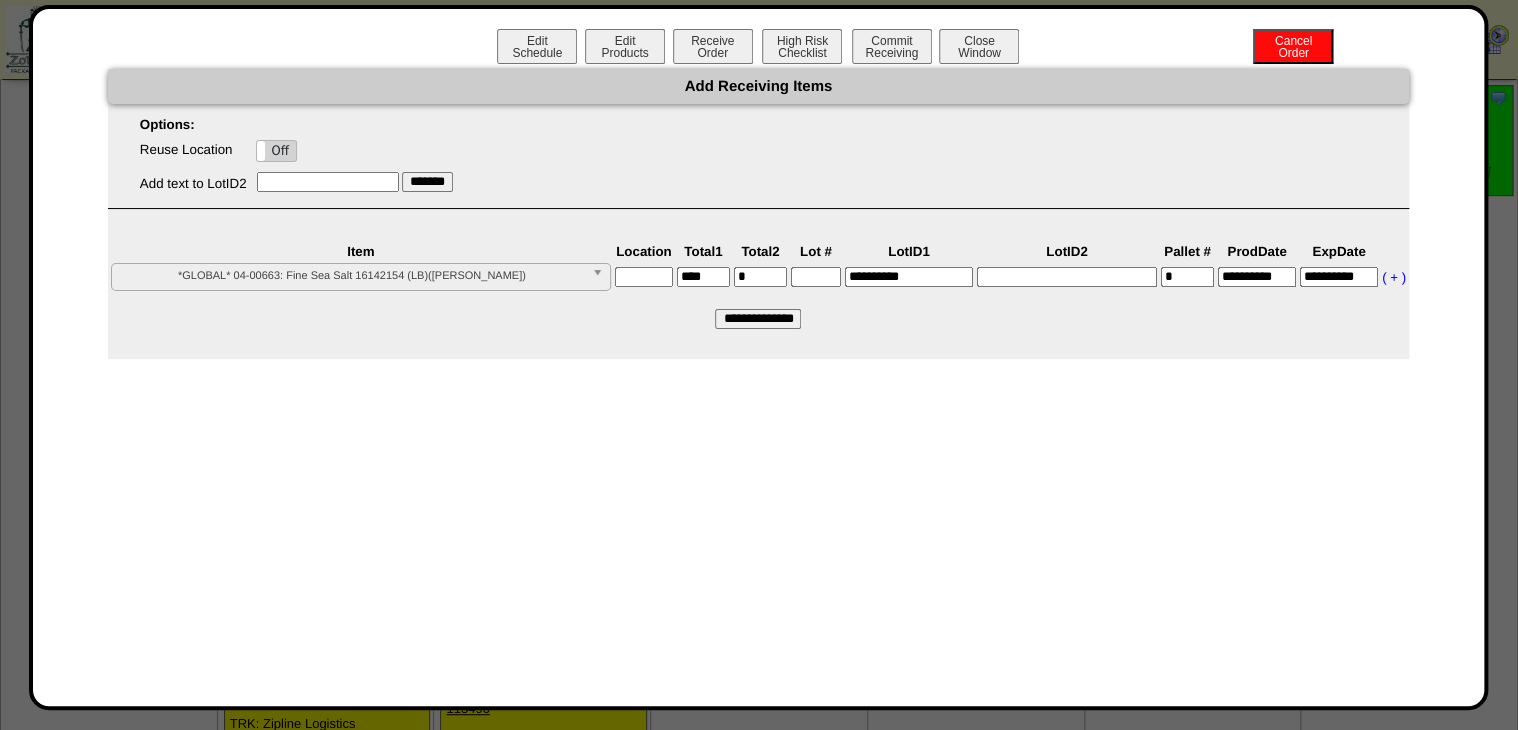 type on "****" 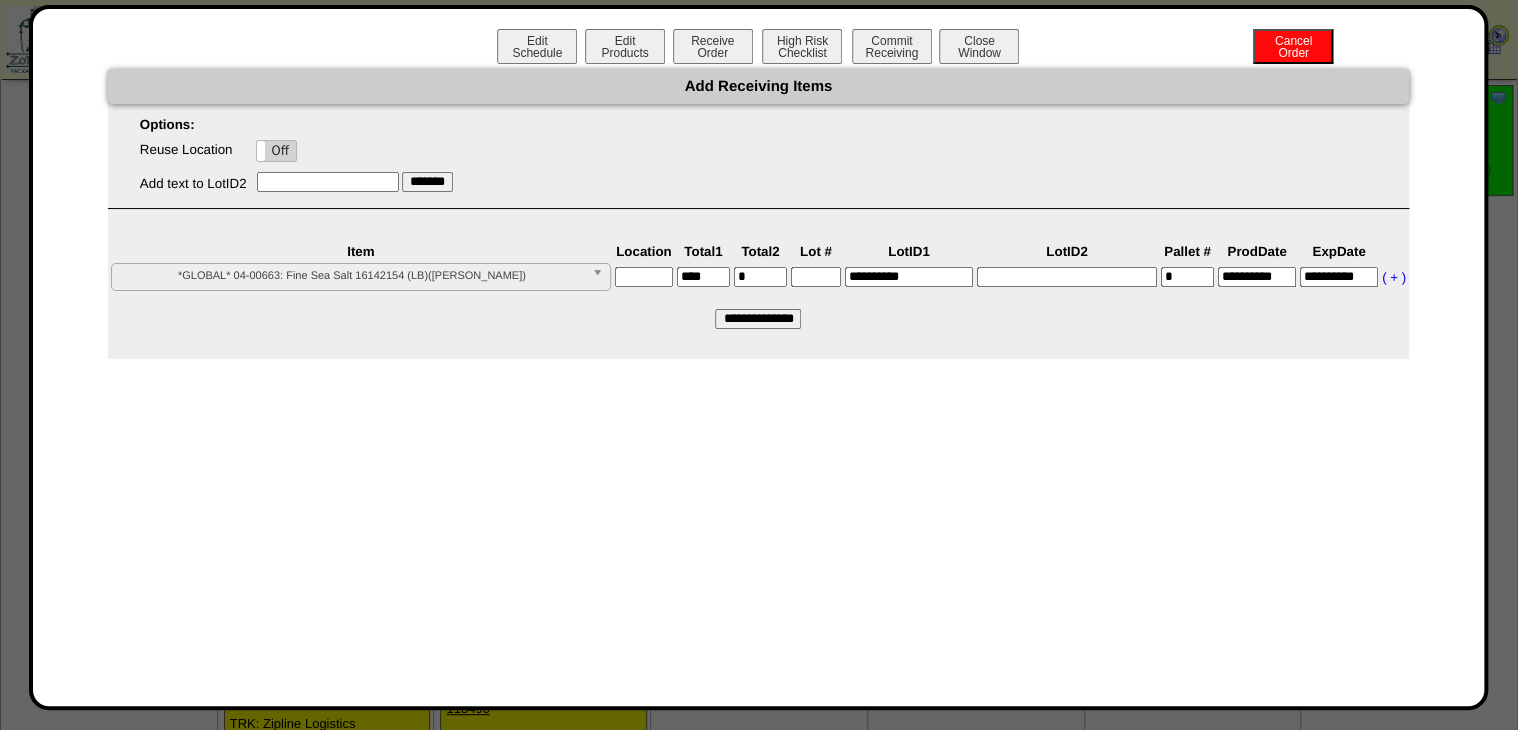 click at bounding box center (644, 284) 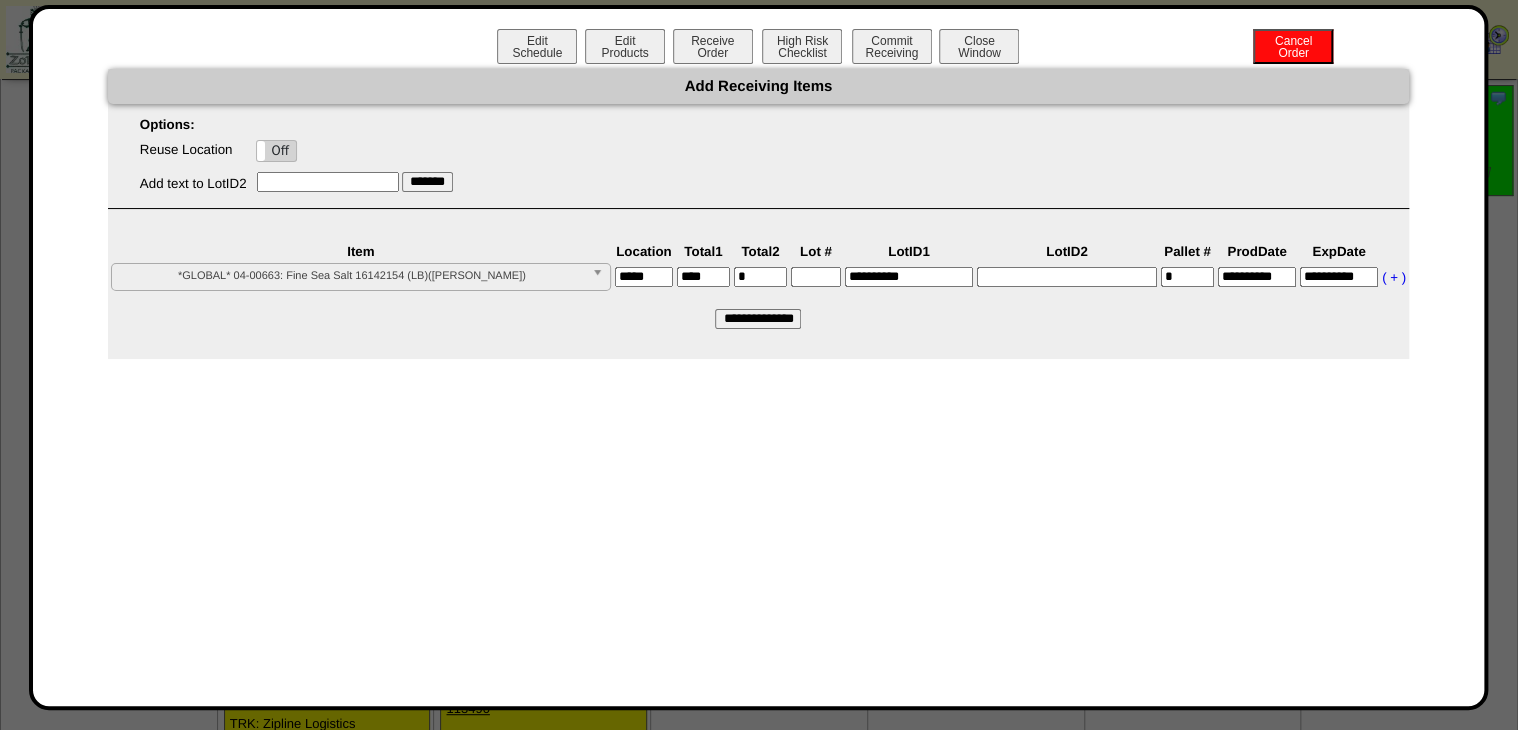 type on "*****" 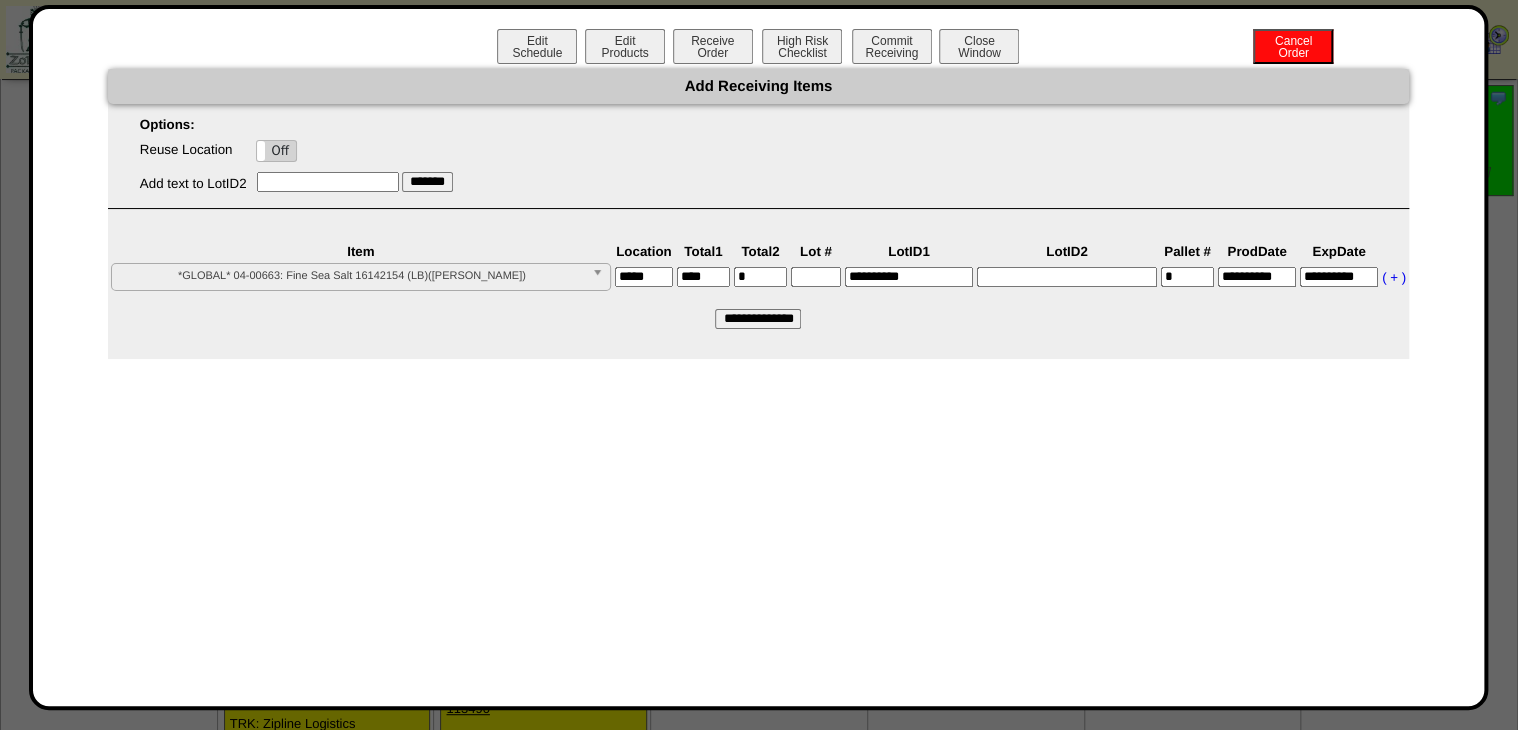 click at bounding box center (1067, 284) 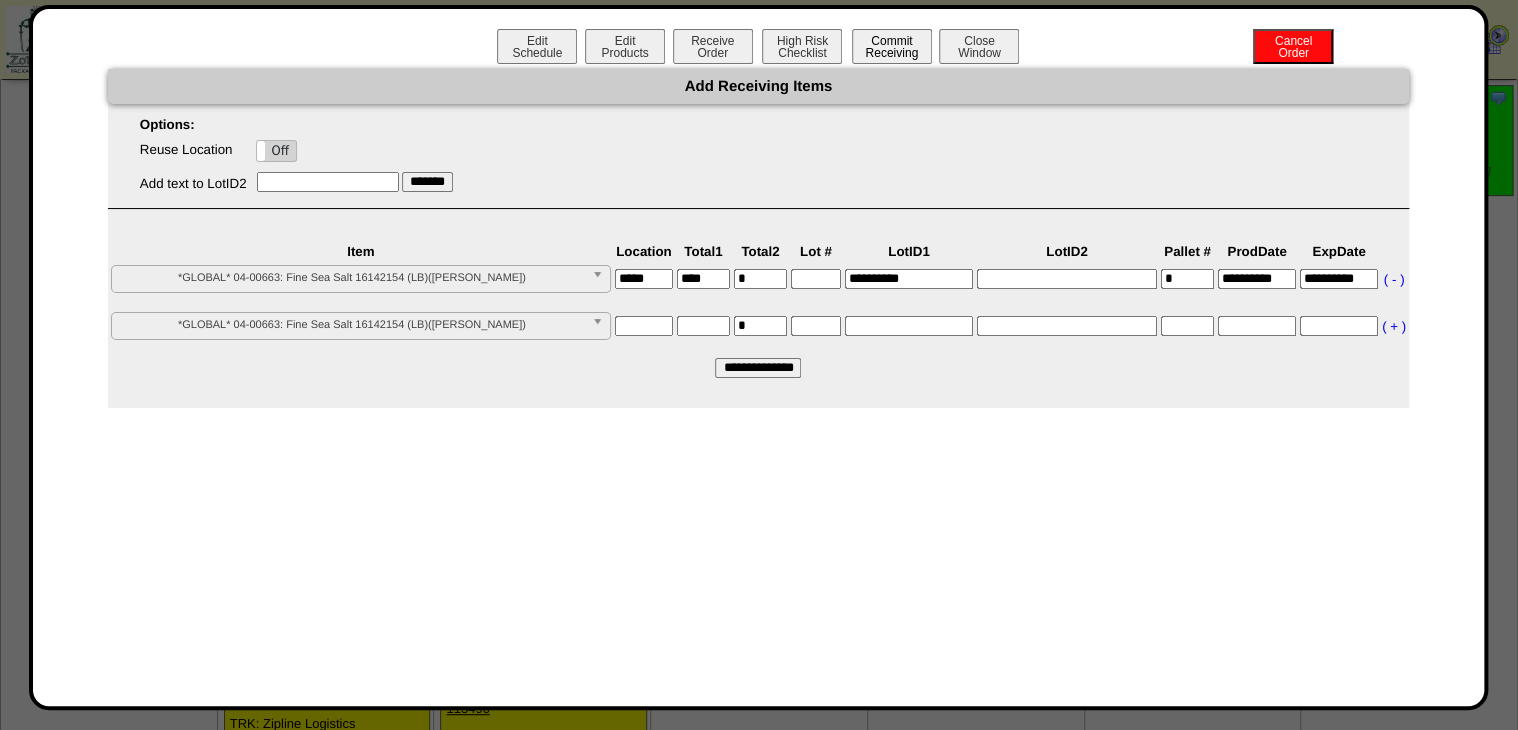 click on "Commit Receiving" at bounding box center (892, 46) 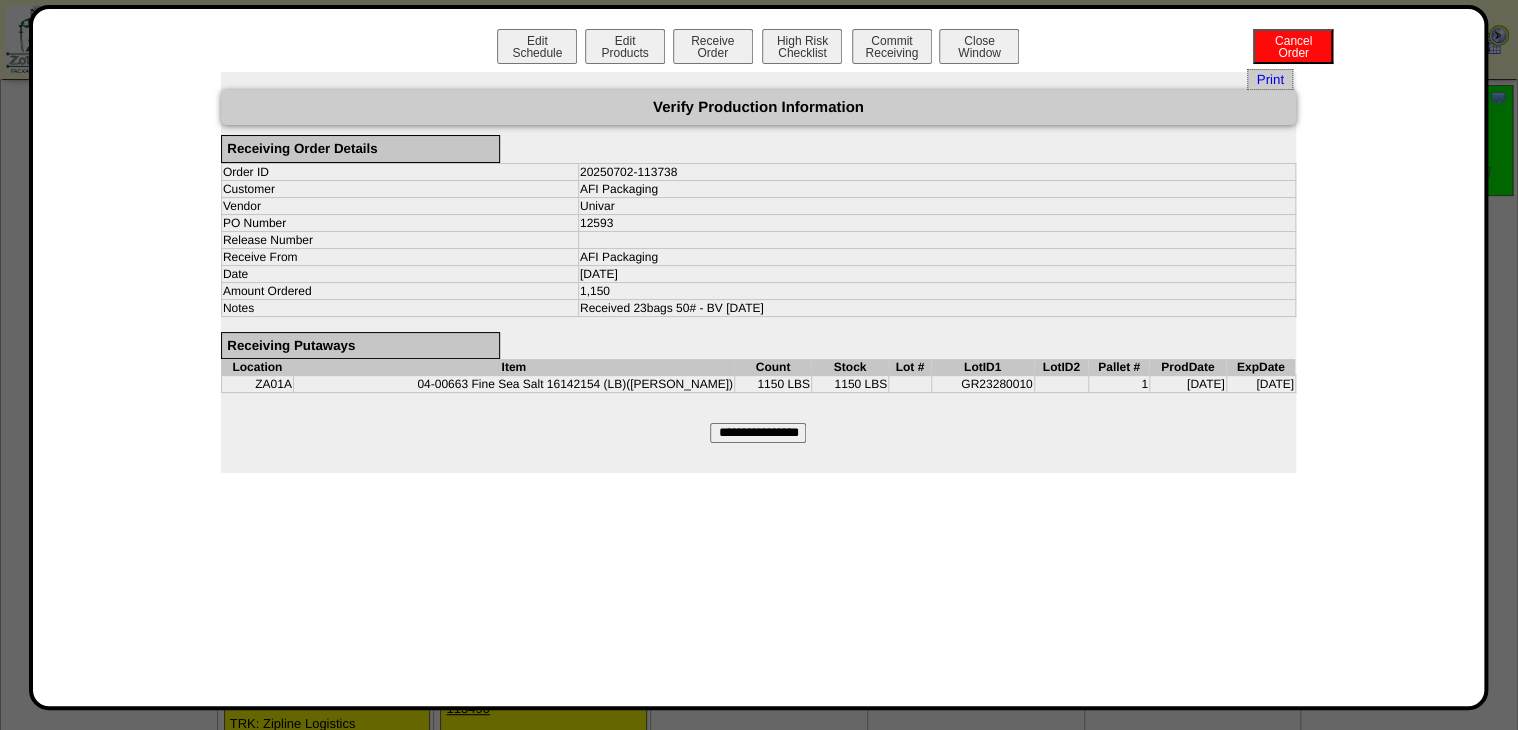 click on "**********" at bounding box center [758, 433] 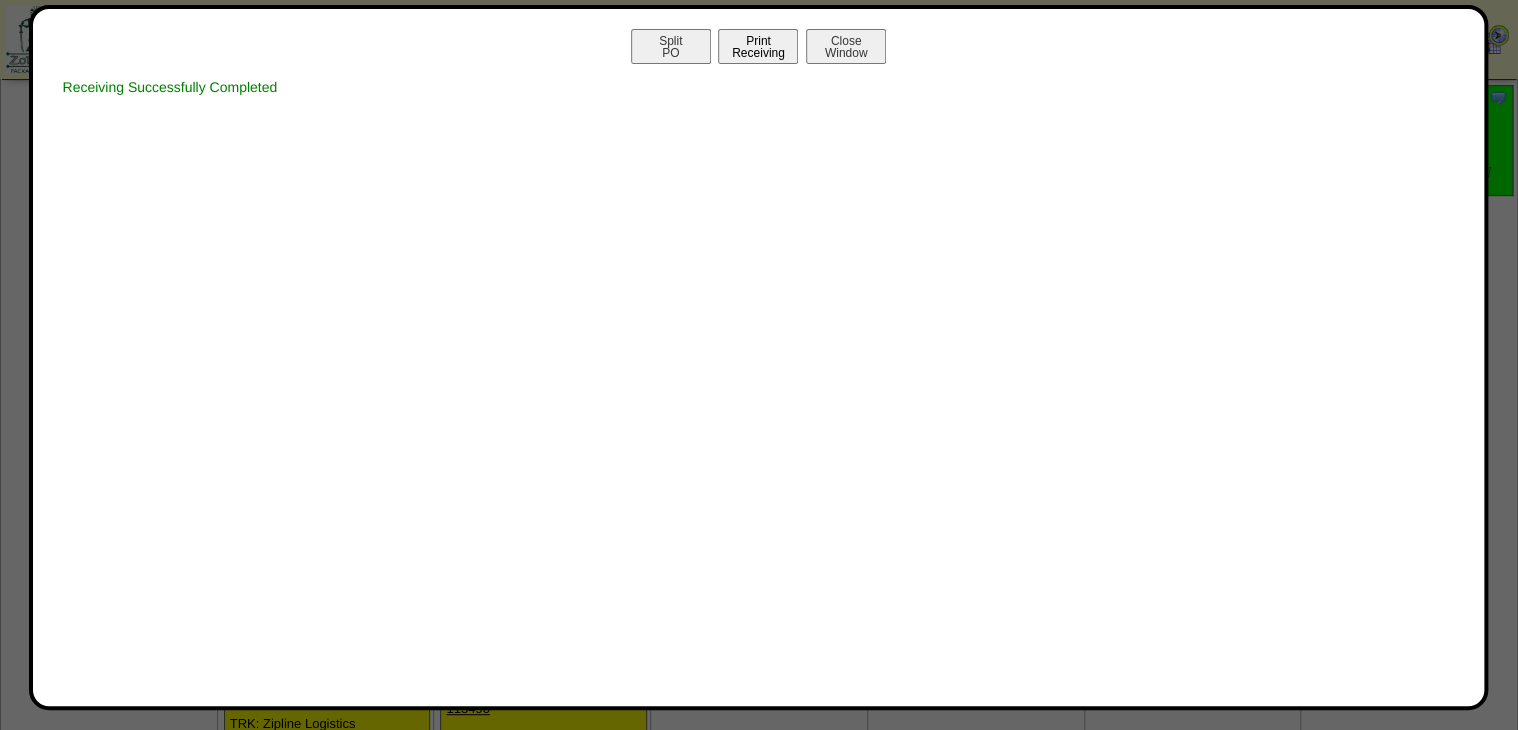 click on "Print Receiving" at bounding box center (758, 46) 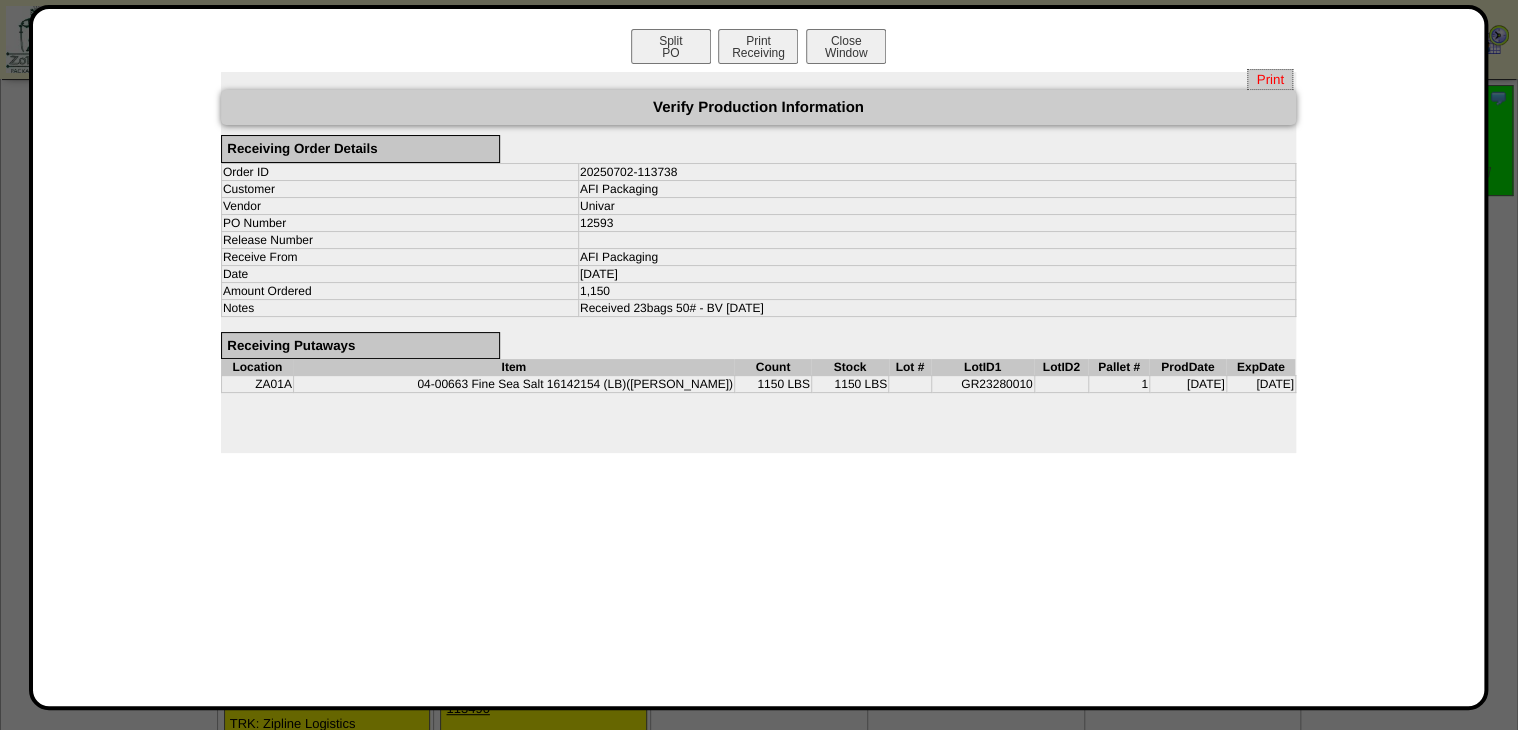 click on "Print" at bounding box center [1269, 79] 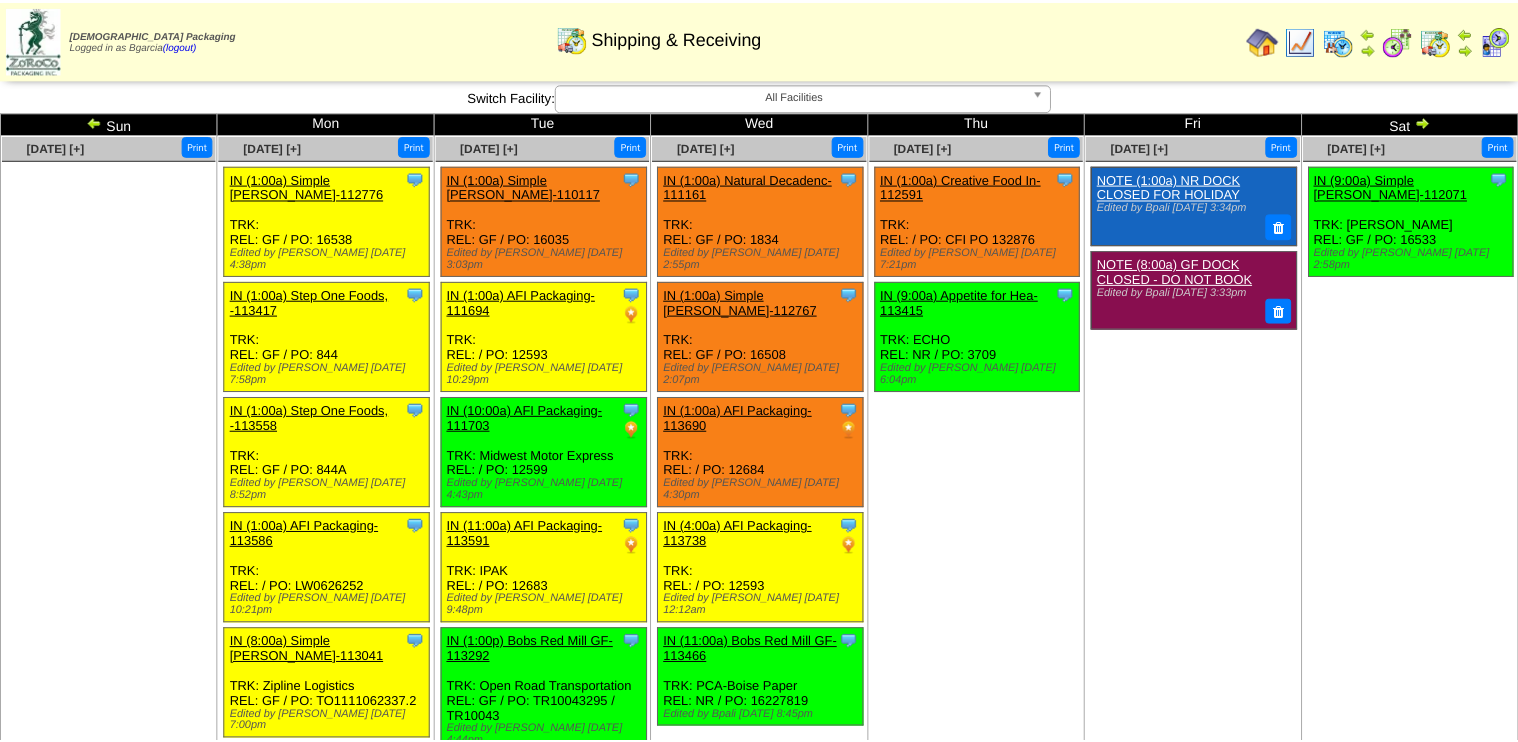 scroll, scrollTop: 80, scrollLeft: 0, axis: vertical 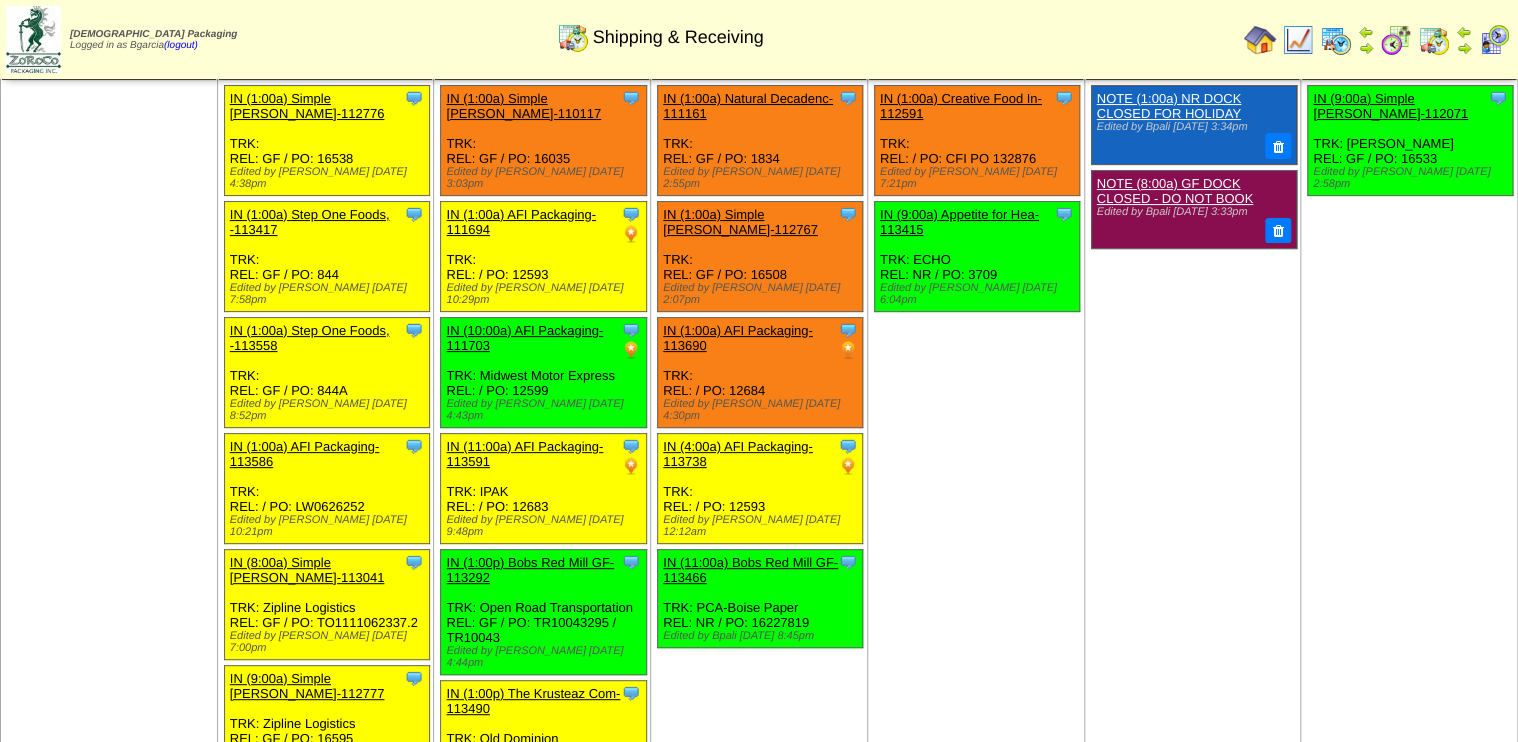 click at bounding box center [1396, 40] 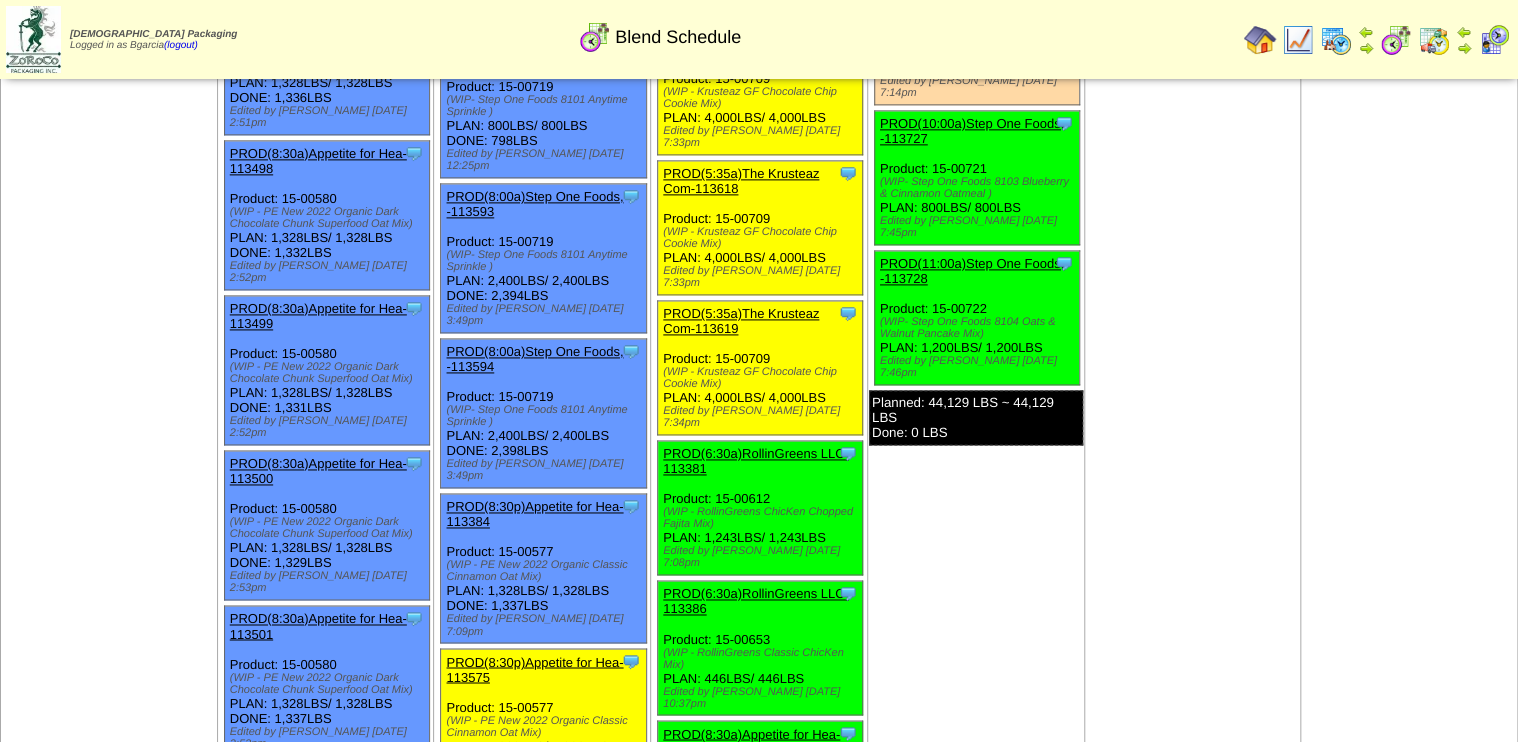 scroll, scrollTop: 1040, scrollLeft: 0, axis: vertical 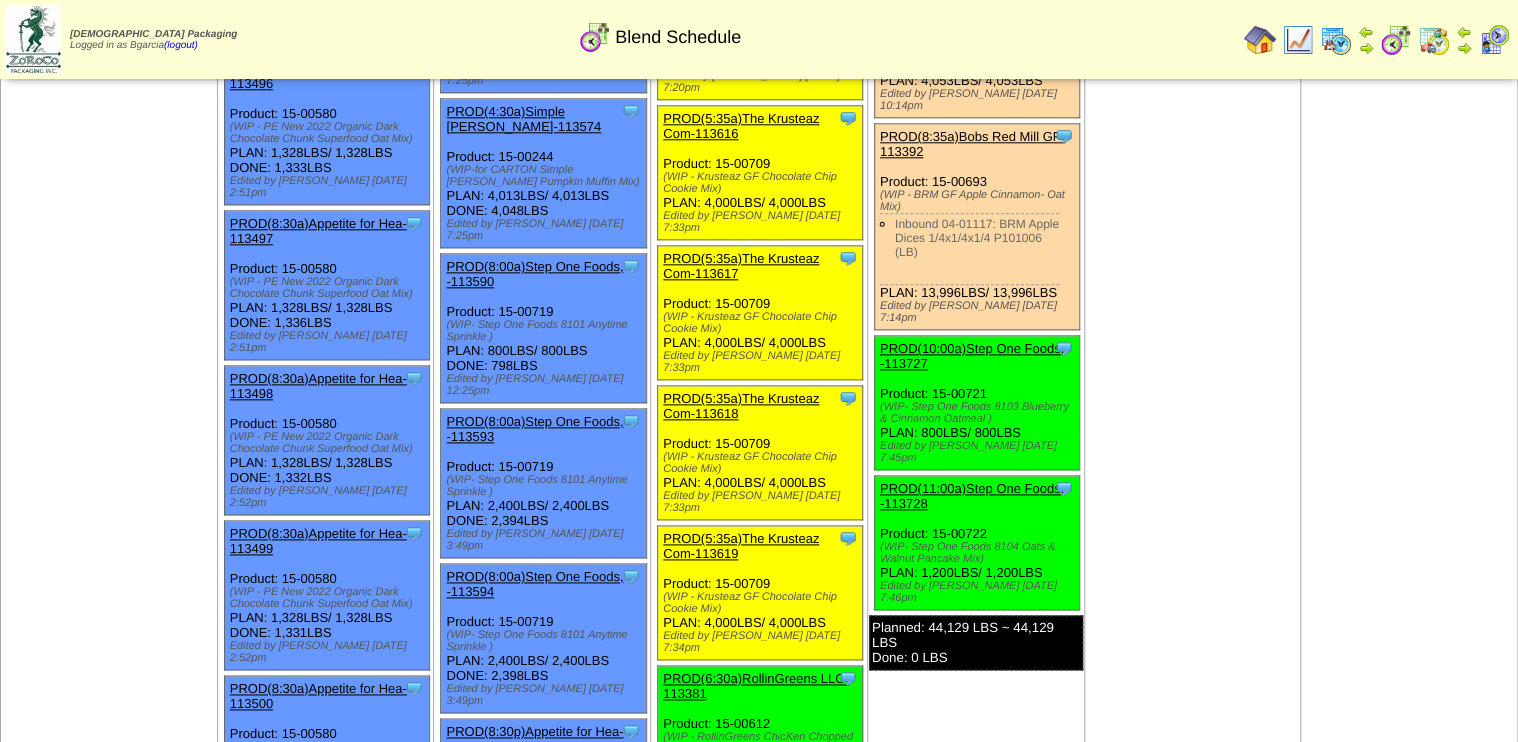 click at bounding box center [1434, 40] 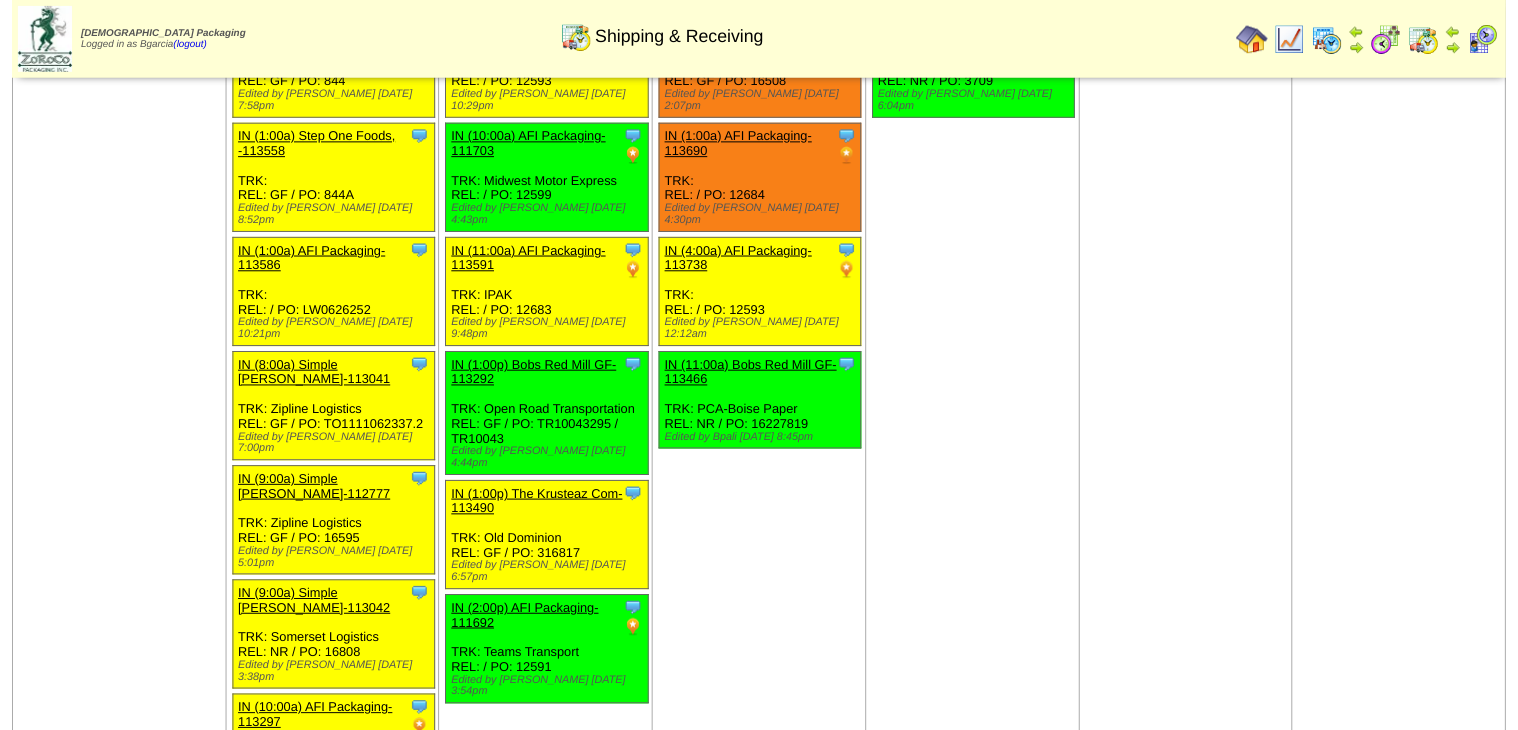 scroll, scrollTop: 240, scrollLeft: 0, axis: vertical 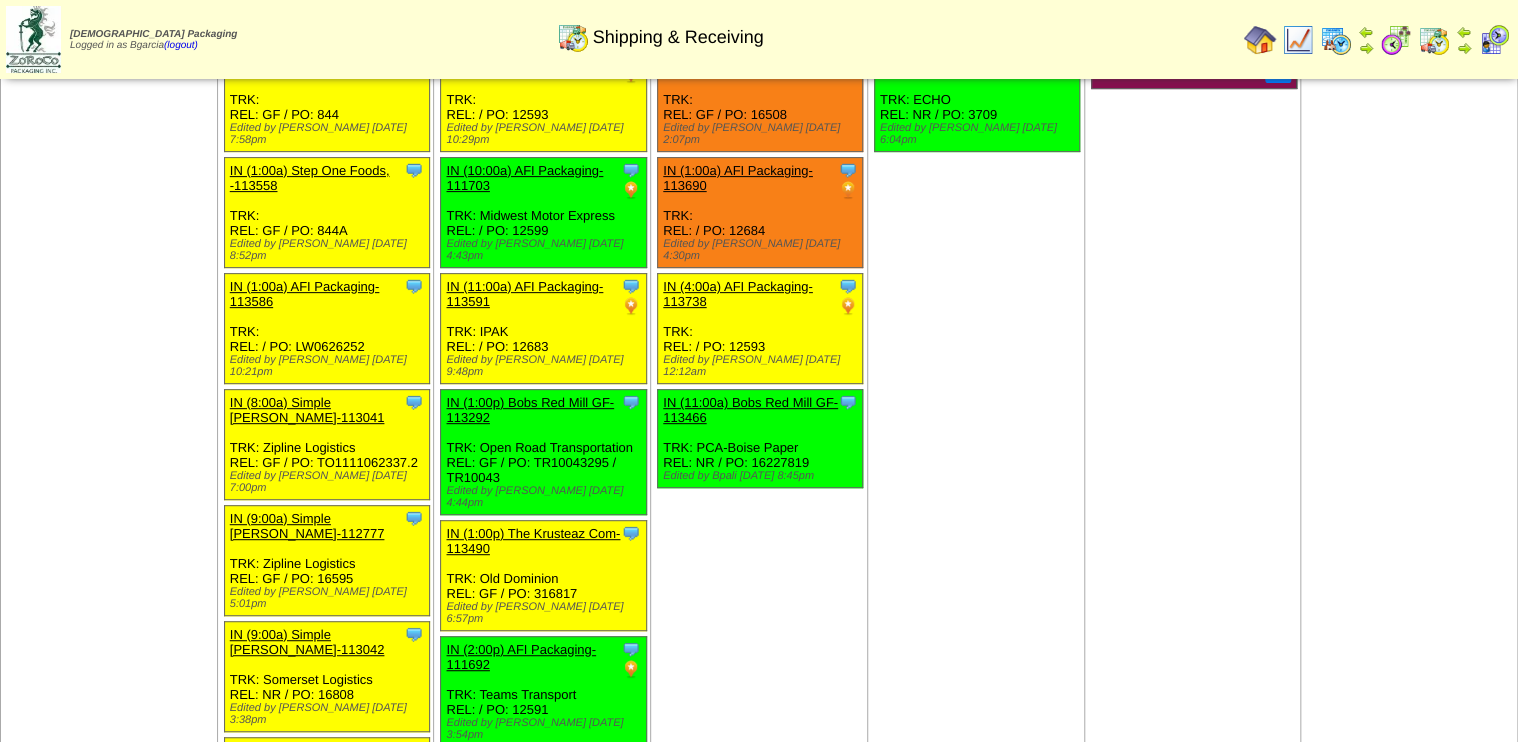click on "IN
(1:00p)
Bobs Red Mill GF-113292" at bounding box center (530, 410) 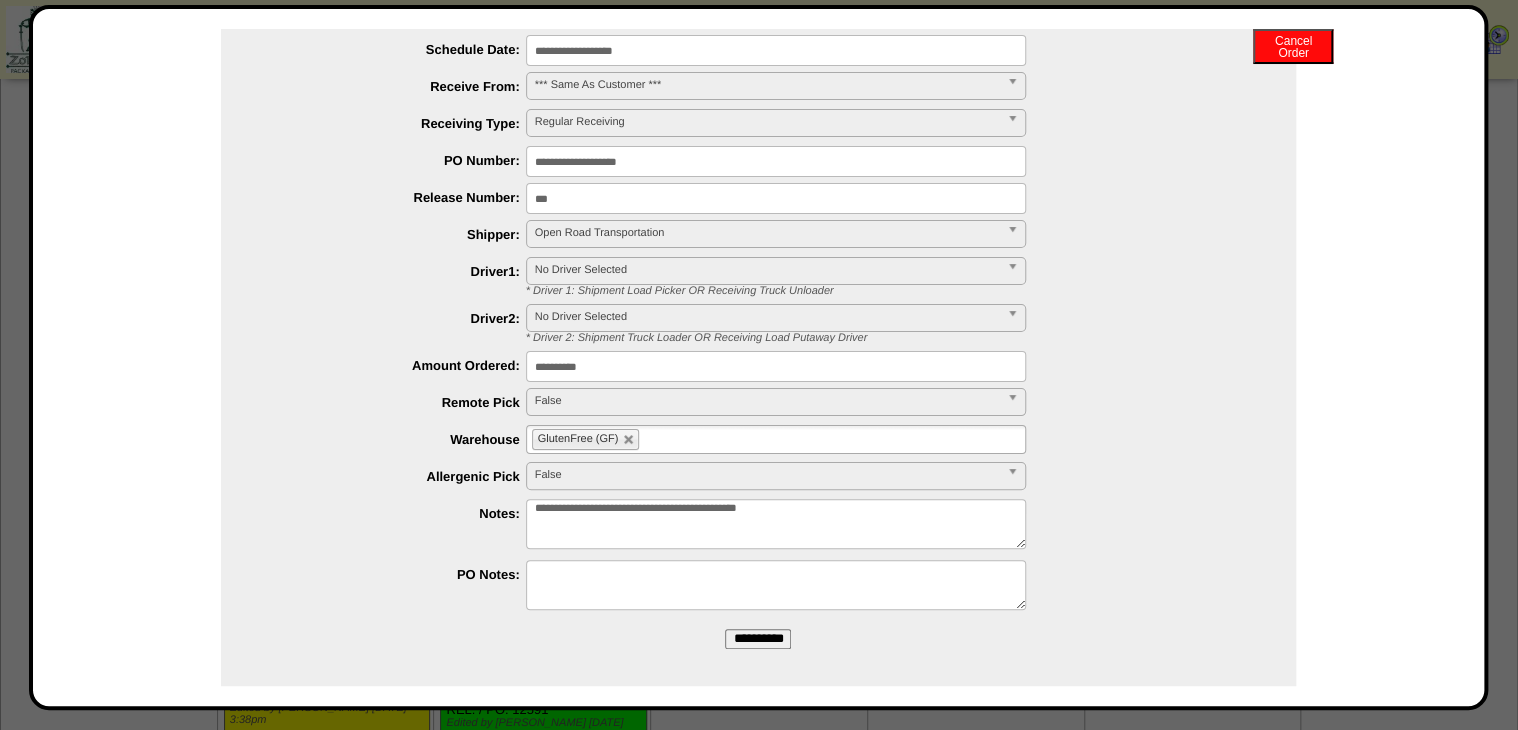 scroll, scrollTop: 165, scrollLeft: 0, axis: vertical 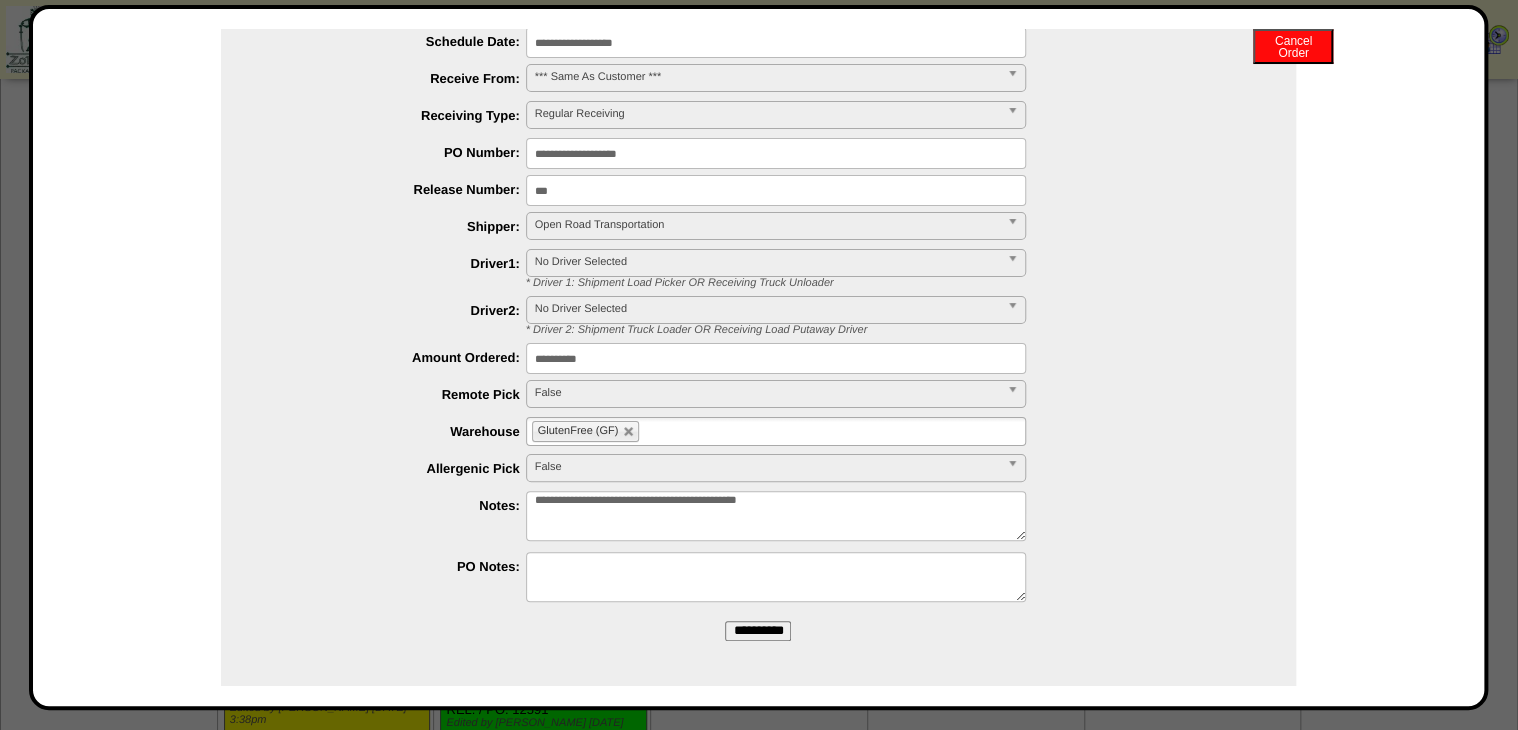 drag, startPoint x: 713, startPoint y: 504, endPoint x: 585, endPoint y: 504, distance: 128 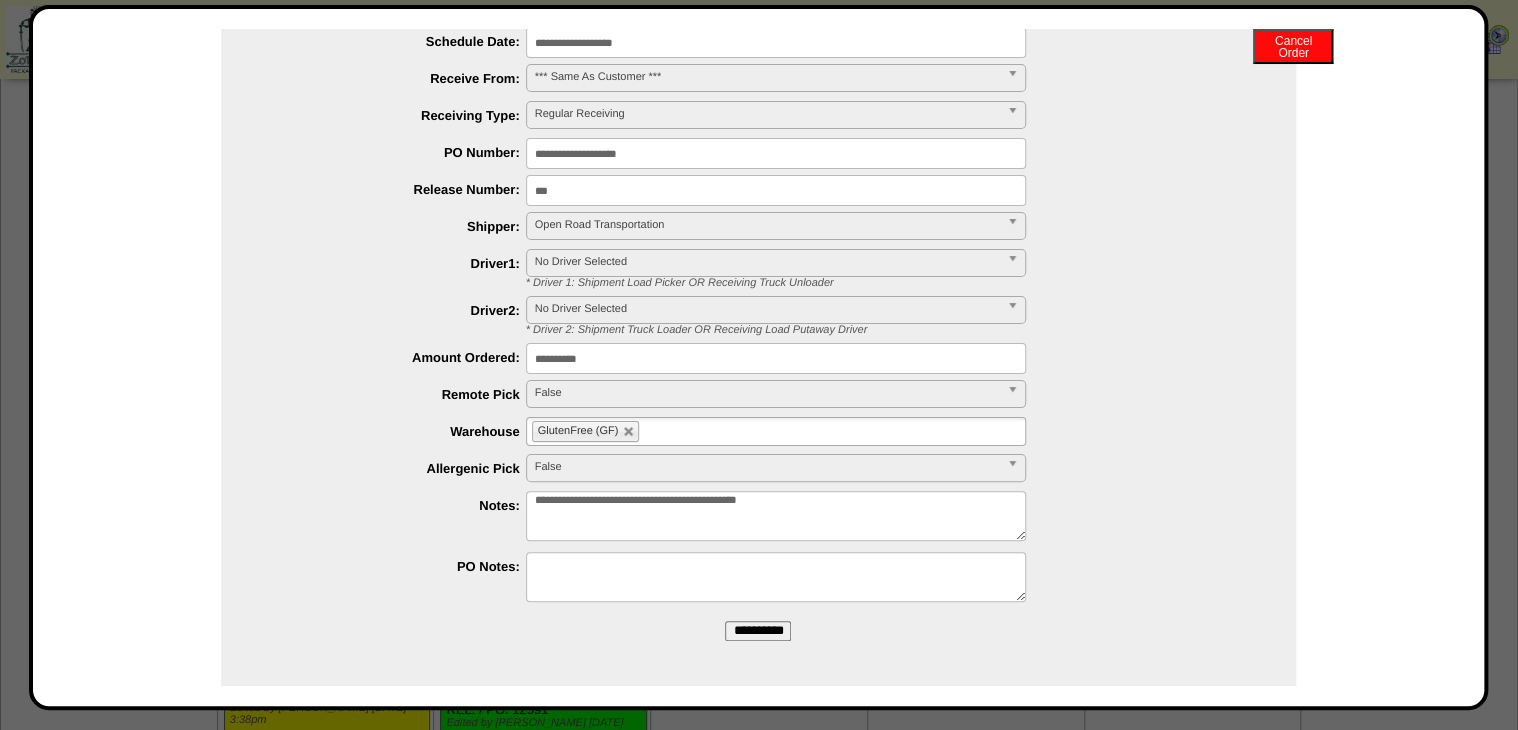 click on "**********" at bounding box center [776, 516] 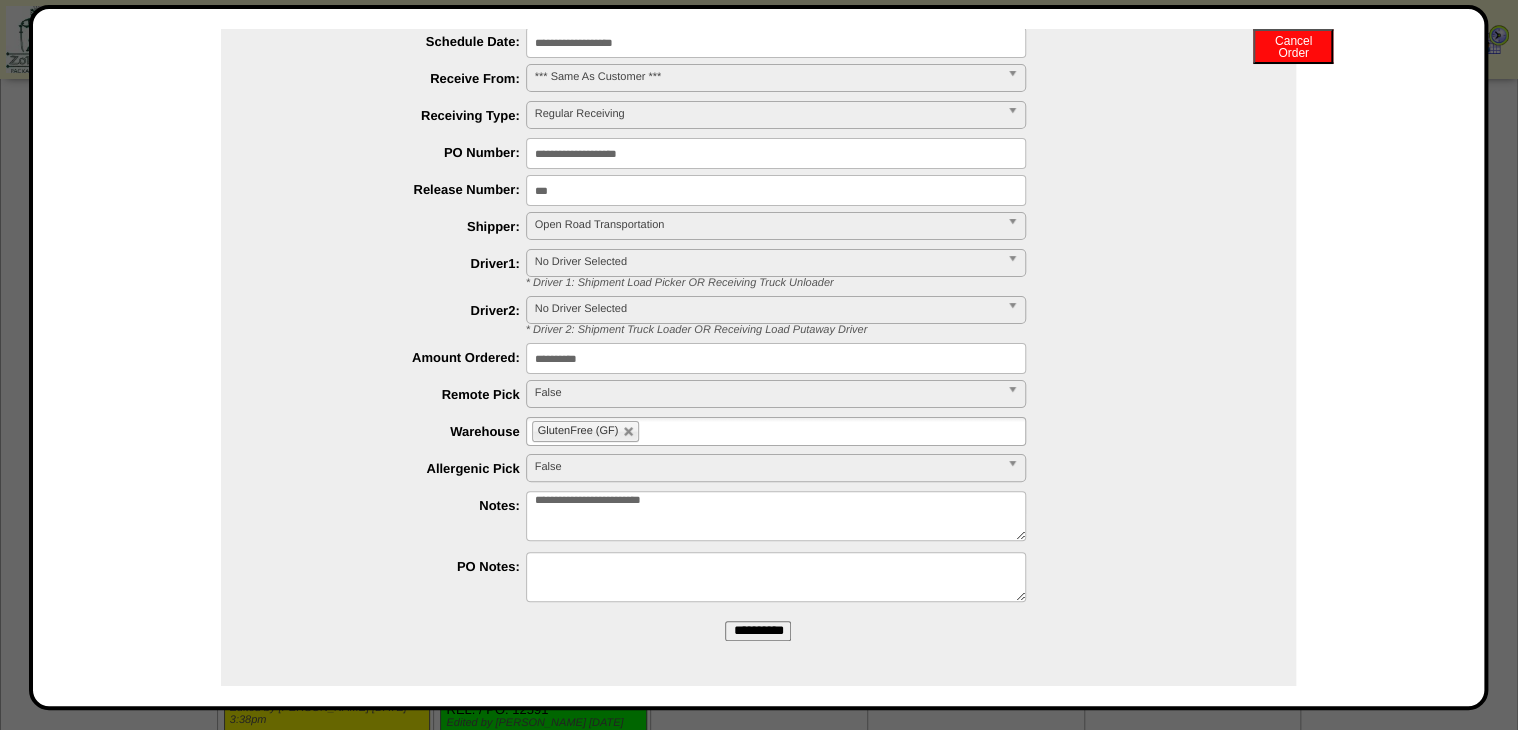drag, startPoint x: 669, startPoint y: 501, endPoint x: 723, endPoint y: 508, distance: 54.451813 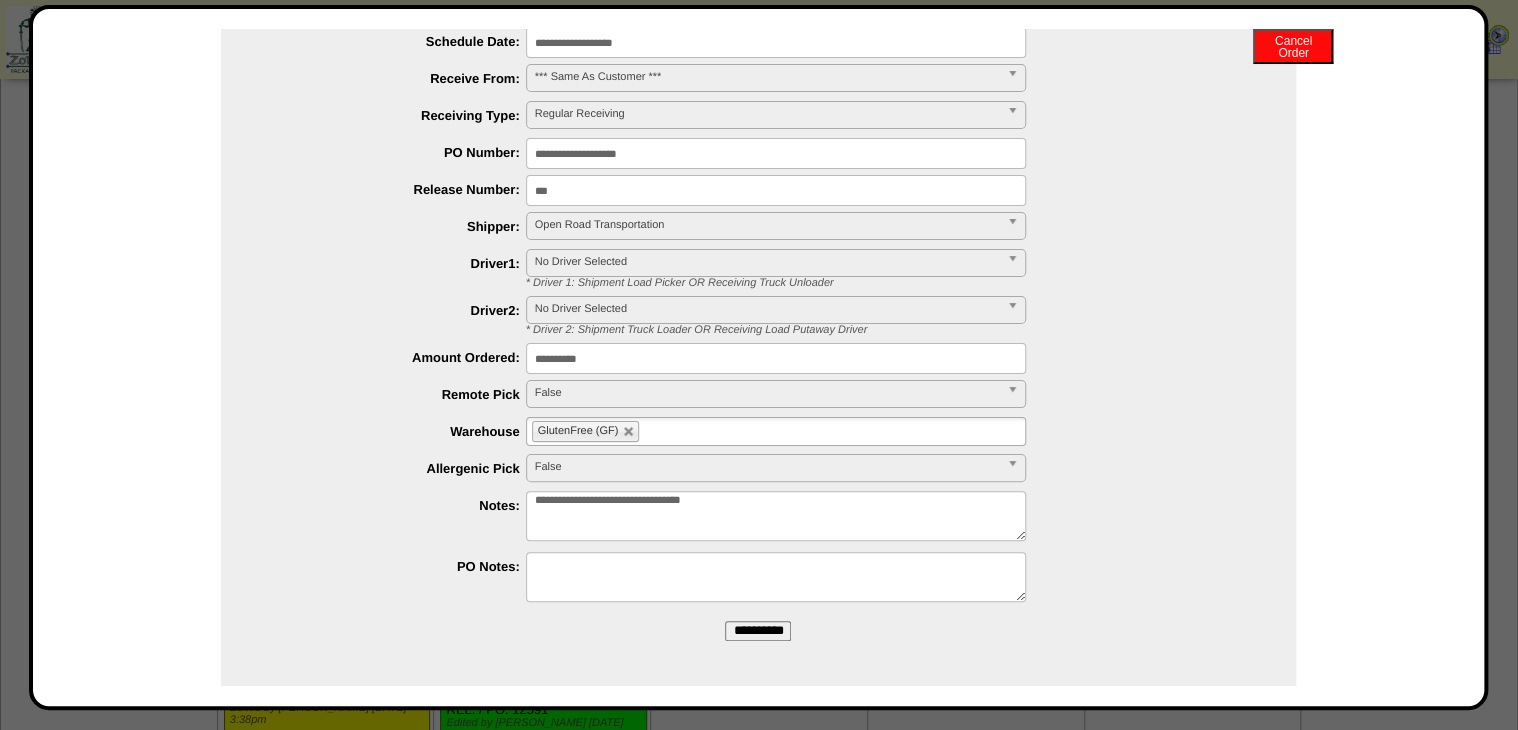 type on "**********" 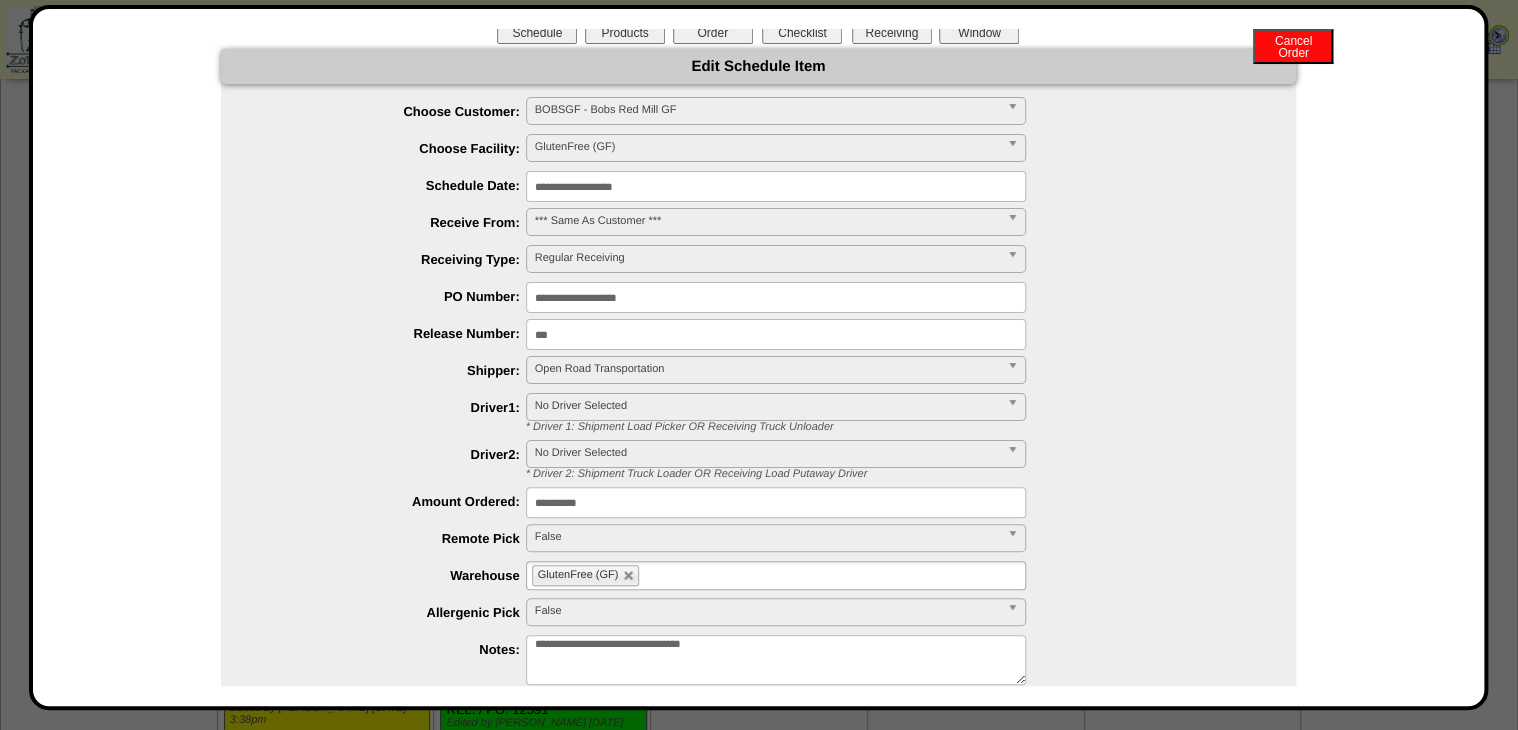 scroll, scrollTop: 0, scrollLeft: 0, axis: both 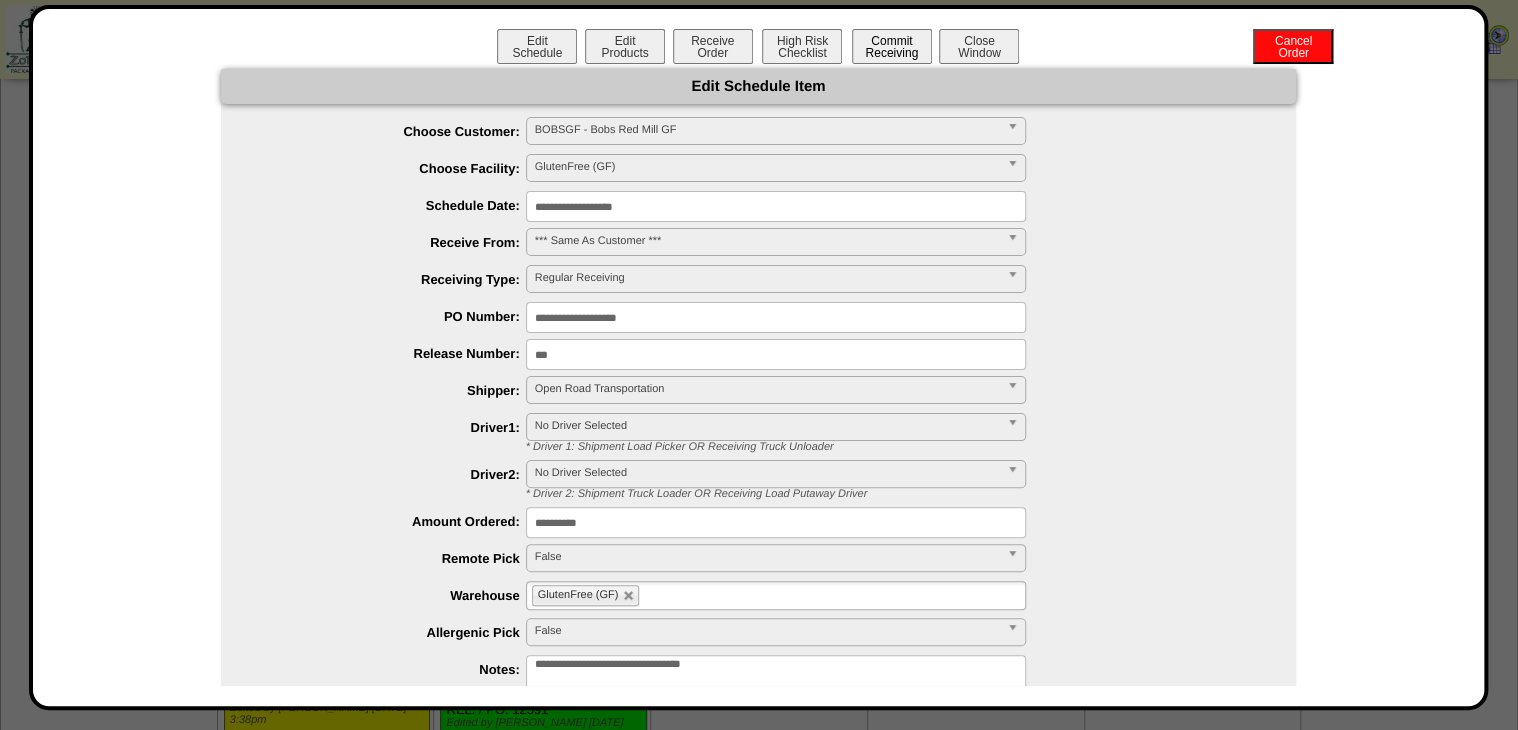 click on "Commit Receiving" at bounding box center [892, 46] 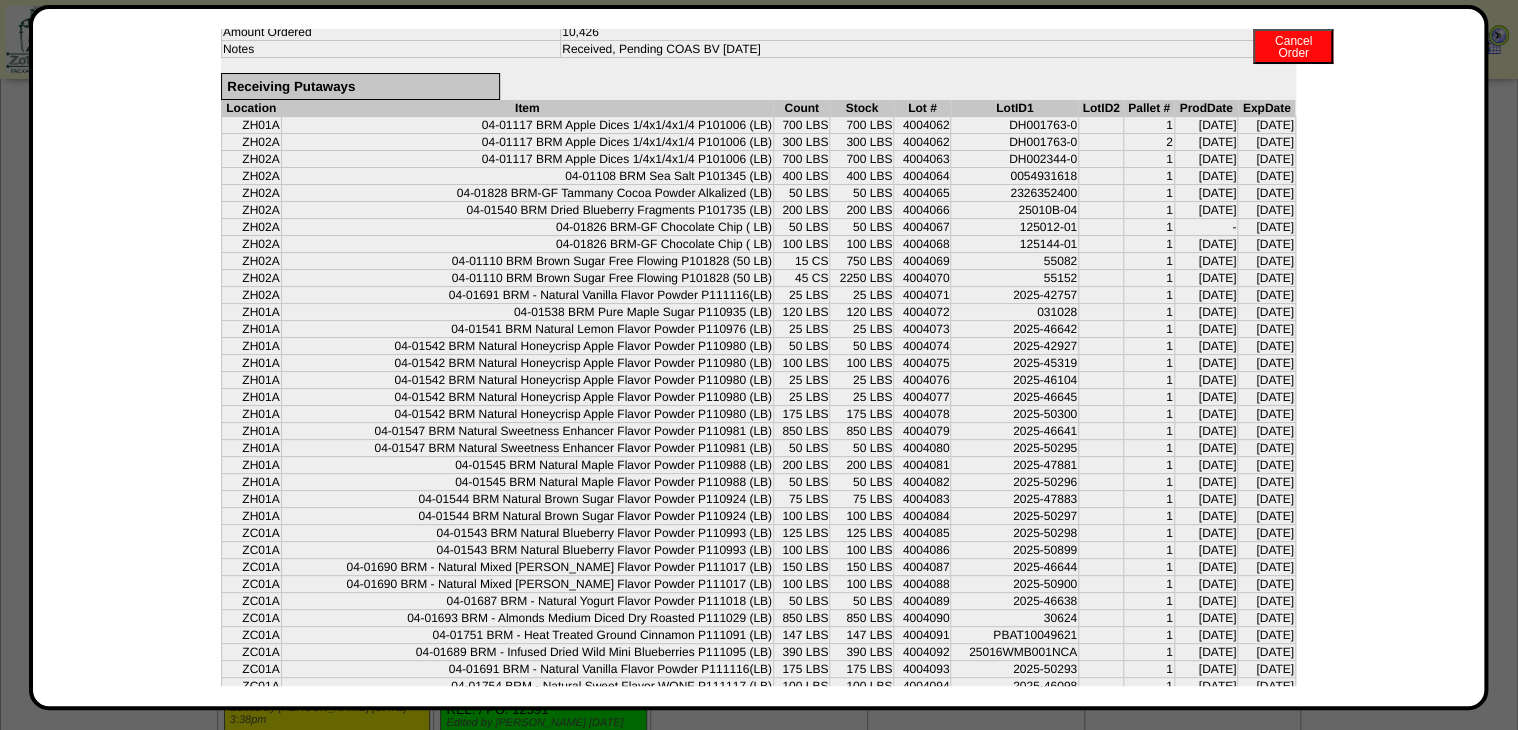 scroll, scrollTop: 155, scrollLeft: 0, axis: vertical 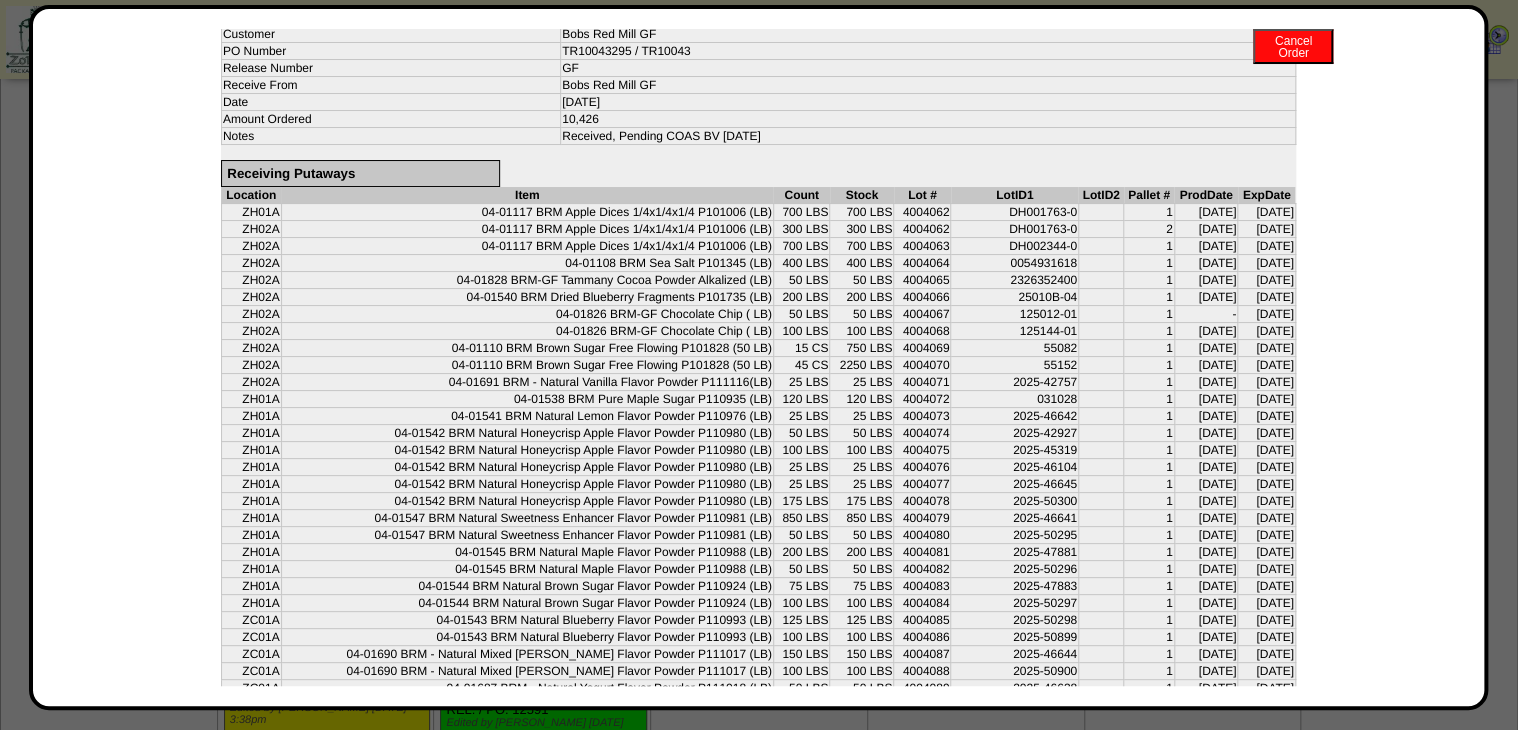 drag, startPoint x: 952, startPoint y: 341, endPoint x: 1268, endPoint y: 328, distance: 316.2673 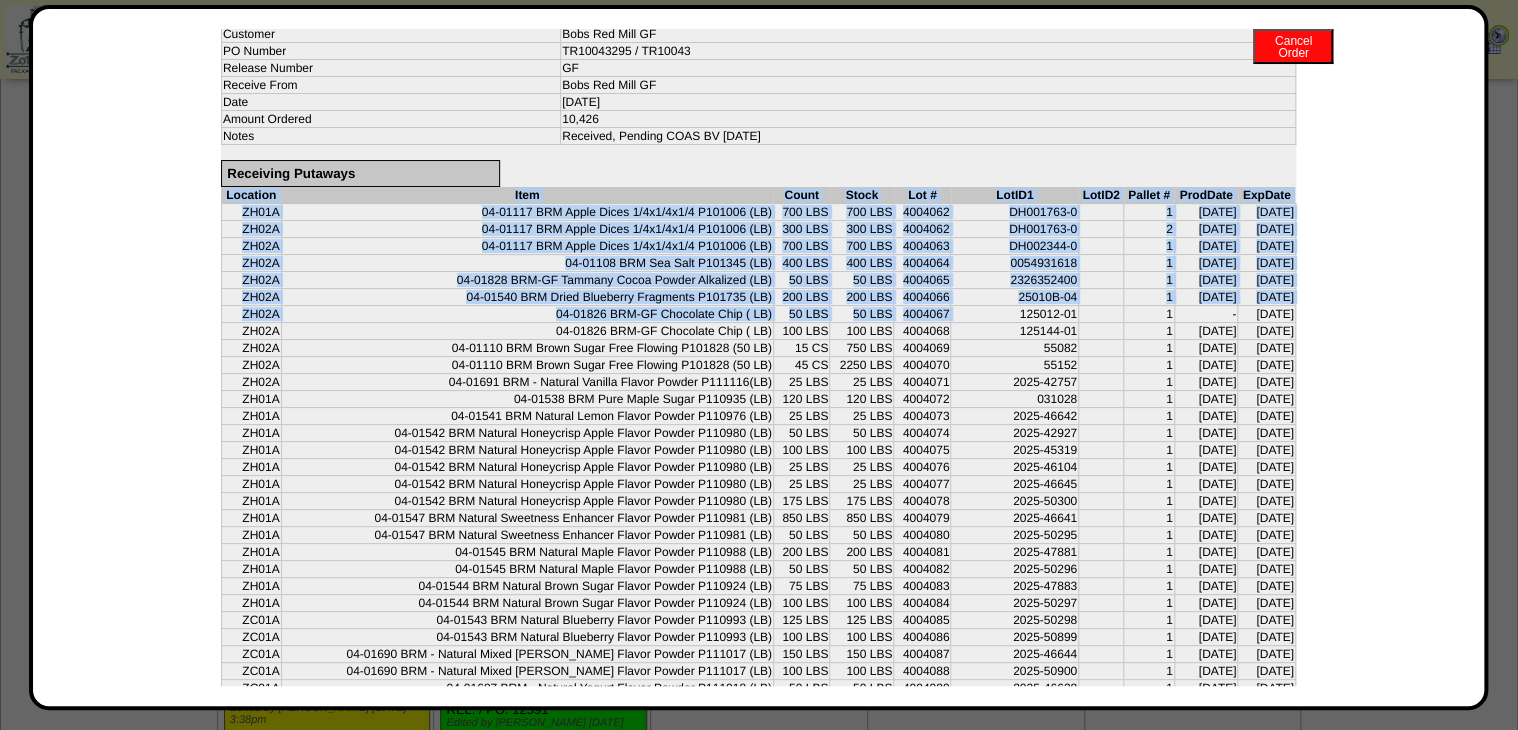 drag, startPoint x: 1290, startPoint y: 324, endPoint x: 972, endPoint y: 313, distance: 318.1902 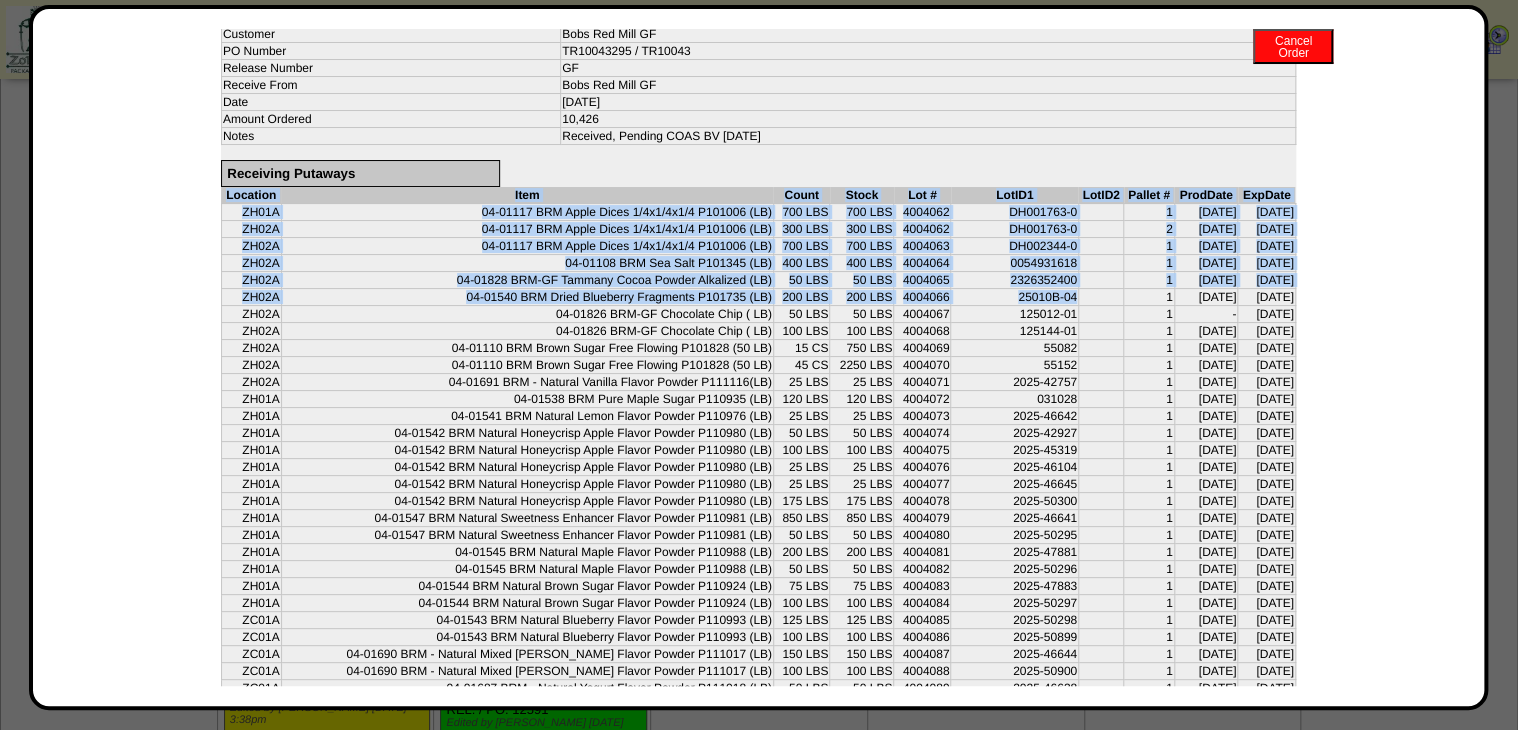 drag, startPoint x: 1295, startPoint y: 322, endPoint x: 1058, endPoint y: 296, distance: 238.42189 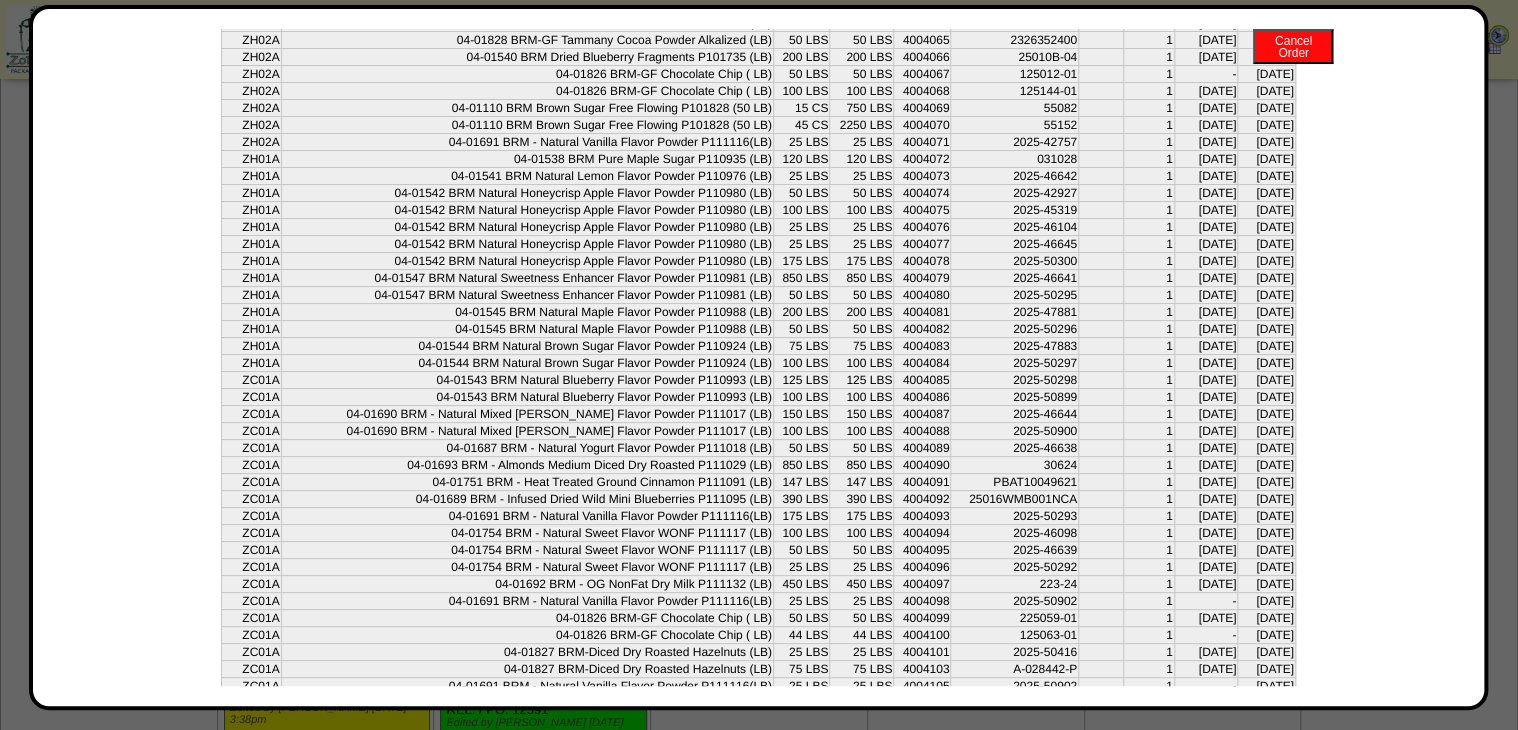 scroll, scrollTop: 475, scrollLeft: 0, axis: vertical 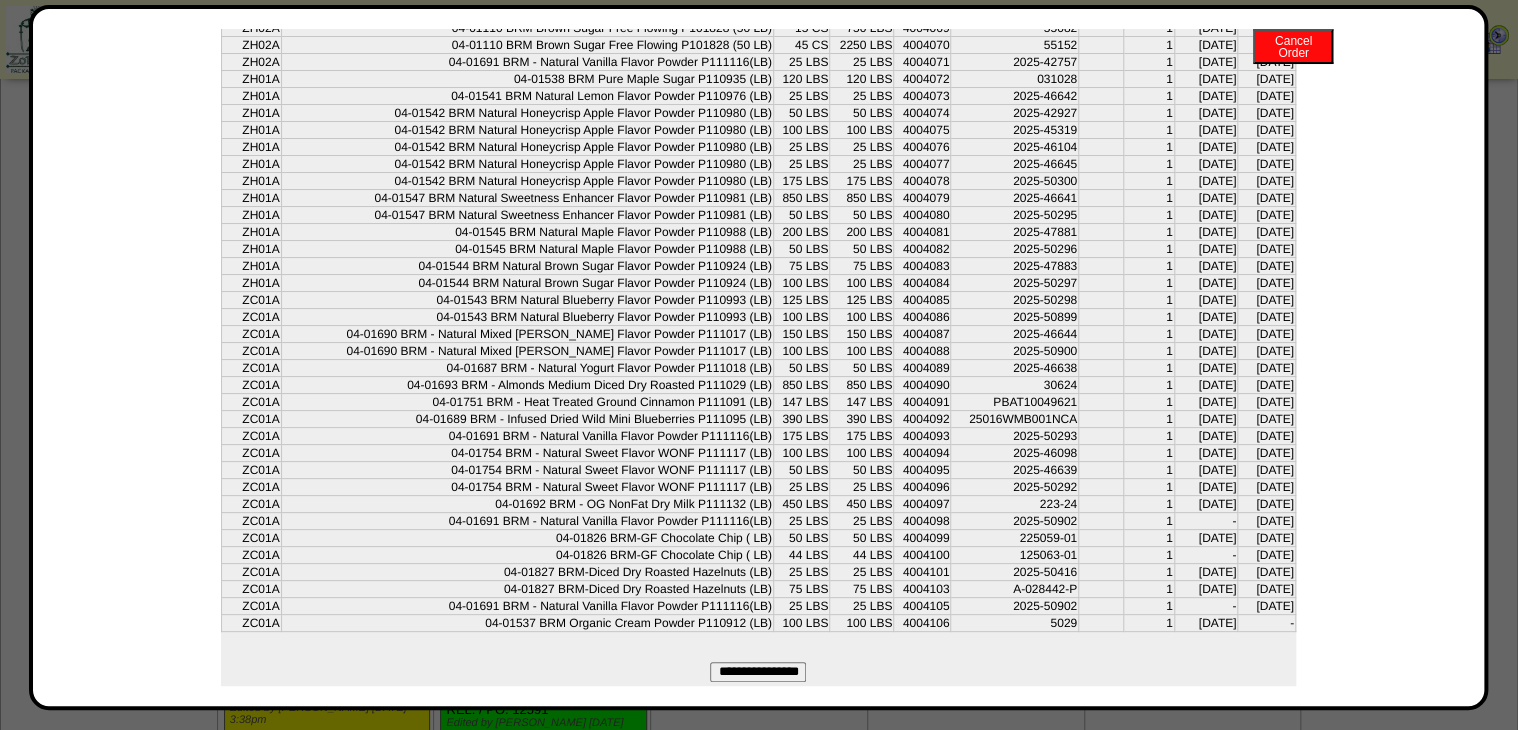 drag, startPoint x: 592, startPoint y: 518, endPoint x: 1050, endPoint y: 526, distance: 458.06985 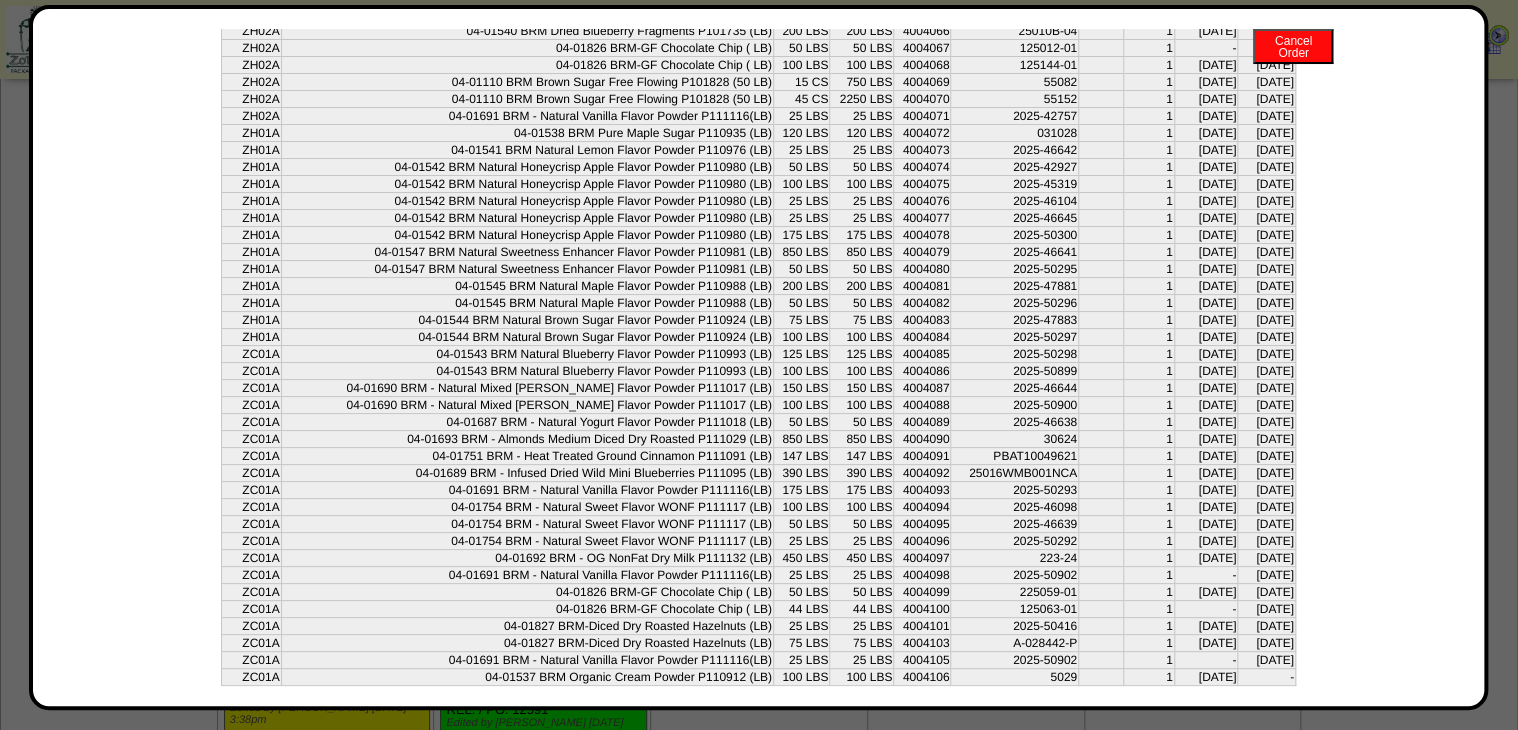 scroll, scrollTop: 395, scrollLeft: 0, axis: vertical 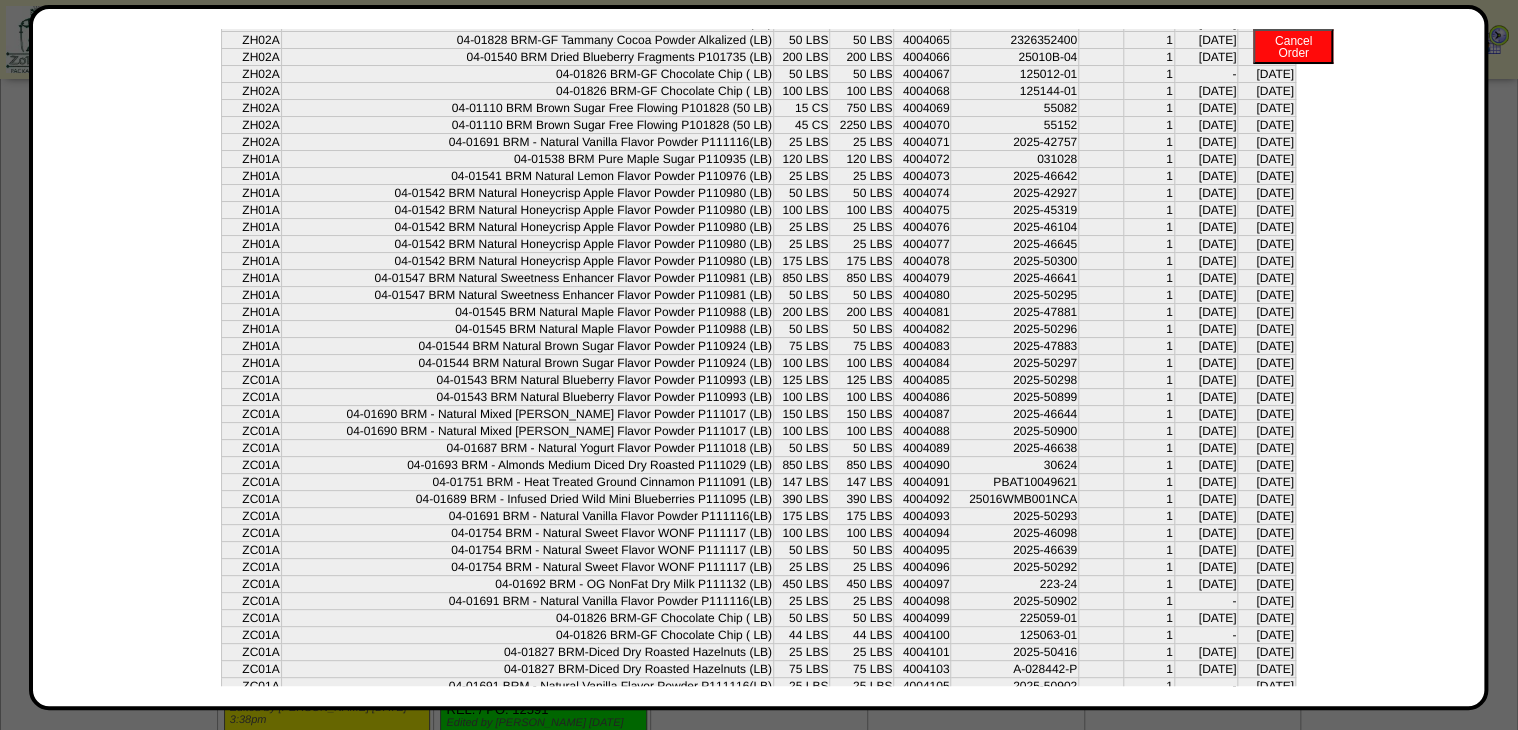 click on "225059-01" at bounding box center (1015, 618) 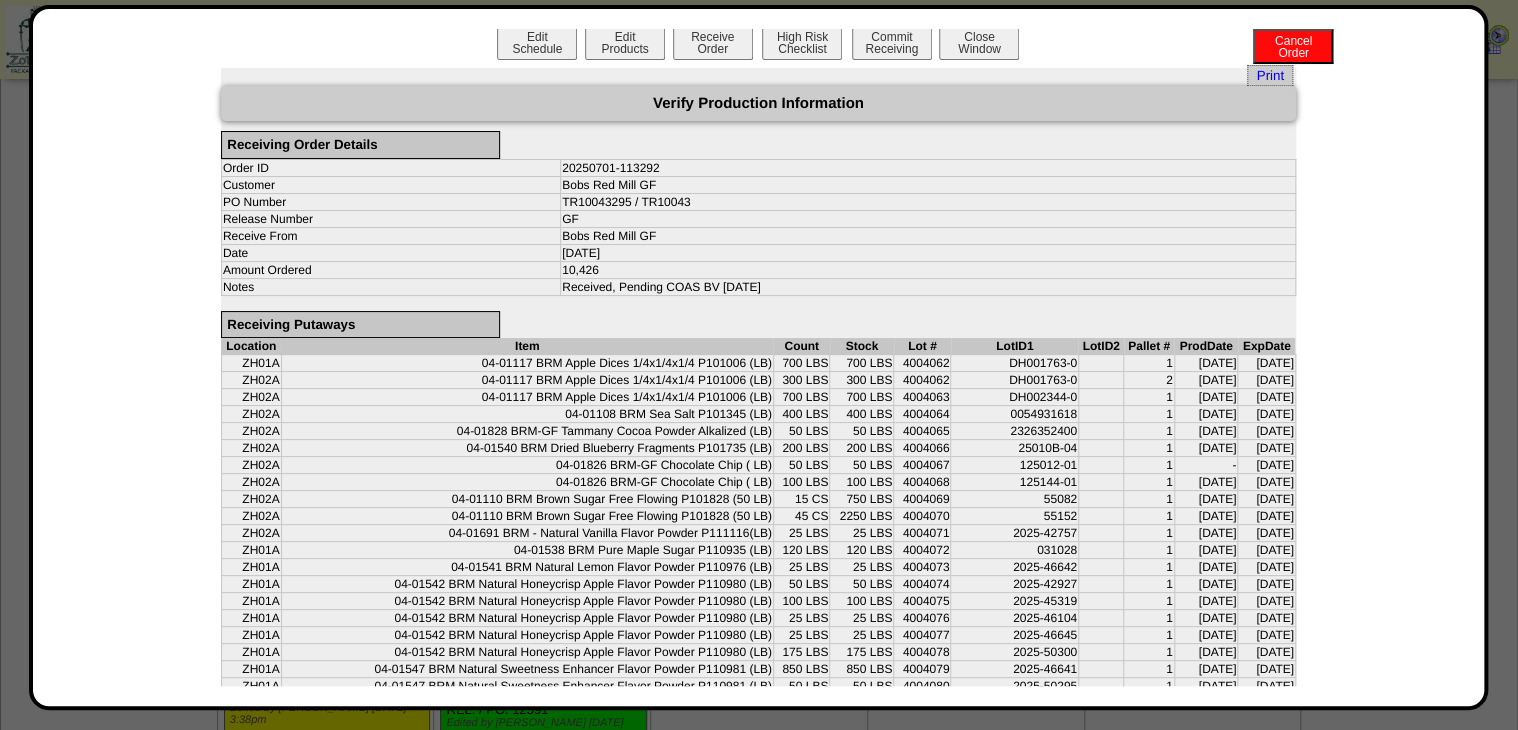 scroll, scrollTop: 0, scrollLeft: 0, axis: both 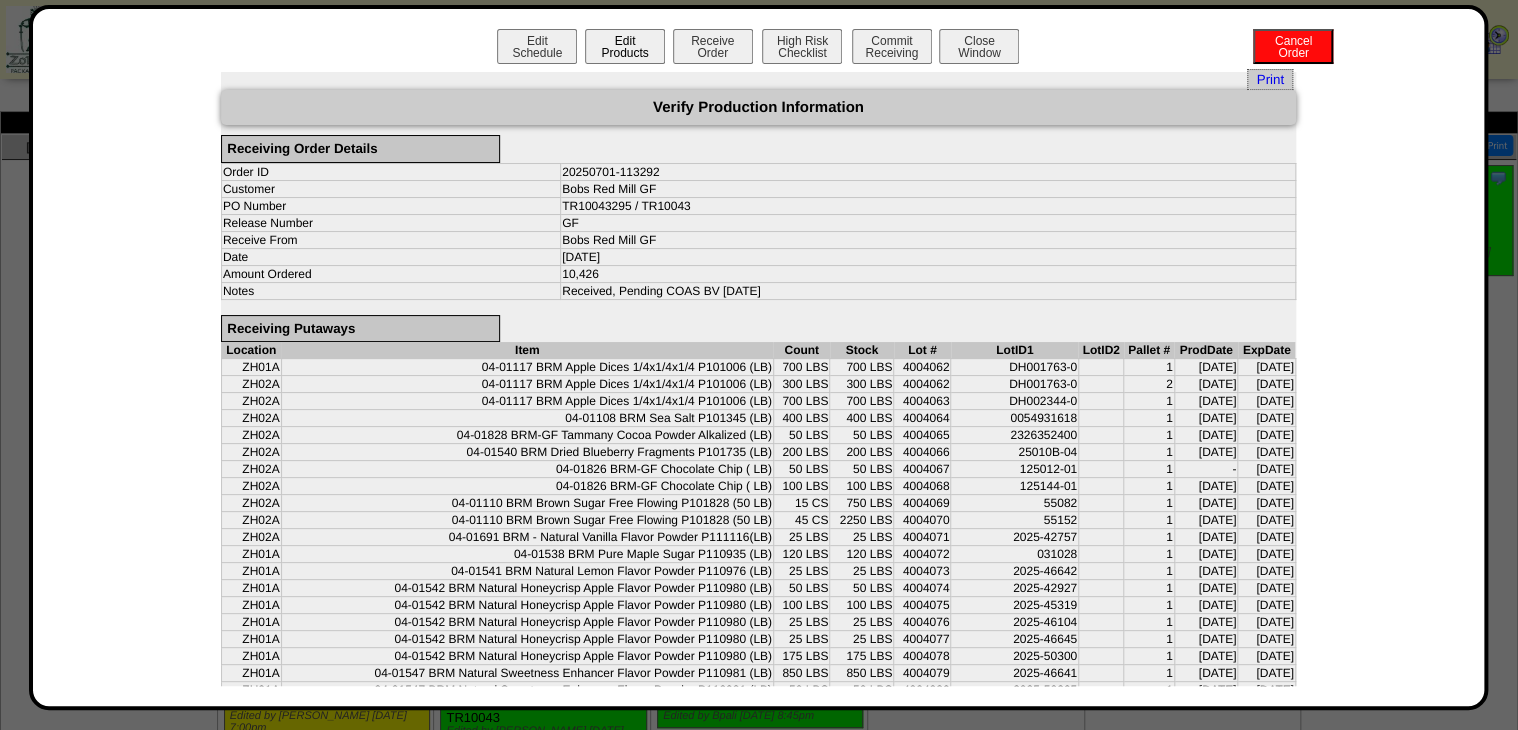 click on "Edit Products" at bounding box center (625, 46) 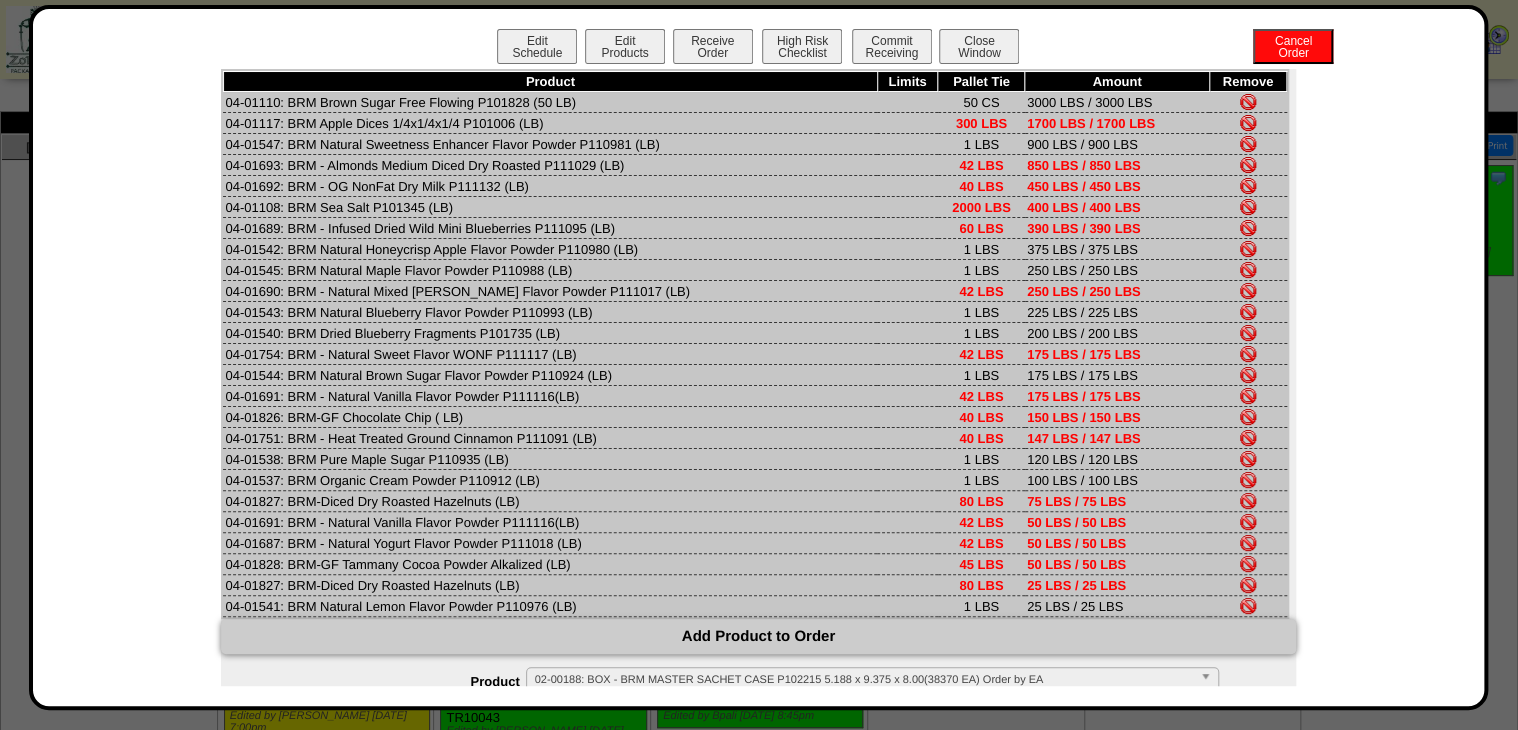 drag, startPoint x: 460, startPoint y: 308, endPoint x: 378, endPoint y: 409, distance: 130.09612 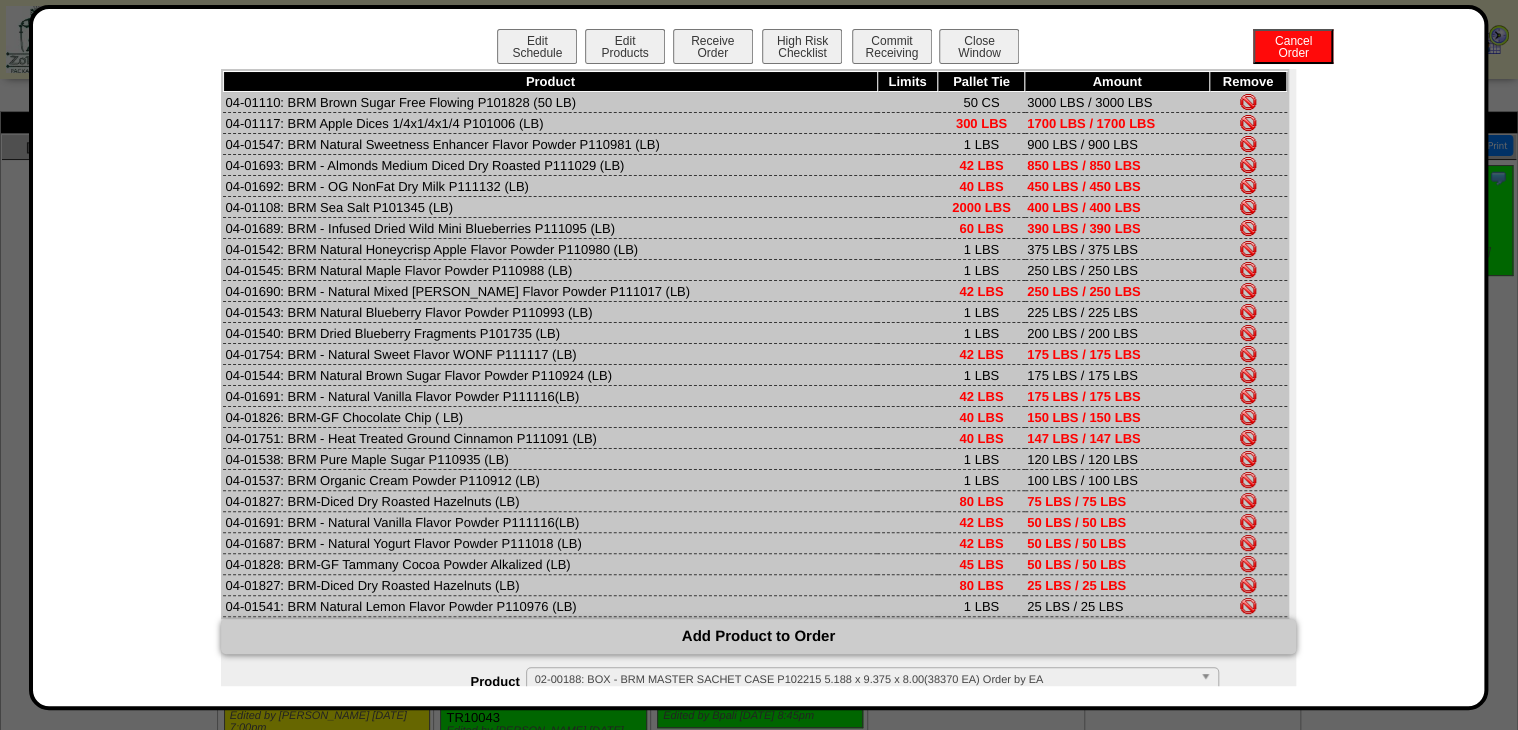 drag, startPoint x: 378, startPoint y: 409, endPoint x: 376, endPoint y: 316, distance: 93.0215 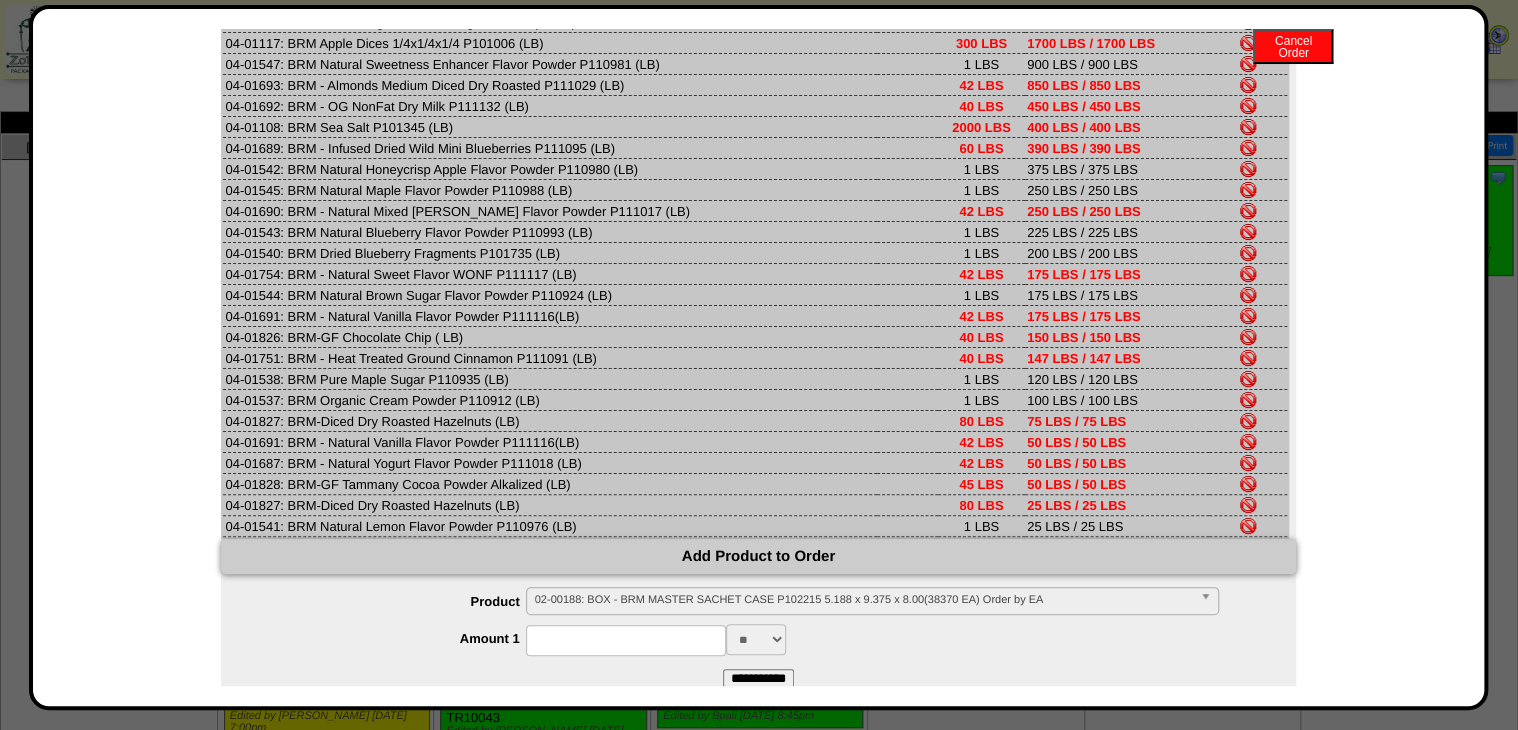 scroll, scrollTop: 108, scrollLeft: 0, axis: vertical 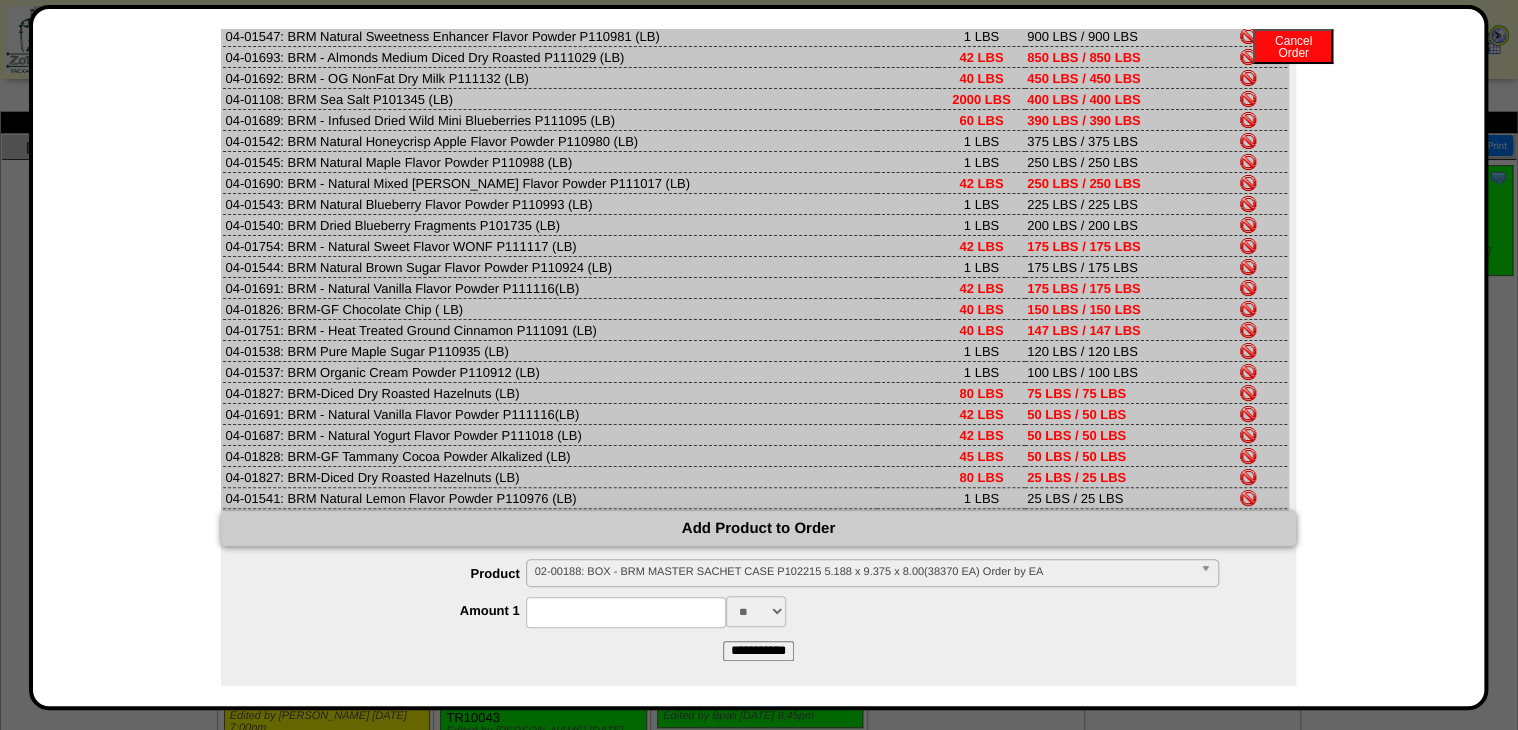 click on "02-00188: BOX - BRM MASTER SACHET CASE P102215 5.188 x 9.375 x 8.00(38370 EA) Order by EA" at bounding box center [863, 572] 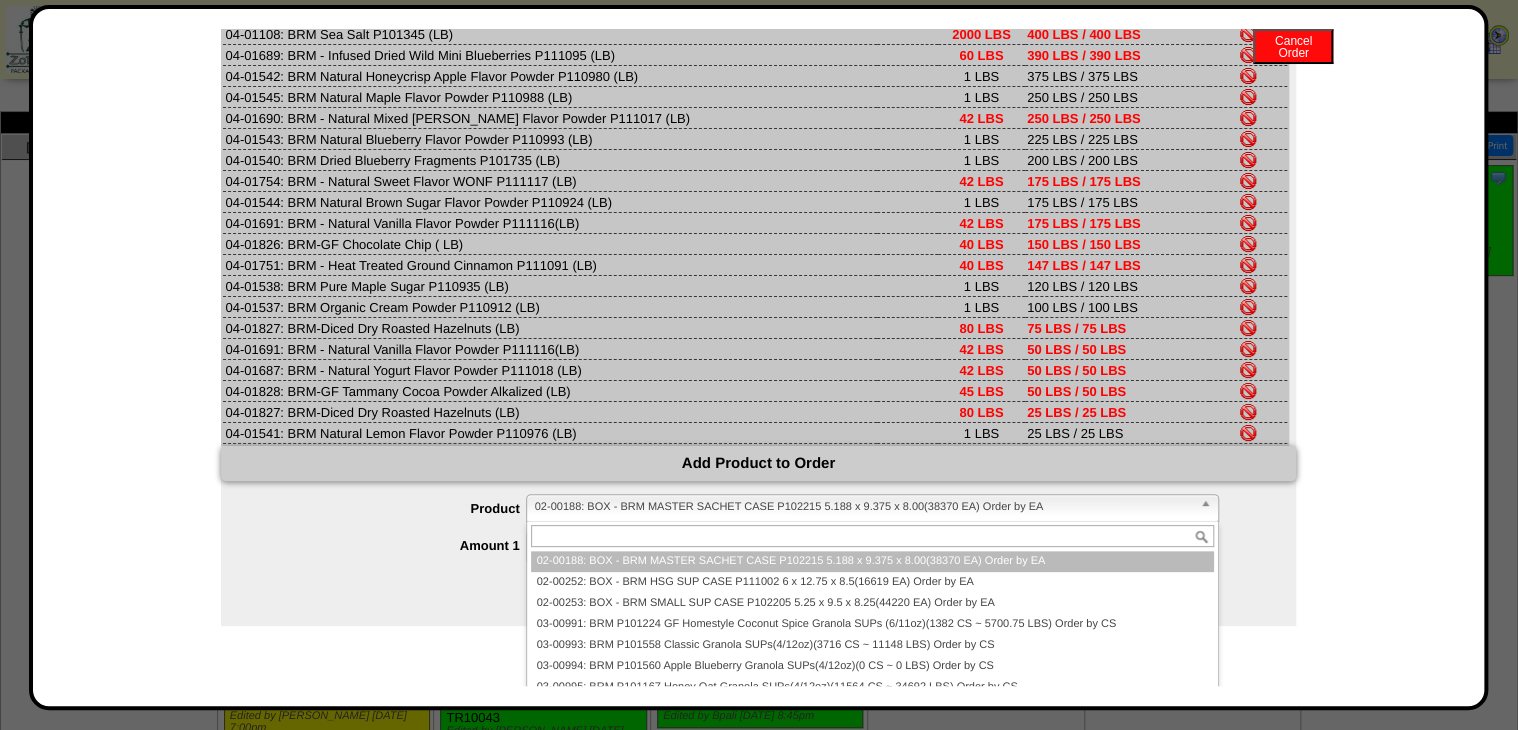 scroll, scrollTop: 276, scrollLeft: 0, axis: vertical 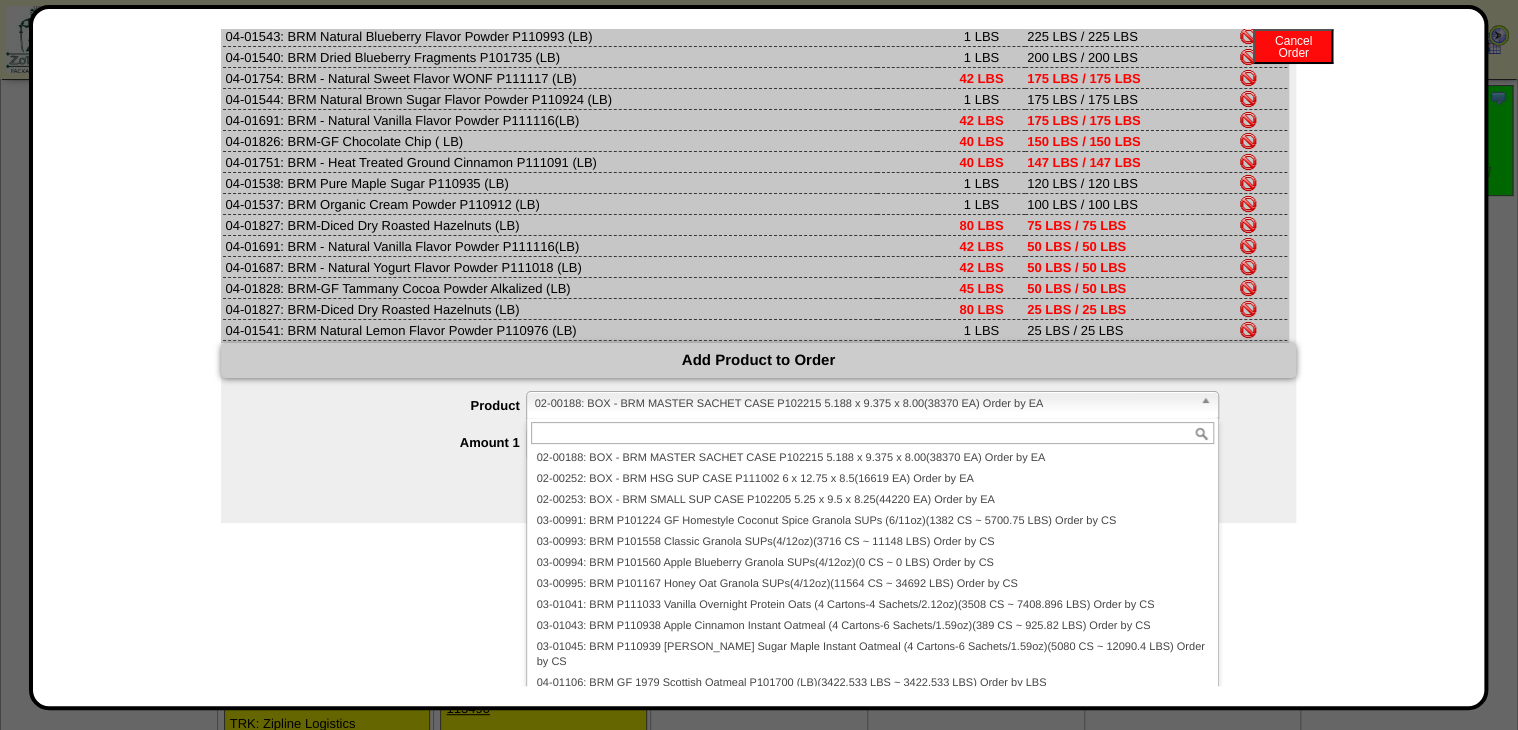 click at bounding box center (872, 433) 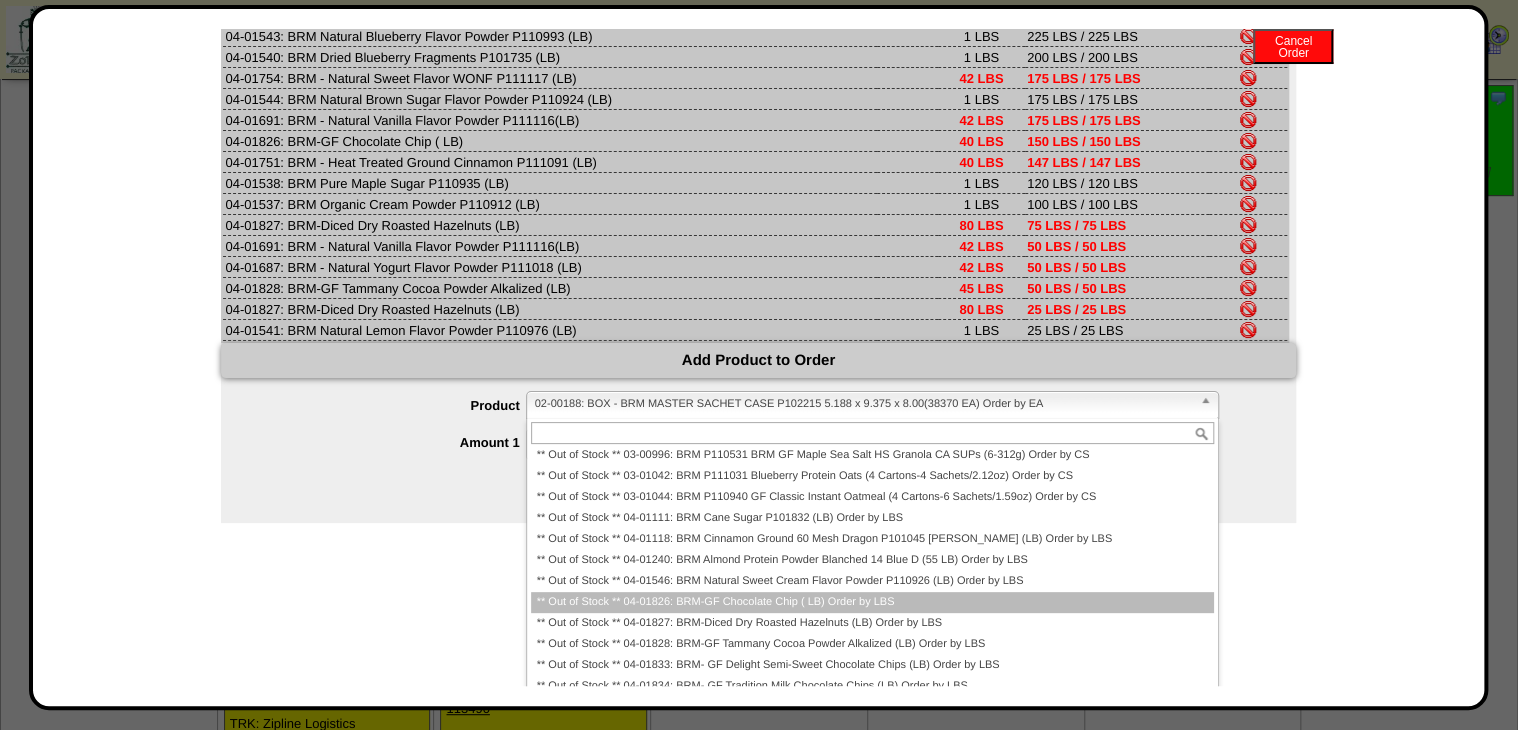 scroll, scrollTop: 1683, scrollLeft: 0, axis: vertical 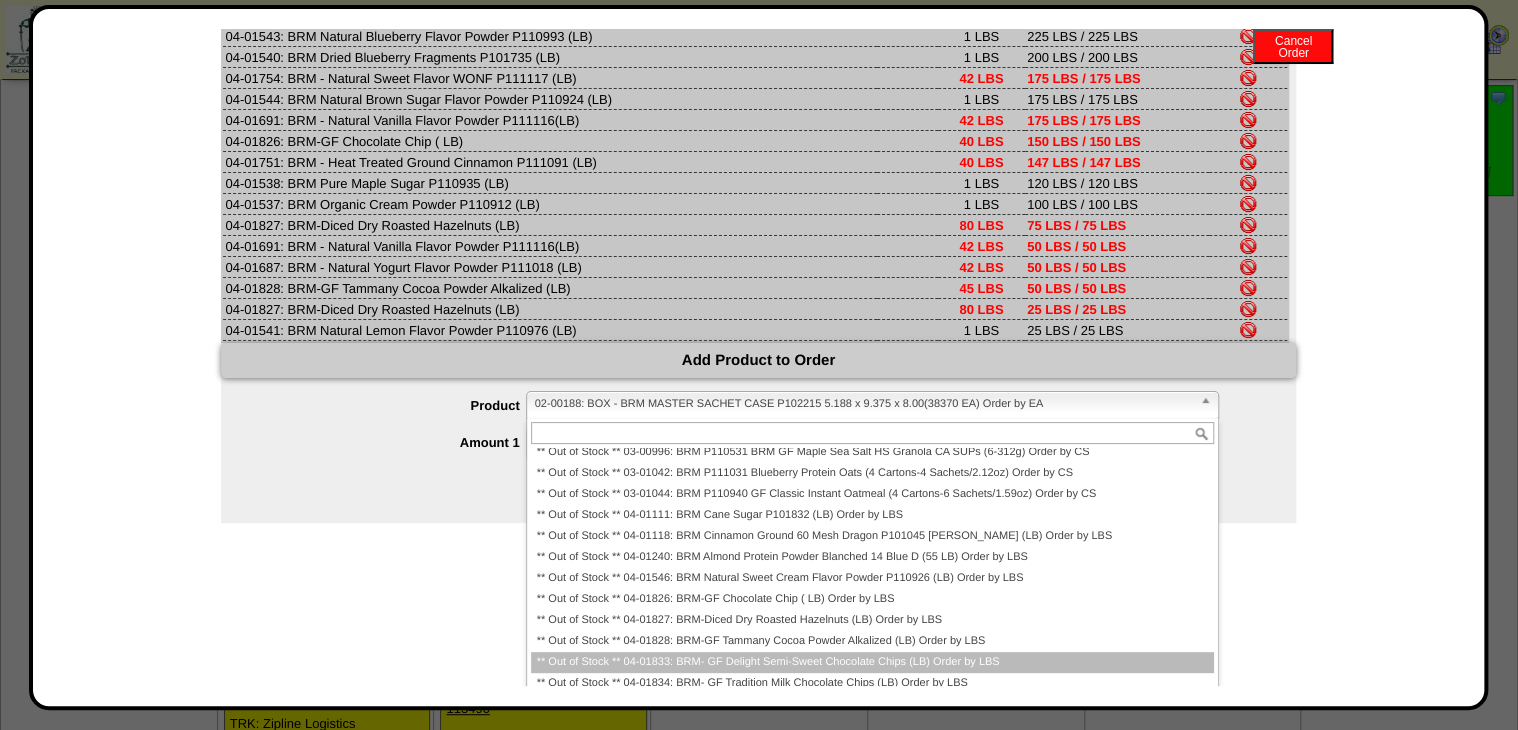 click on "** Out of Stock ** 04-01833: BRM- GF Delight Semi-Sweet Chocolate Chips (LB) Order by LBS" at bounding box center (872, 662) 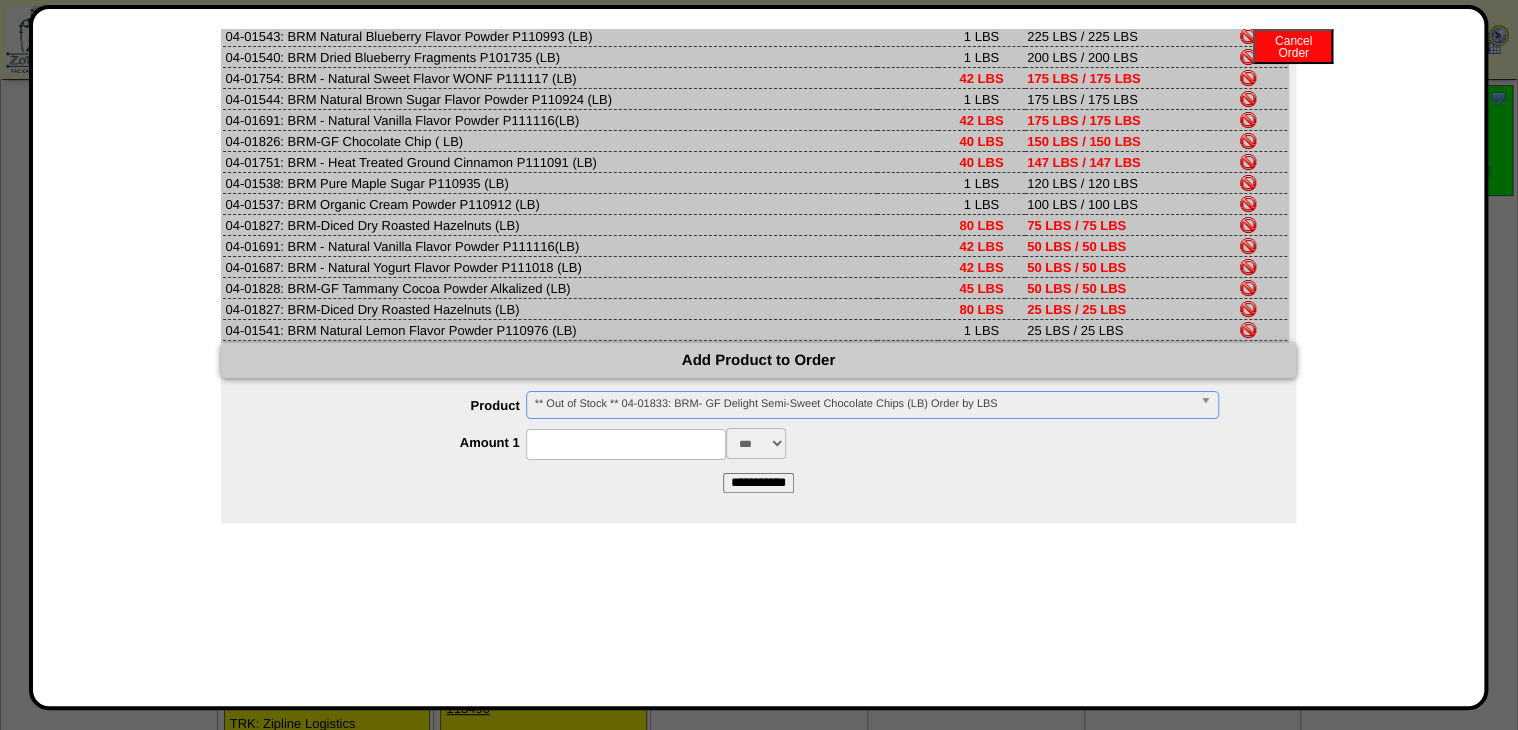click at bounding box center [626, 444] 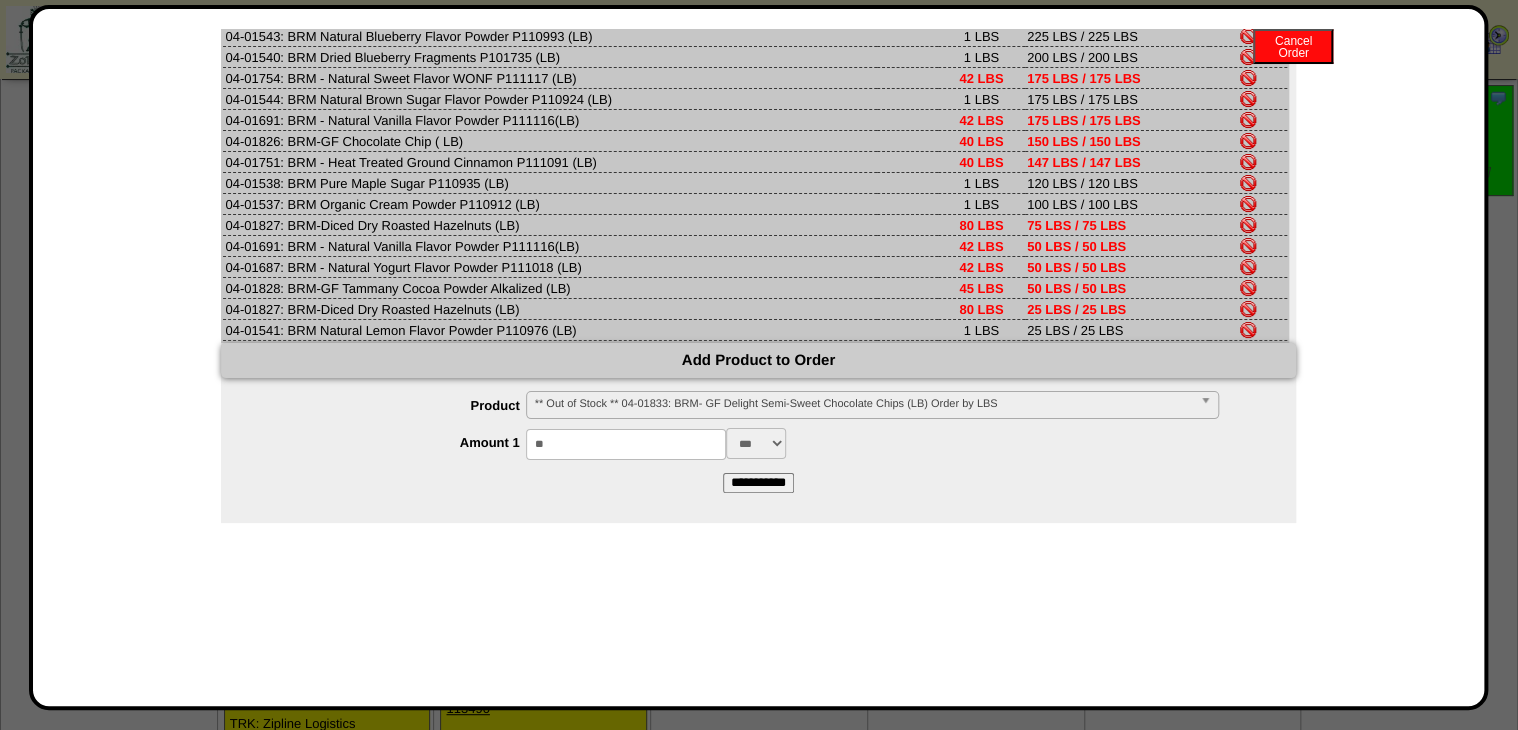 type on "**" 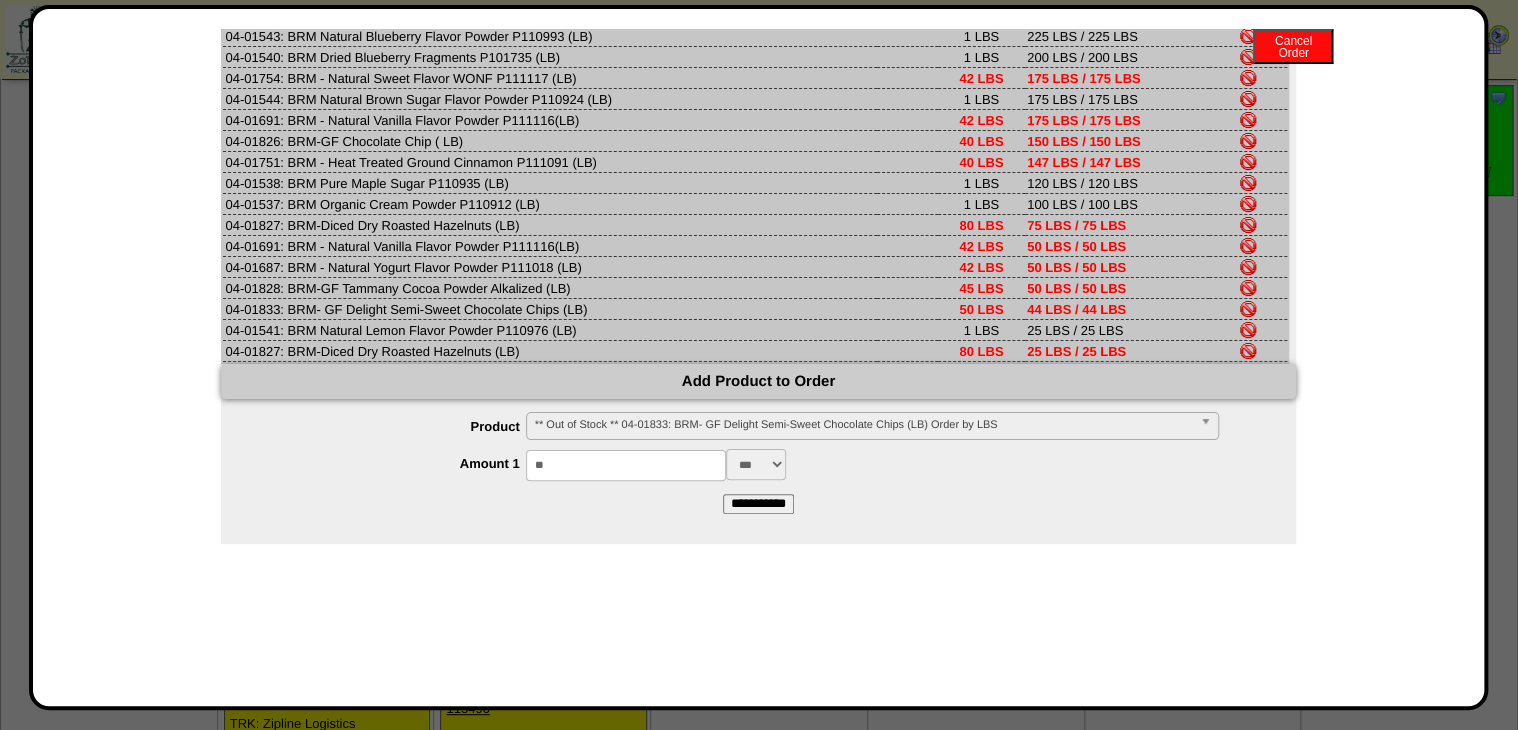 click on "** Out of Stock ** 04-01833: BRM- GF Delight Semi-Sweet Chocolate Chips (LB) Order by LBS" at bounding box center (863, 425) 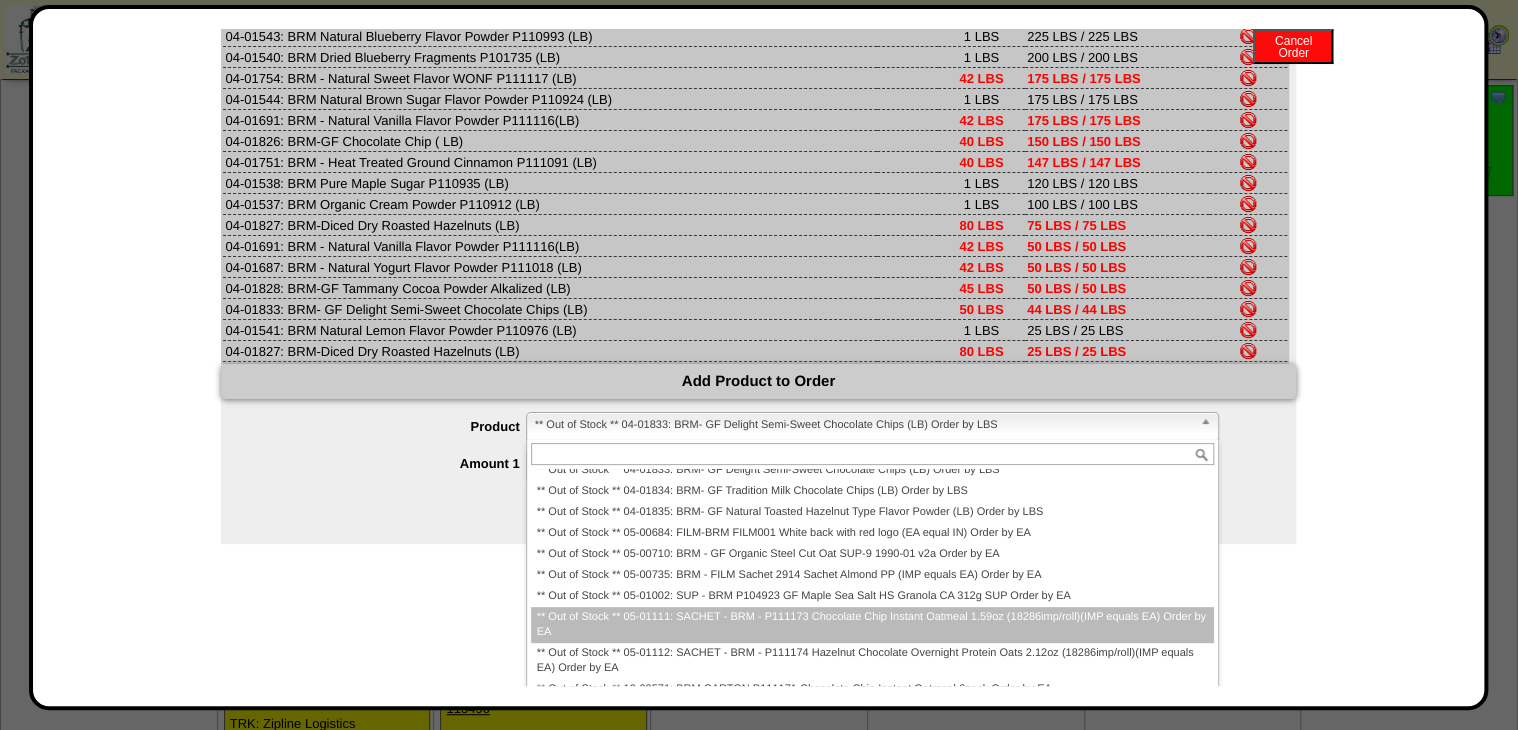 scroll, scrollTop: 1816, scrollLeft: 0, axis: vertical 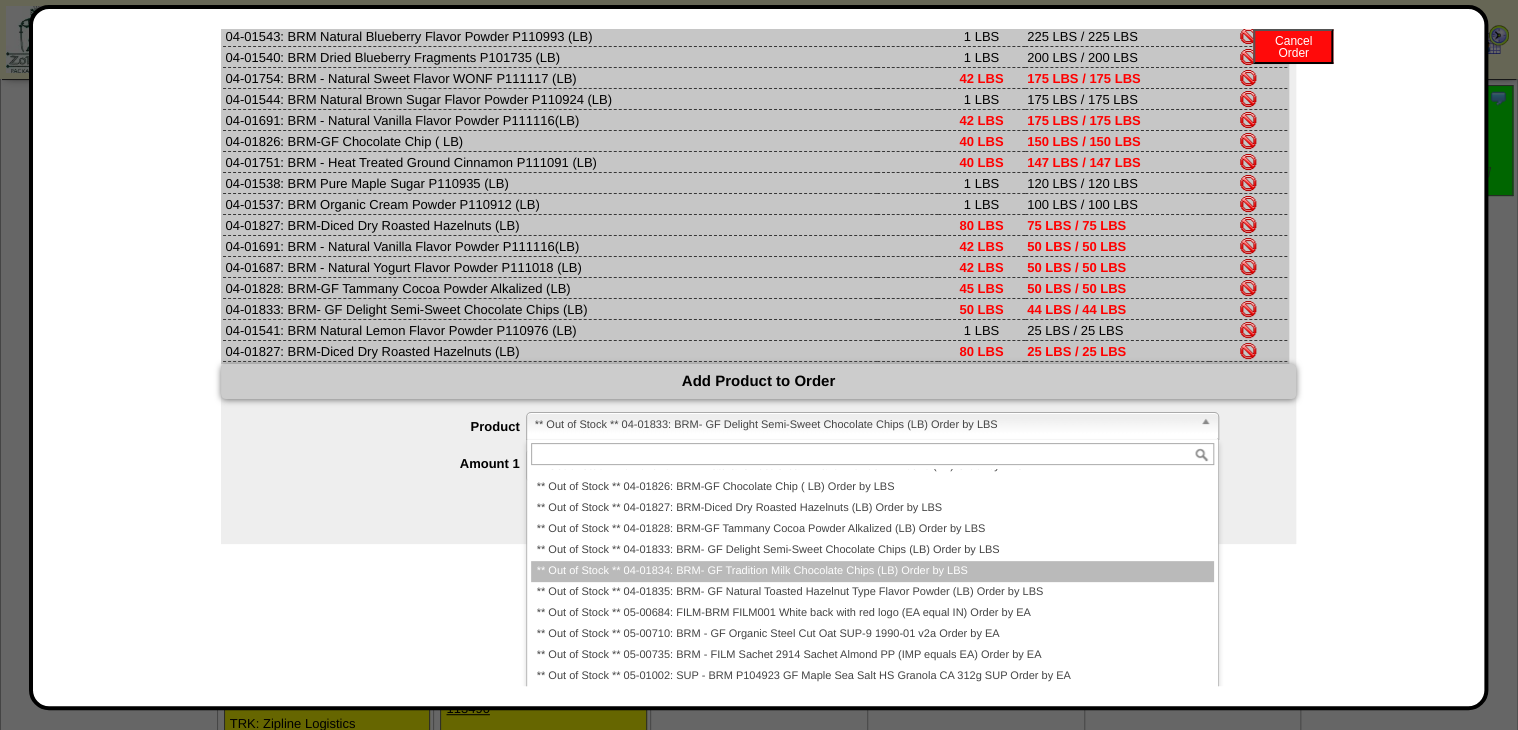 click on "** Out of Stock ** 04-01834: BRM- GF Tradition Milk Chocolate Chips (LB) Order by LBS" at bounding box center [872, 571] 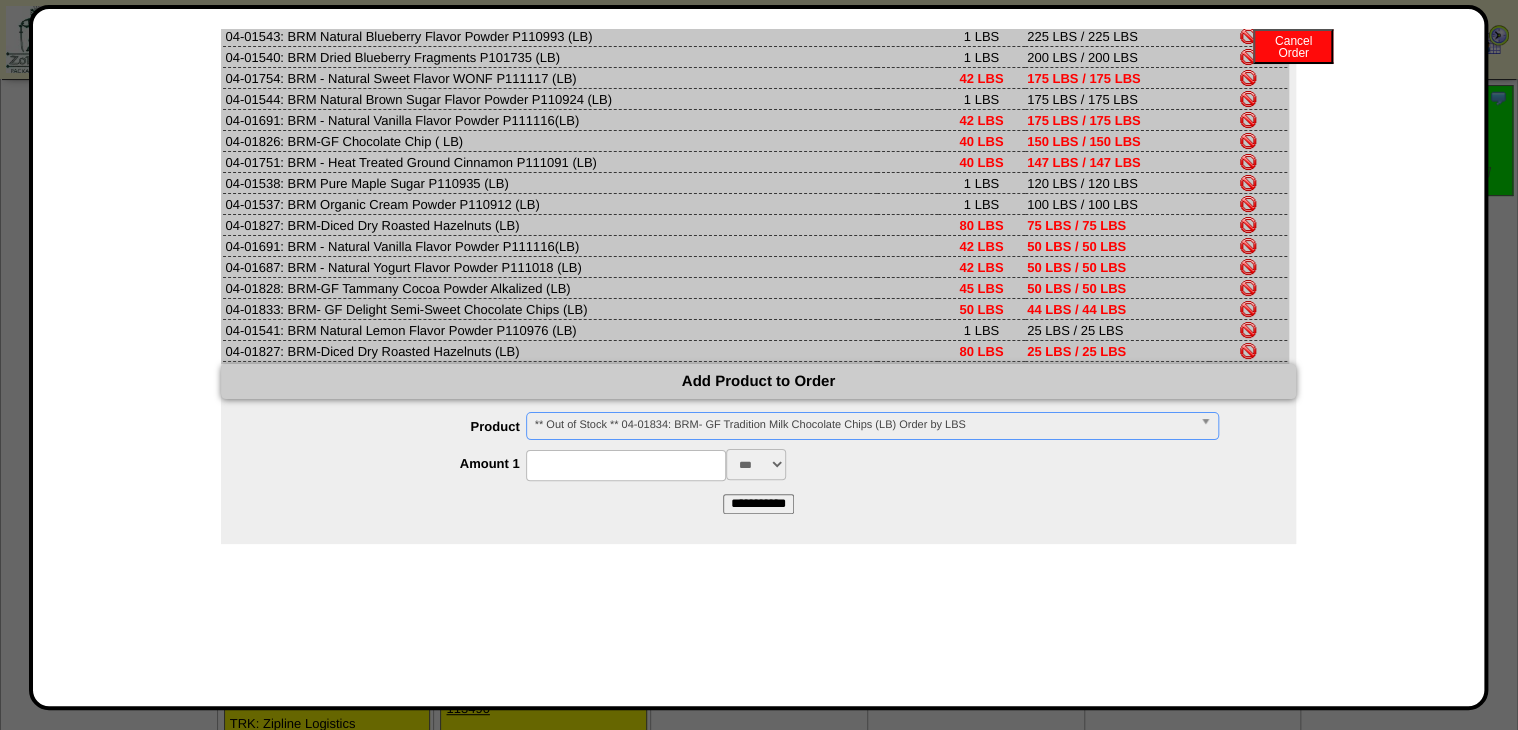 click at bounding box center (626, 465) 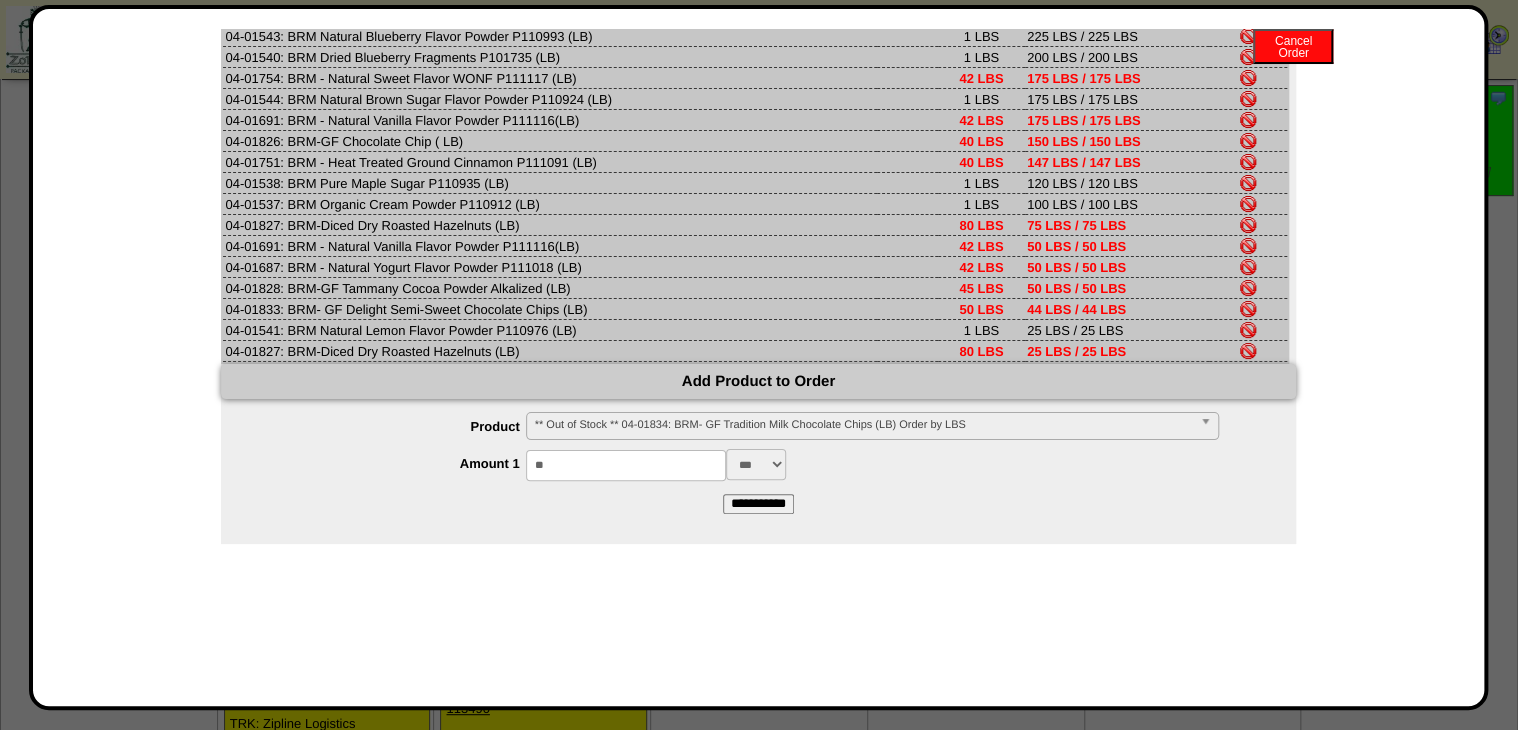 type on "**" 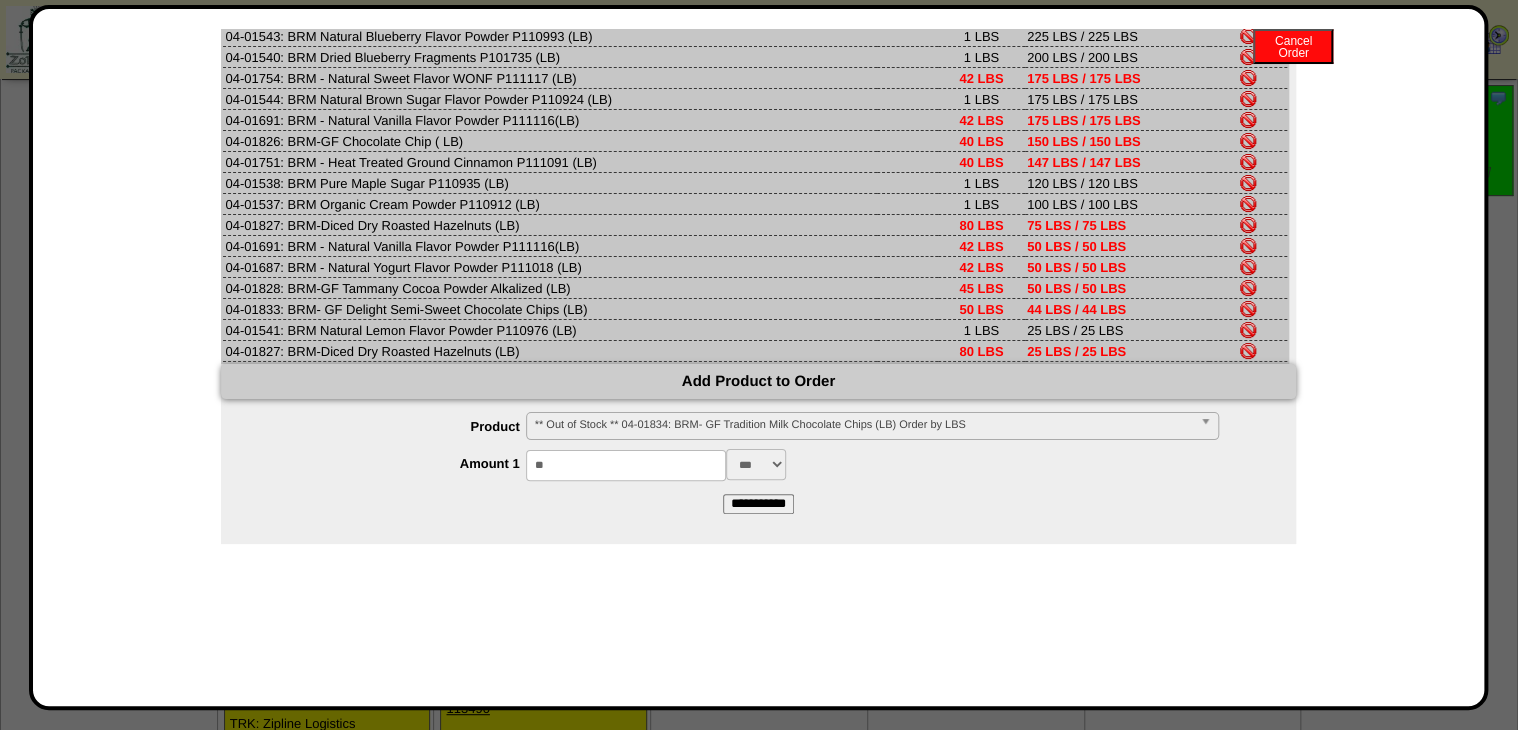 click on "**********" at bounding box center [758, 504] 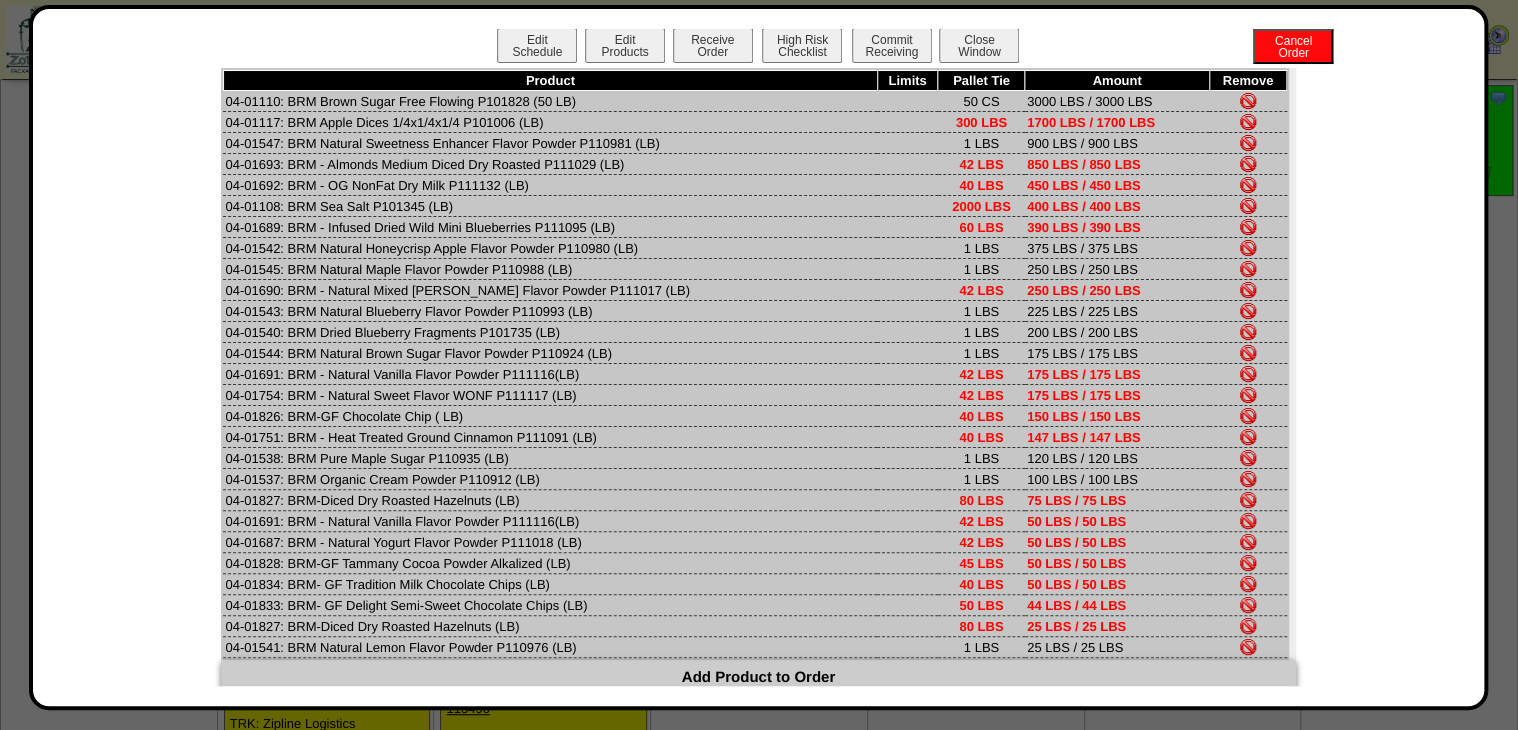scroll, scrollTop: 0, scrollLeft: 0, axis: both 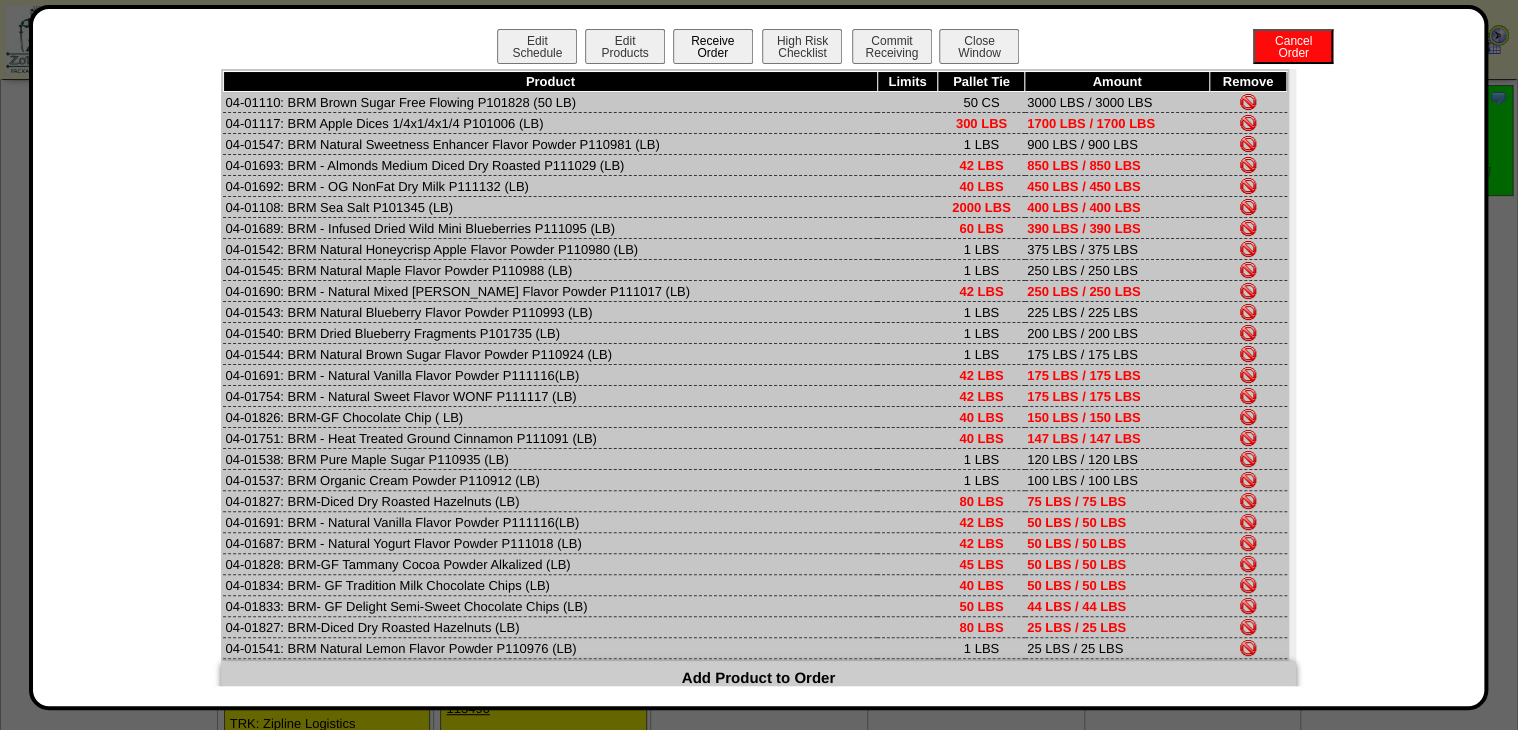 click on "Receive Order" at bounding box center (713, 46) 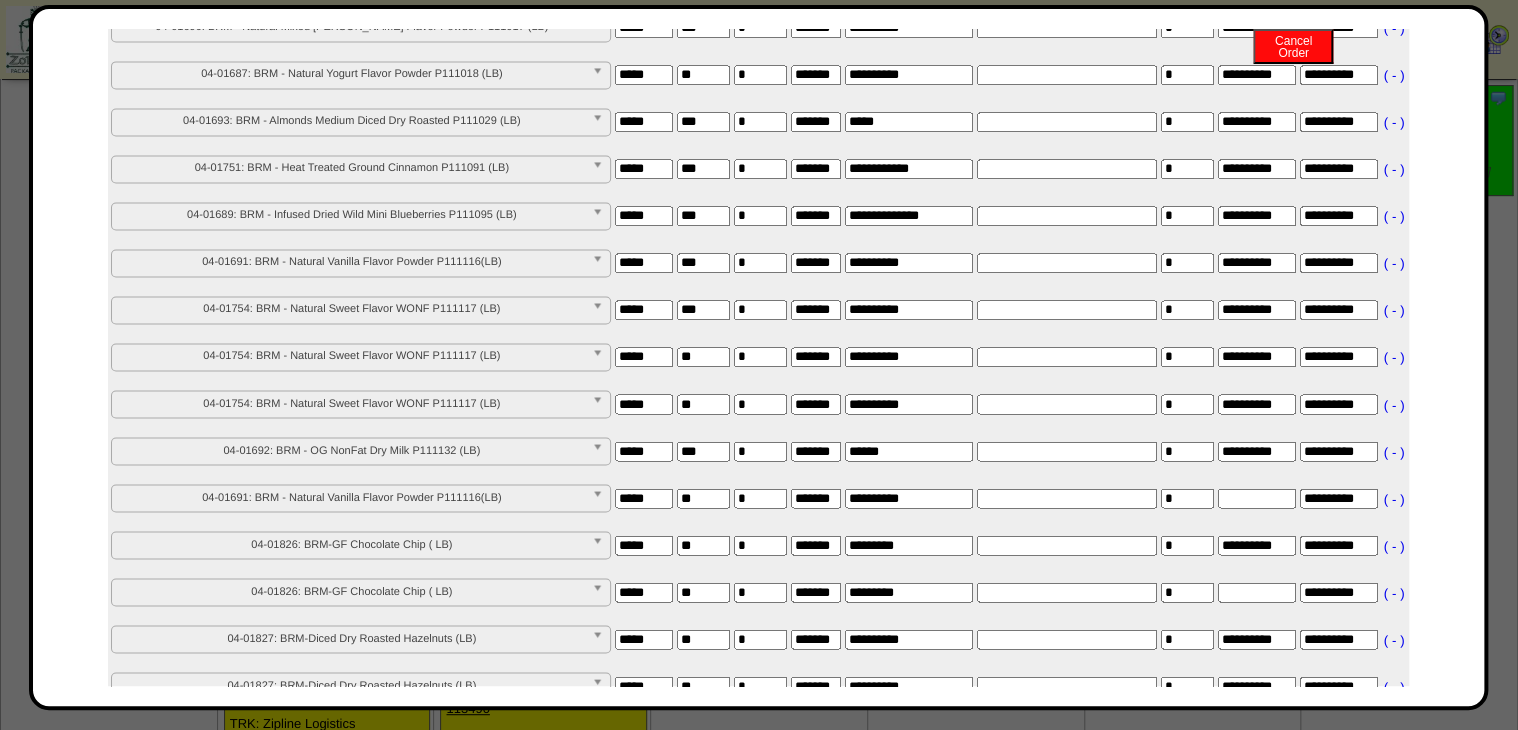 scroll, scrollTop: 1680, scrollLeft: 0, axis: vertical 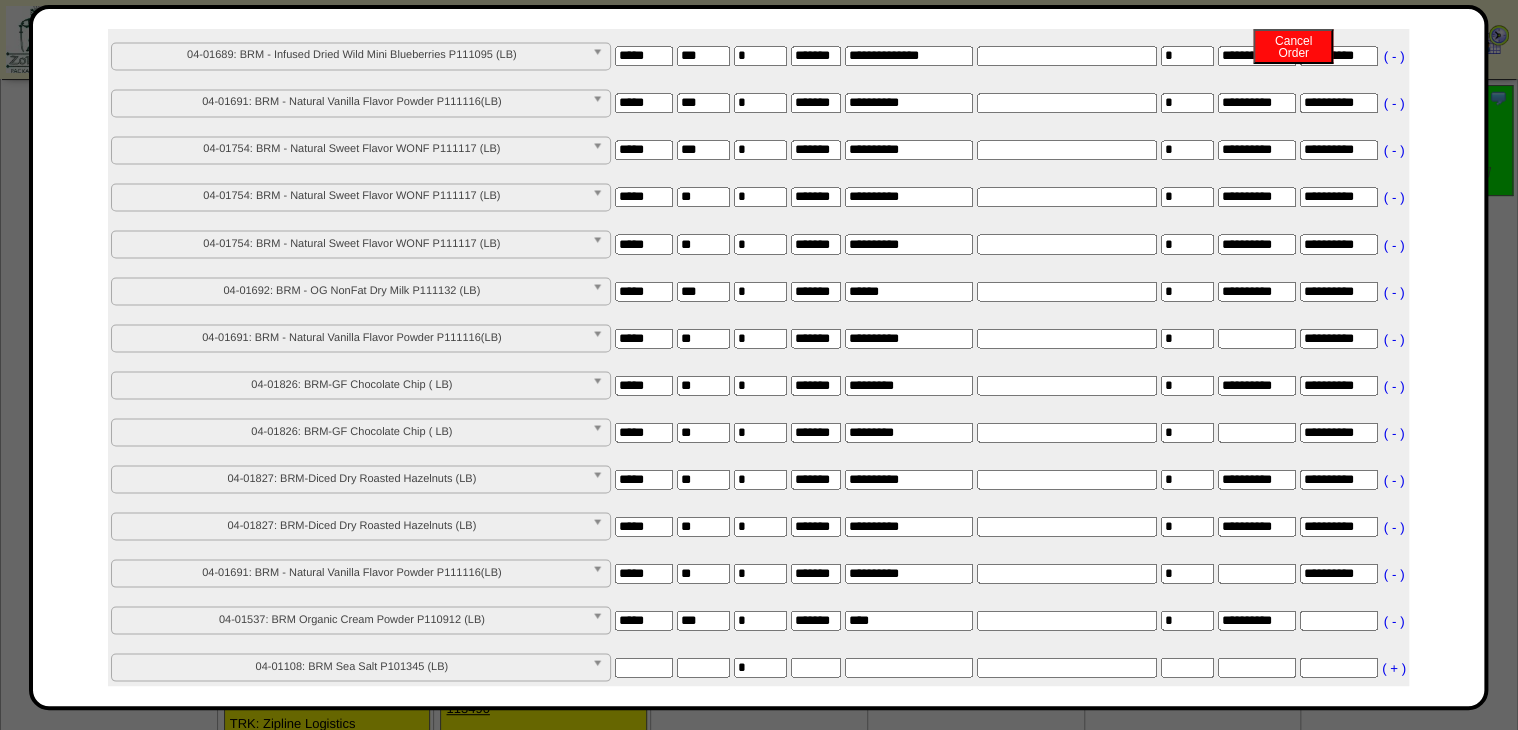 click on "04-01826: BRM-GF Chocolate Chip ( LB)" at bounding box center [352, -1402] 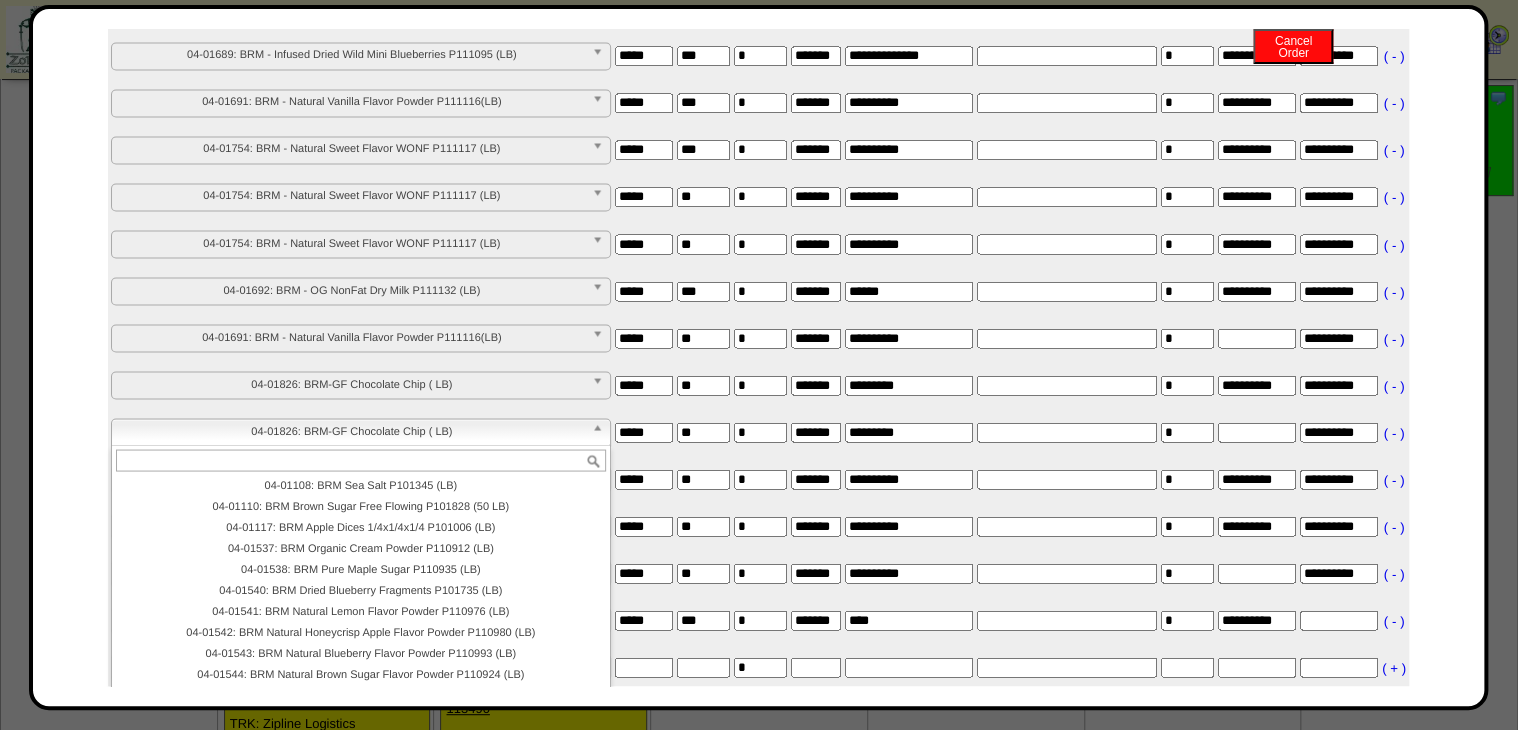 scroll, scrollTop: 200, scrollLeft: 0, axis: vertical 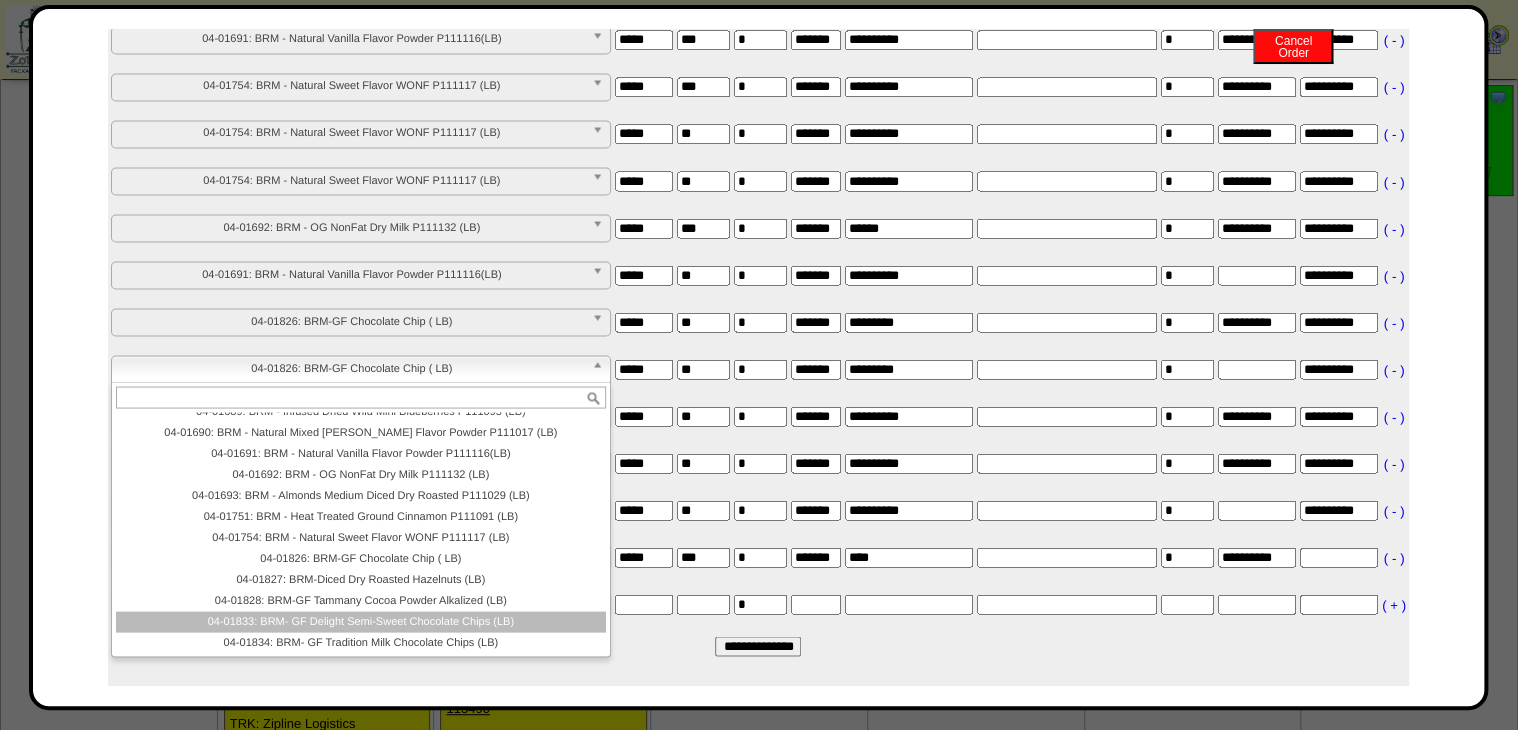 click on "04-01833: BRM- GF Delight Semi-Sweet Chocolate Chips (LB)" at bounding box center [361, 621] 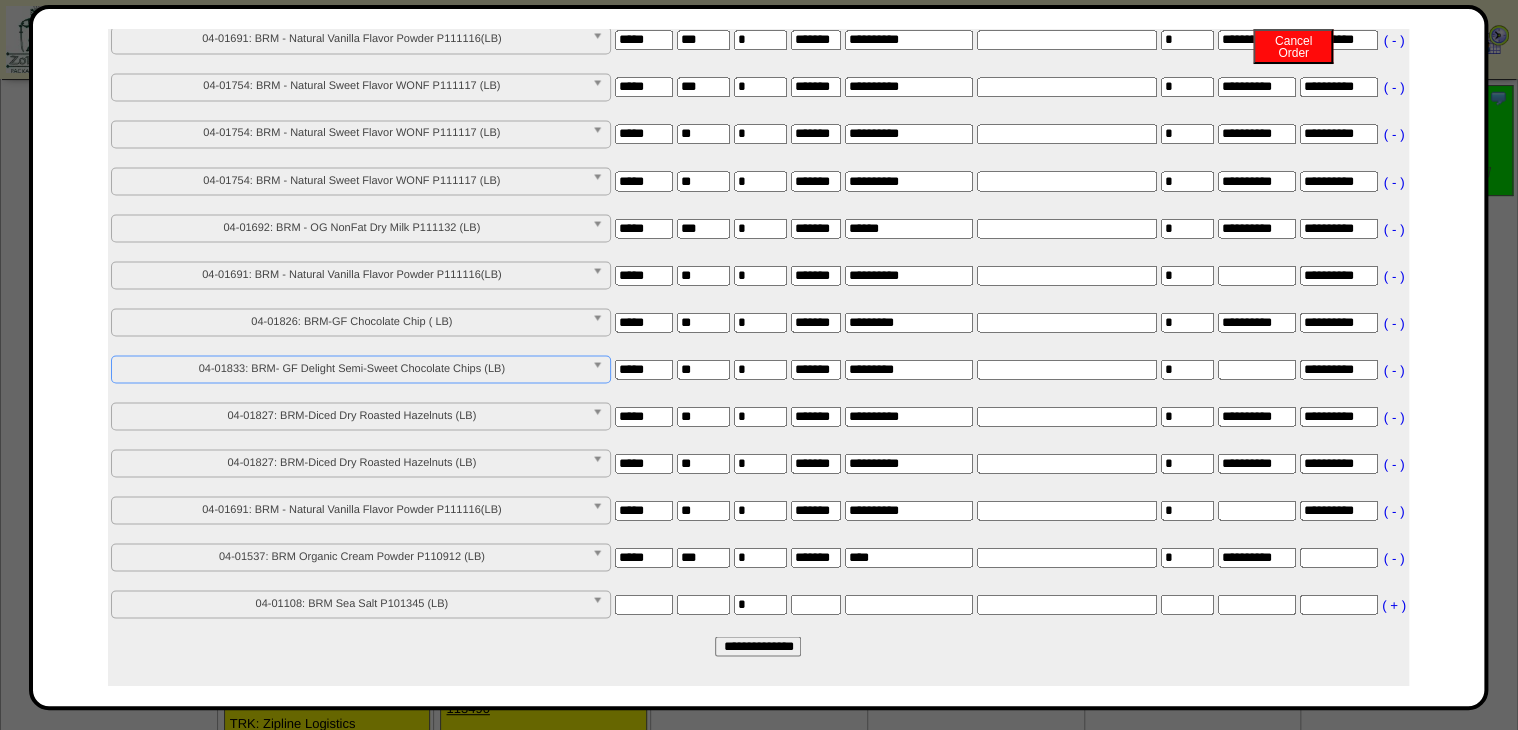 click on "04-01826: BRM-GF Chocolate Chip ( LB)" at bounding box center (352, -1465) 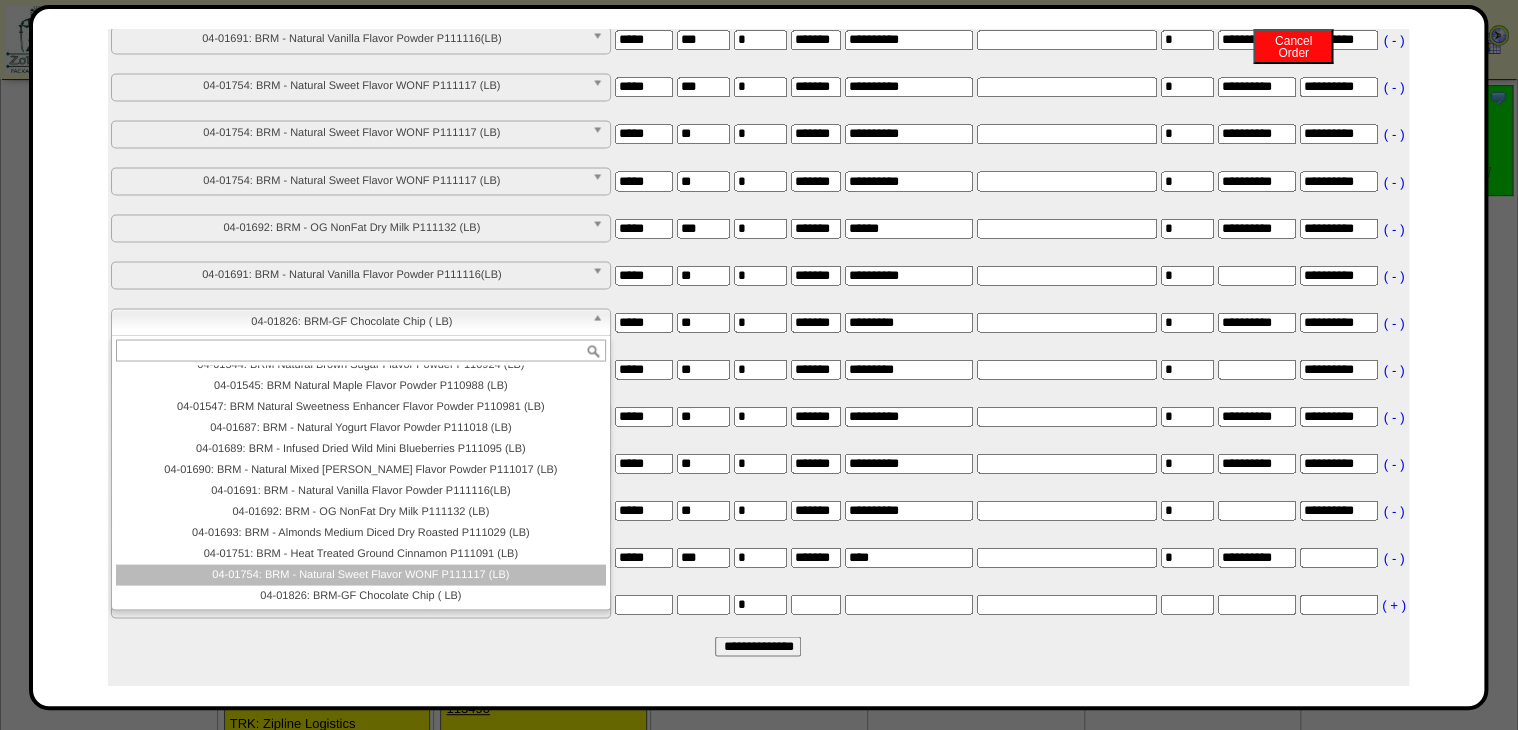 scroll, scrollTop: 284, scrollLeft: 0, axis: vertical 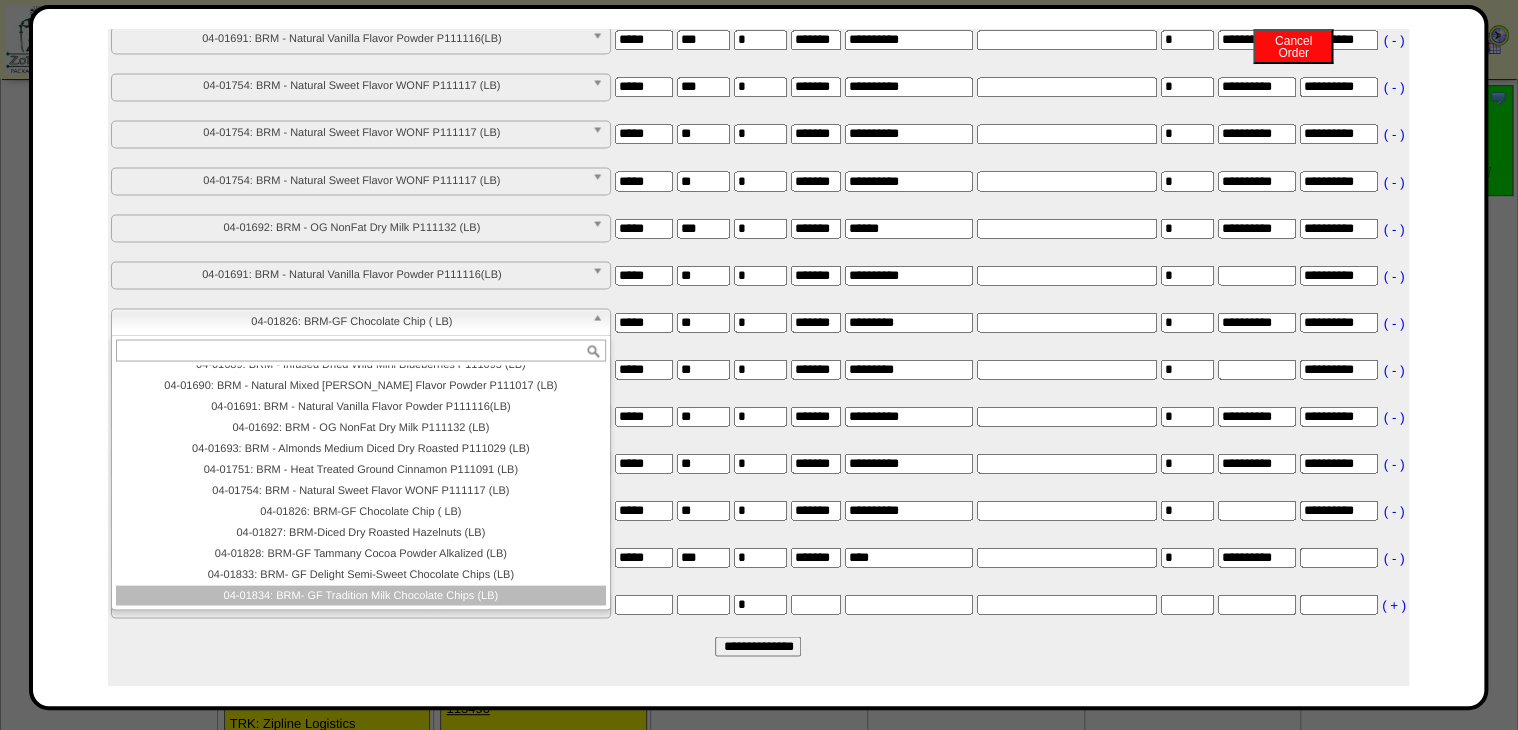 click on "04-01834: BRM- GF Tradition Milk Chocolate Chips (LB)" at bounding box center (361, 595) 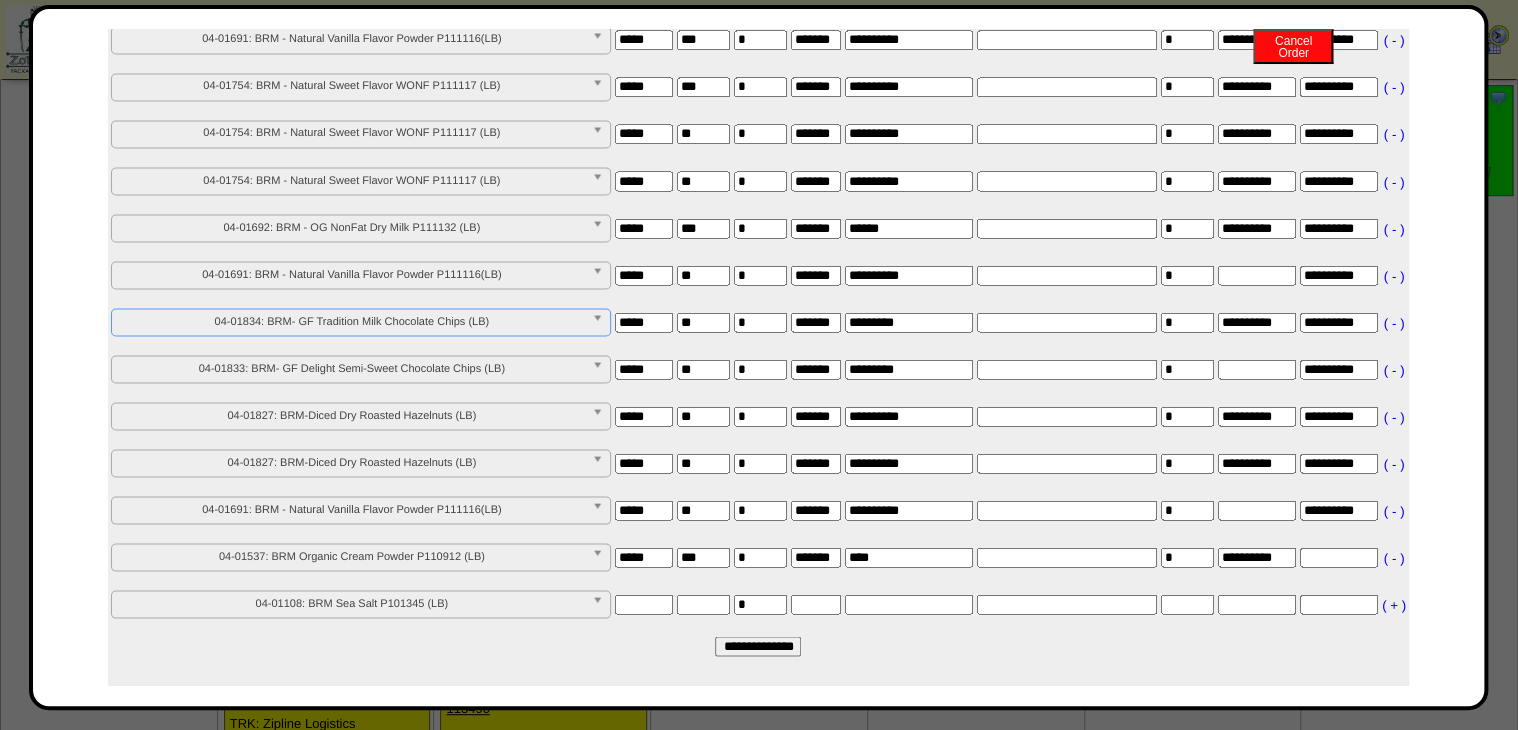 click on "**********" at bounding box center (758, 646) 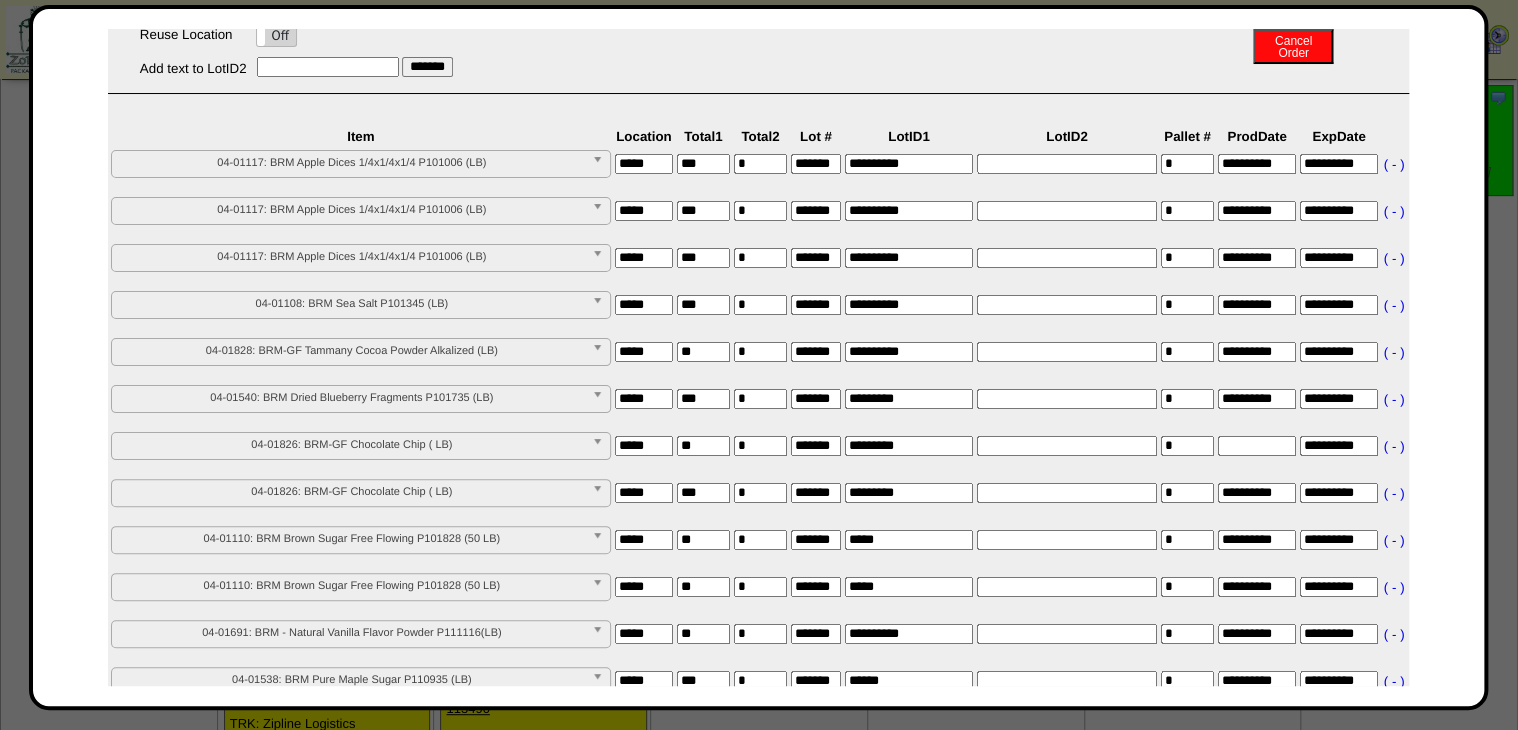 scroll, scrollTop: 0, scrollLeft: 0, axis: both 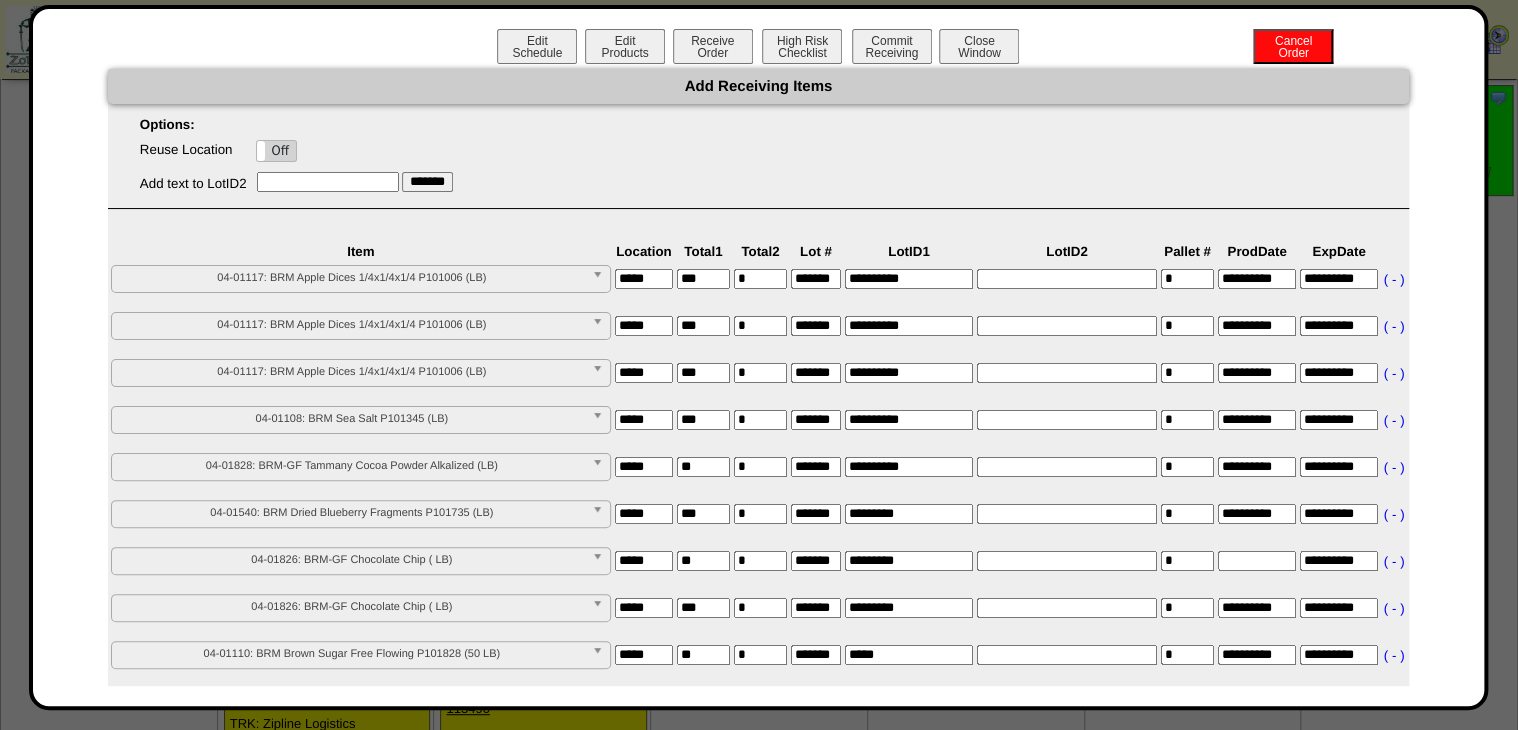 click on "Commit Receiving" at bounding box center (892, 46) 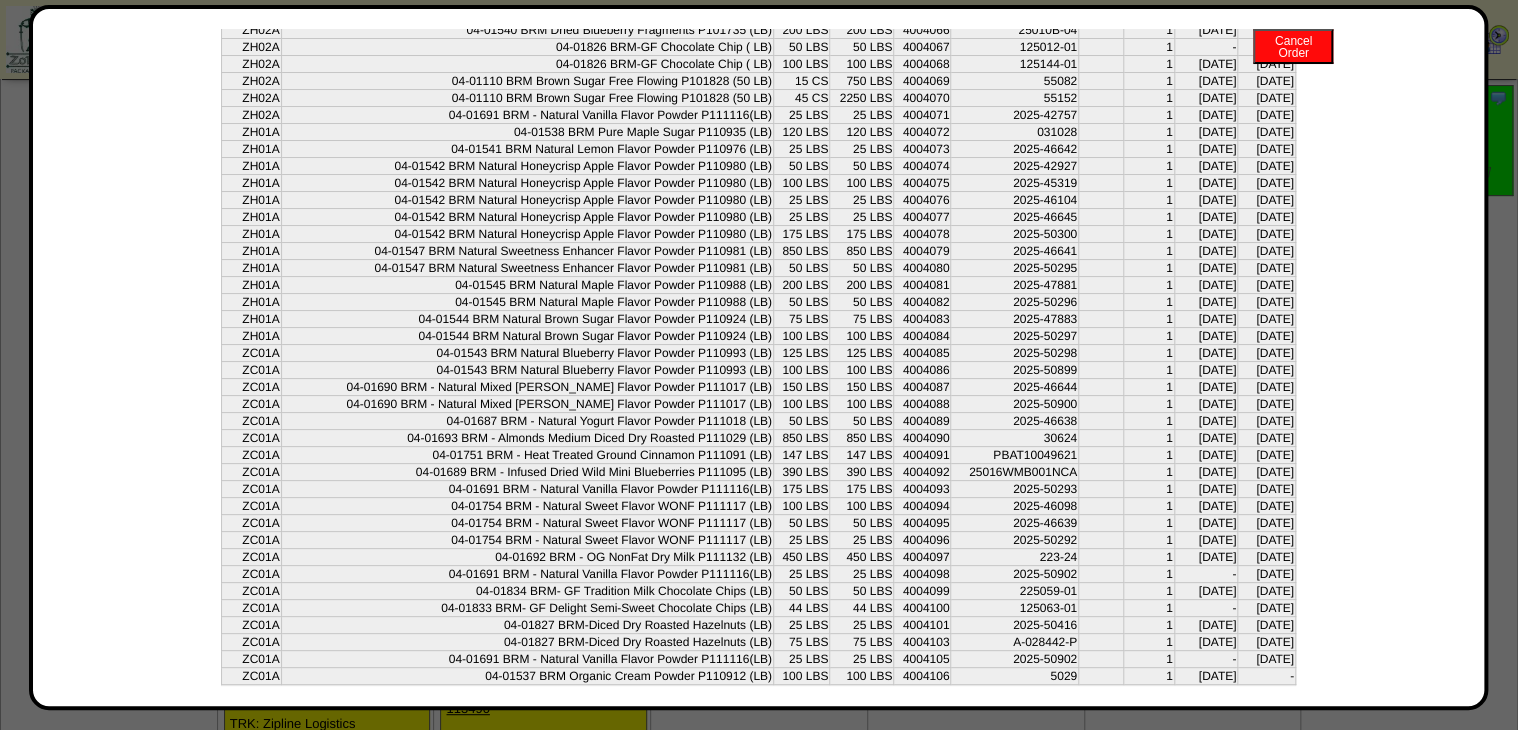 scroll, scrollTop: 475, scrollLeft: 0, axis: vertical 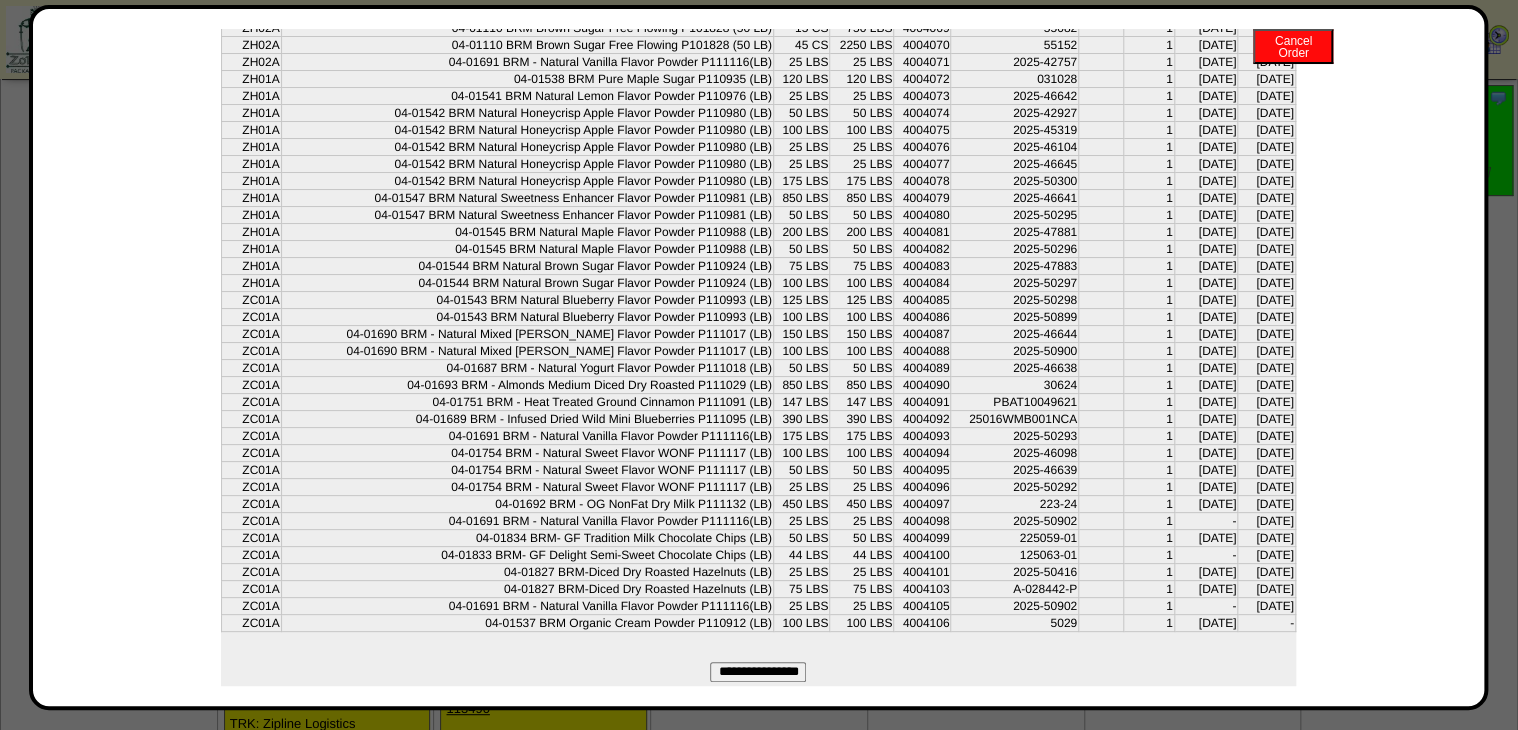 click on "**********" at bounding box center (758, 672) 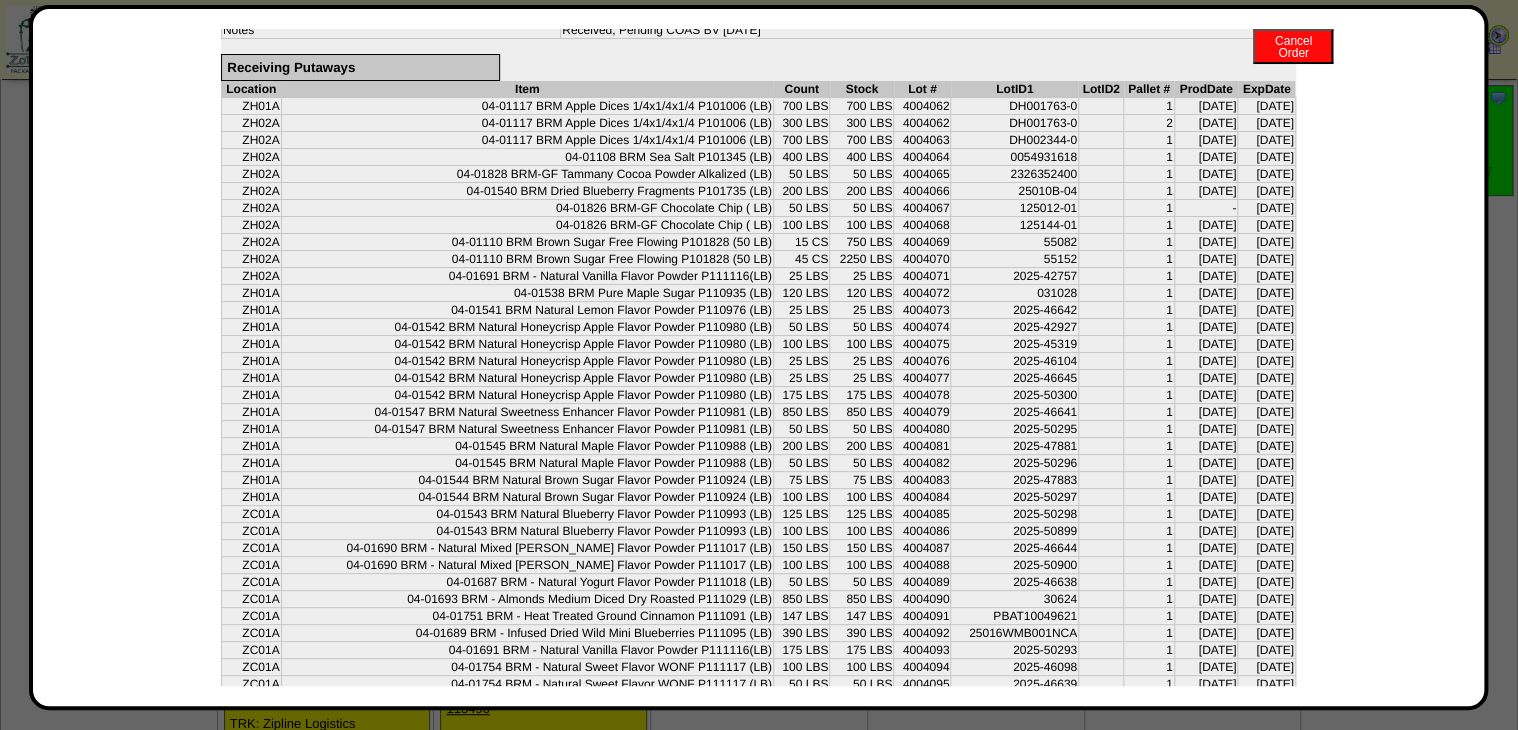 scroll, scrollTop: 0, scrollLeft: 0, axis: both 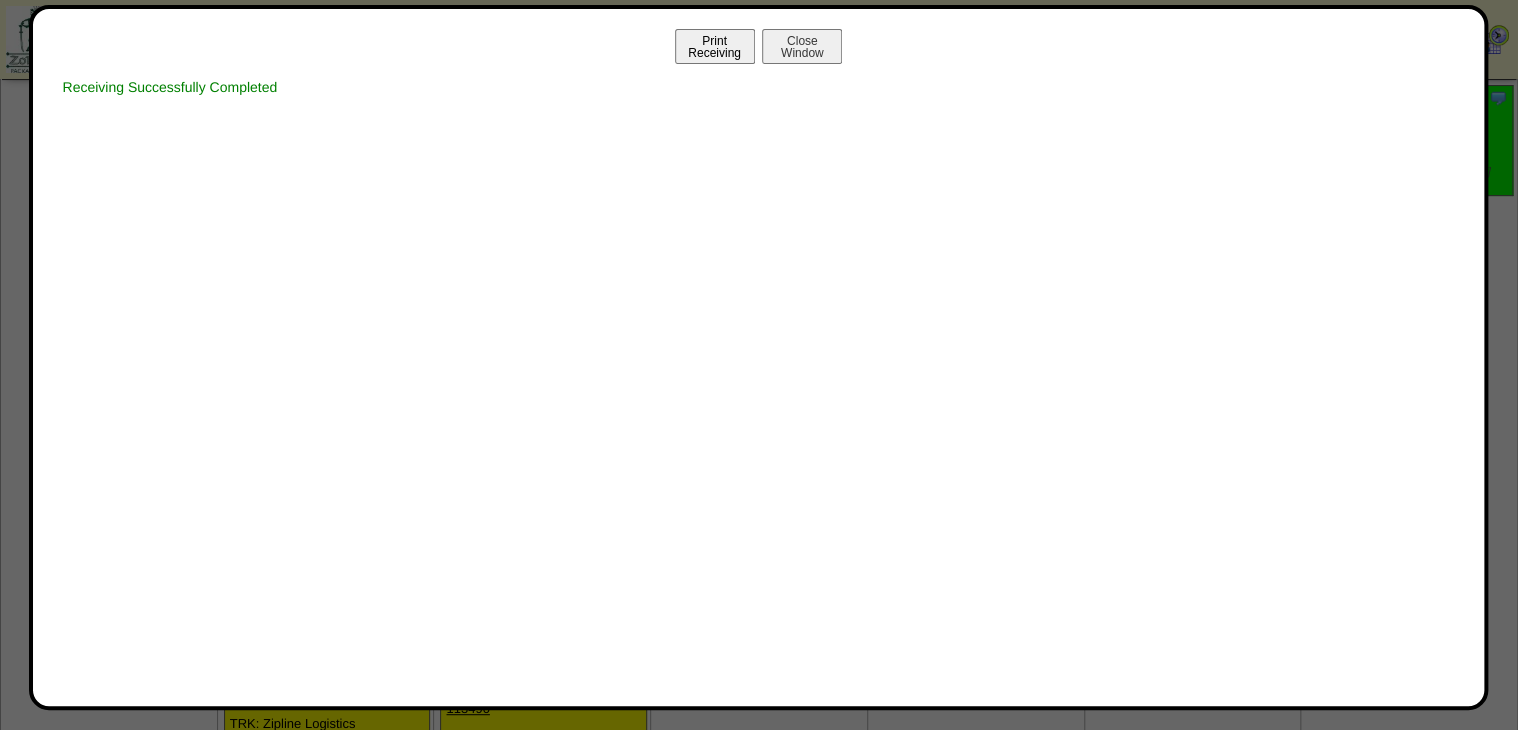 click on "Print Receiving" at bounding box center [715, 46] 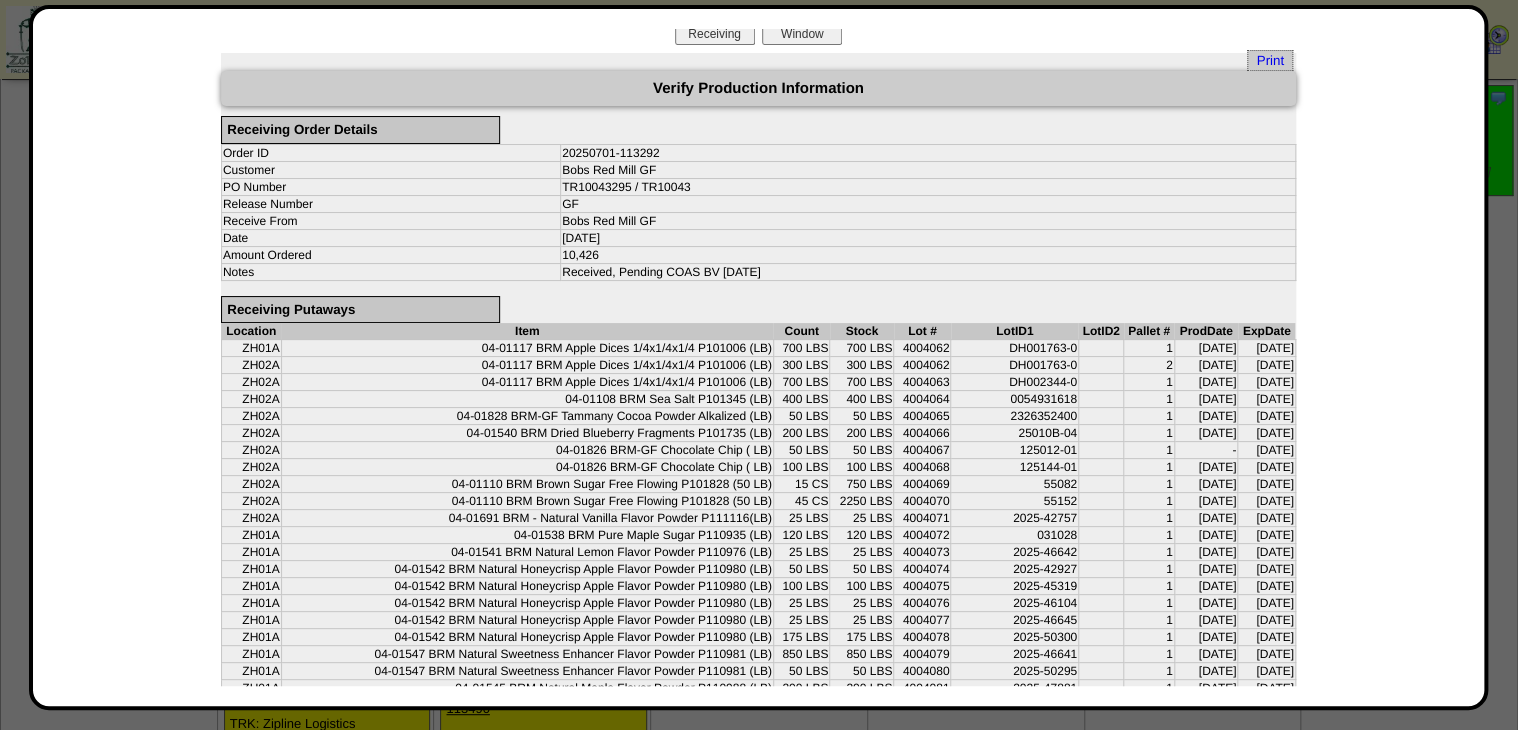 scroll, scrollTop: 0, scrollLeft: 0, axis: both 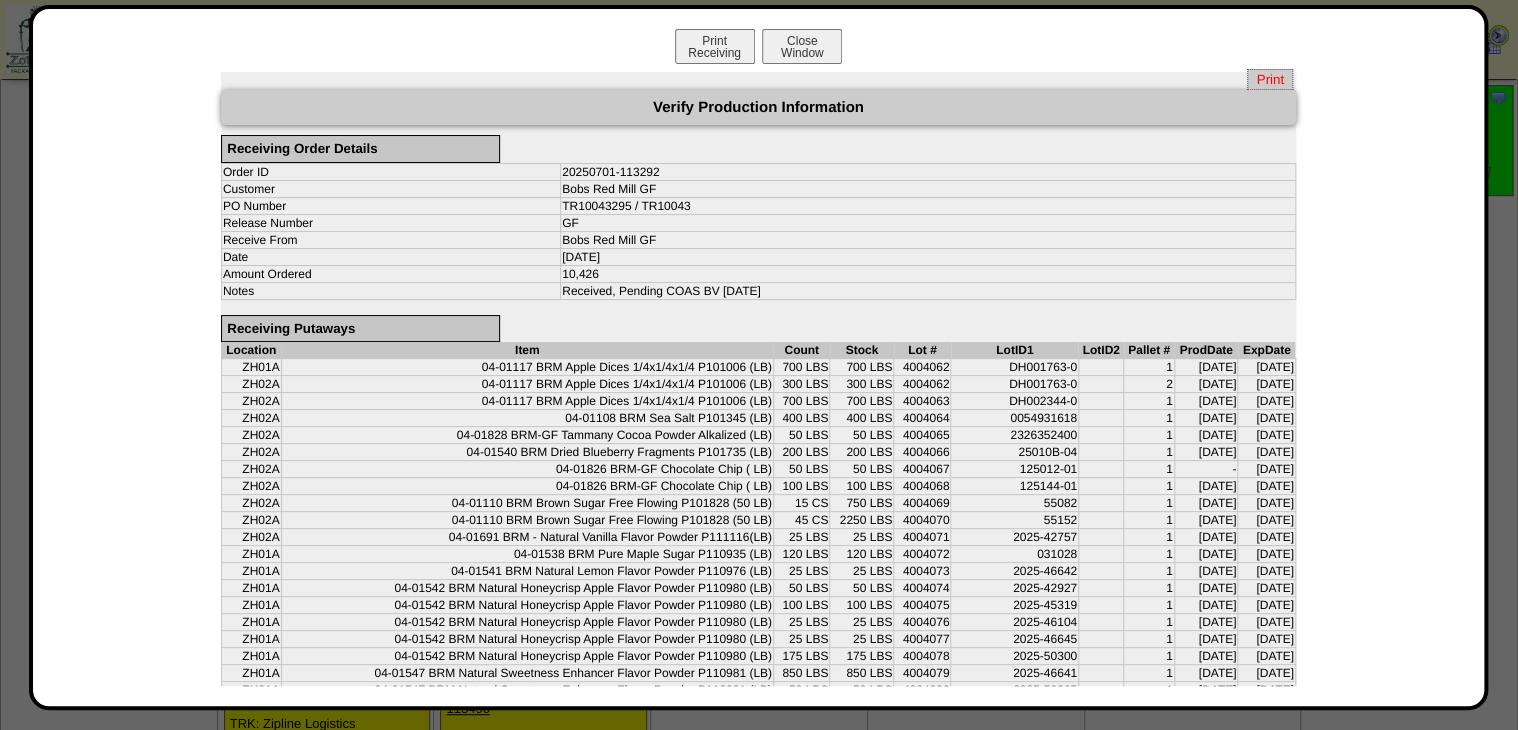 click on "Print" at bounding box center [1269, 79] 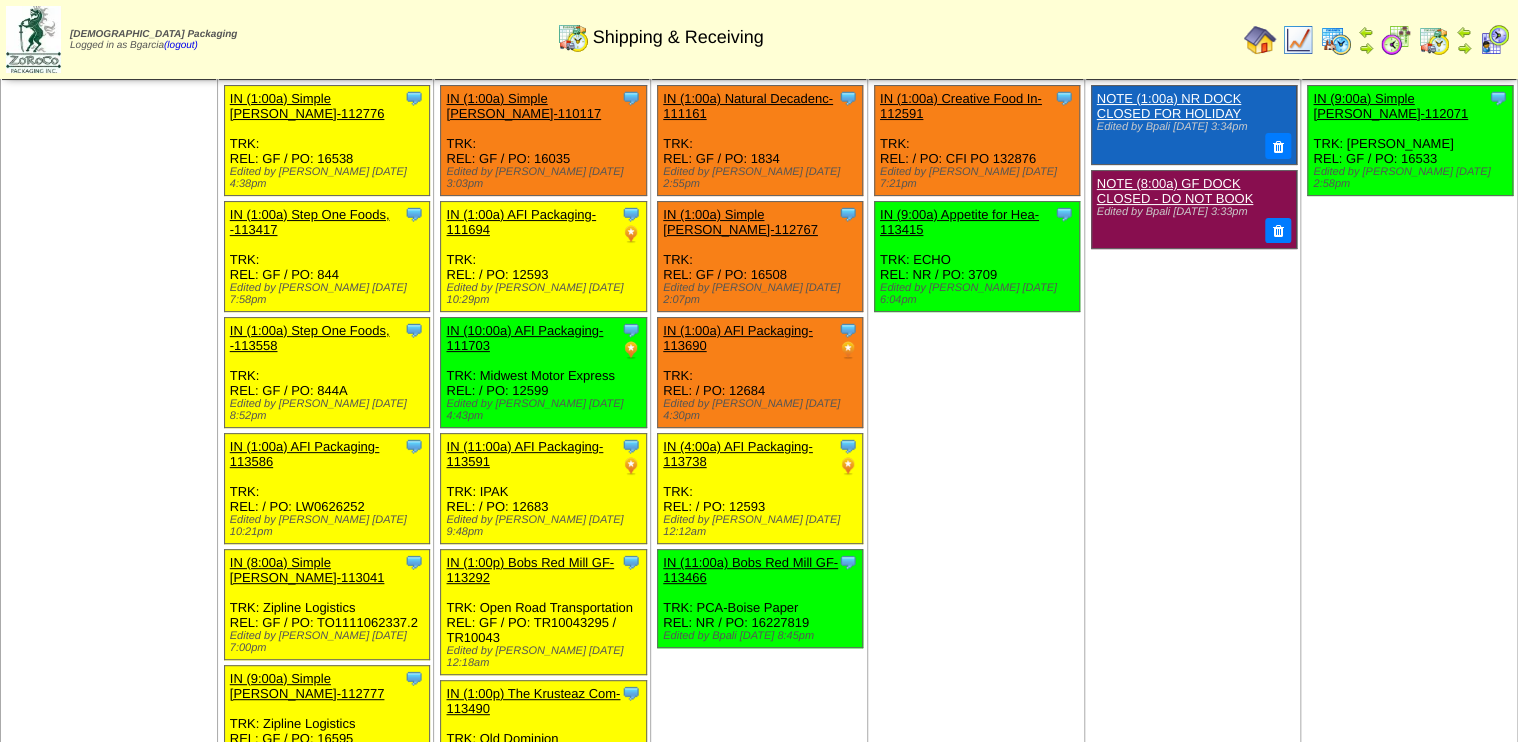 scroll, scrollTop: 0, scrollLeft: 0, axis: both 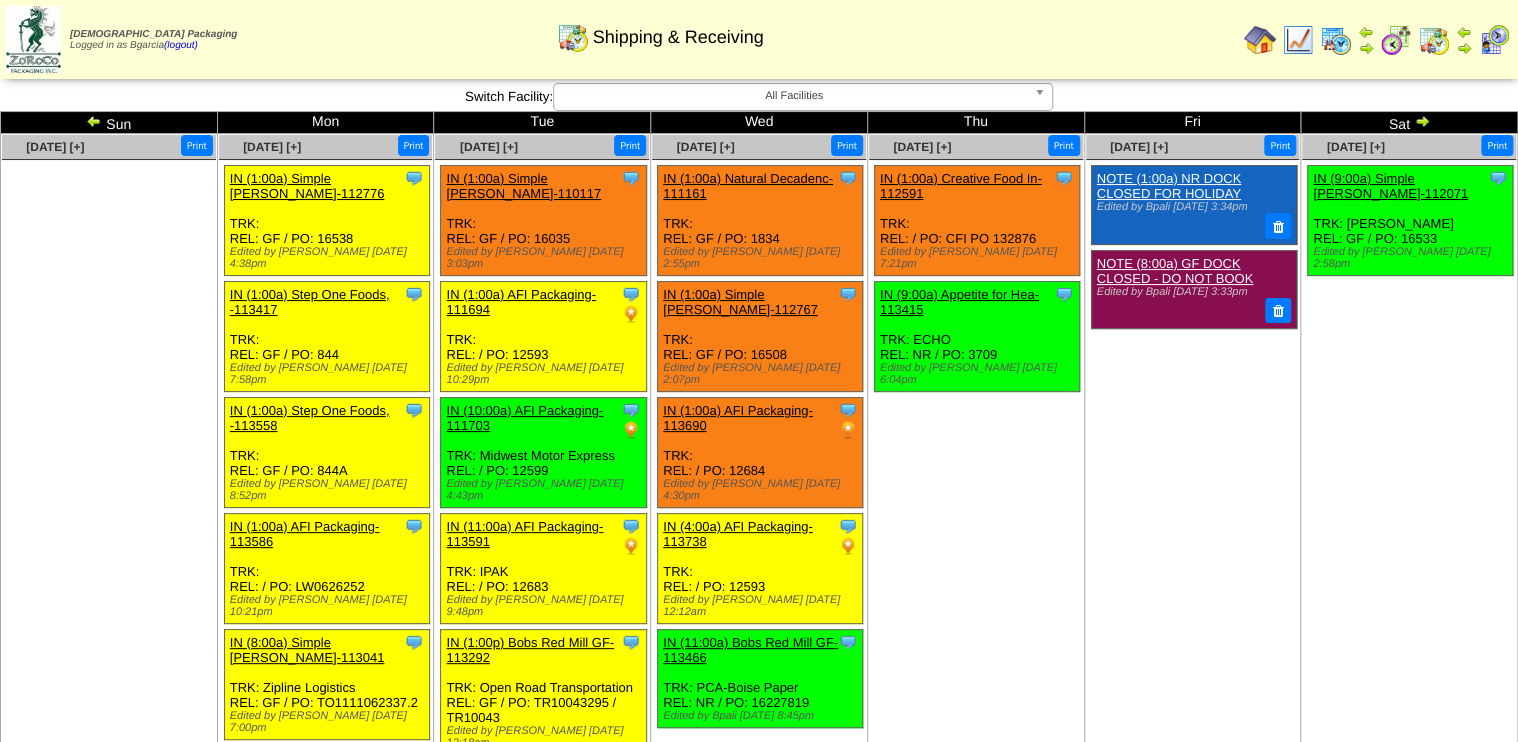 click at bounding box center (1298, 40) 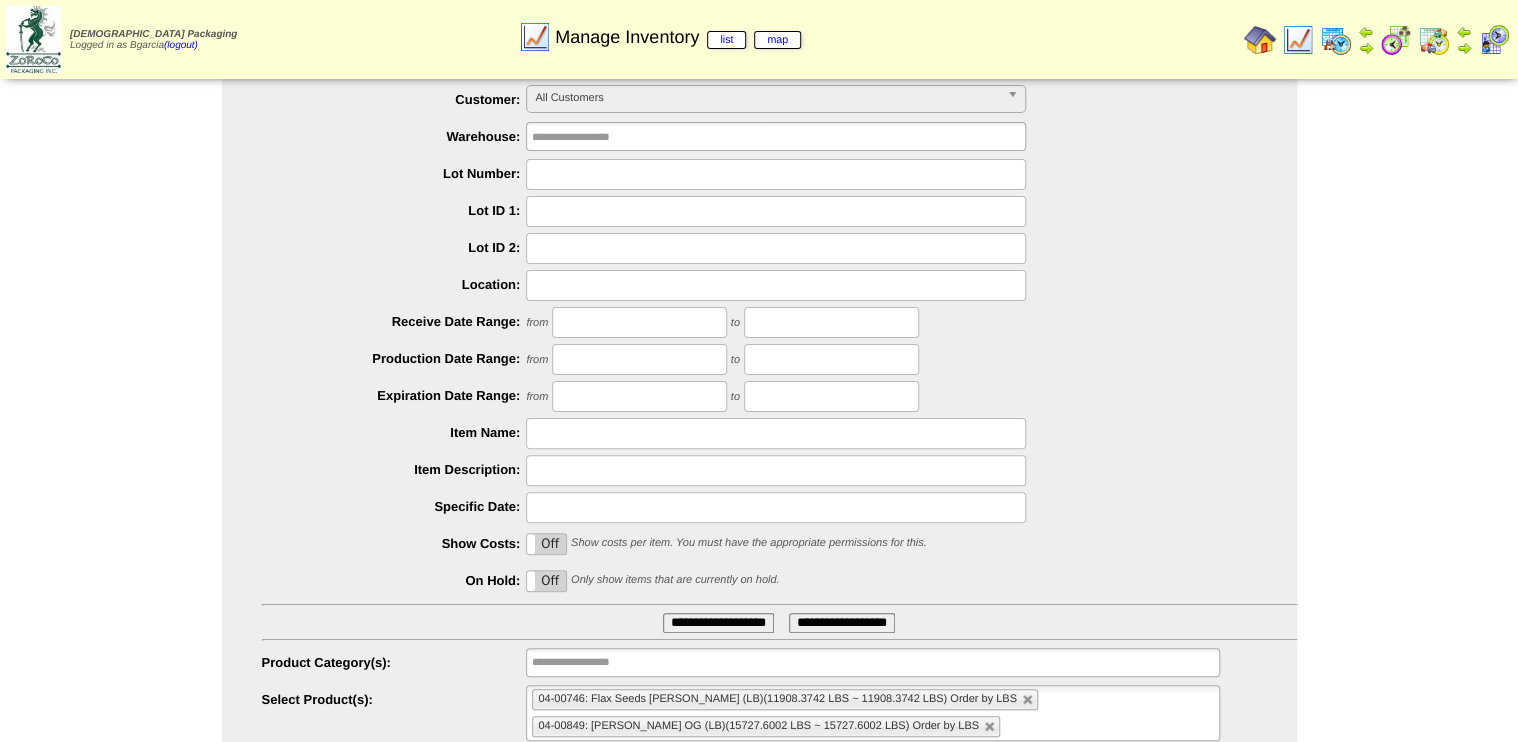 scroll, scrollTop: 91, scrollLeft: 0, axis: vertical 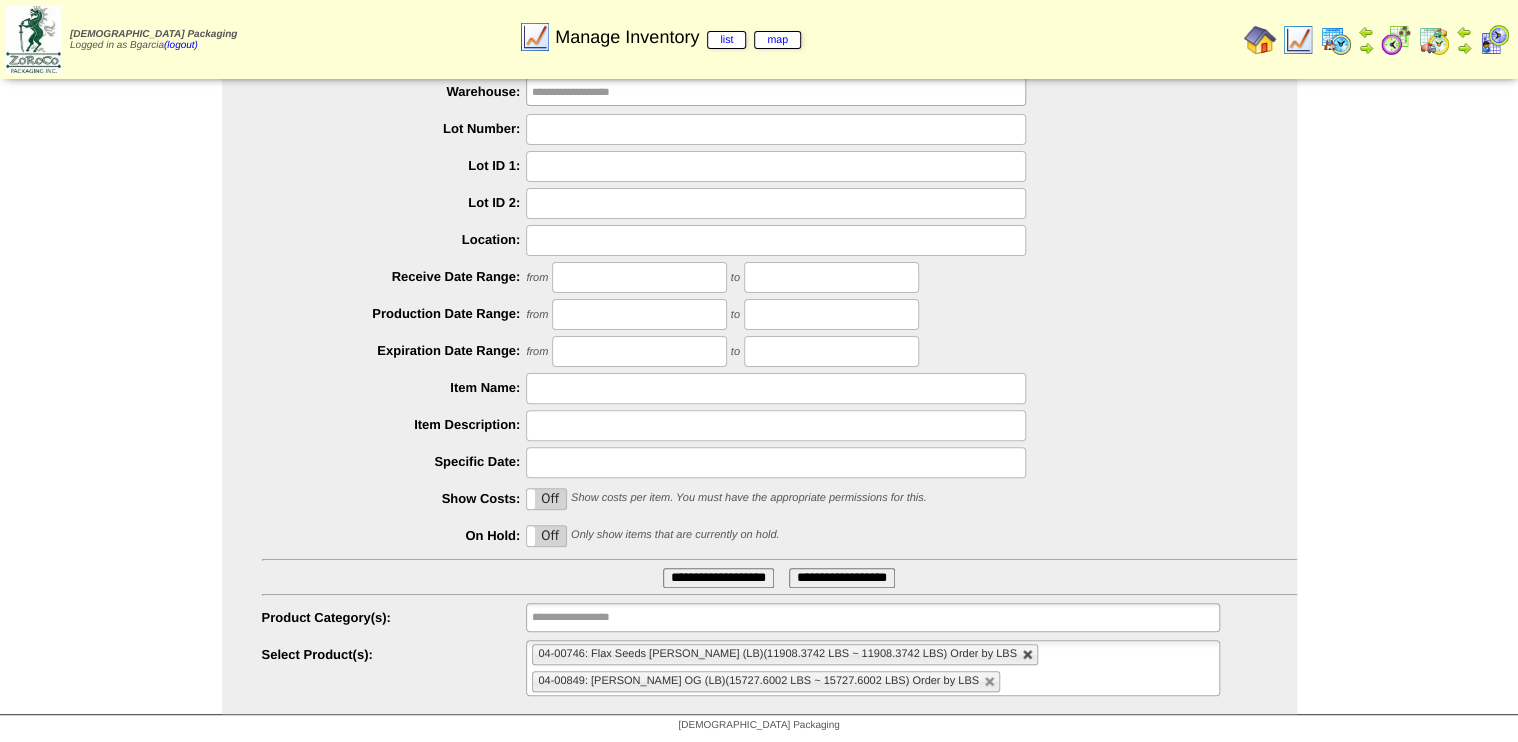 click at bounding box center [1028, 655] 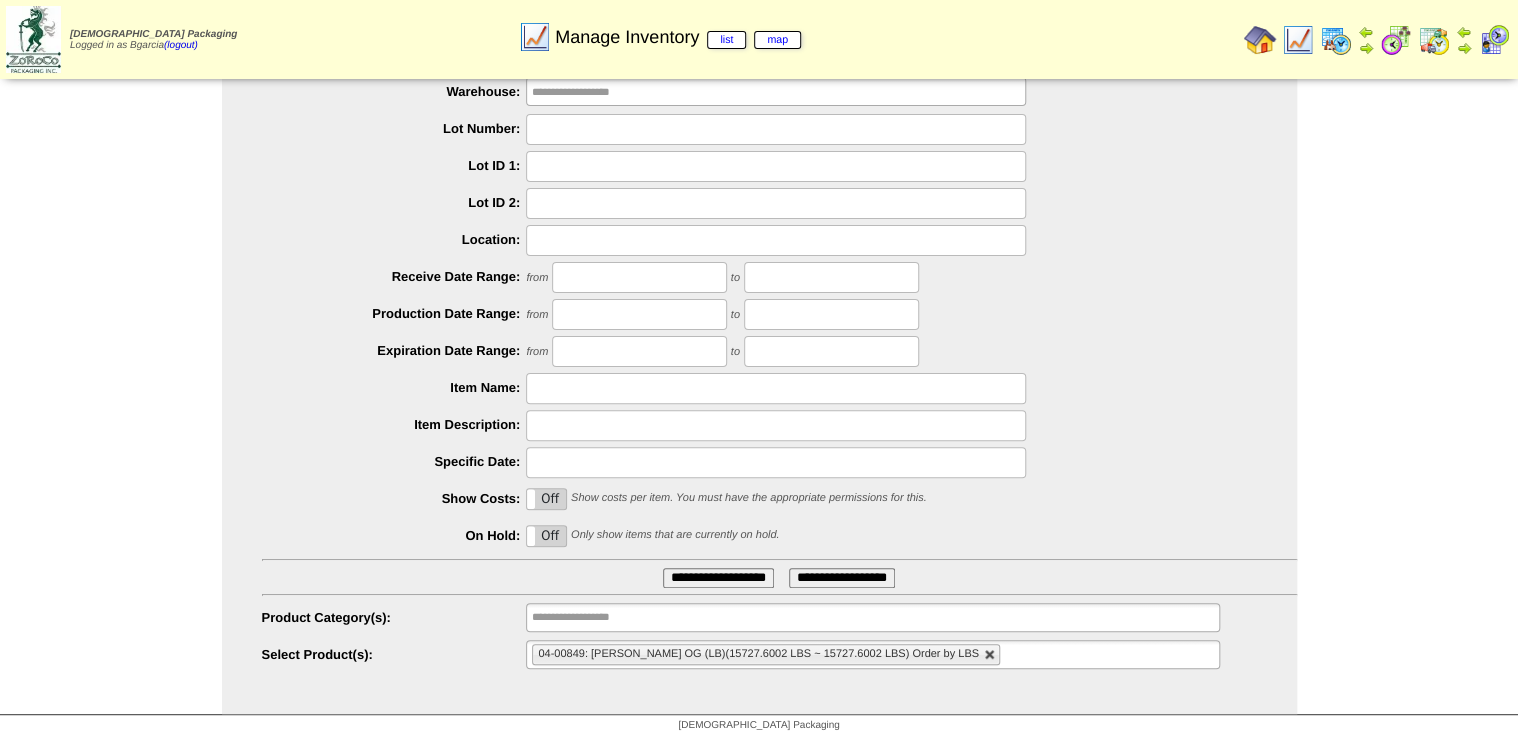 click at bounding box center (990, 655) 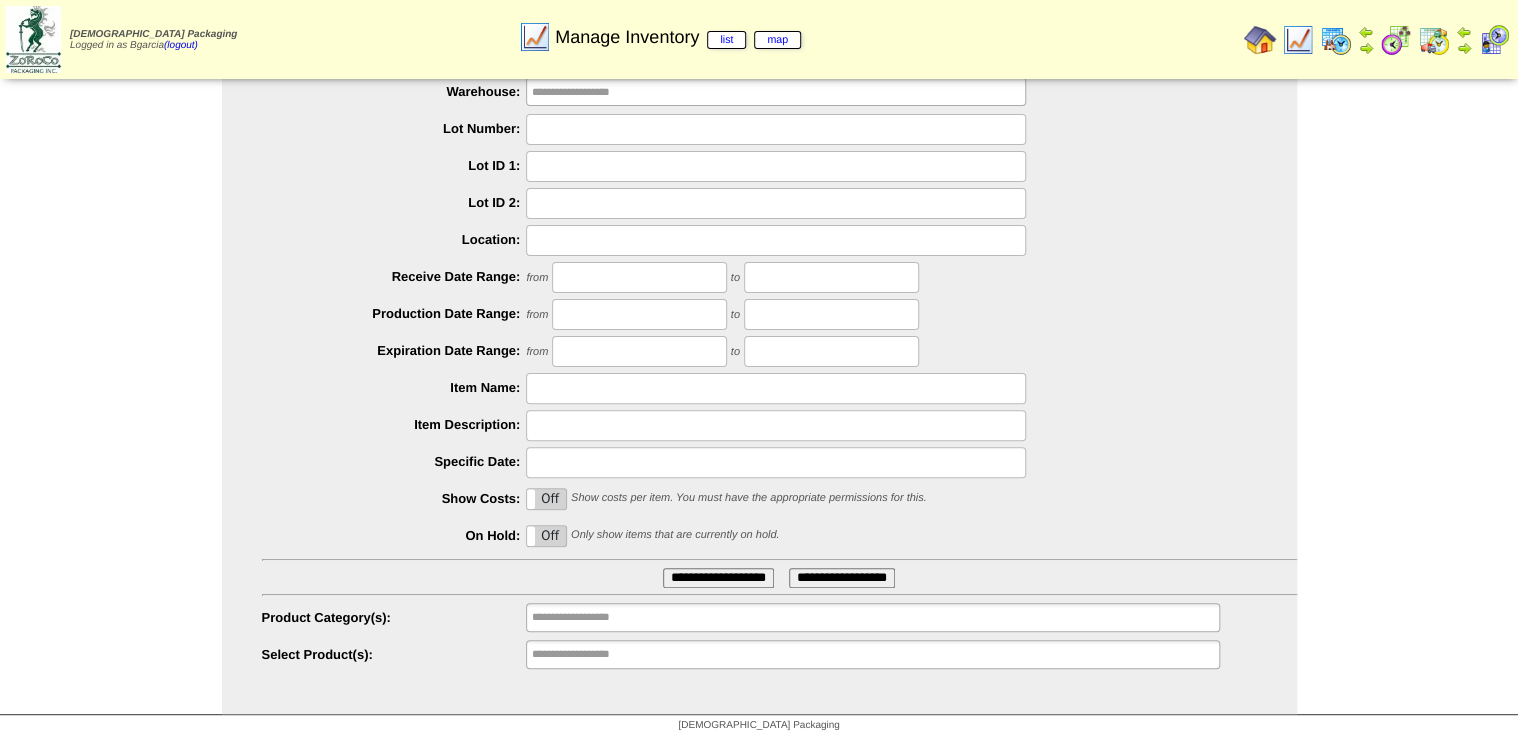click on "**********" at bounding box center (779, 655) 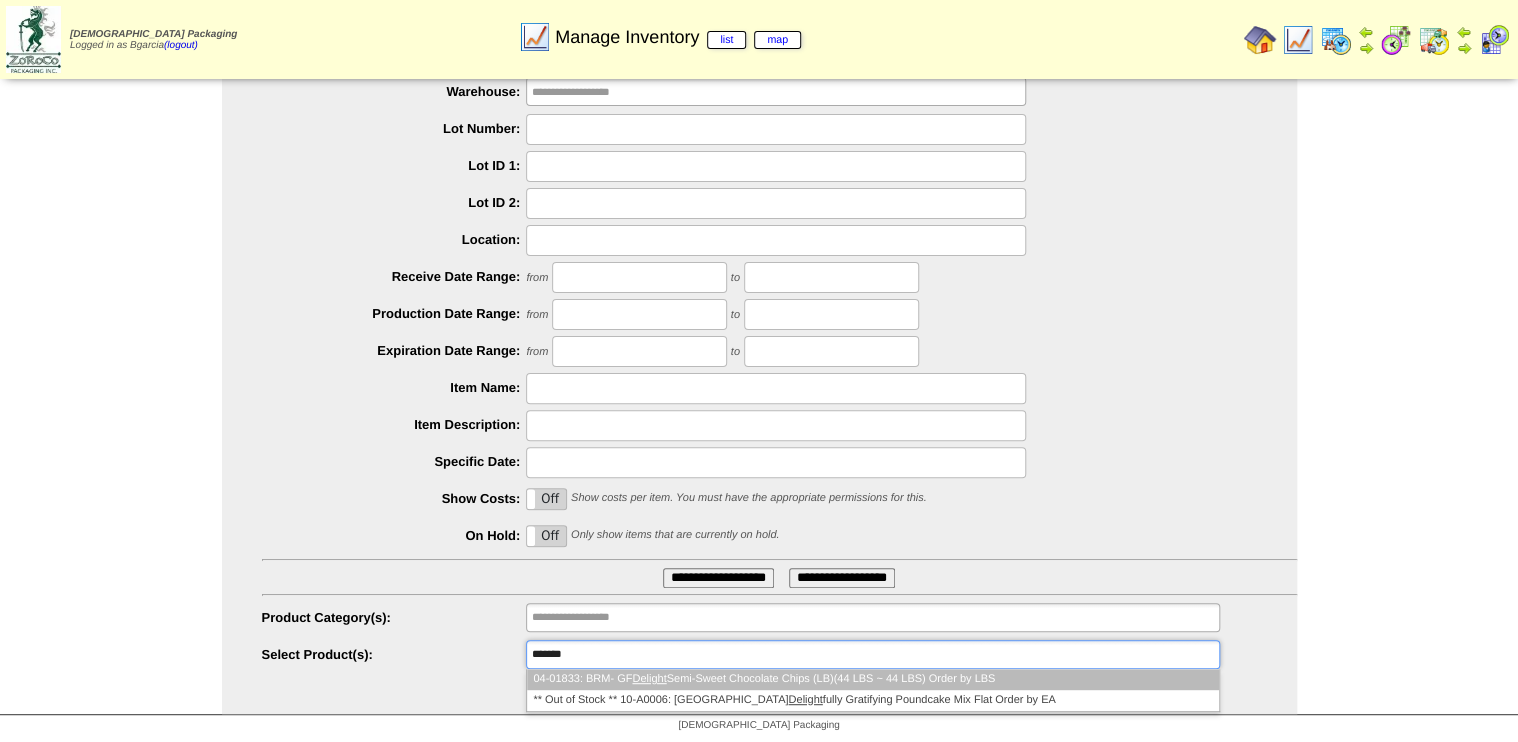 type on "*******" 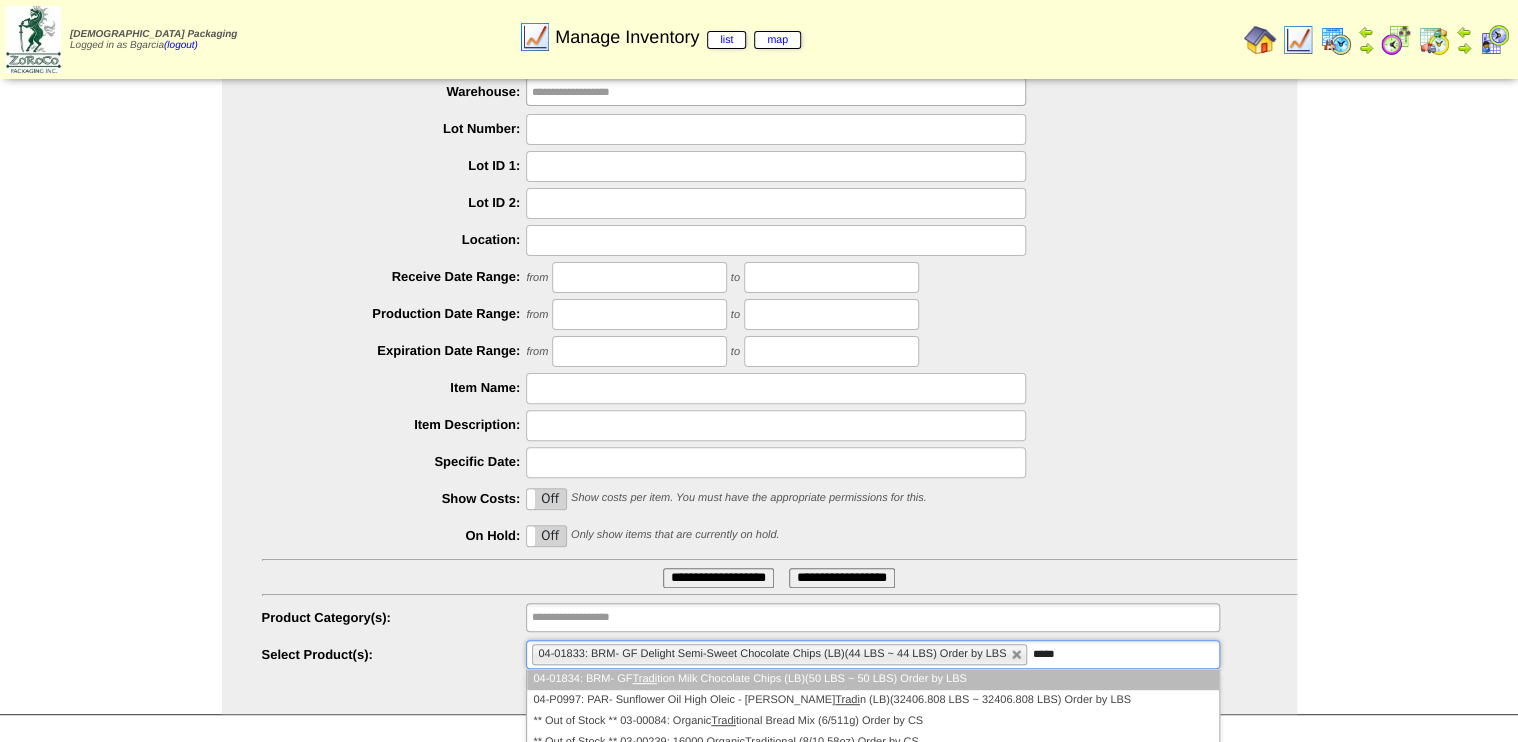 type on "*****" 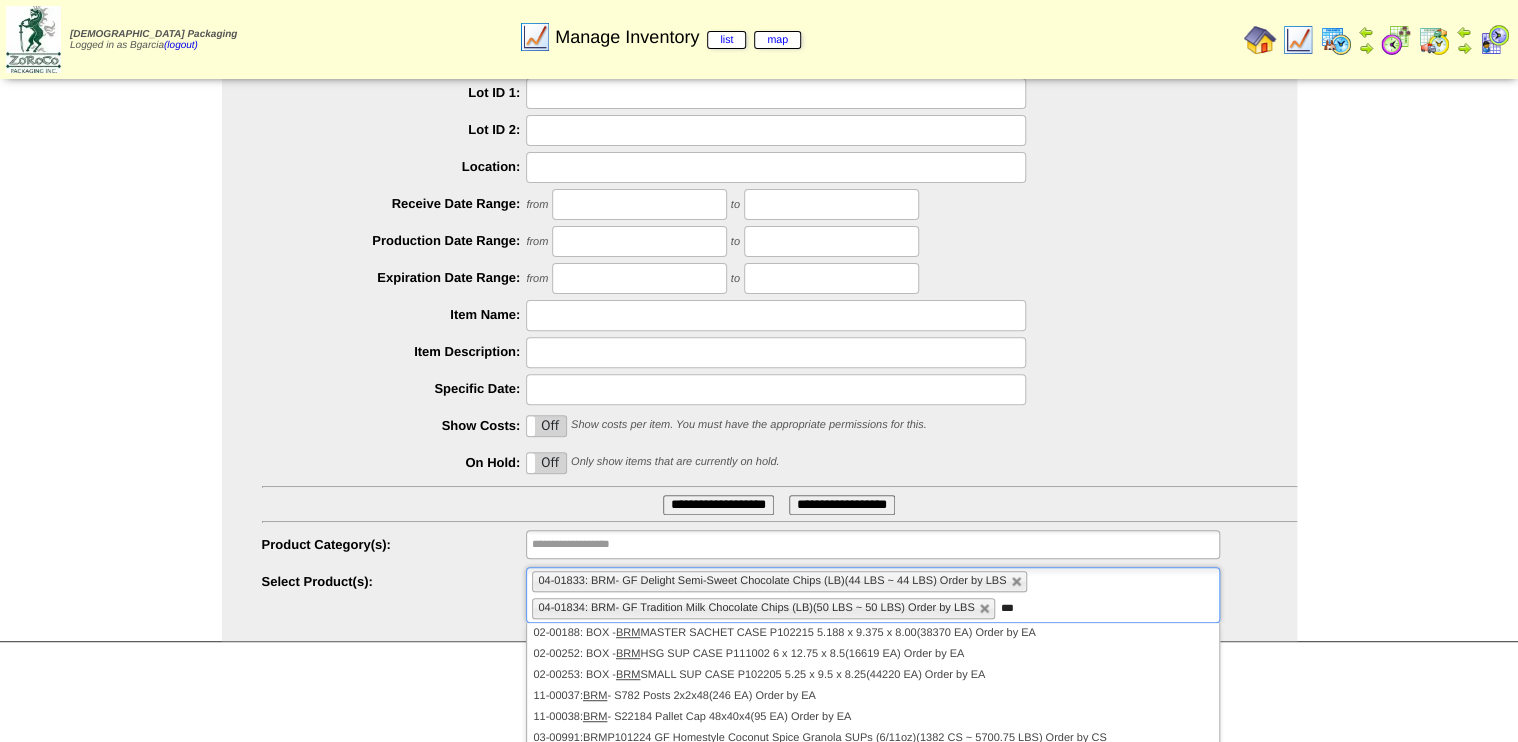 scroll, scrollTop: 270, scrollLeft: 0, axis: vertical 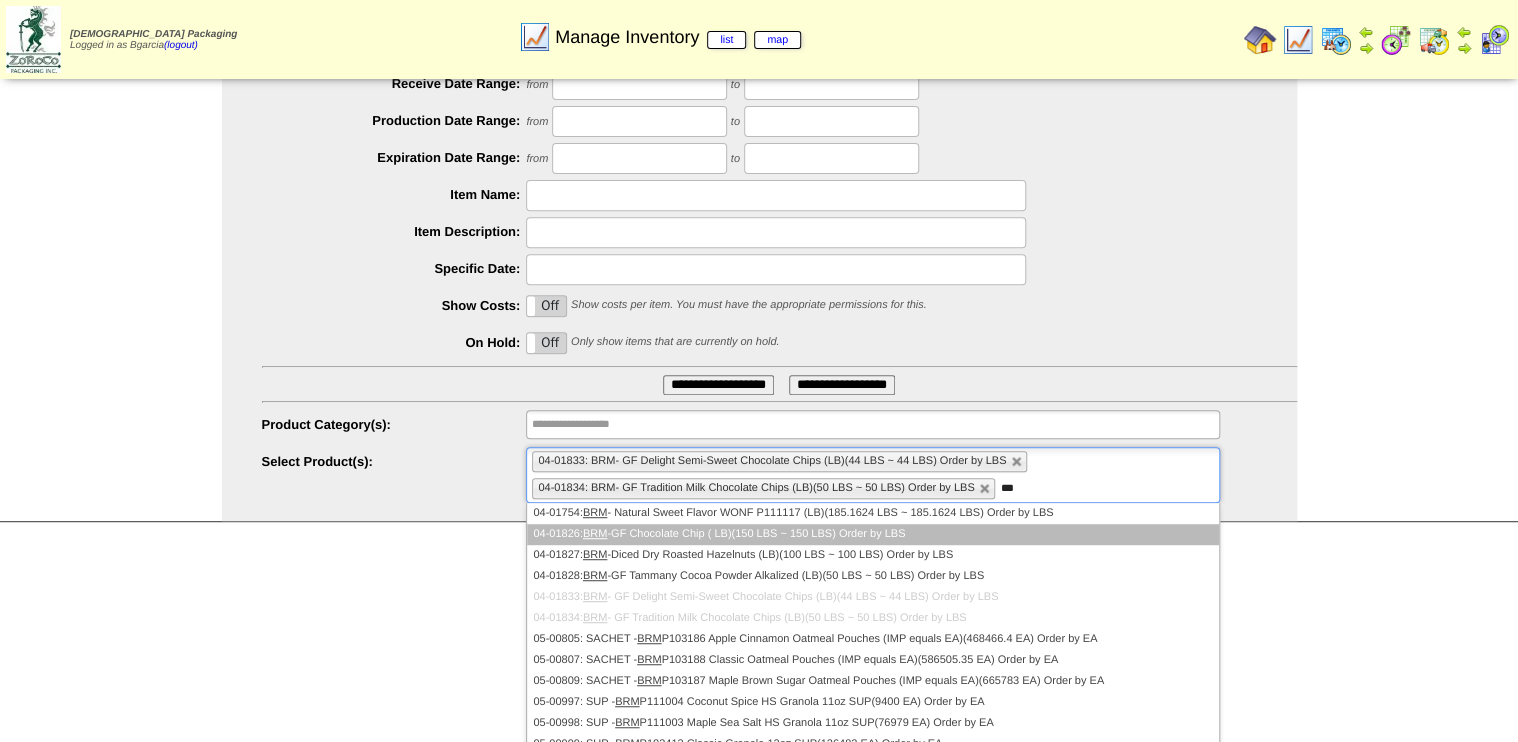 type on "***" 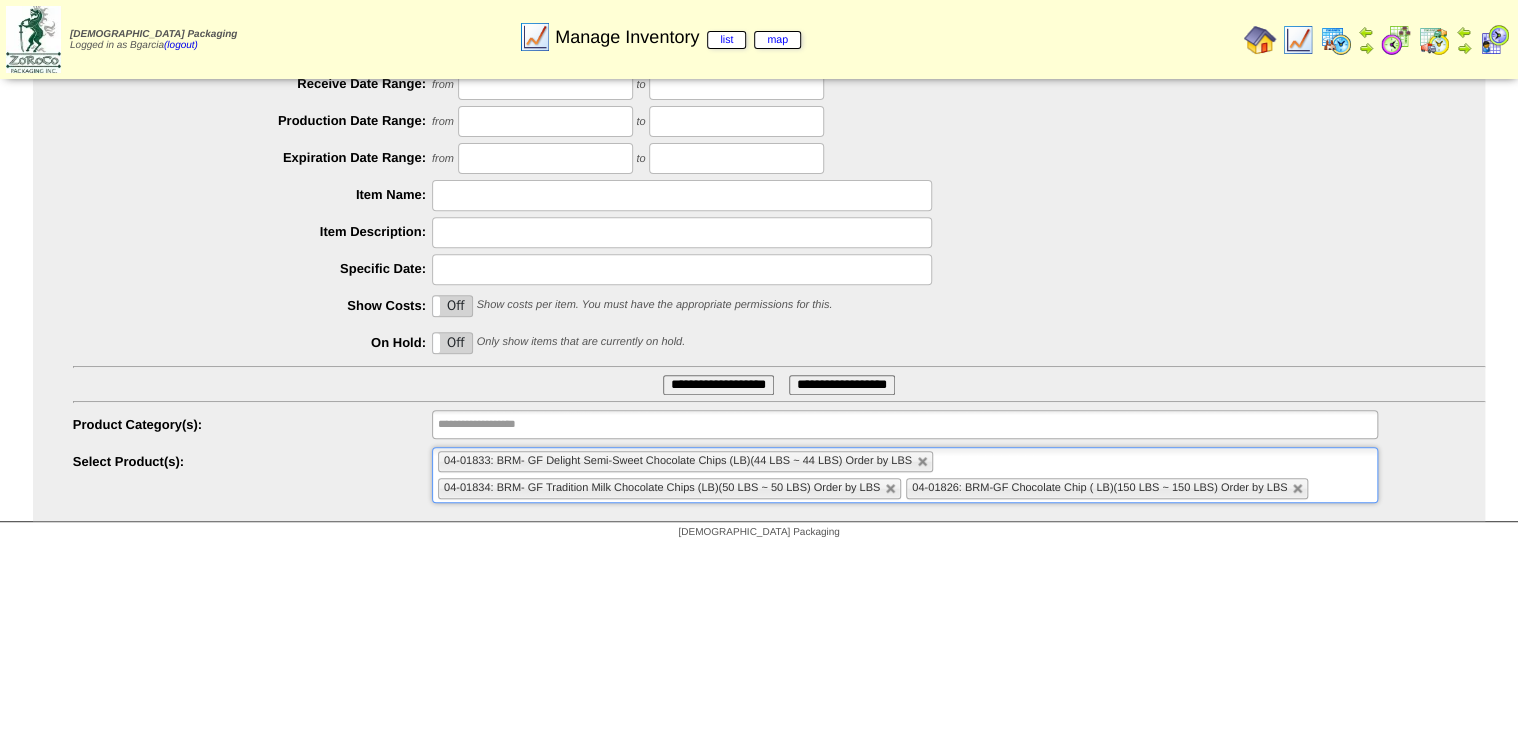 type on "*" 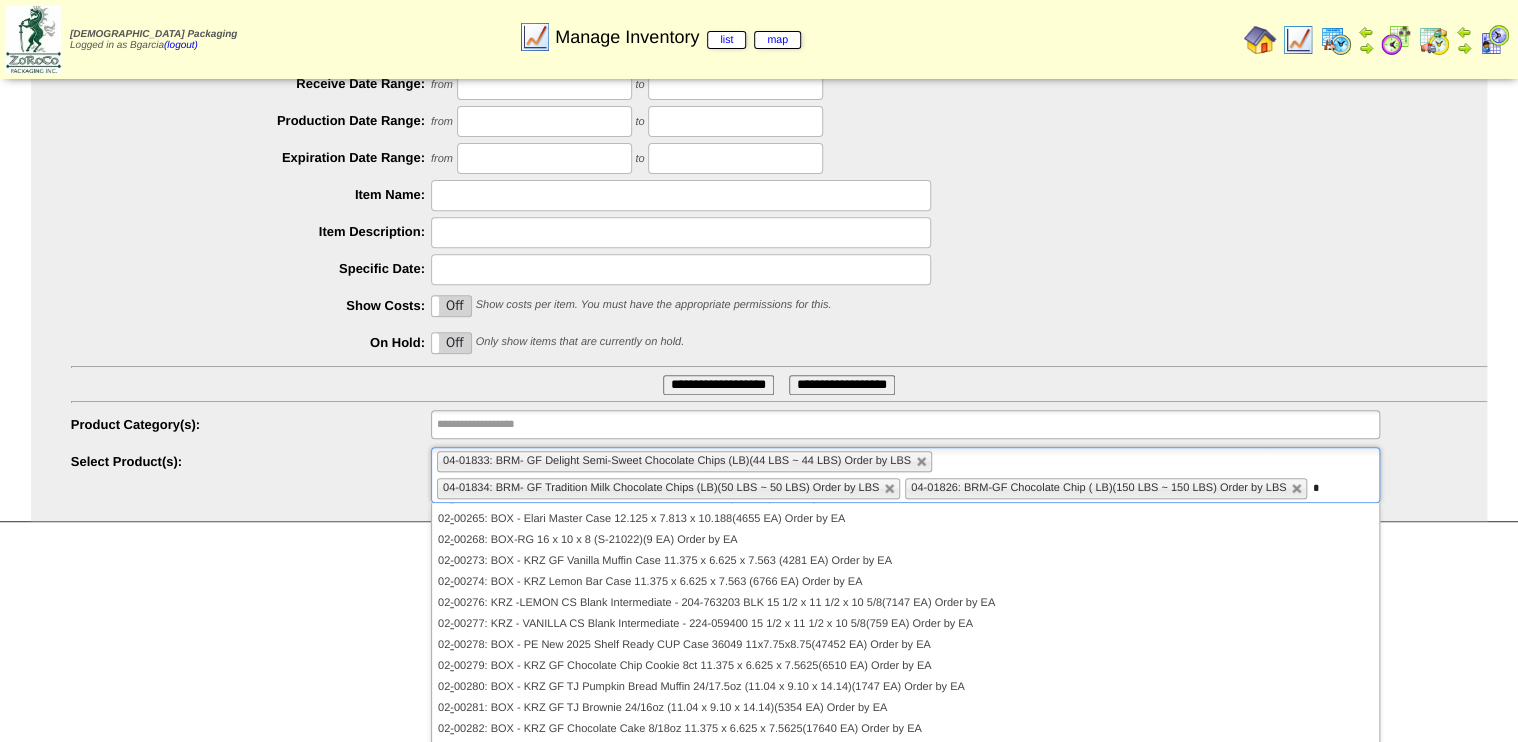 scroll, scrollTop: 0, scrollLeft: 0, axis: both 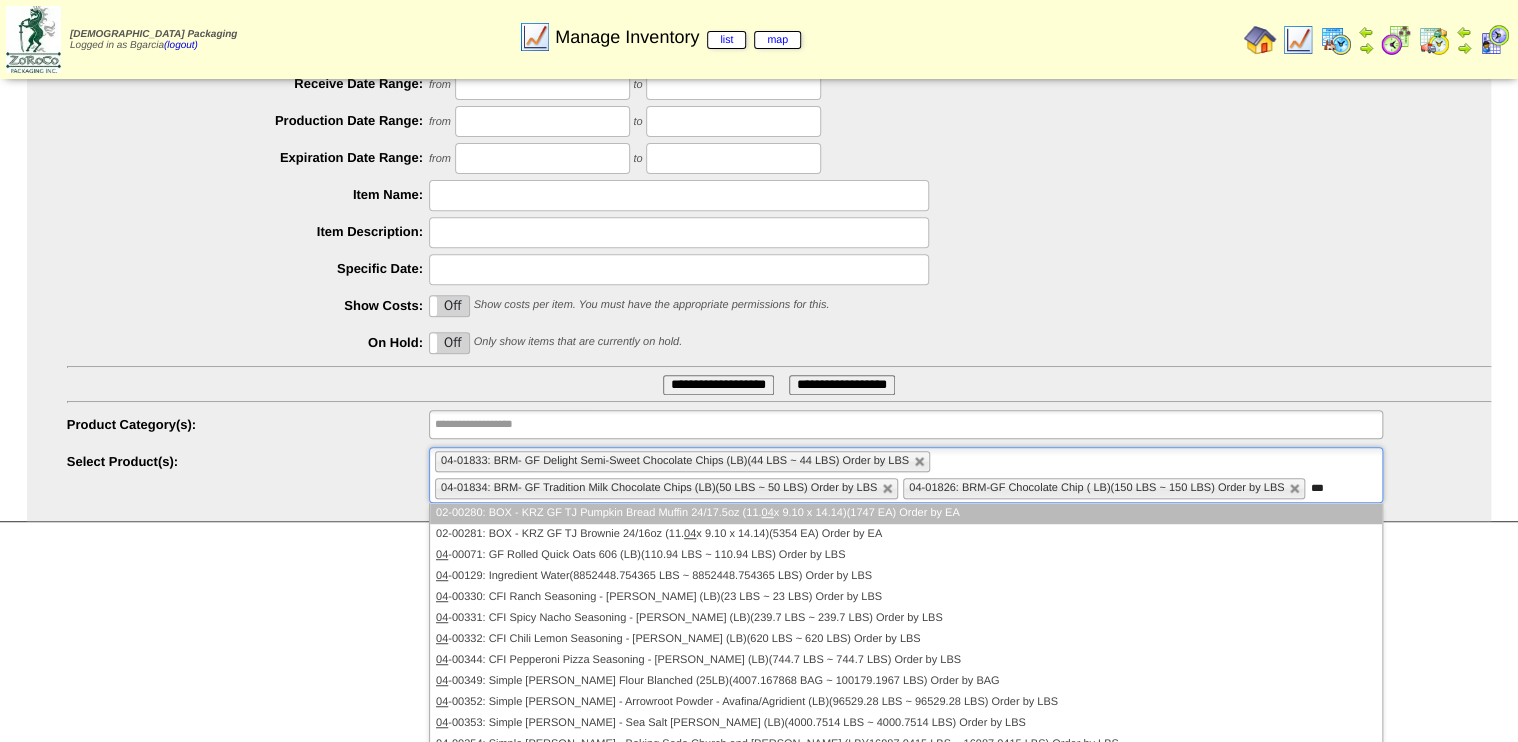 type on "****" 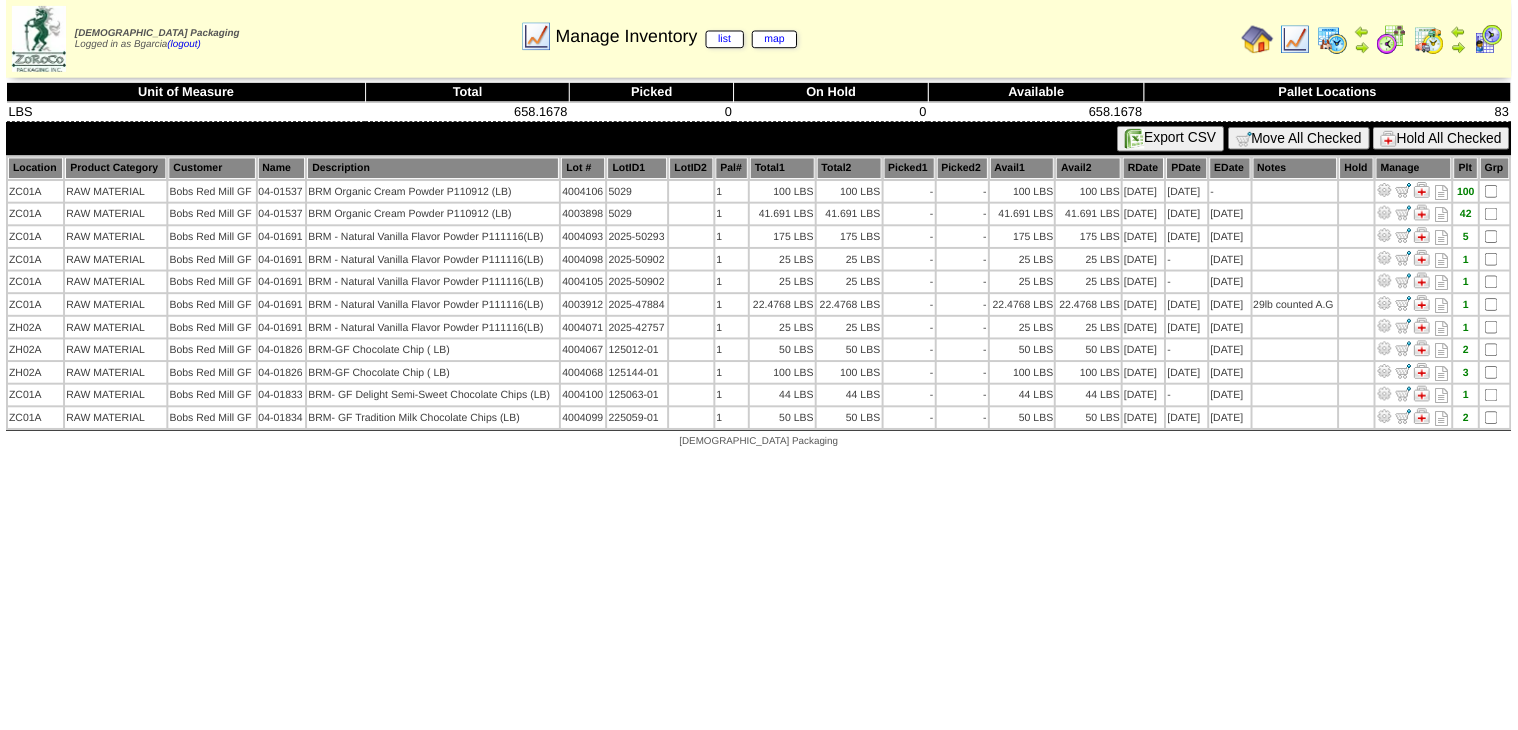 scroll, scrollTop: 0, scrollLeft: 0, axis: both 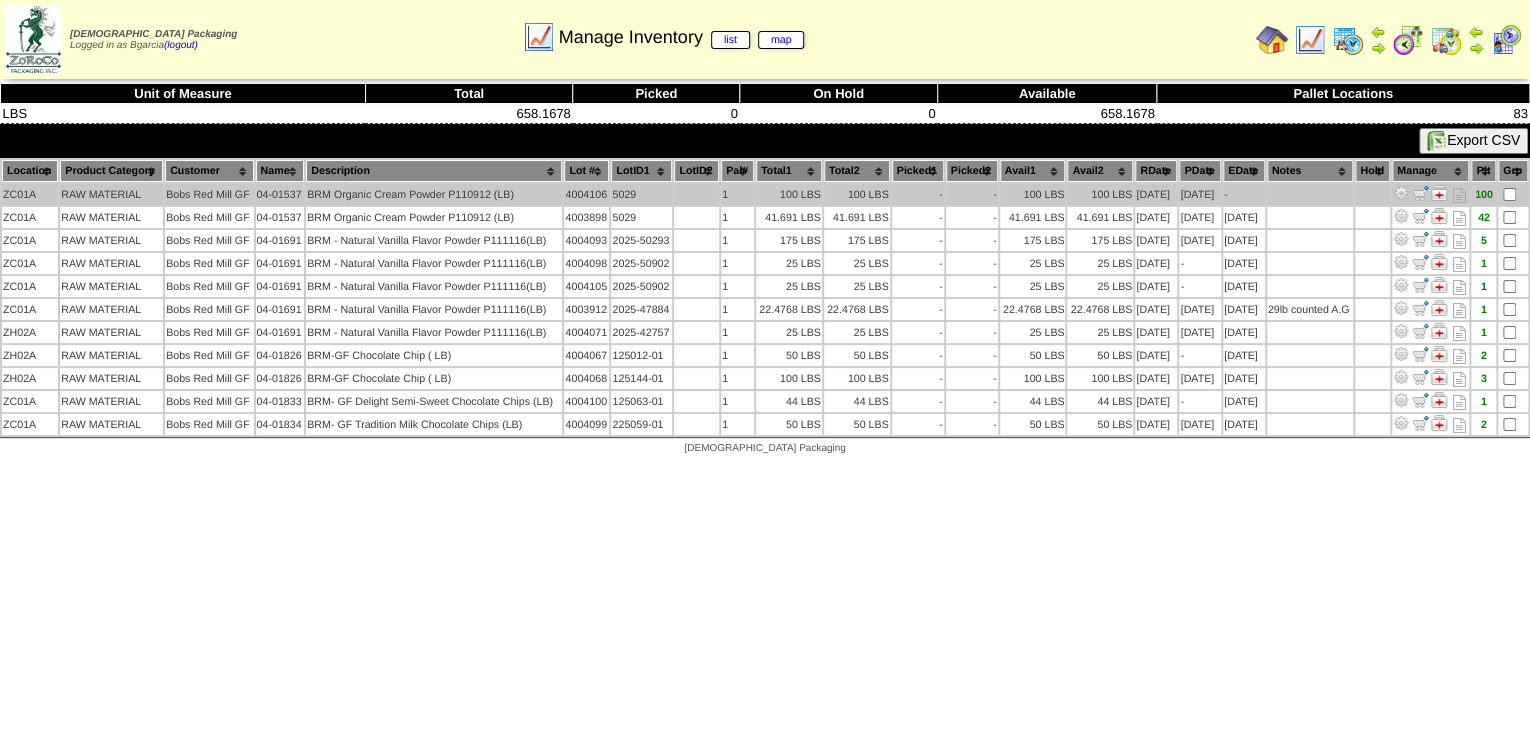 click at bounding box center [1401, 193] 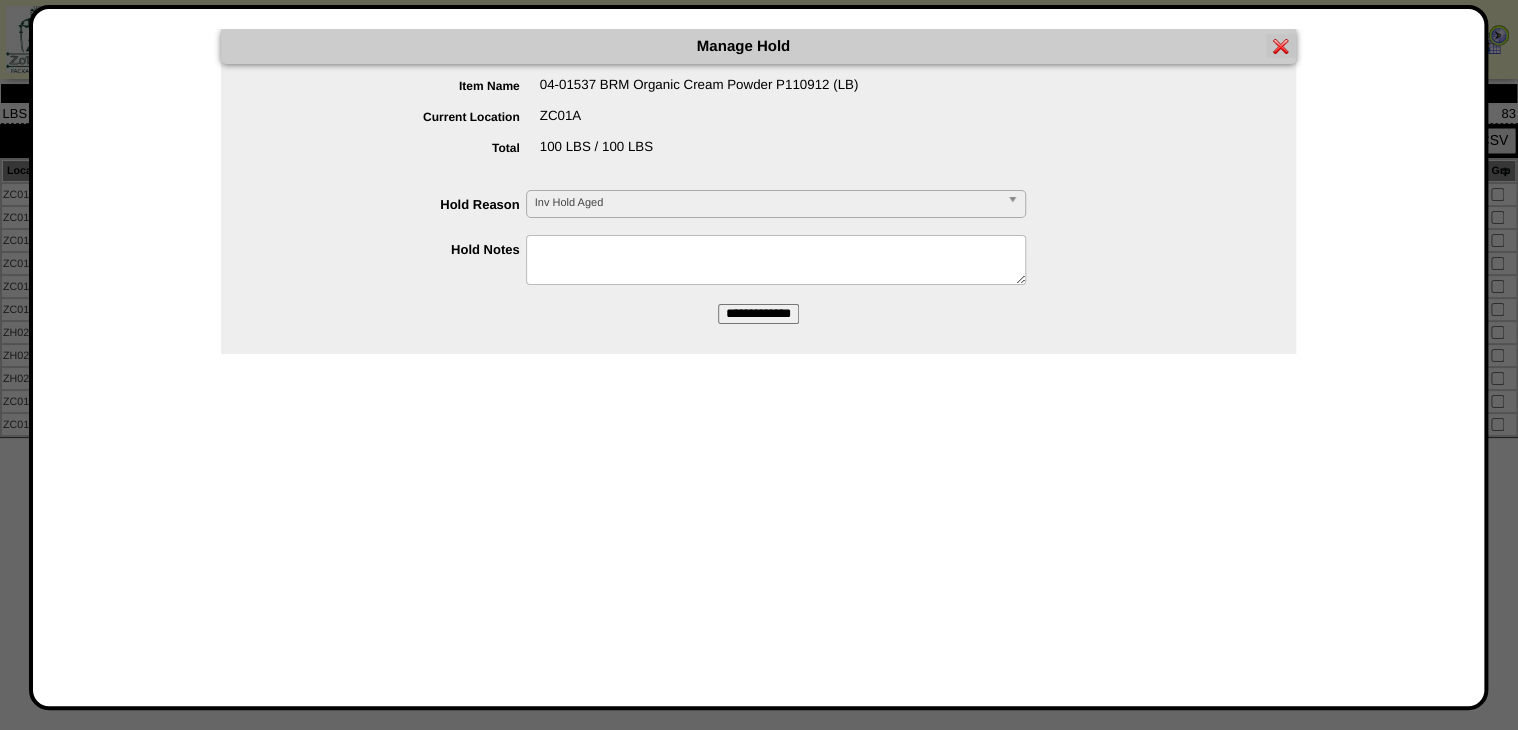 click at bounding box center [776, 260] 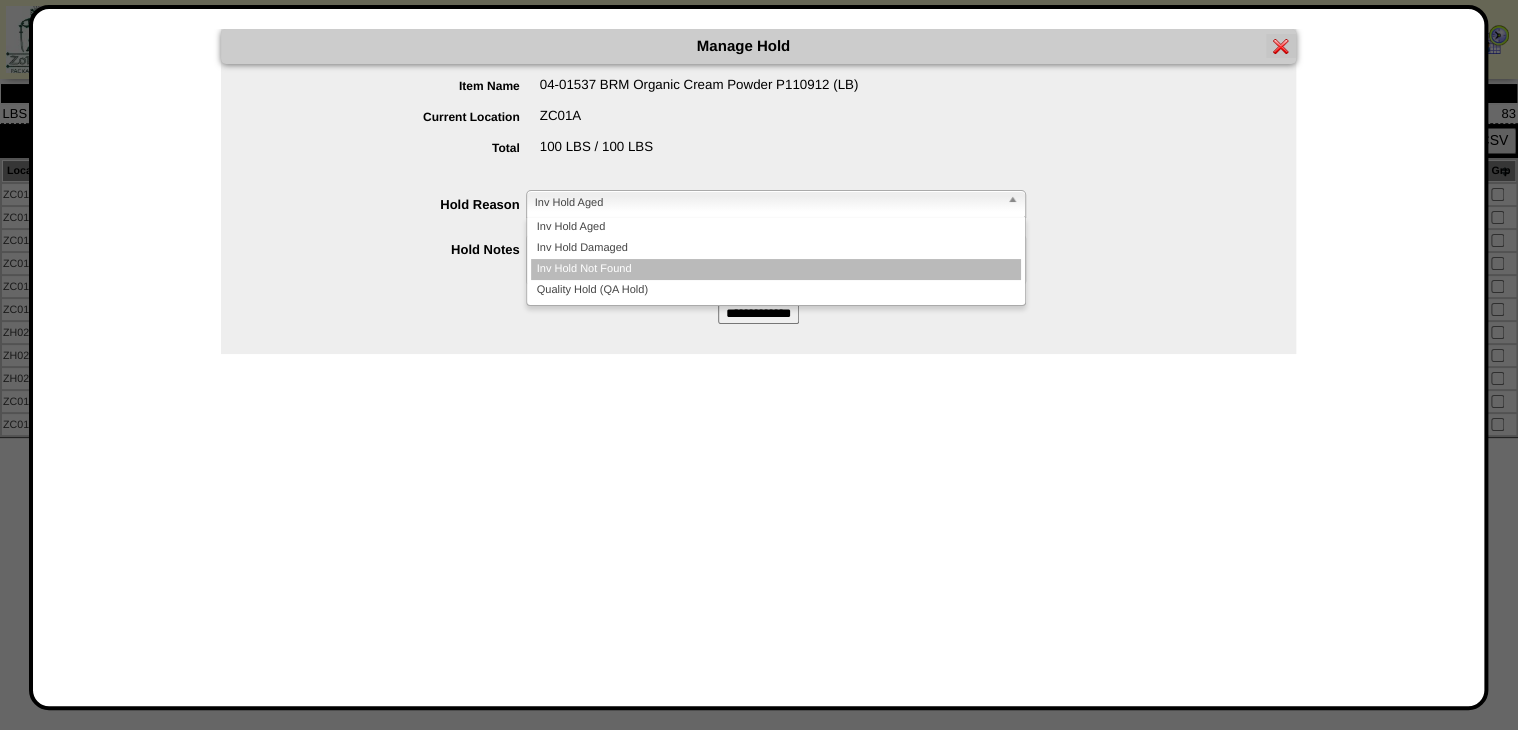 click on "Quality Hold (QA Hold)" at bounding box center (776, 290) 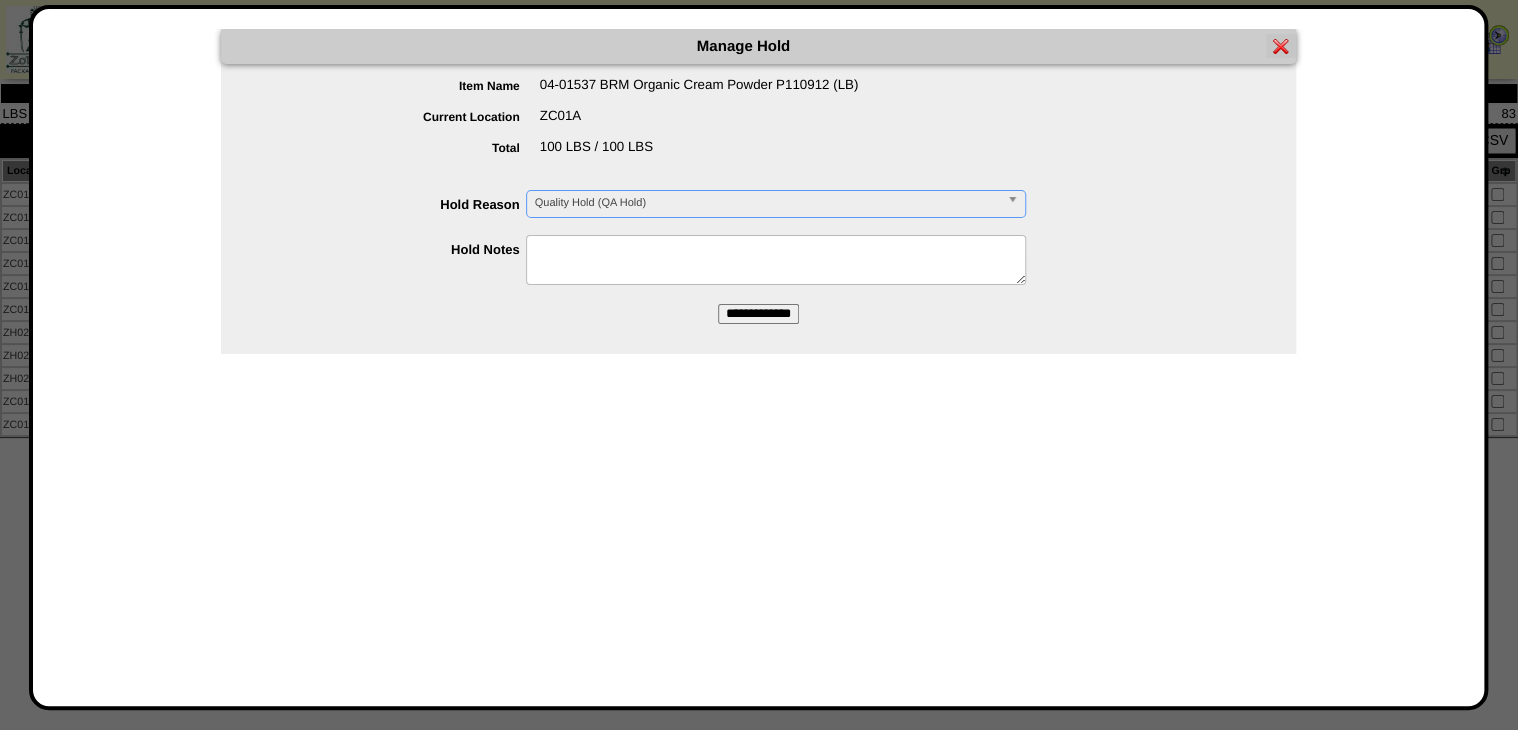 click at bounding box center [776, 260] 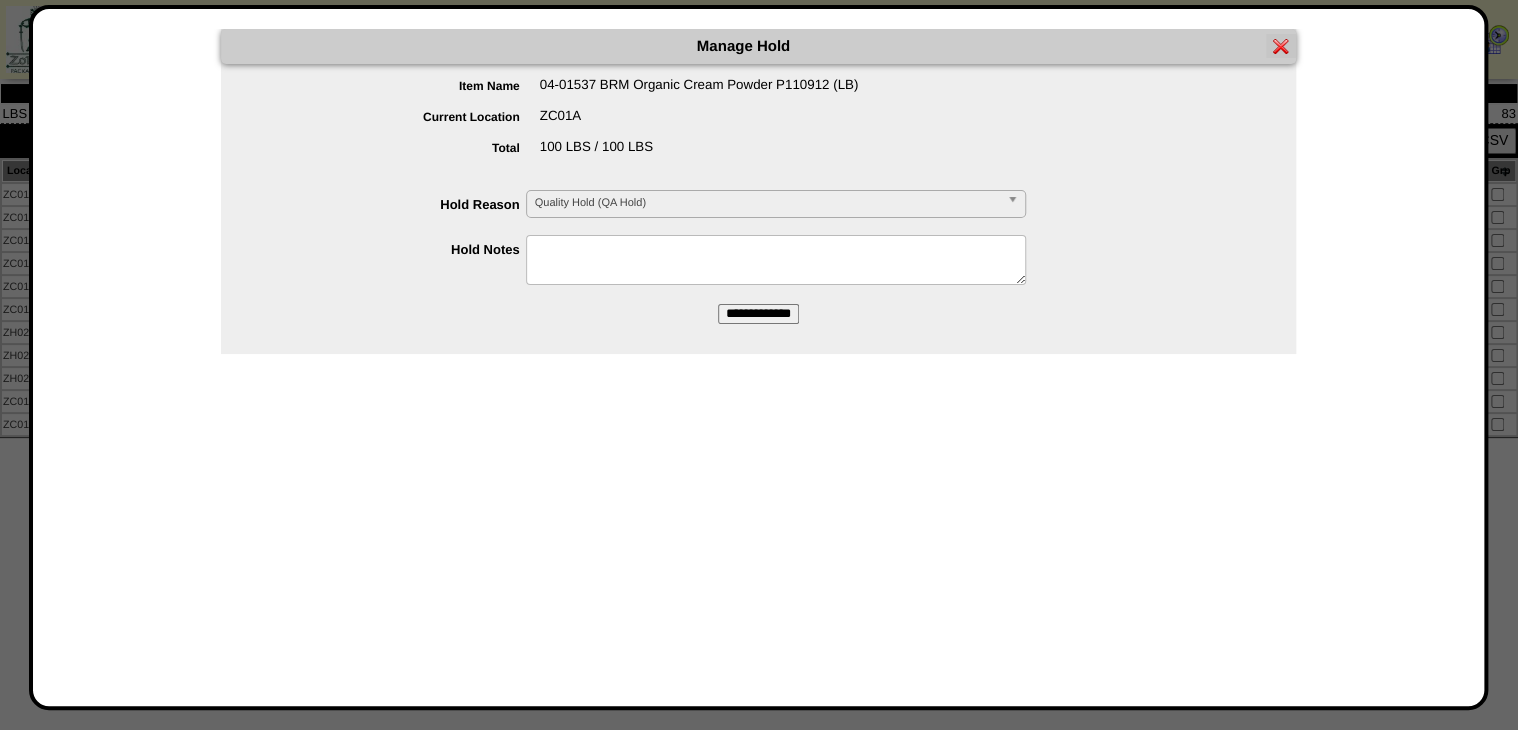 click on "**********" at bounding box center (758, 314) 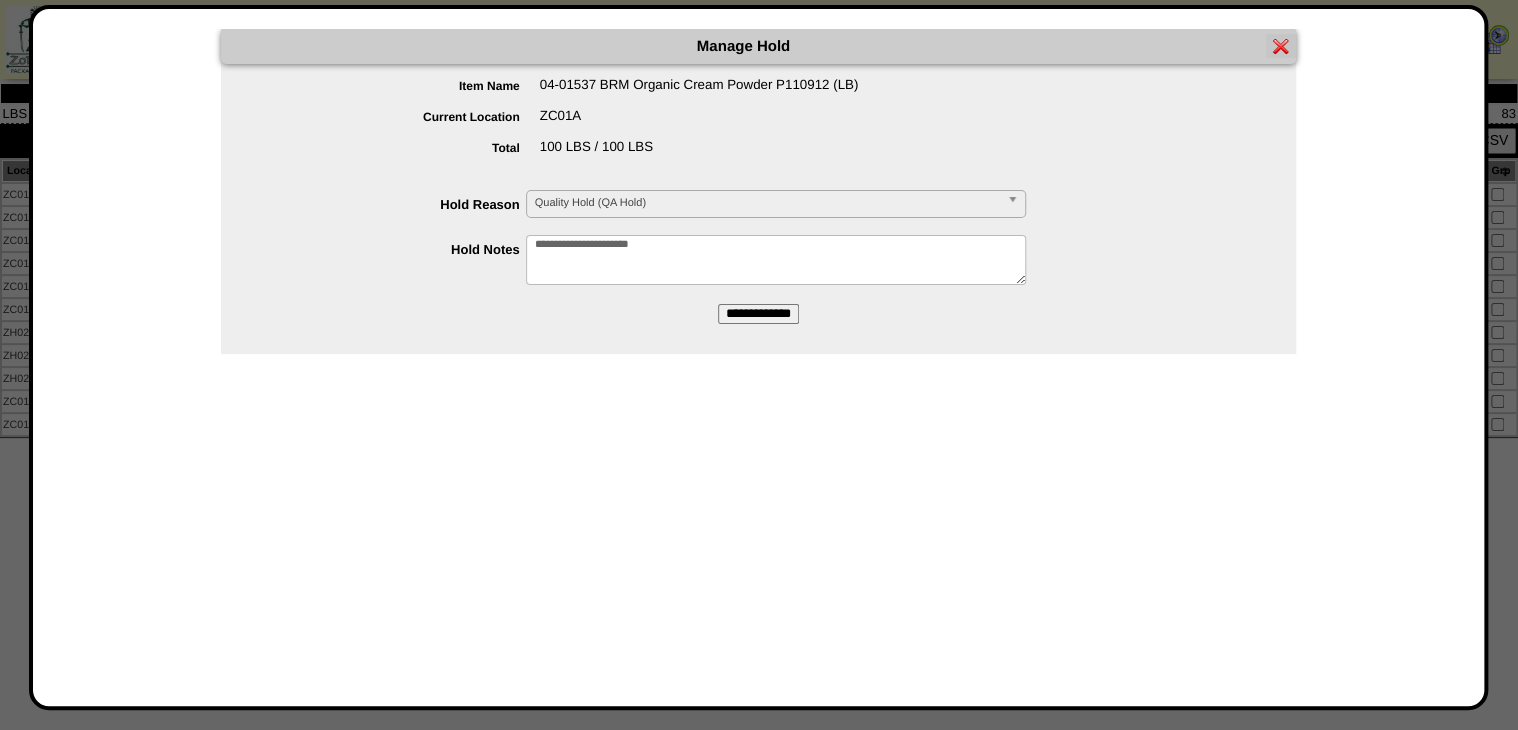 drag, startPoint x: 696, startPoint y: 244, endPoint x: 508, endPoint y: 251, distance: 188.13028 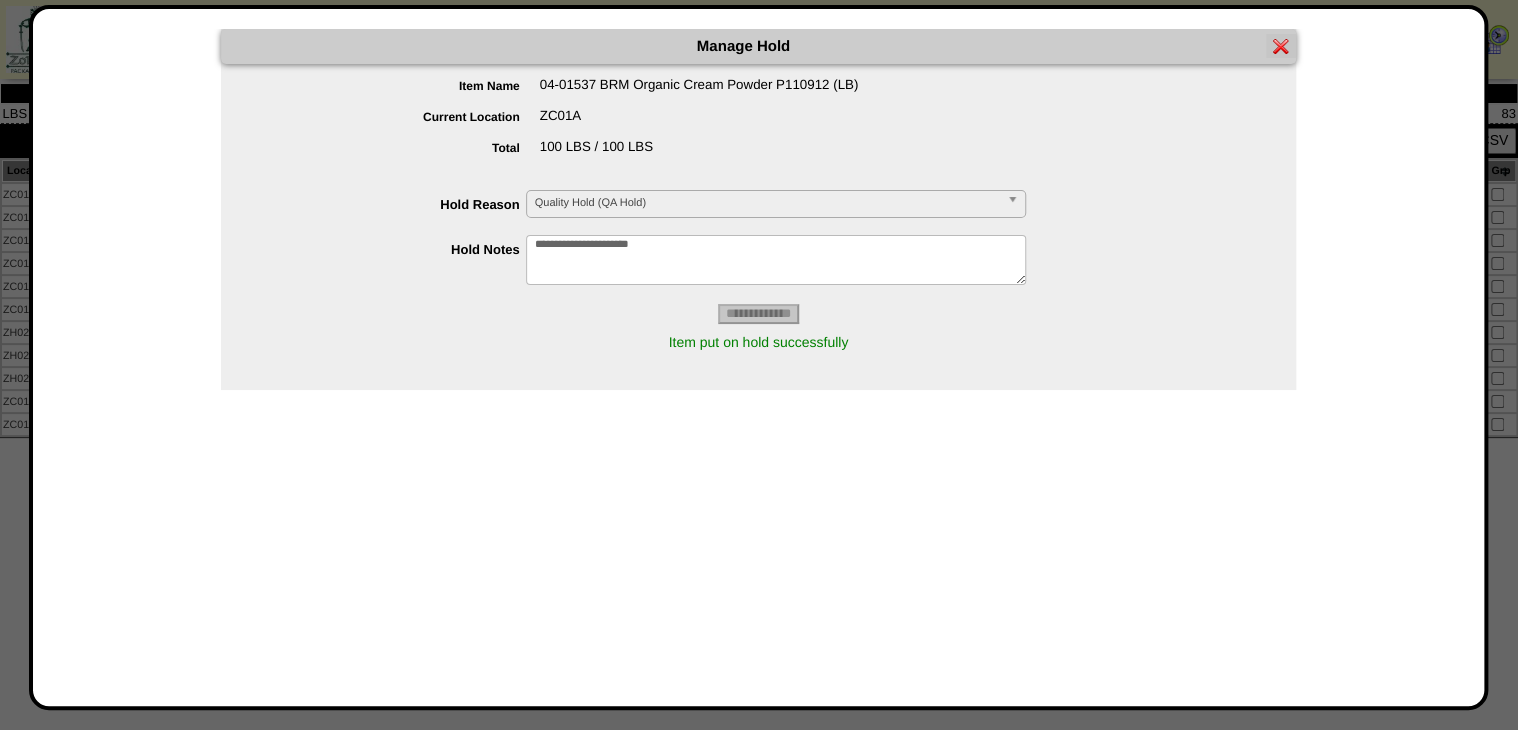 click at bounding box center [1281, 46] 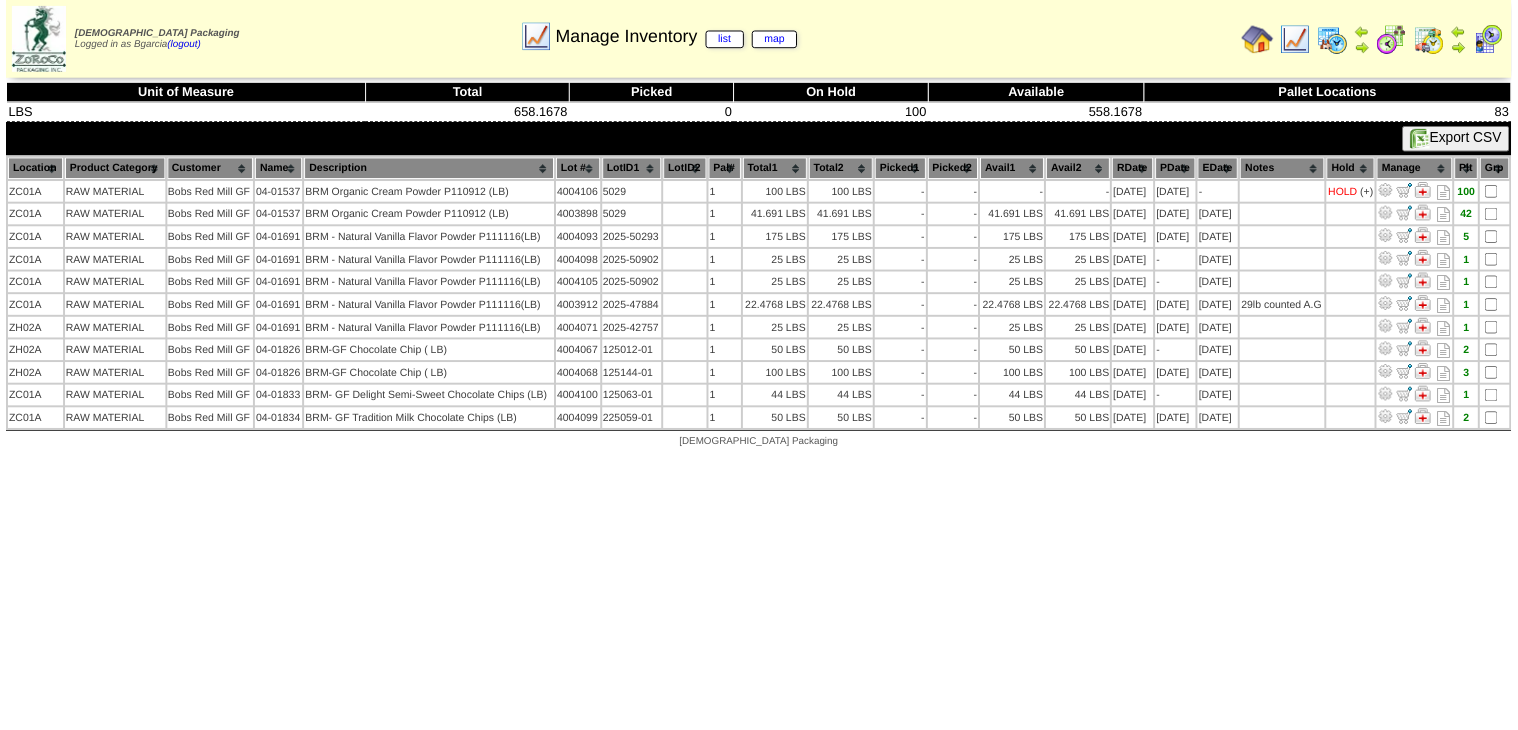 scroll, scrollTop: 0, scrollLeft: 0, axis: both 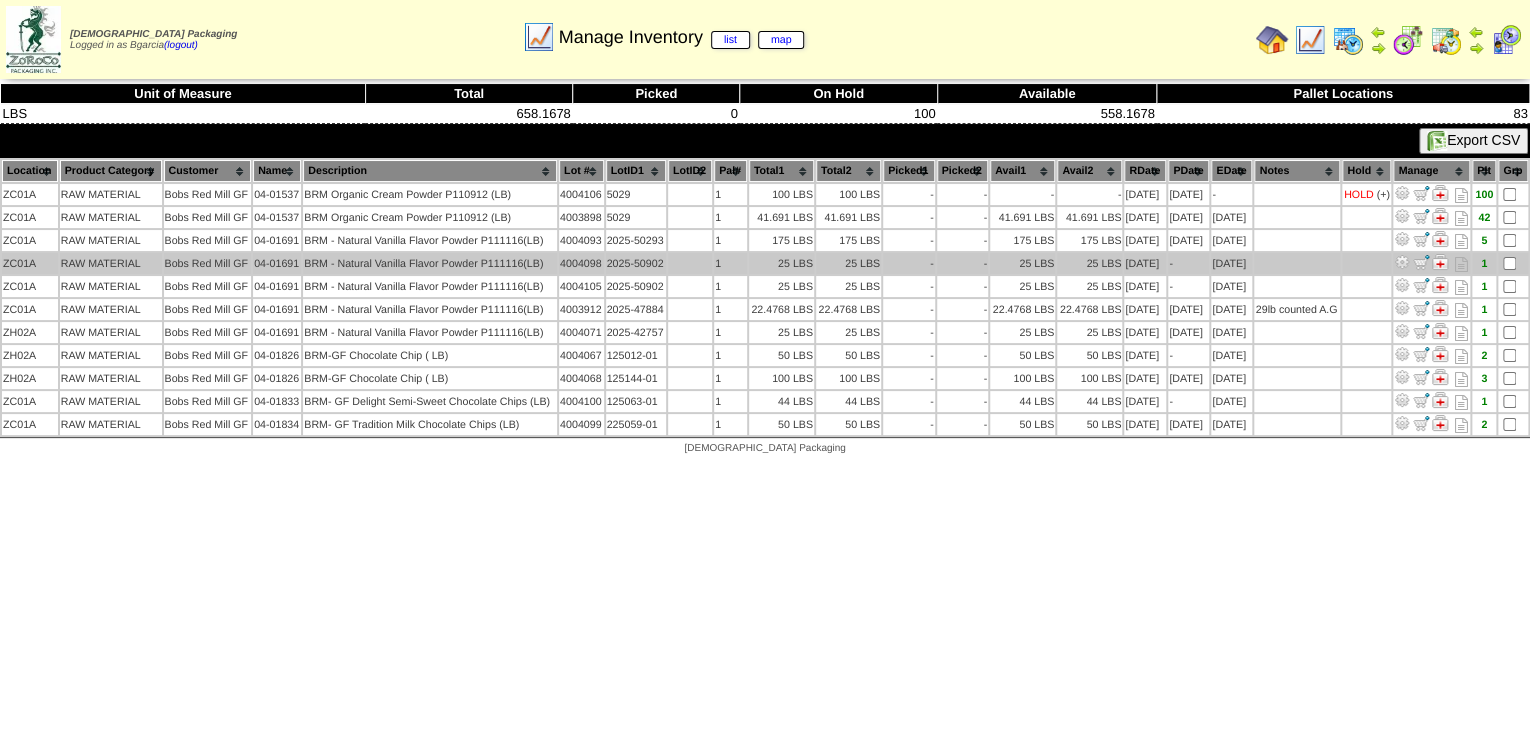 click at bounding box center [1402, 262] 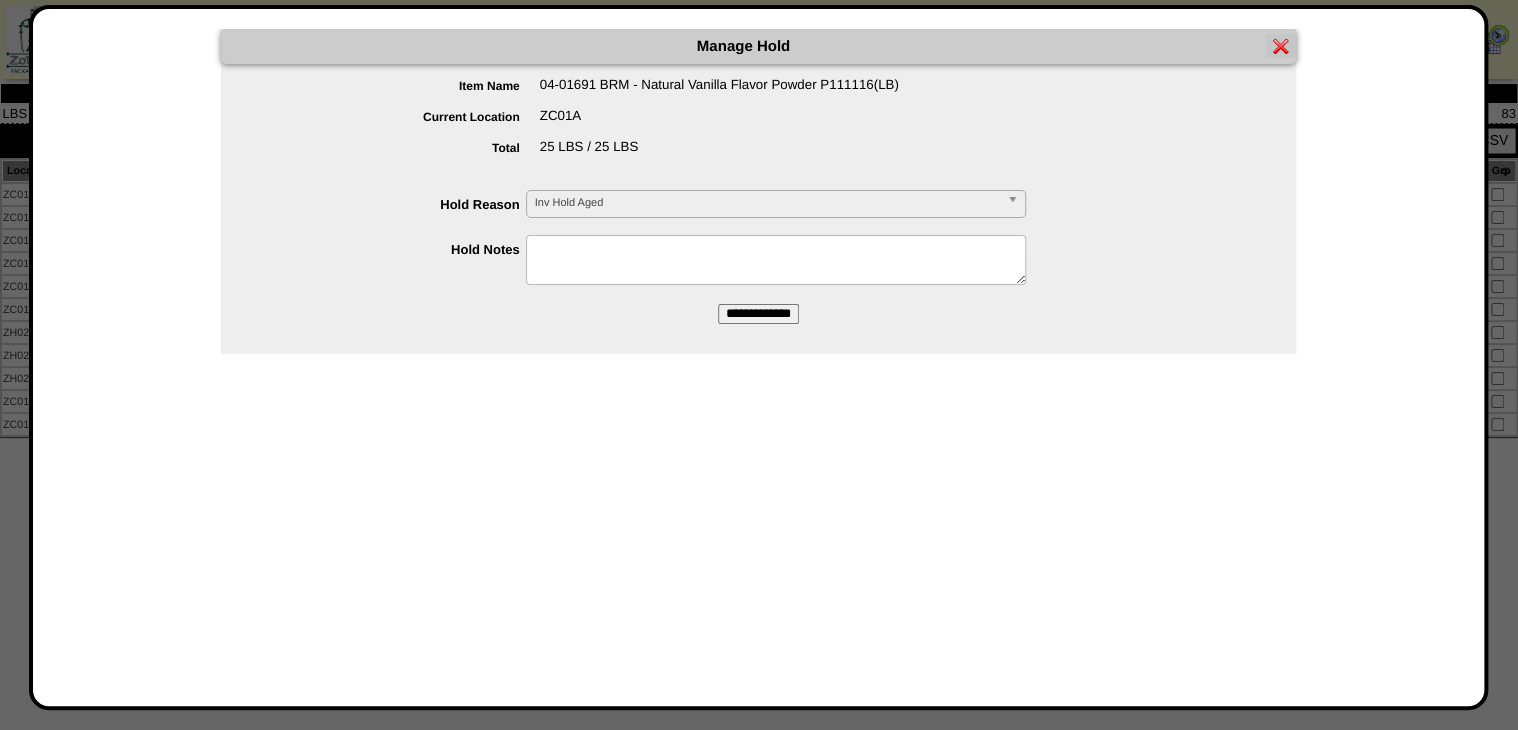 click at bounding box center (776, 260) 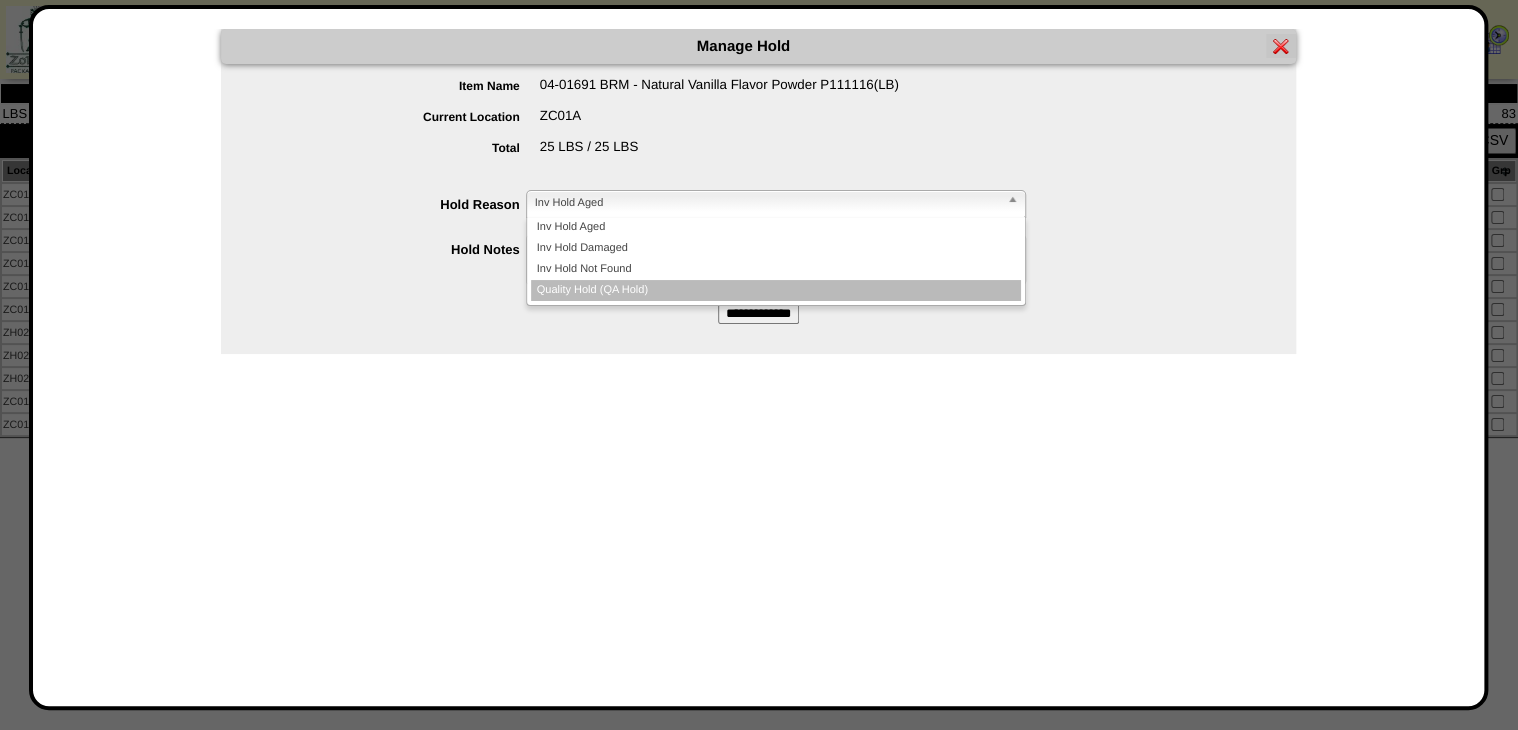 click on "Quality Hold (QA Hold)" at bounding box center [776, 290] 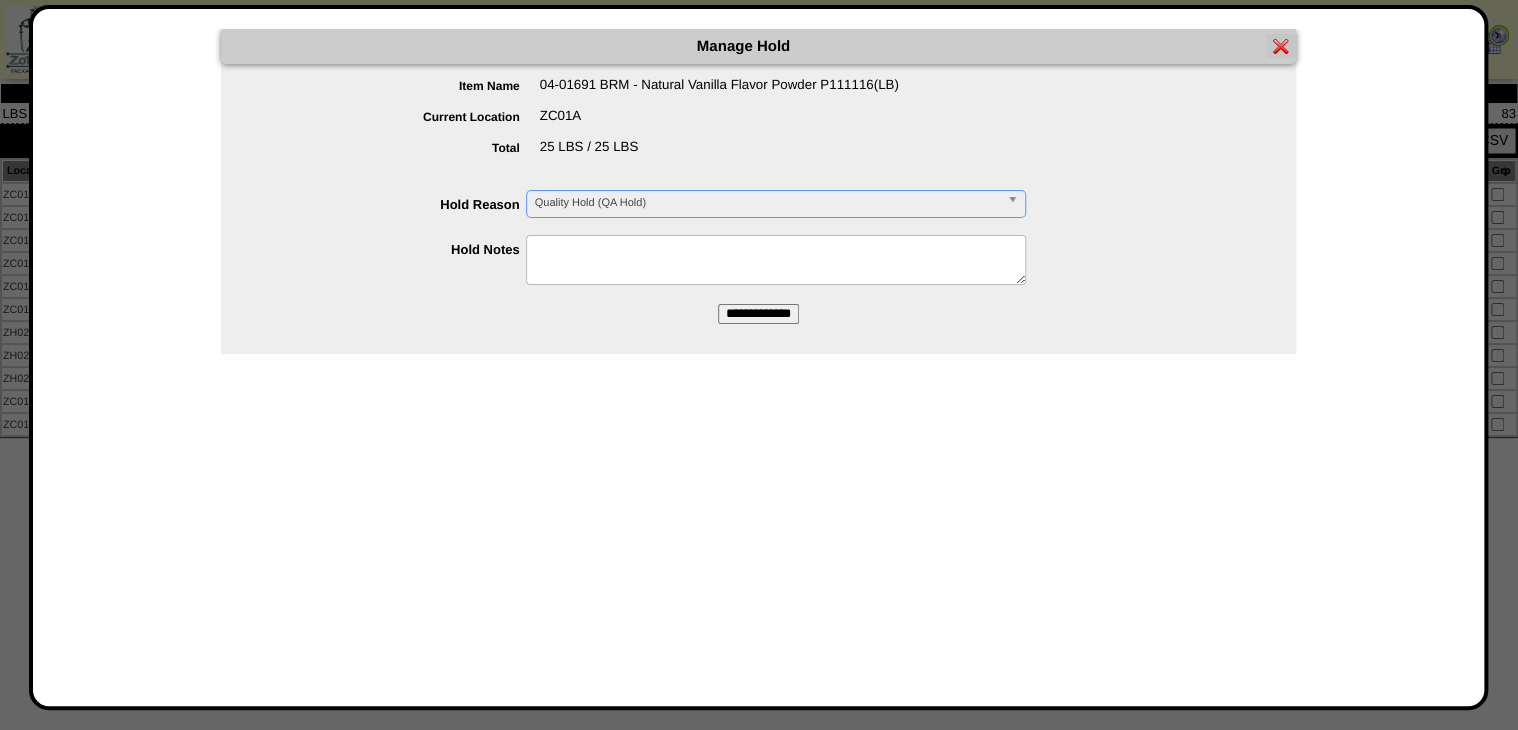 click at bounding box center [776, 260] 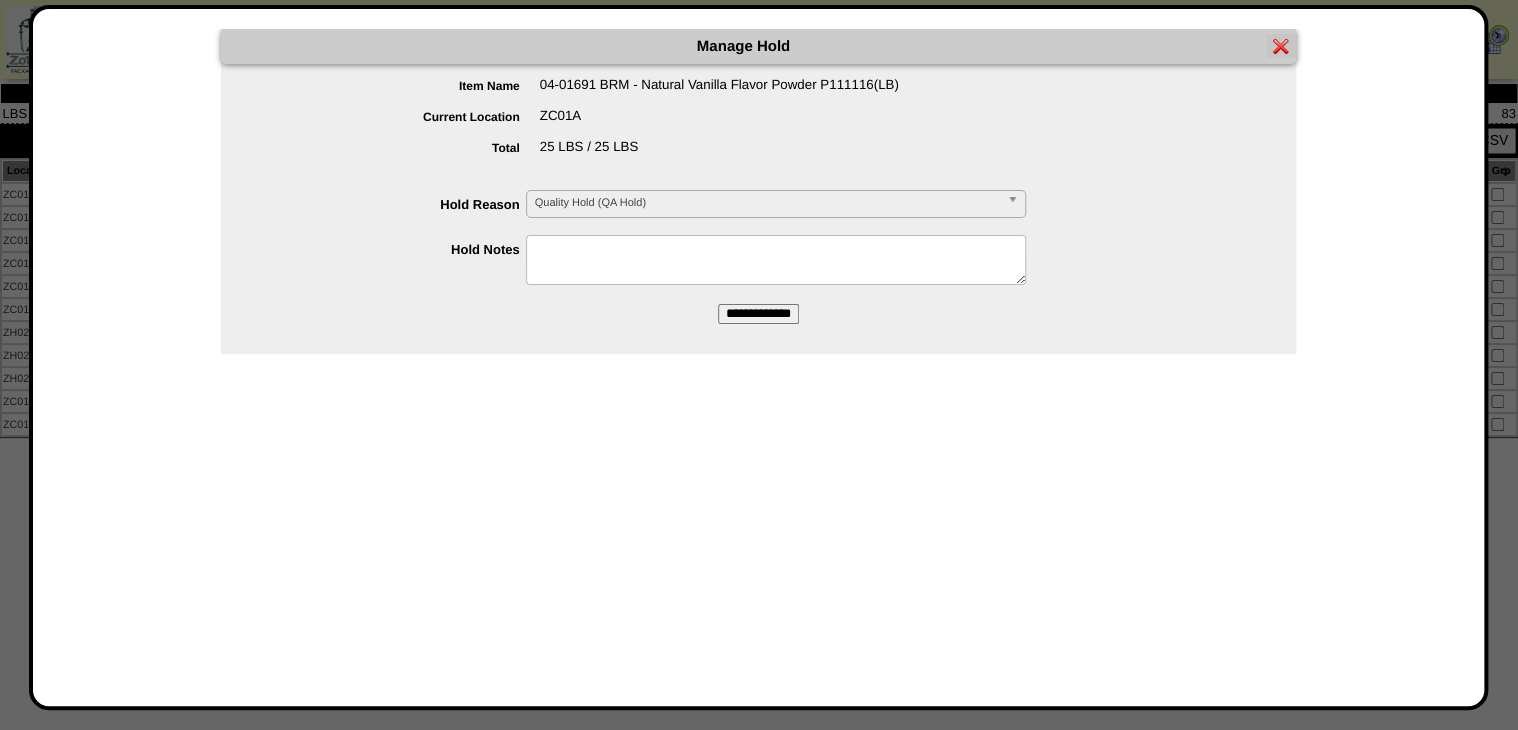 paste on "**********" 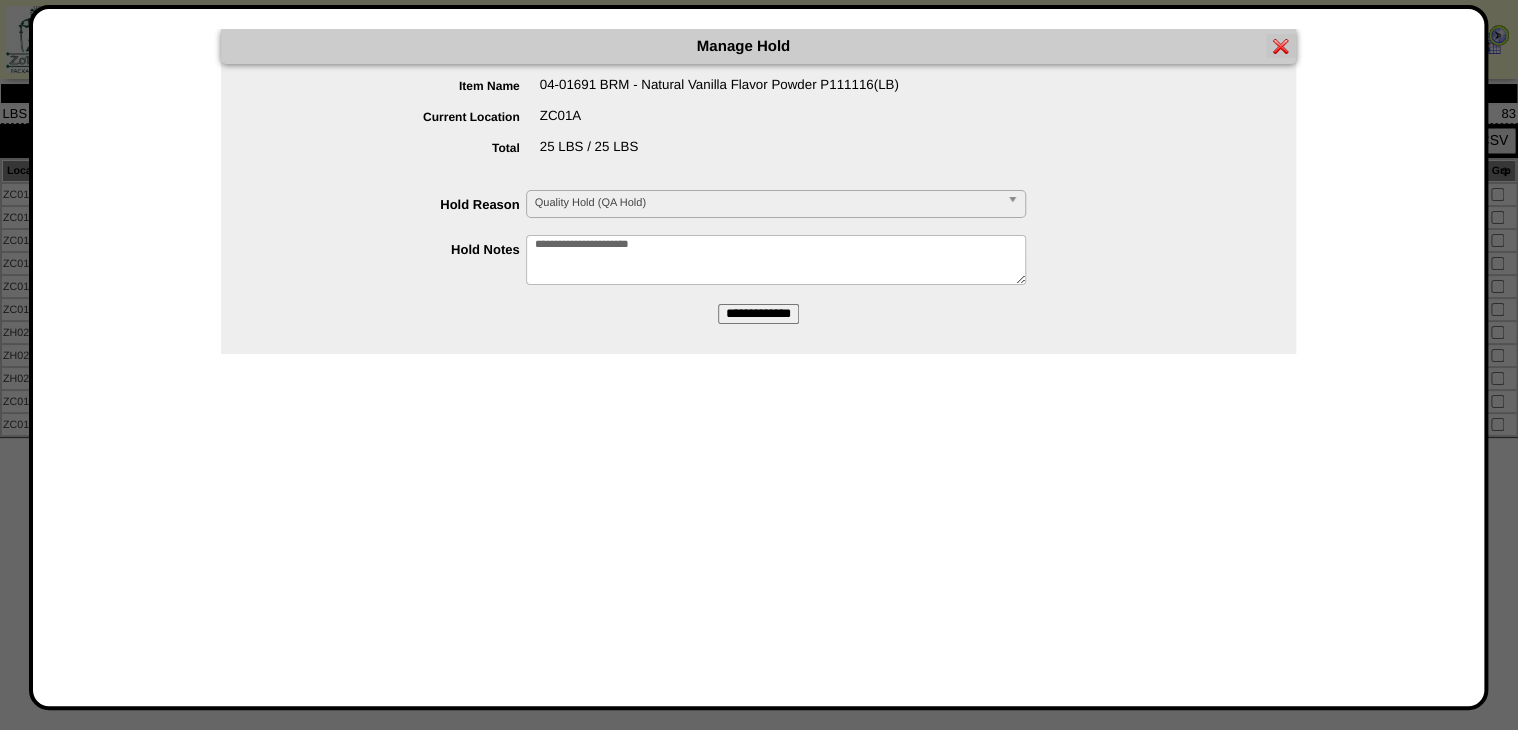 type on "**********" 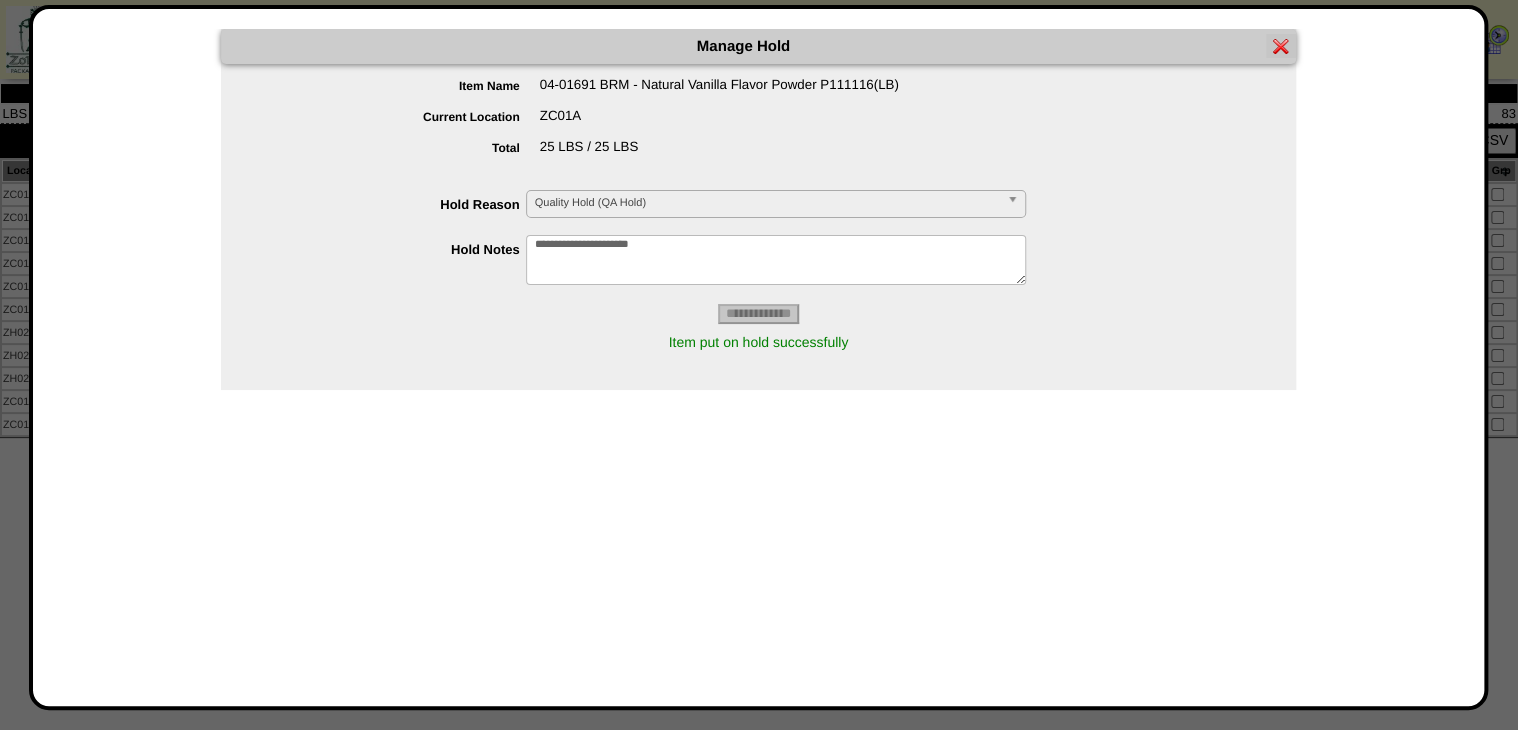 click at bounding box center [765, 371] 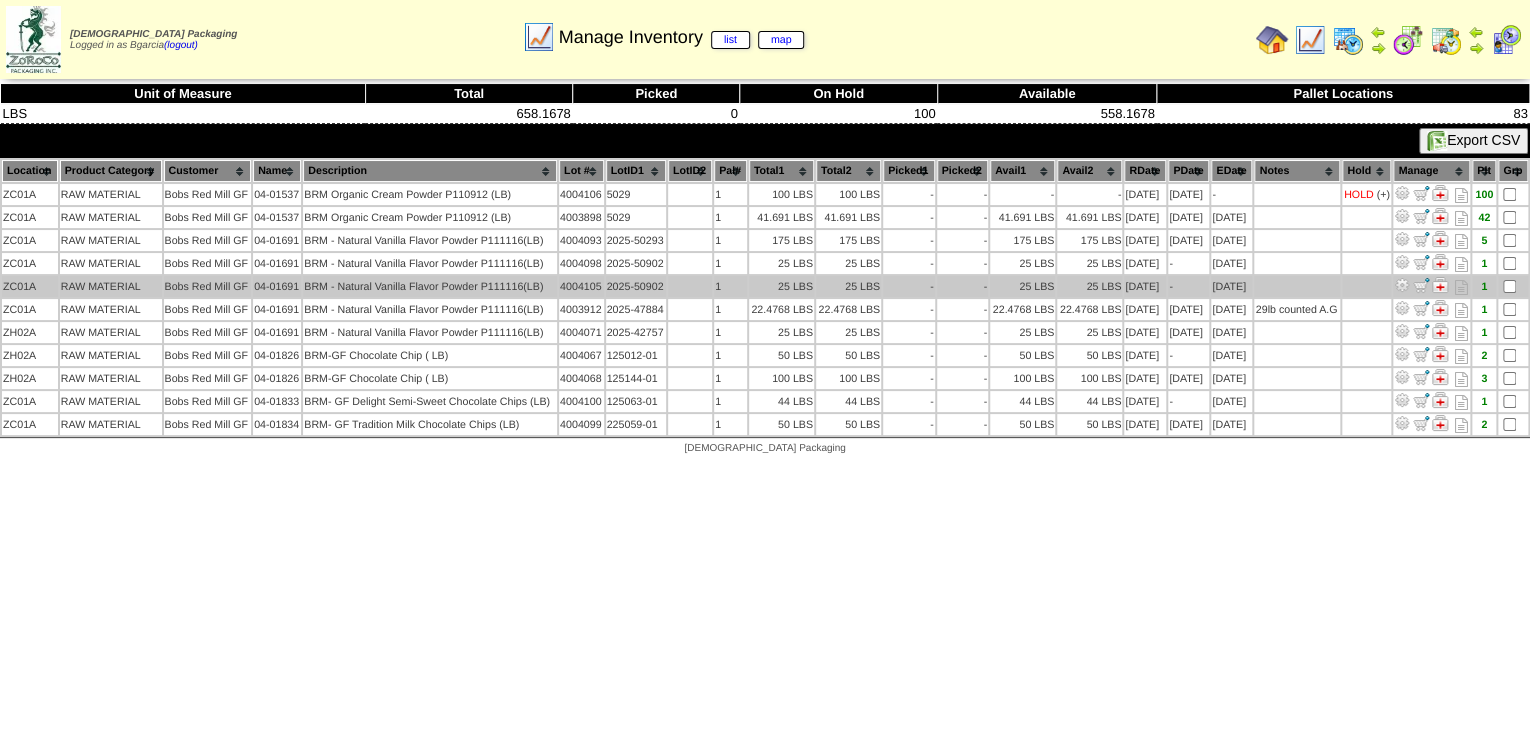 click at bounding box center [1402, 285] 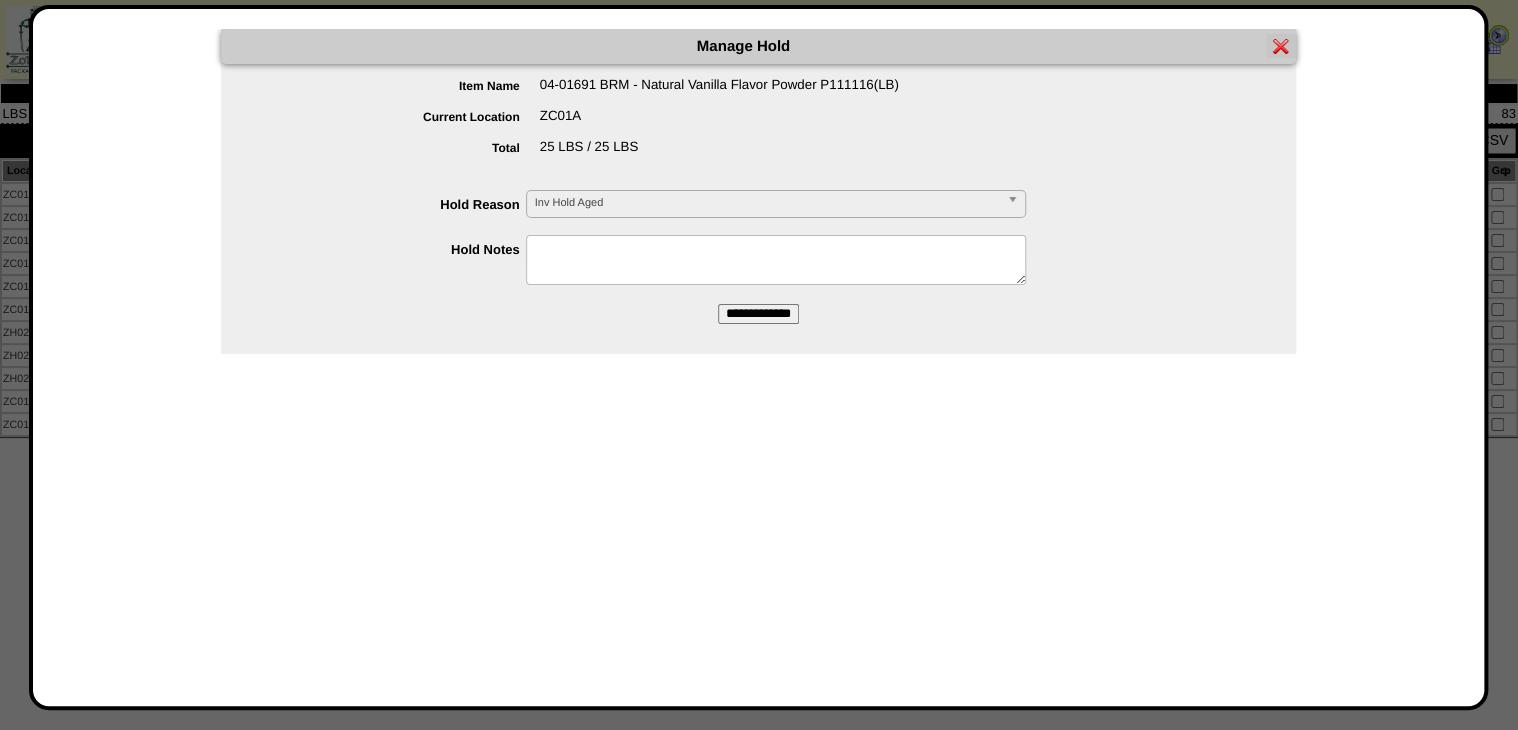 click at bounding box center [776, 260] 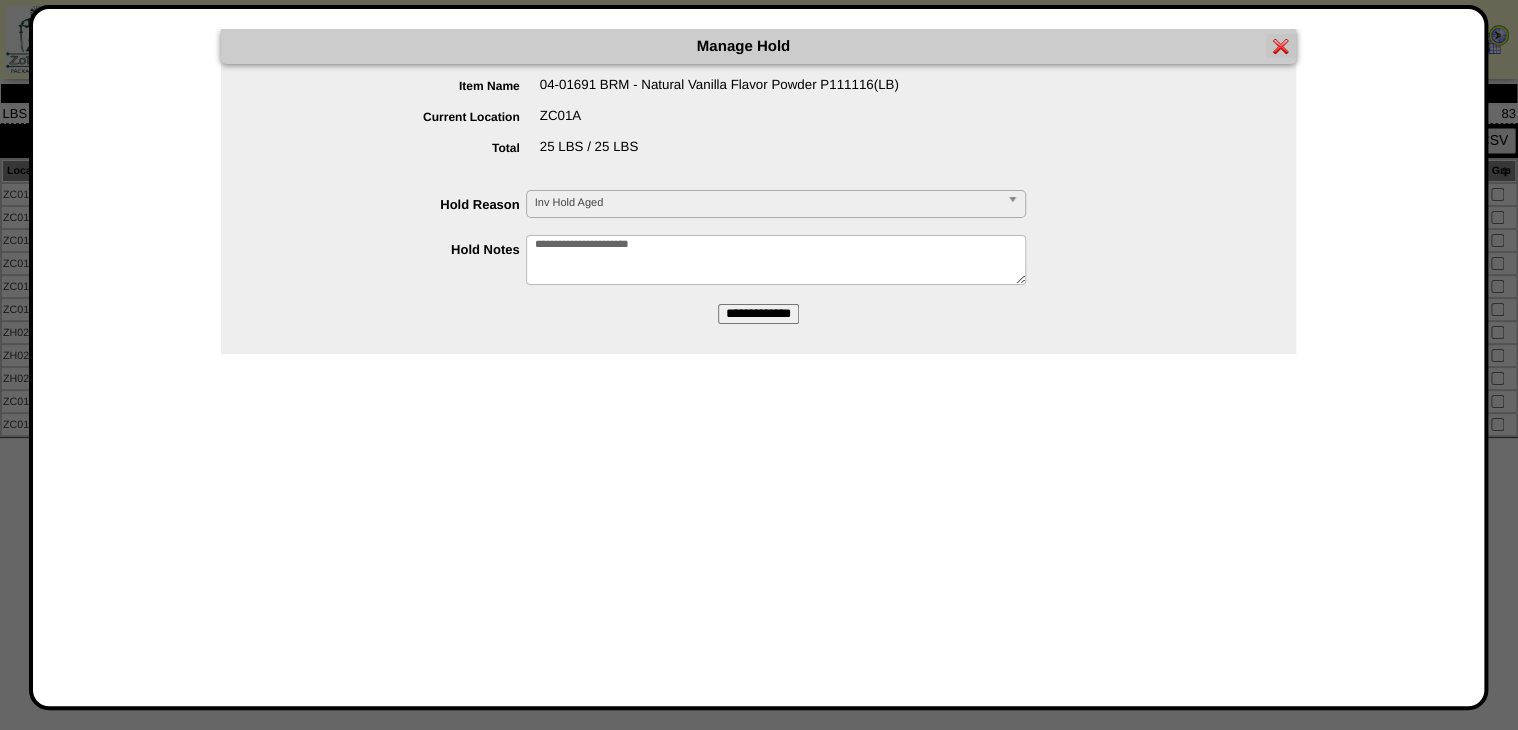type on "**********" 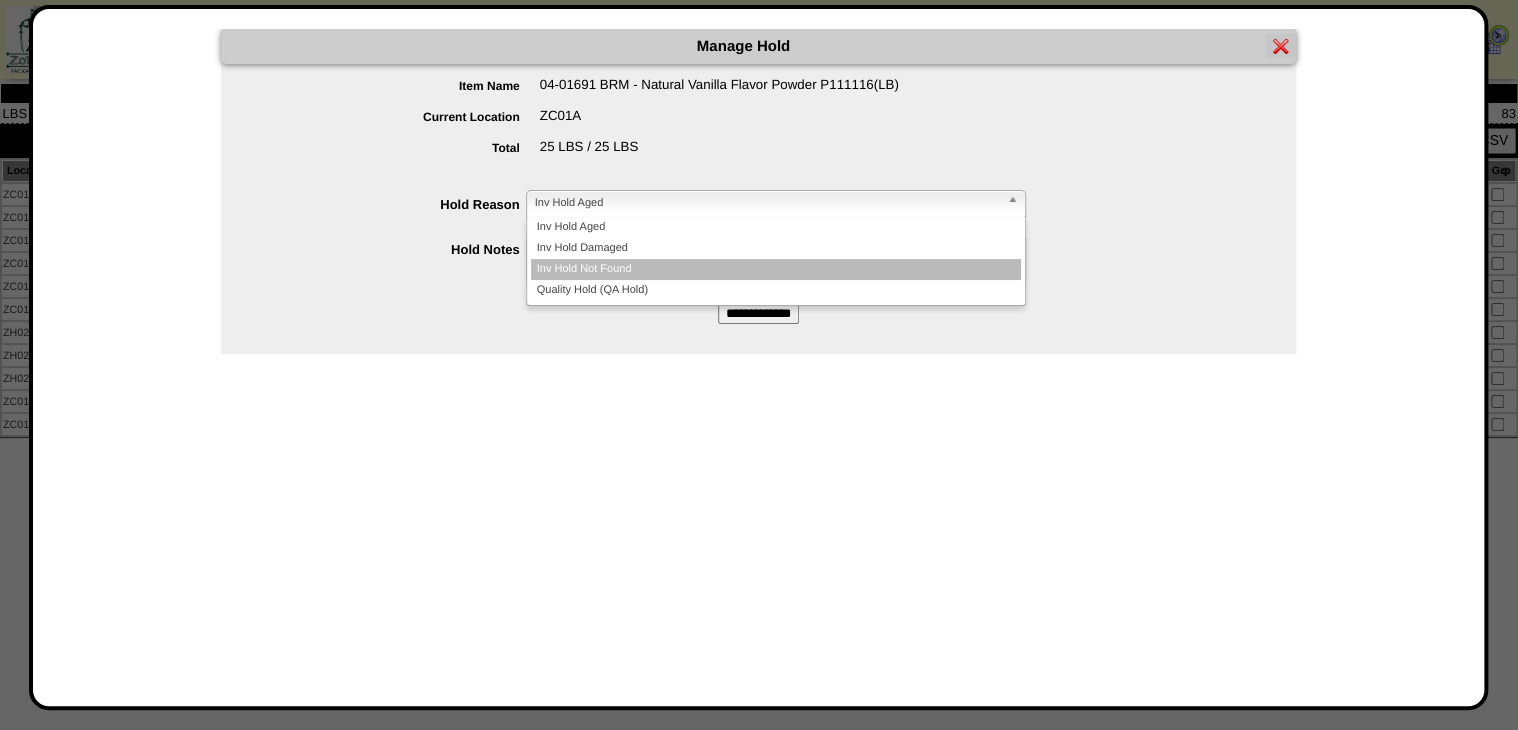 click on "Quality Hold (QA Hold)" at bounding box center [776, 290] 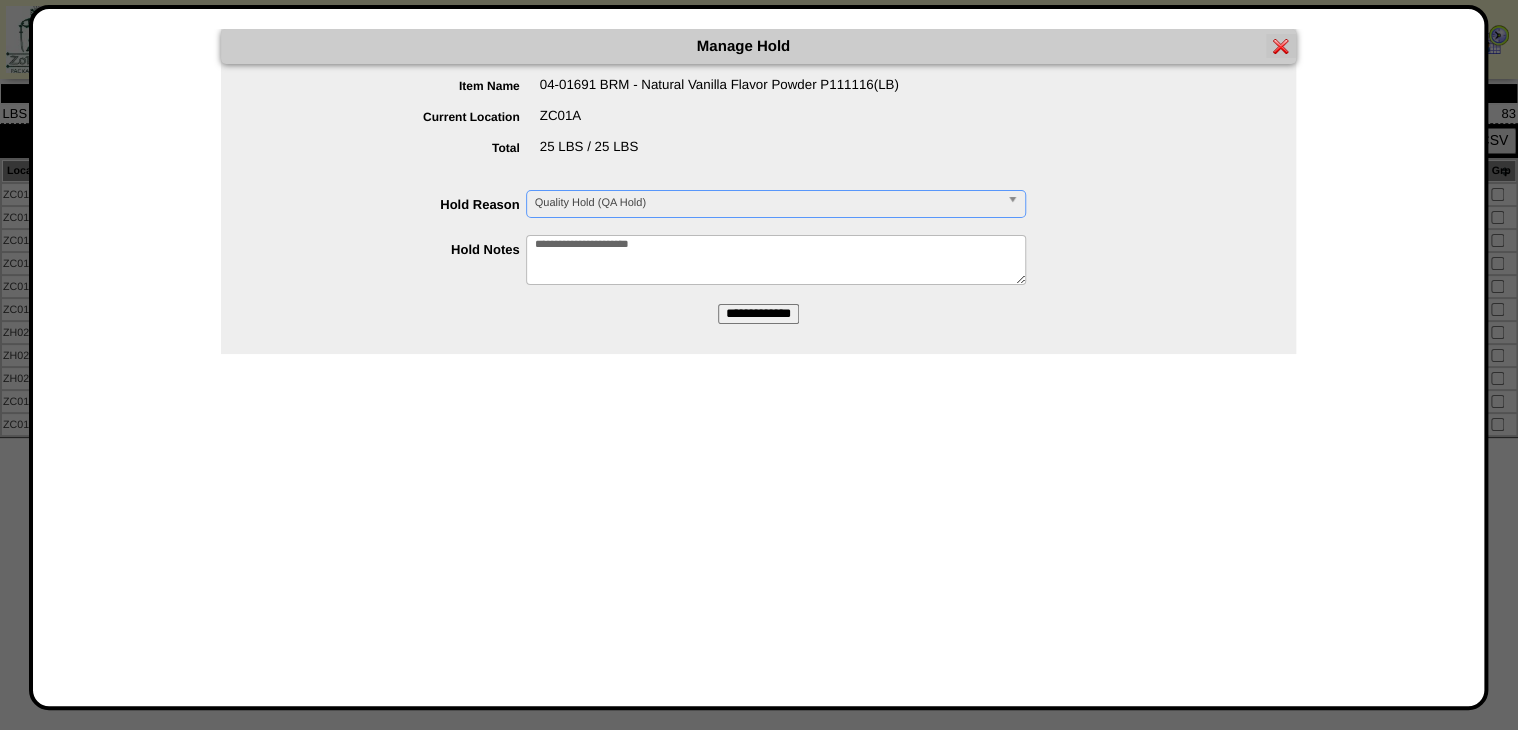 click on "**********" at bounding box center (758, 314) 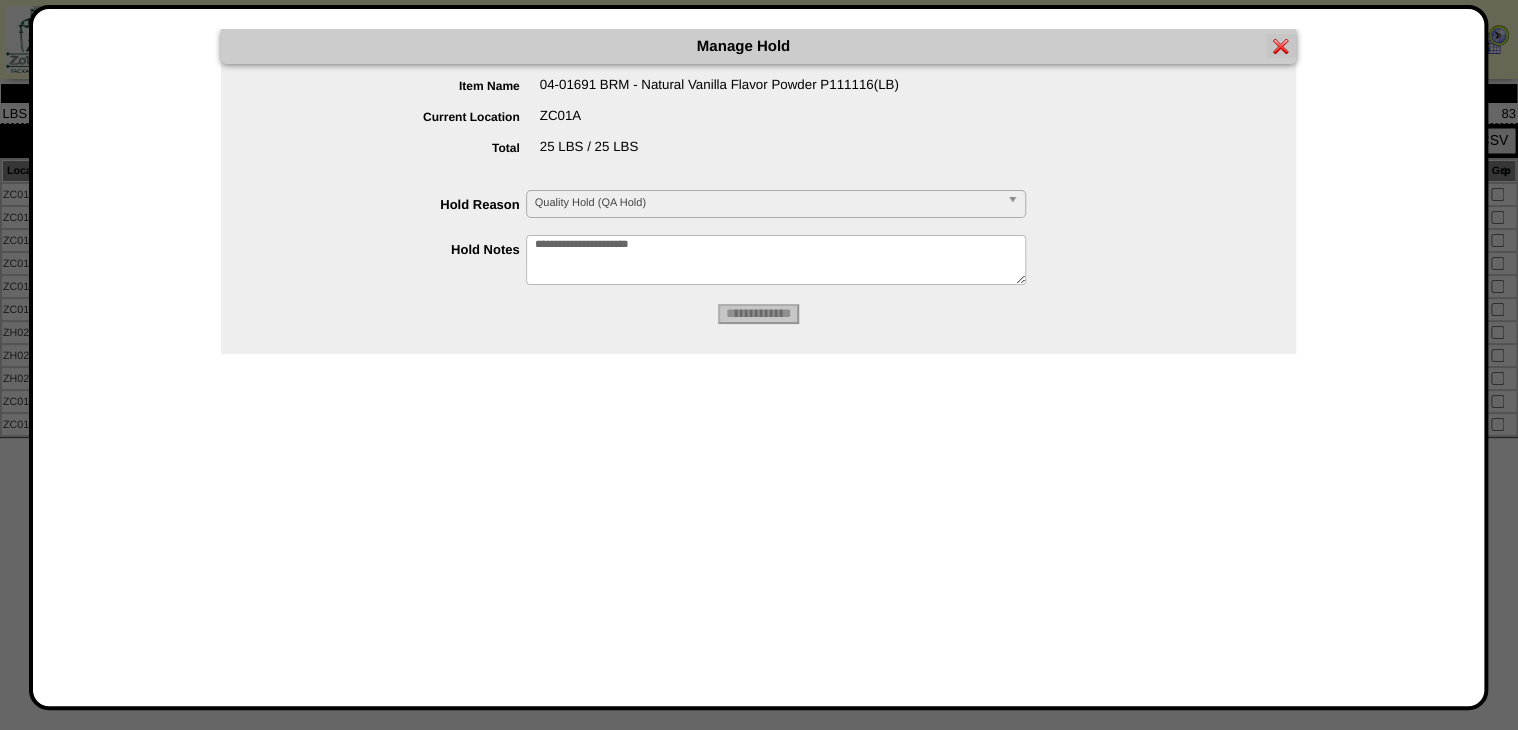 click on "**********" at bounding box center [759, 357] 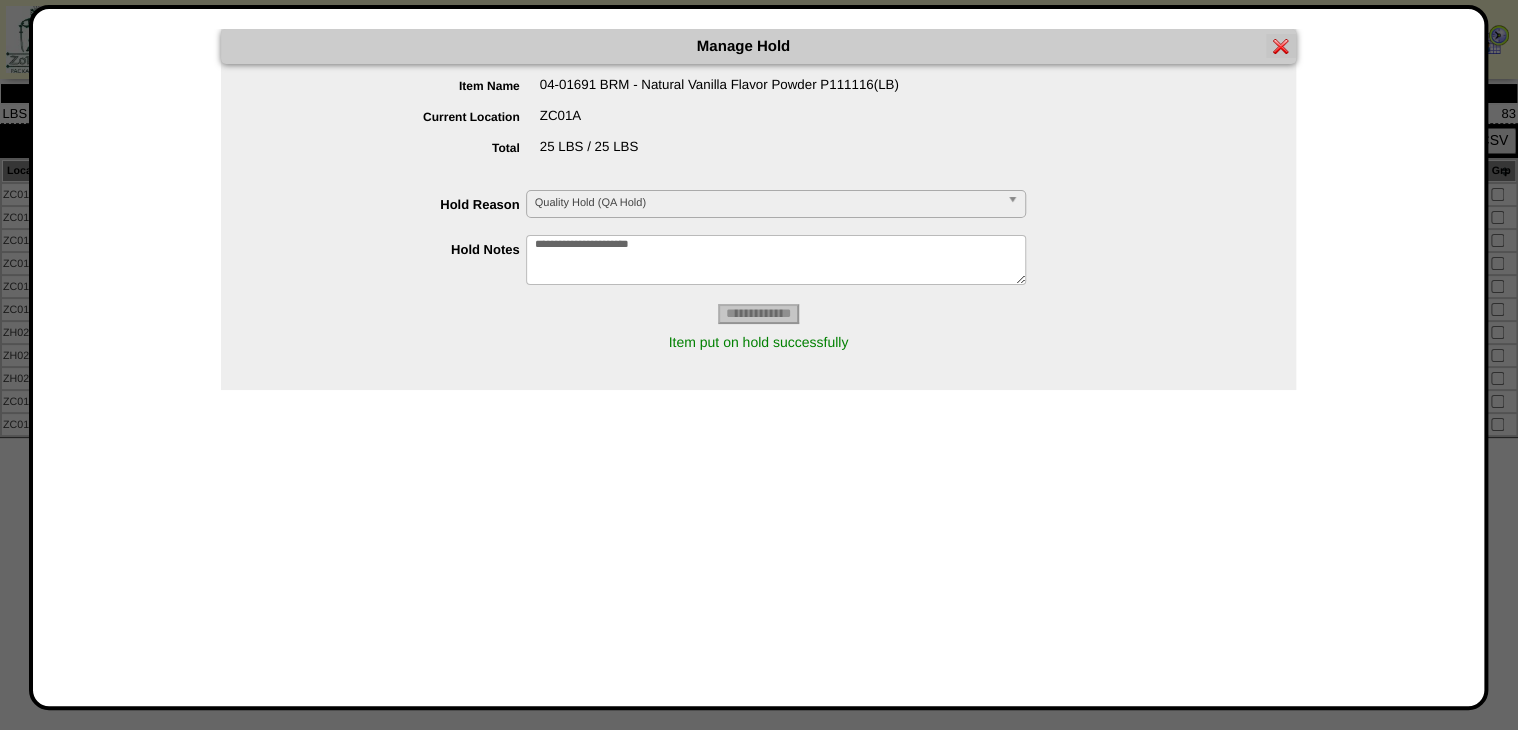 click on "**********" at bounding box center (759, 357) 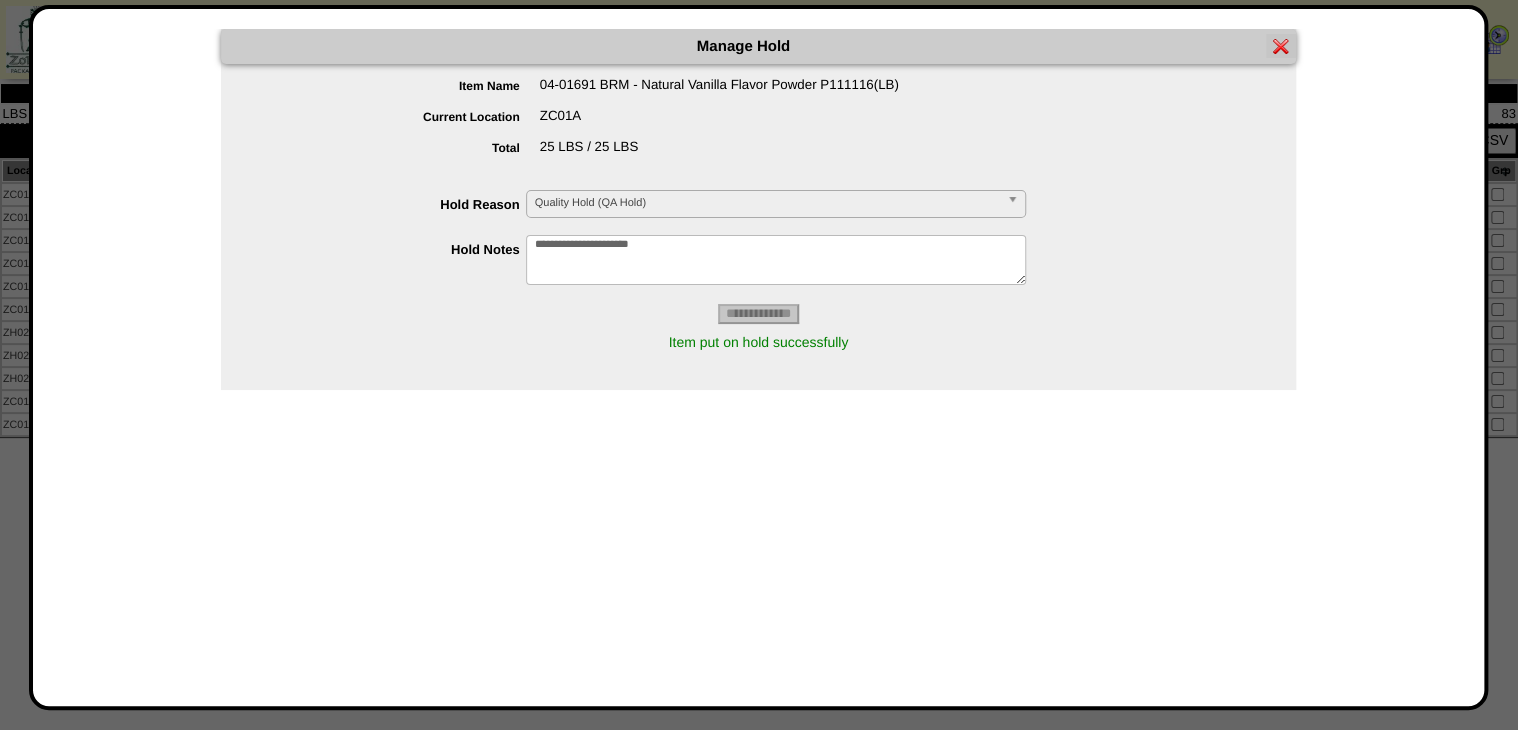 drag, startPoint x: 1486, startPoint y: 272, endPoint x: 1505, endPoint y: 277, distance: 19.646883 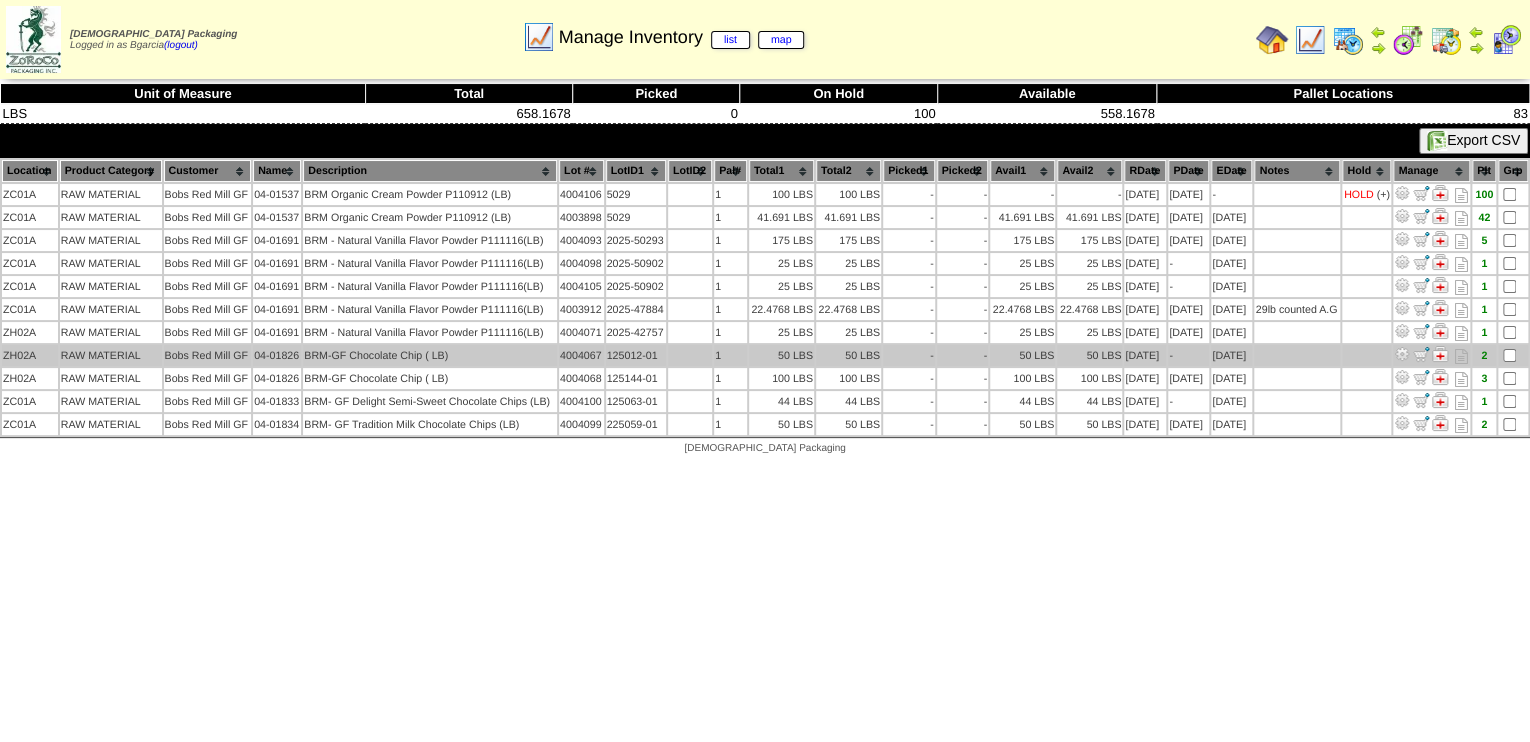 click at bounding box center (1402, 354) 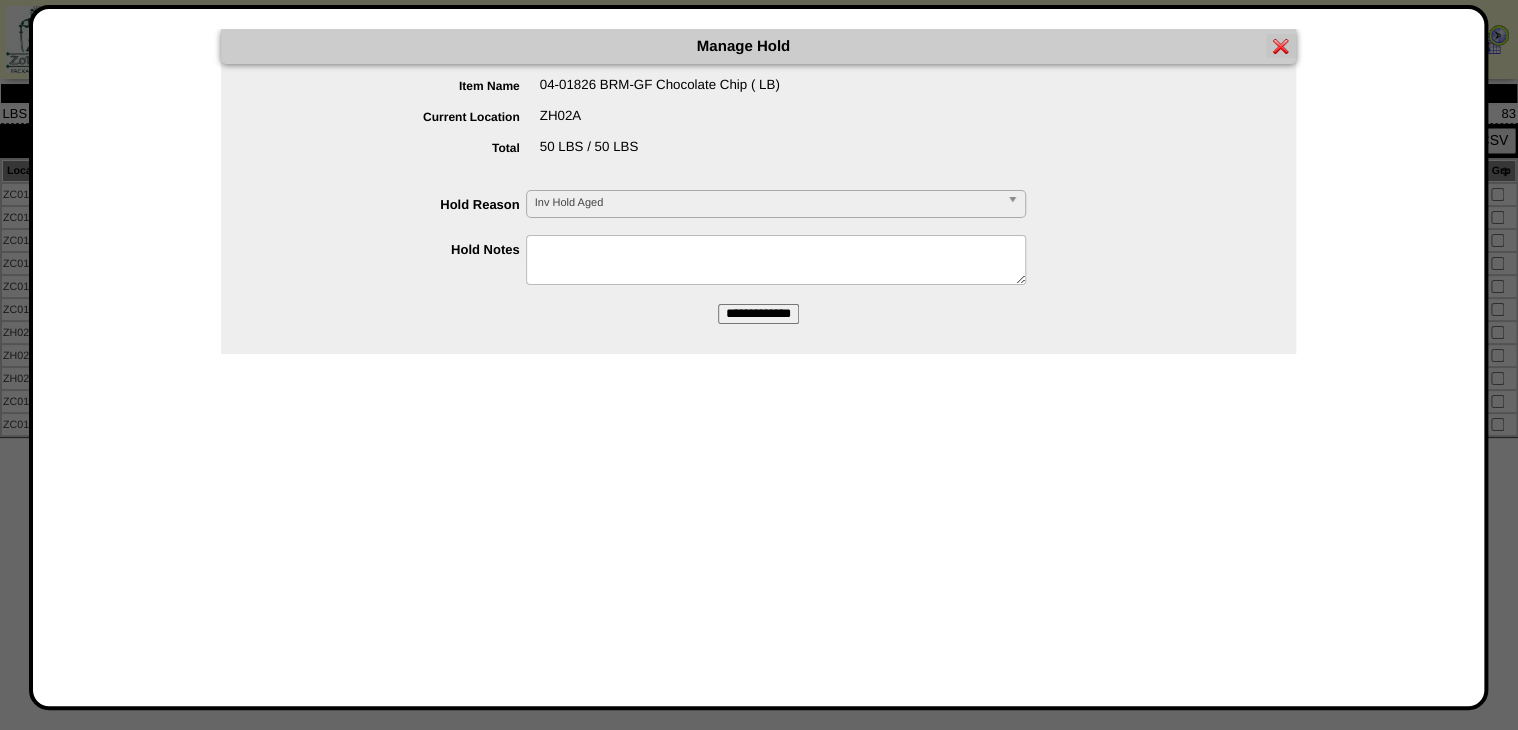 click at bounding box center [776, 260] 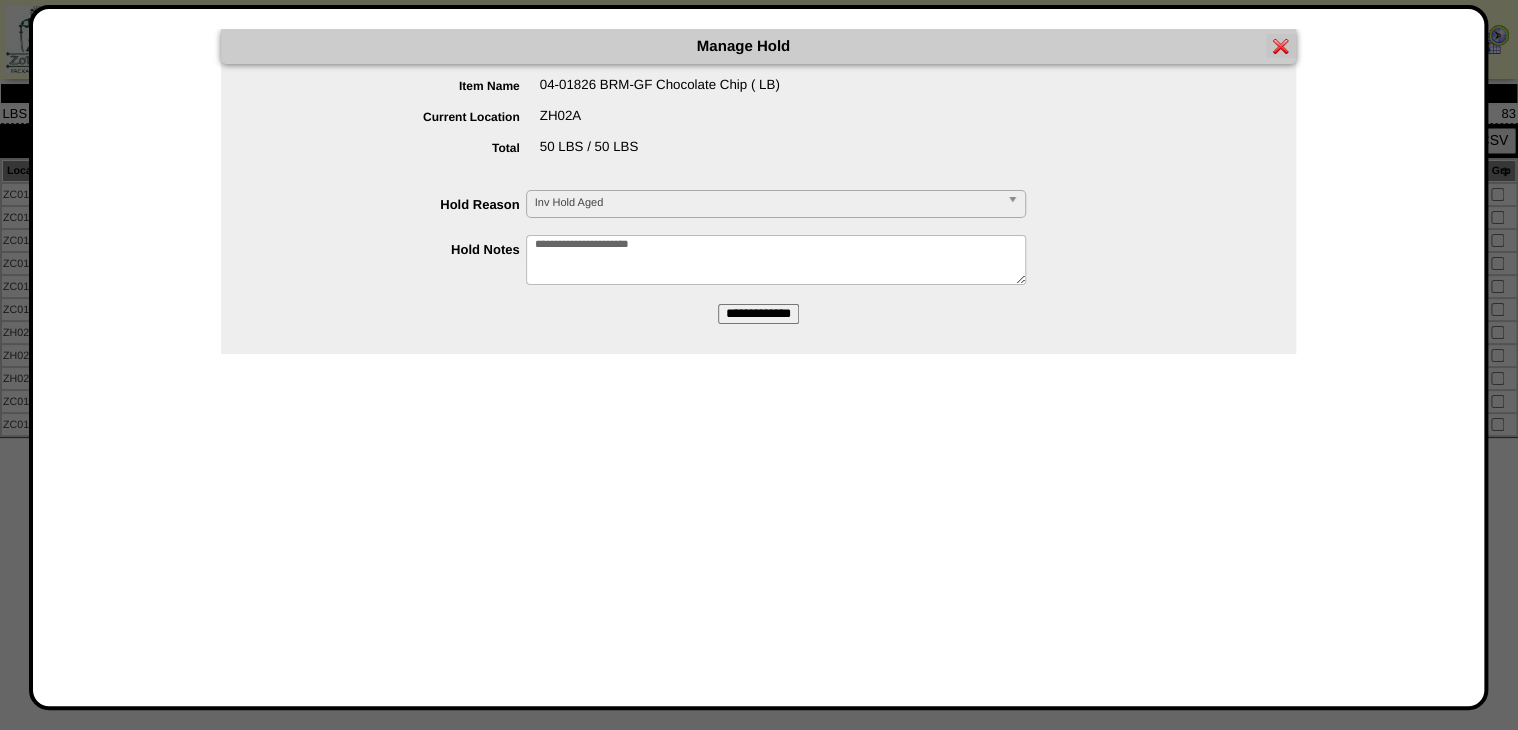 type on "**********" 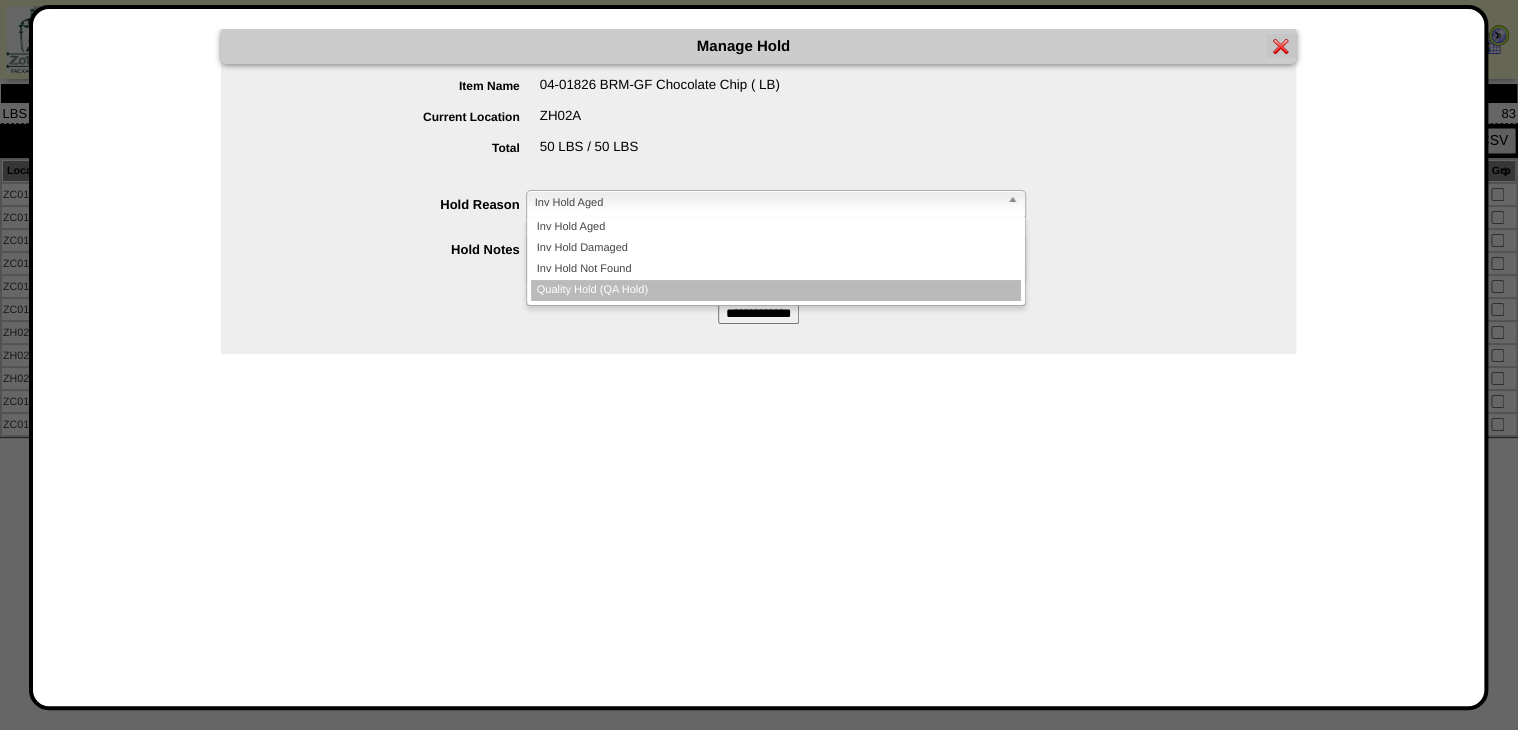 click on "Quality Hold (QA Hold)" at bounding box center (776, 290) 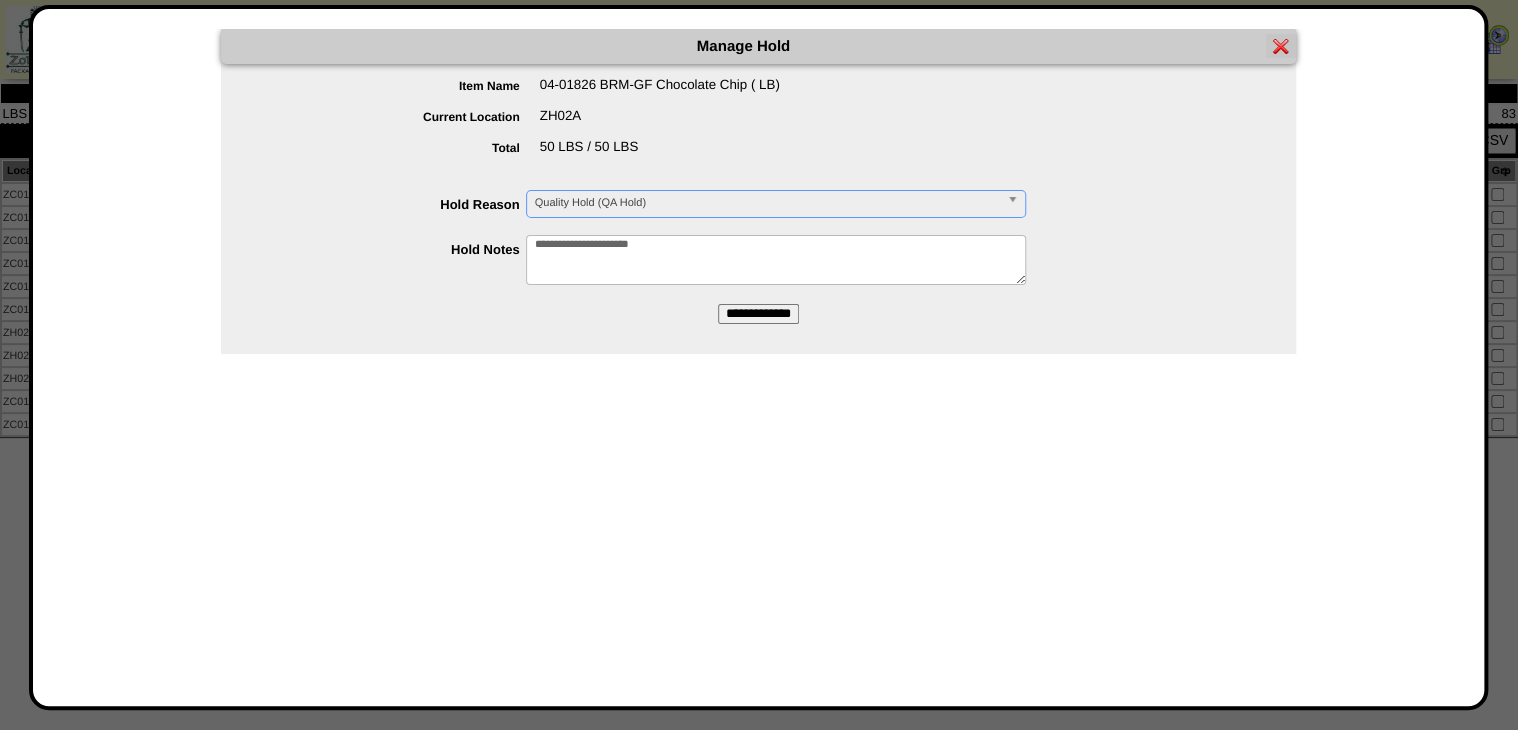 click on "**********" at bounding box center (758, 314) 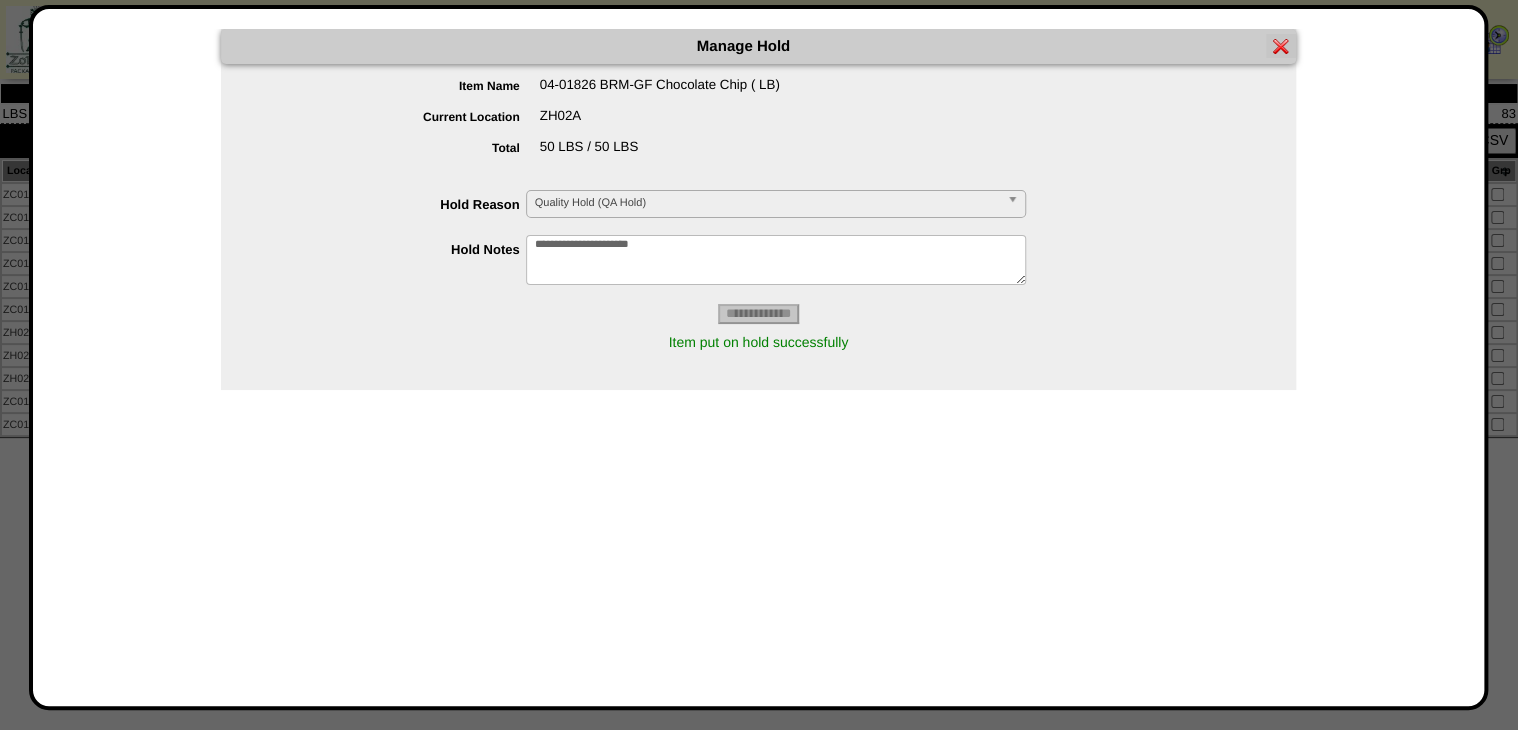 click at bounding box center (765, 371) 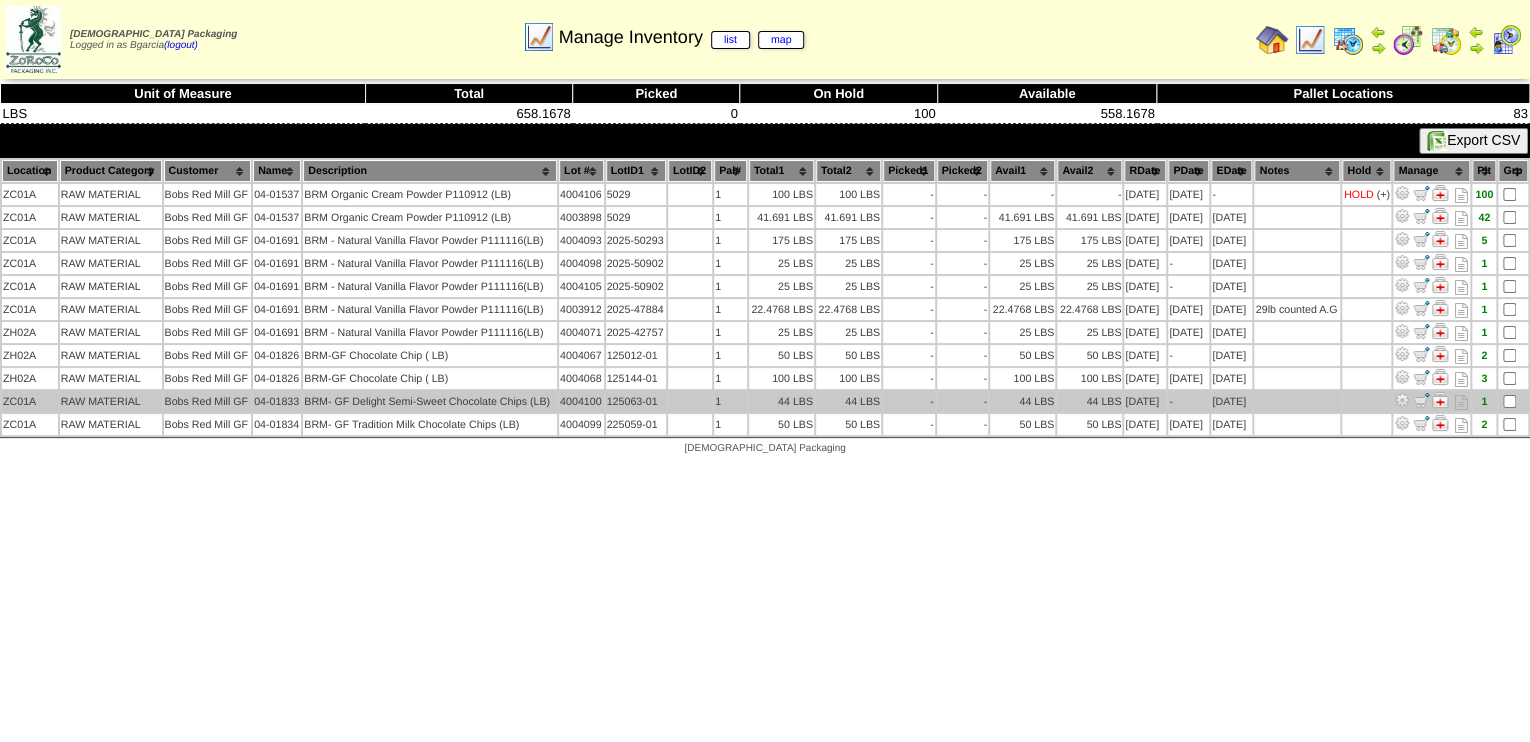 click at bounding box center [1402, 400] 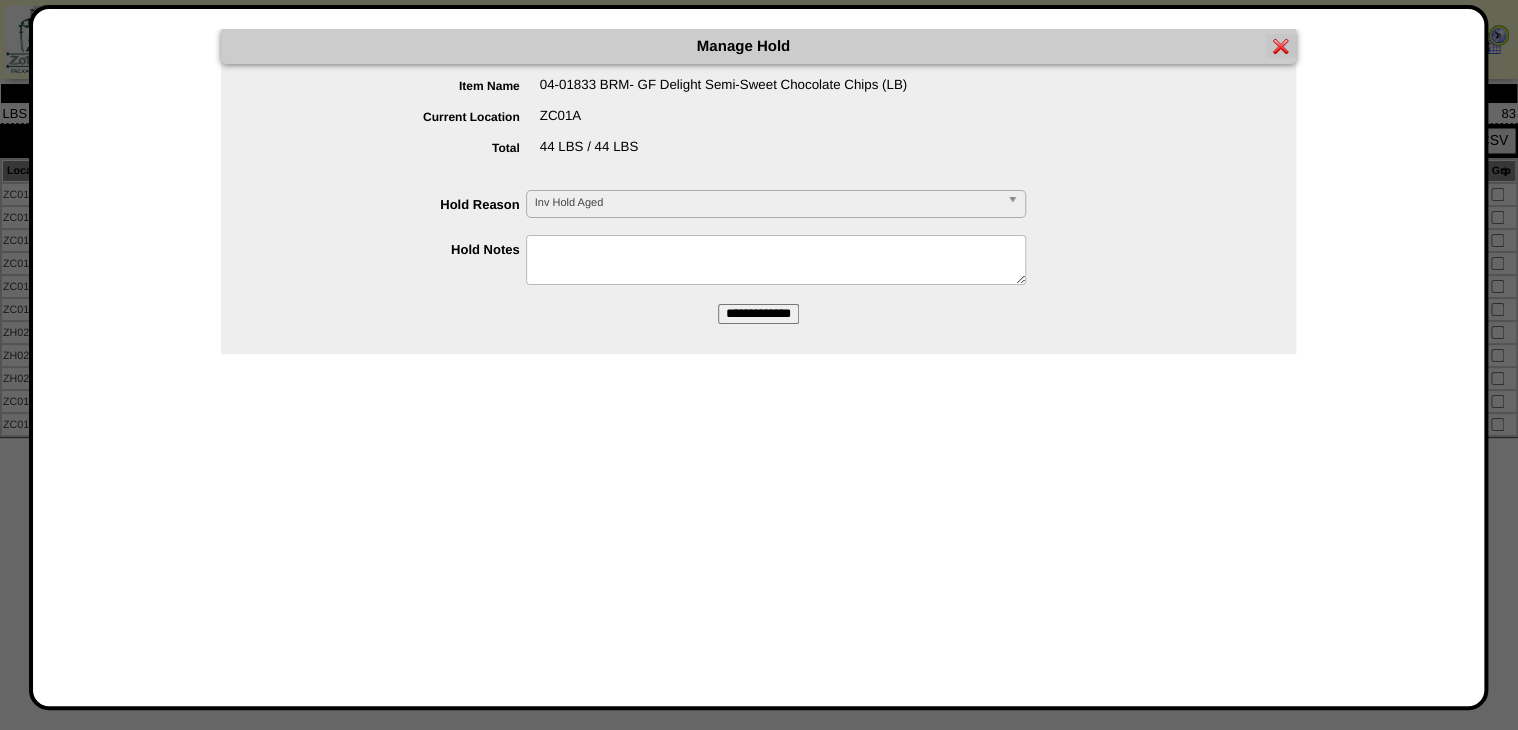 click at bounding box center [776, 260] 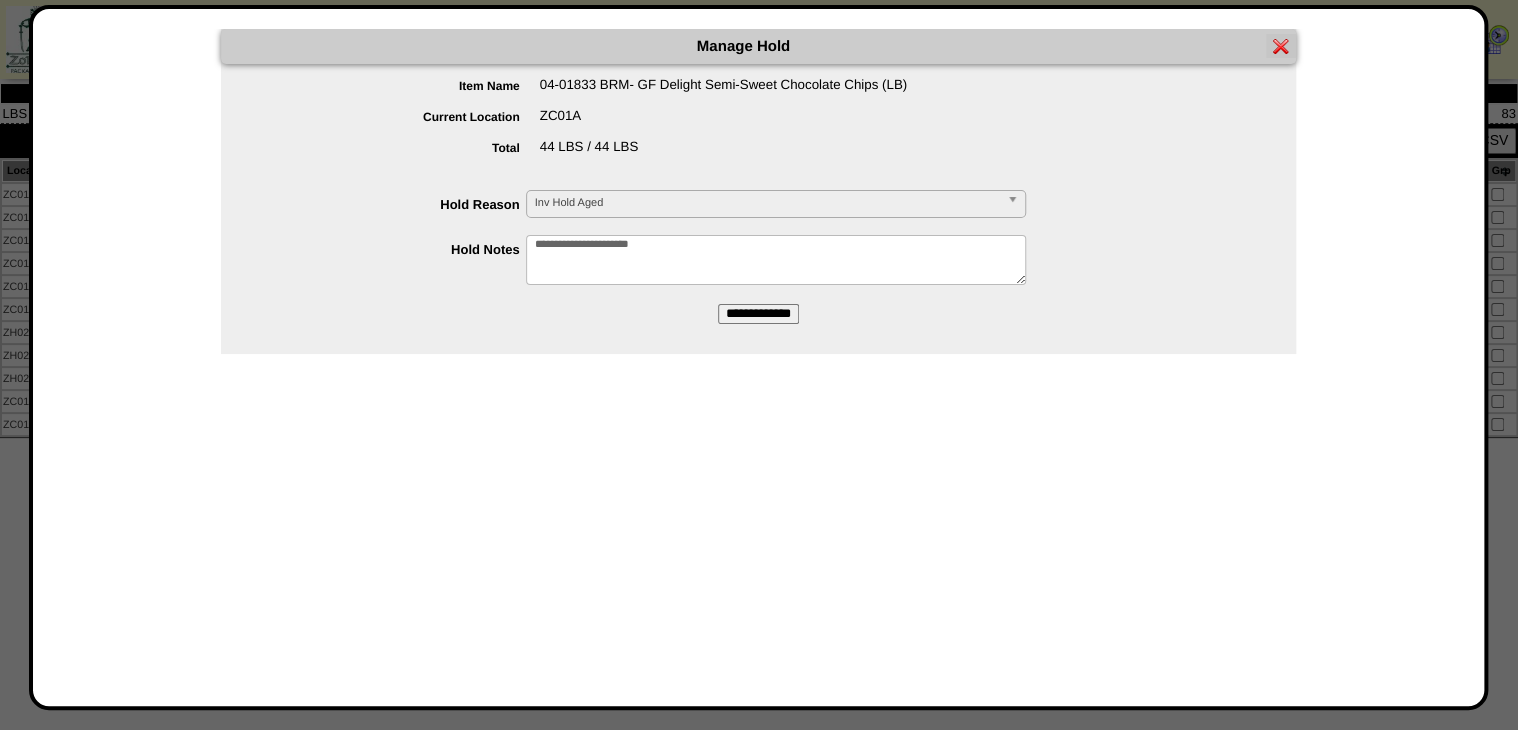 type on "**********" 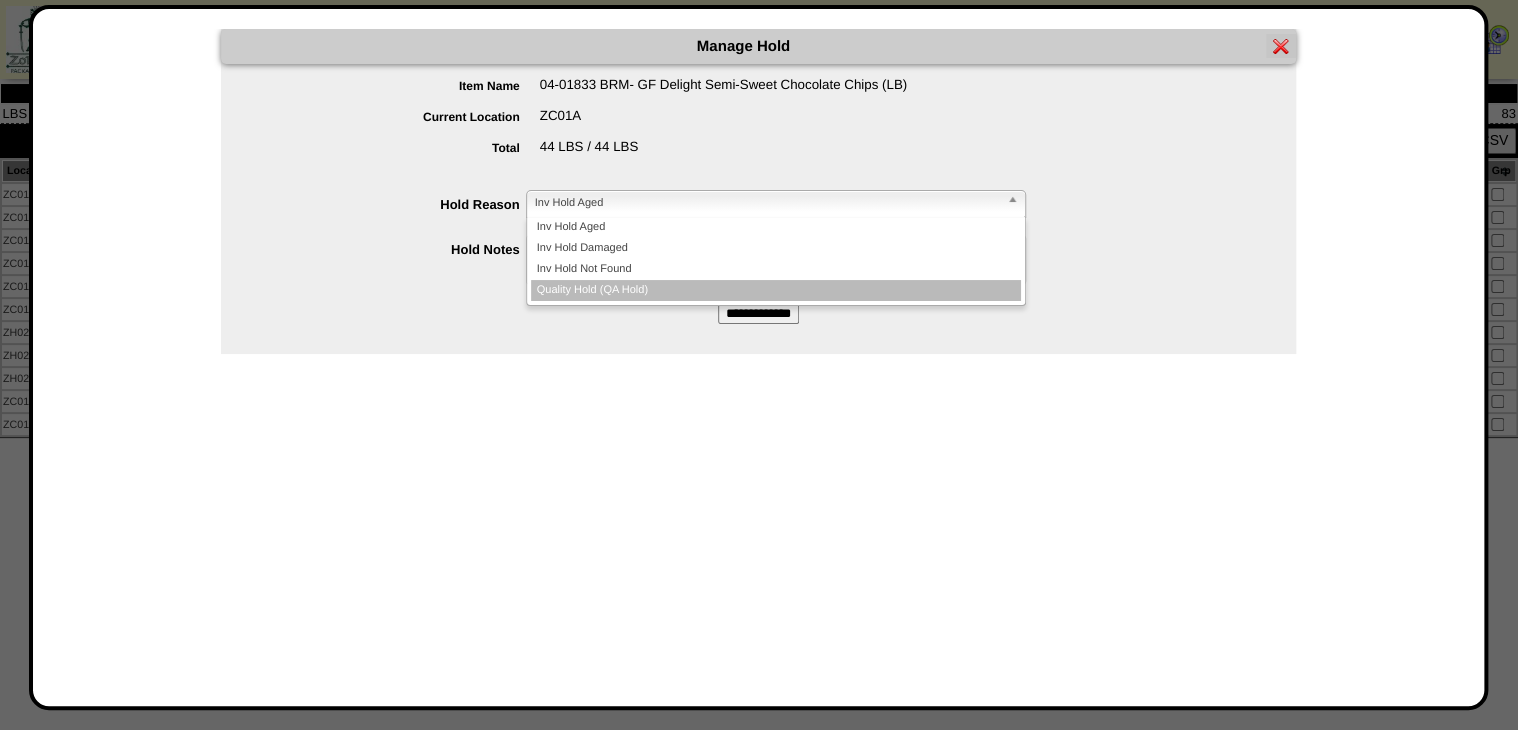 click on "Quality Hold (QA Hold)" at bounding box center (776, 290) 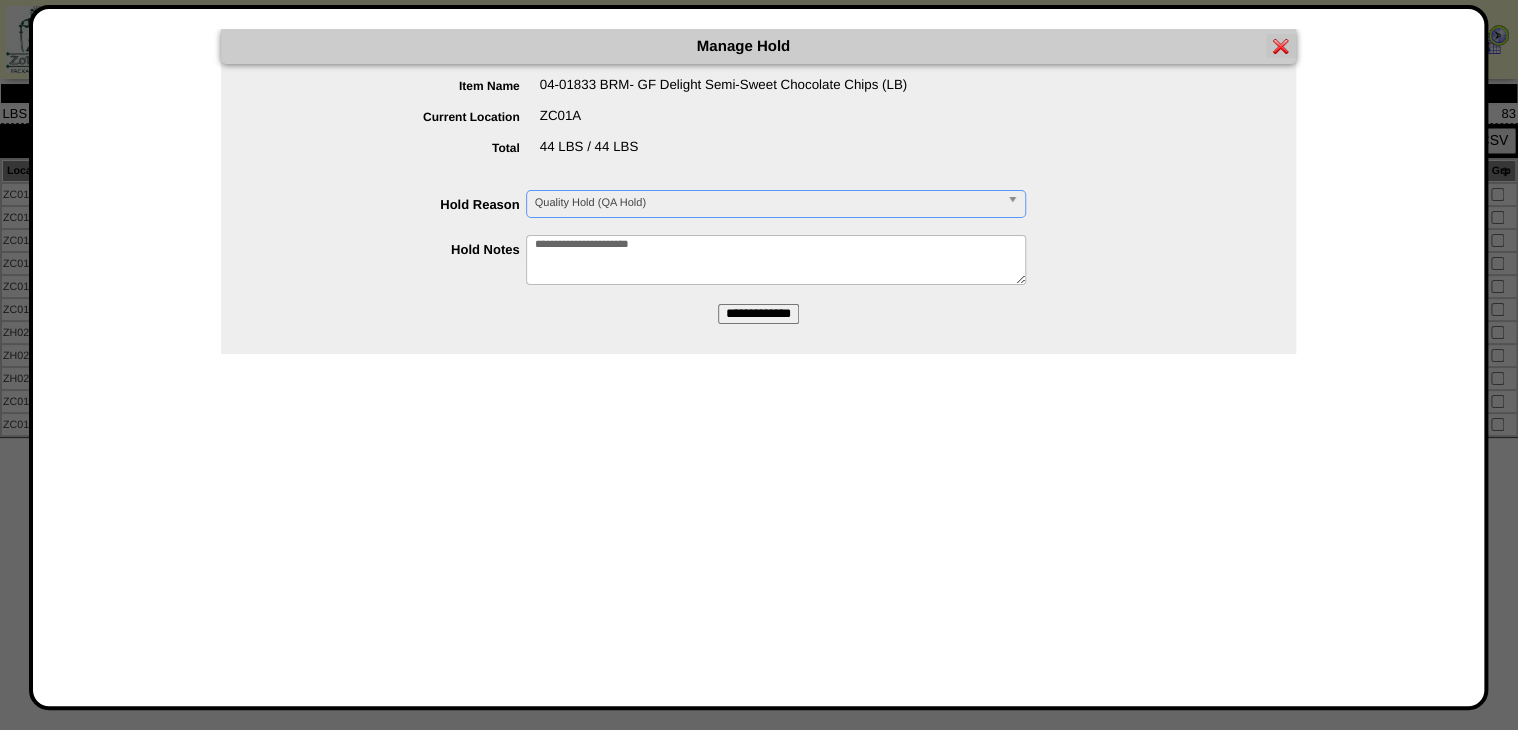 click on "**********" at bounding box center (758, 314) 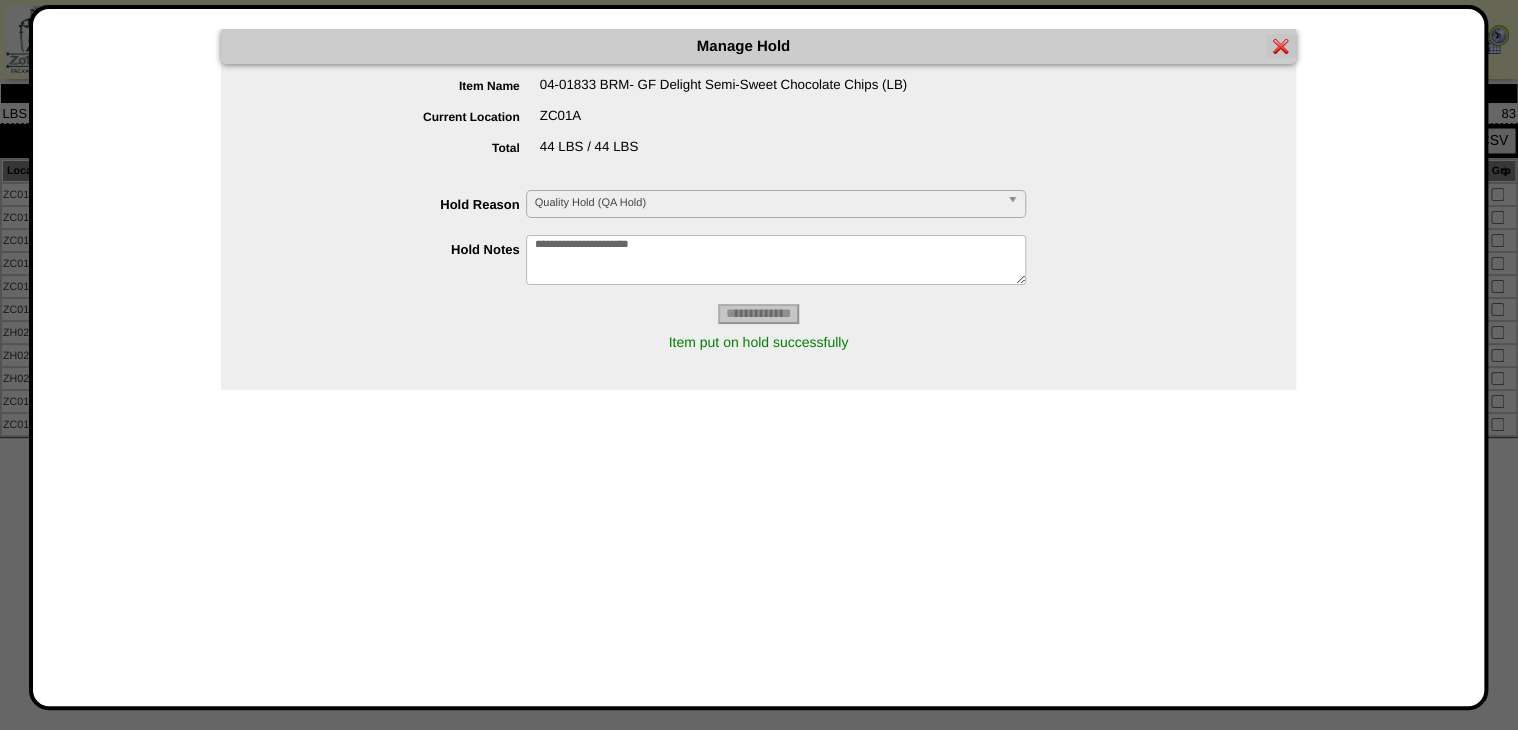 click at bounding box center (1281, 46) 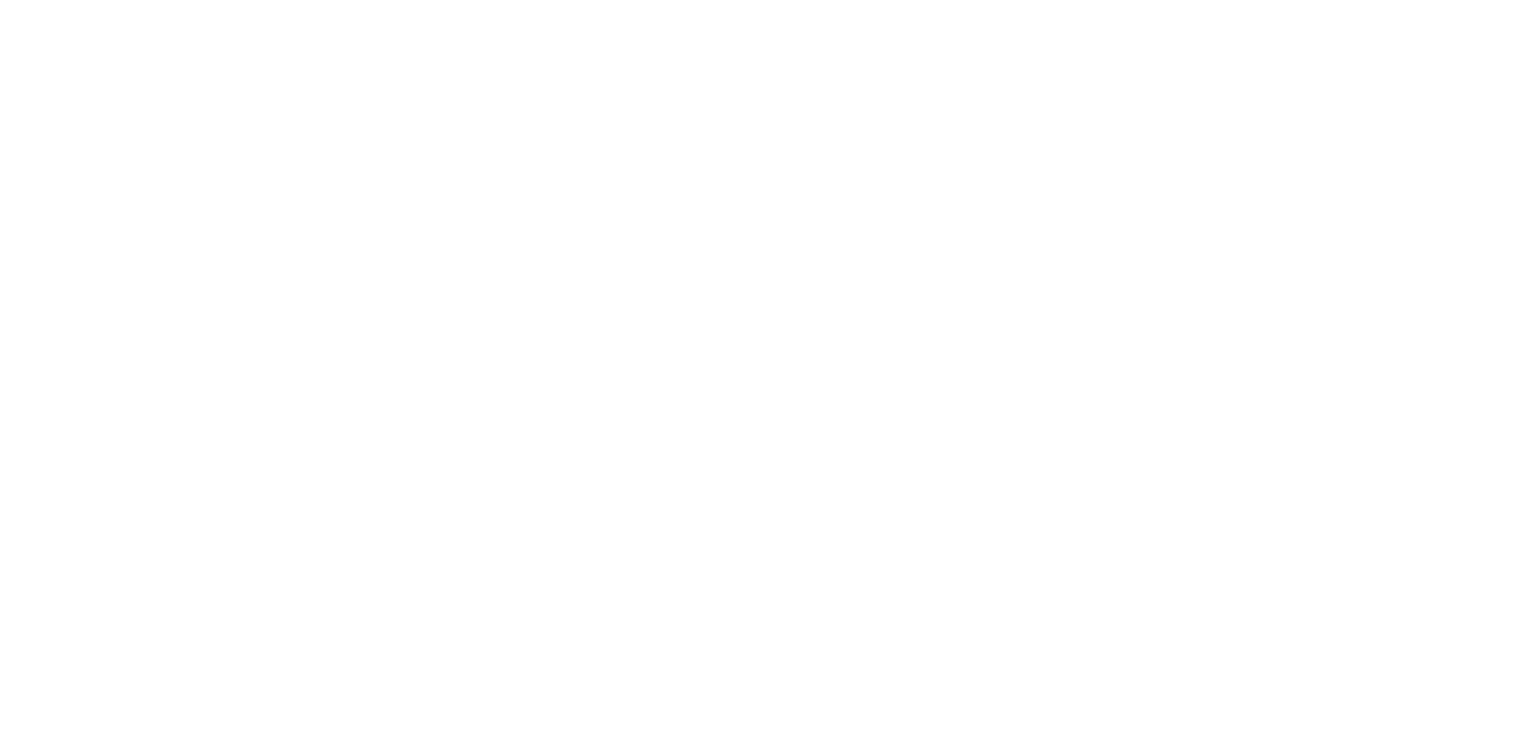 scroll, scrollTop: 0, scrollLeft: 0, axis: both 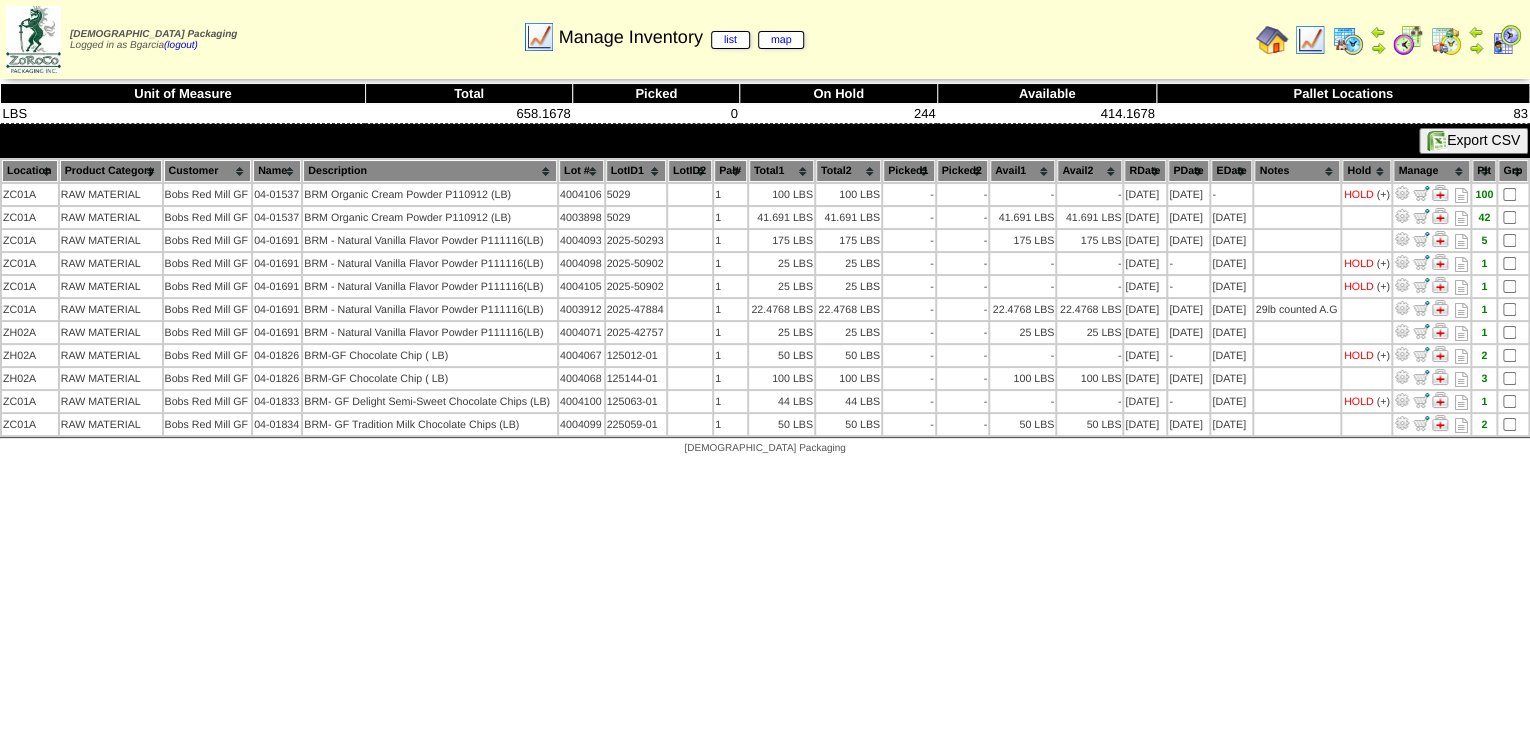 click on "EDate" at bounding box center [1231, 171] 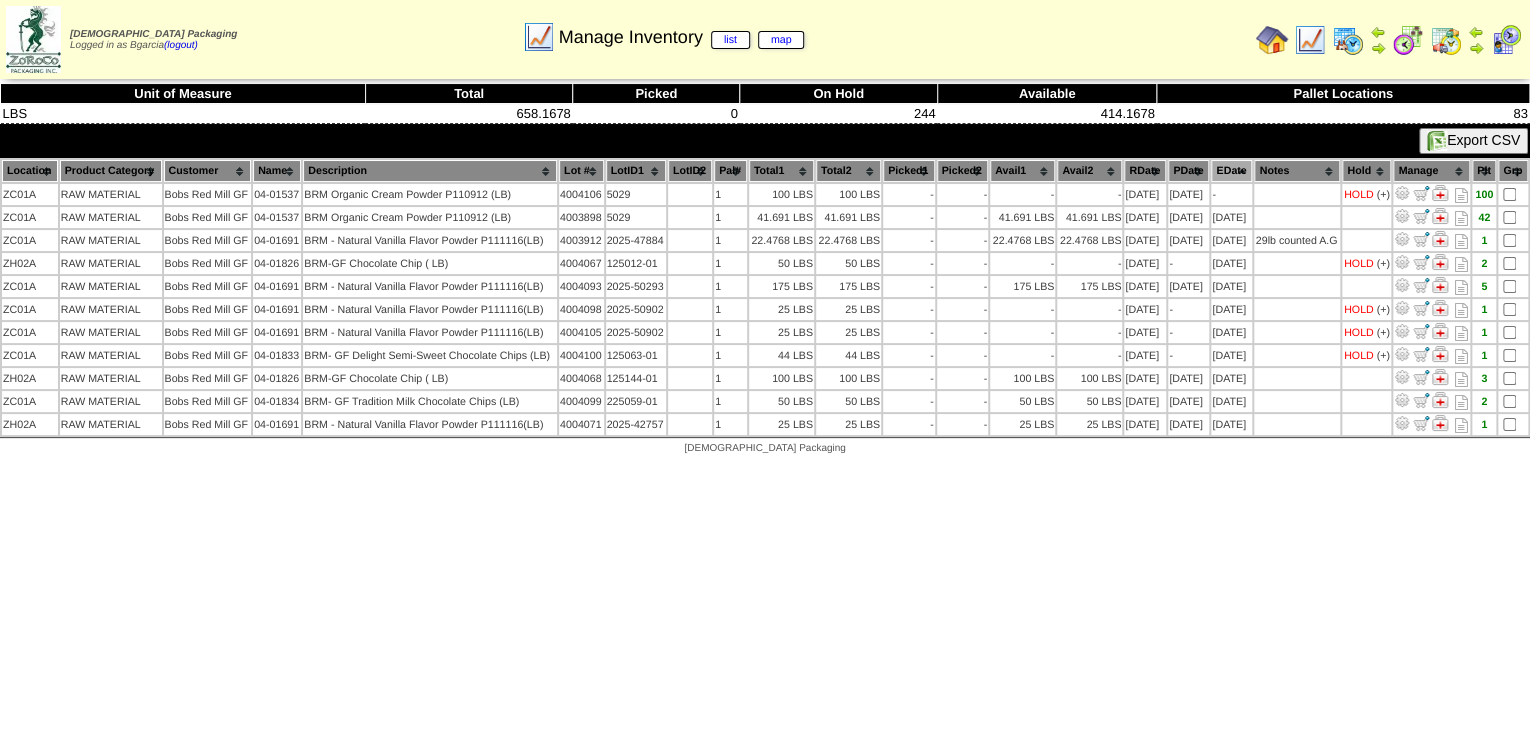 click on "PDate" at bounding box center (1188, 171) 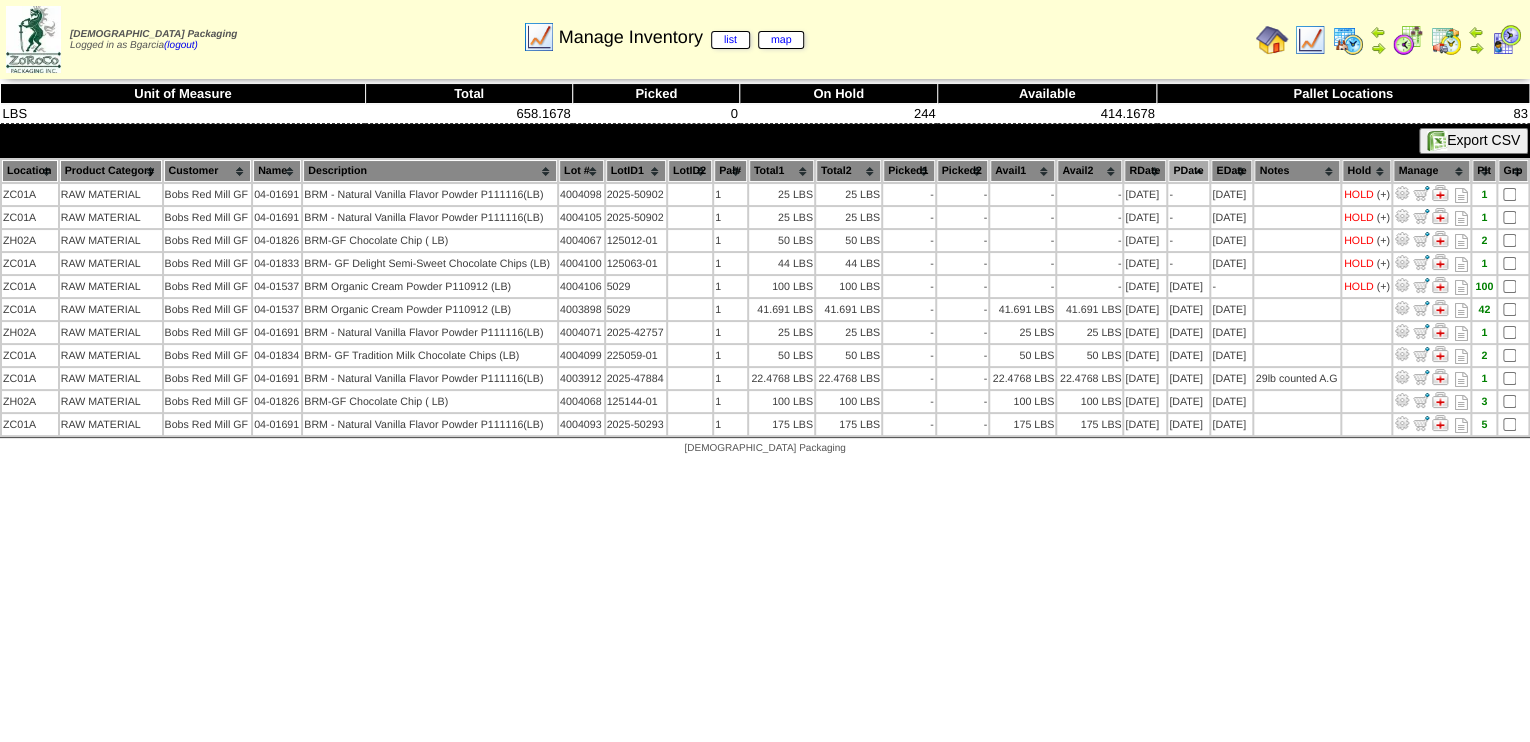 click at bounding box center (1408, 40) 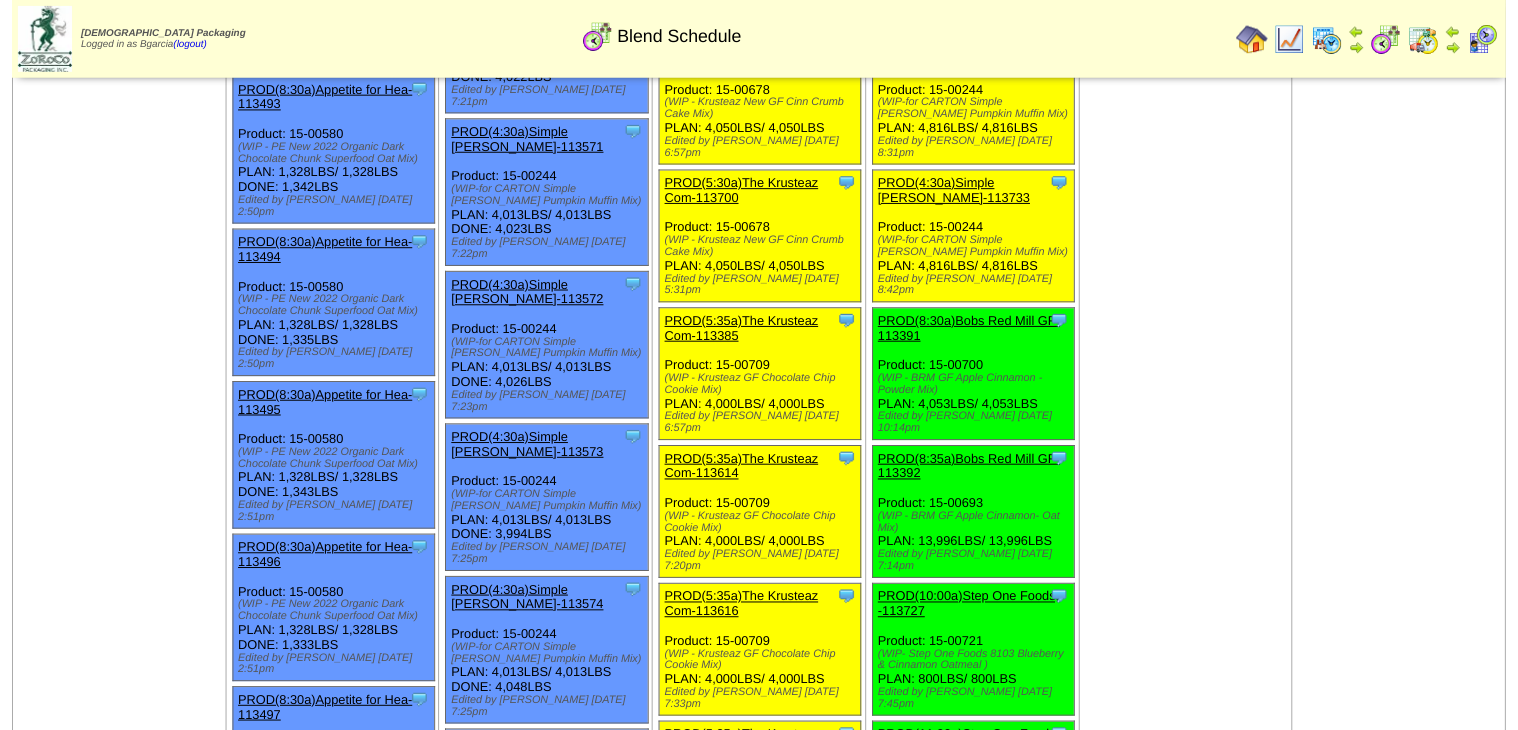 scroll, scrollTop: 560, scrollLeft: 0, axis: vertical 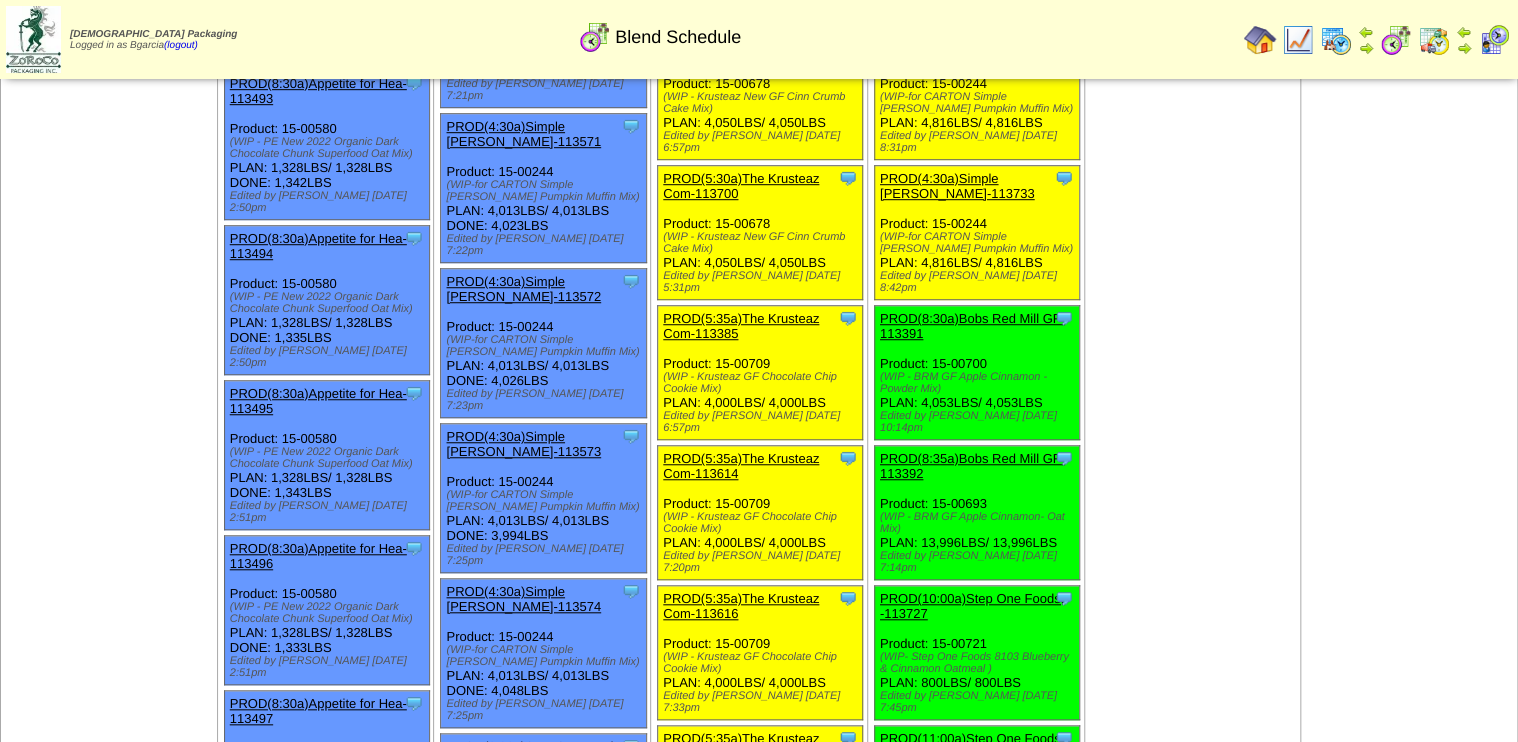click on "PROD(8:30a)Bobs Red Mill GF-113391" at bounding box center [972, 326] 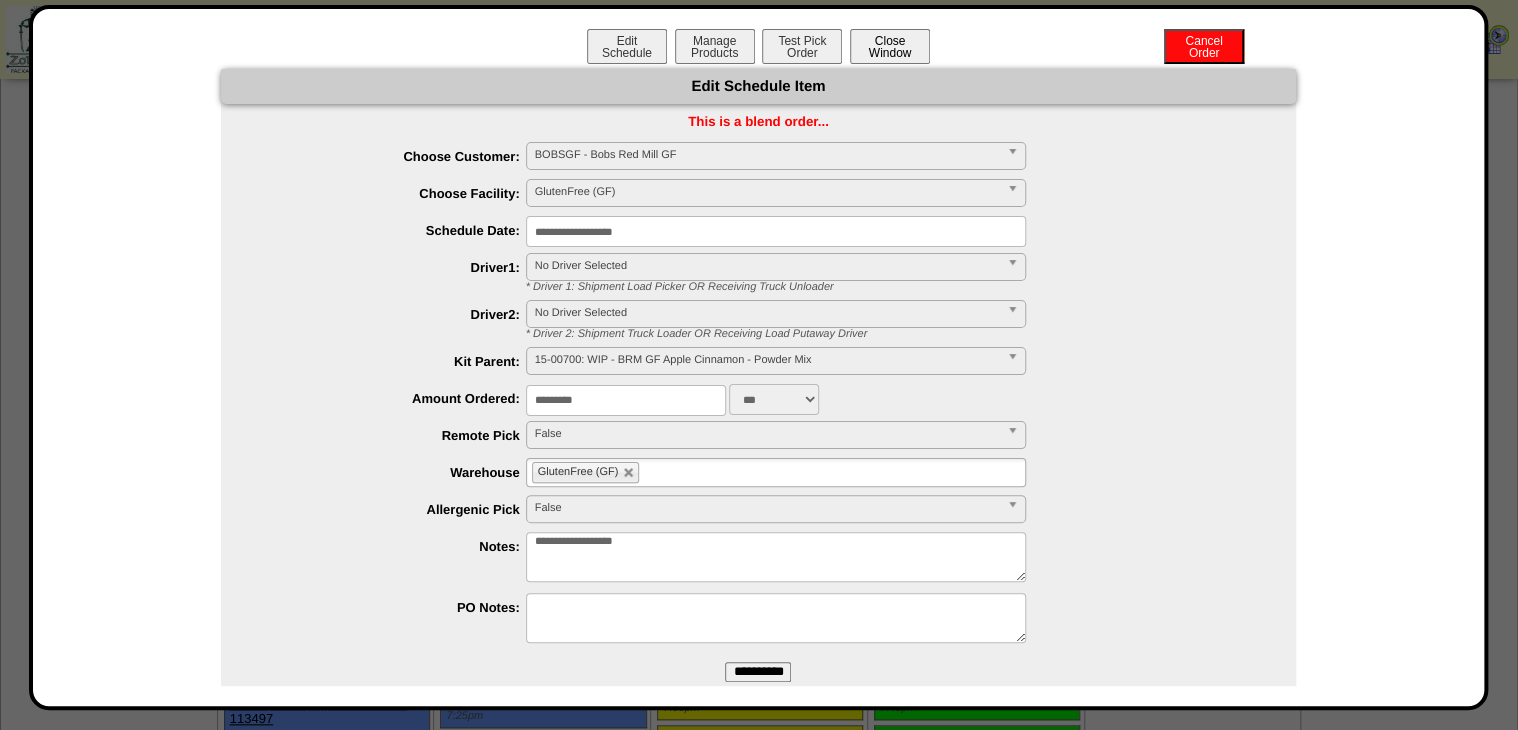 click on "Close Window" at bounding box center [890, 46] 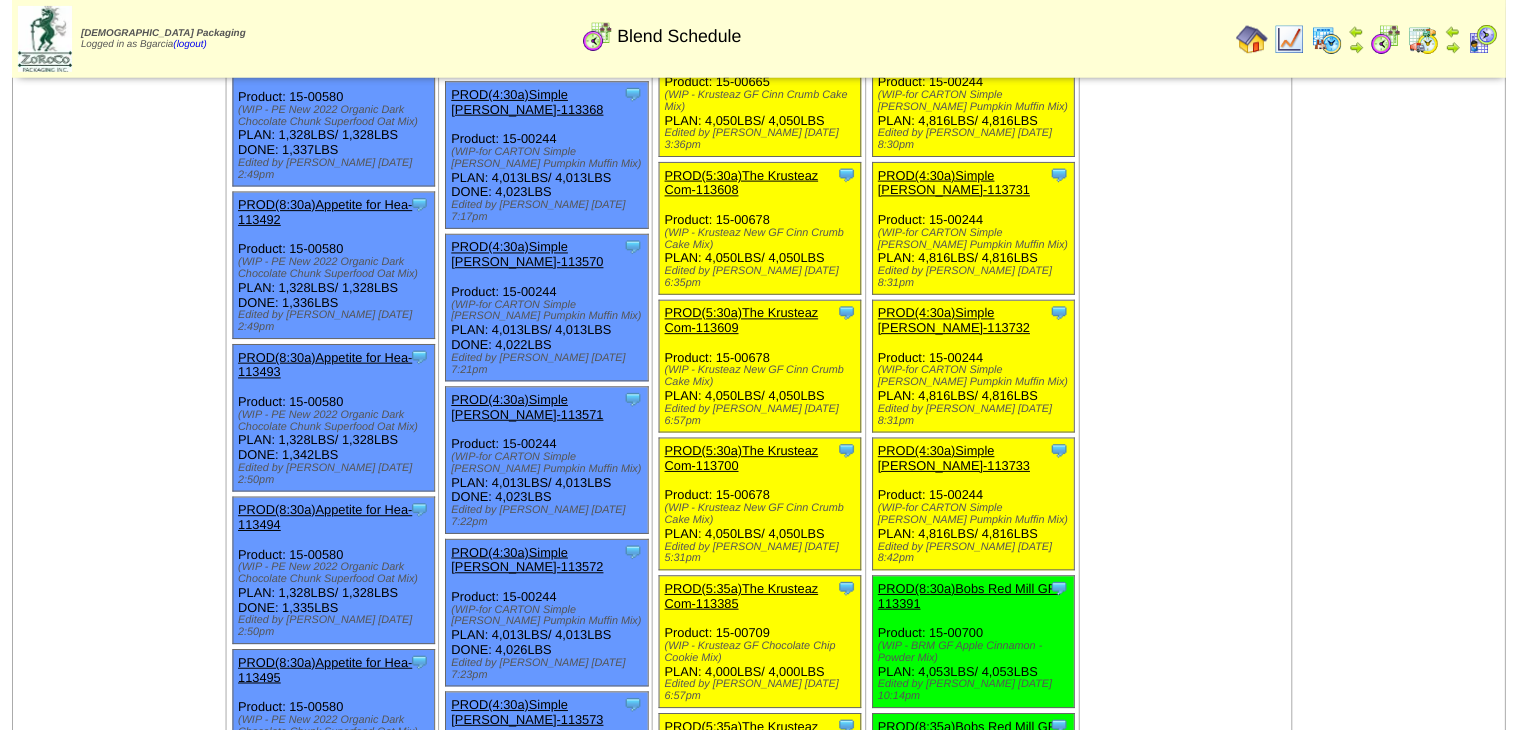 scroll, scrollTop: 320, scrollLeft: 0, axis: vertical 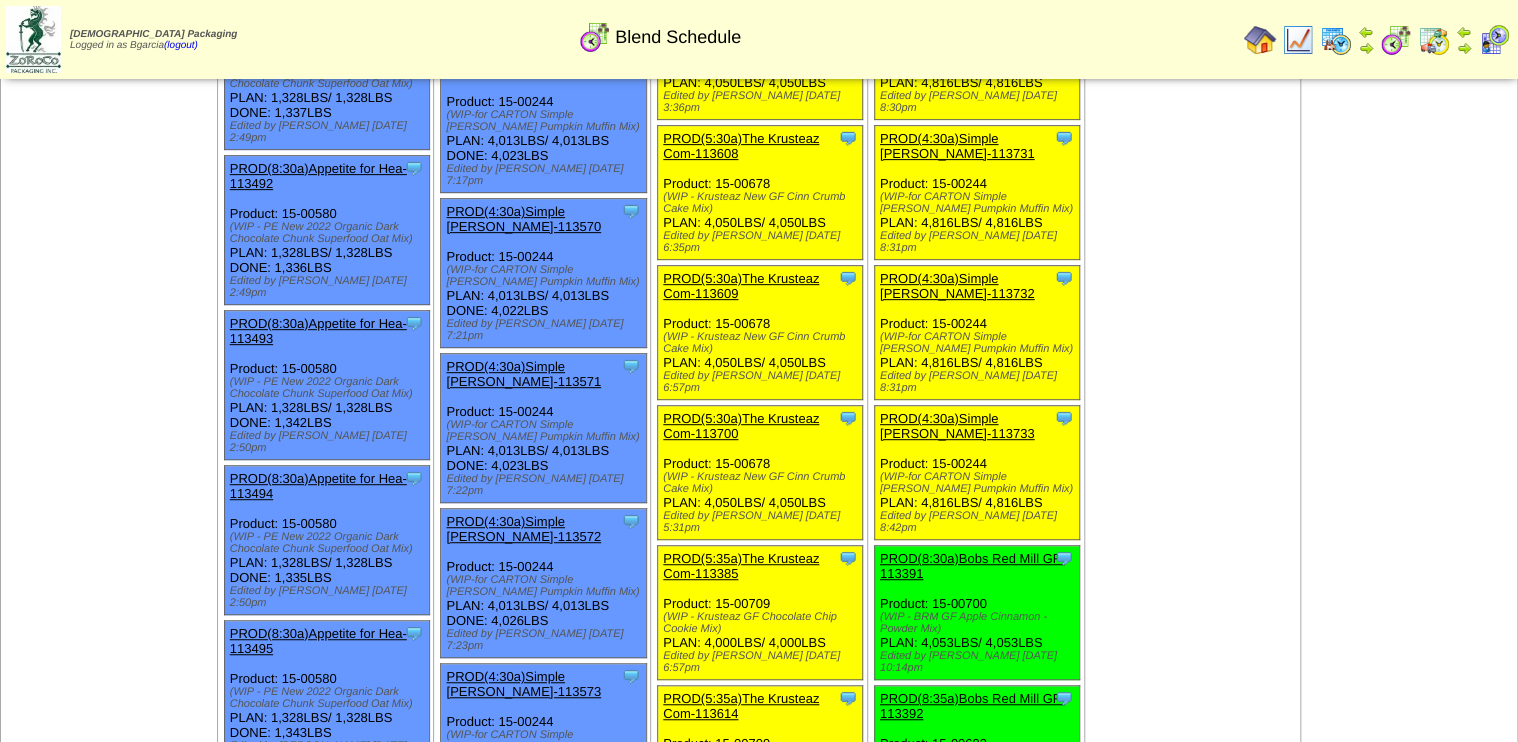 click on "PROD(8:30a)Bobs Red Mill GF-113391" at bounding box center [972, 566] 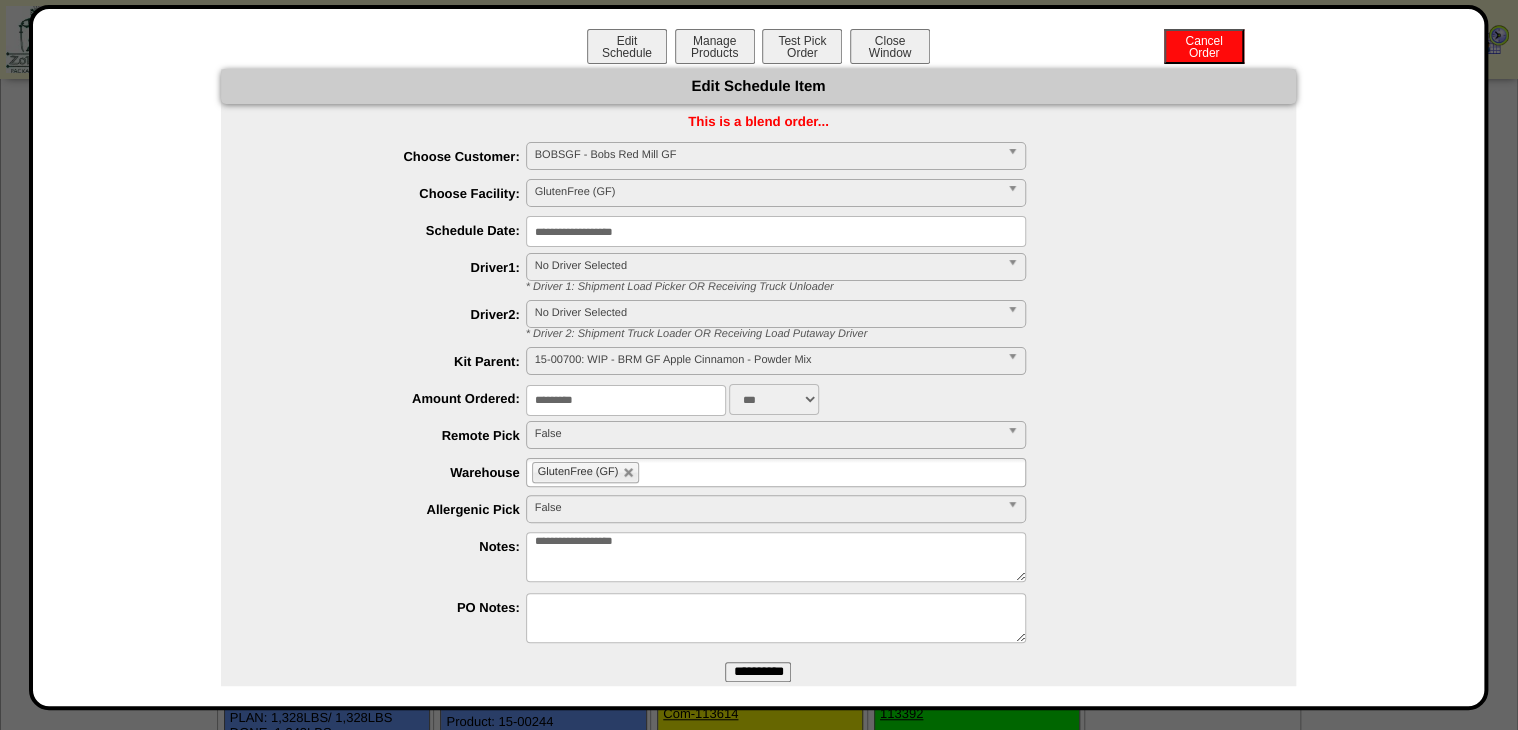 drag, startPoint x: 596, startPoint y: 544, endPoint x: 463, endPoint y: 546, distance: 133.01503 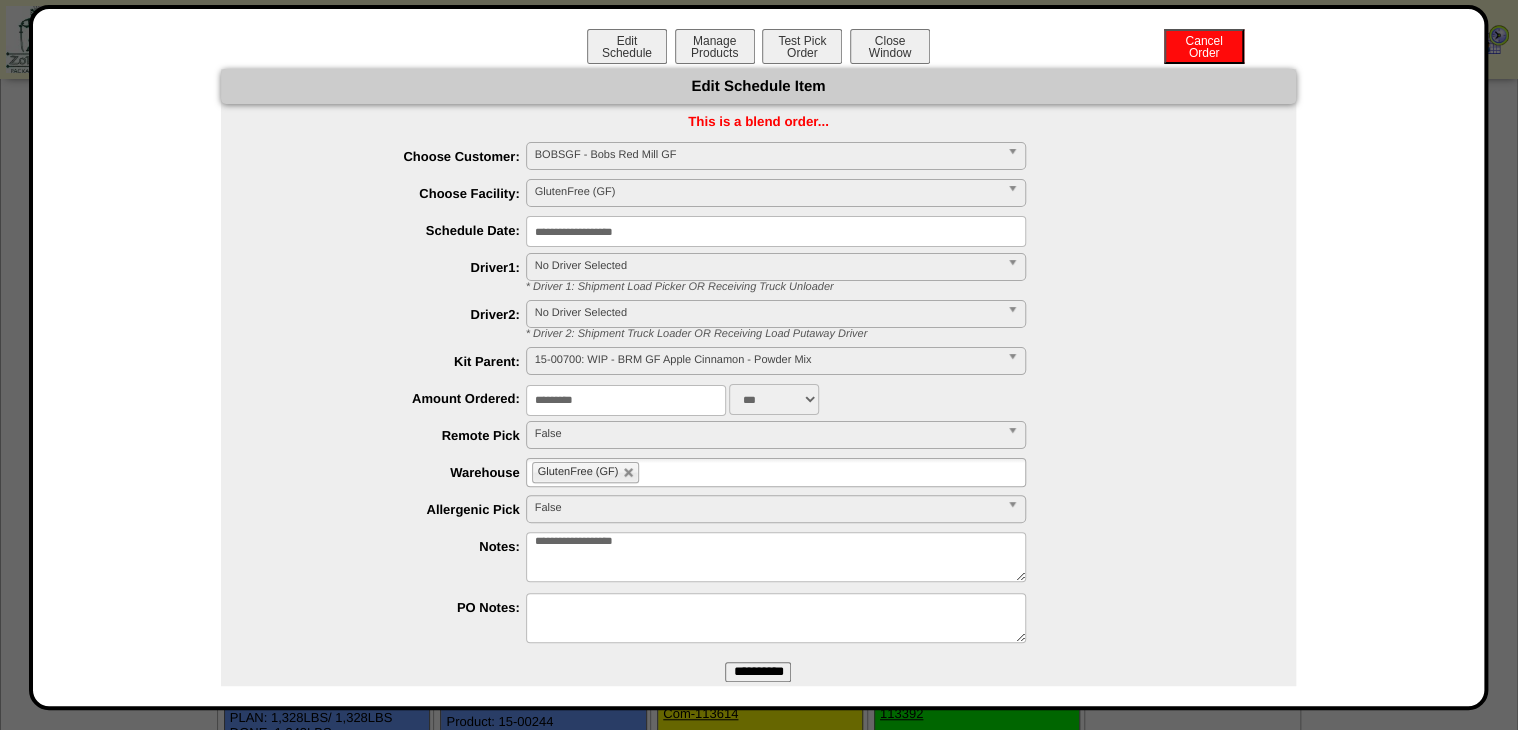 drag, startPoint x: 600, startPoint y: 545, endPoint x: 262, endPoint y: 598, distance: 342.1301 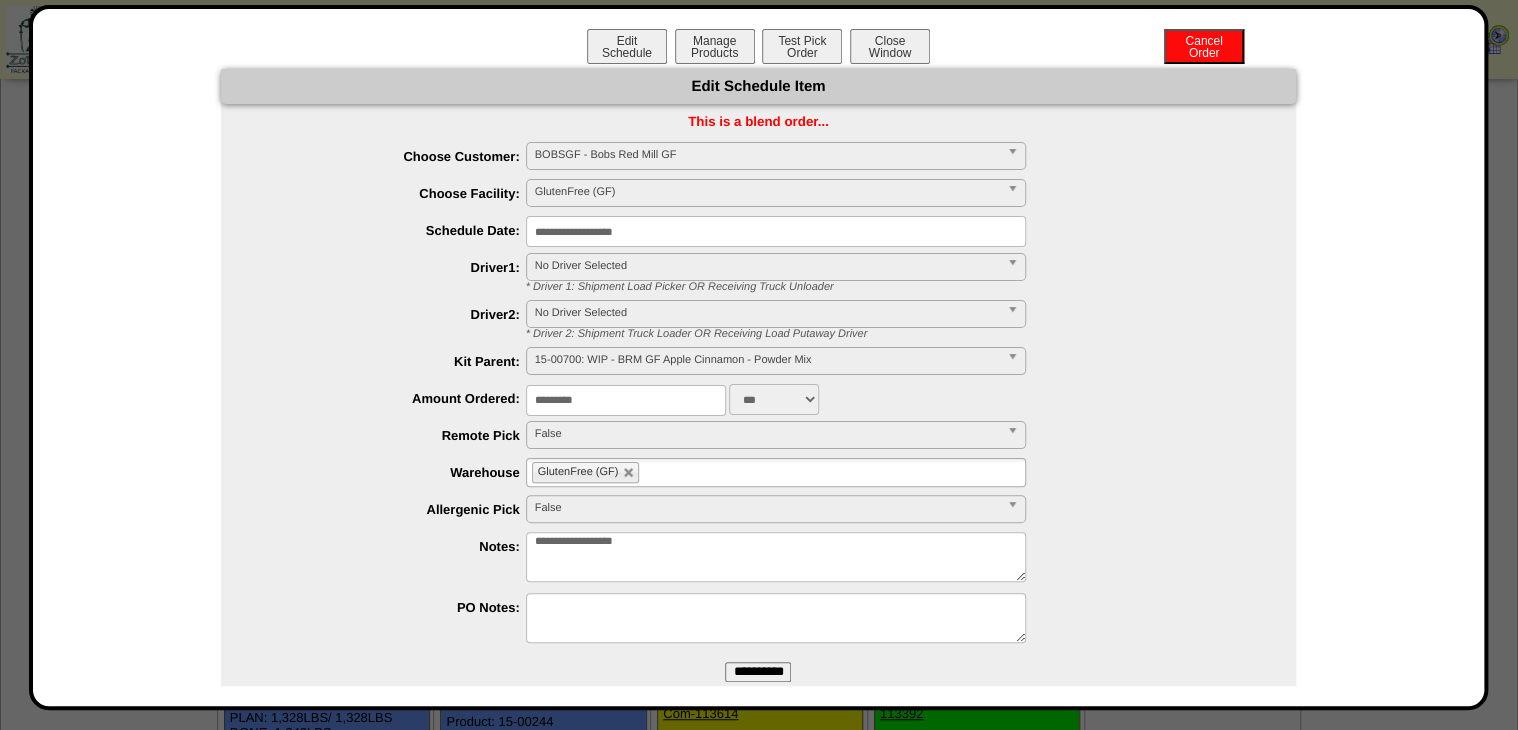 click on "**********" at bounding box center (758, 395) 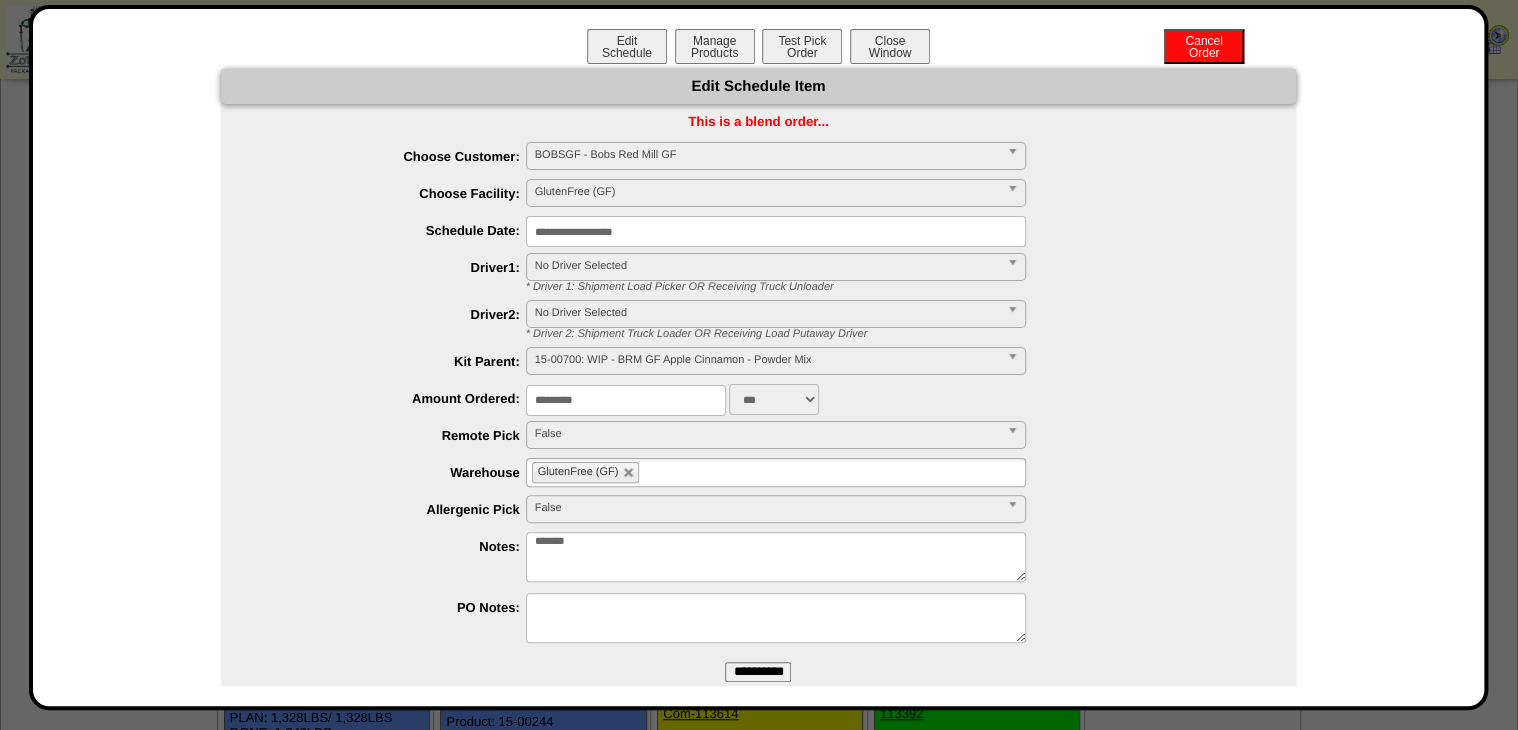 click on "**********" at bounding box center (776, 557) 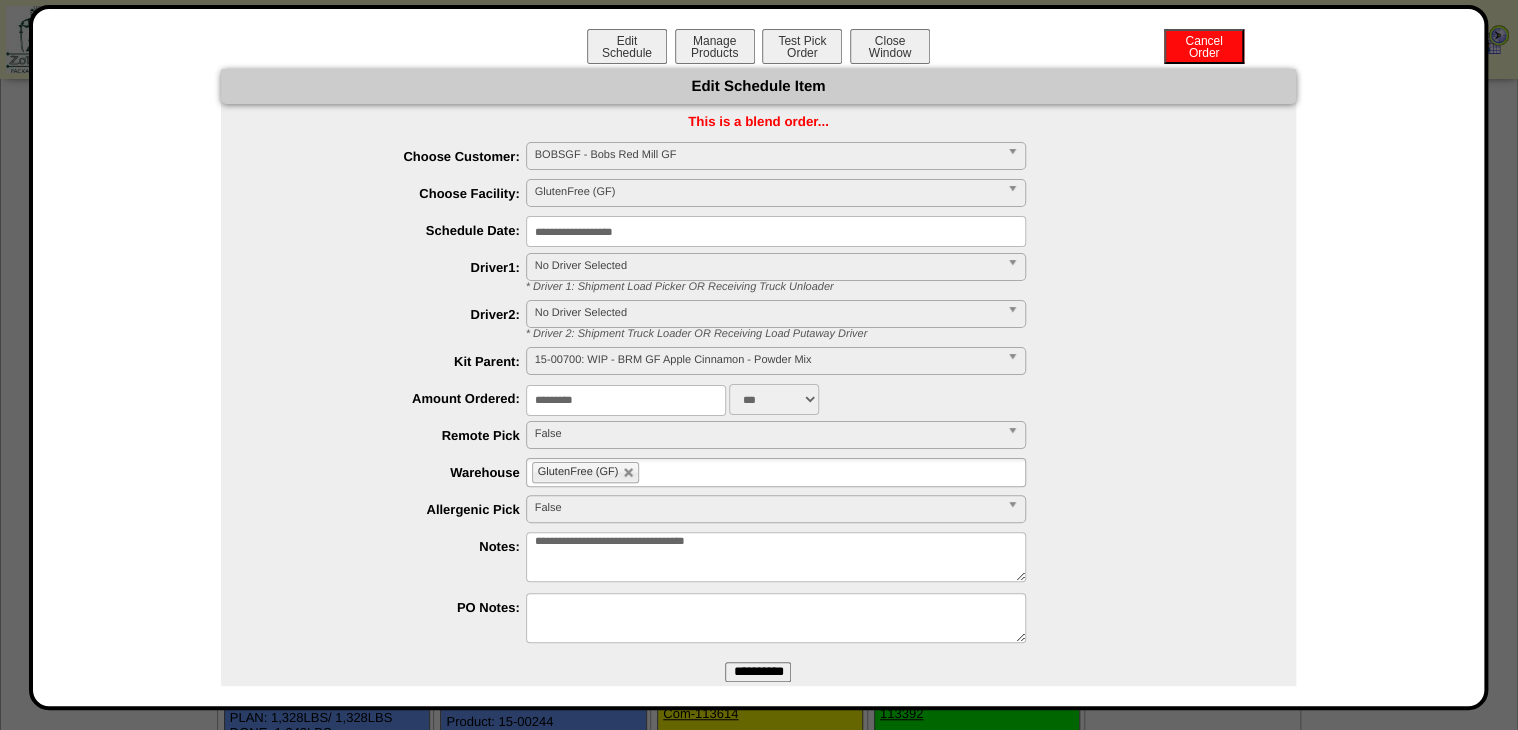 click on "**********" at bounding box center (758, 672) 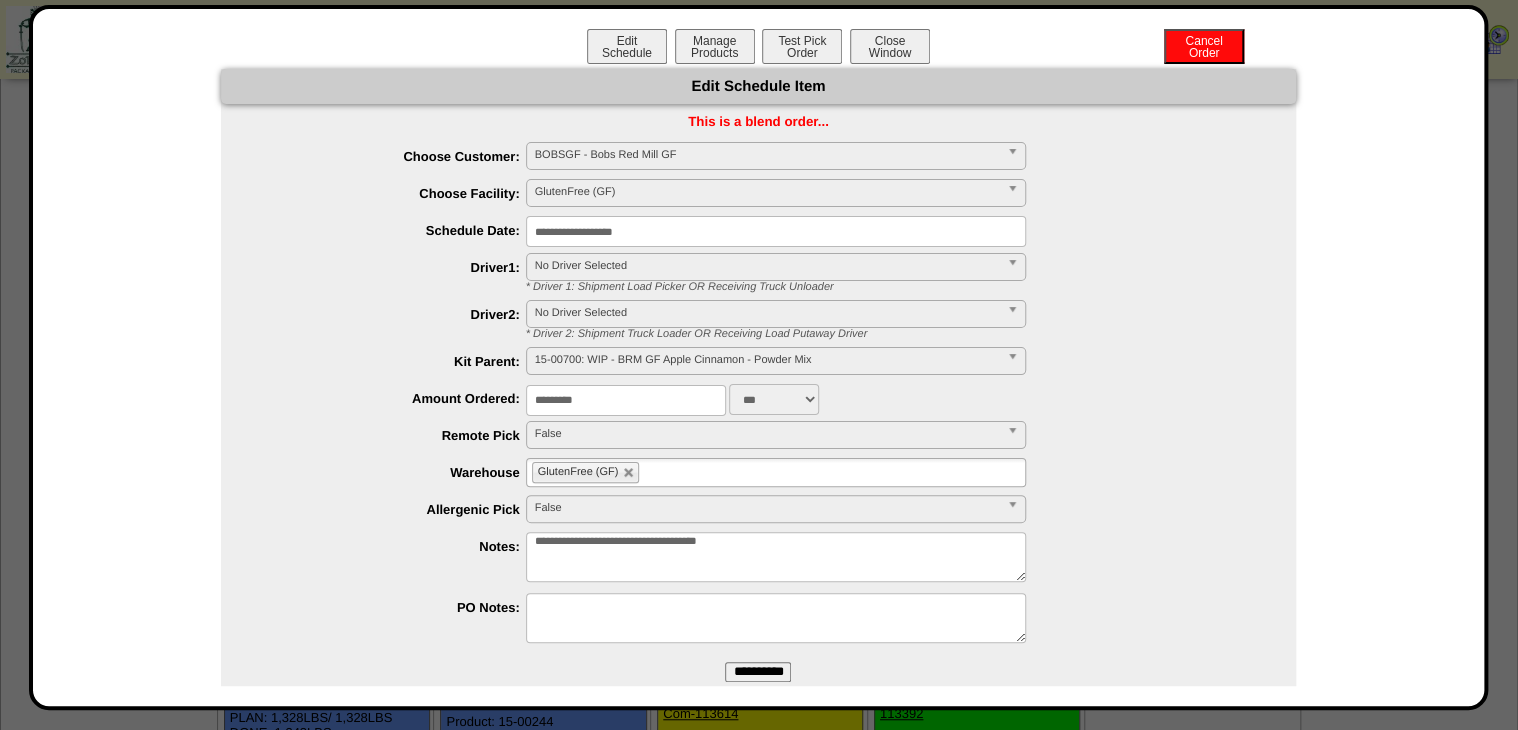 type on "**********" 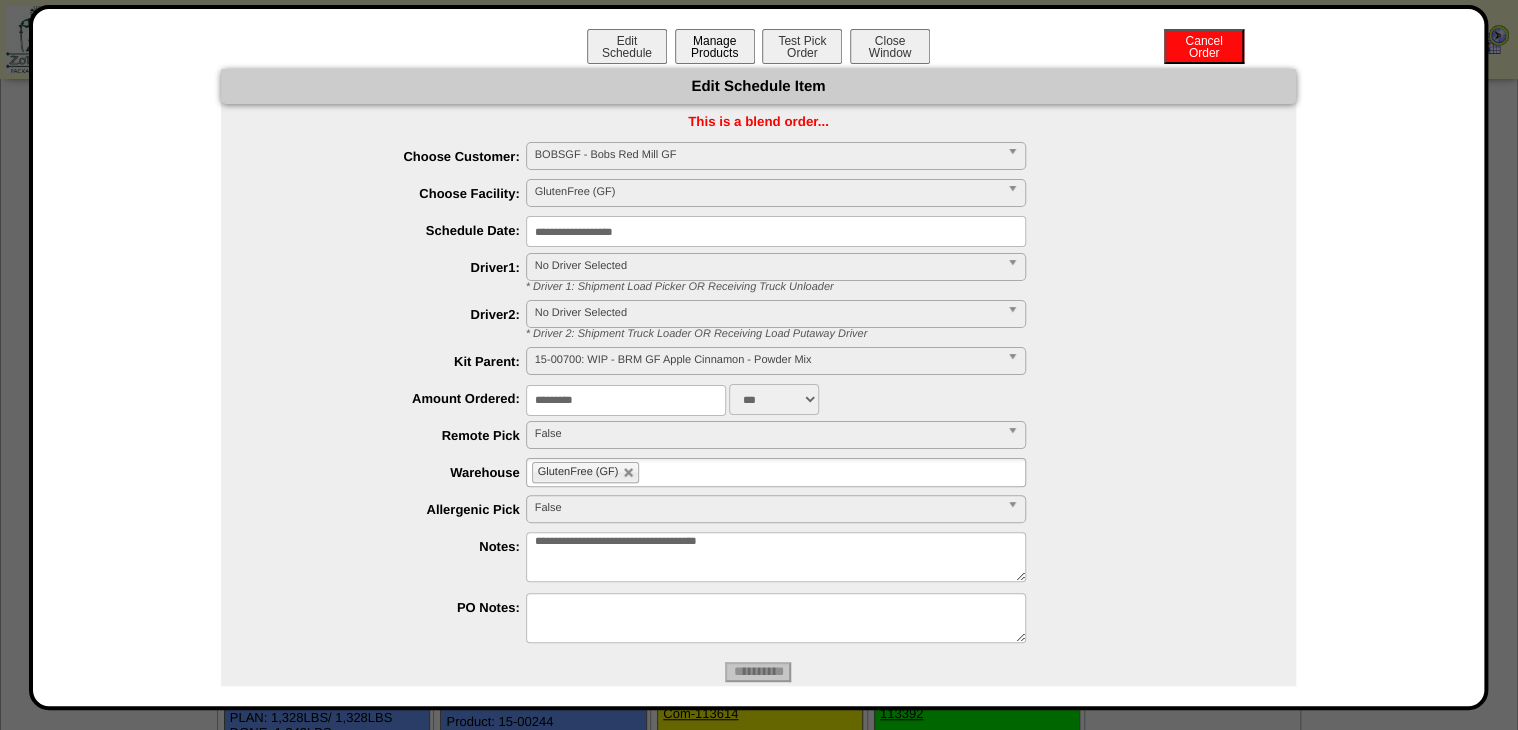 click on "Manage Products" at bounding box center (715, 46) 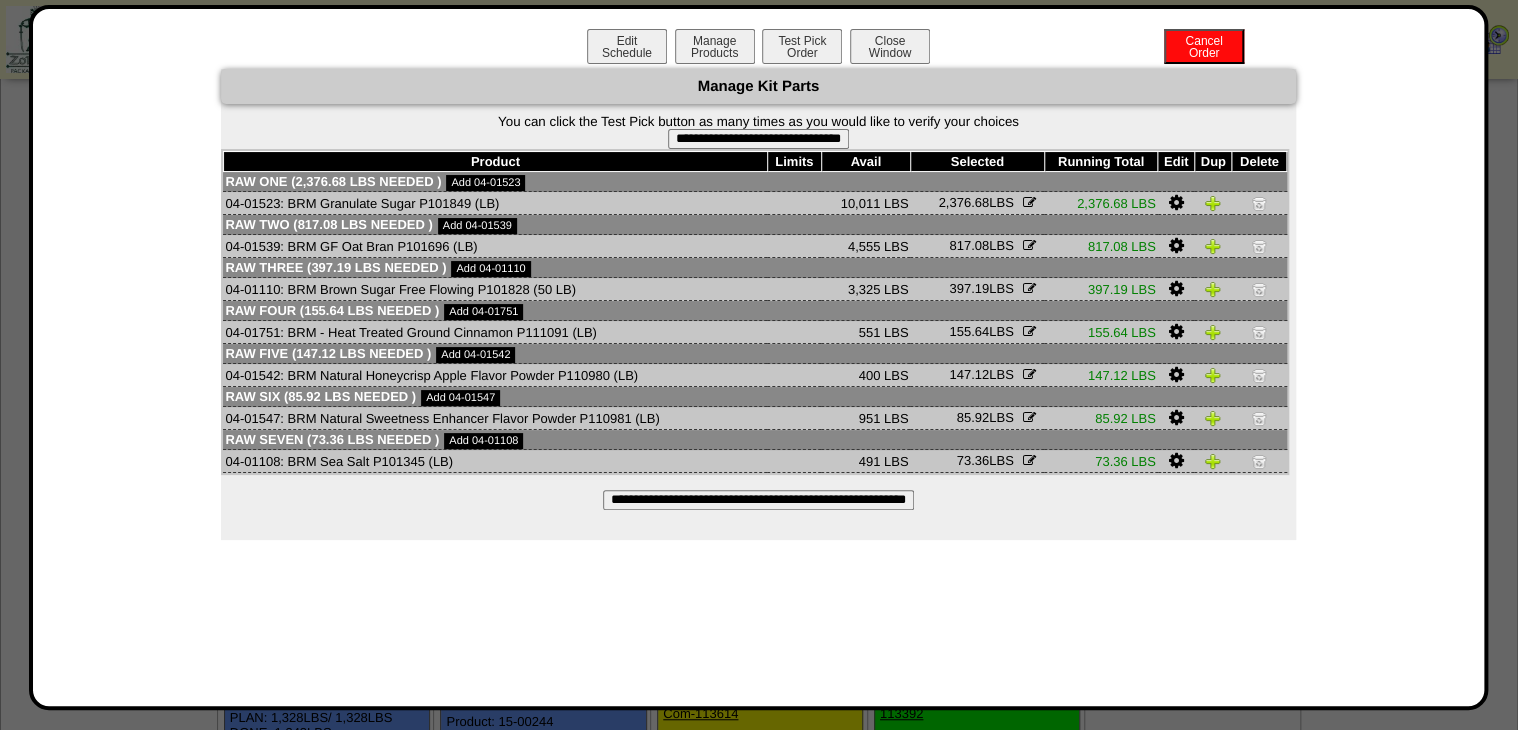 click on "**********" at bounding box center (758, 139) 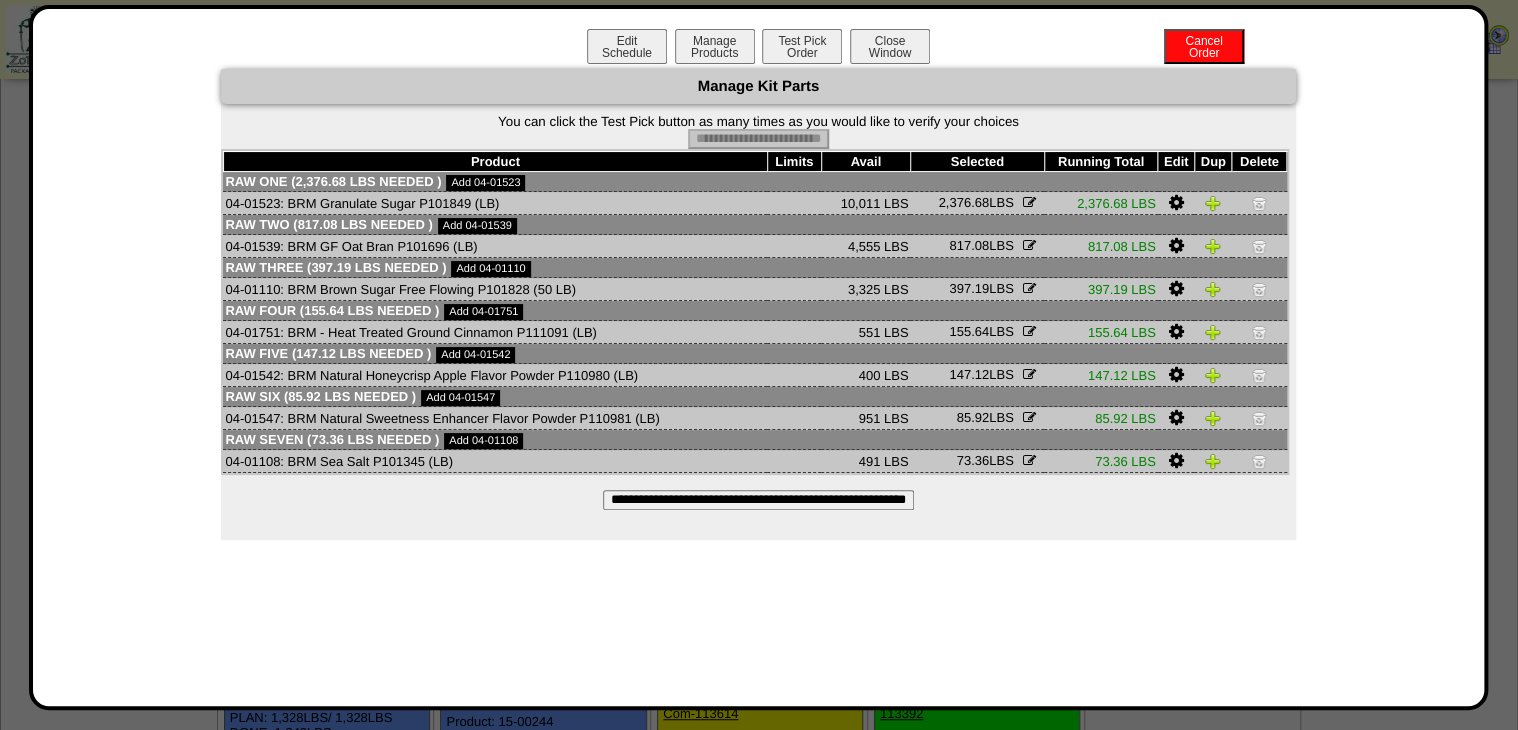 type on "**********" 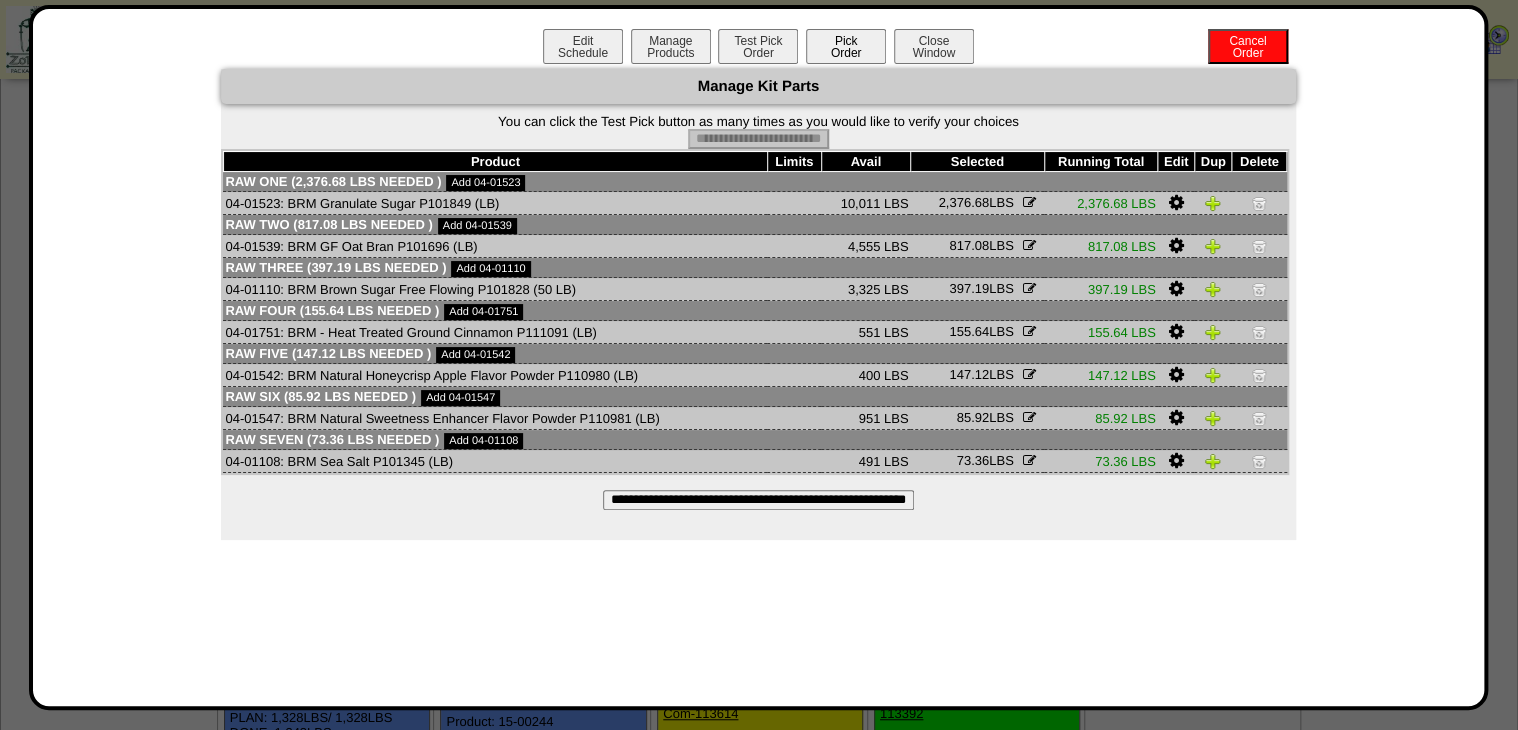 click on "Pick Order" at bounding box center (846, 46) 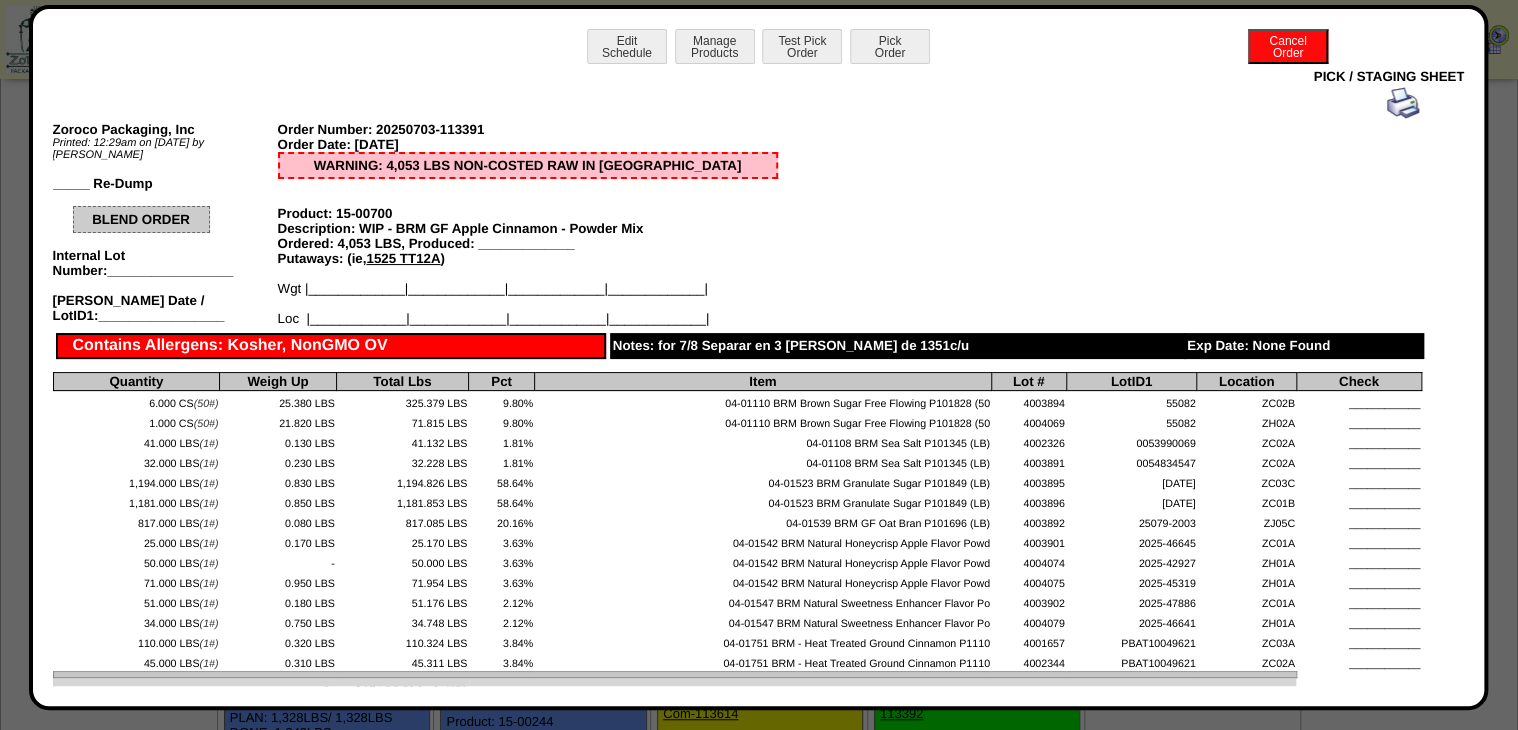click at bounding box center [1403, 103] 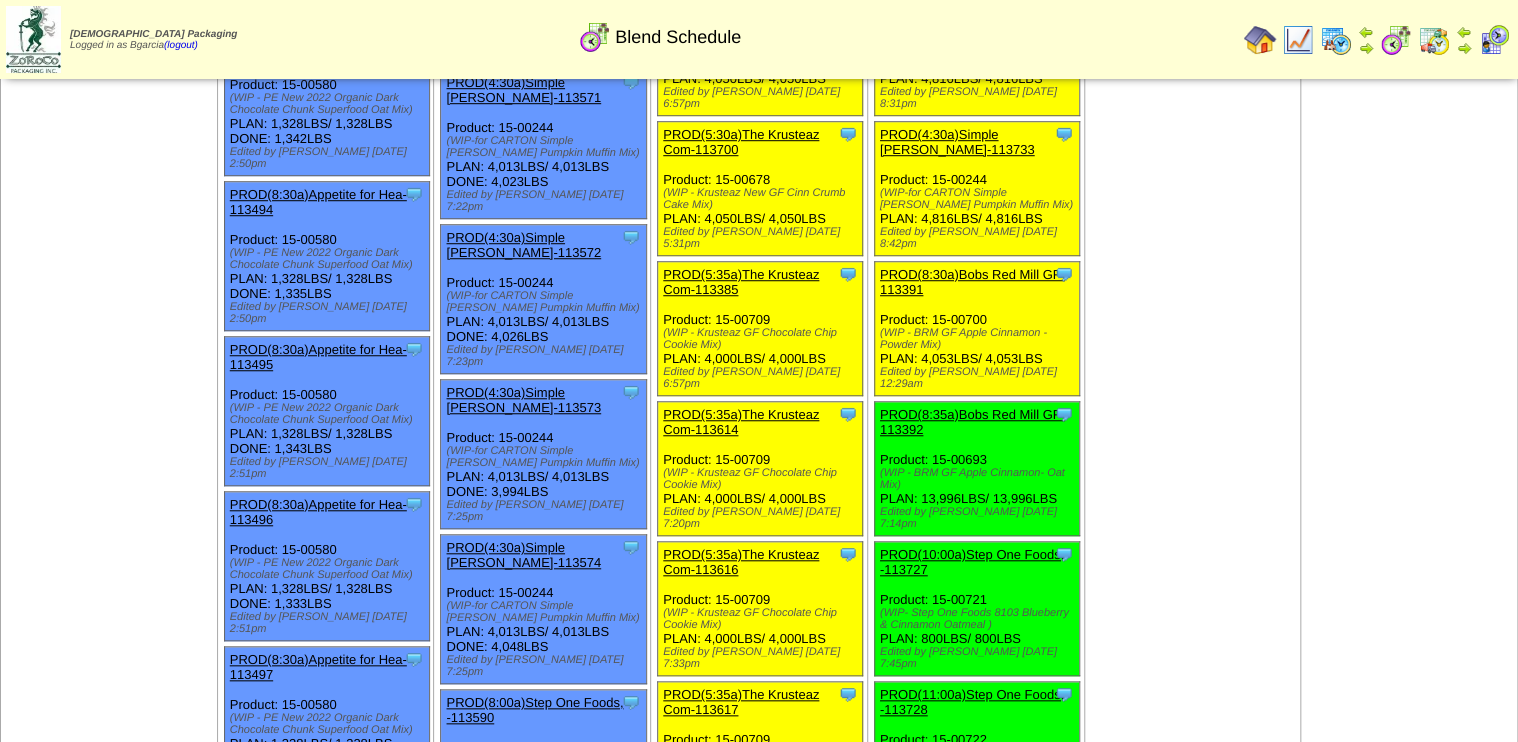 scroll, scrollTop: 640, scrollLeft: 0, axis: vertical 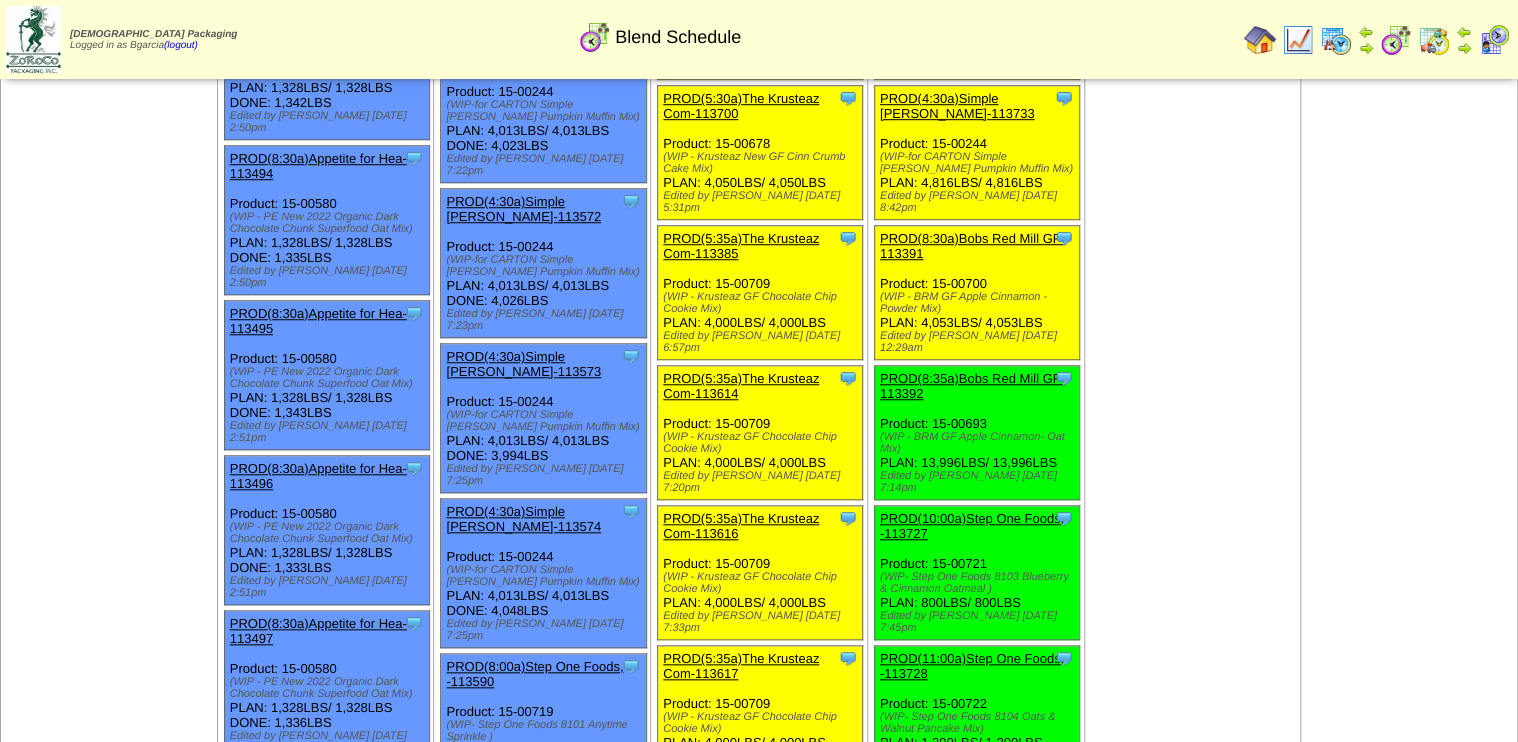 click at bounding box center (1336, 40) 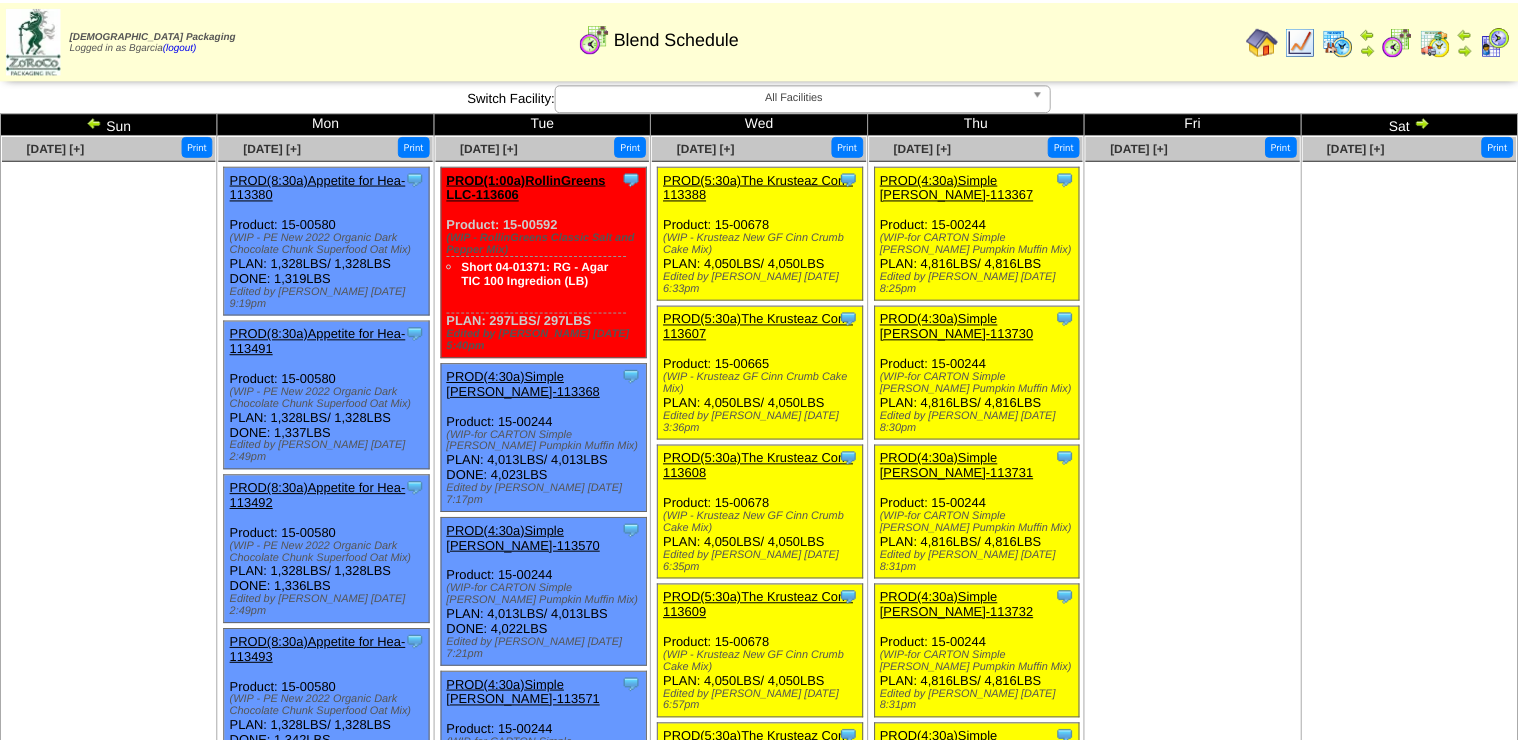 scroll, scrollTop: 0, scrollLeft: 0, axis: both 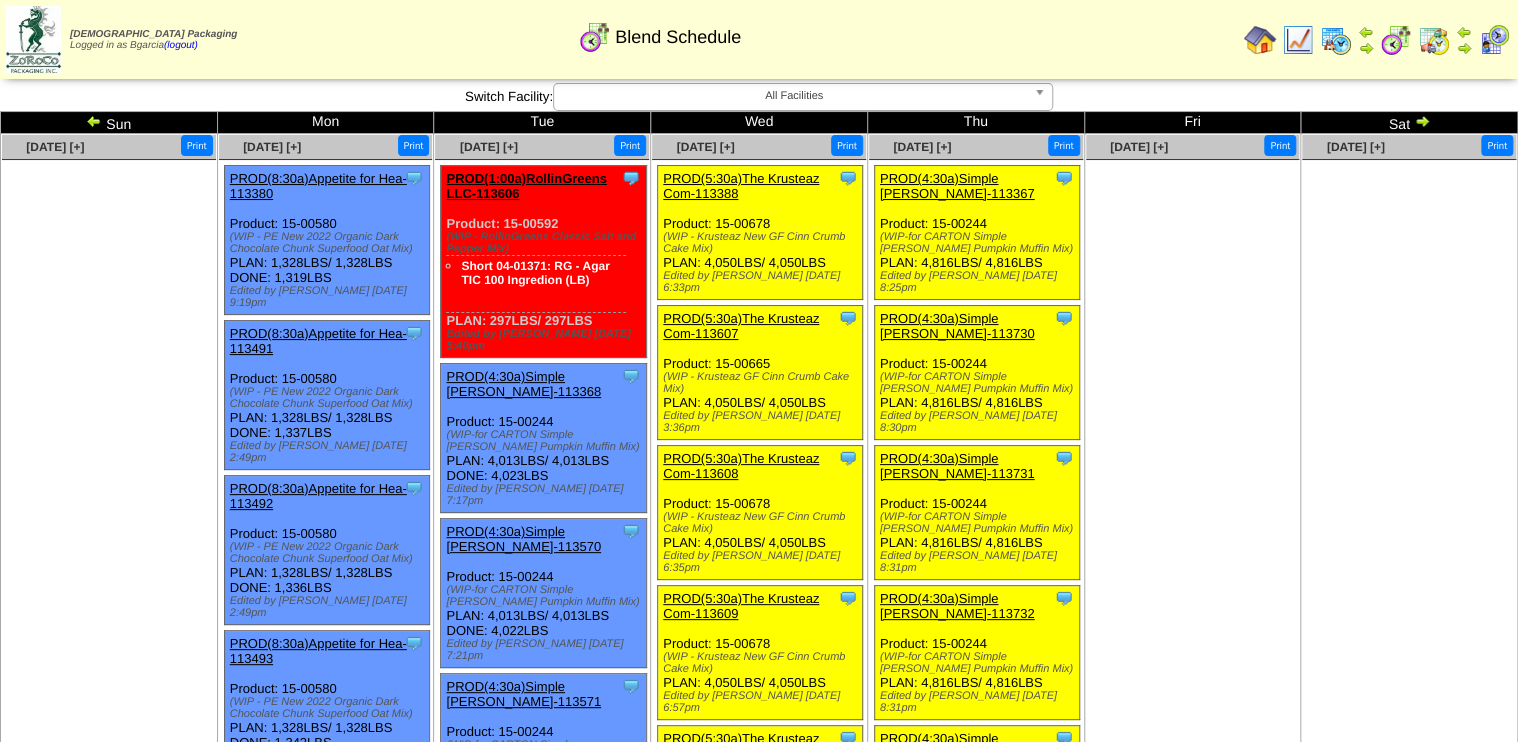 click at bounding box center [1298, 40] 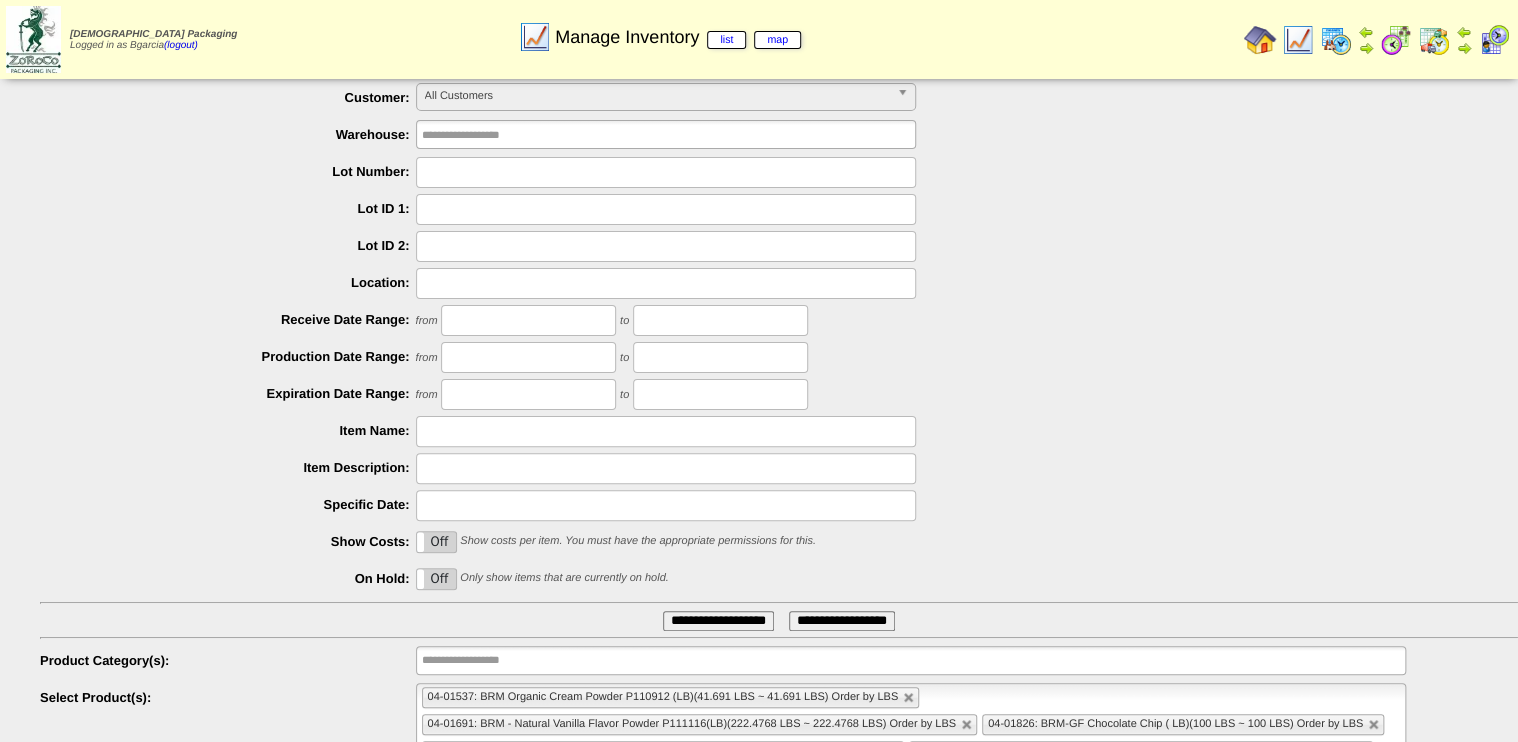 scroll, scrollTop: 98, scrollLeft: 0, axis: vertical 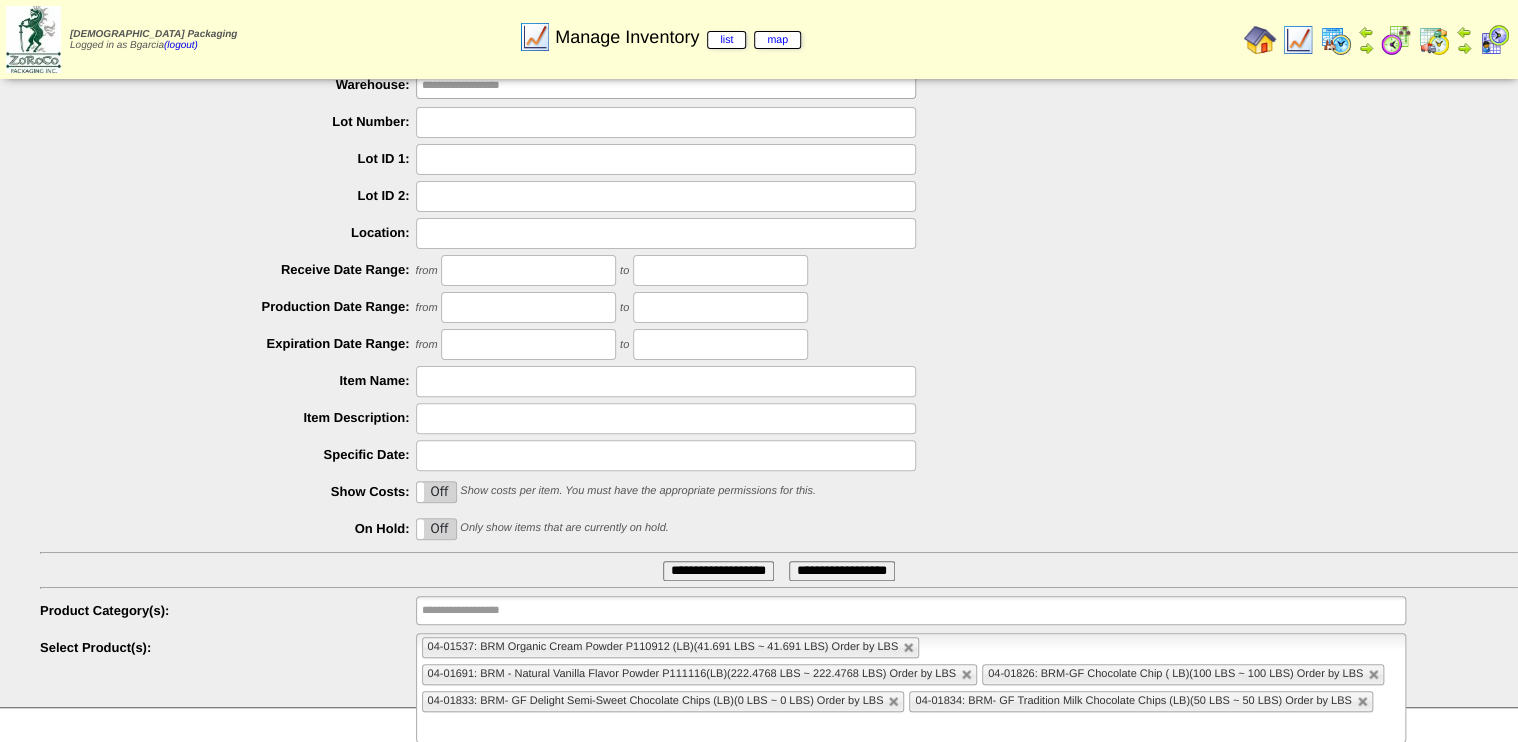 click on "04-01537: BRM Organic Cream Powder P110912 (LB)(41.691 LBS ~ 41.691 LBS) Order by LBS 04-01691: BRM - Natural Vanilla Flavor Powder P111116(LB)(222.4768 LBS ~ 222.4768 LBS) Order by LBS 04-01826: BRM-GF Chocolate Chip ( LB)(100 LBS ~ 100 LBS) Order by LBS 04-01833: BRM- GF Delight Semi-Sweet Chocolate Chips (LB)(0 LBS ~ 0 LBS) Order by LBS 04-01834: BRM- GF Tradition Milk Chocolate Chips (LB)(50 LBS ~ 50 LBS) Order by LBS" at bounding box center [911, 688] 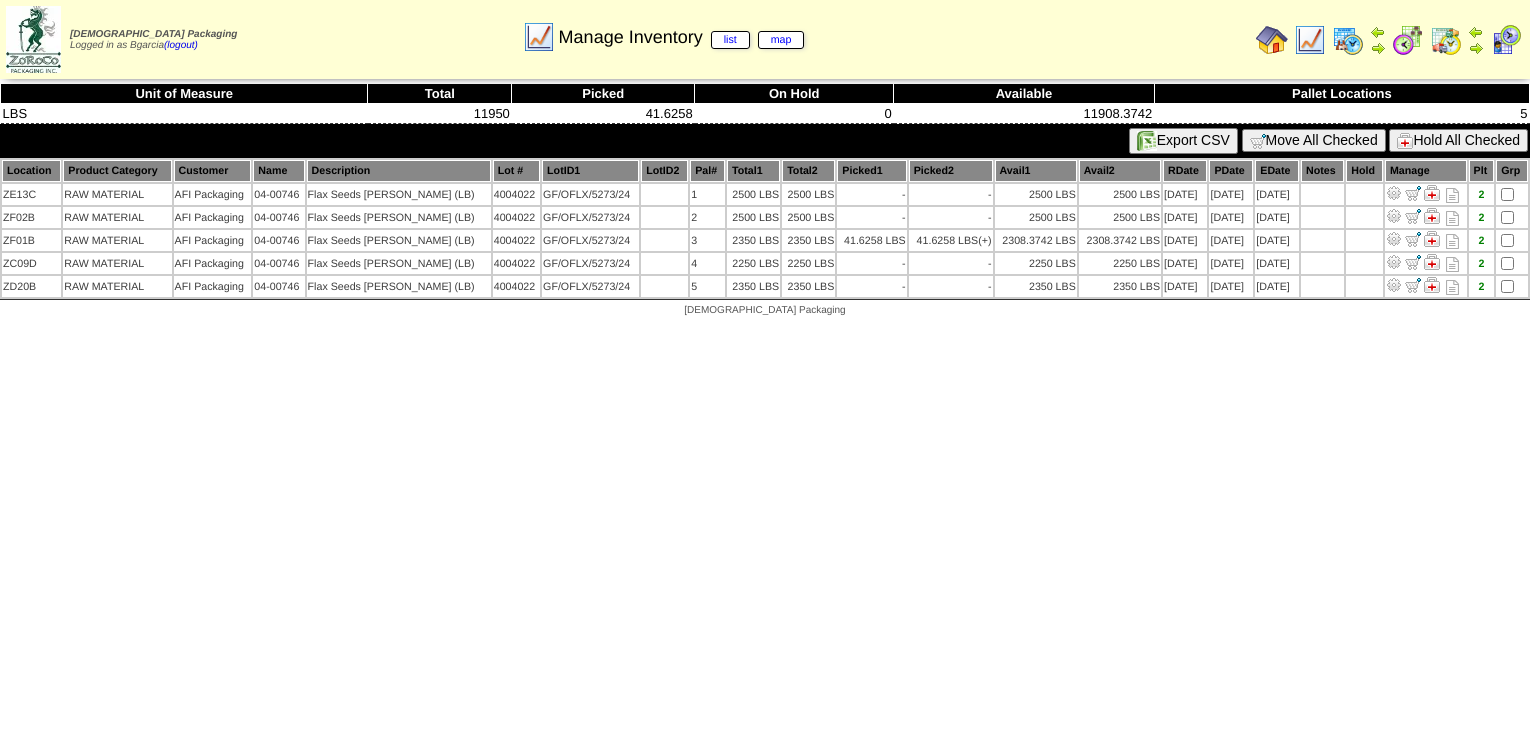 scroll, scrollTop: 0, scrollLeft: 0, axis: both 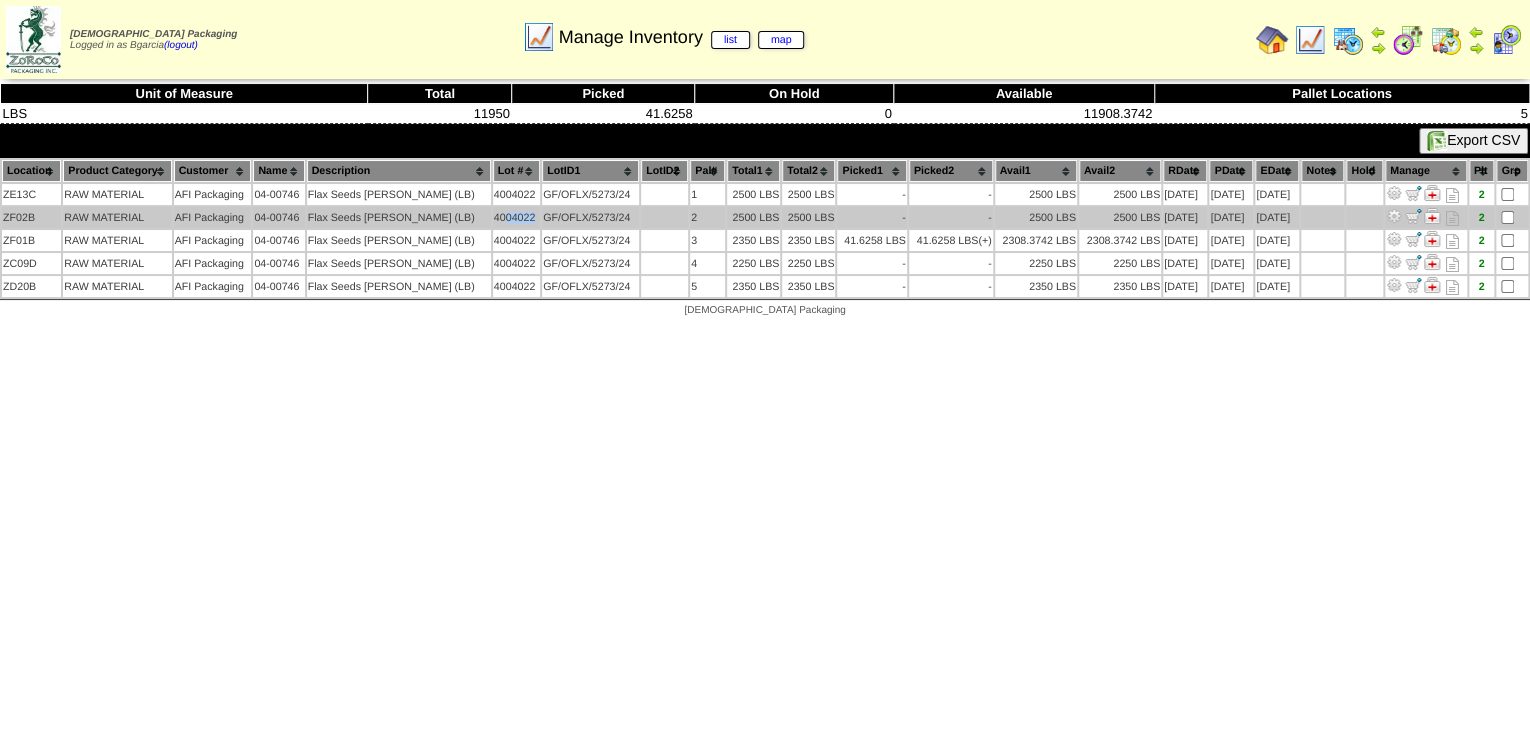 drag, startPoint x: 474, startPoint y: 216, endPoint x: 501, endPoint y: 216, distance: 27 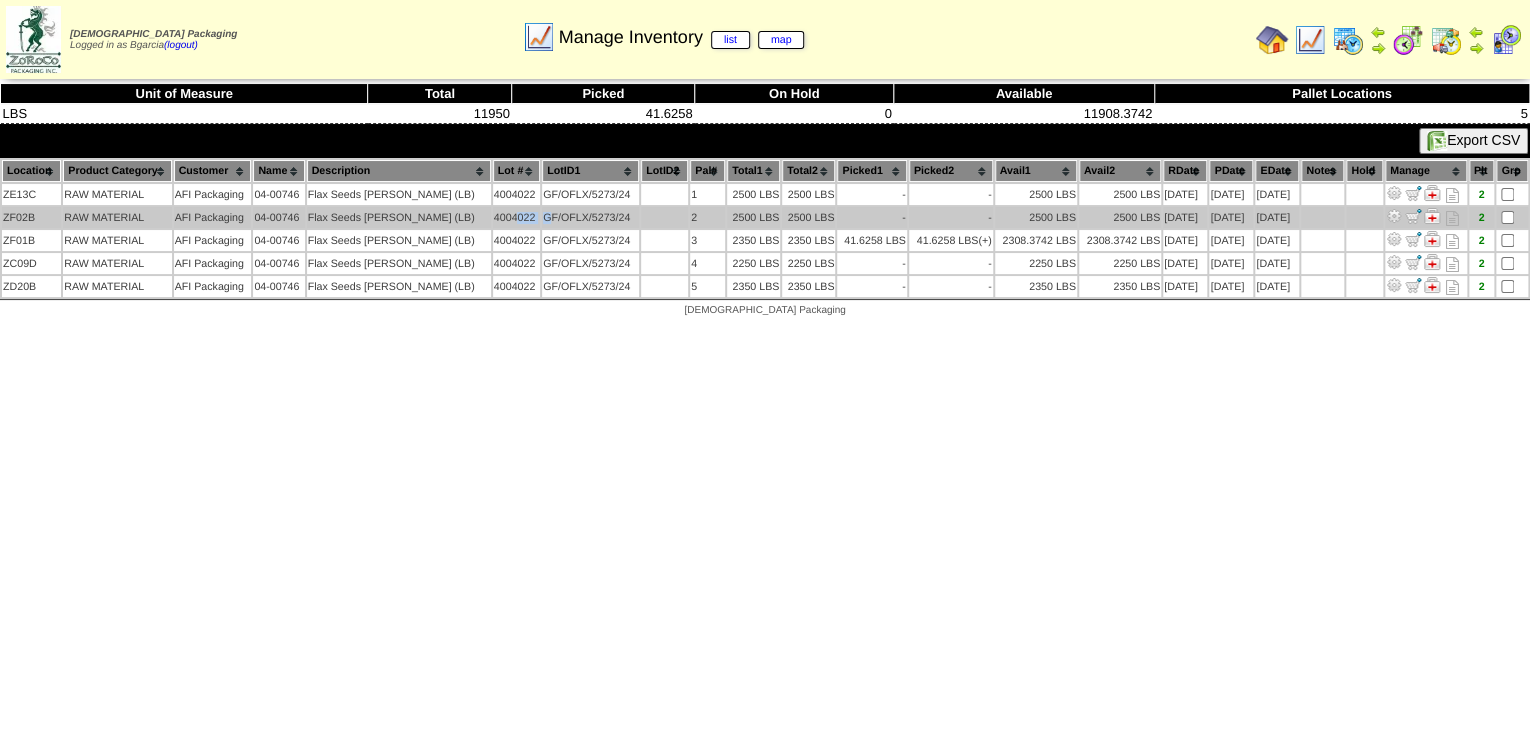drag, startPoint x: 484, startPoint y: 213, endPoint x: 517, endPoint y: 213, distance: 33 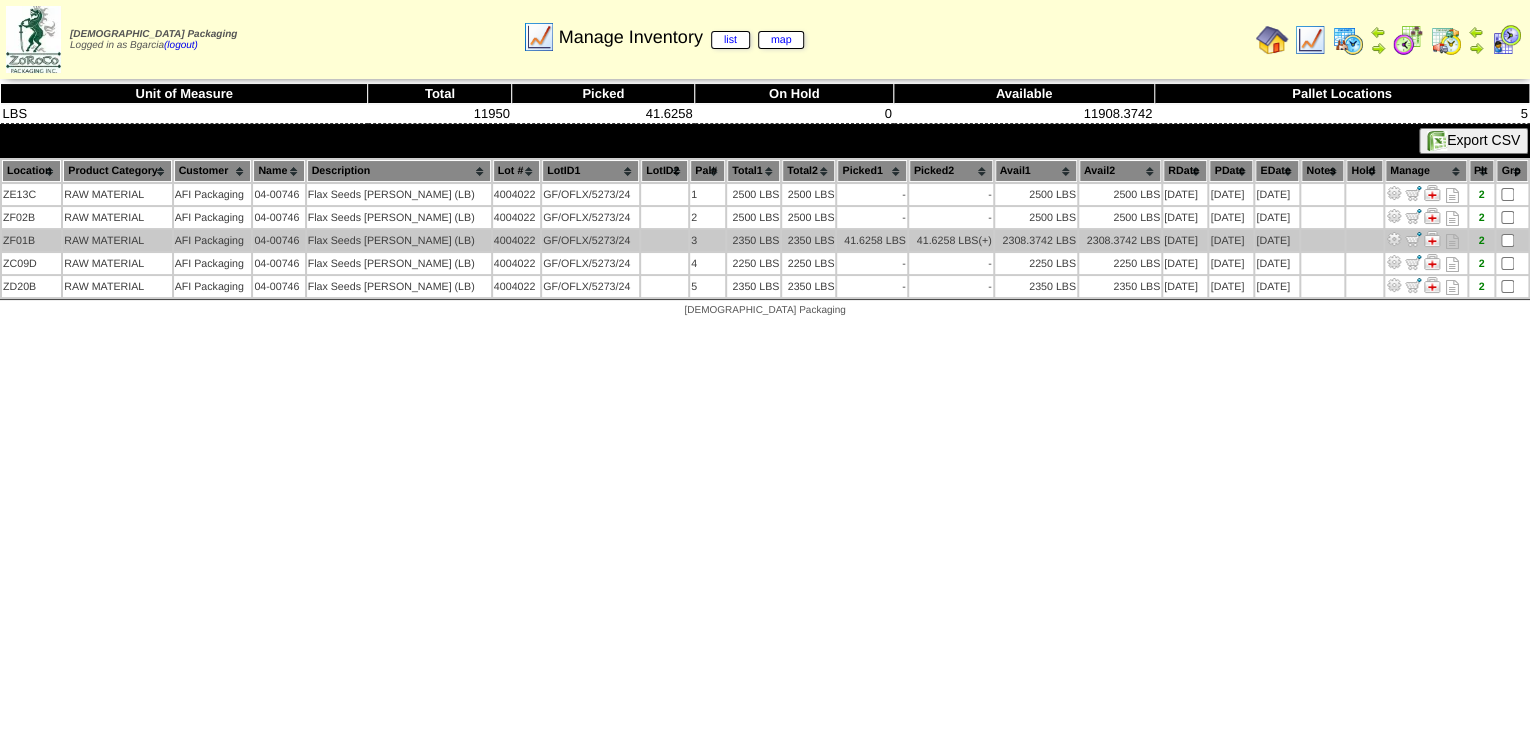 drag, startPoint x: 517, startPoint y: 213, endPoint x: 495, endPoint y: 229, distance: 27.202942 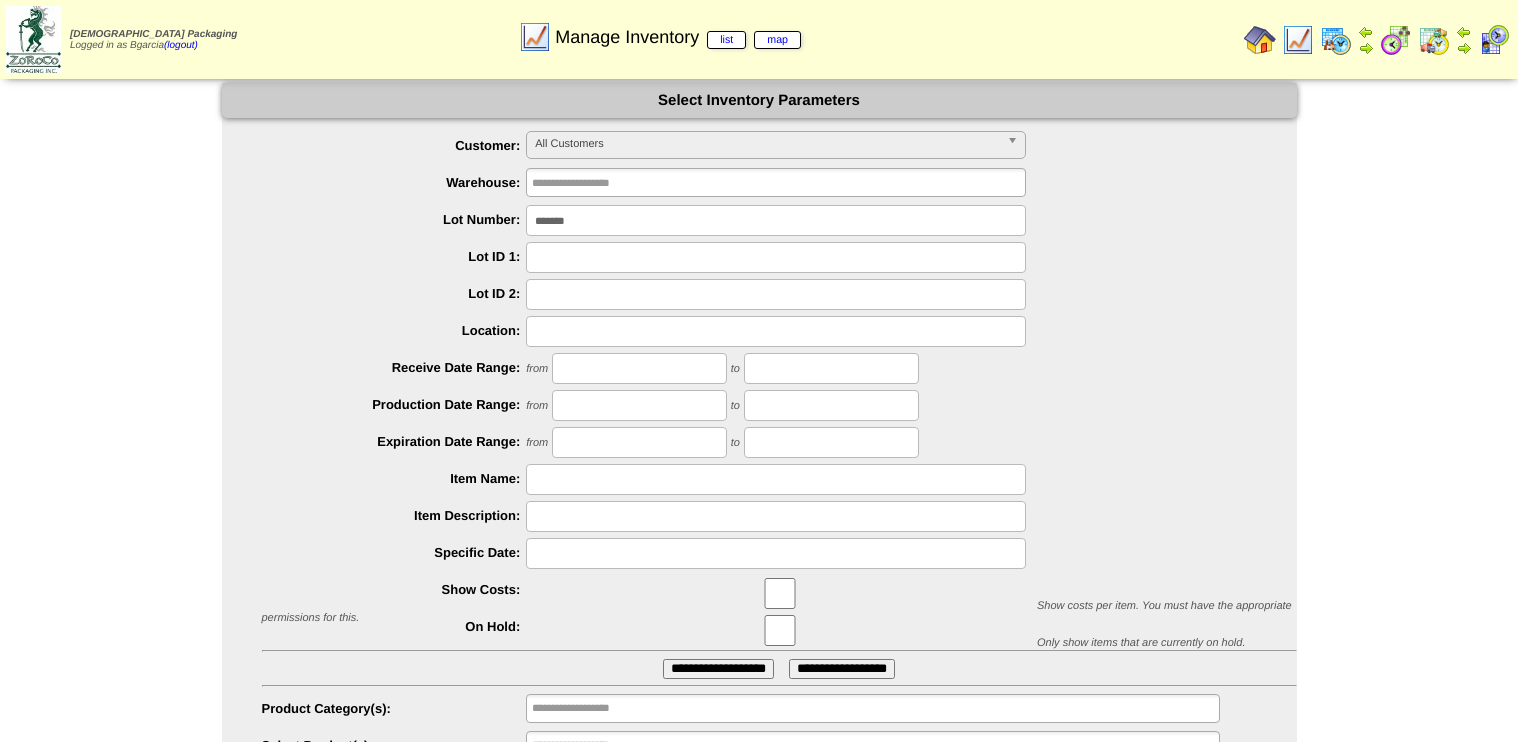 scroll, scrollTop: 91, scrollLeft: 0, axis: vertical 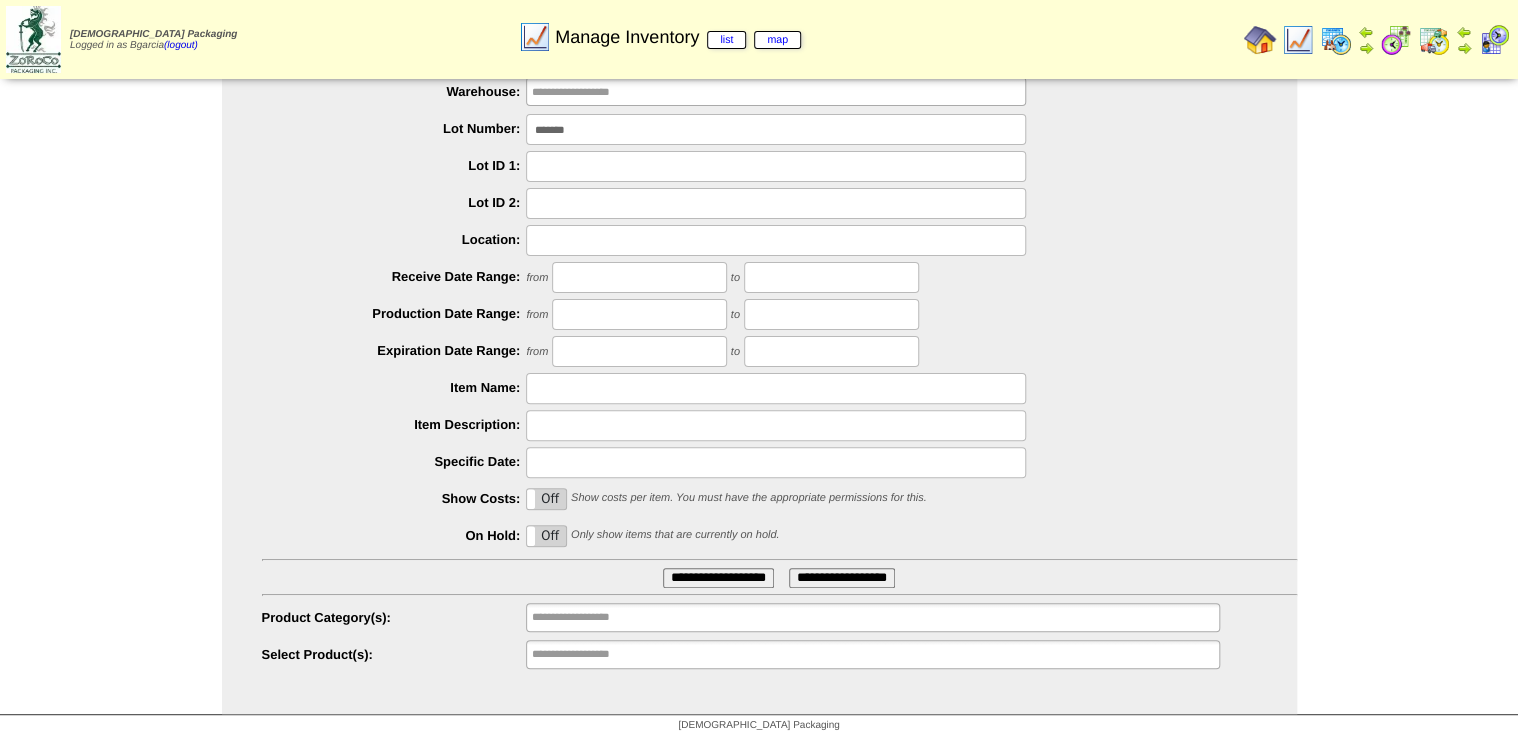 click on "*******" at bounding box center (776, 129) 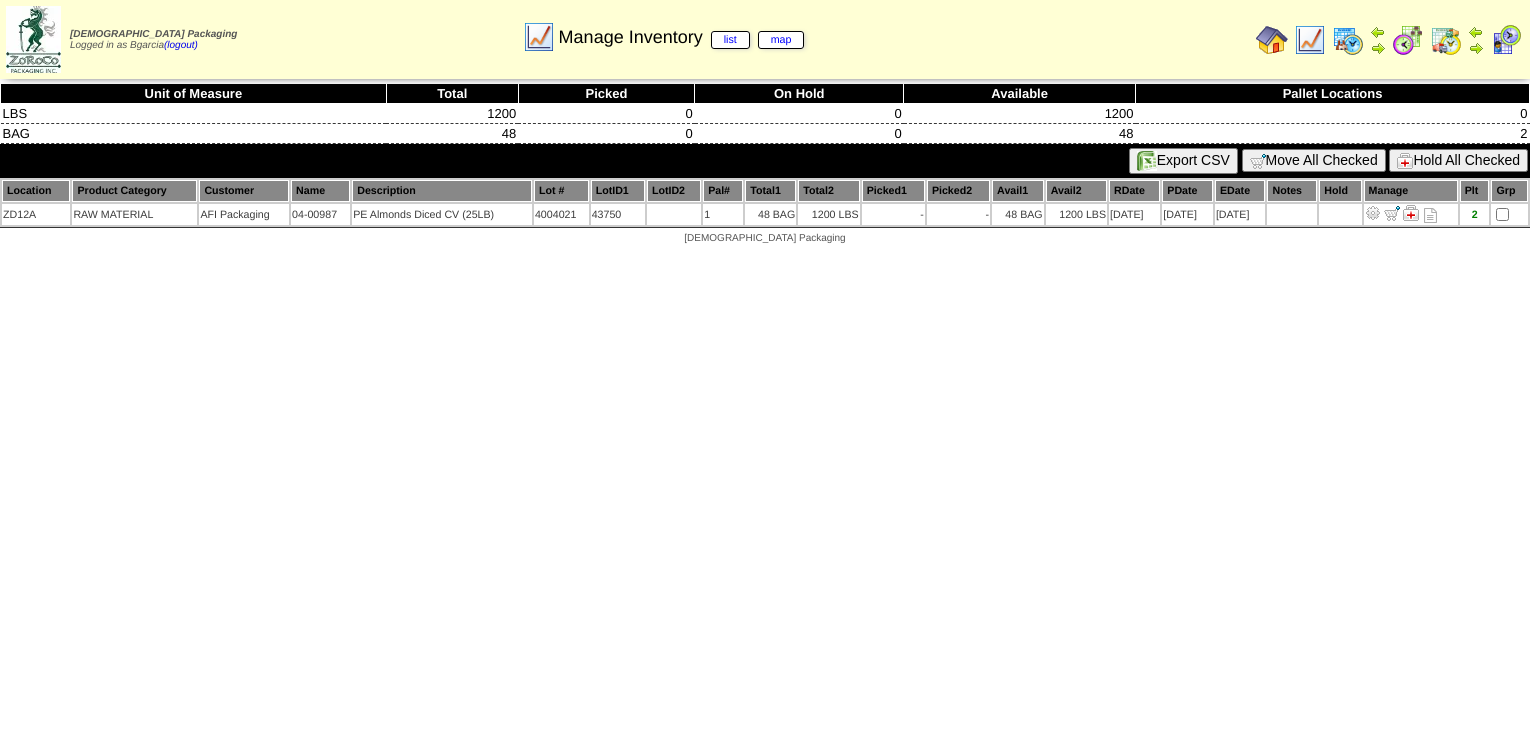 scroll, scrollTop: 0, scrollLeft: 0, axis: both 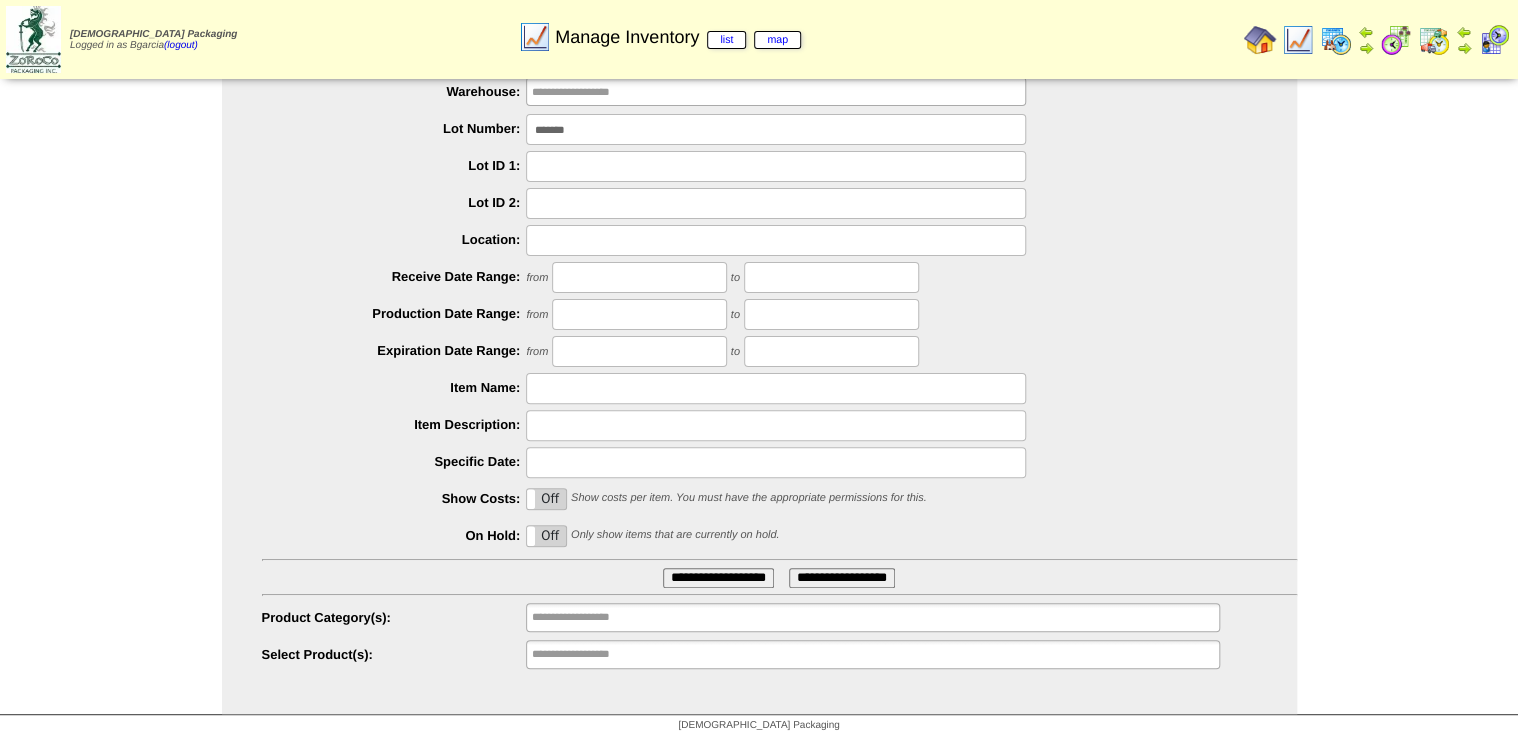 drag, startPoint x: 608, startPoint y: 132, endPoint x: 88, endPoint y: 303, distance: 547.3947 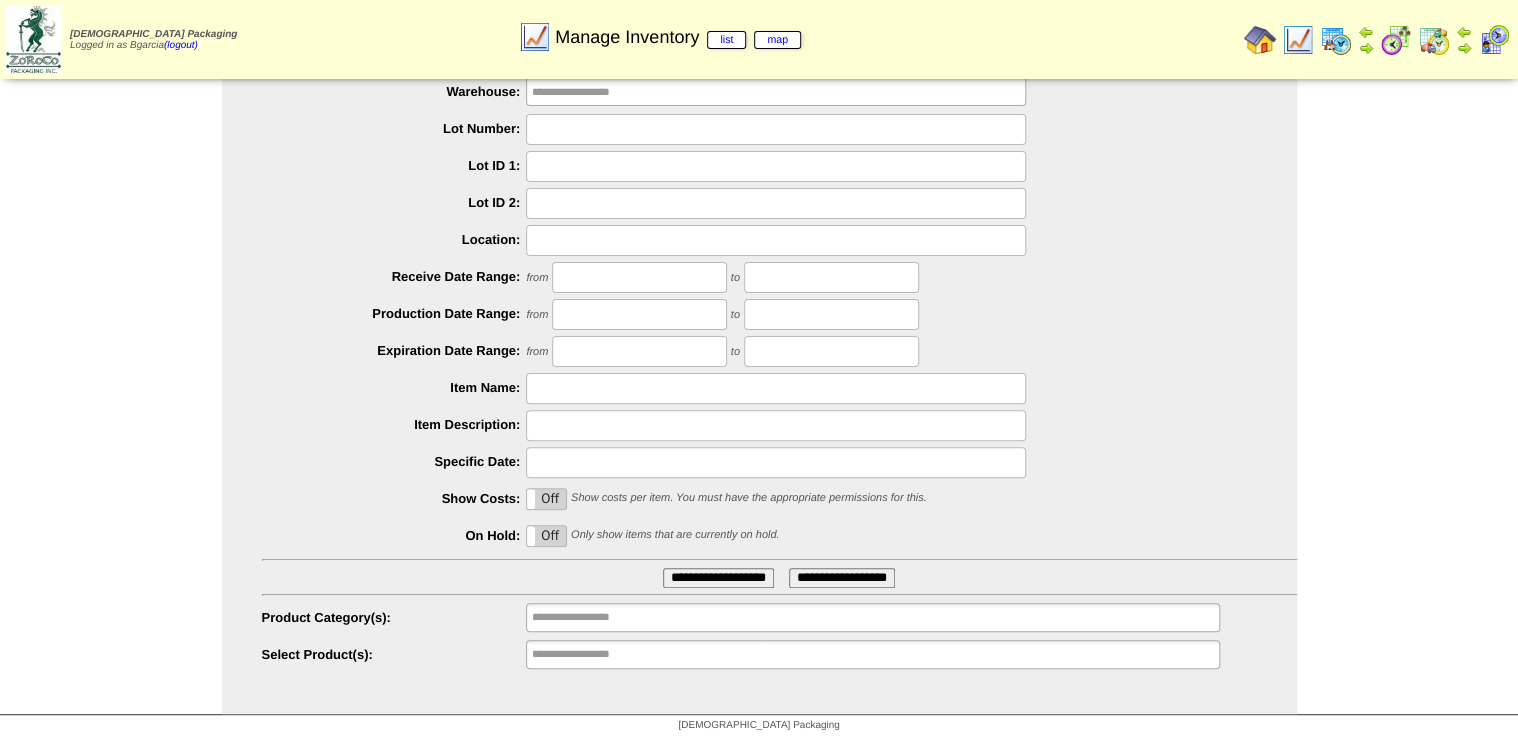 type 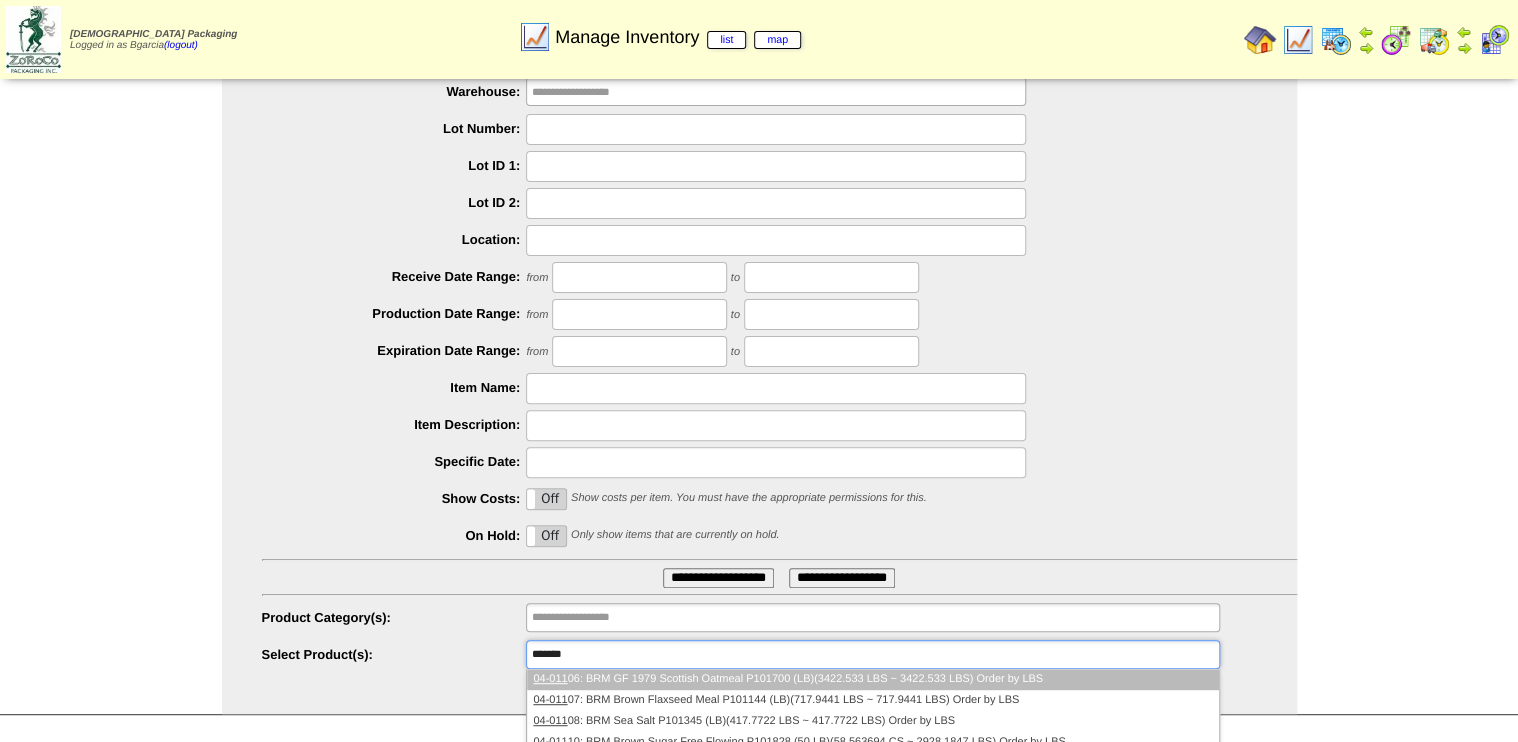 type on "********" 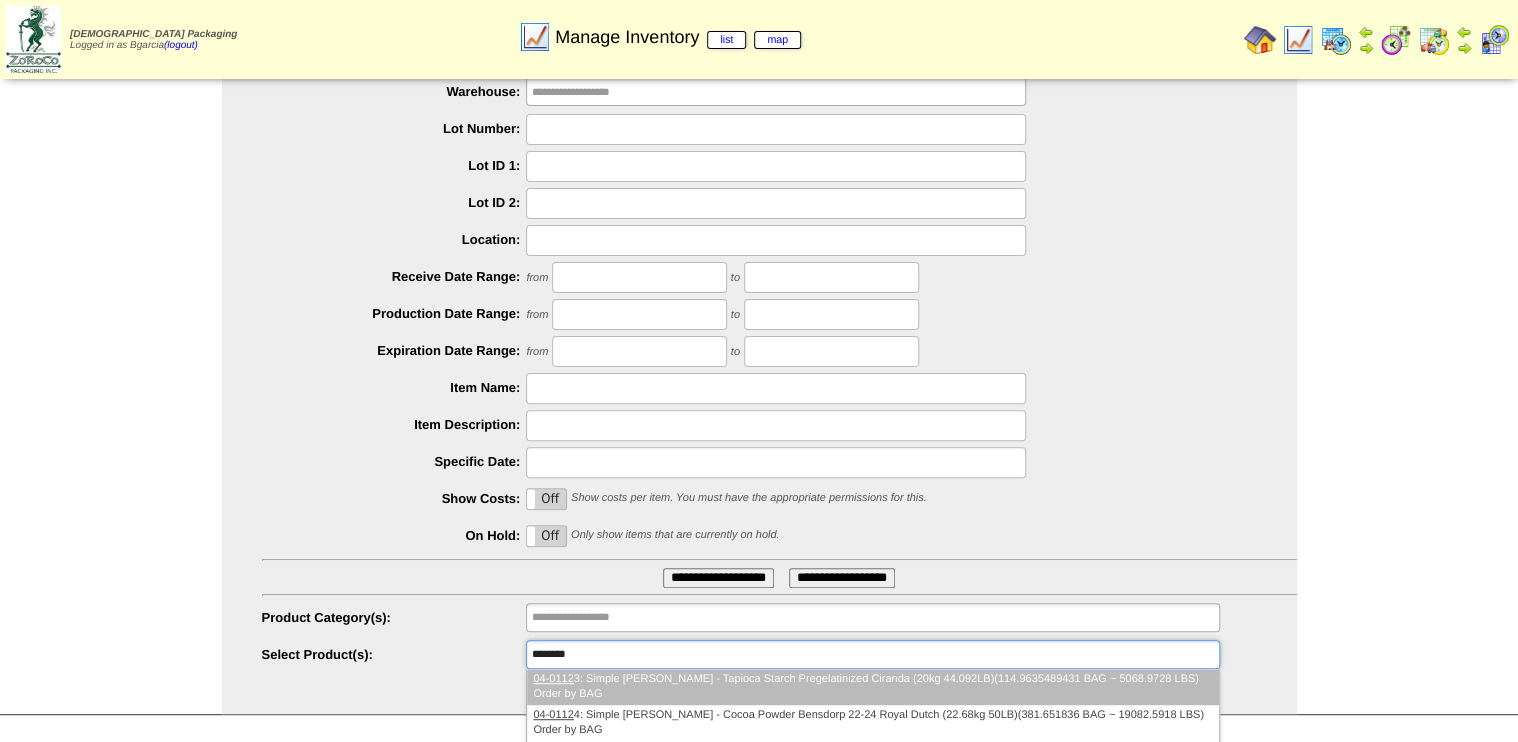 type 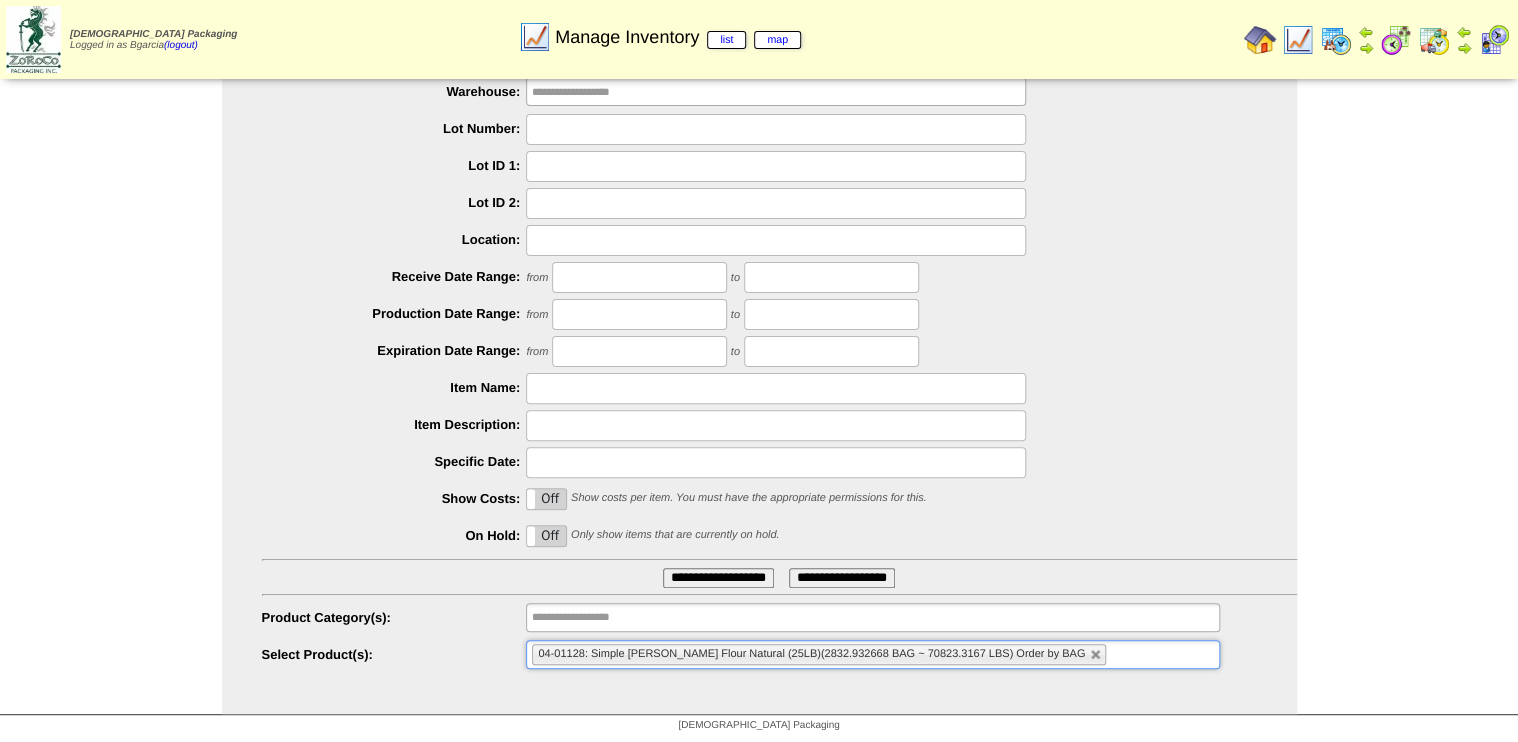 click on "**********" at bounding box center (718, 578) 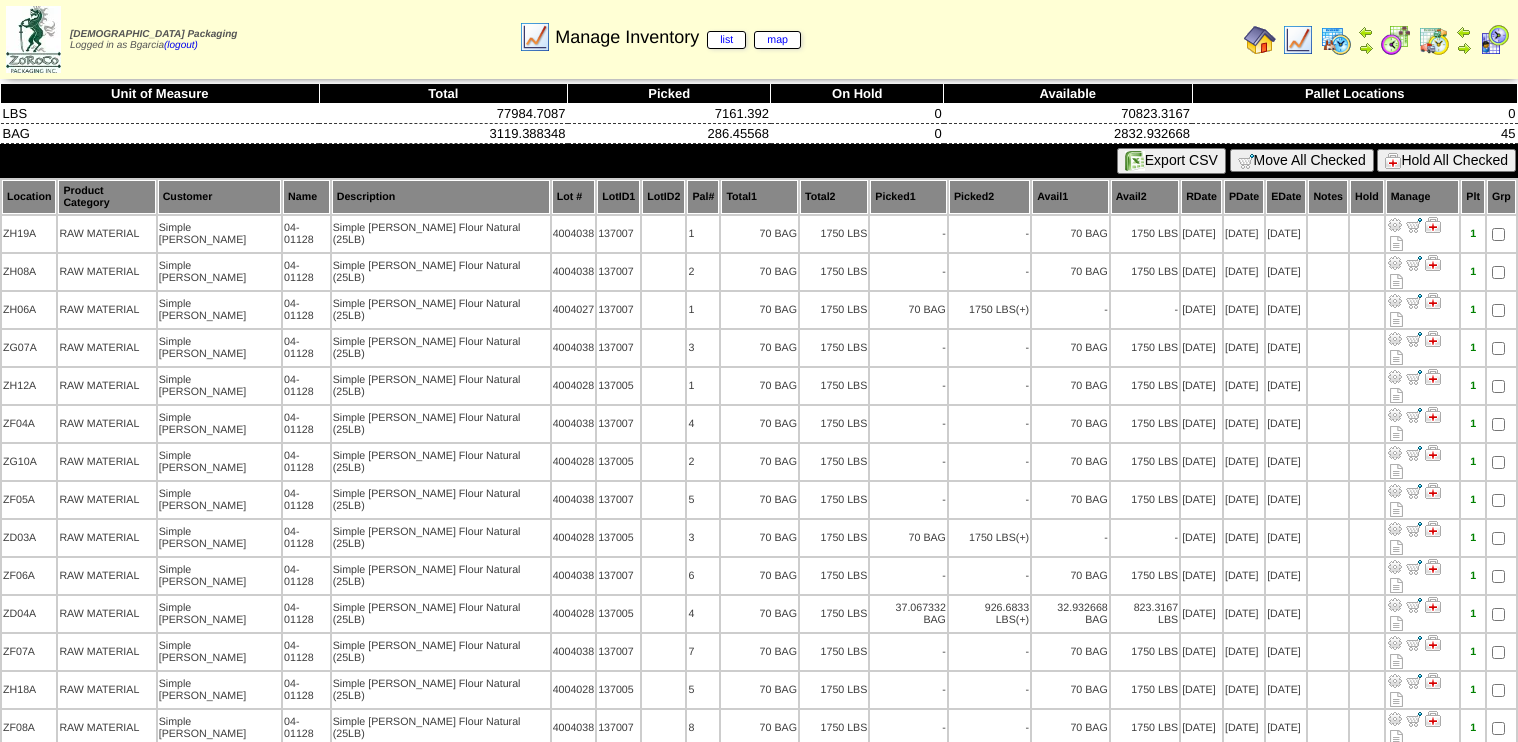 scroll, scrollTop: 0, scrollLeft: 0, axis: both 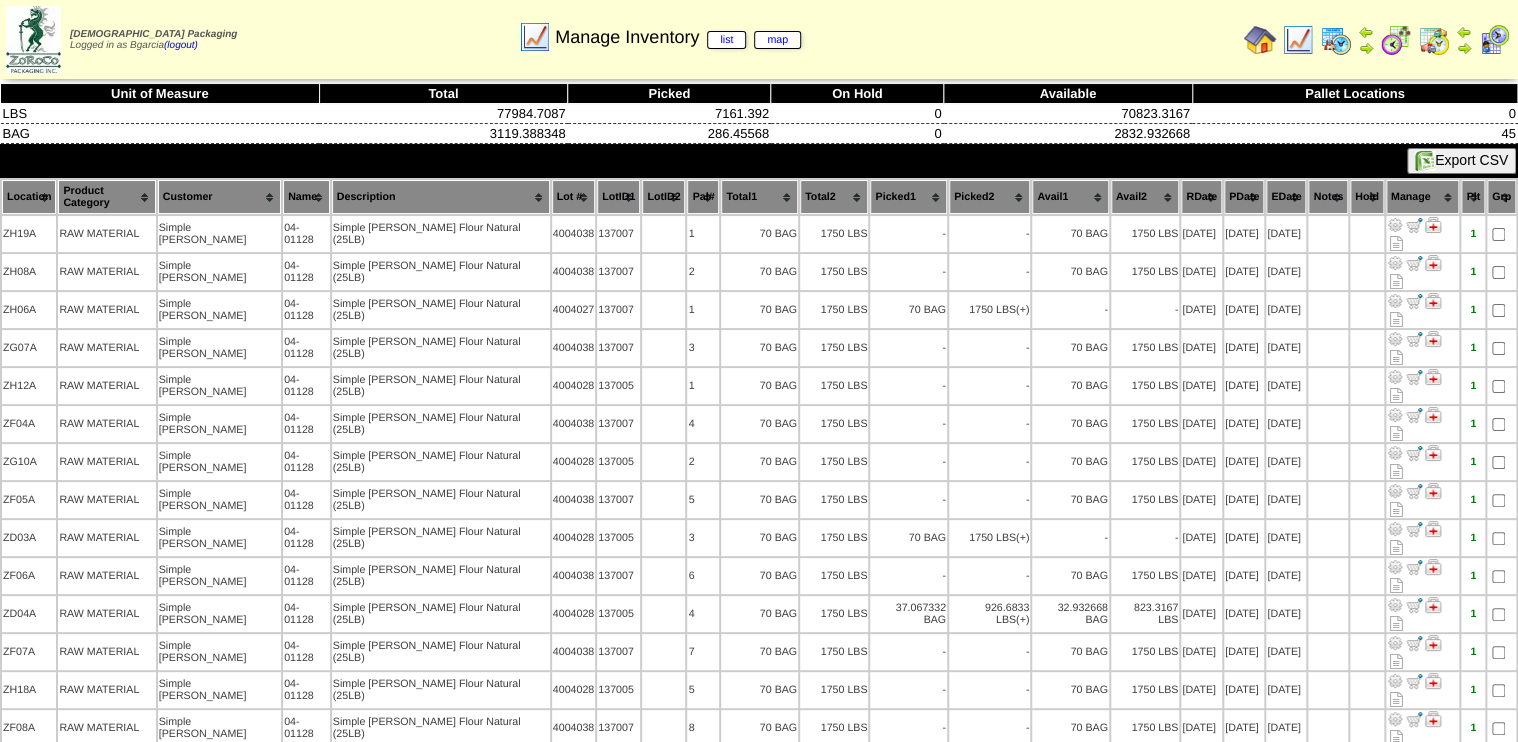 click on "Lot #" at bounding box center (574, 197) 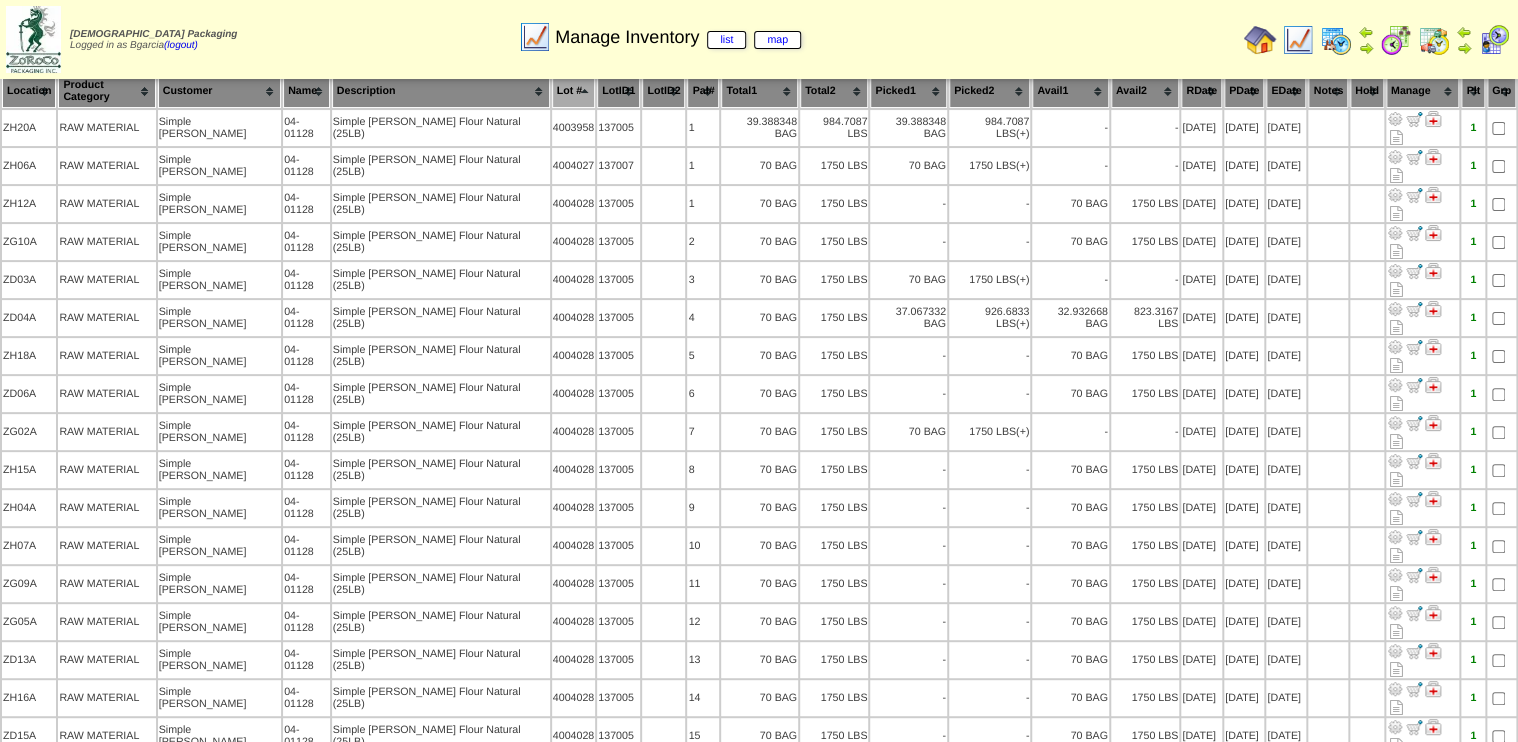 scroll, scrollTop: 0, scrollLeft: 0, axis: both 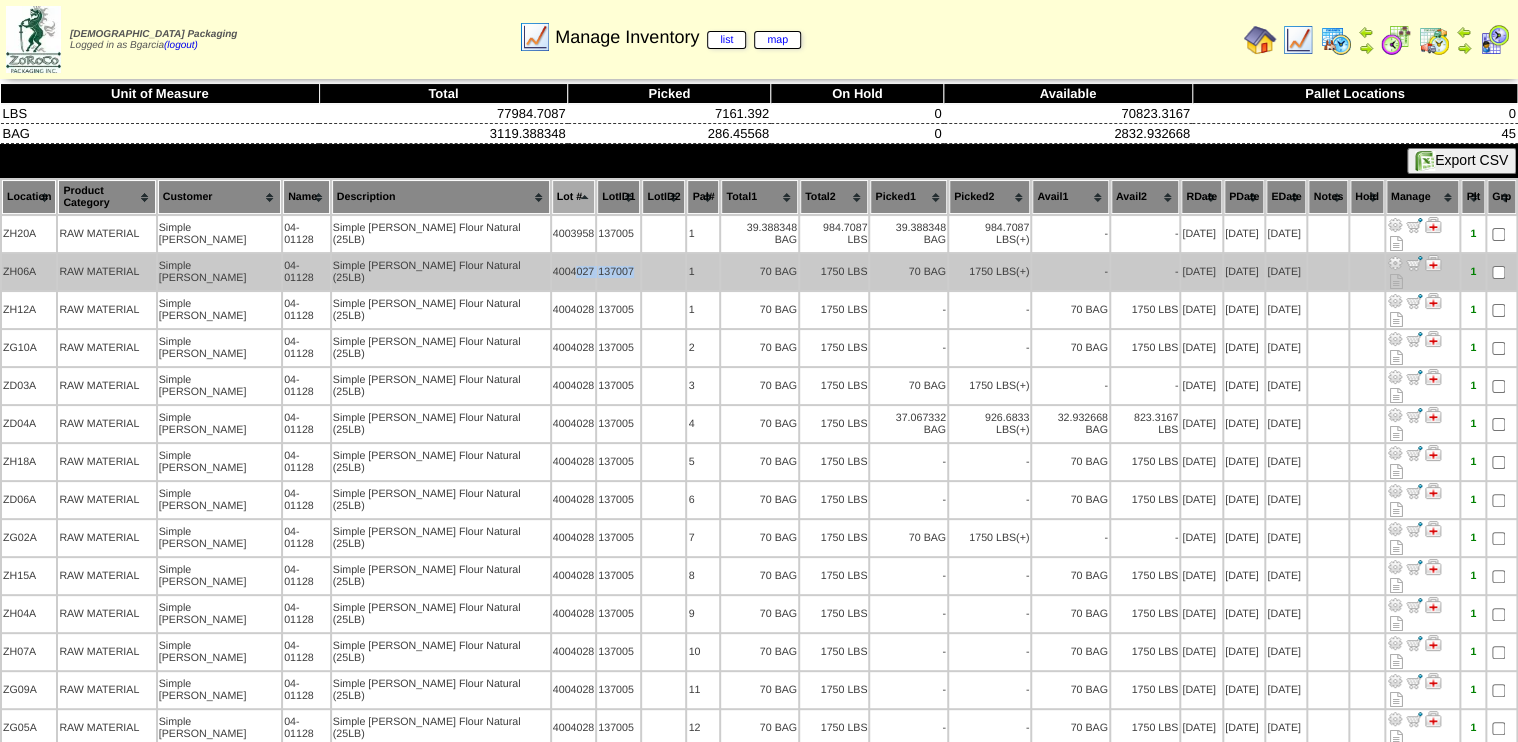 drag, startPoint x: 521, startPoint y: 231, endPoint x: 621, endPoint y: 239, distance: 100.31949 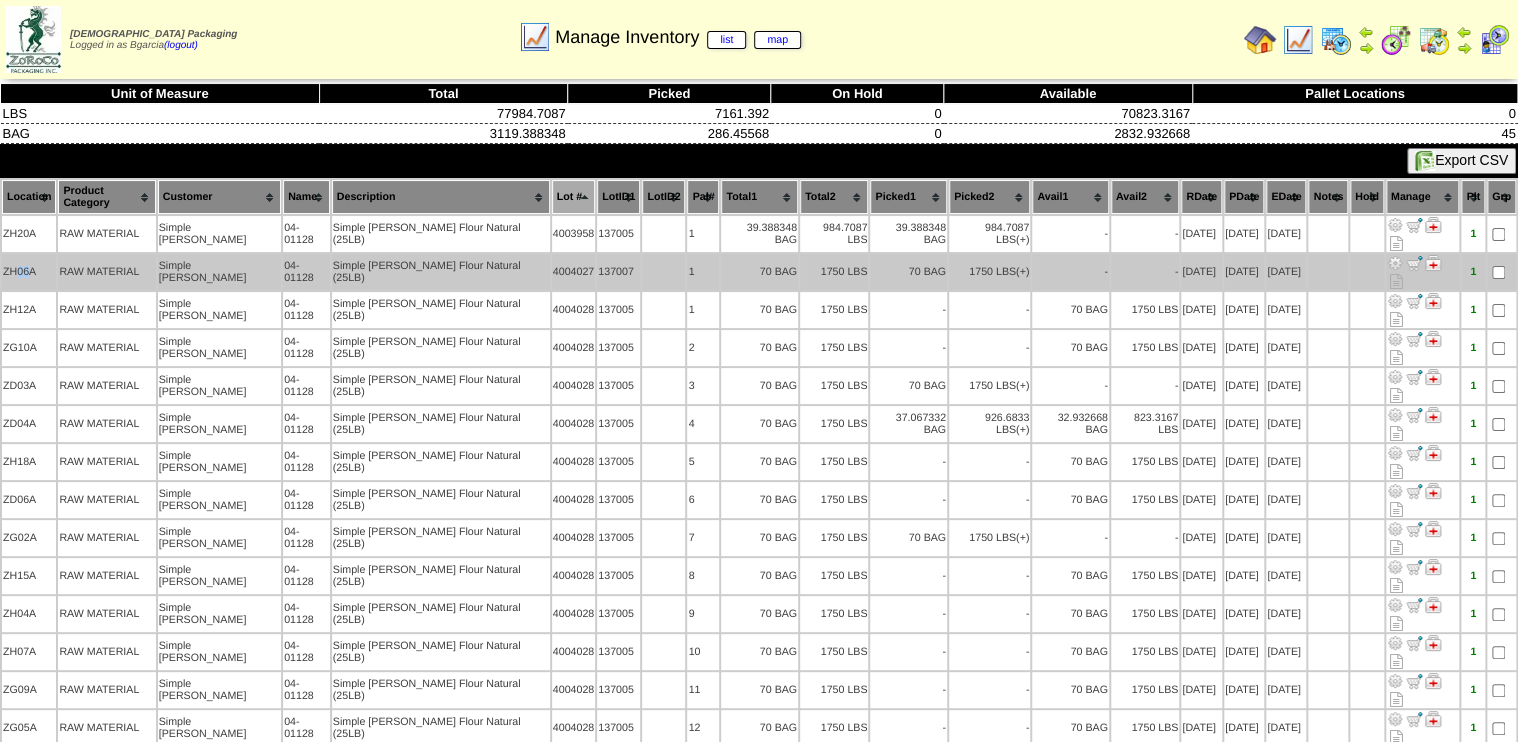drag, startPoint x: 14, startPoint y: 232, endPoint x: 32, endPoint y: 233, distance: 18.027756 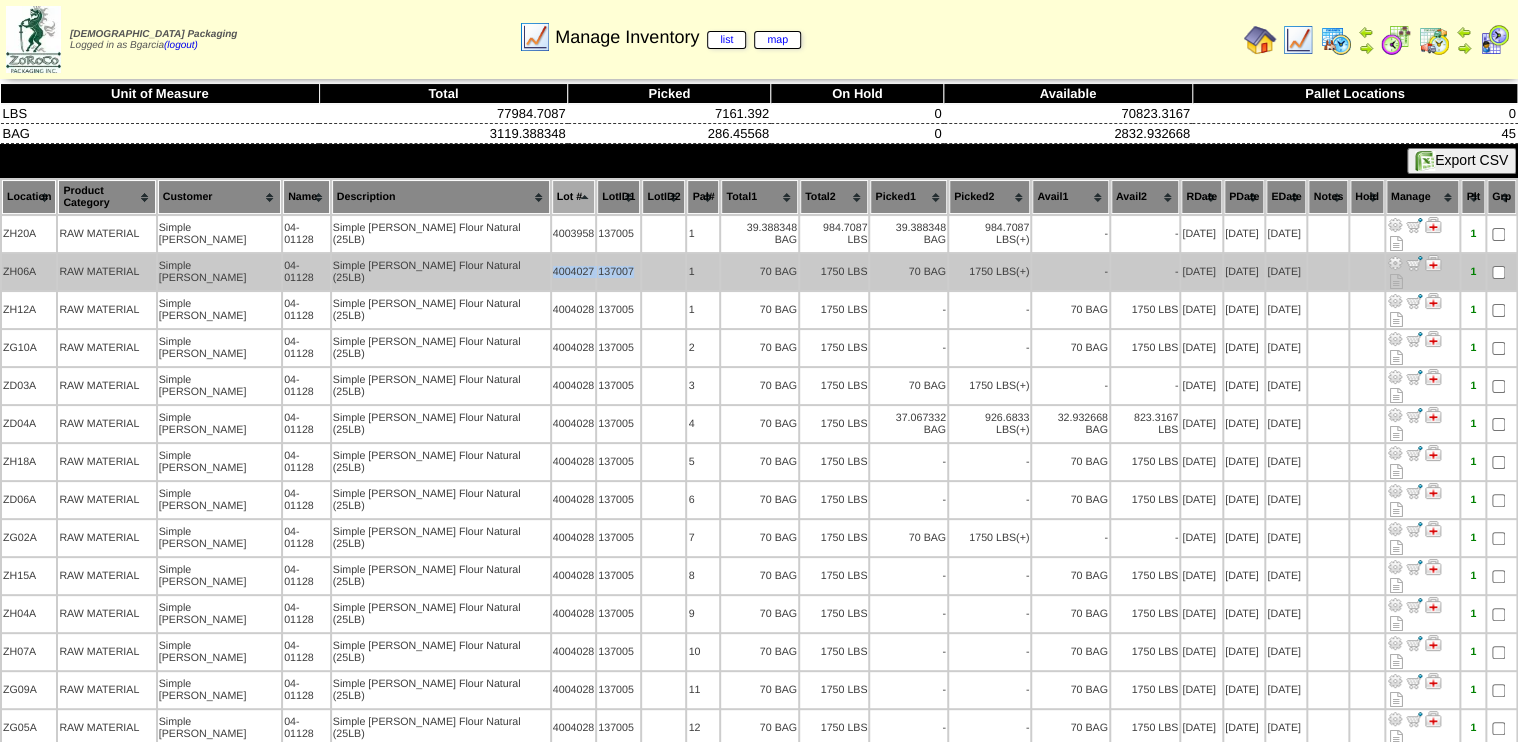 drag, startPoint x: 478, startPoint y: 241, endPoint x: 608, endPoint y: 244, distance: 130.0346 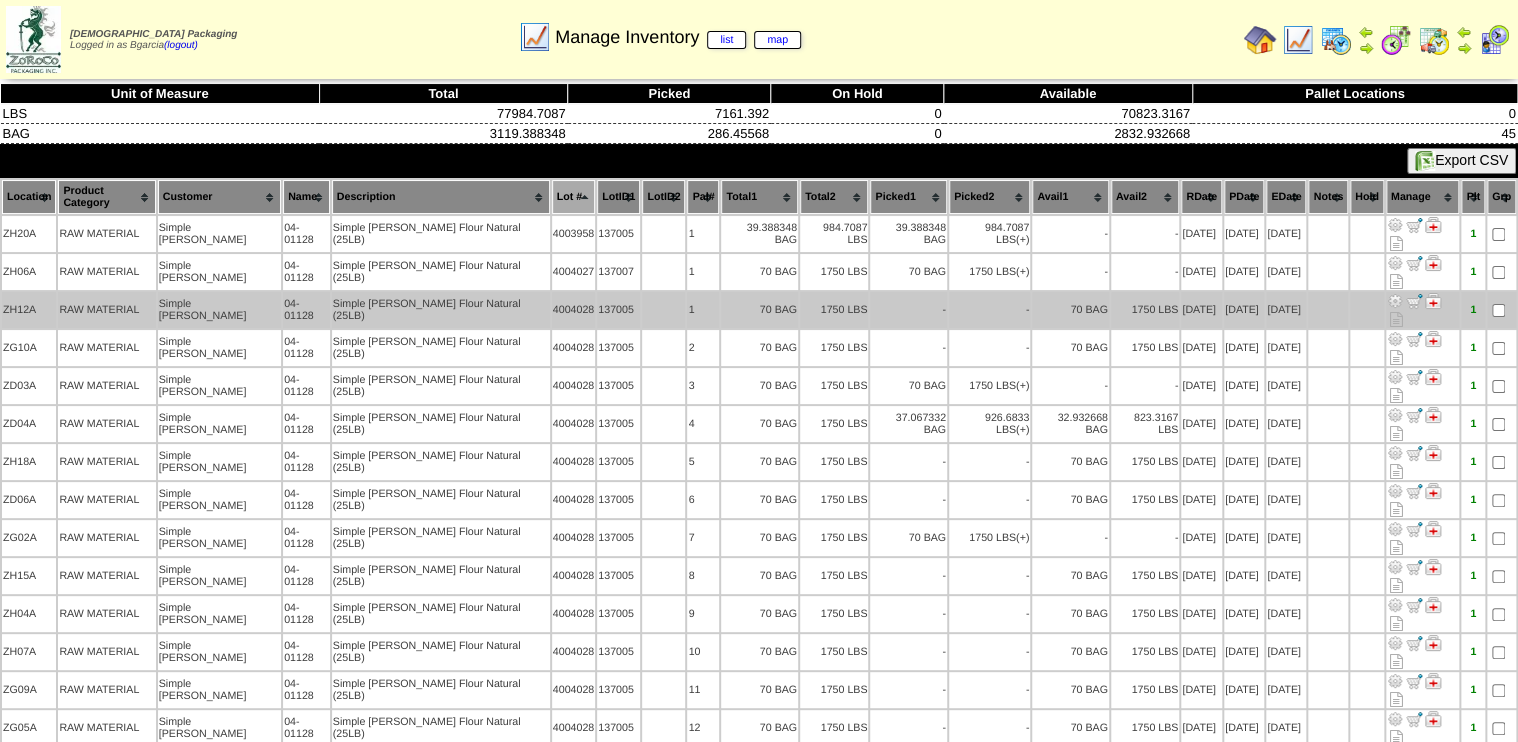 drag, startPoint x: 608, startPoint y: 244, endPoint x: 609, endPoint y: 256, distance: 12.0415945 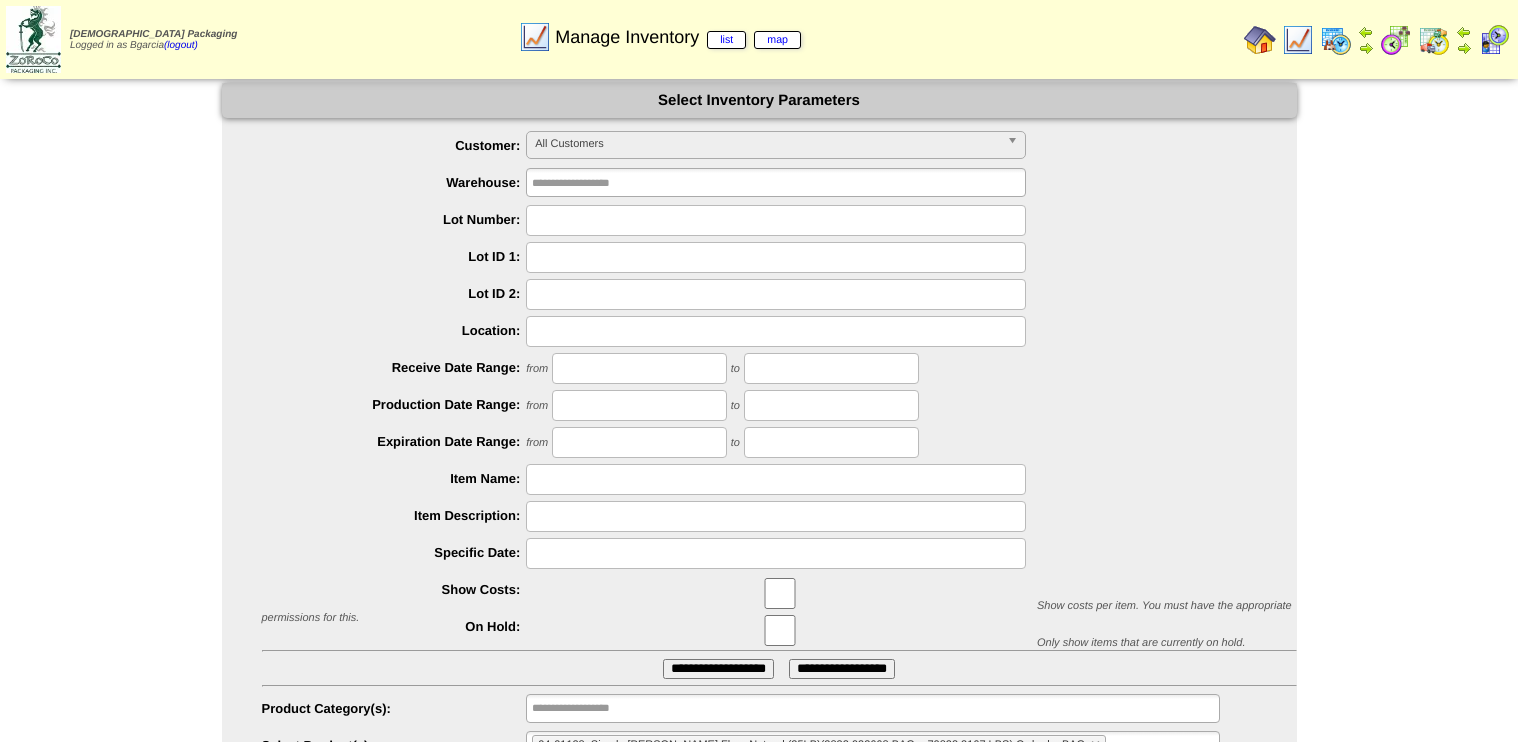 scroll, scrollTop: 91, scrollLeft: 0, axis: vertical 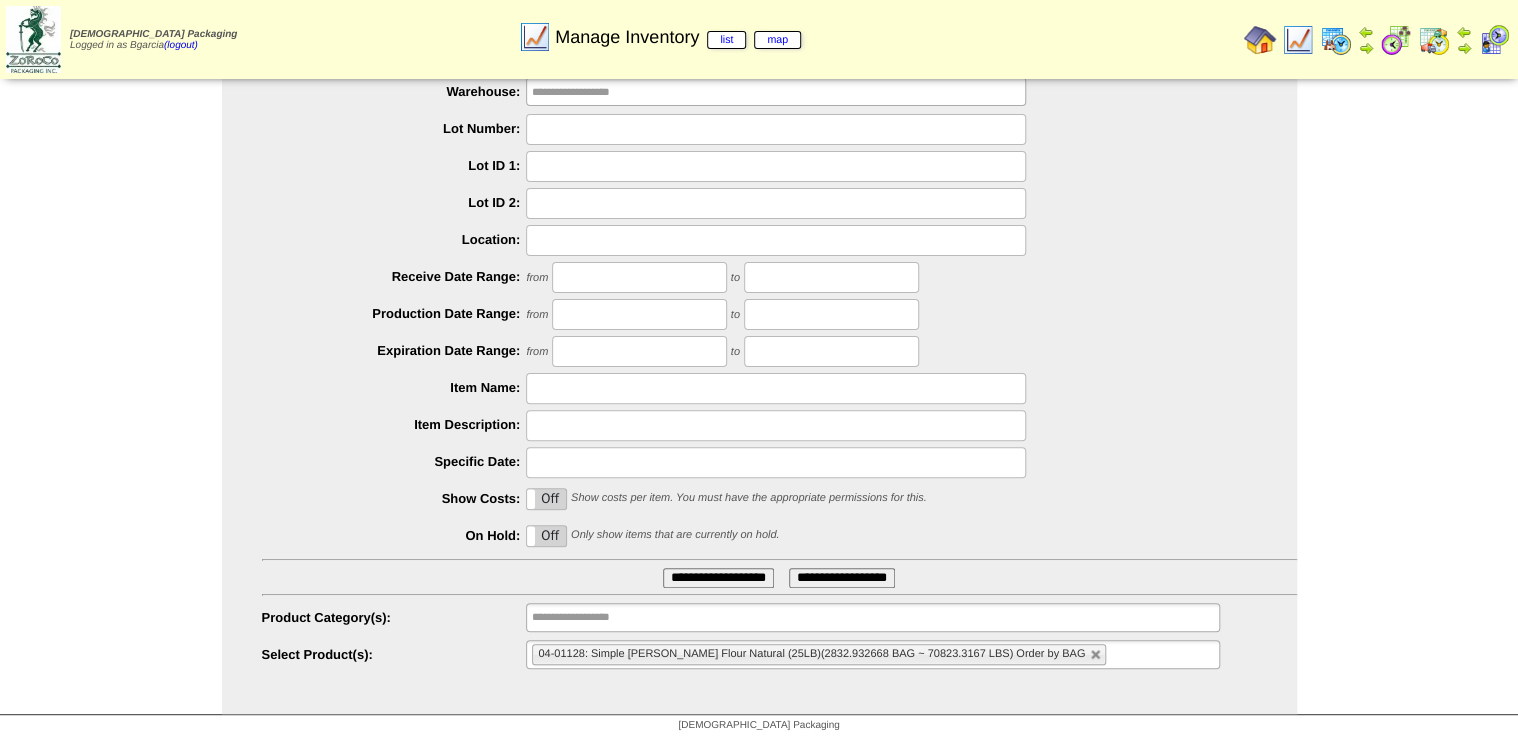 click on "04-01128: Simple [PERSON_NAME] Flour Natural (25LB)(2832.932668 BAG ~ 70823.3167 LBS) Order by BAG" at bounding box center [819, 654] 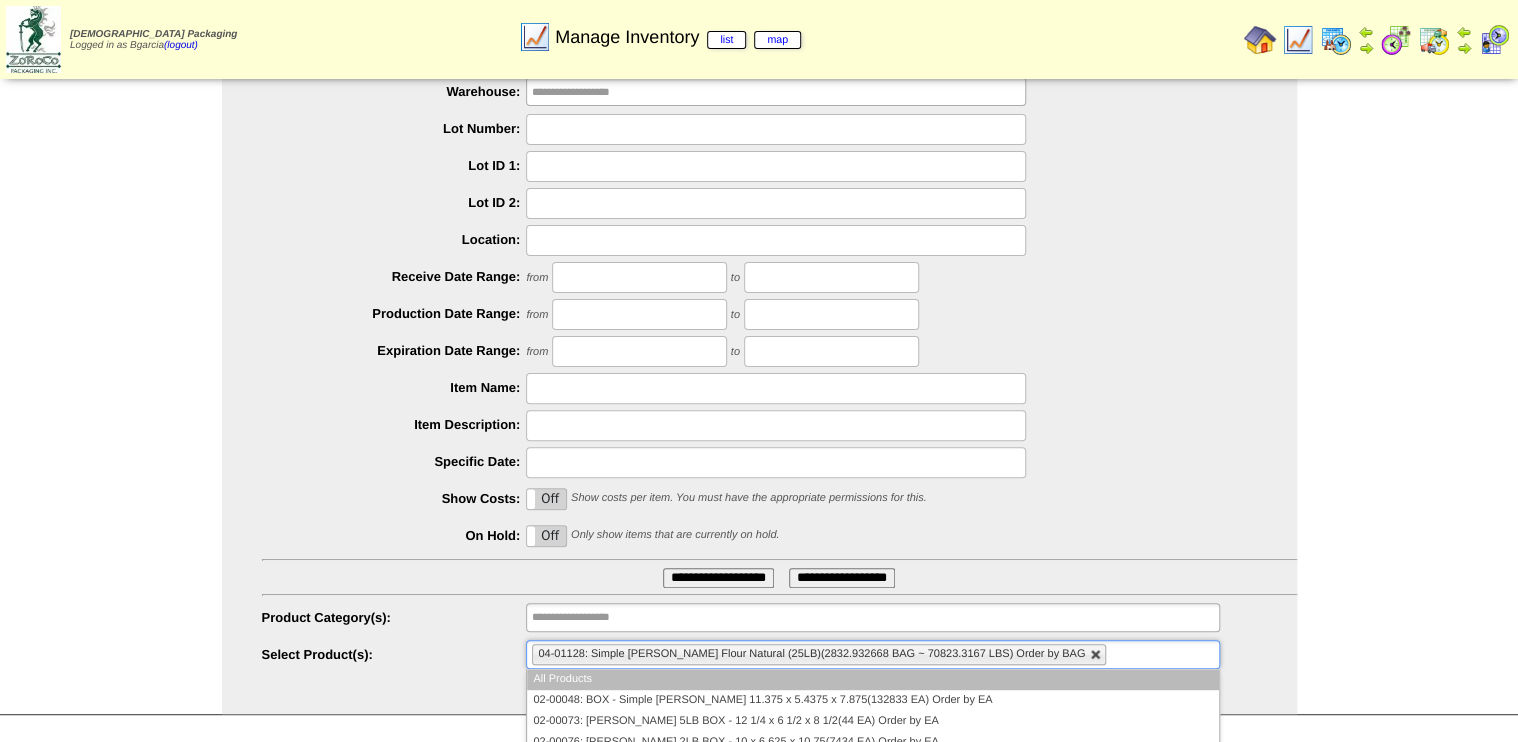 click at bounding box center (1096, 655) 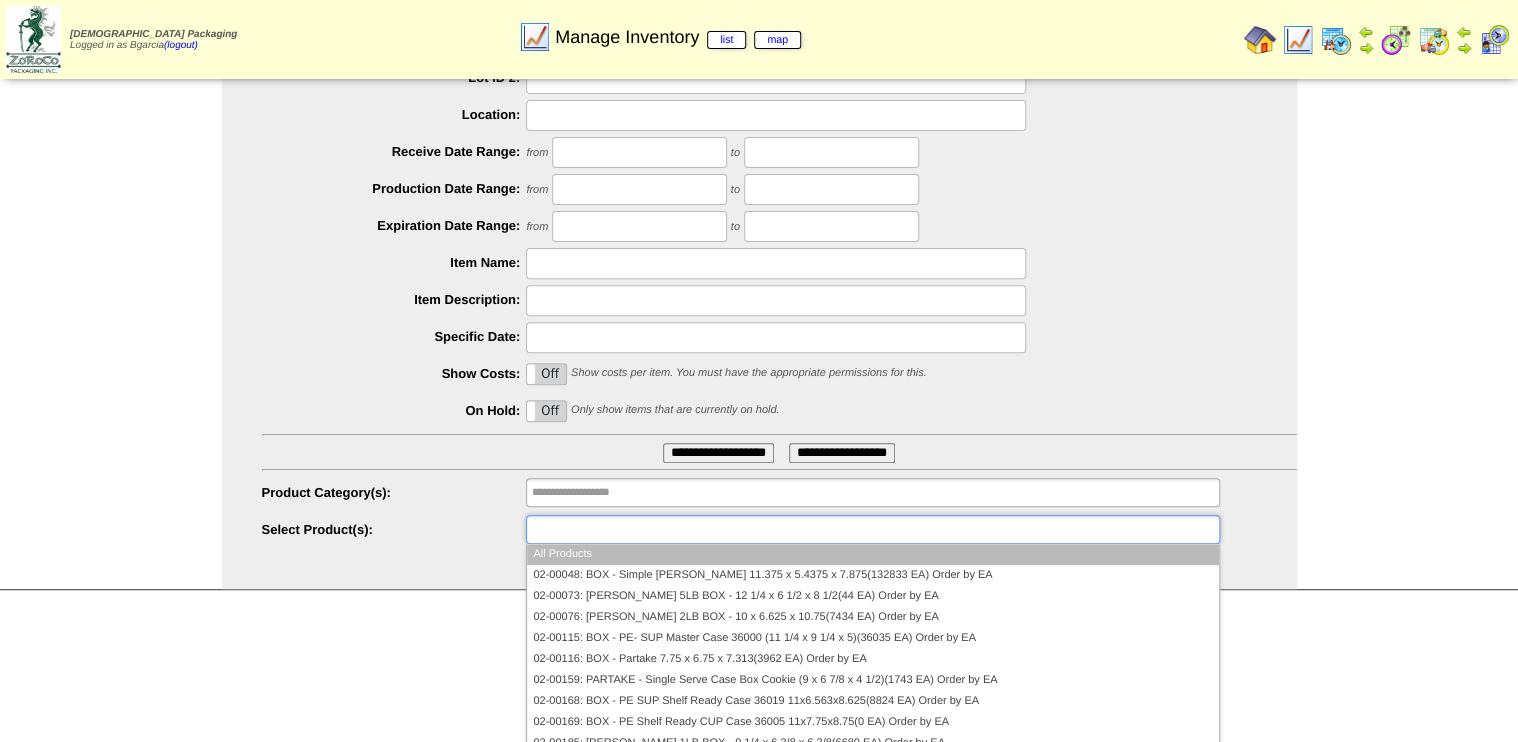 scroll, scrollTop: 240, scrollLeft: 0, axis: vertical 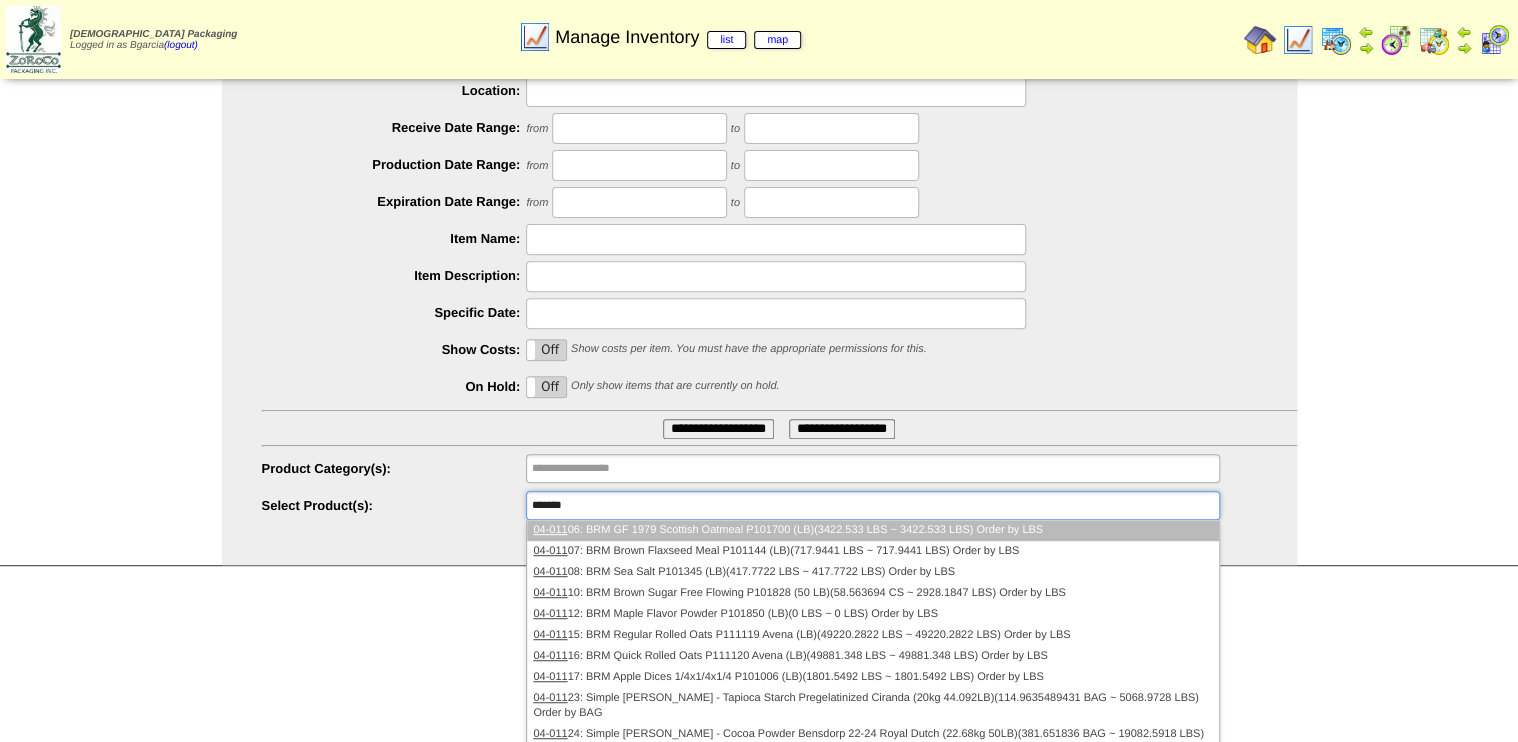 type on "********" 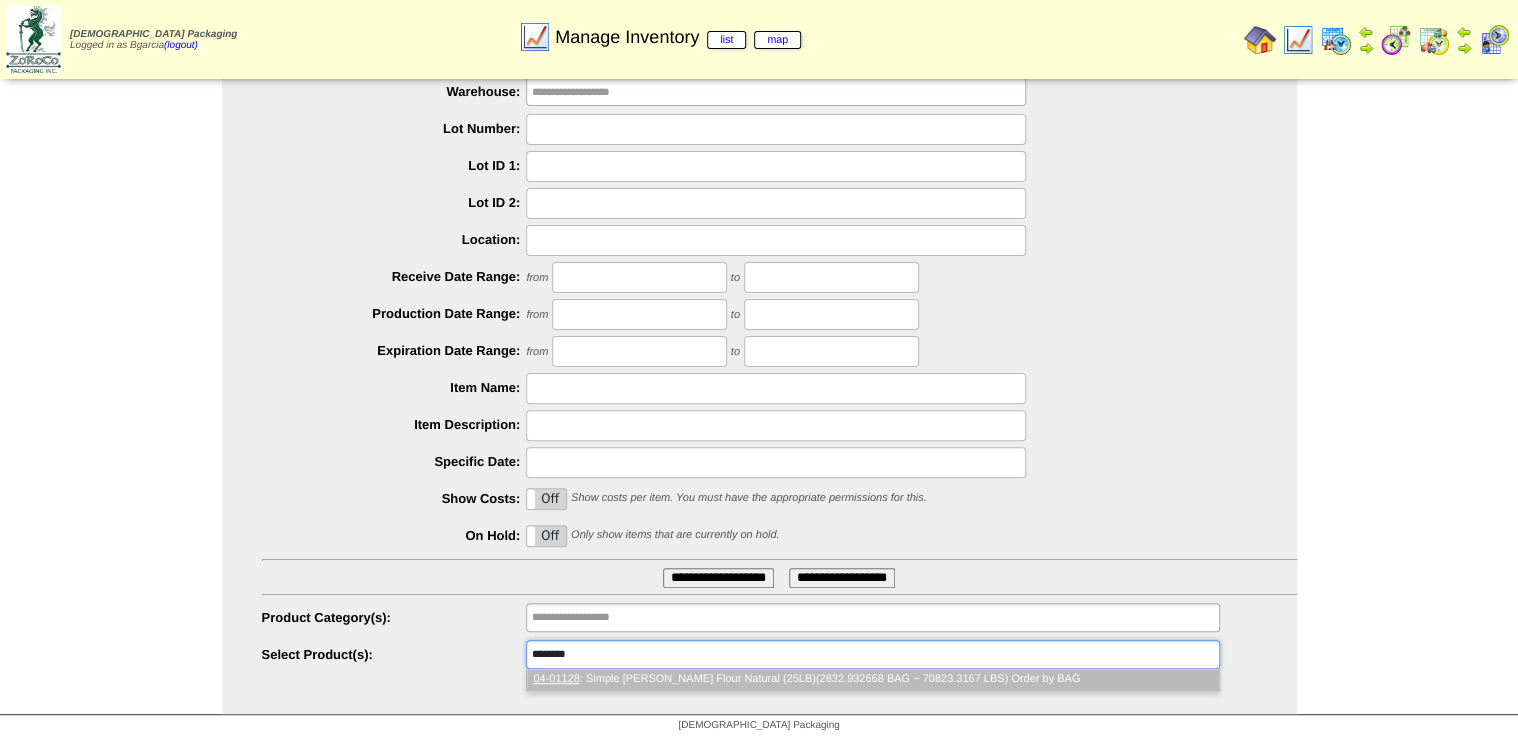 scroll, scrollTop: 91, scrollLeft: 0, axis: vertical 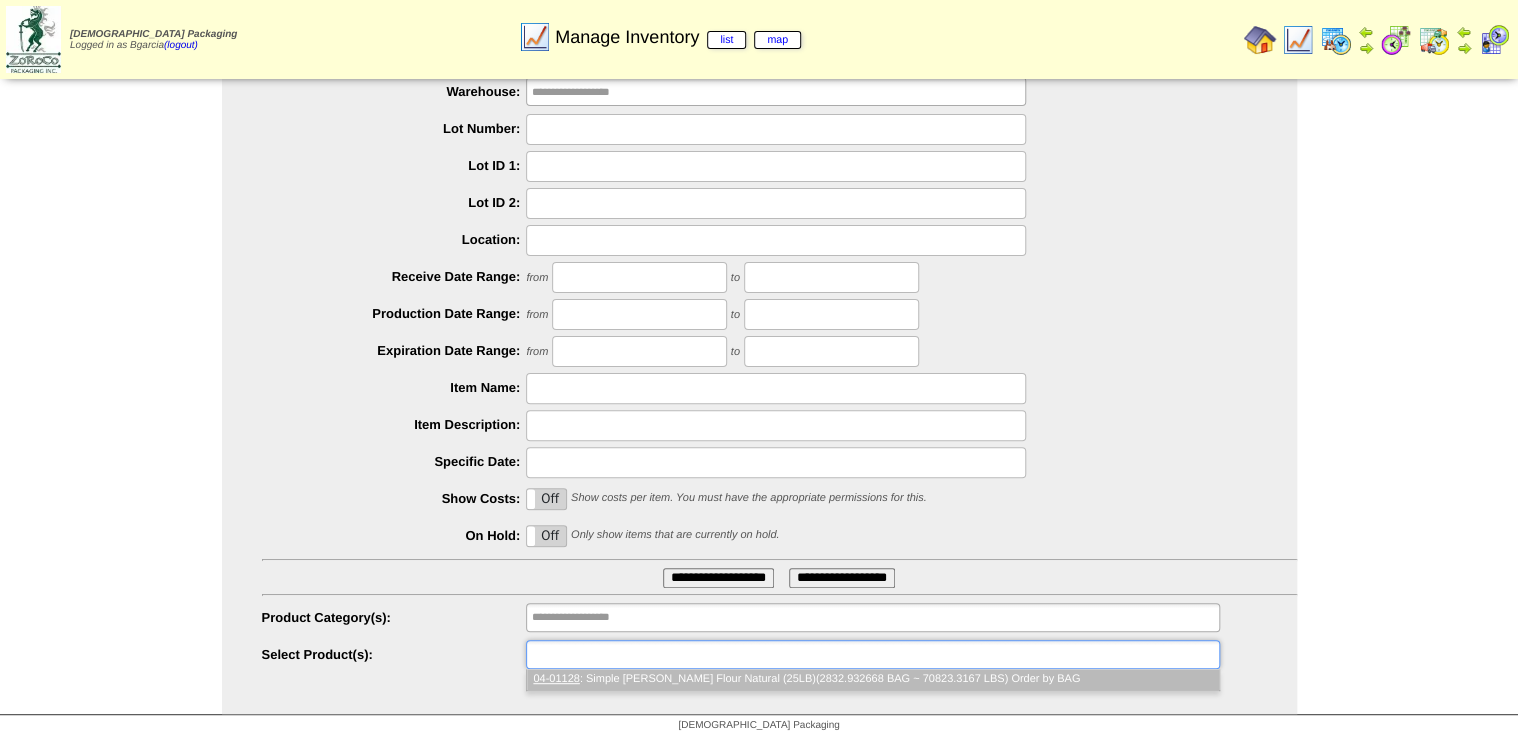 click on "**********" at bounding box center (718, 578) 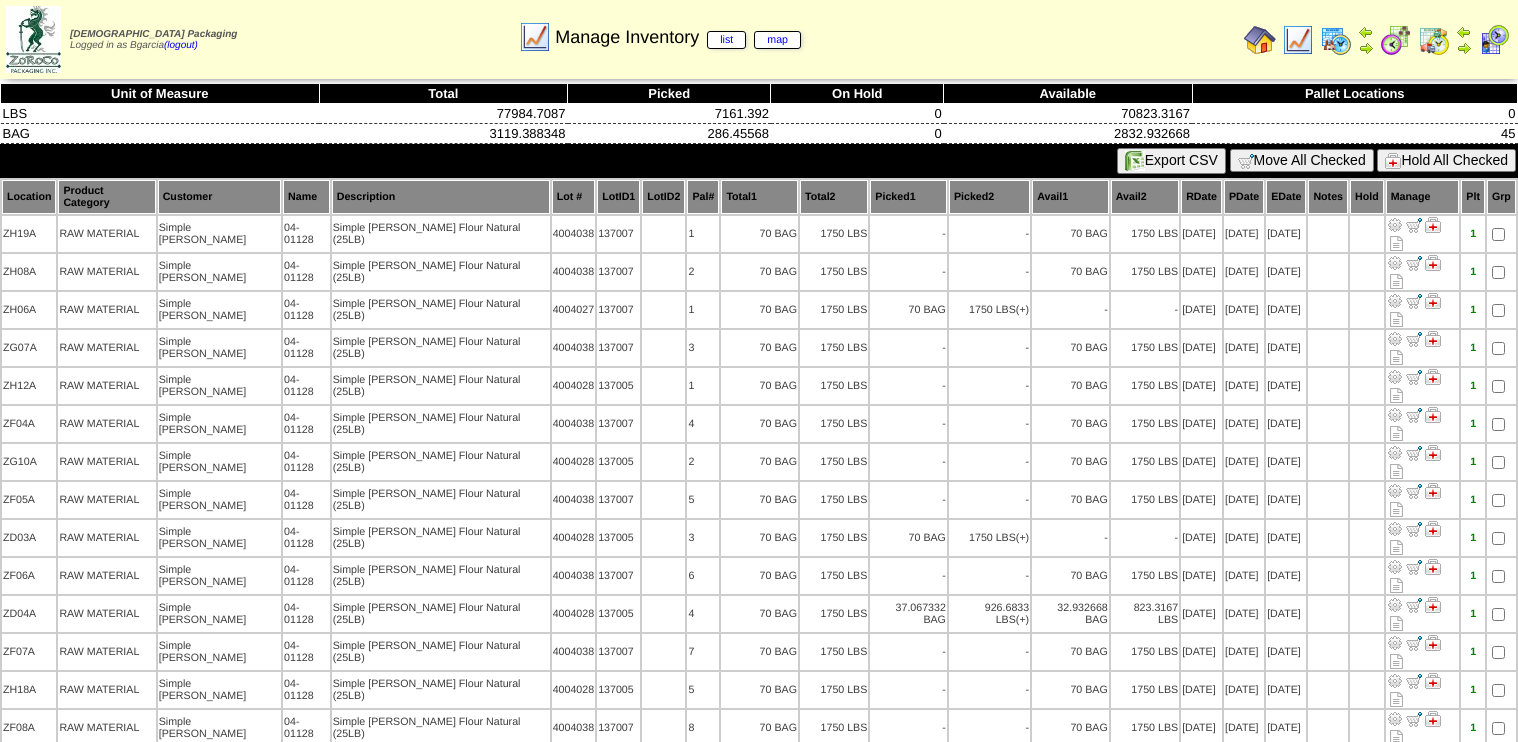 scroll, scrollTop: 0, scrollLeft: 0, axis: both 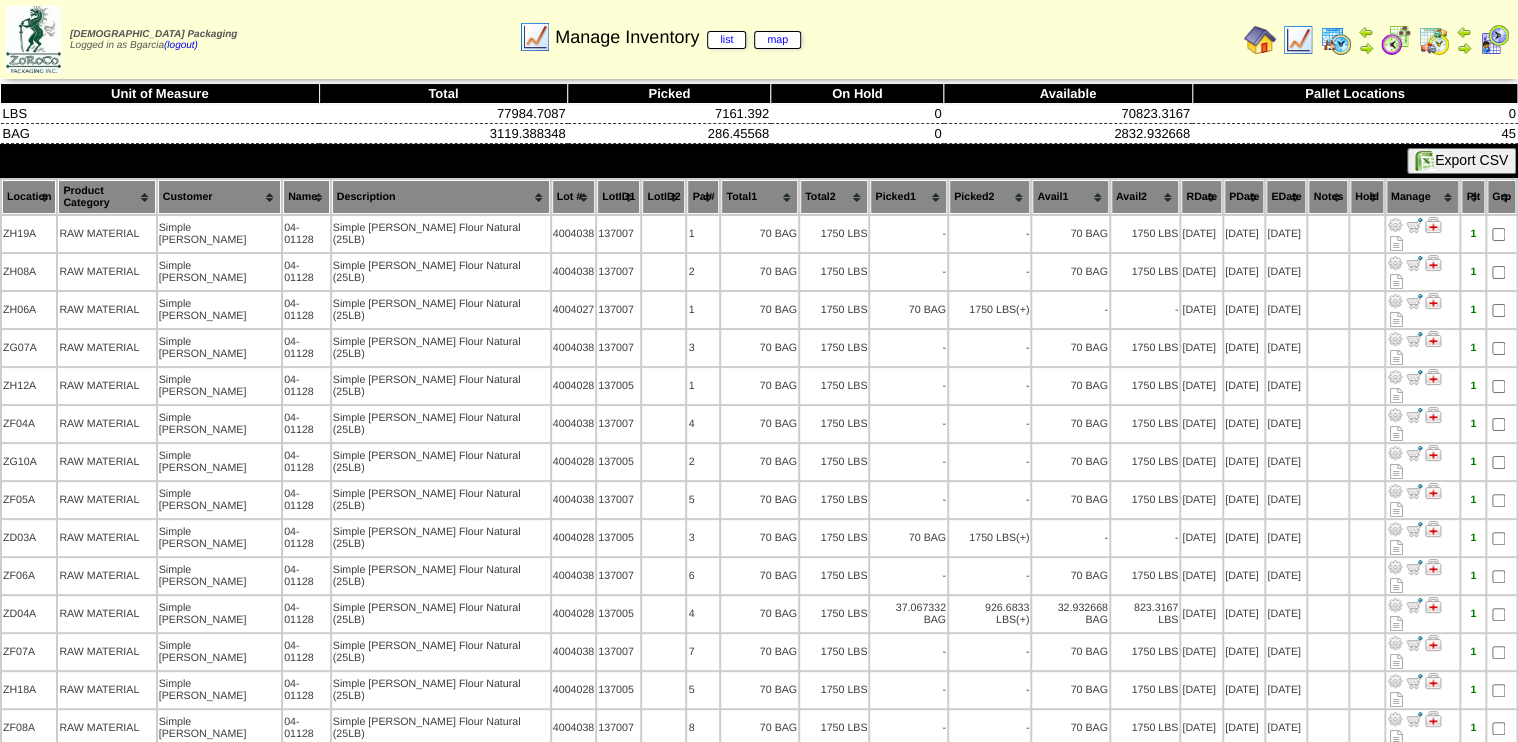 click on "Lot #" at bounding box center [574, 197] 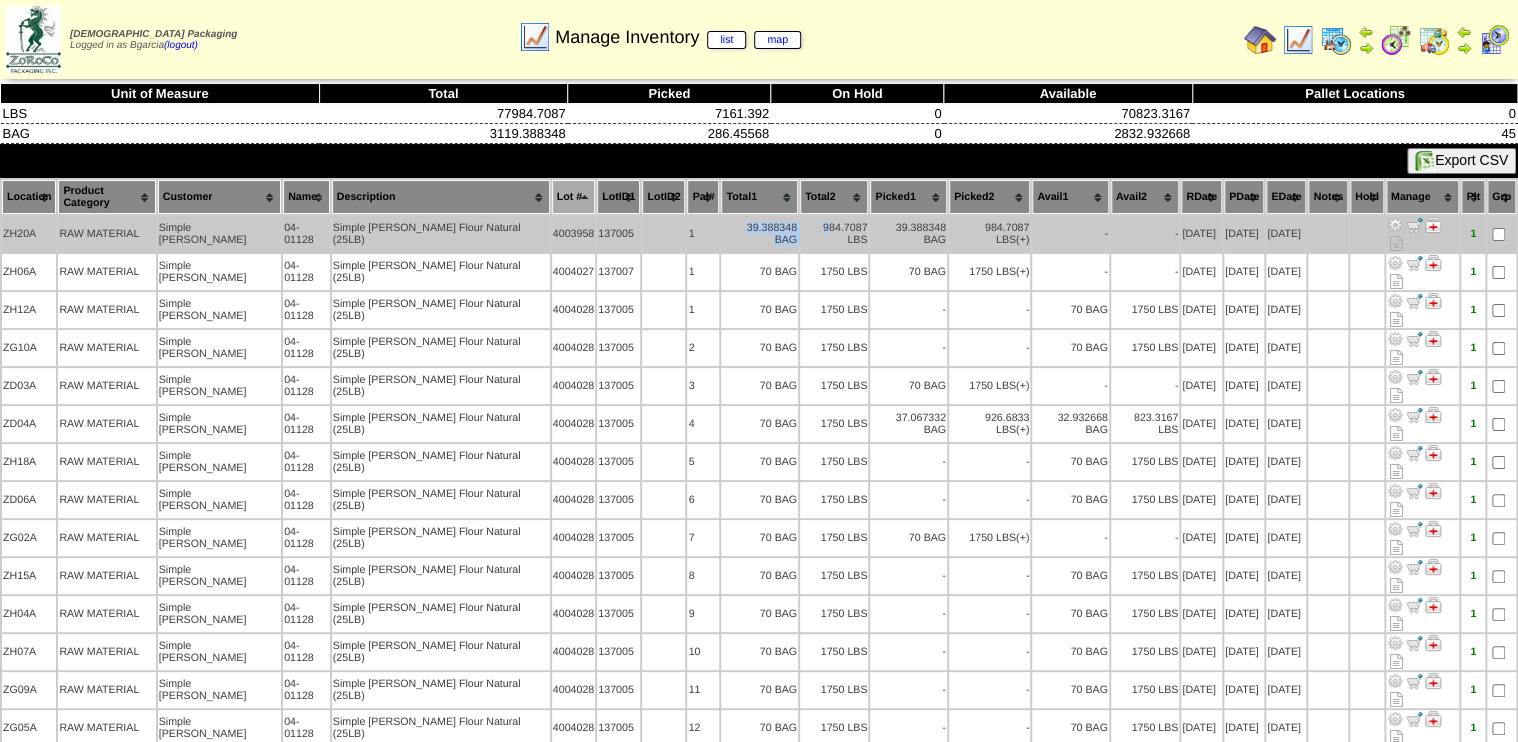 drag, startPoint x: 657, startPoint y: 217, endPoint x: 767, endPoint y: 220, distance: 110.0409 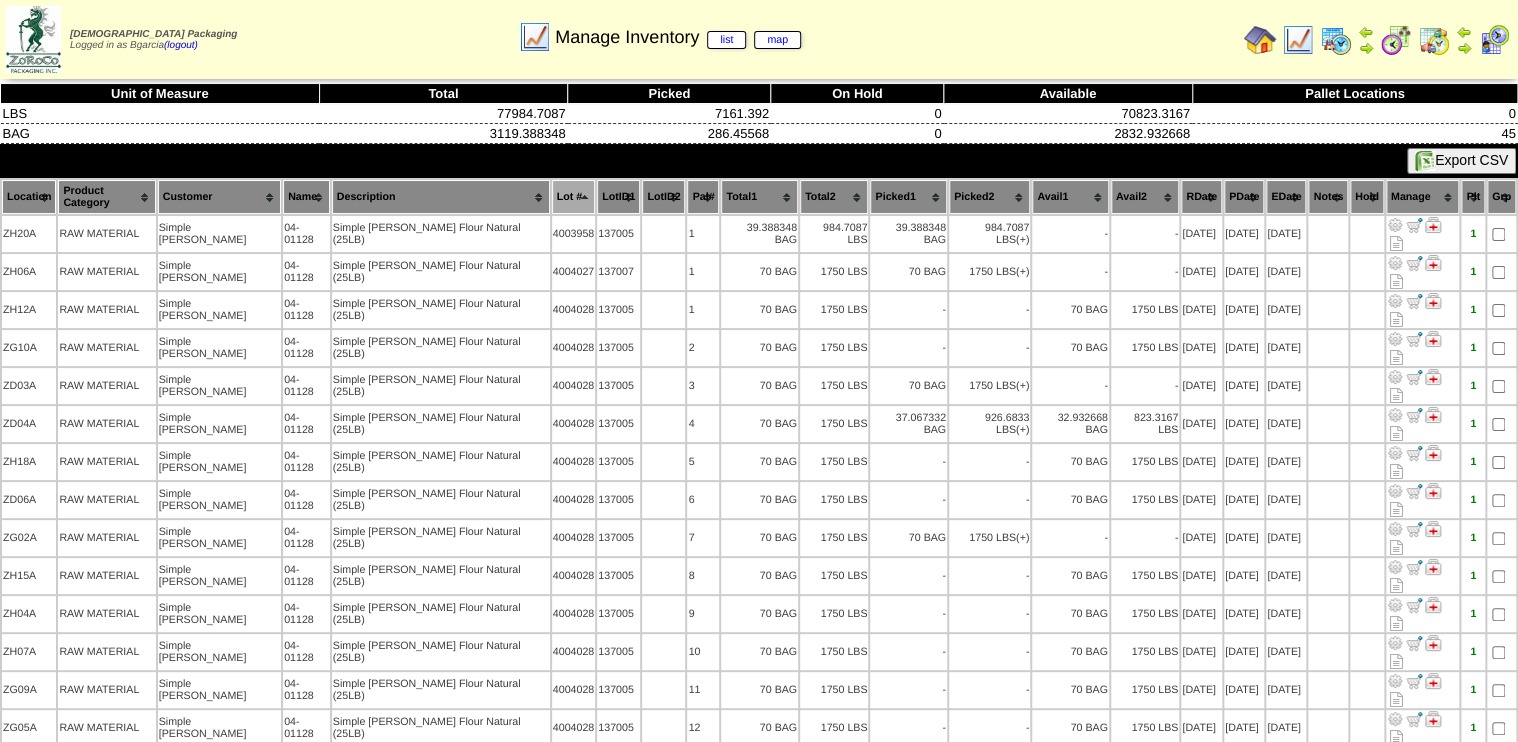 drag, startPoint x: 767, startPoint y: 220, endPoint x: 788, endPoint y: 245, distance: 32.649654 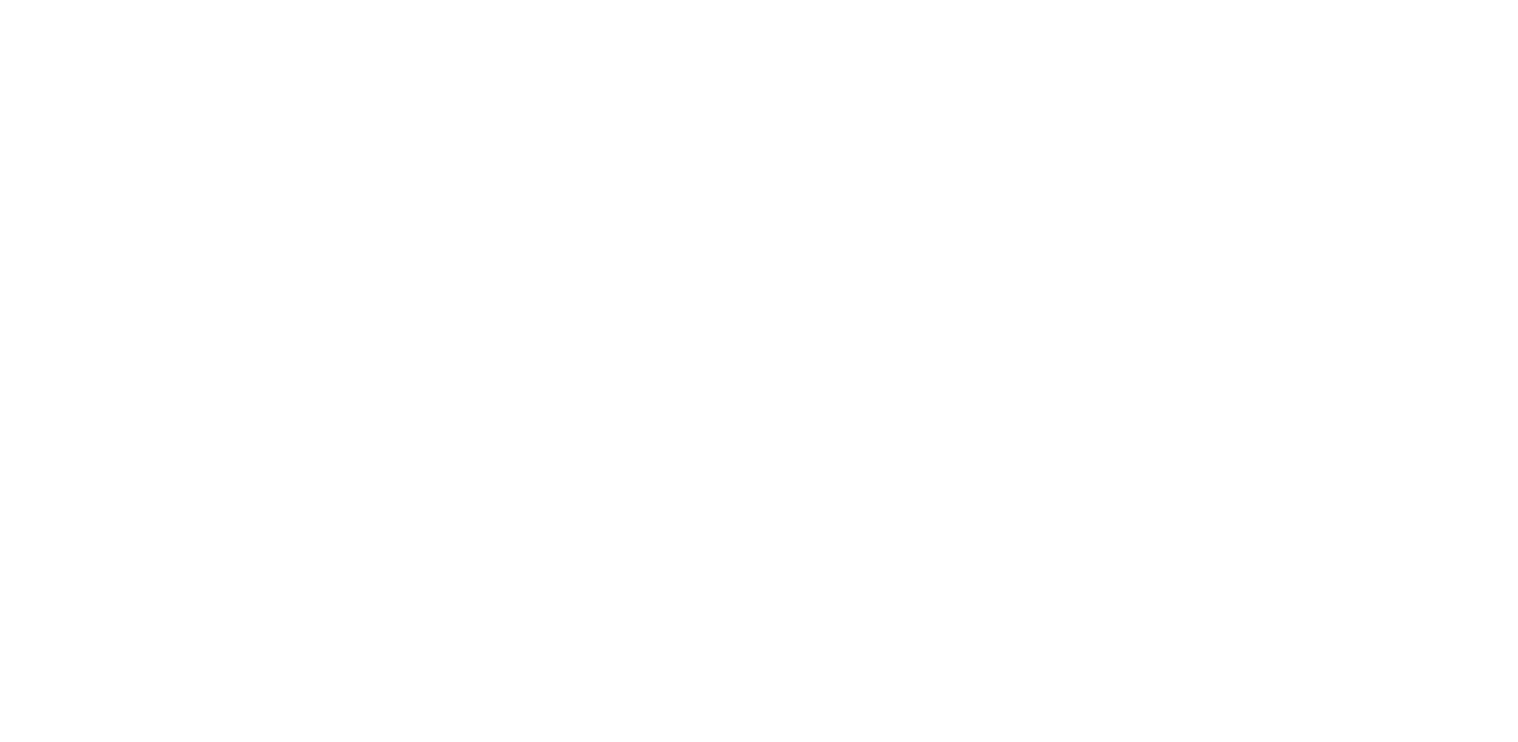 scroll, scrollTop: 91, scrollLeft: 0, axis: vertical 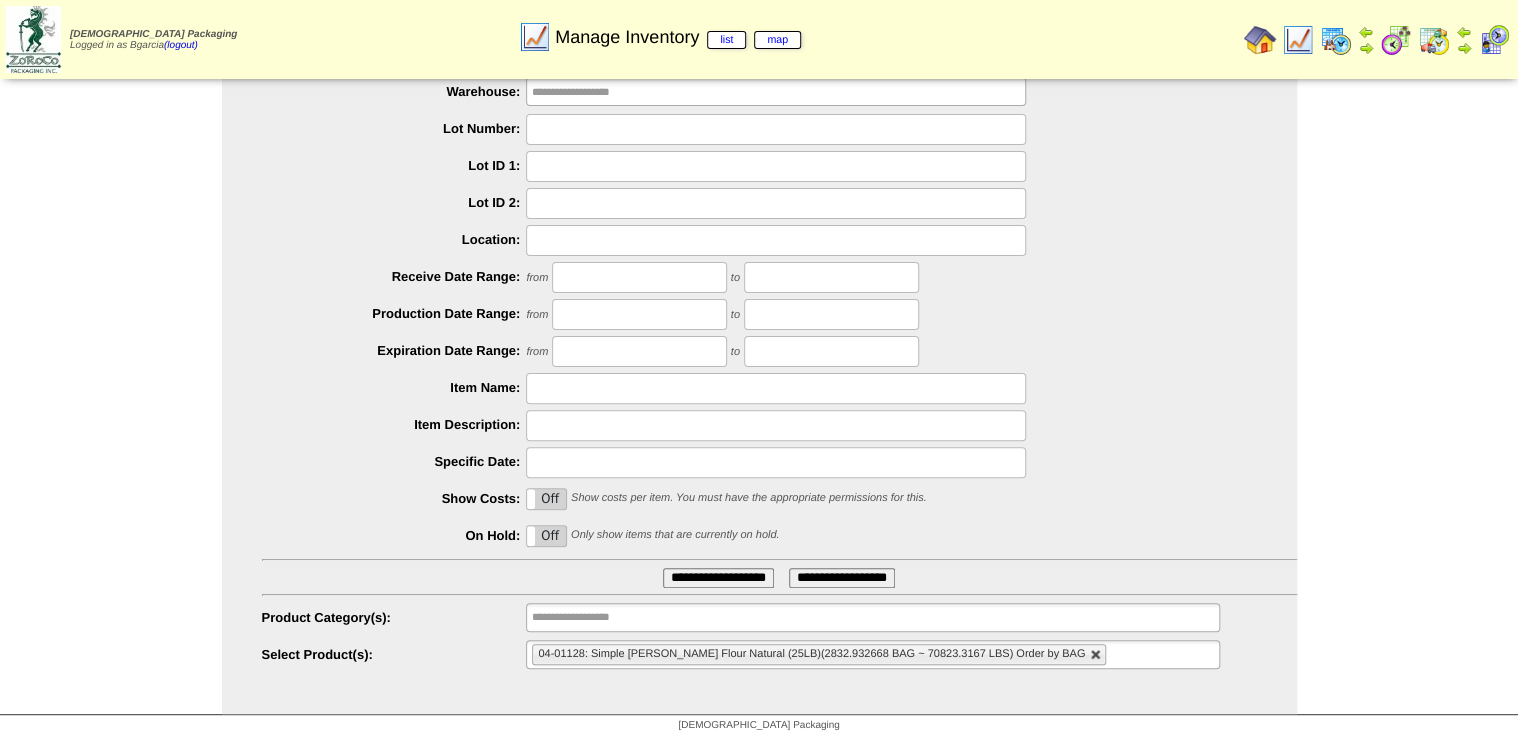click at bounding box center [1096, 655] 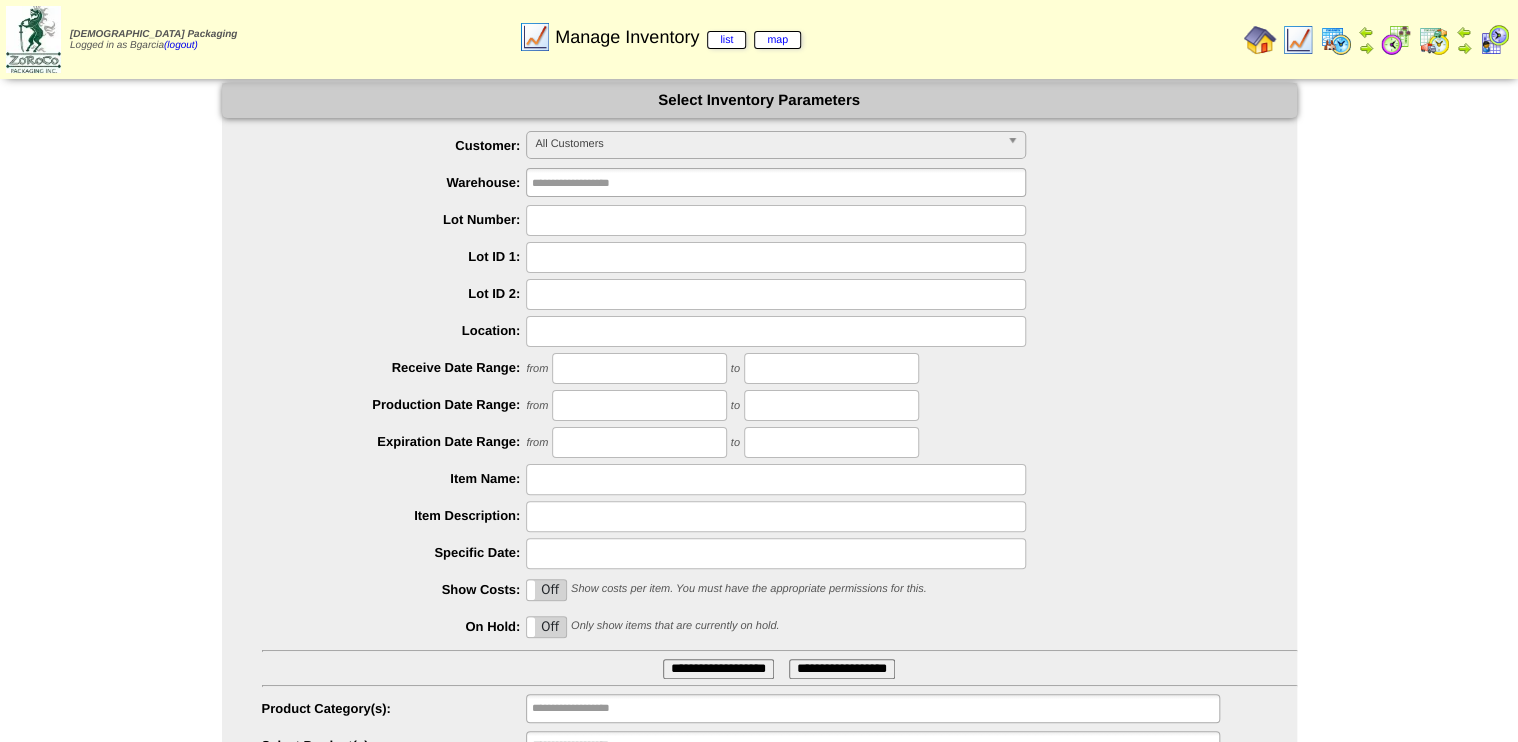 scroll, scrollTop: 0, scrollLeft: 0, axis: both 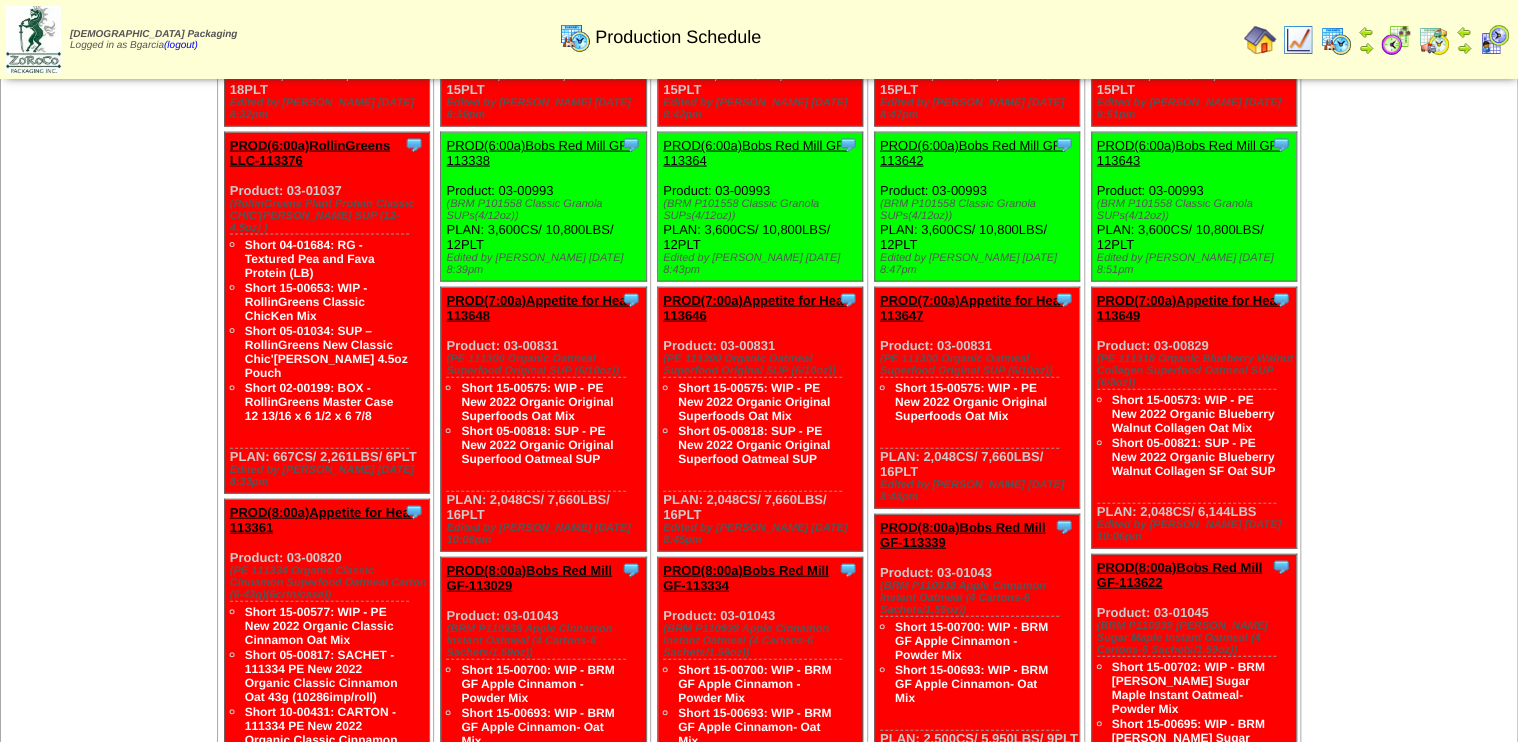 click at bounding box center [1396, 40] 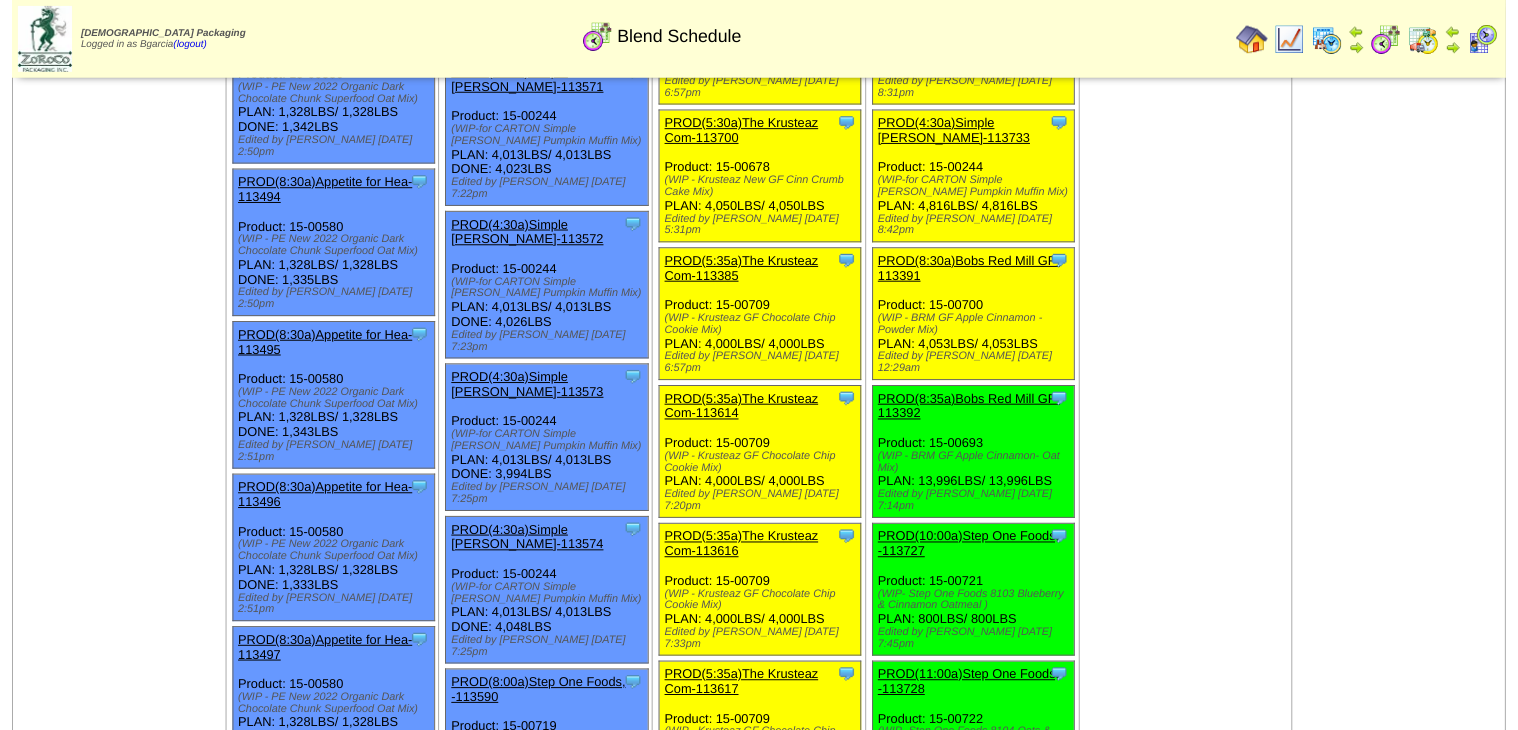 scroll, scrollTop: 640, scrollLeft: 0, axis: vertical 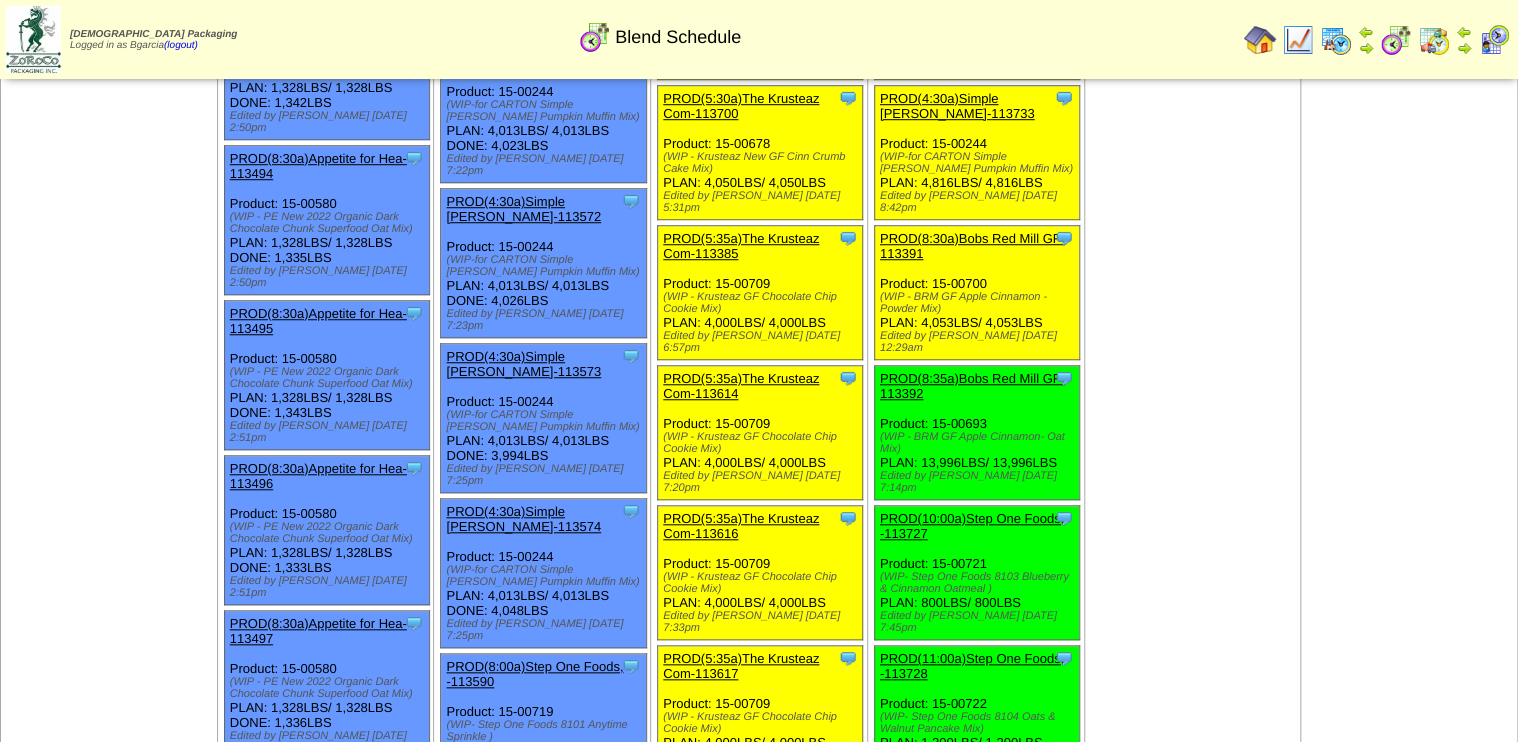 click on "PROD(8:35a)Bobs Red Mill GF-113392" at bounding box center (972, 386) 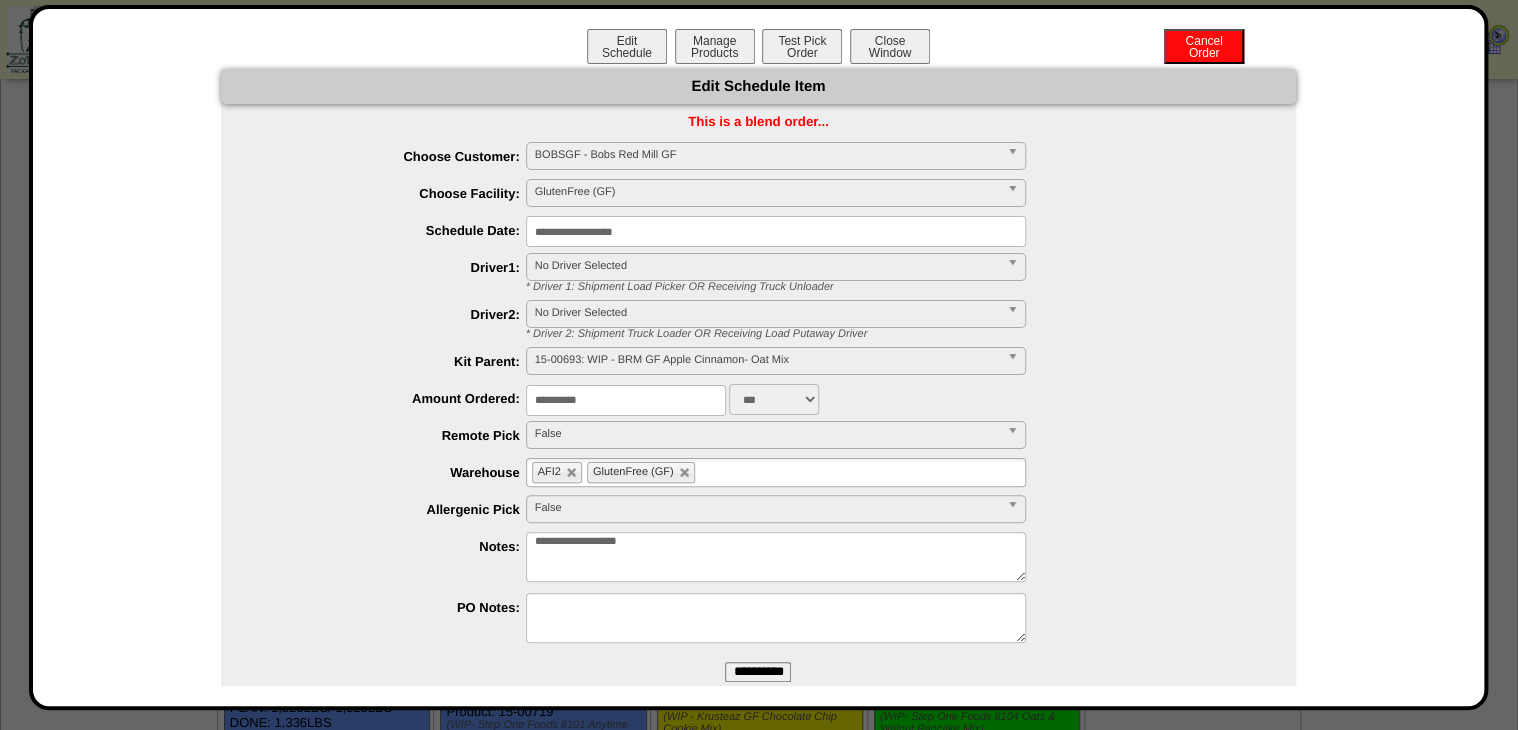 drag, startPoint x: 556, startPoint y: 407, endPoint x: 483, endPoint y: 418, distance: 73.82411 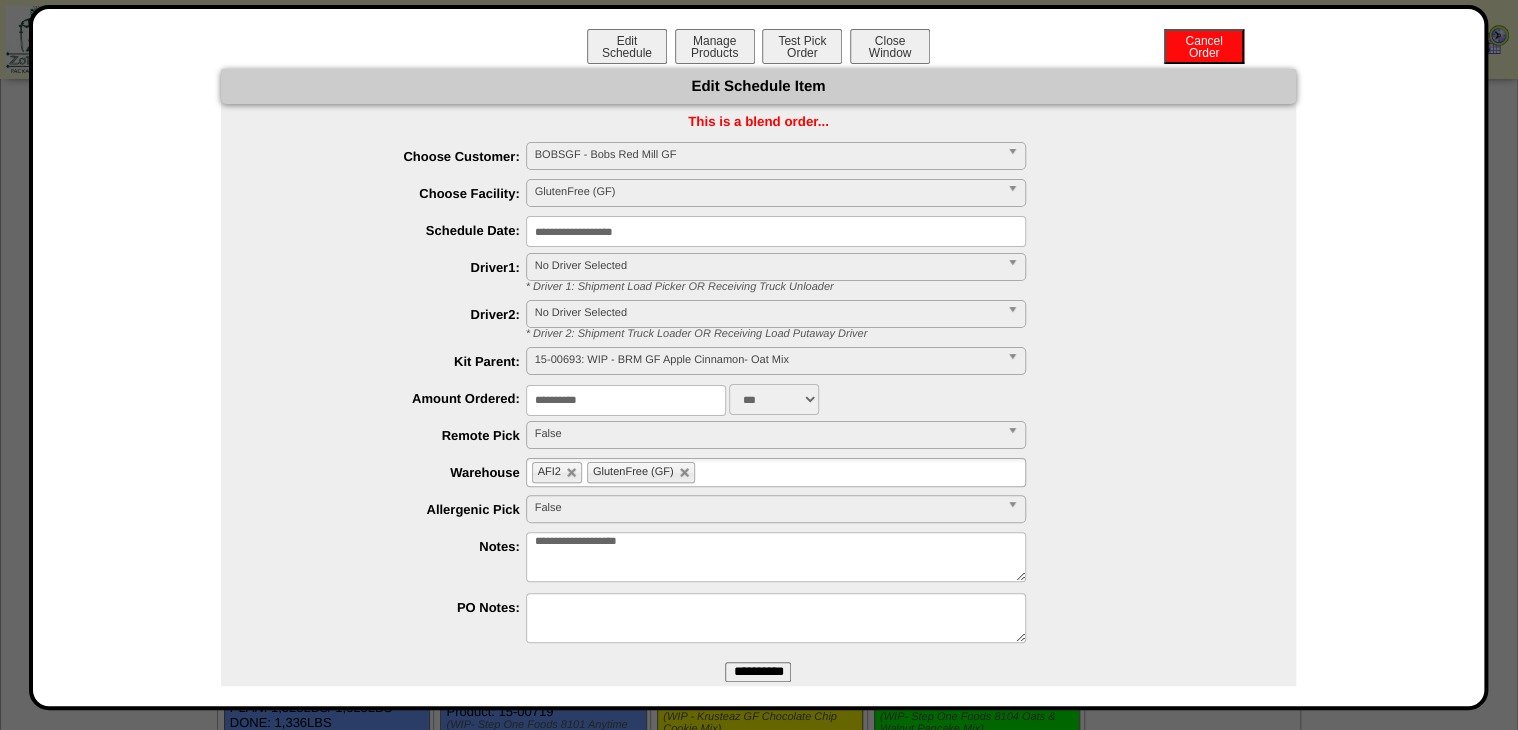 click on "**********" at bounding box center (776, 557) 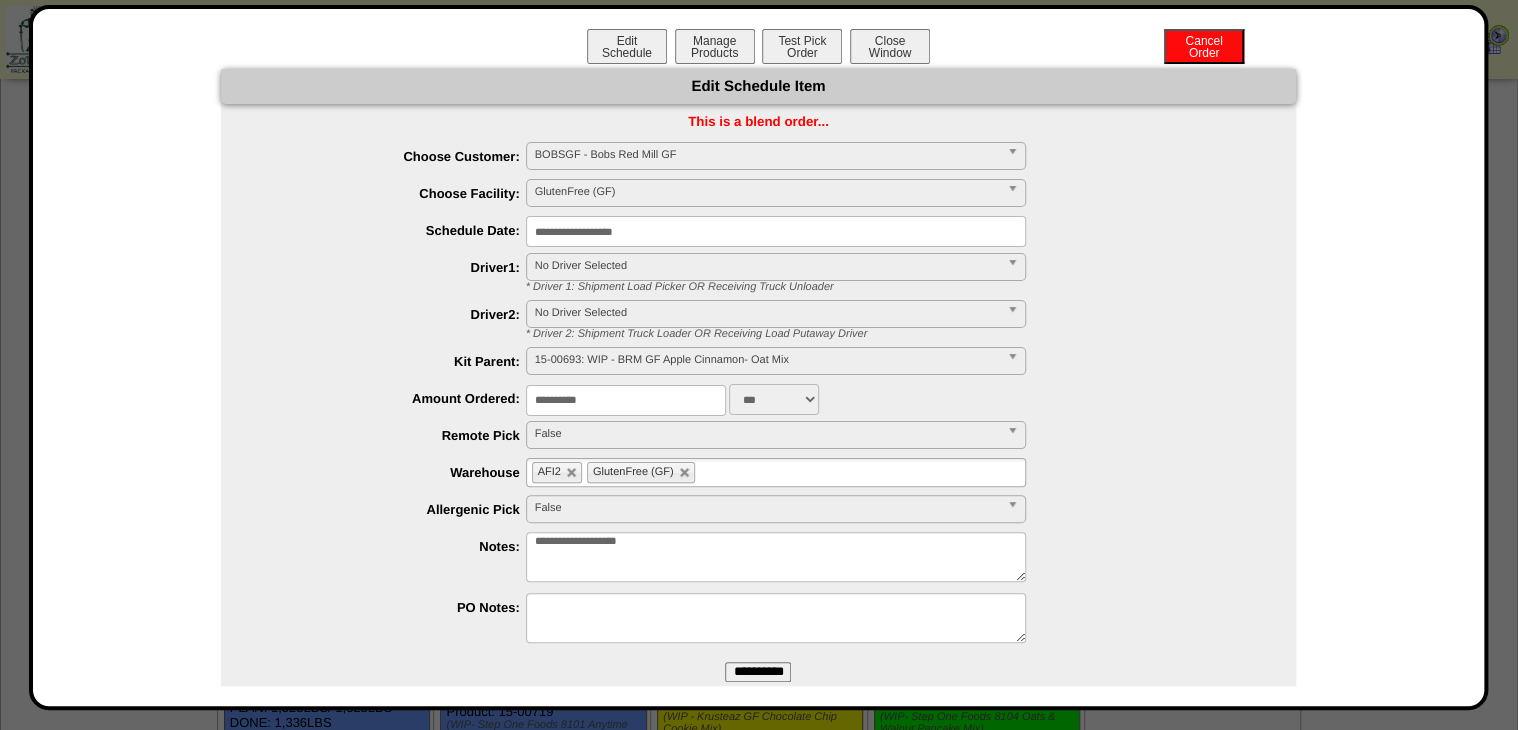 drag, startPoint x: 587, startPoint y: 549, endPoint x: 572, endPoint y: 552, distance: 15.297058 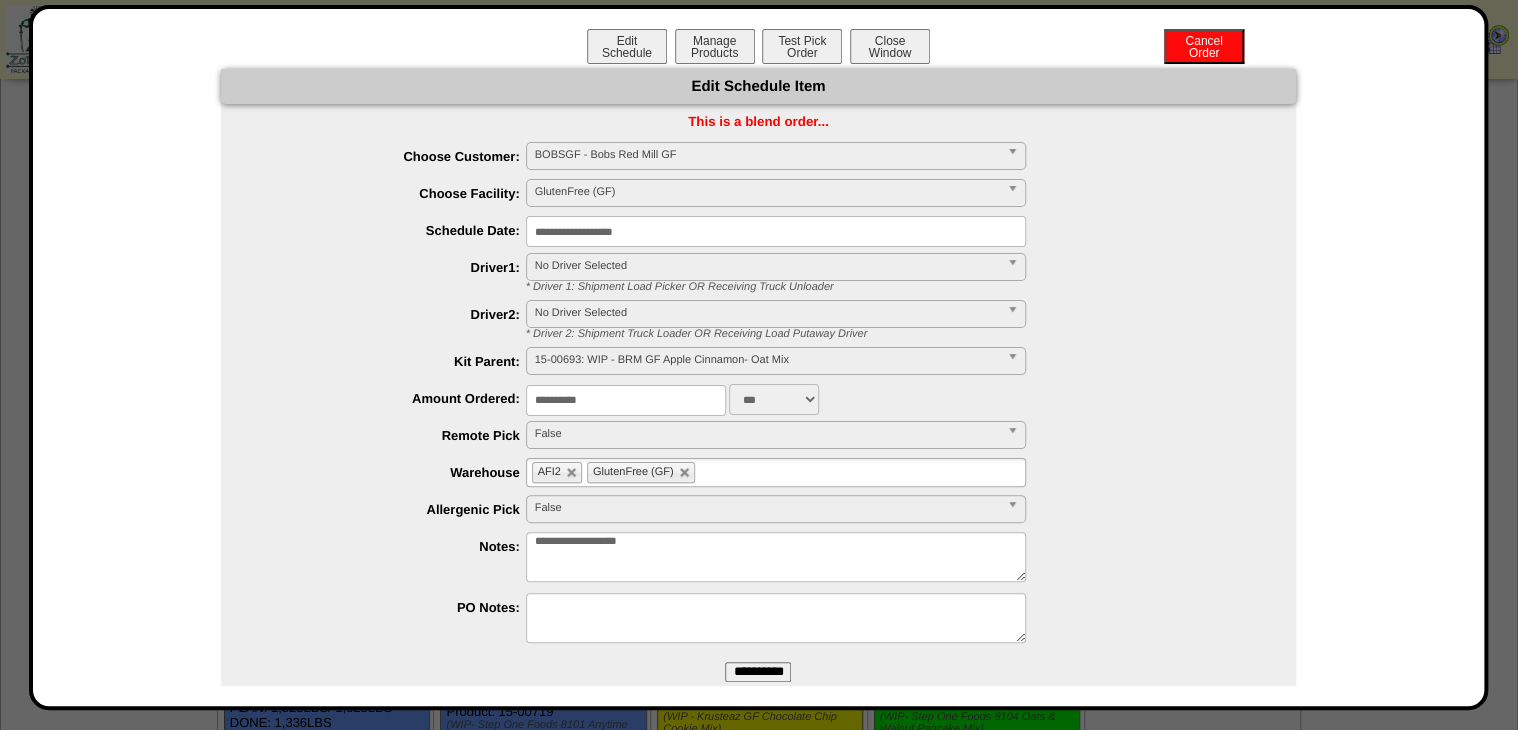 click on "**********" at bounding box center (776, 557) 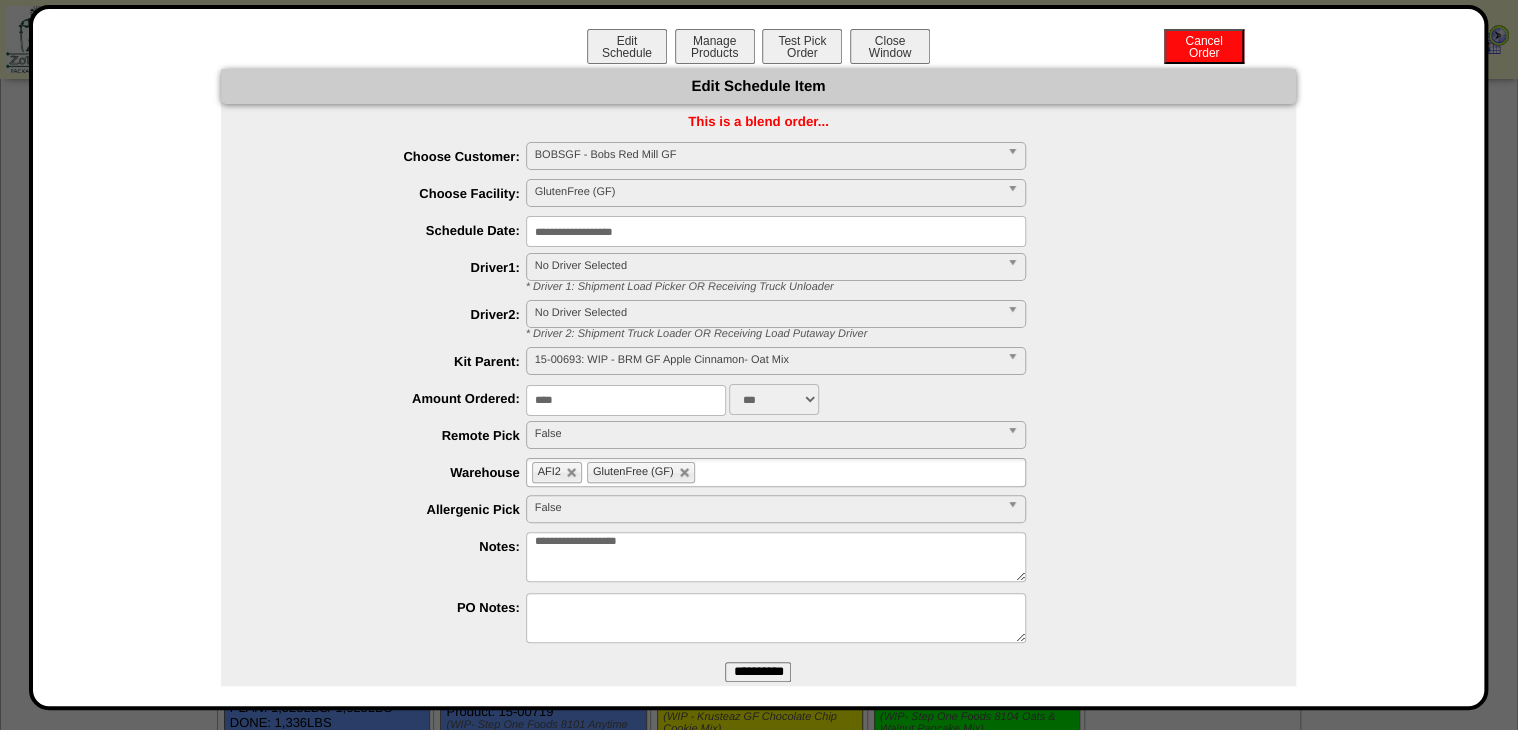 type on "****" 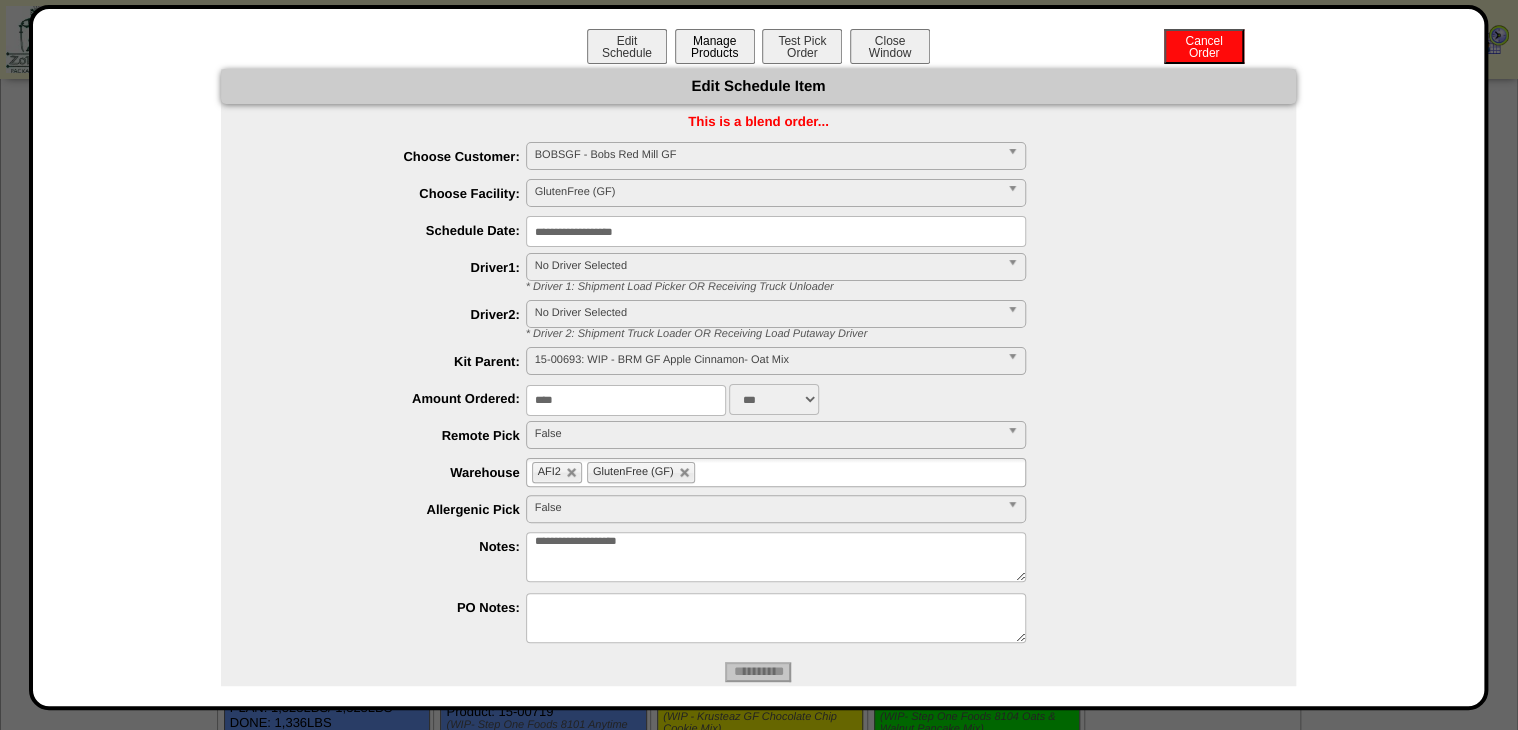 click on "Manage Products" at bounding box center [715, 46] 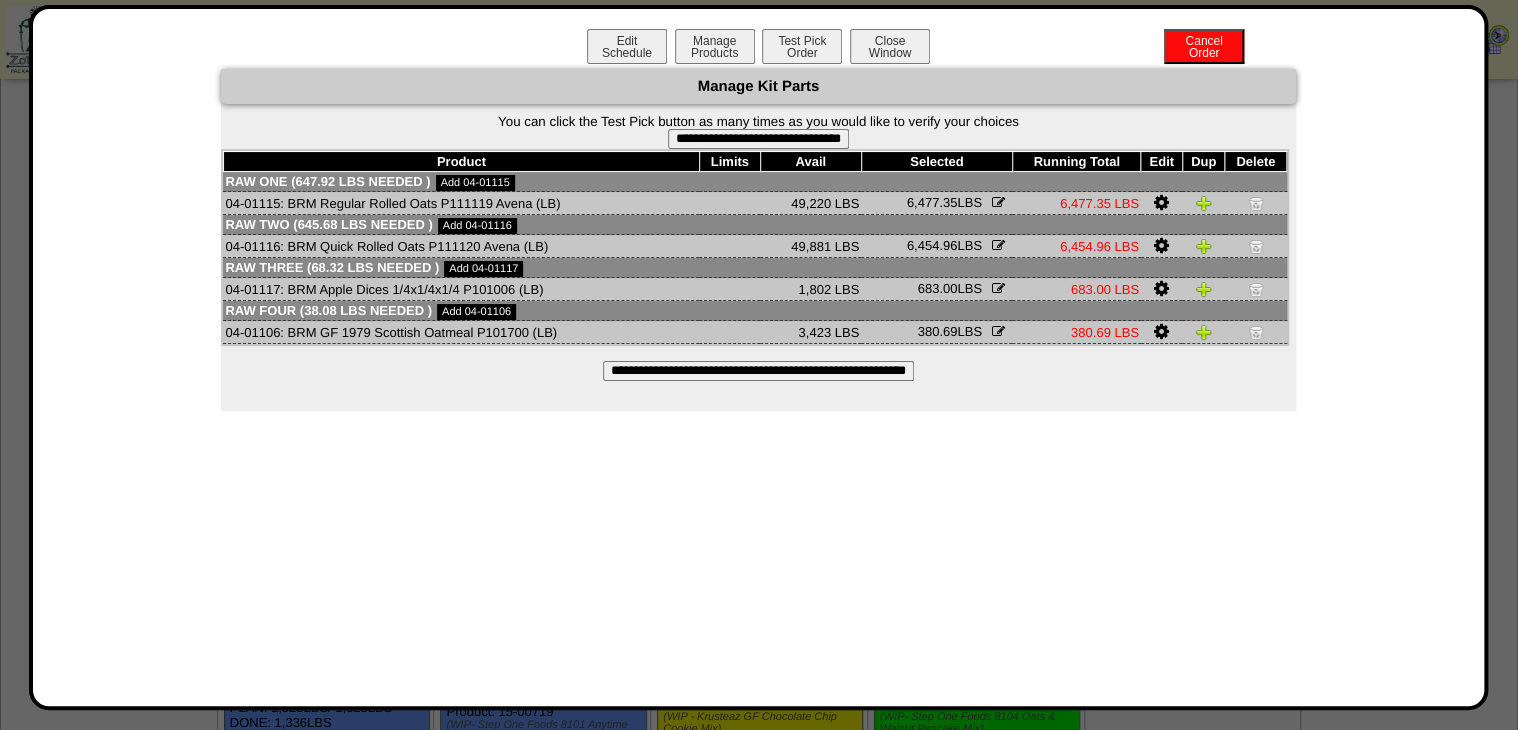 click on "**********" at bounding box center [758, 371] 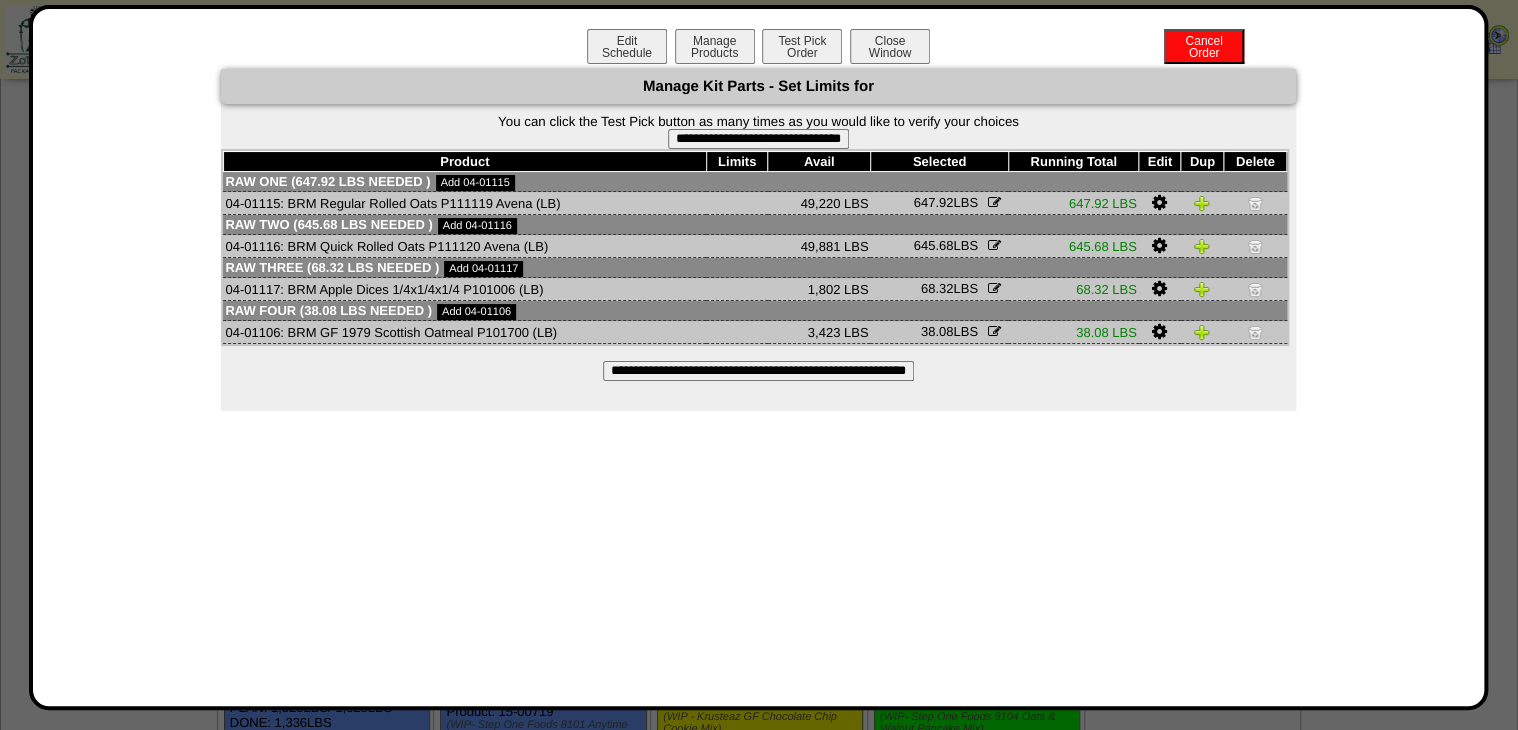 click on "**********" at bounding box center [758, 139] 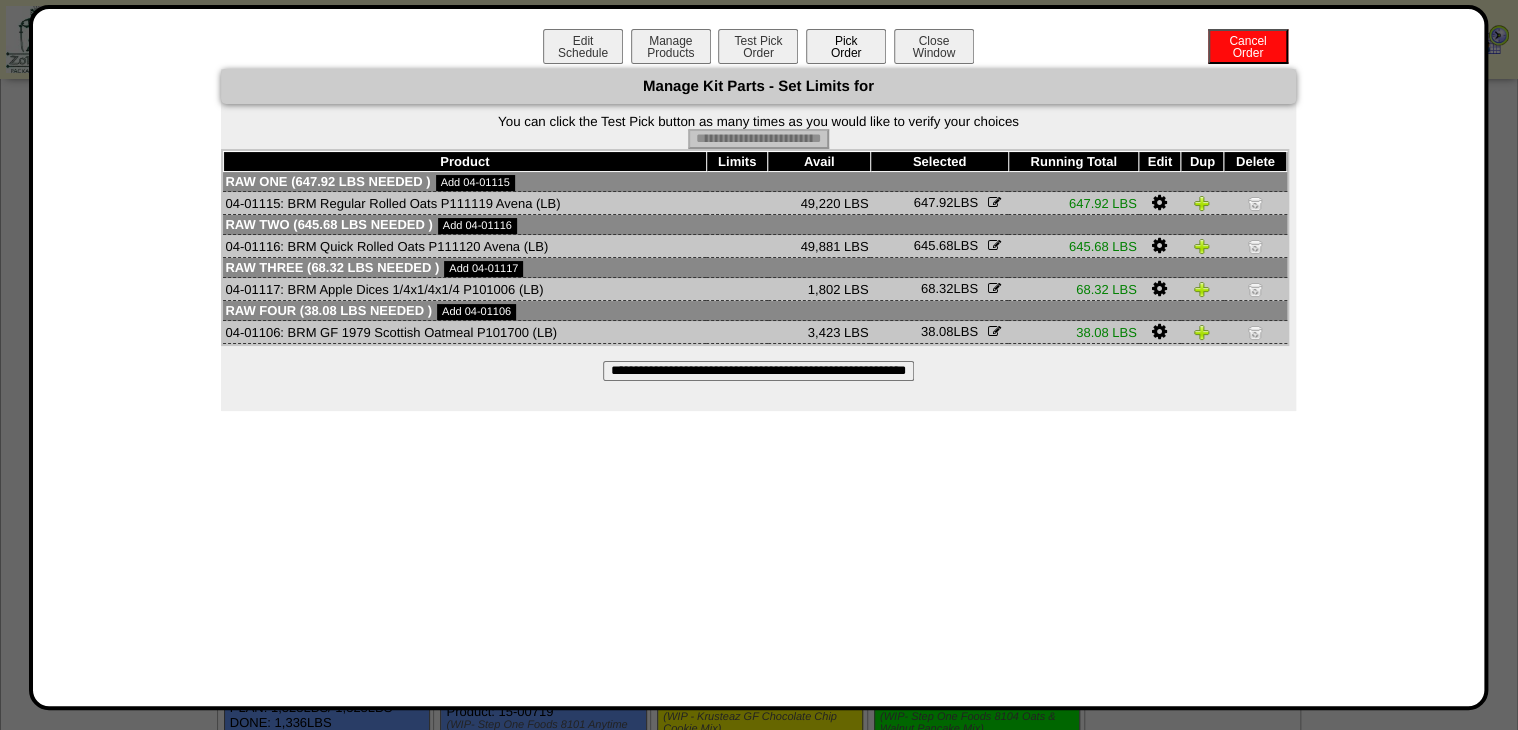 click on "Pick Order" at bounding box center (846, 46) 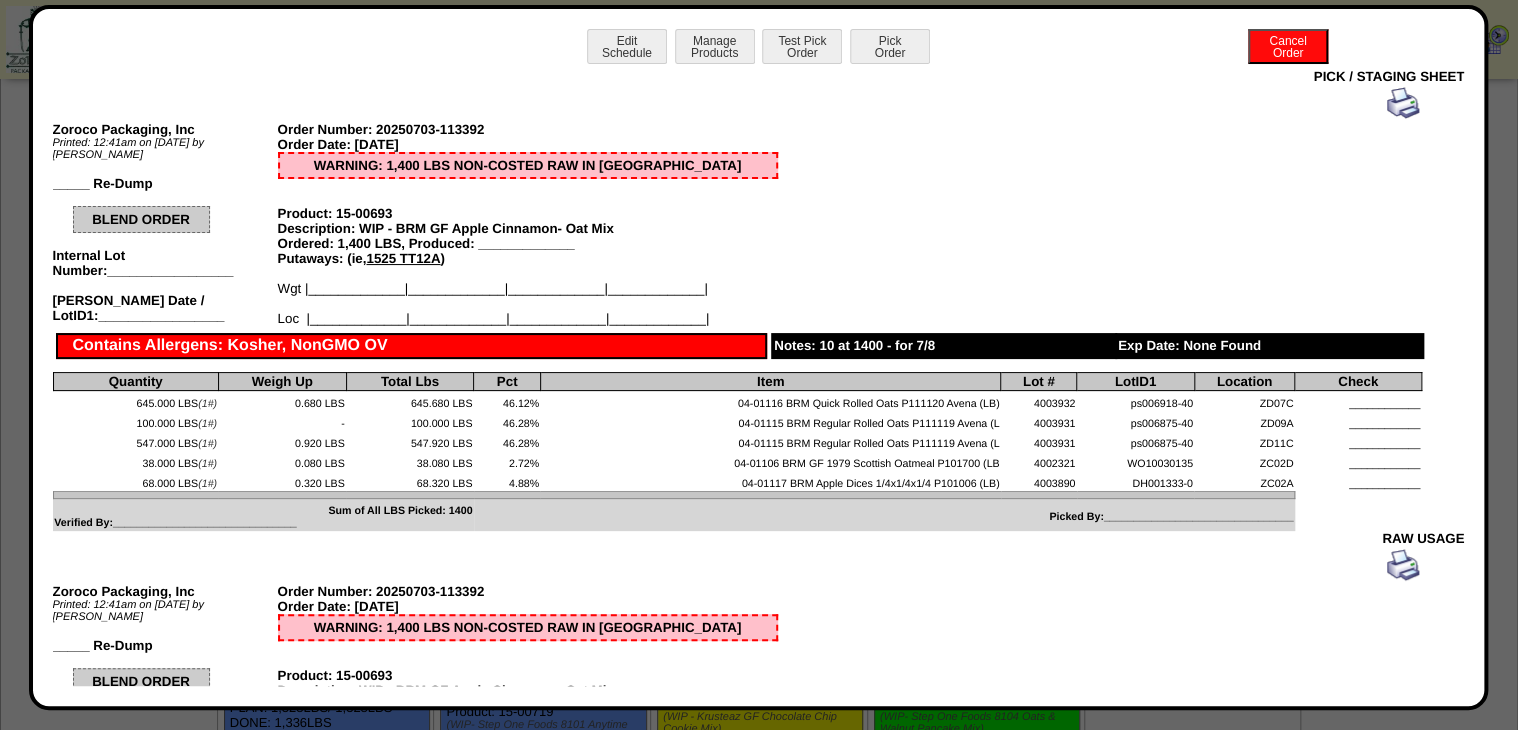 click at bounding box center [1403, 103] 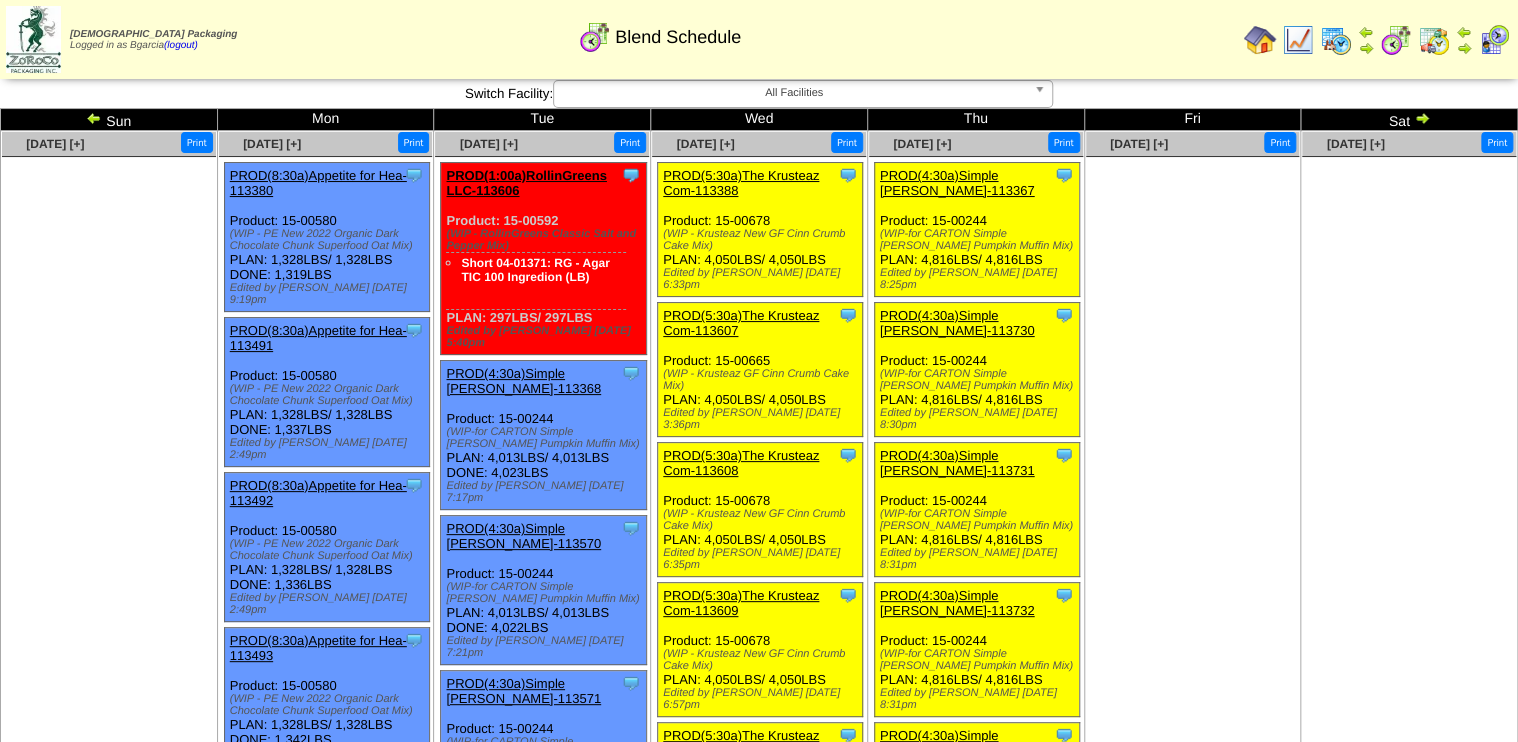 scroll, scrollTop: 0, scrollLeft: 0, axis: both 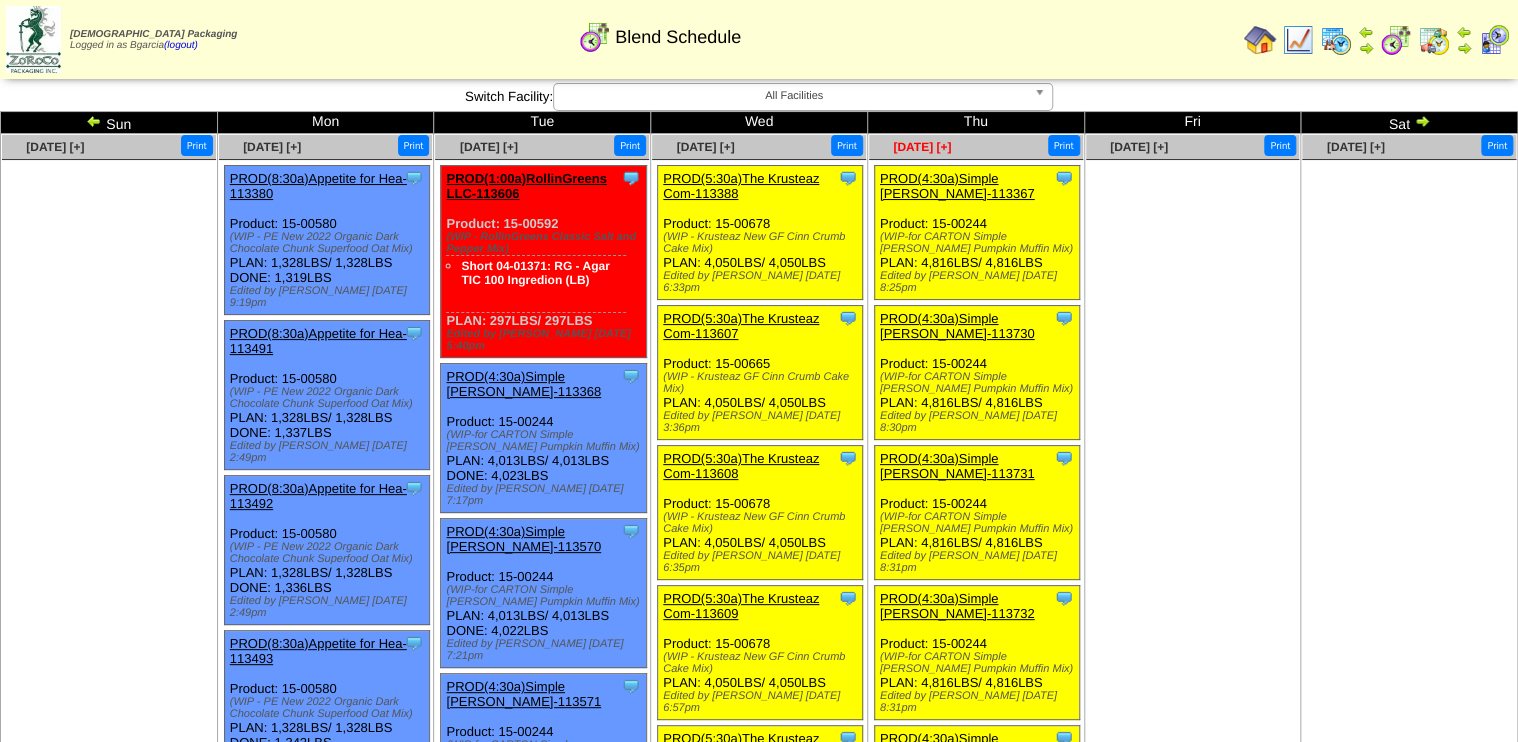 click on "Jul 03                        [+]" at bounding box center (922, 147) 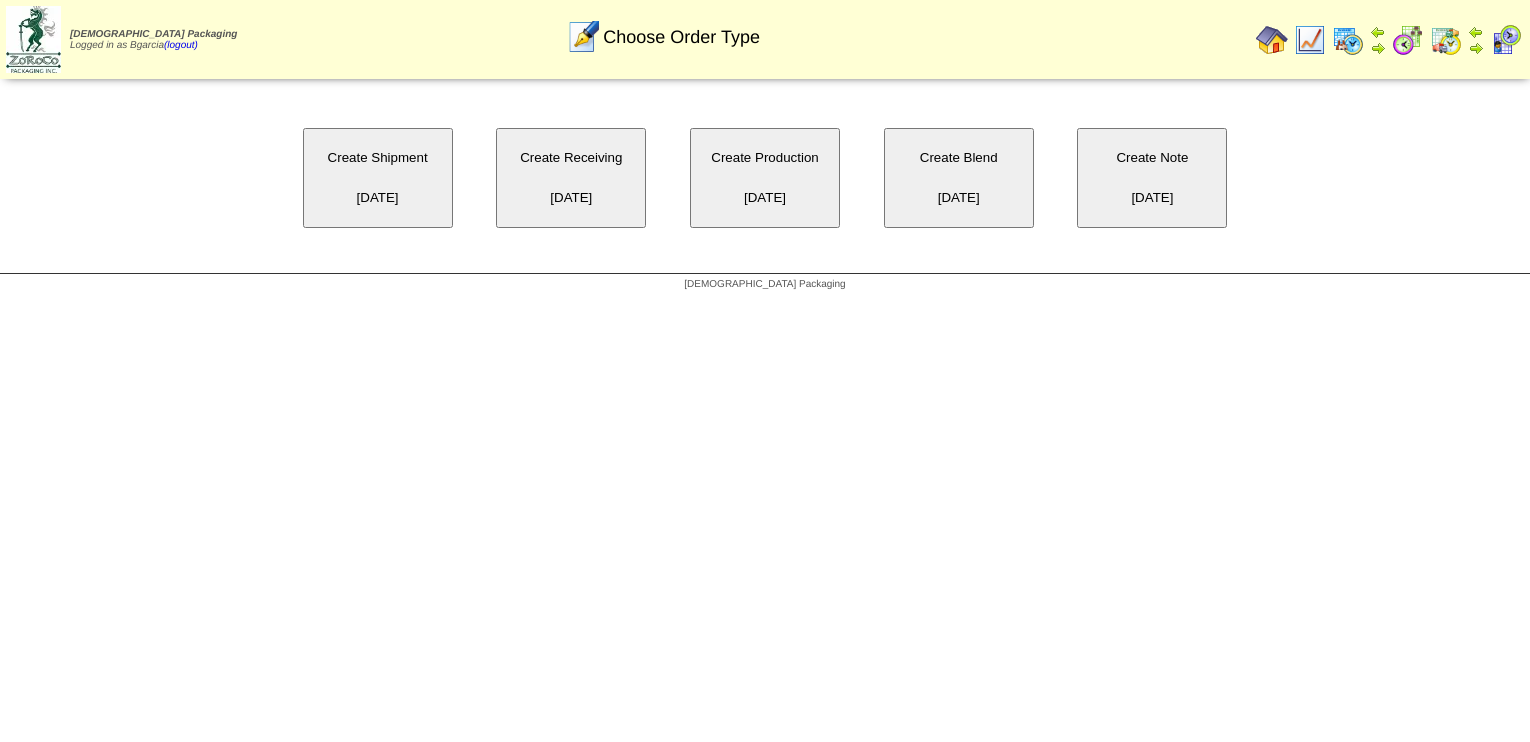 scroll, scrollTop: 0, scrollLeft: 0, axis: both 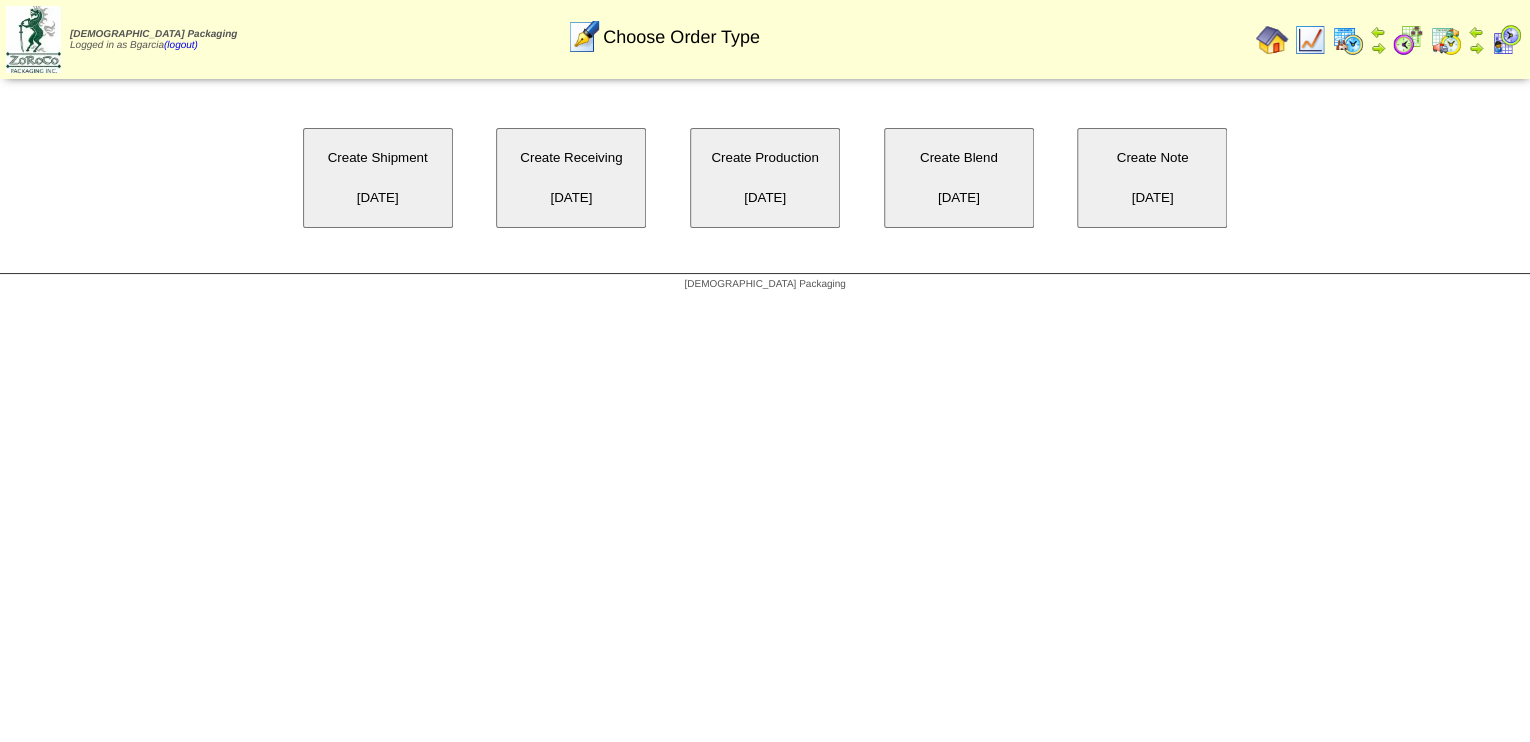 click on "Create Blend
[DATE]" at bounding box center (959, 178) 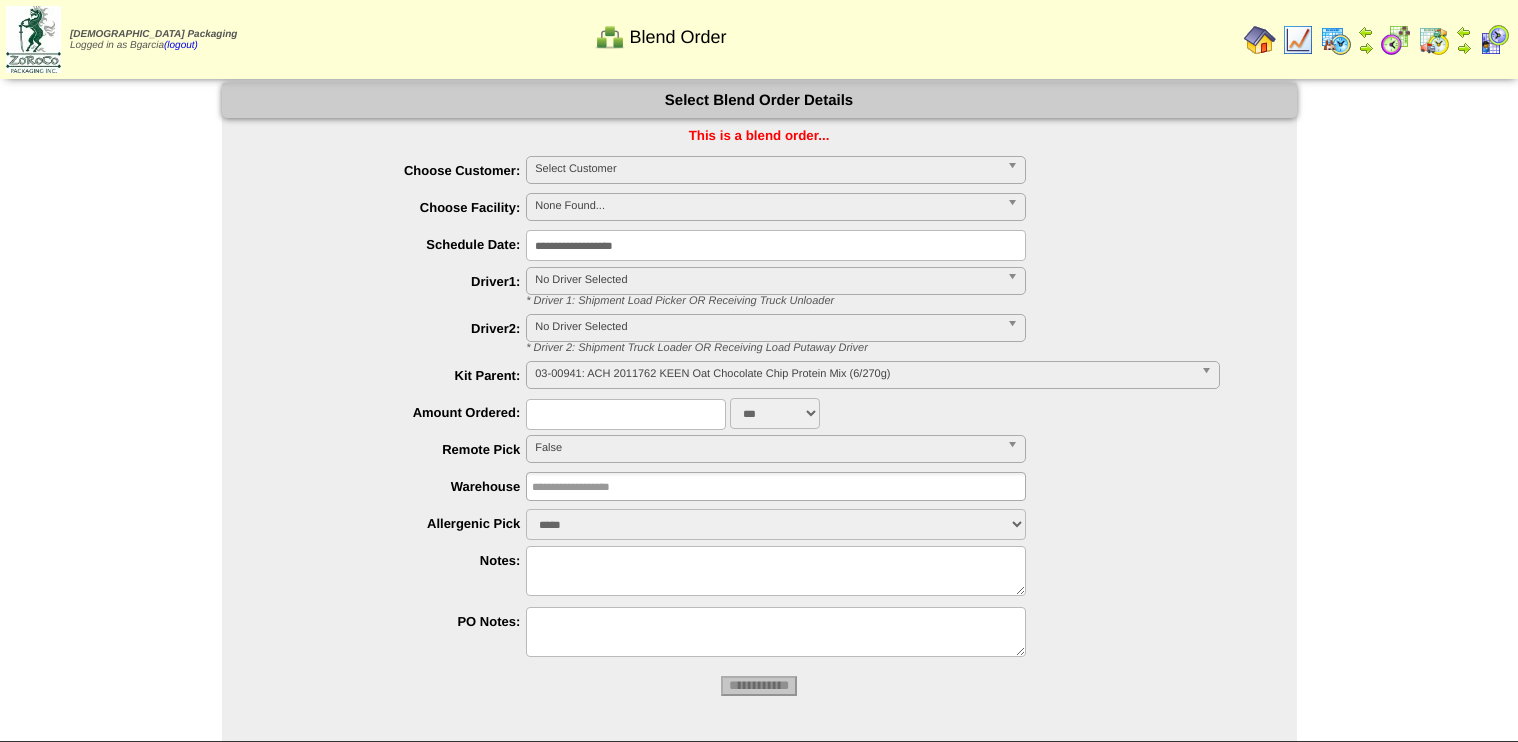 scroll, scrollTop: 0, scrollLeft: 0, axis: both 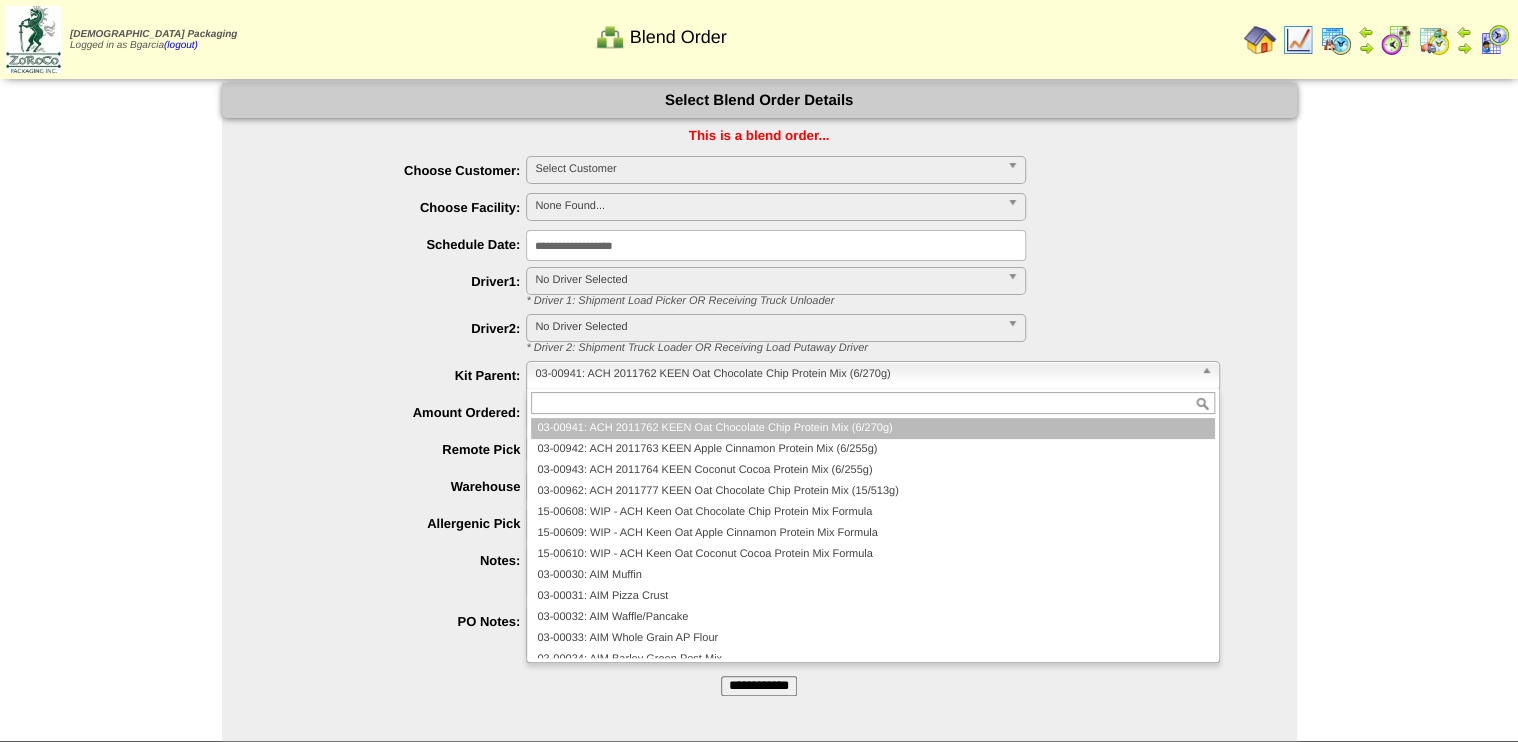 click on "03-00941: ACH 2011762 KEEN Oat Chocolate Chip Protein Mix (6/270g)" at bounding box center (863, 374) 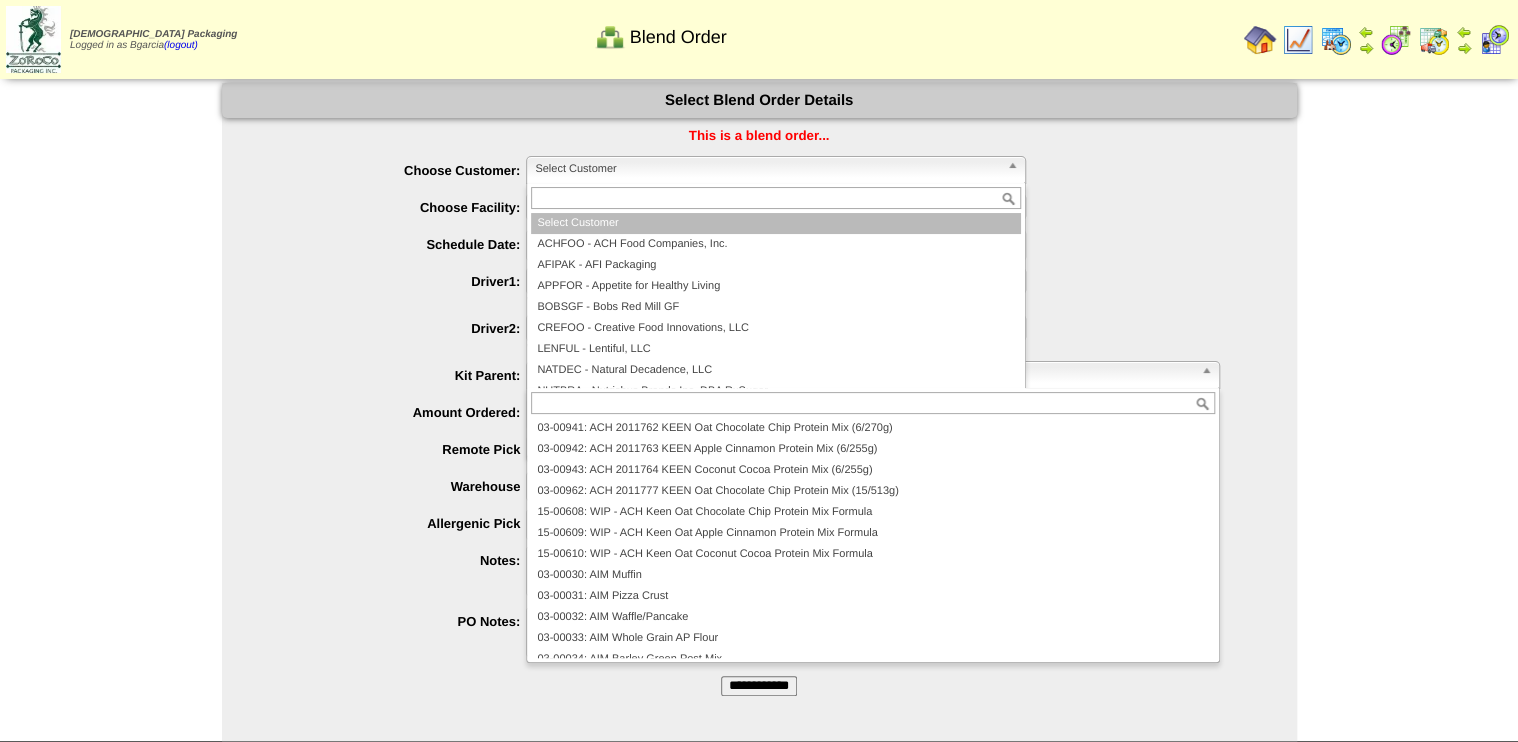 click on "Select Customer" at bounding box center (776, 170) 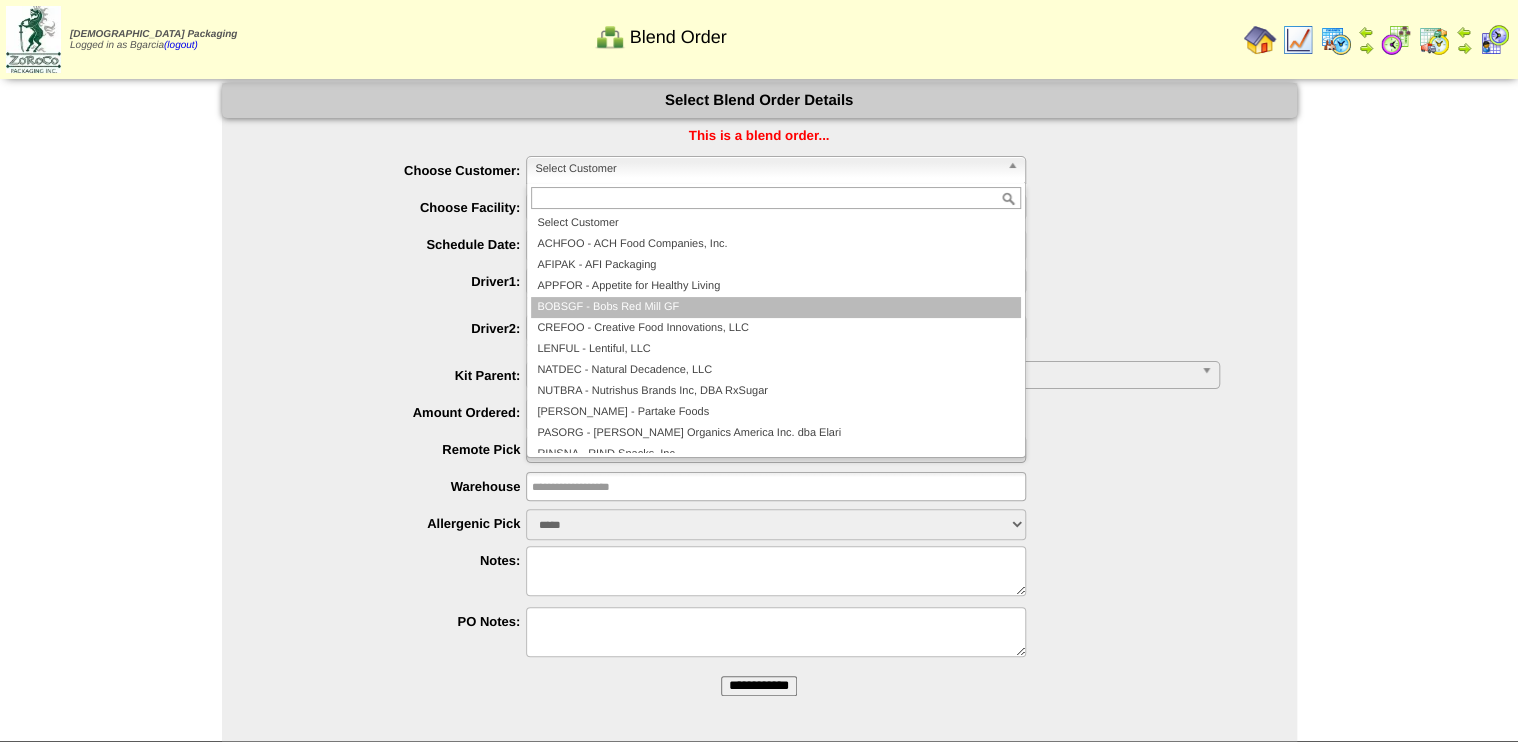 click on "BOBSGF - Bobs Red Mill GF" at bounding box center (776, 307) 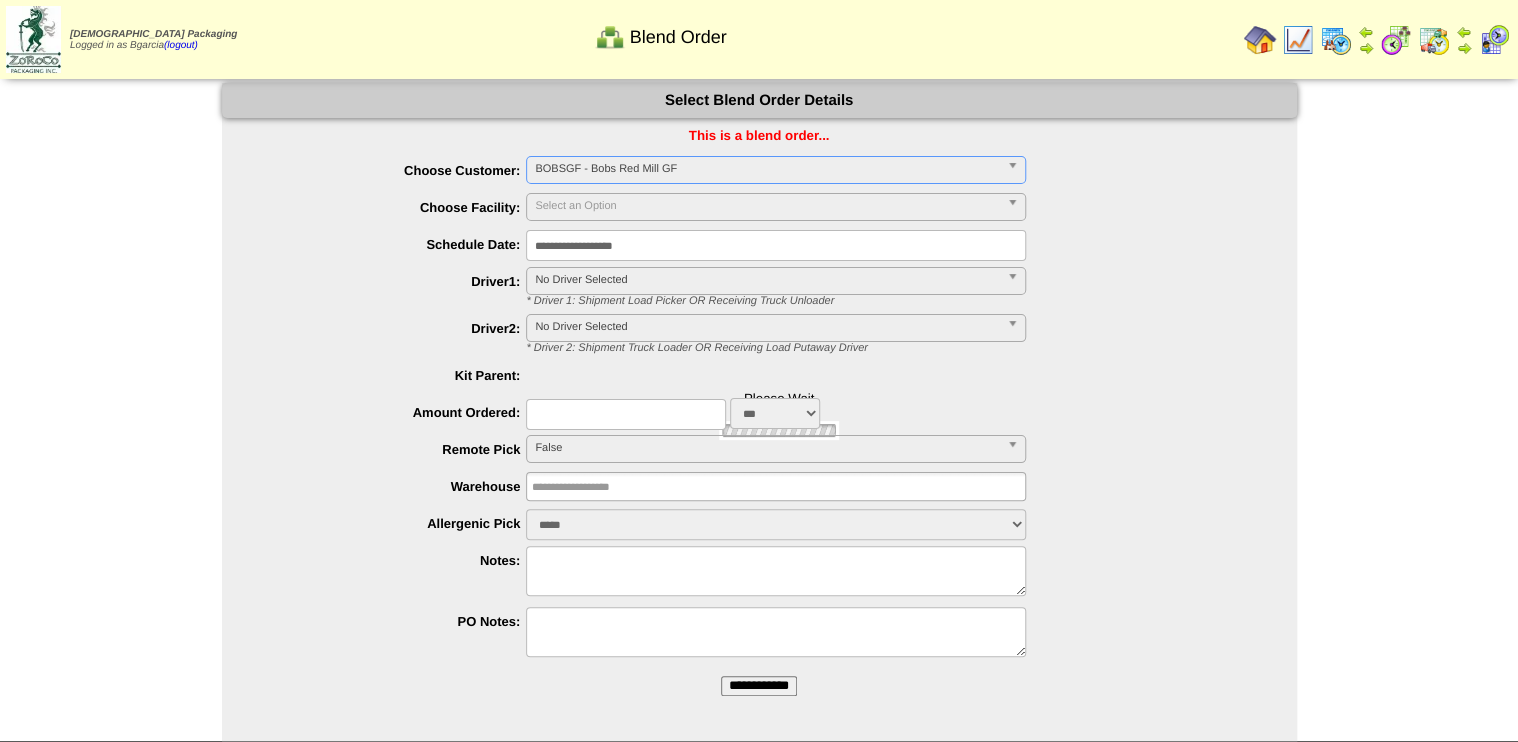 click on "**********" at bounding box center [776, 245] 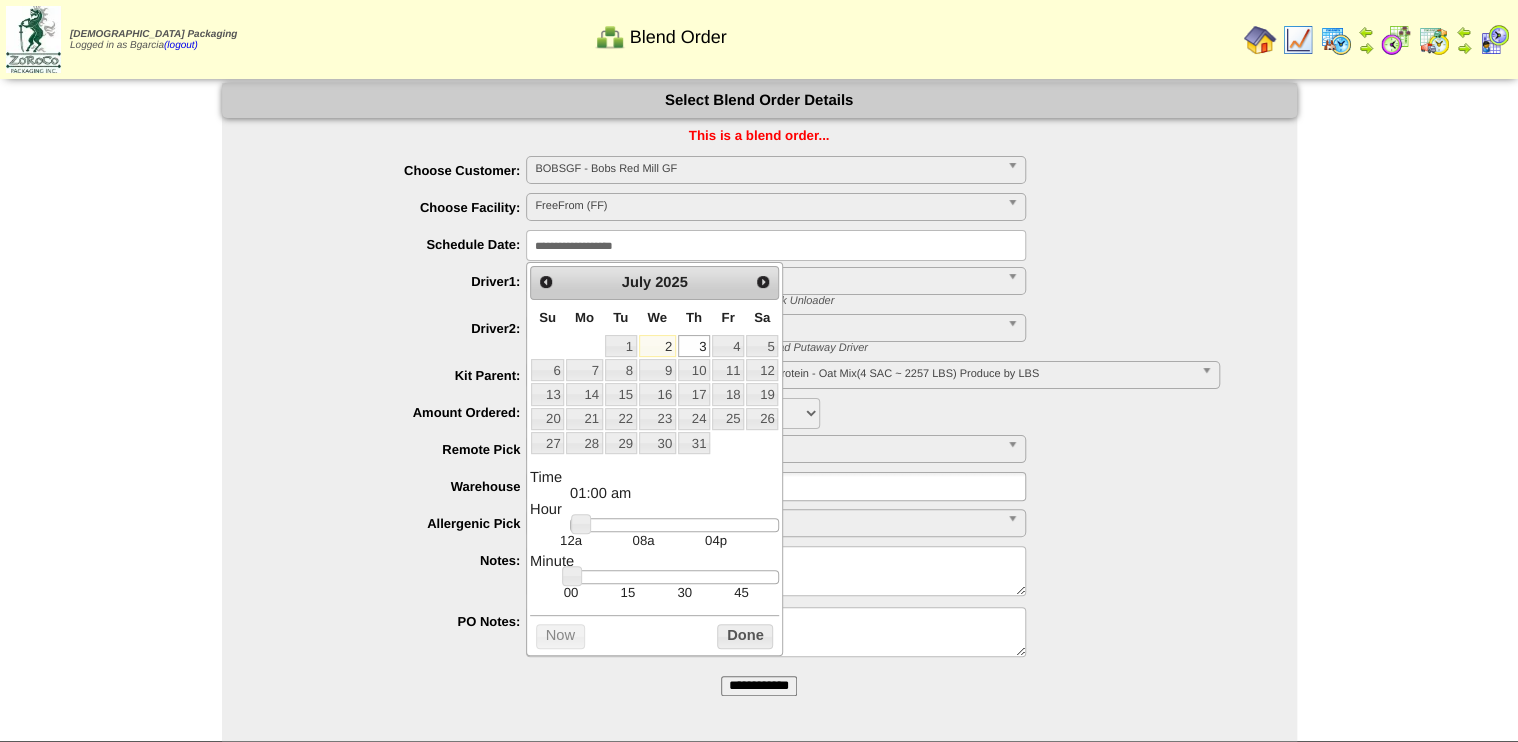 type 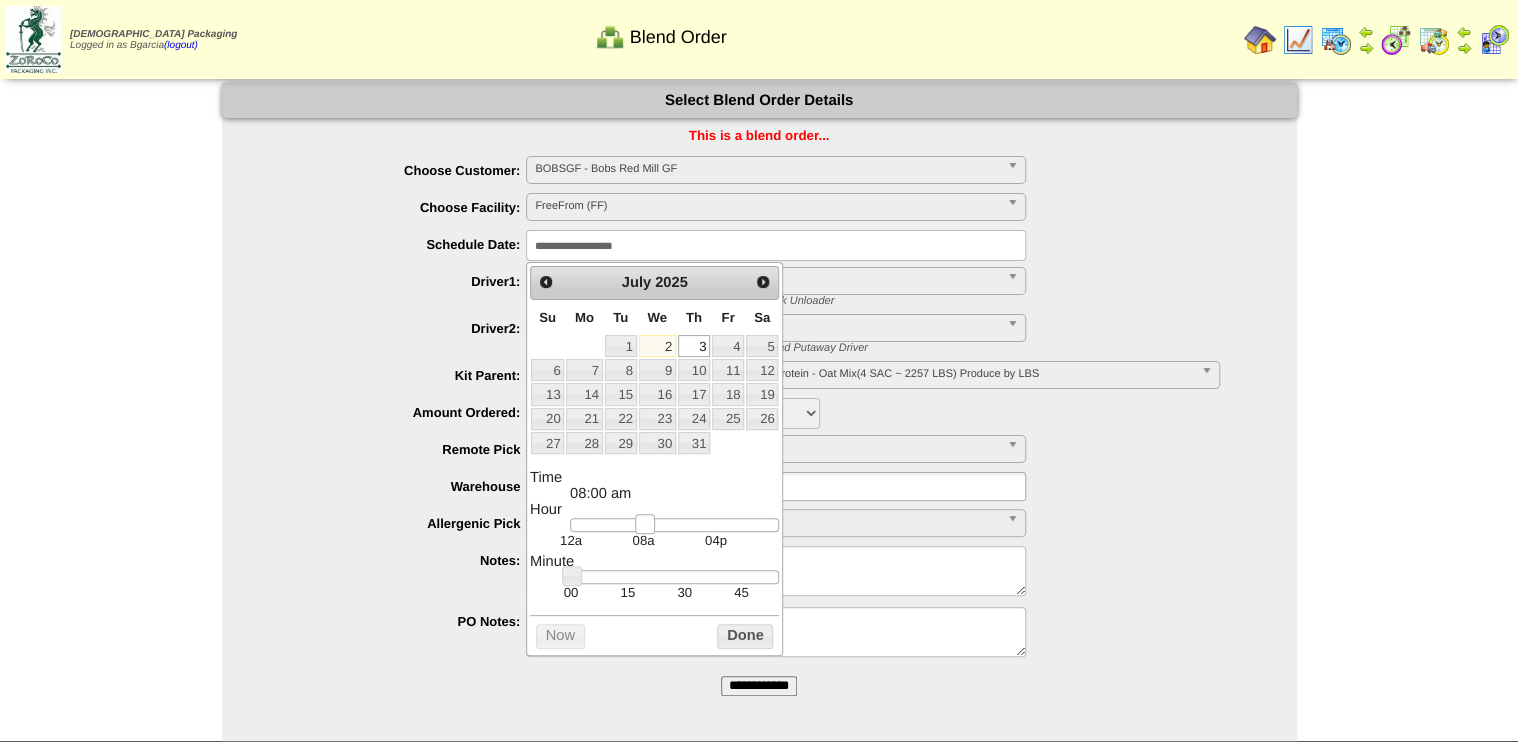 drag, startPoint x: 632, startPoint y: 527, endPoint x: 646, endPoint y: 529, distance: 14.142136 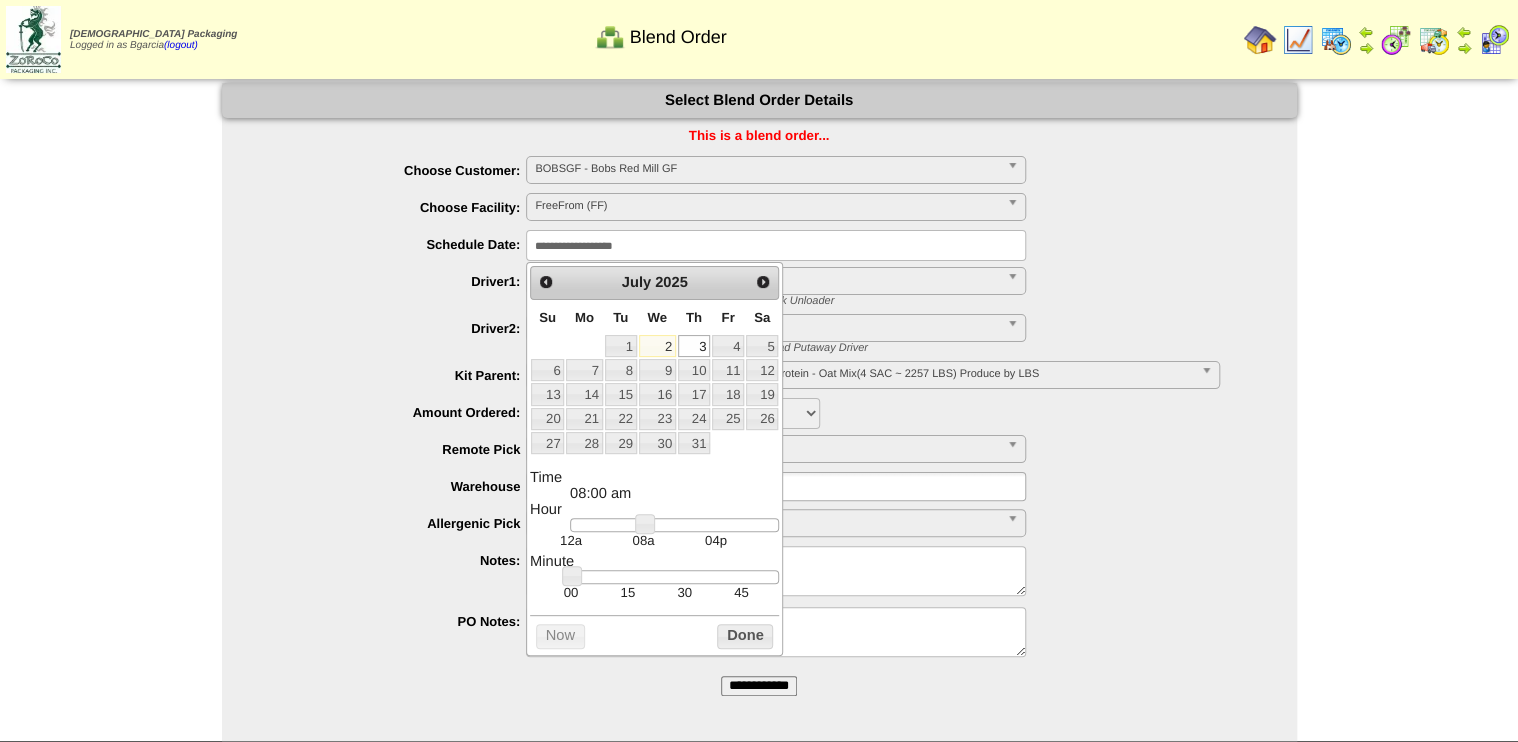 click on "30" at bounding box center (684, 592) 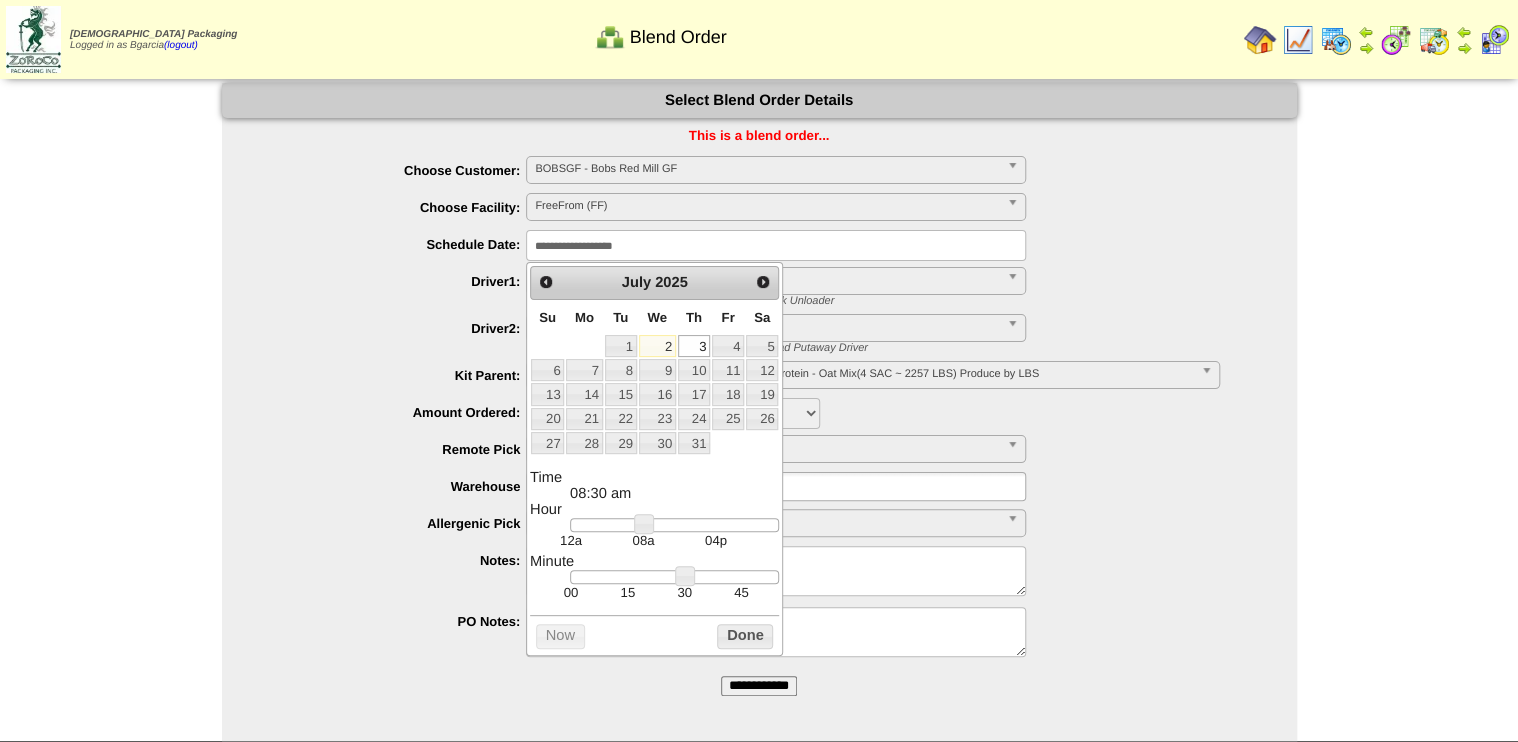 click on "30" at bounding box center [684, 592] 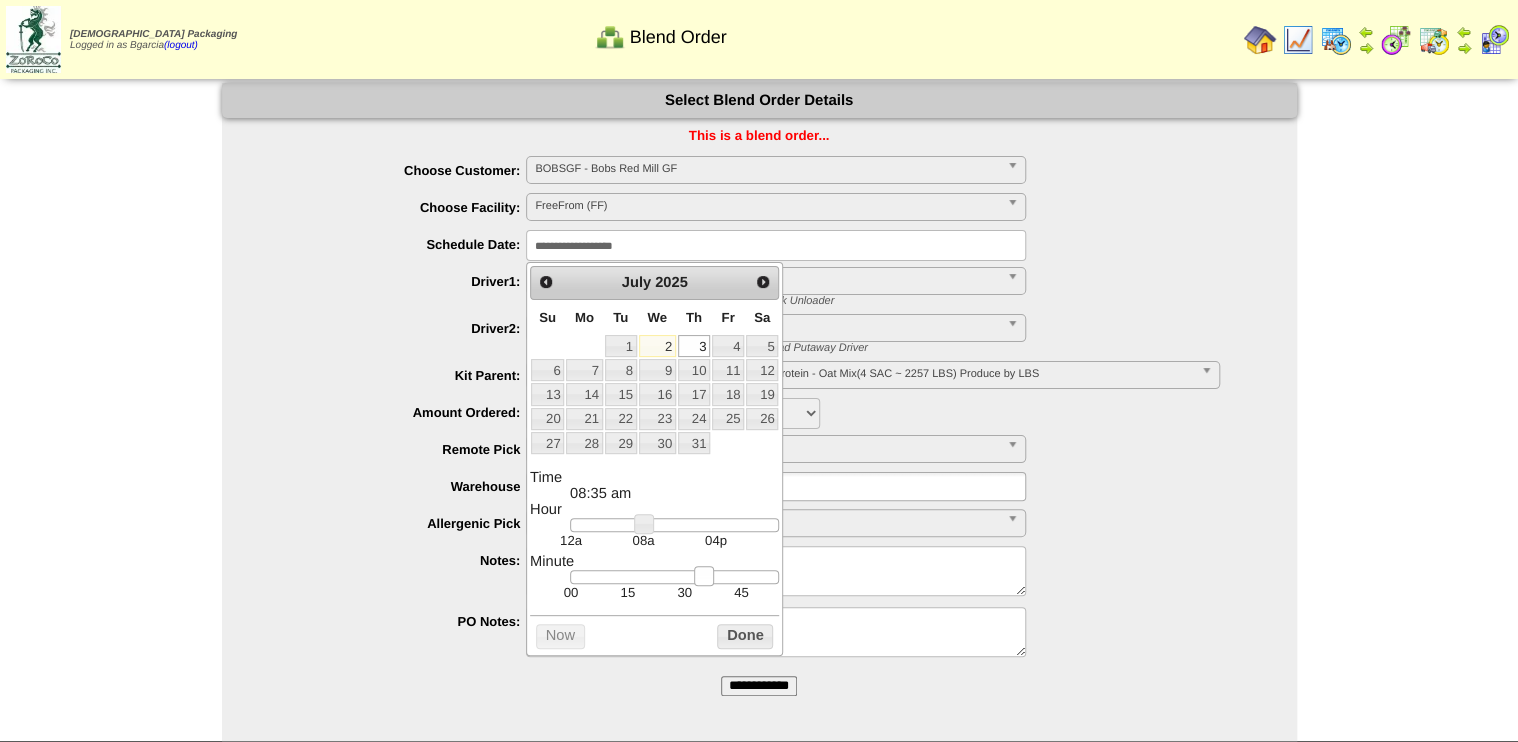 click at bounding box center [674, 577] 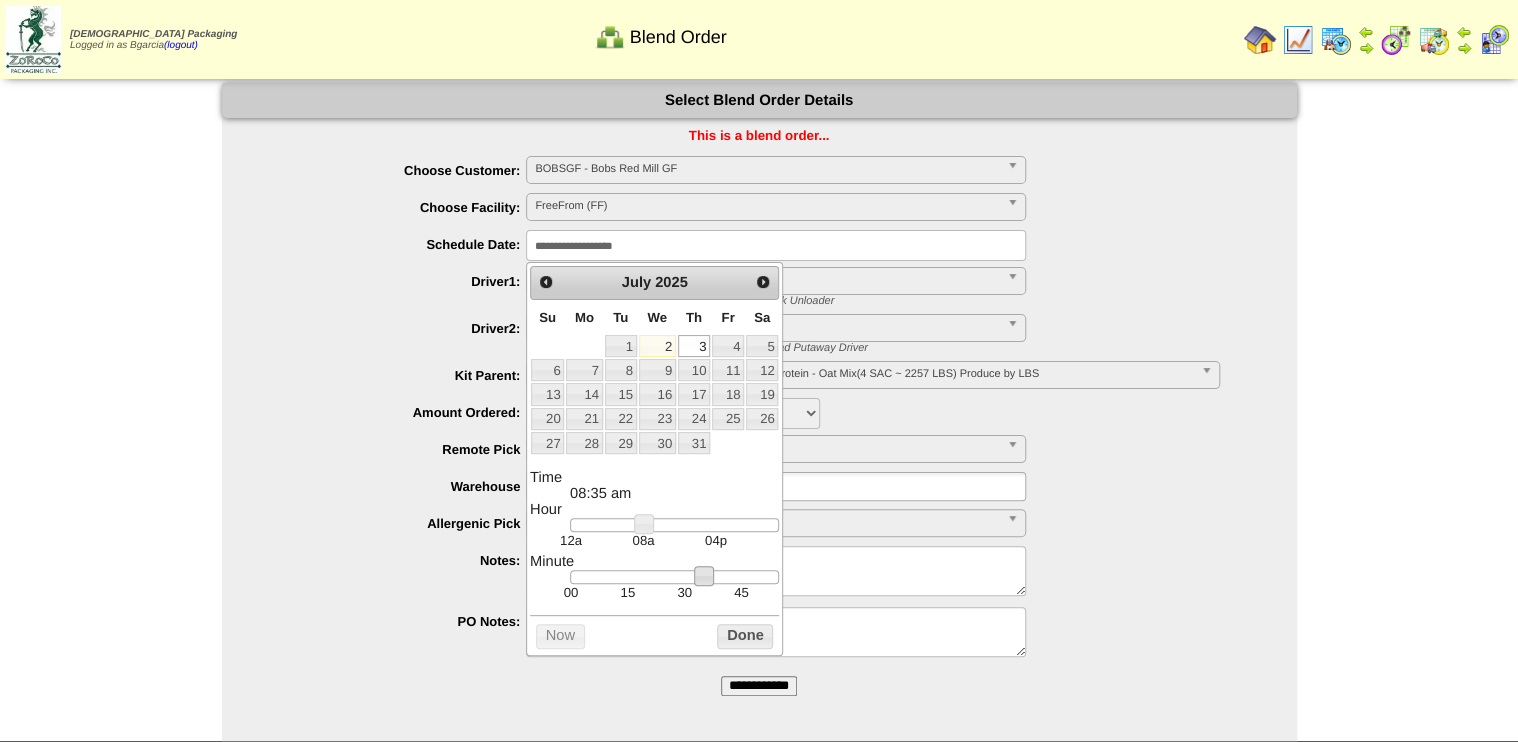click on "Prev Next July   2025 Su Mo Tu We Th Fr Sa     1 2 3 4 5 6 7 8 9 10 11 12 13 14 15 16 17 18 19 20 21 22 23 24 25 26 27 28 29 30 31     Time 08:35 am Hour 12a 08a 04p Minute 00 15 30 45 Second Time Zone ***** ***** ***** ***** ***** ***** ***** ***** ***** ***** ***** ***** ***** ***** ***** ***** ***** ***** ***** ***** ***** ***** ***** *****
+0000
Now Done" at bounding box center [654, 458] 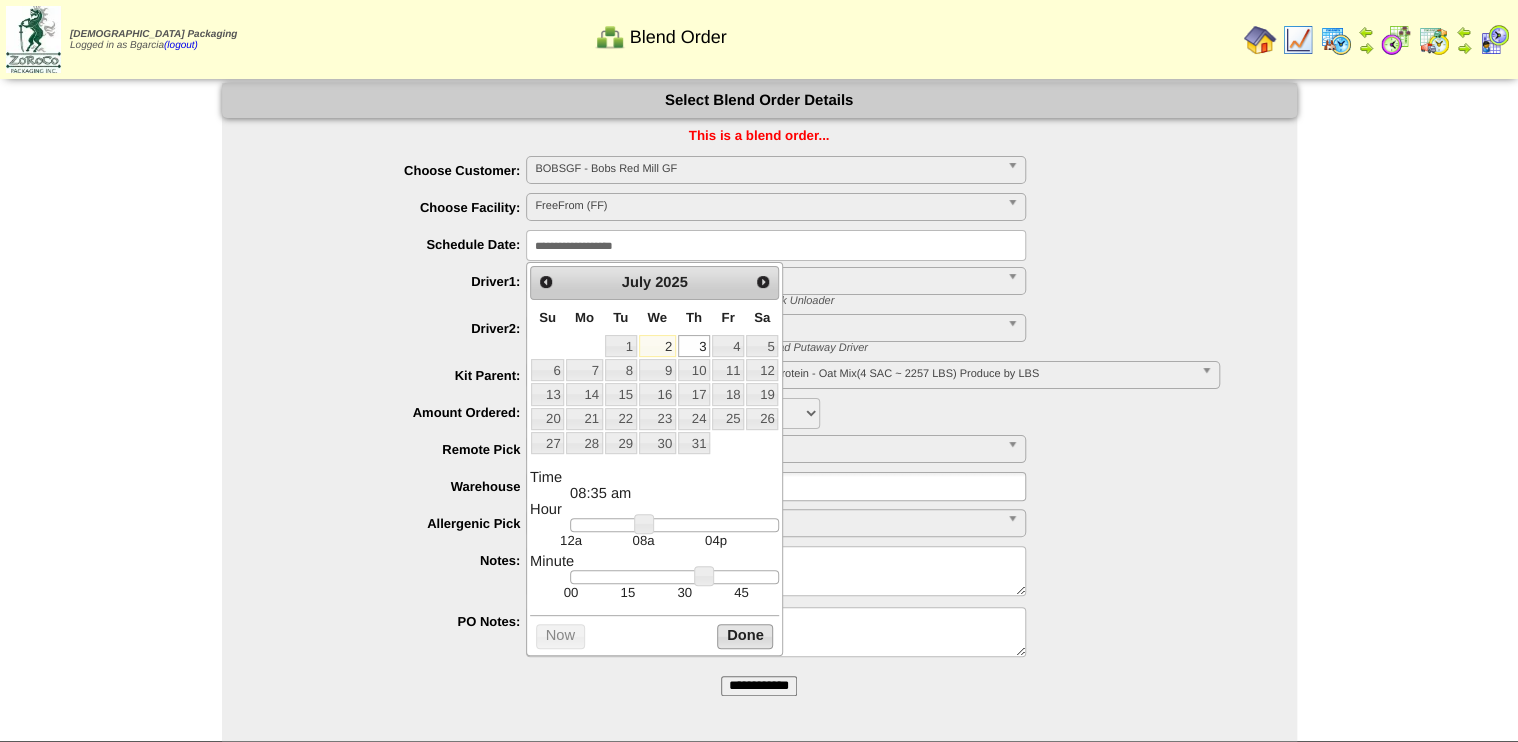 click on "Done" at bounding box center [745, 636] 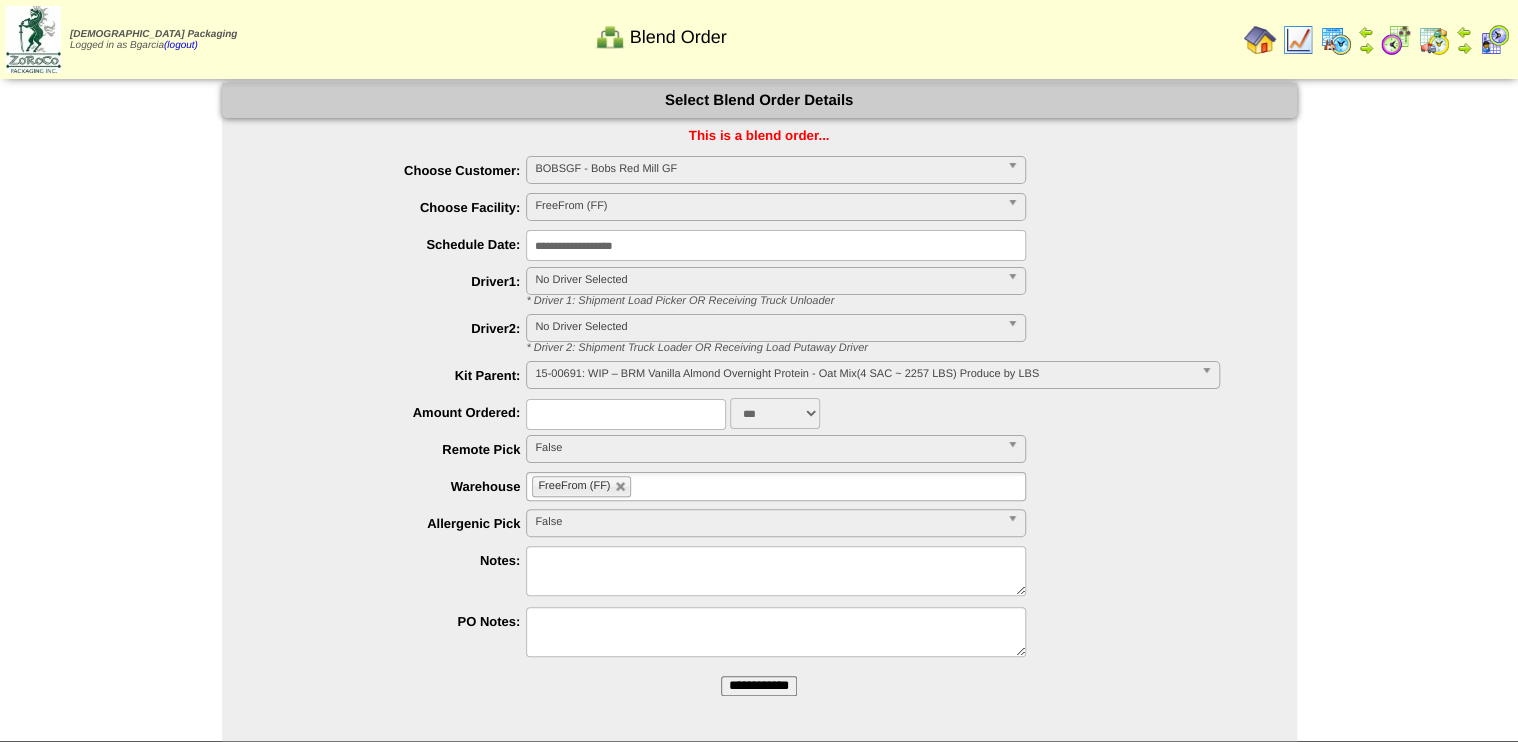 click on "**********" at bounding box center [759, 409] 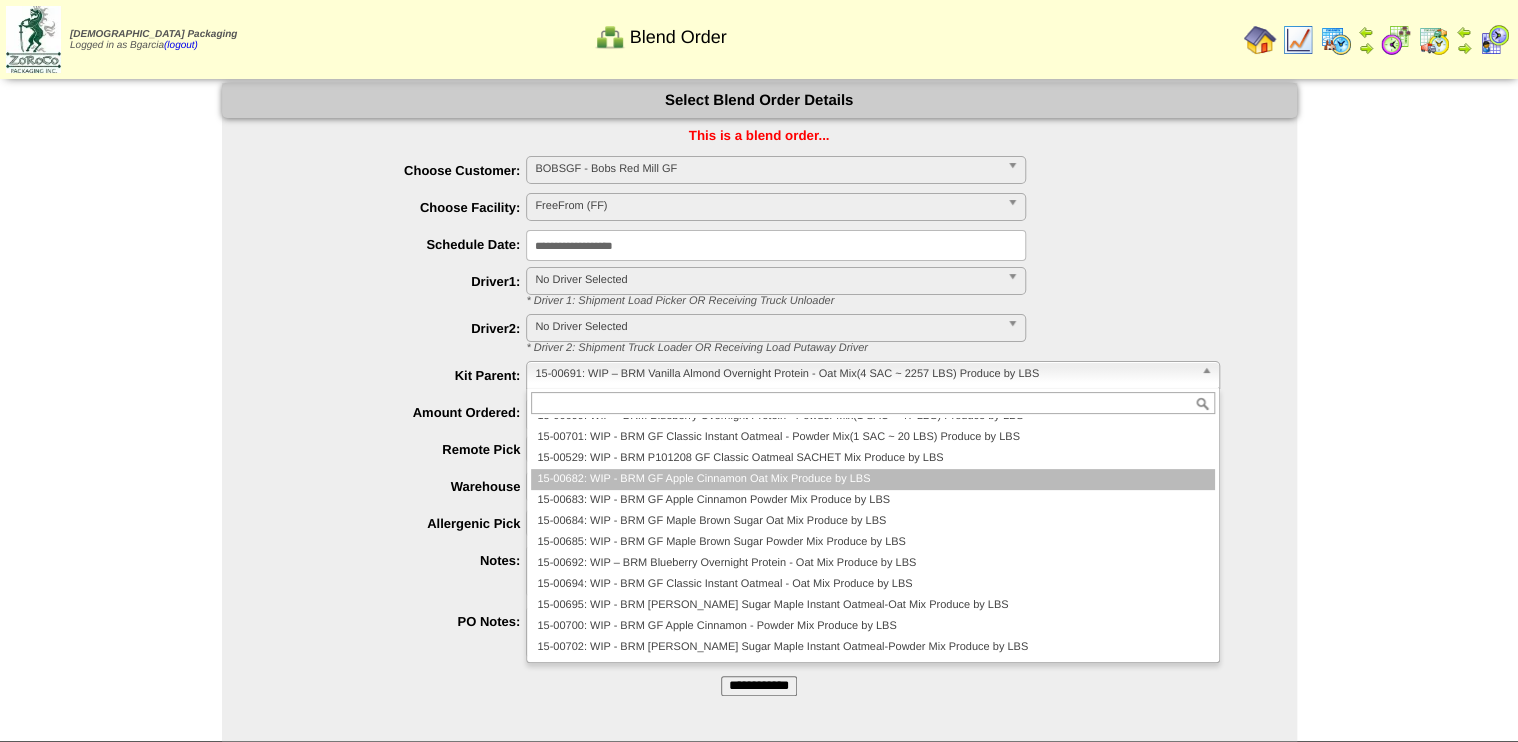 scroll, scrollTop: 75, scrollLeft: 0, axis: vertical 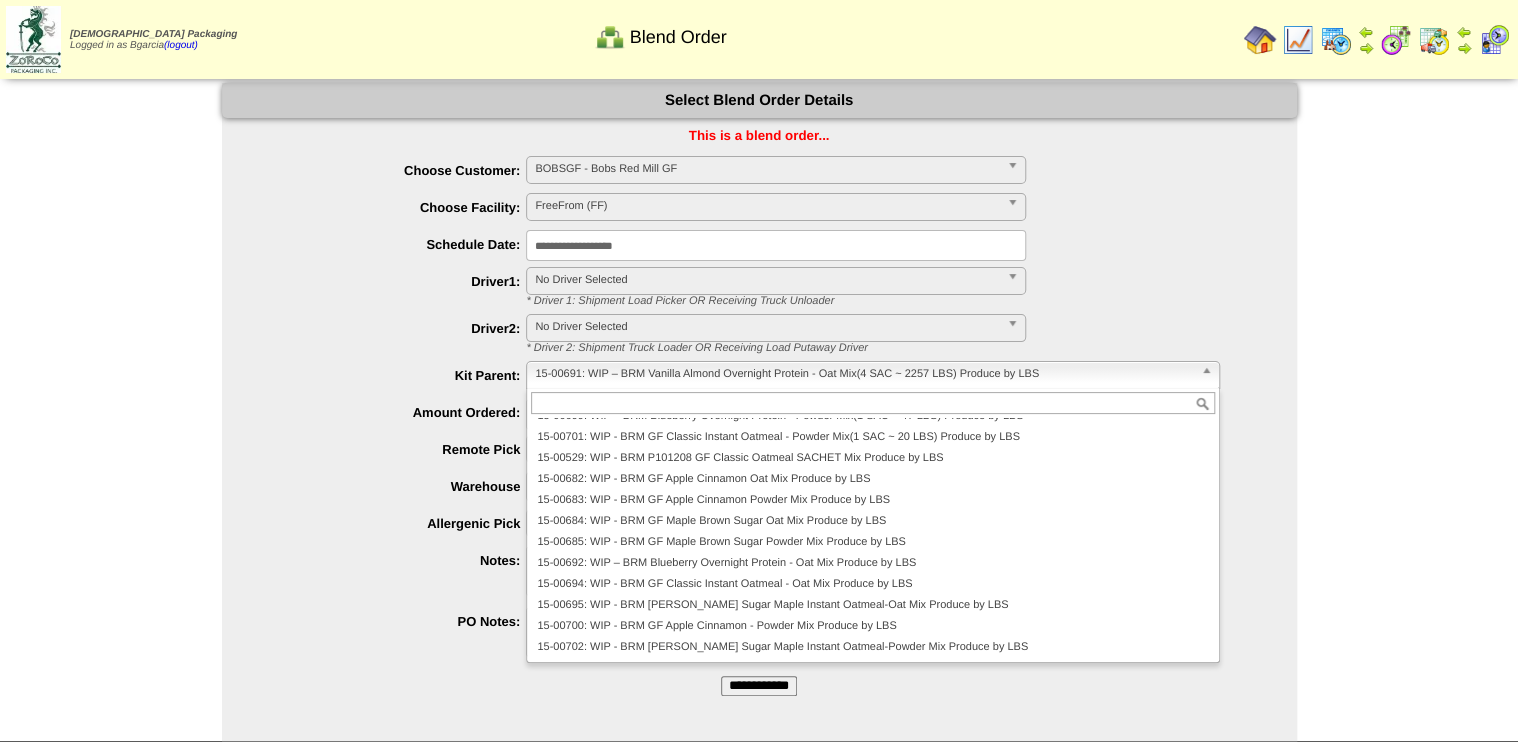 click on "**********" at bounding box center (779, 245) 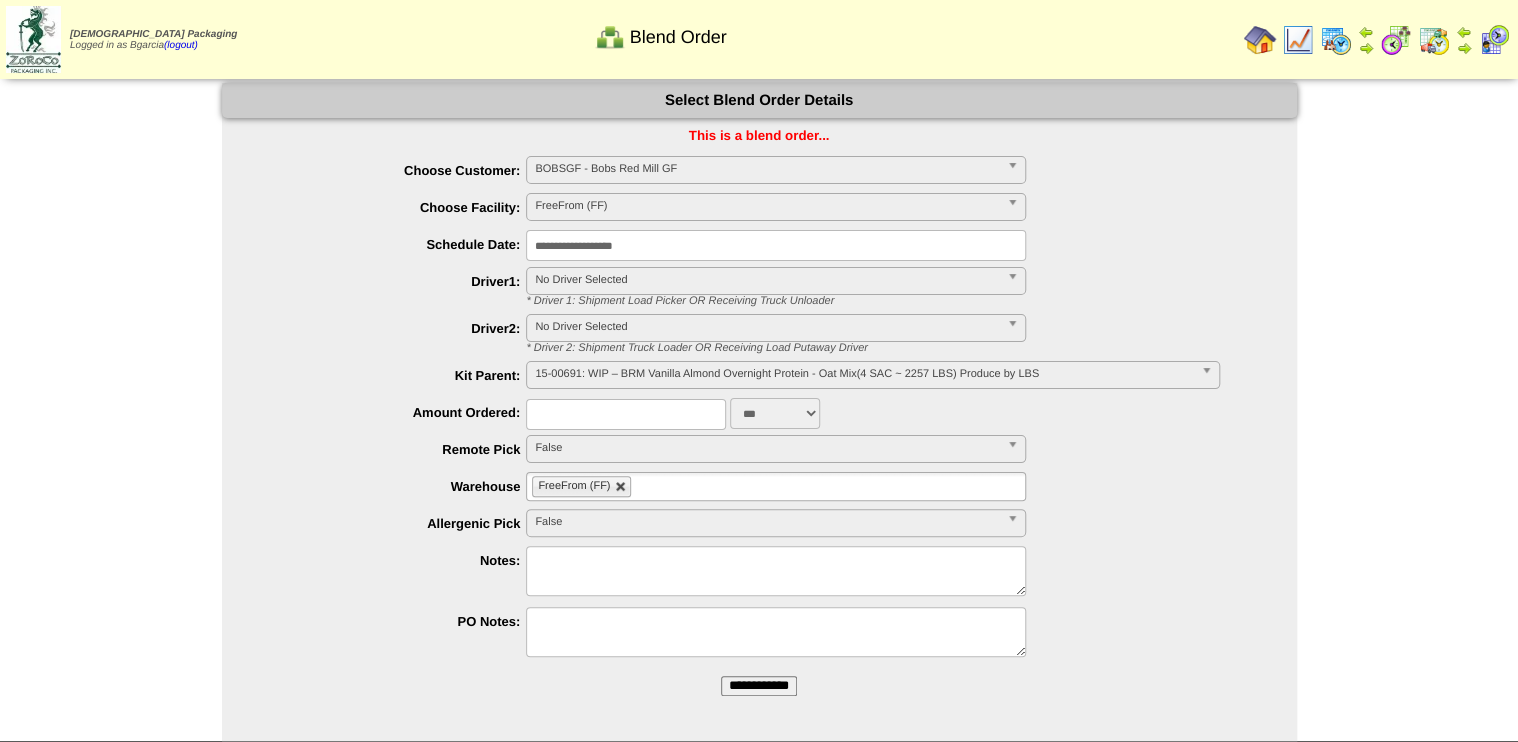 click at bounding box center (621, 487) 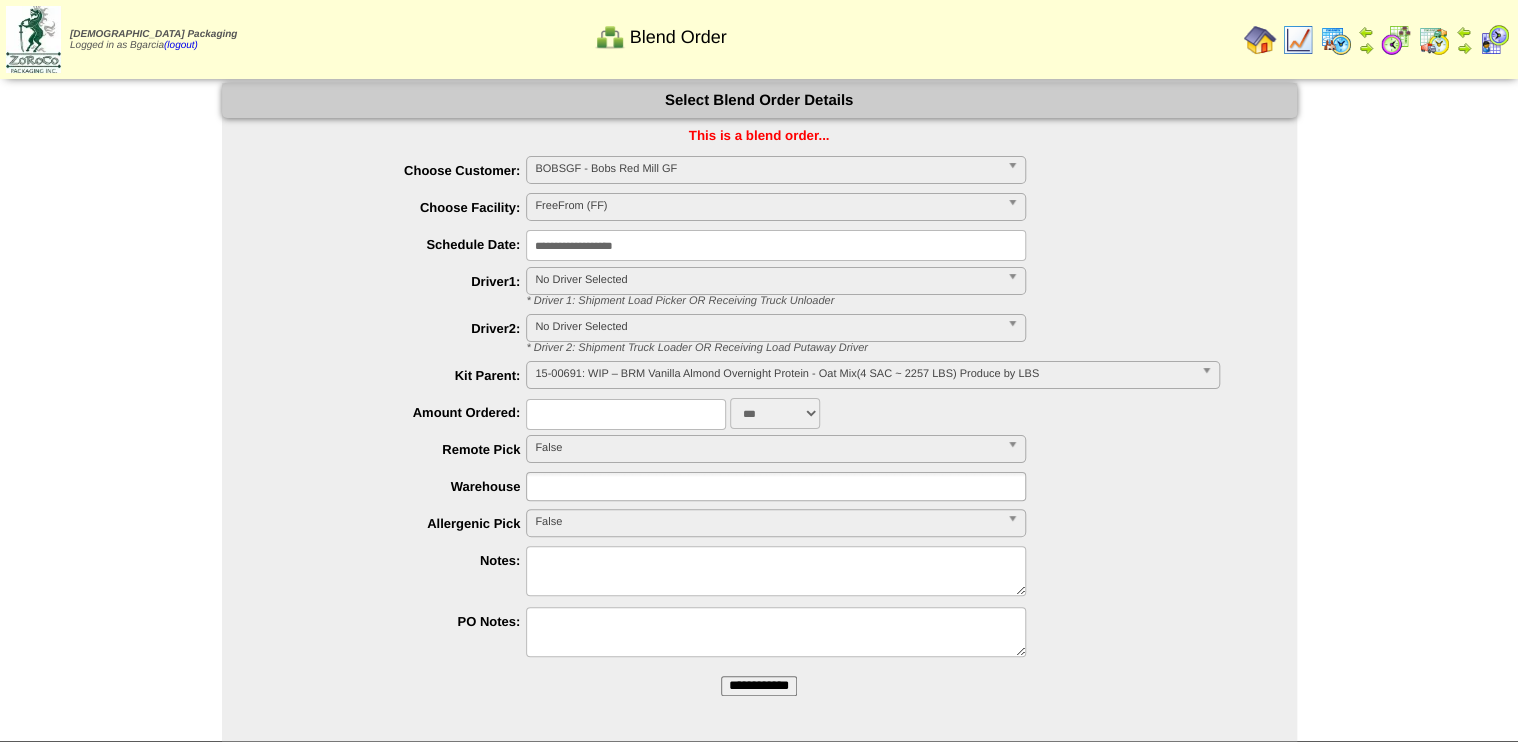 click at bounding box center (596, 486) 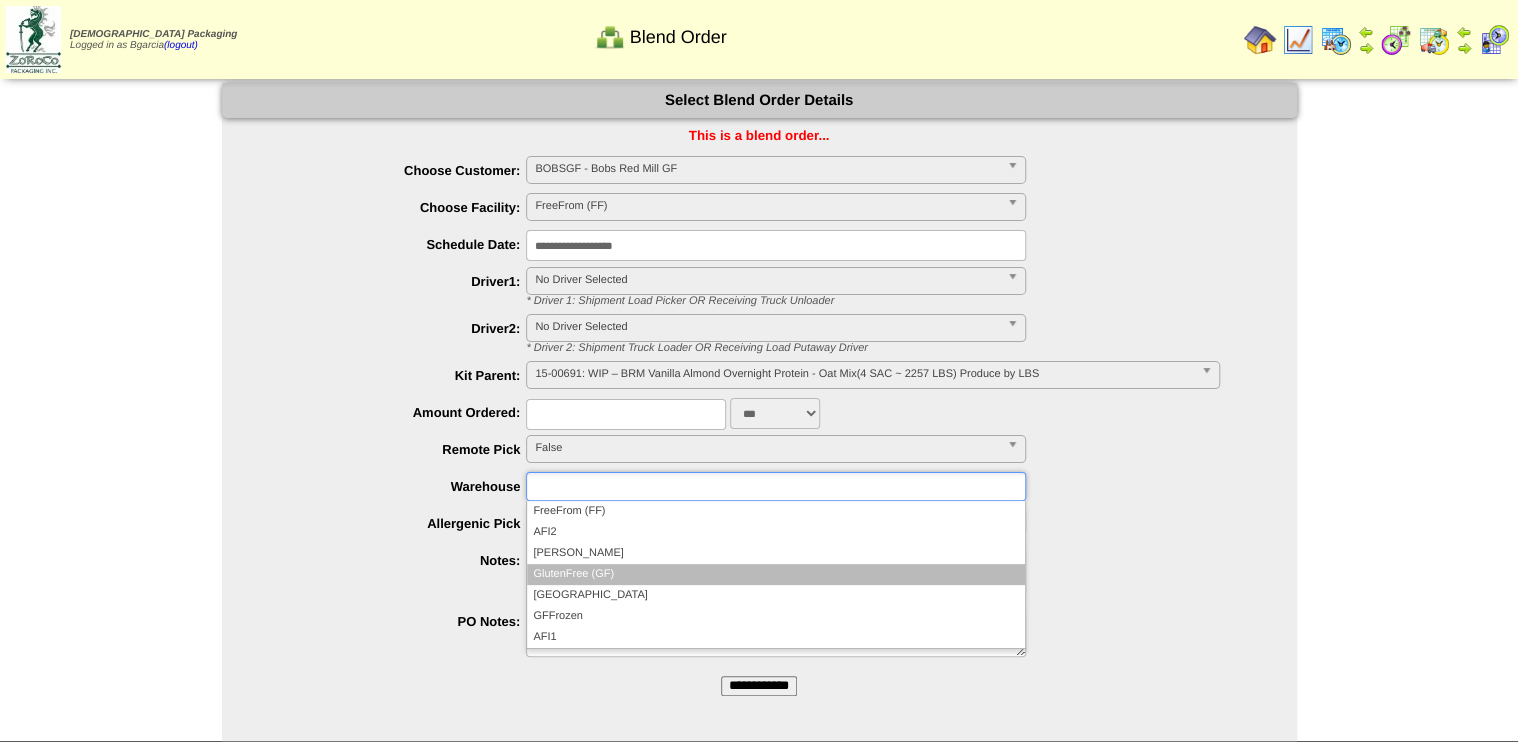 click on "GlutenFree (GF)" at bounding box center [776, 574] 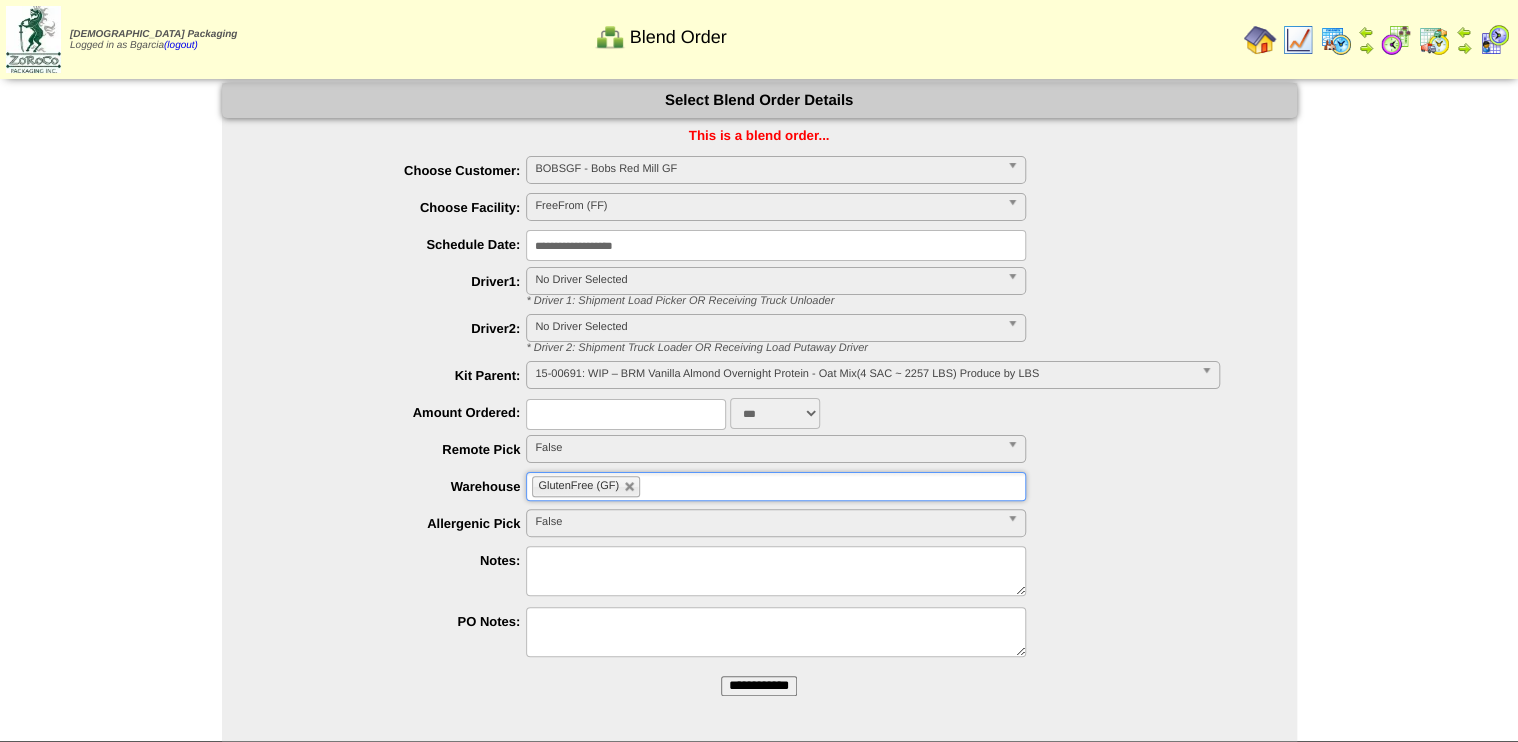 click on "FreeFrom (FF)" at bounding box center [767, 206] 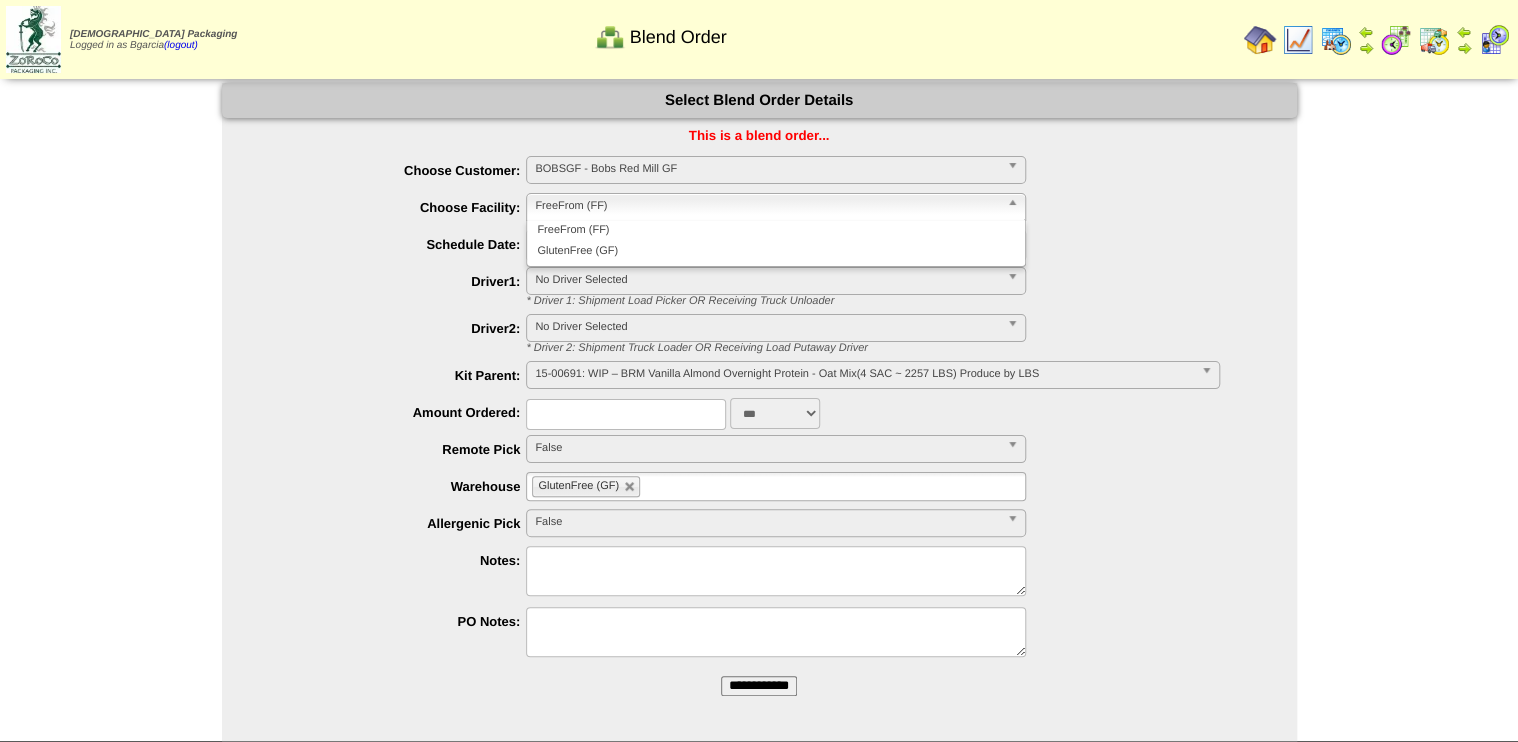 click on "GlutenFree (GF)" at bounding box center (776, 251) 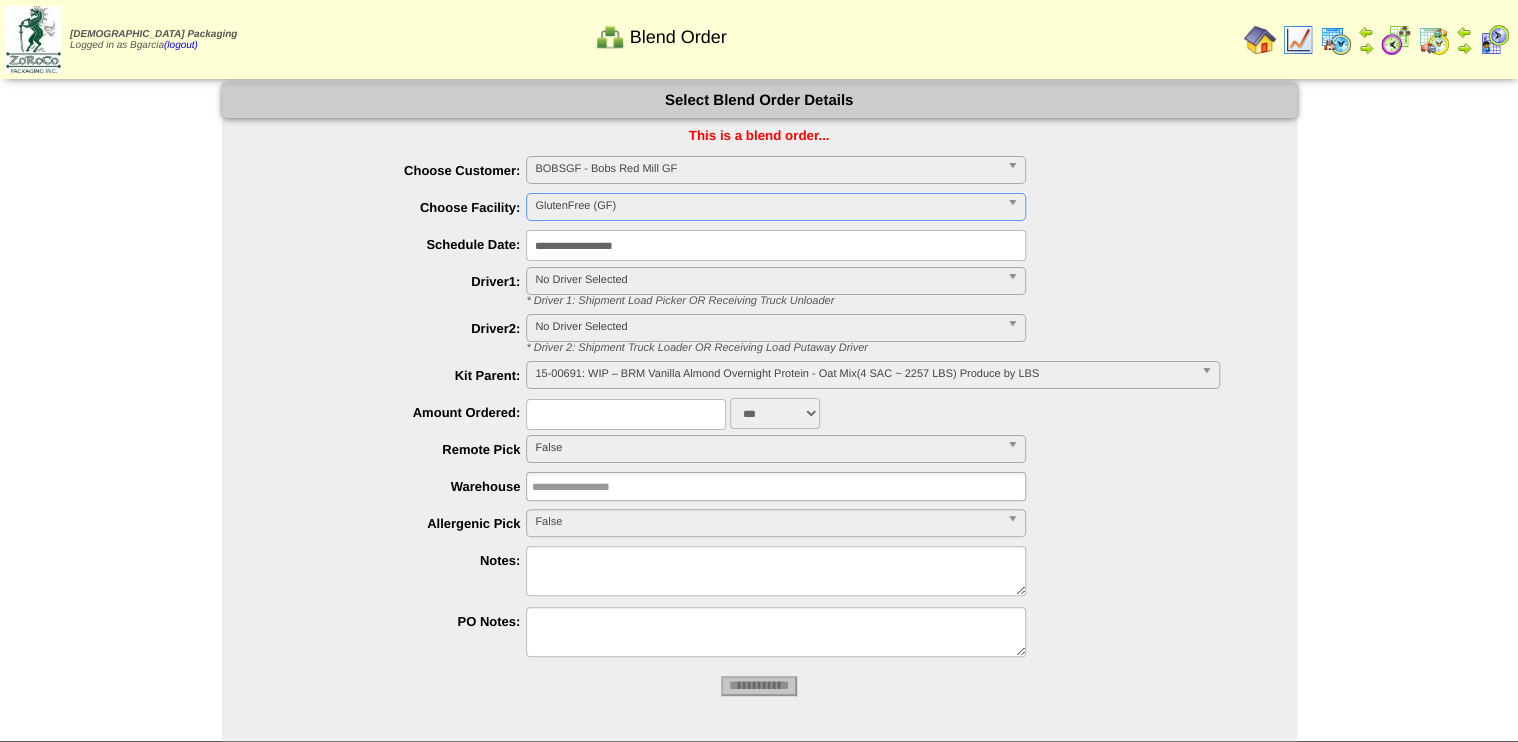 type 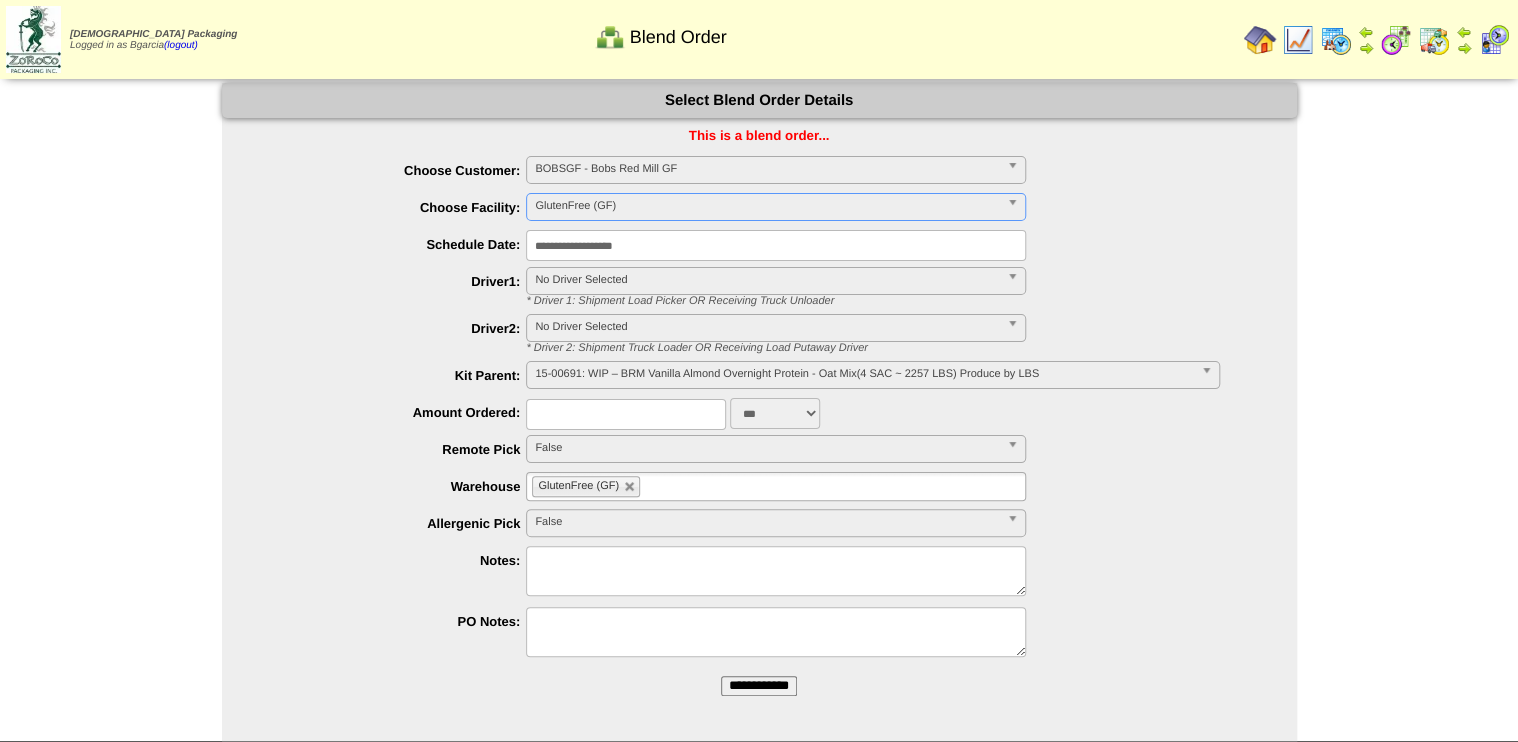click on "15-00691: WIP – BRM Vanilla Almond Overnight Protein - Oat Mix(4 SAC ~ 2257 LBS) Produce by LBS" at bounding box center [863, 374] 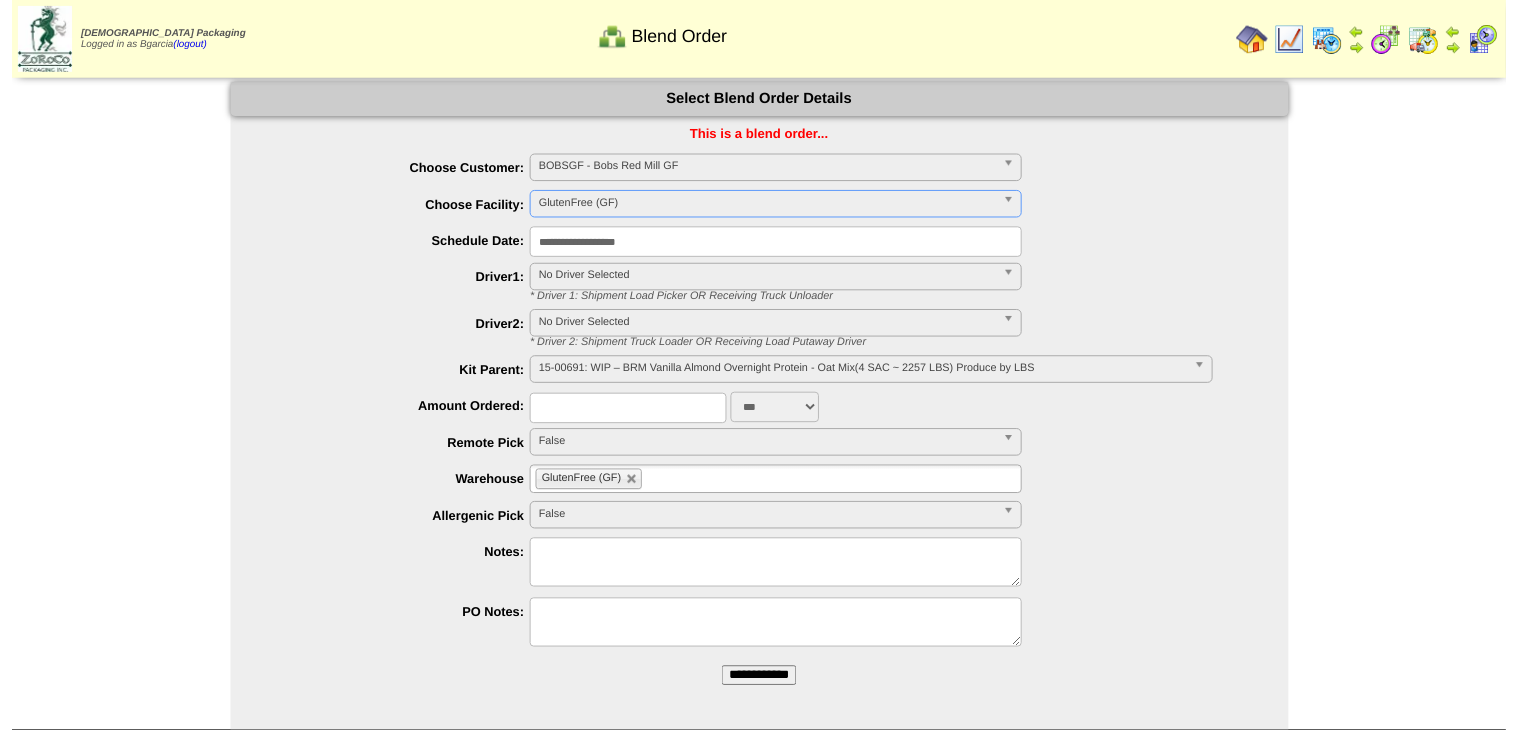 scroll, scrollTop: 0, scrollLeft: 0, axis: both 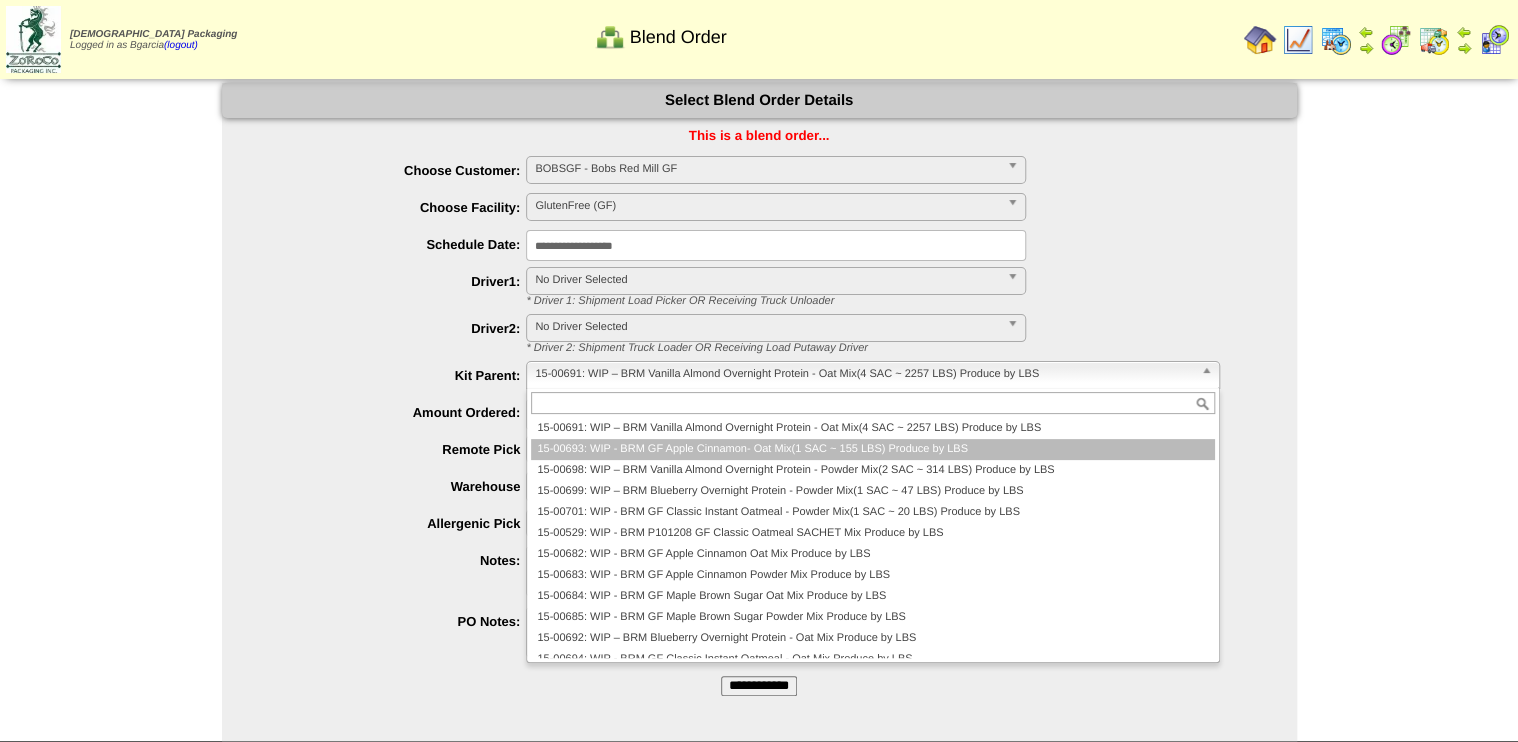 click on "15-00693: WIP - BRM GF Apple Cinnamon- Oat Mix(1 SAC ~ 155 LBS) Produce by LBS" at bounding box center [872, 449] 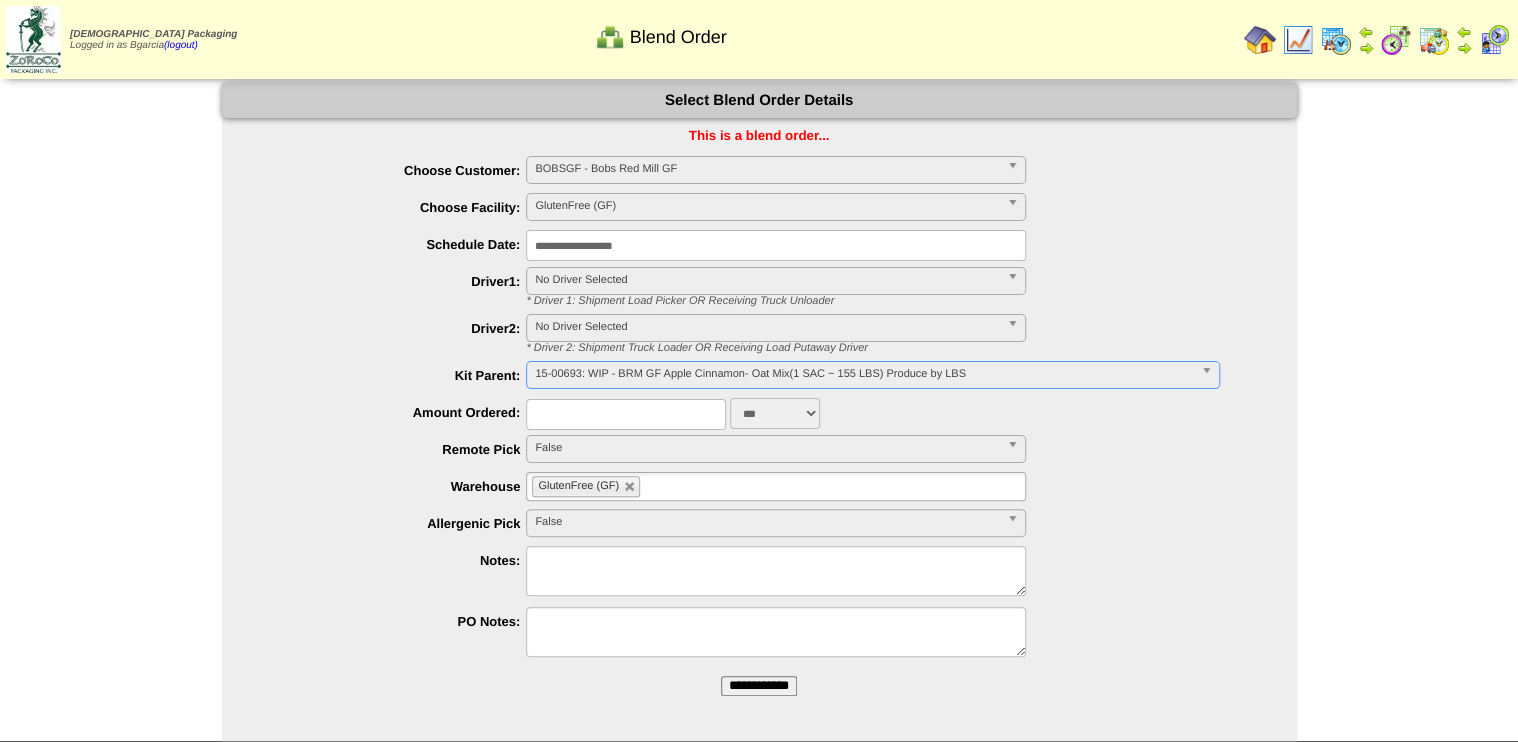 click at bounding box center [626, 414] 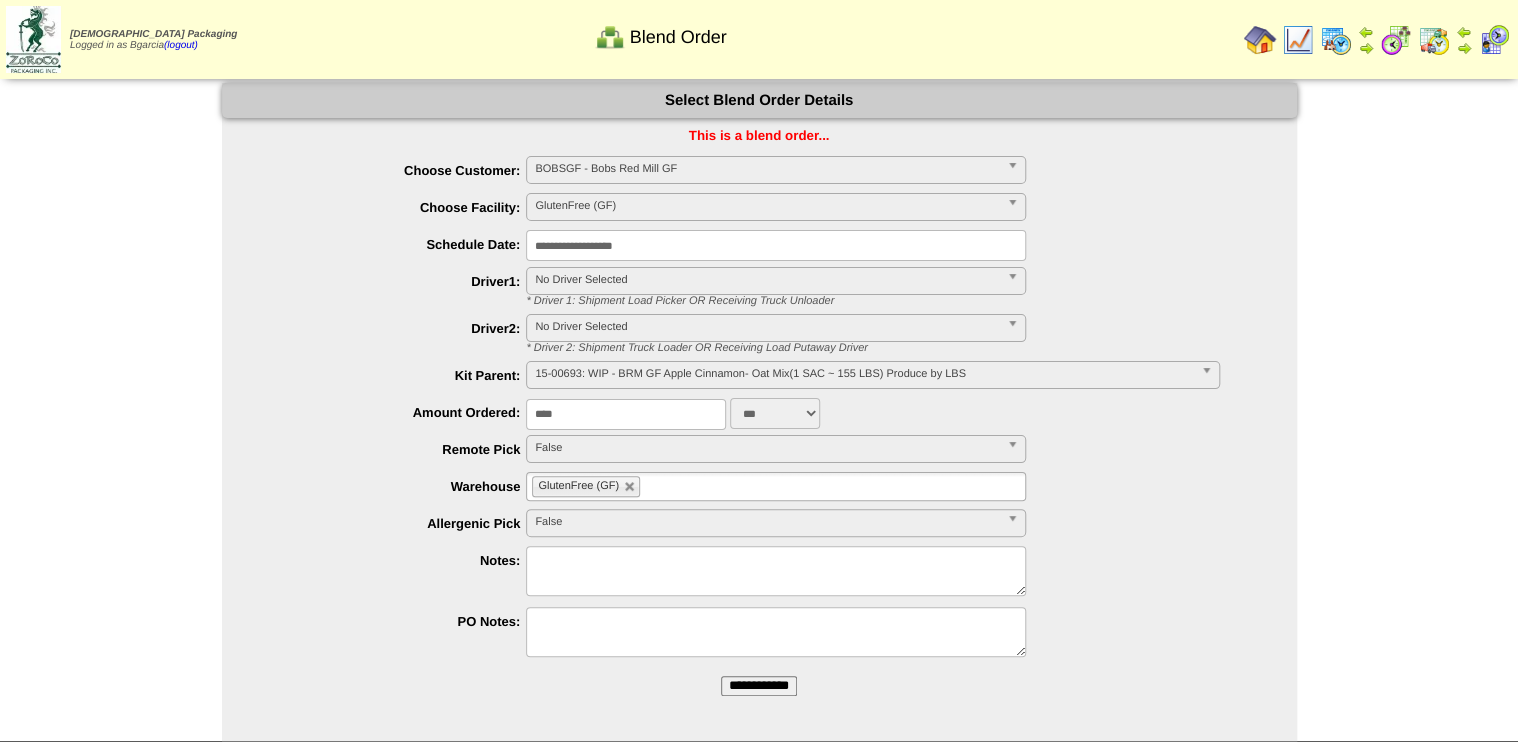 type on "****" 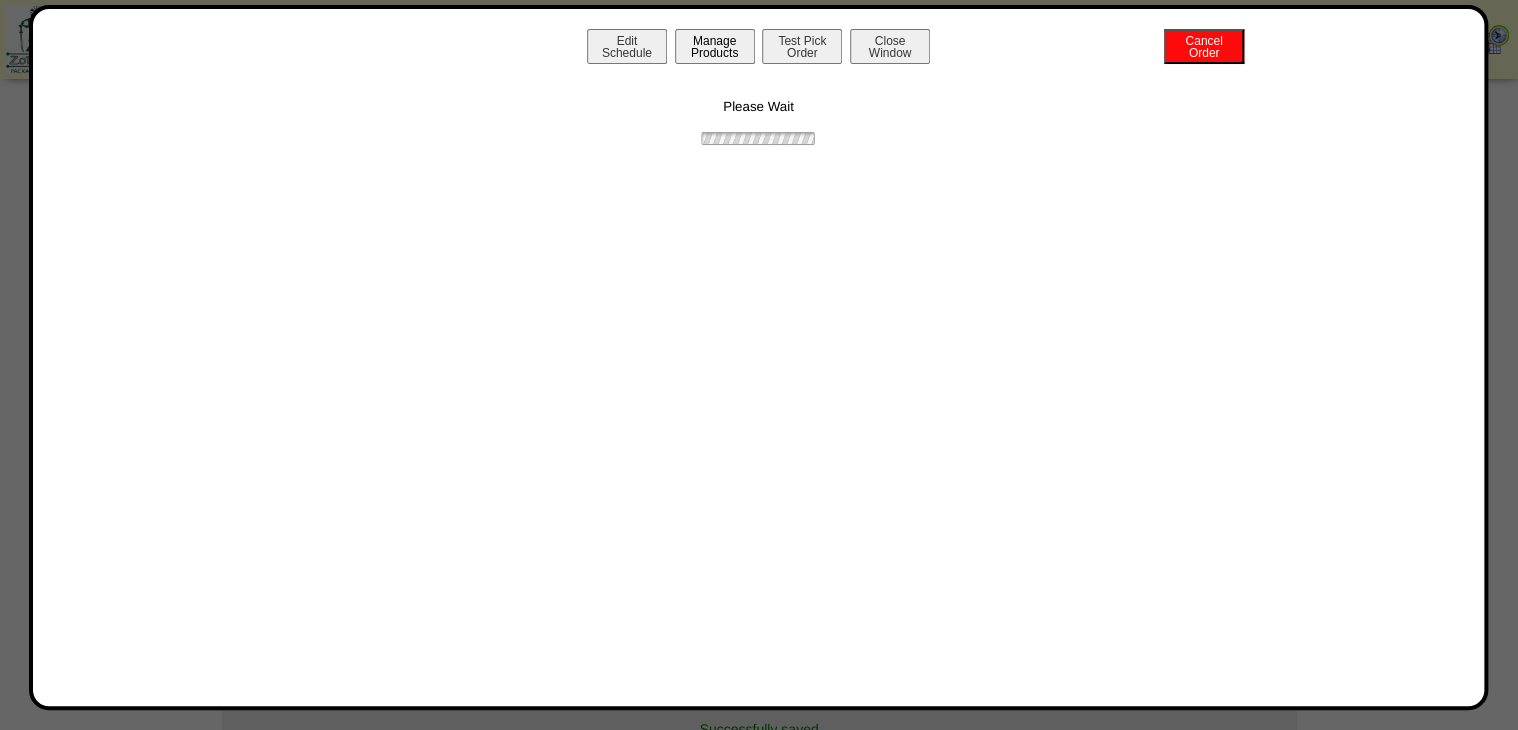 click on "Manage Products" at bounding box center [715, 46] 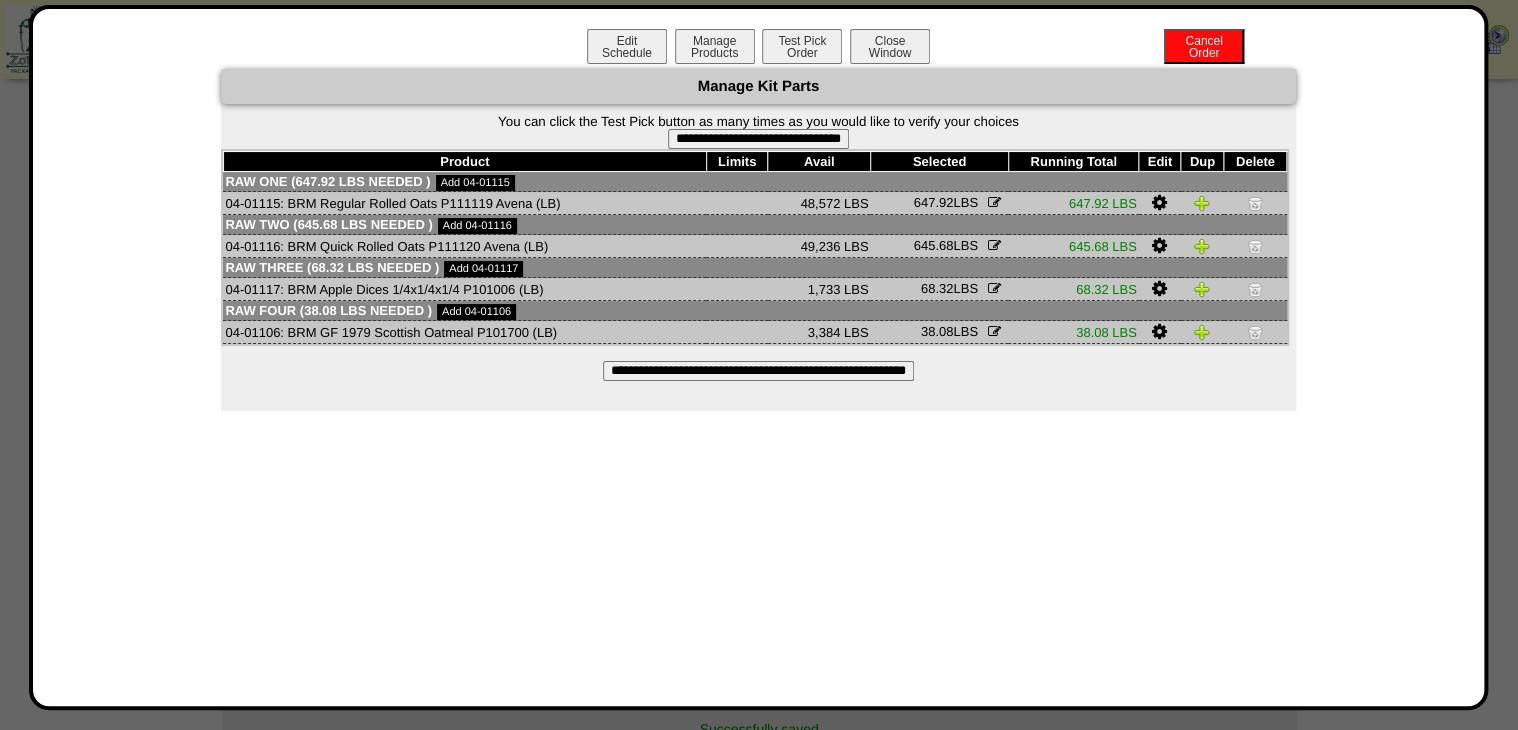 click on "**********" at bounding box center (758, 139) 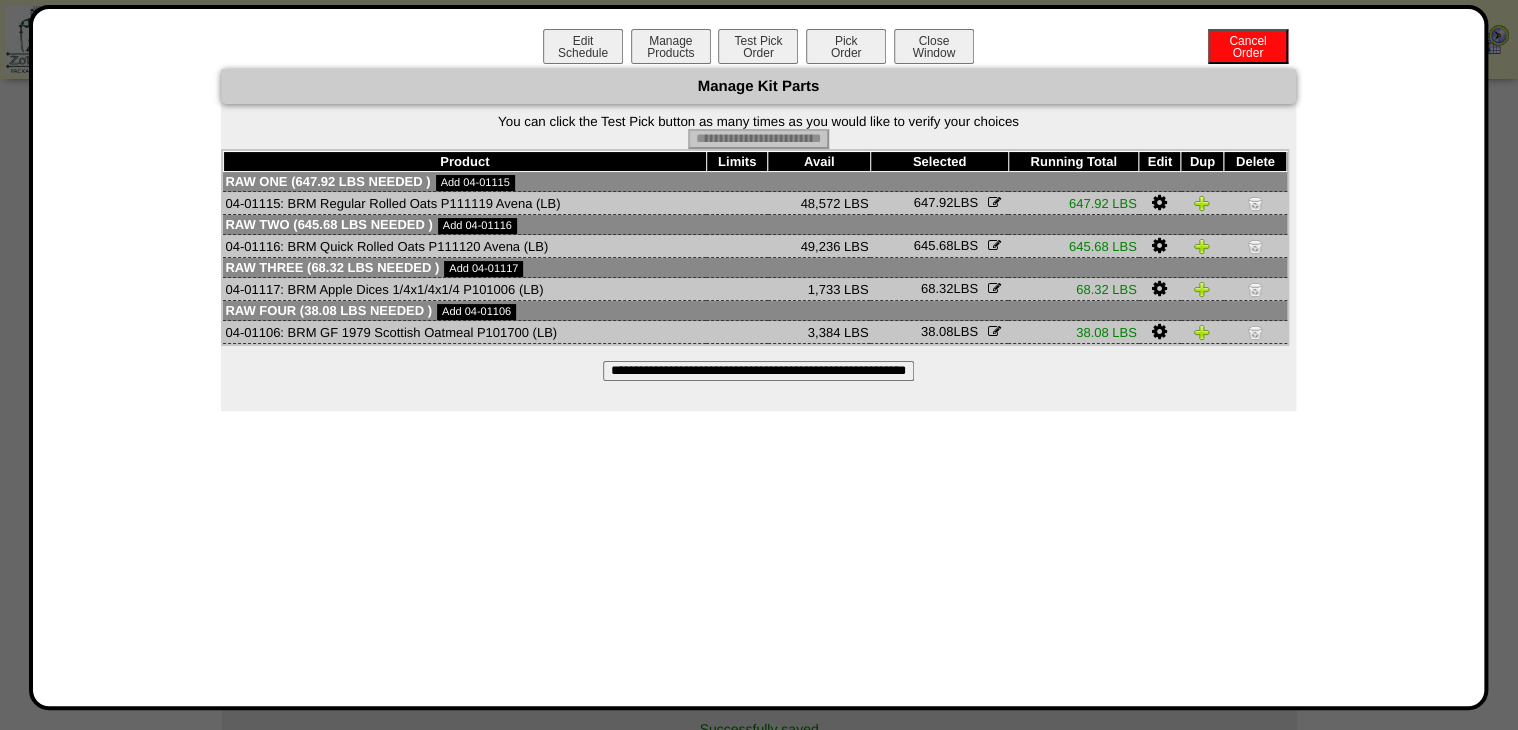 click on "Pick Order" at bounding box center [846, 46] 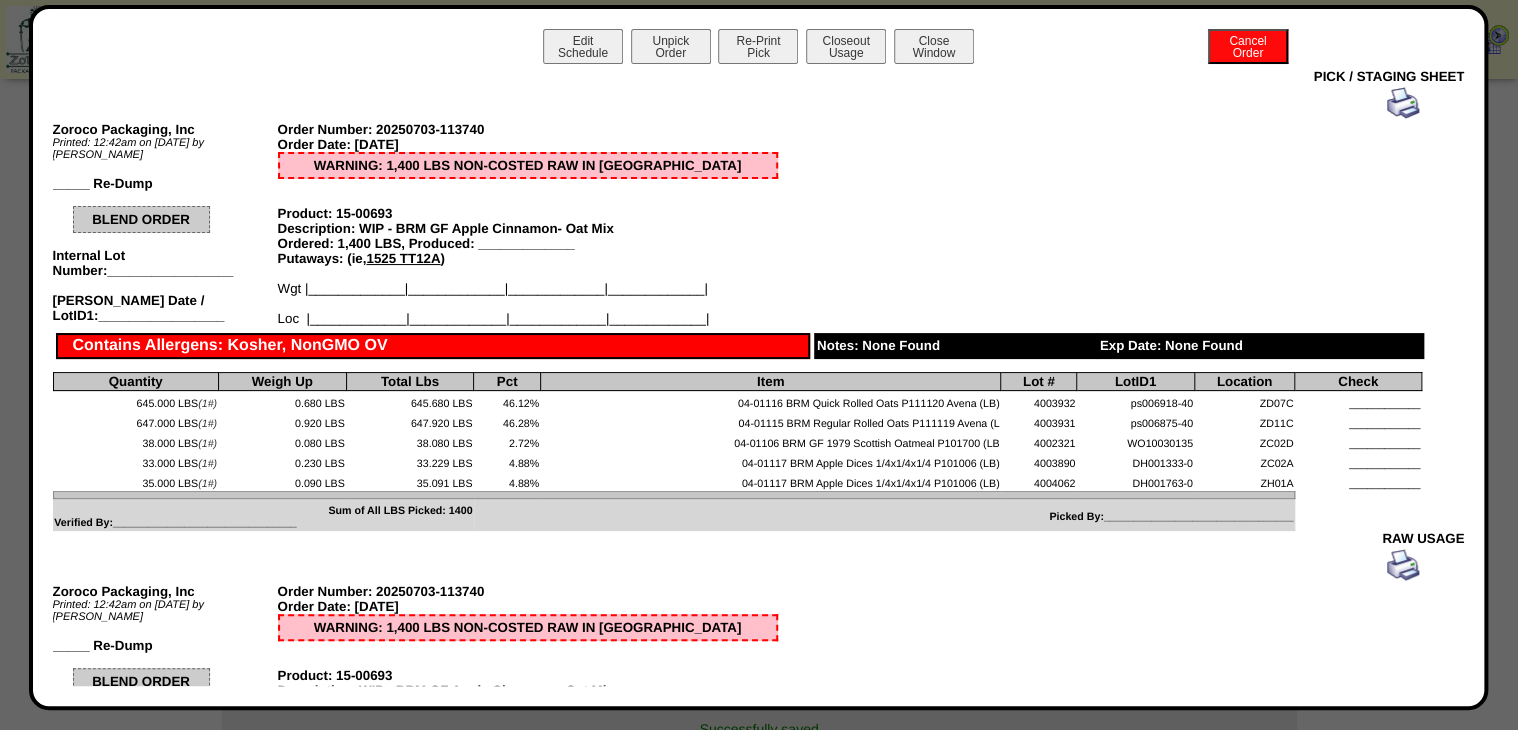 click at bounding box center [1403, 103] 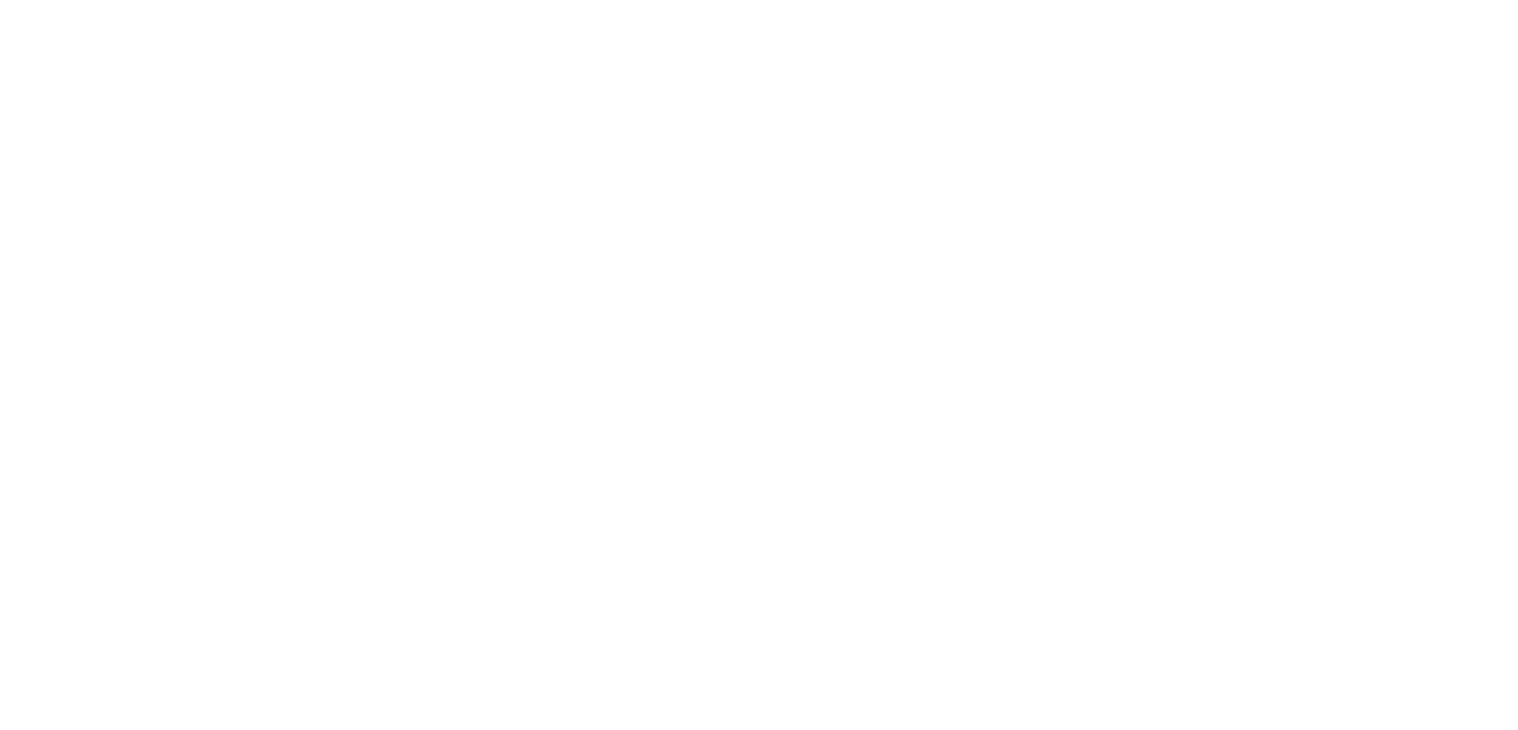 scroll, scrollTop: 0, scrollLeft: 0, axis: both 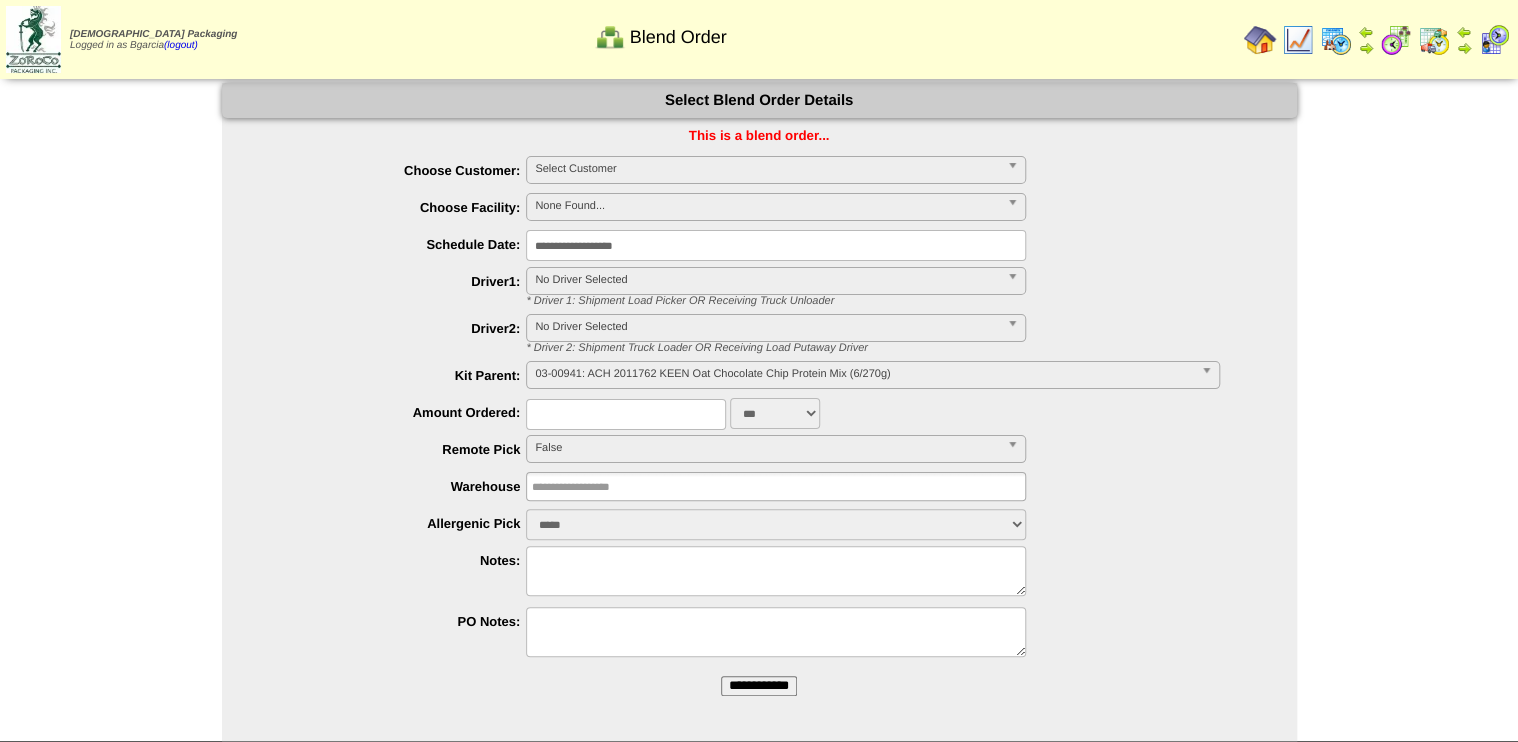 click on "**********" at bounding box center [759, 686] 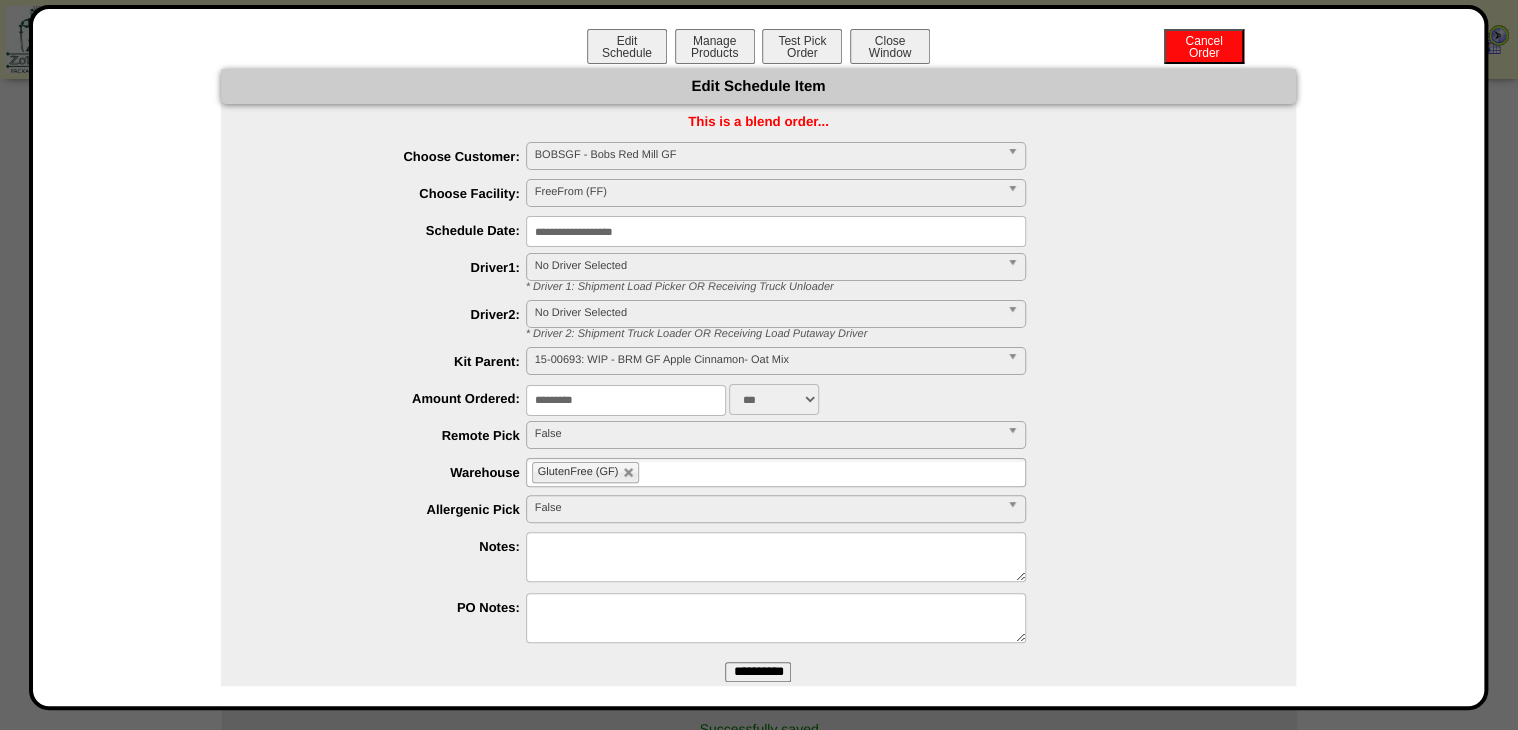 click on "FreeFrom (FF)" at bounding box center [767, 192] 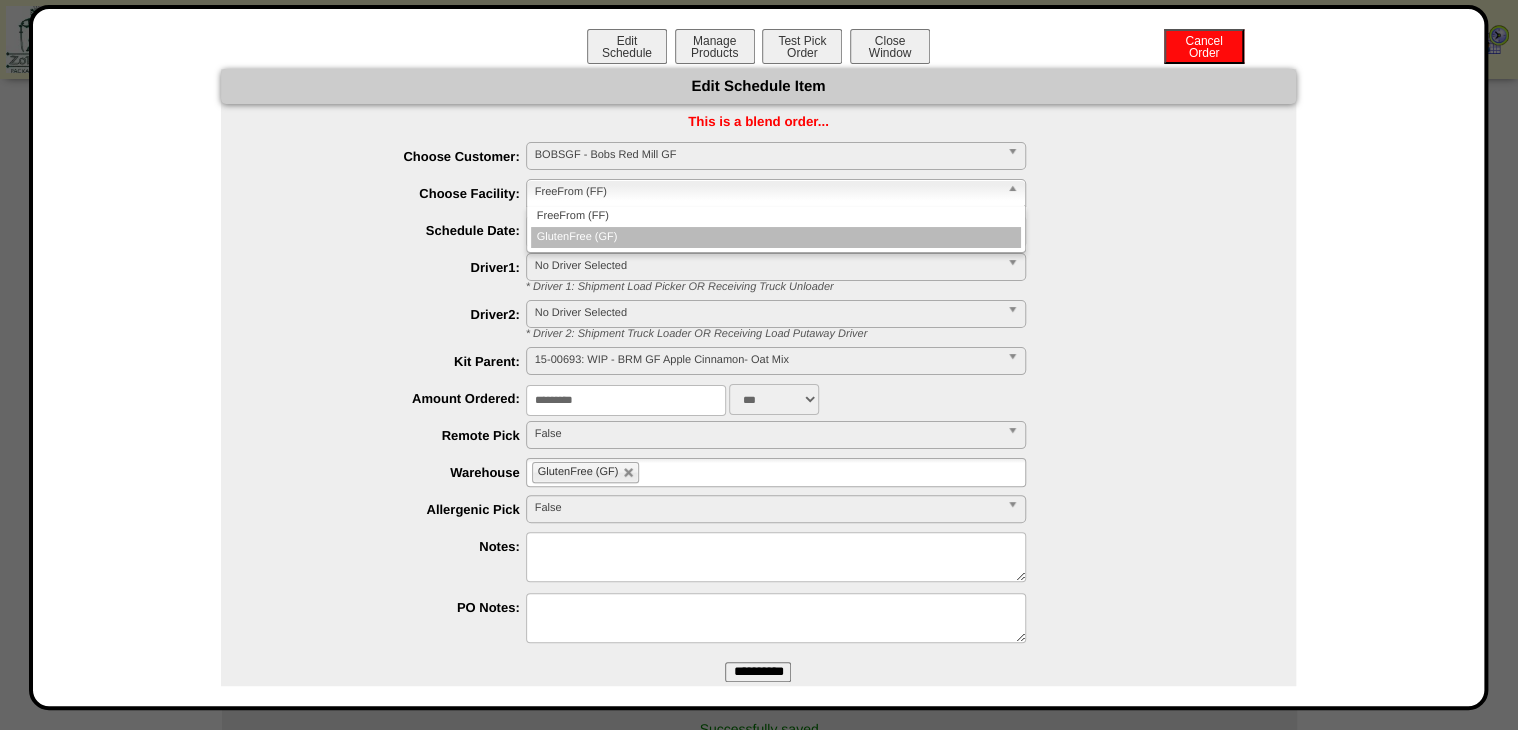 click on "GlutenFree (GF)" at bounding box center (776, 237) 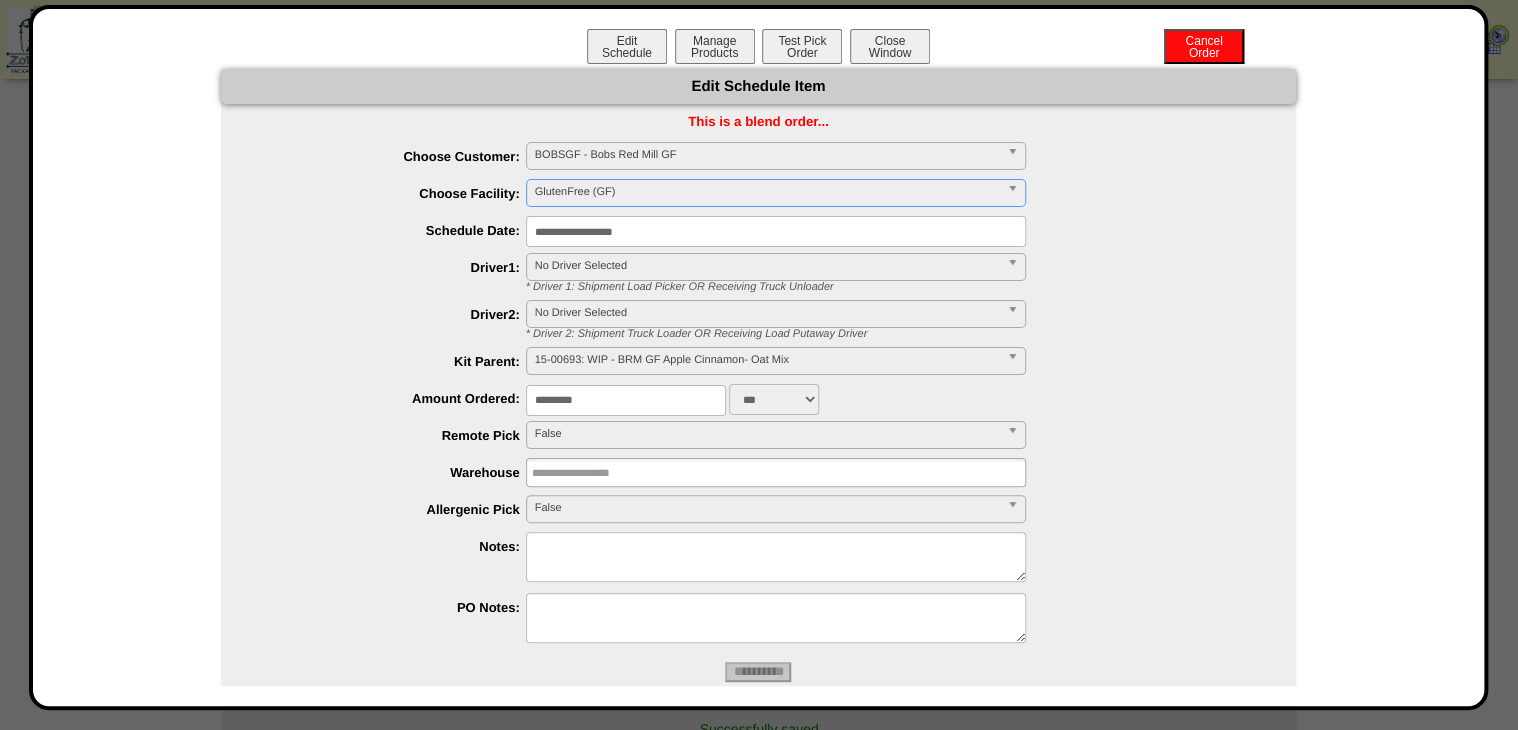 type 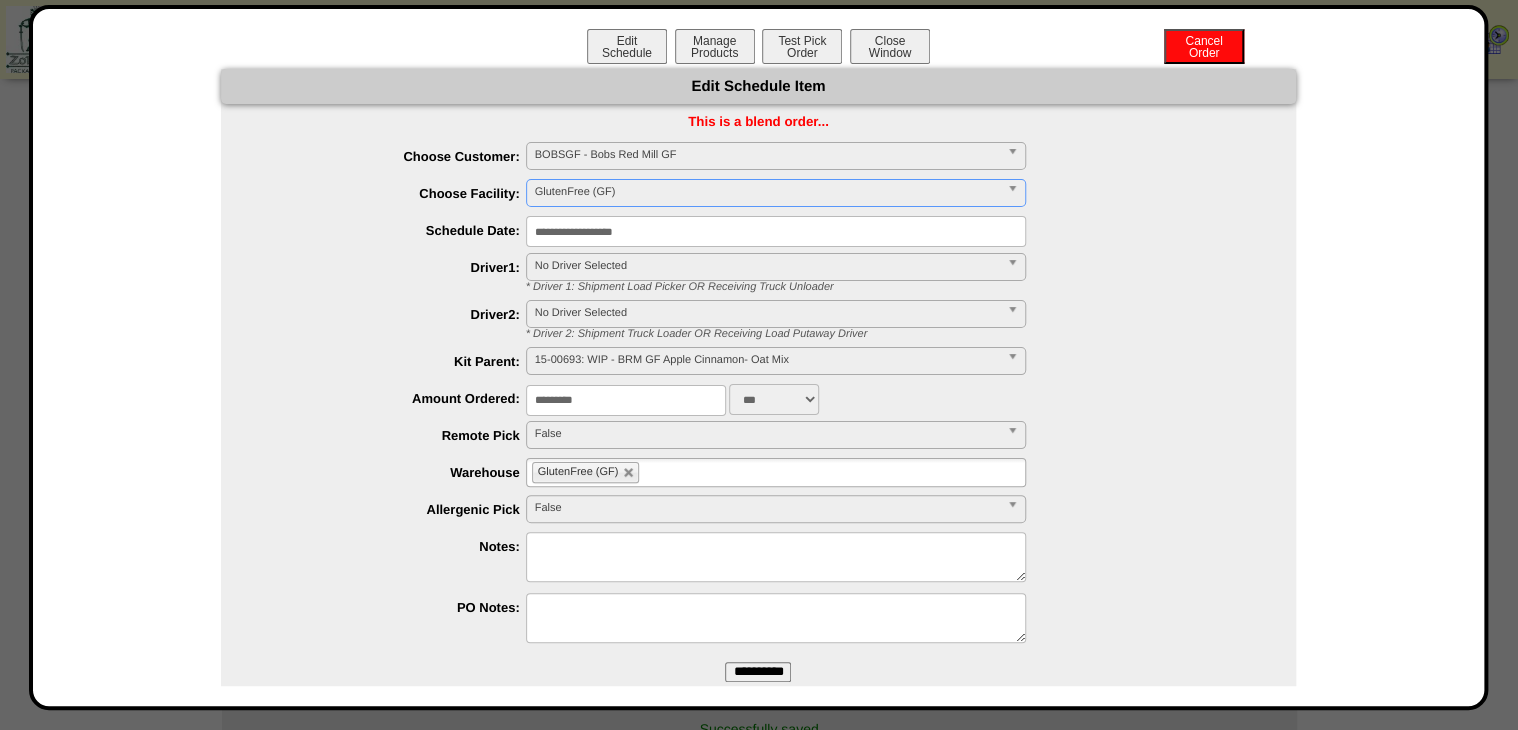 drag, startPoint x: 741, startPoint y: 674, endPoint x: 742, endPoint y: 663, distance: 11.045361 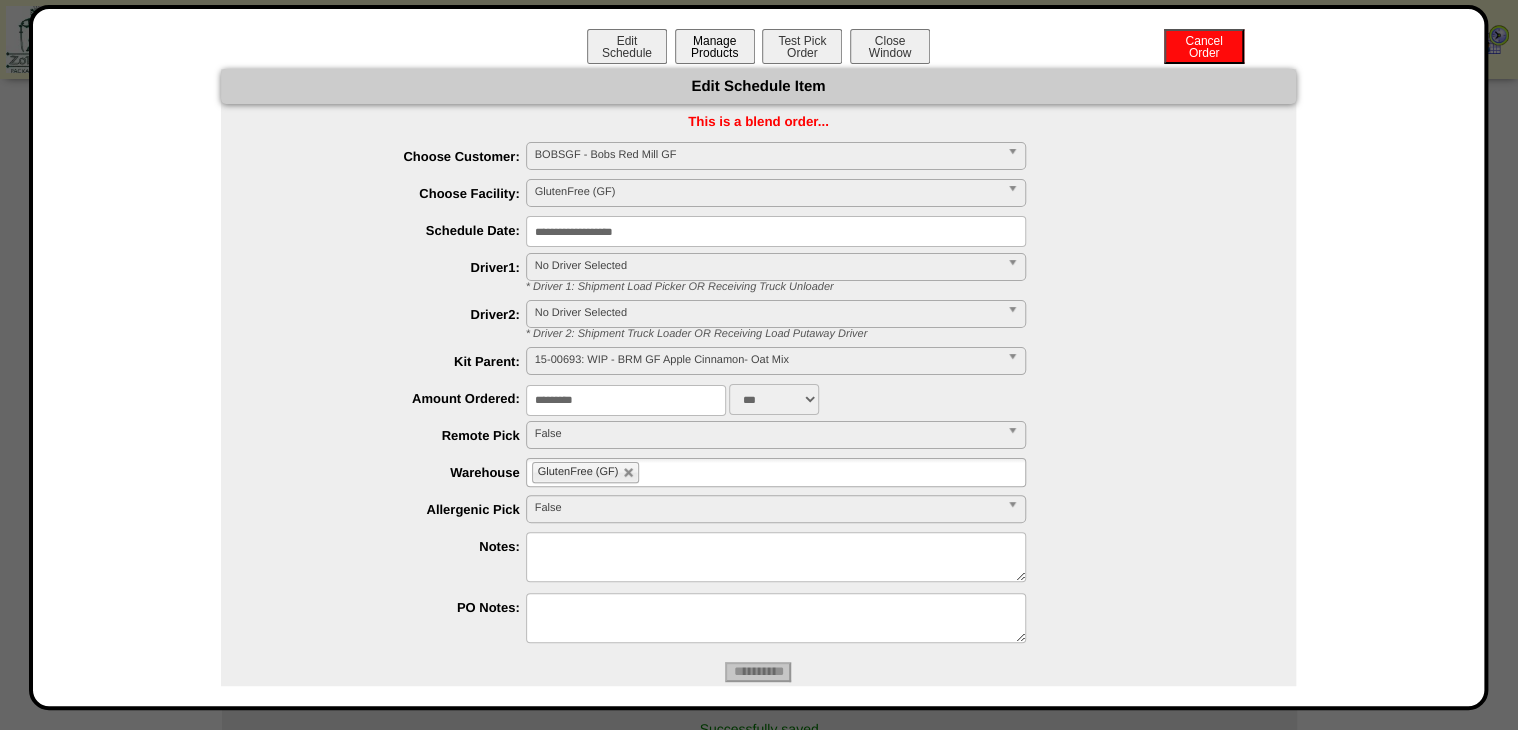 click on "Manage Products" at bounding box center [715, 46] 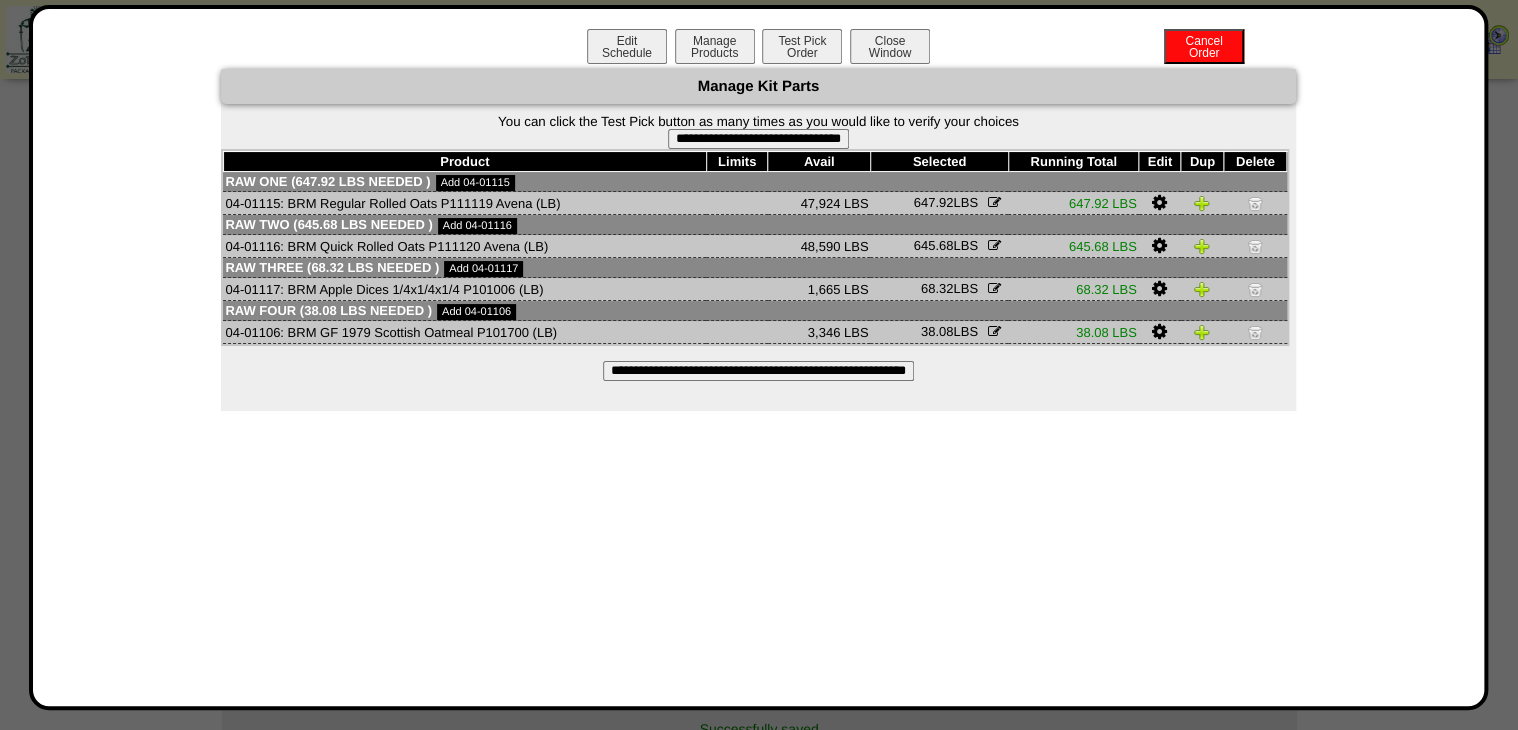 click on "**********" at bounding box center (758, 139) 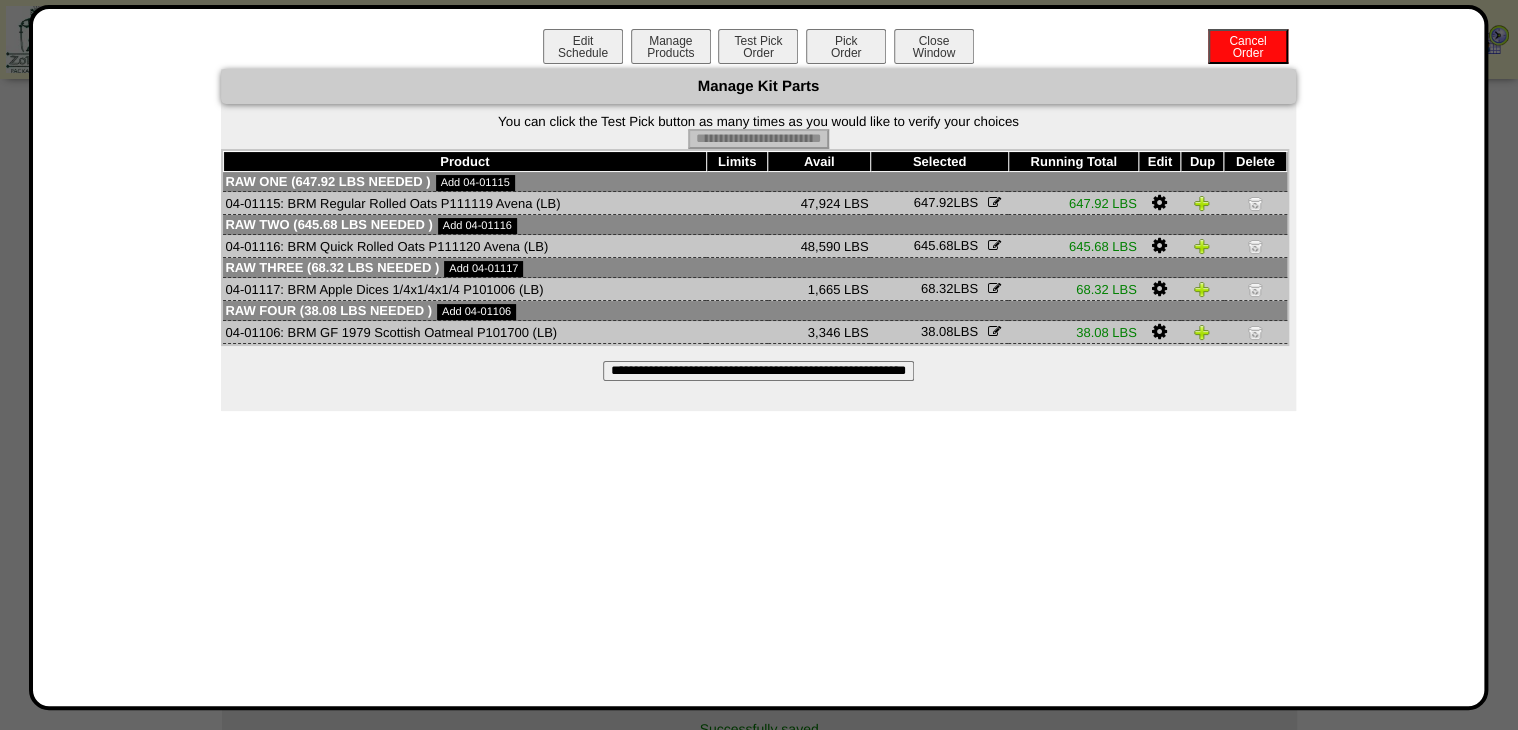 click on "Pick Order" at bounding box center [846, 46] 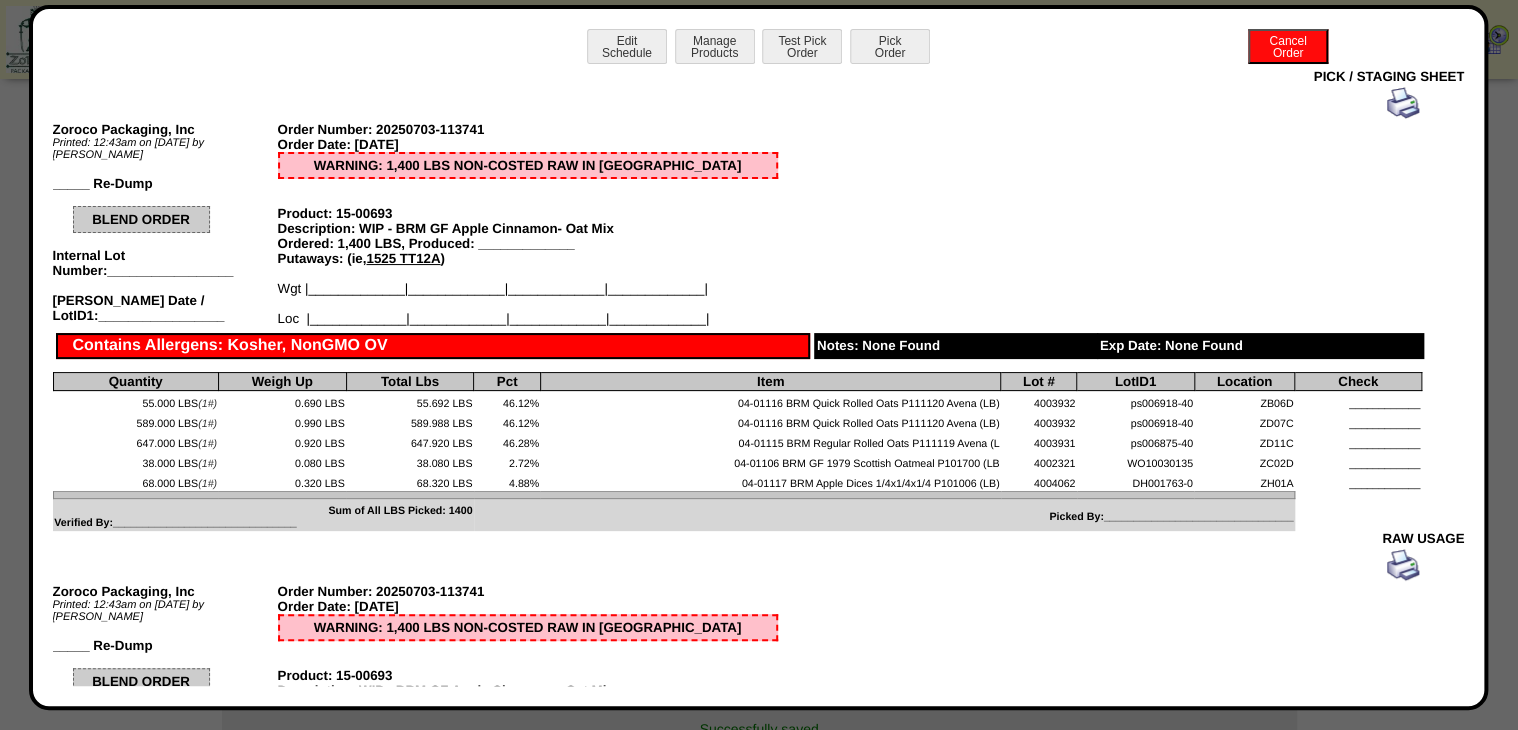 click at bounding box center (1403, 103) 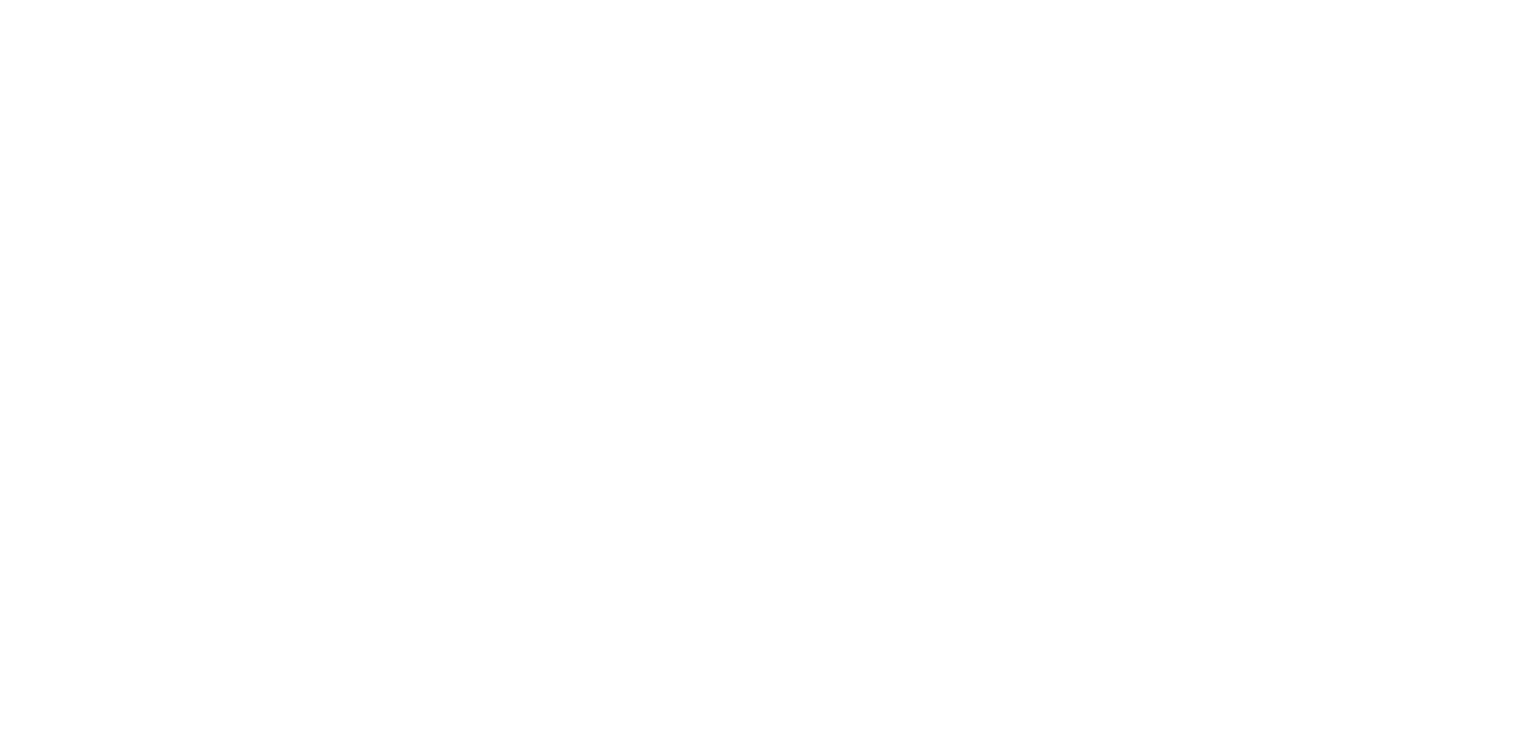 scroll, scrollTop: 0, scrollLeft: 0, axis: both 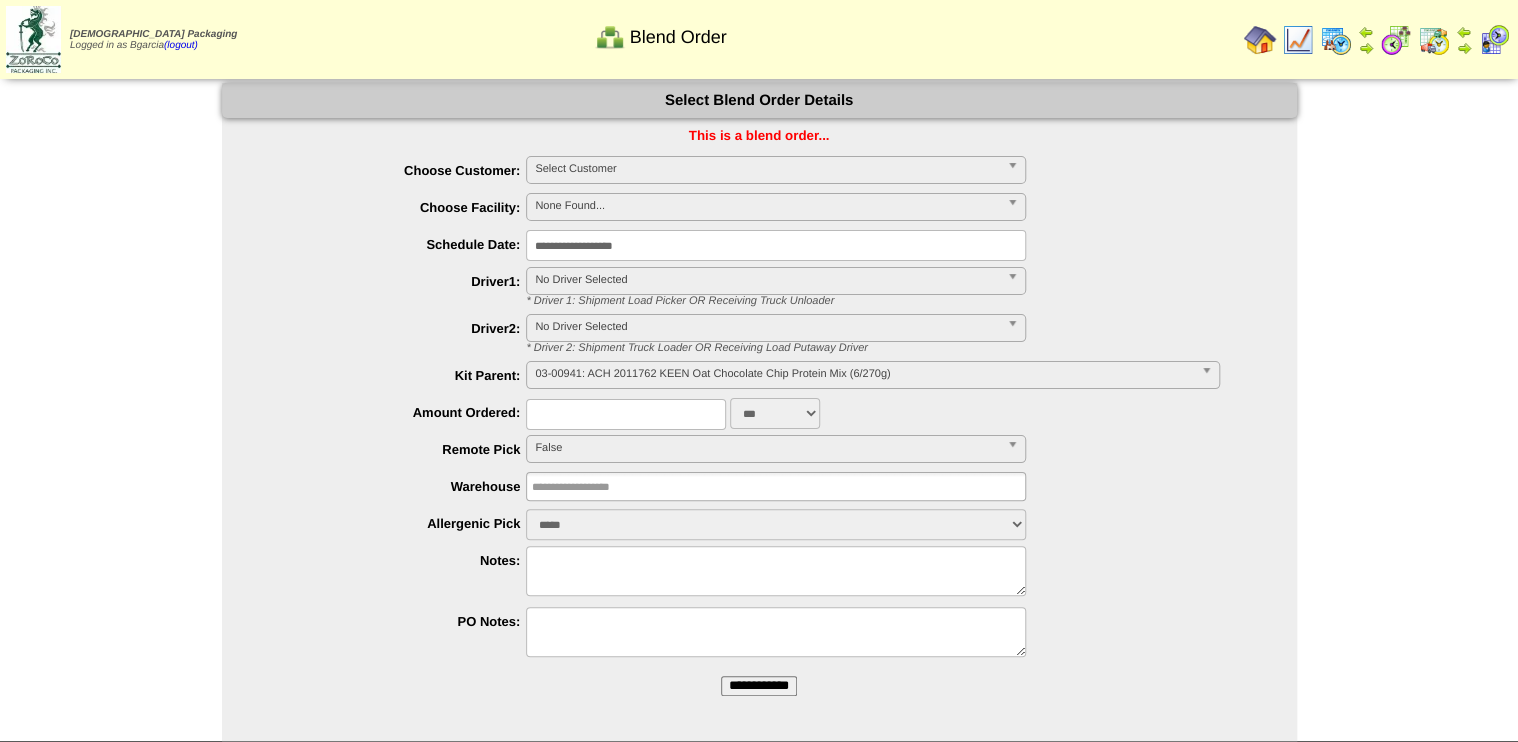 click on "**********" at bounding box center (759, 686) 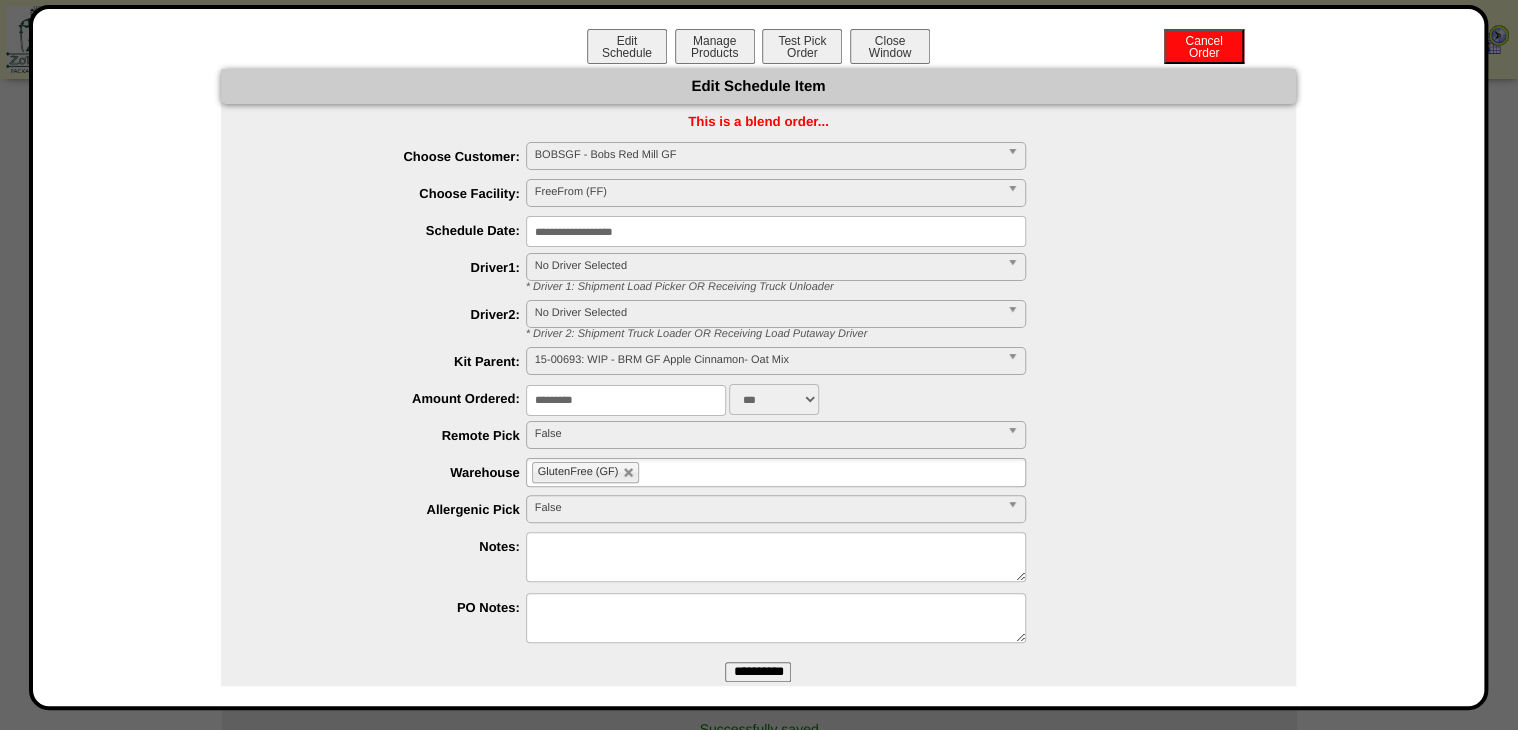 click on "FreeFrom (FF)" at bounding box center [767, 192] 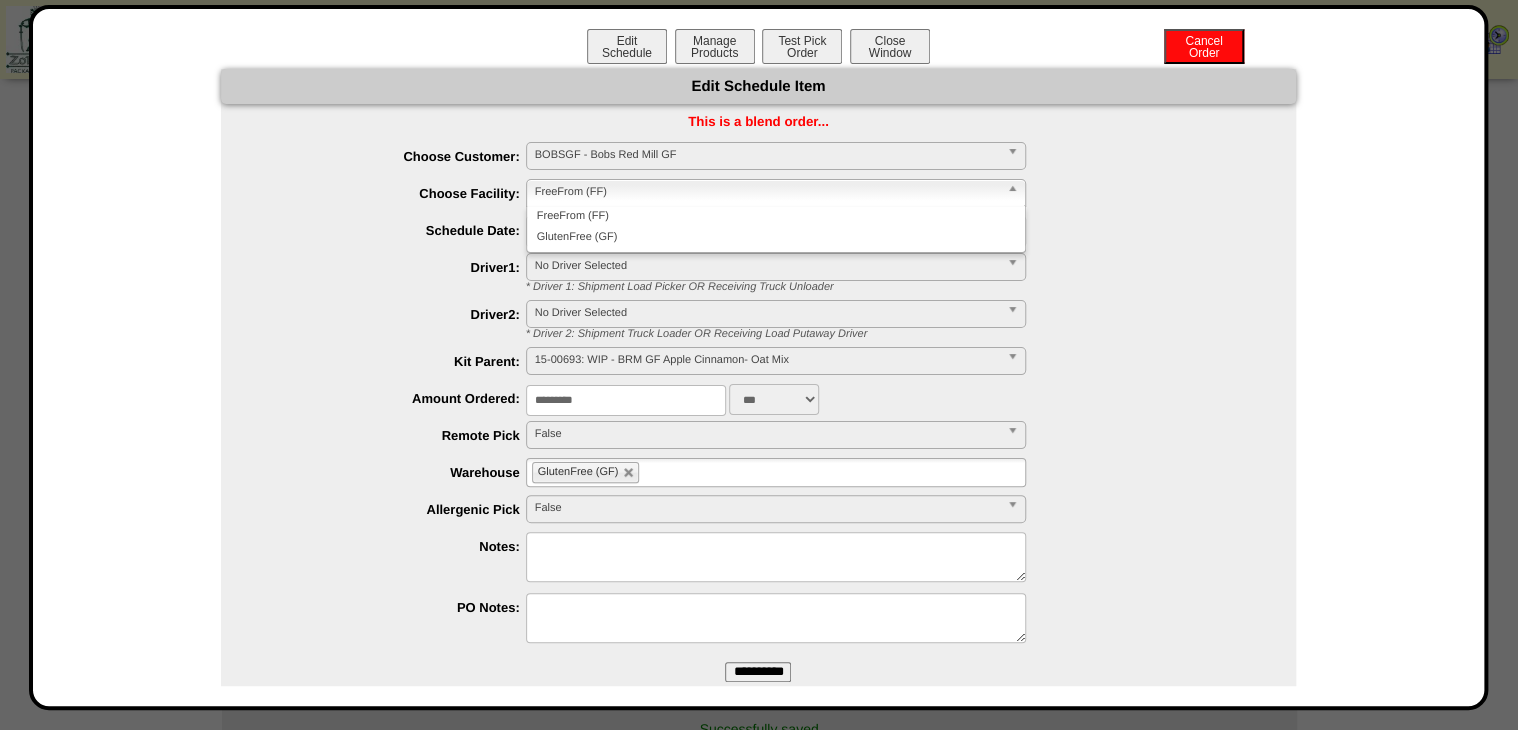 click on "GlutenFree (GF)" at bounding box center [776, 237] 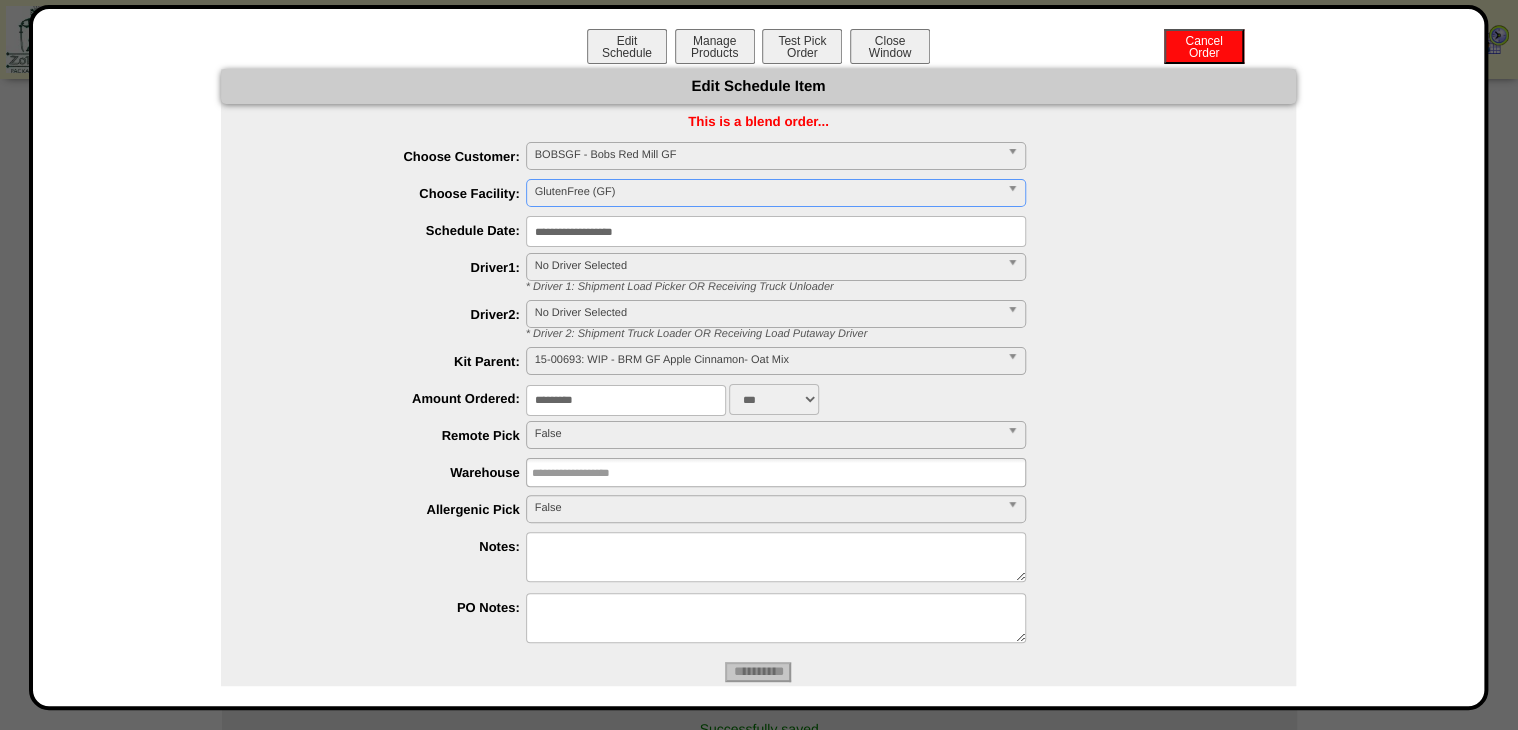 type 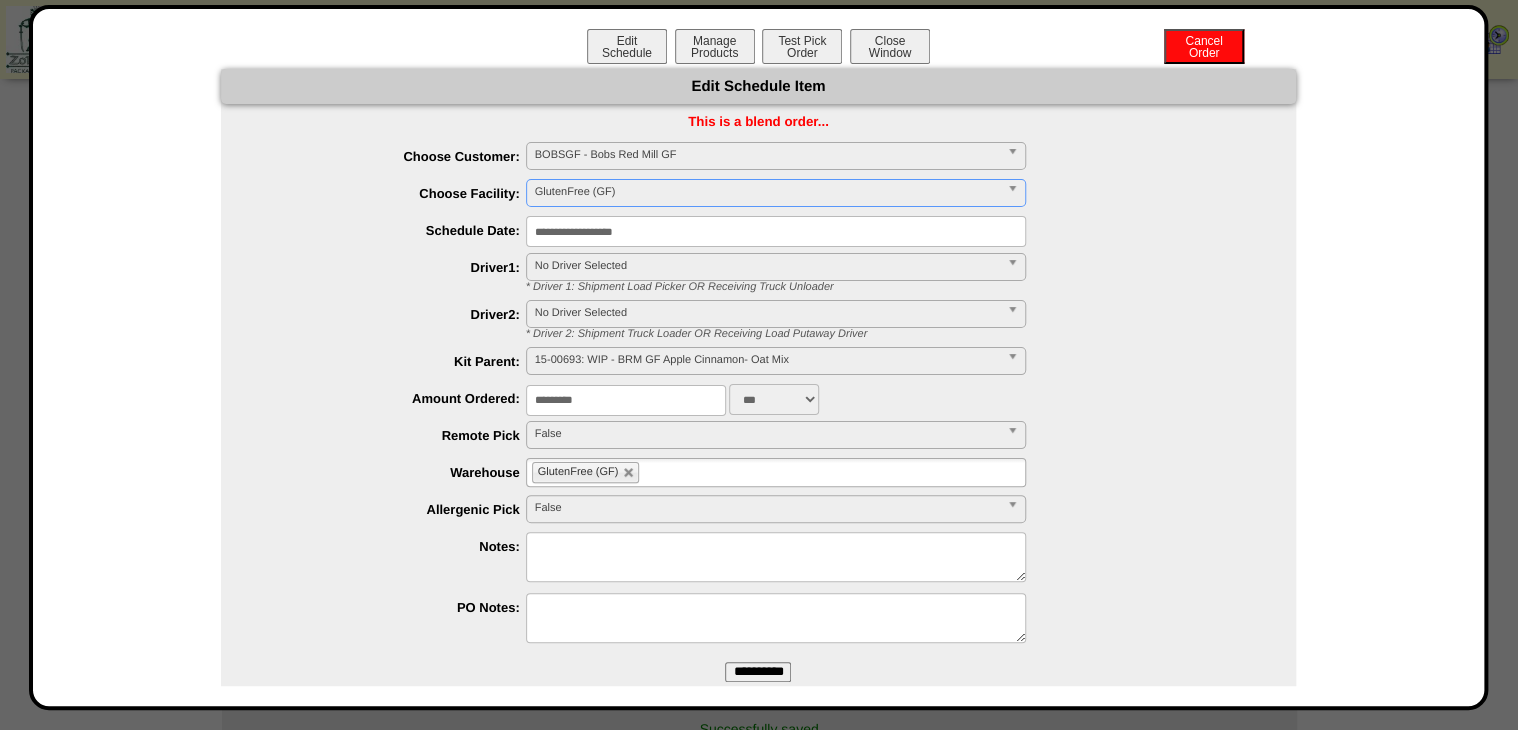 click on "**********" at bounding box center [758, 672] 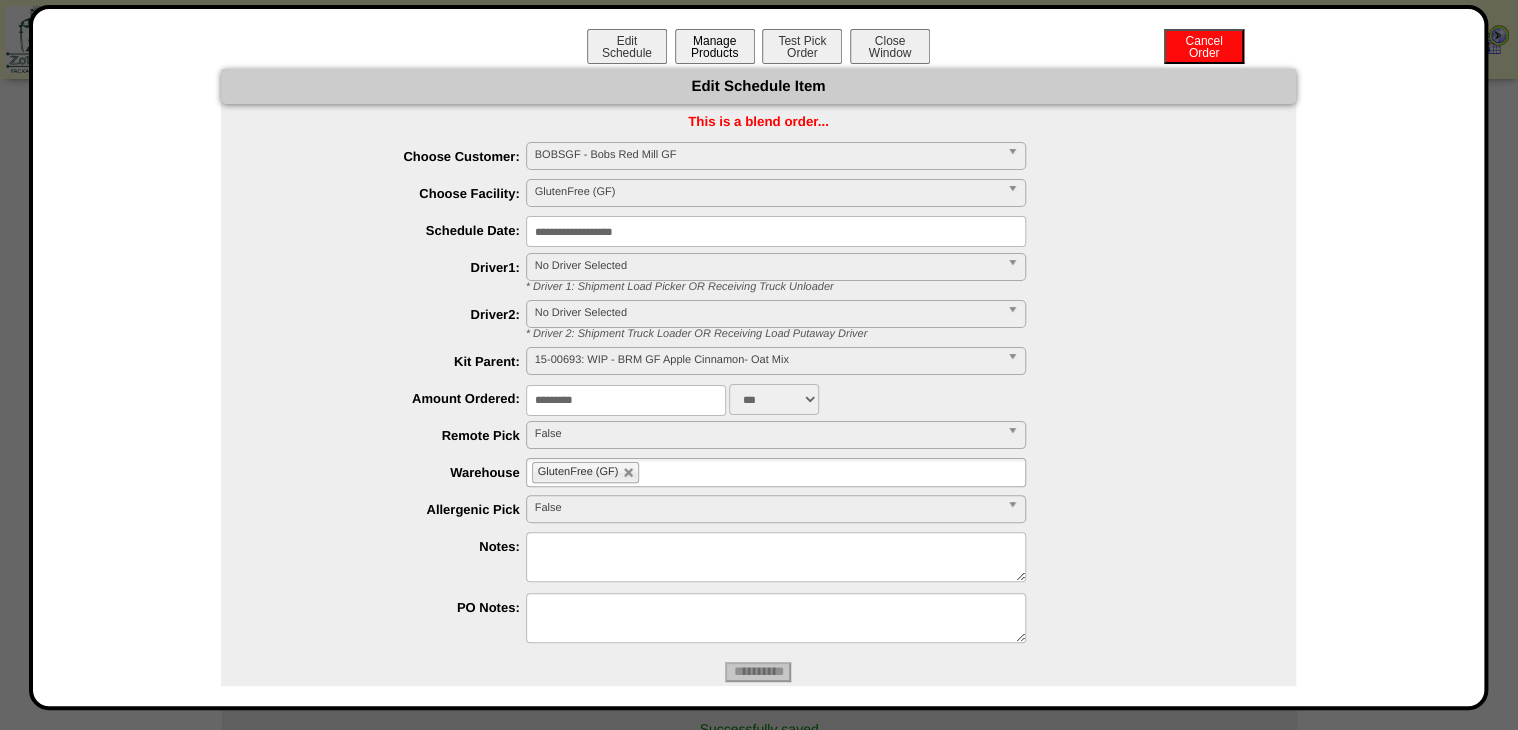 click on "Manage Products" at bounding box center [715, 46] 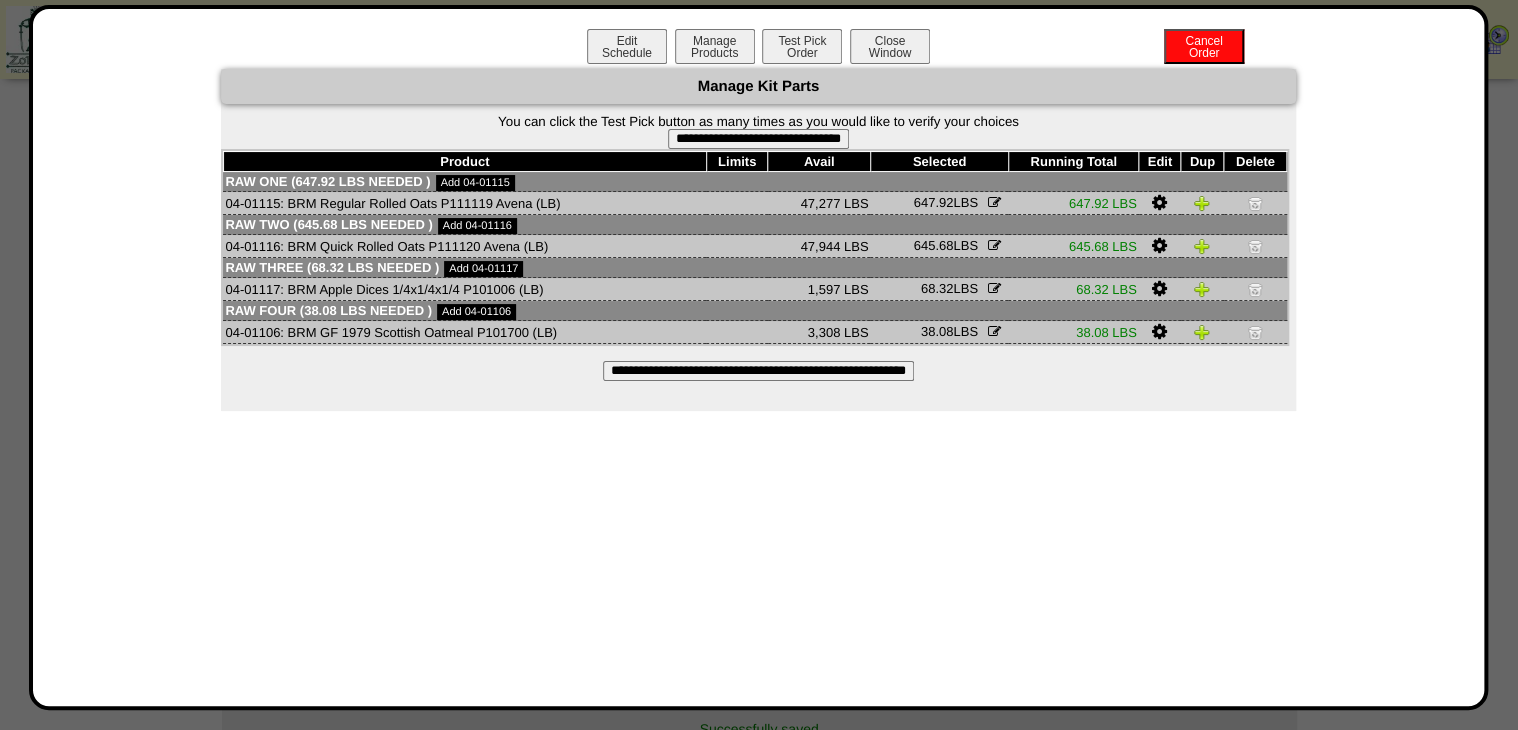 click on "**********" at bounding box center (758, 139) 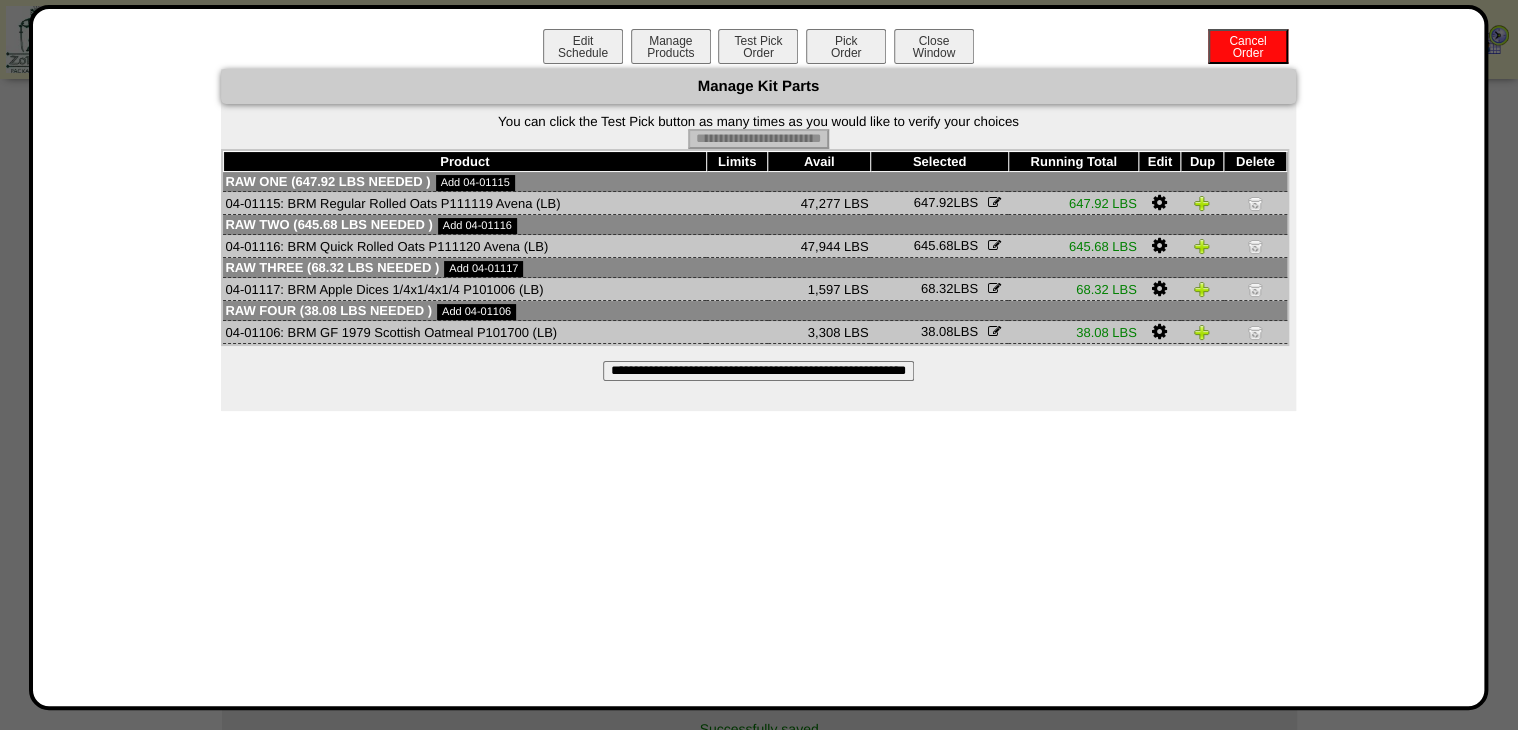 click on "Pick Order" at bounding box center (846, 46) 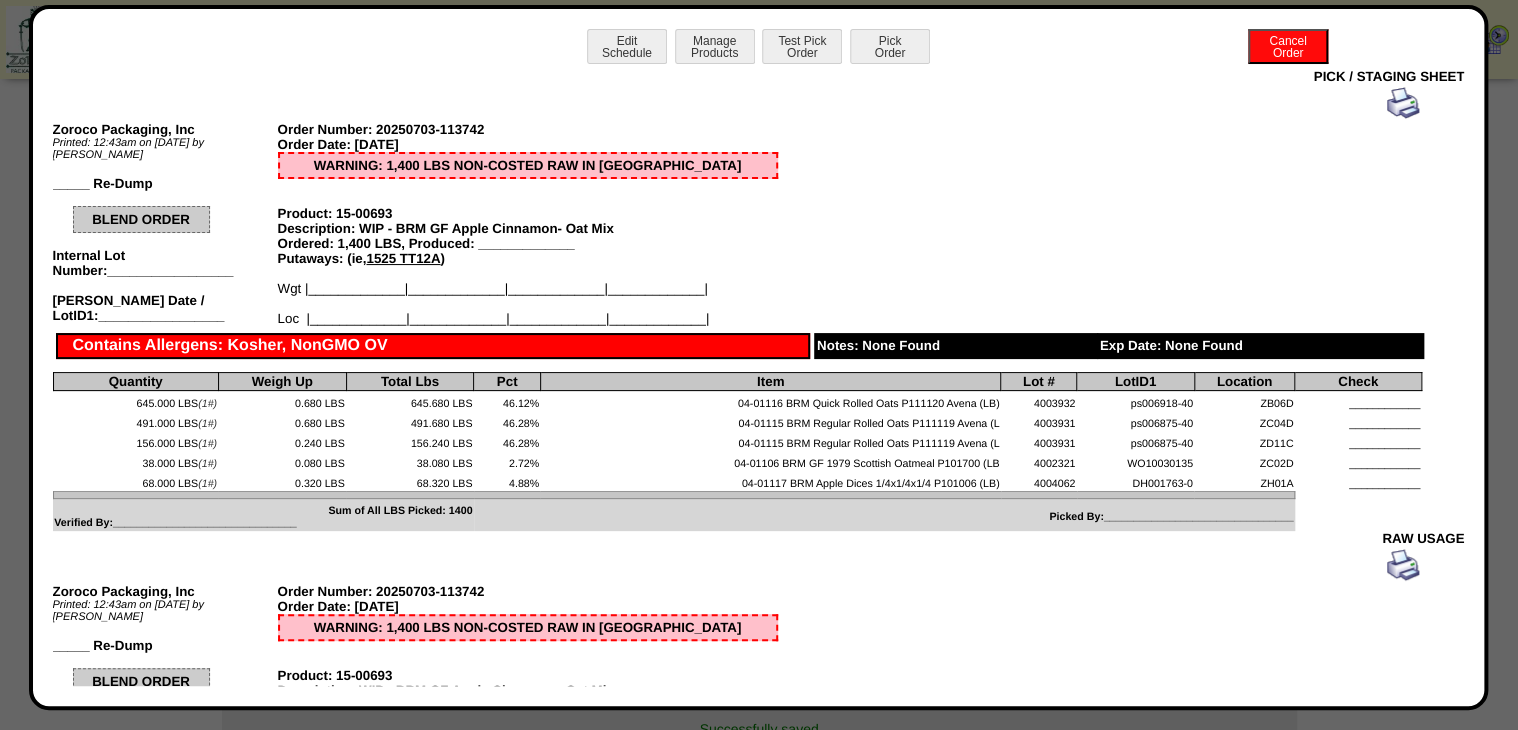 click at bounding box center [1403, 103] 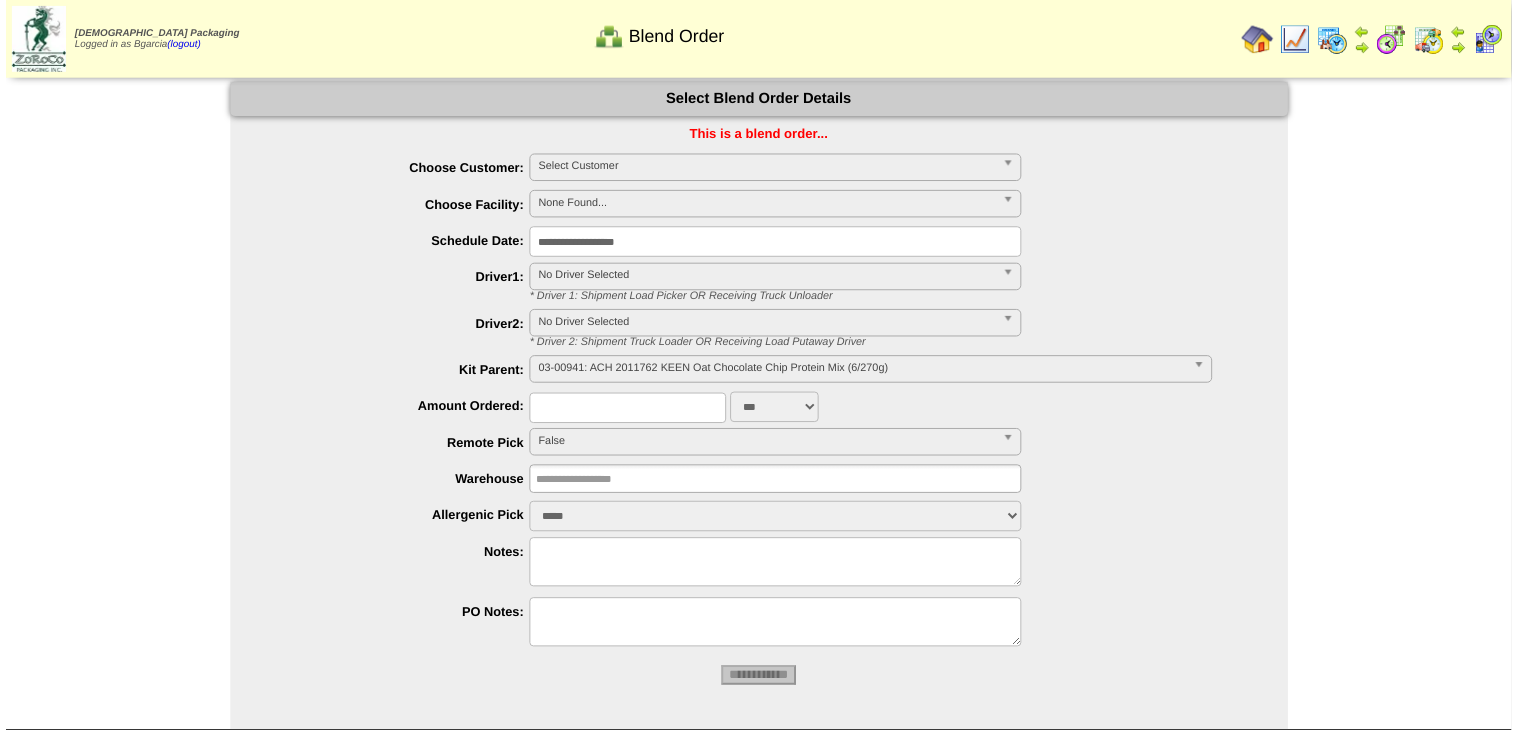 scroll, scrollTop: 0, scrollLeft: 0, axis: both 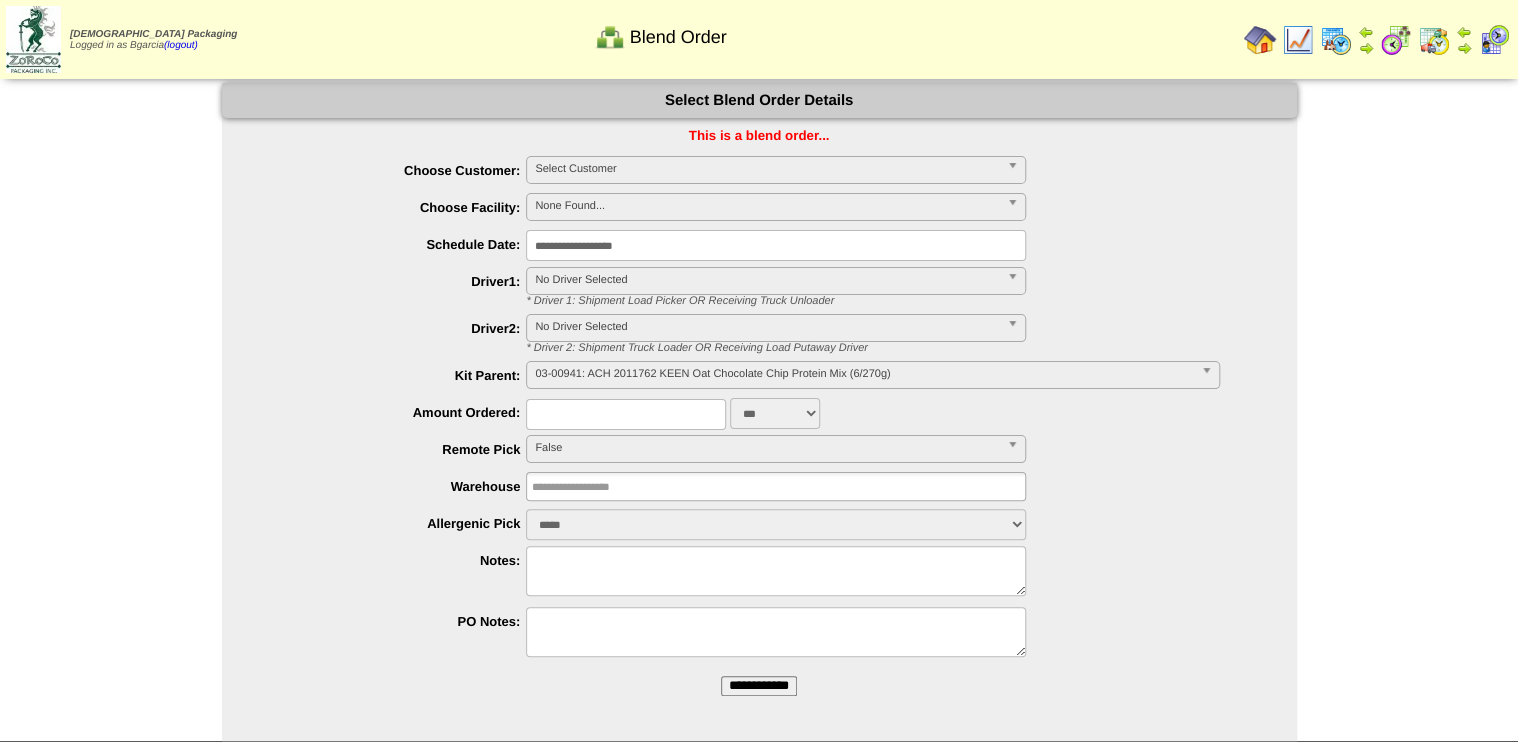 click on "Select Customer" at bounding box center [767, 169] 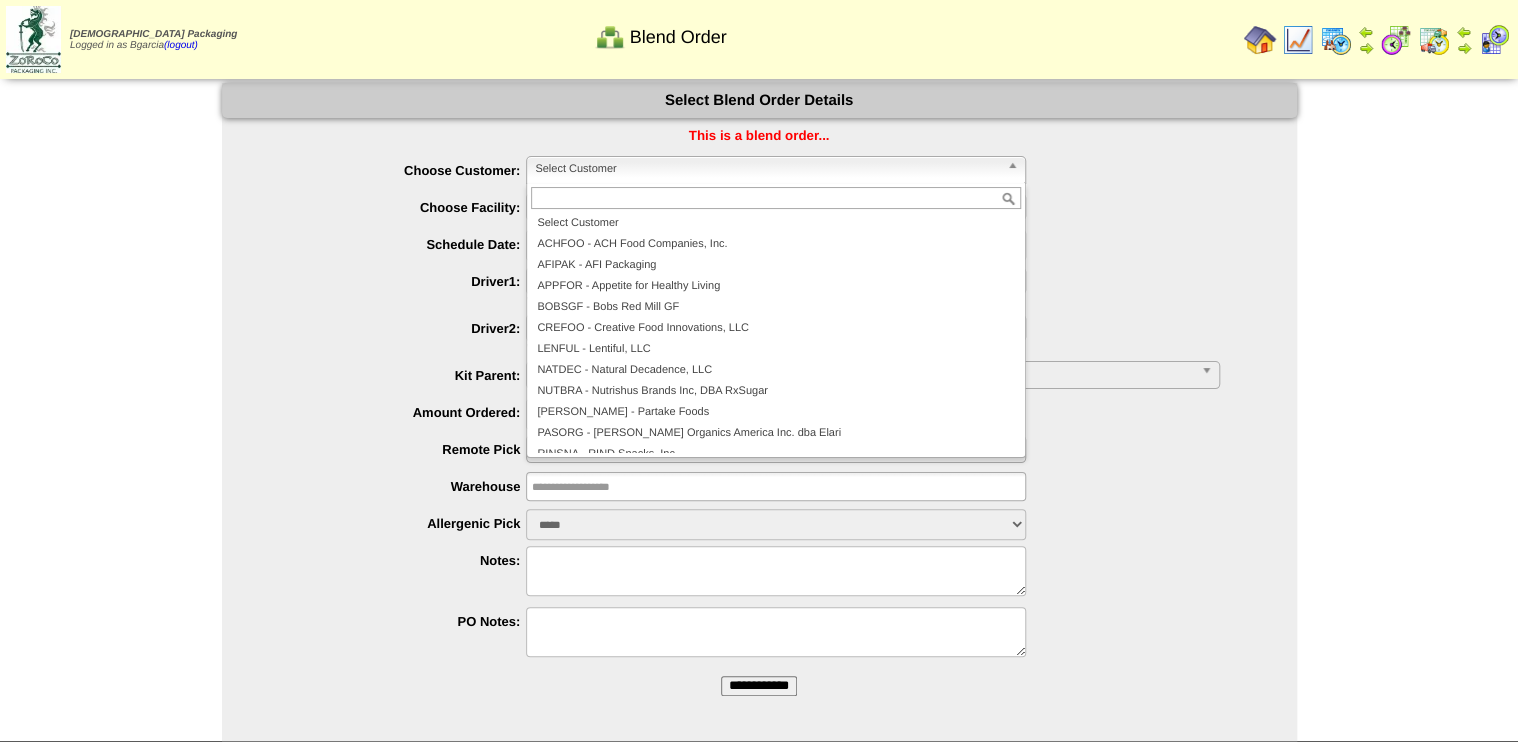 click on "**********" at bounding box center (779, 245) 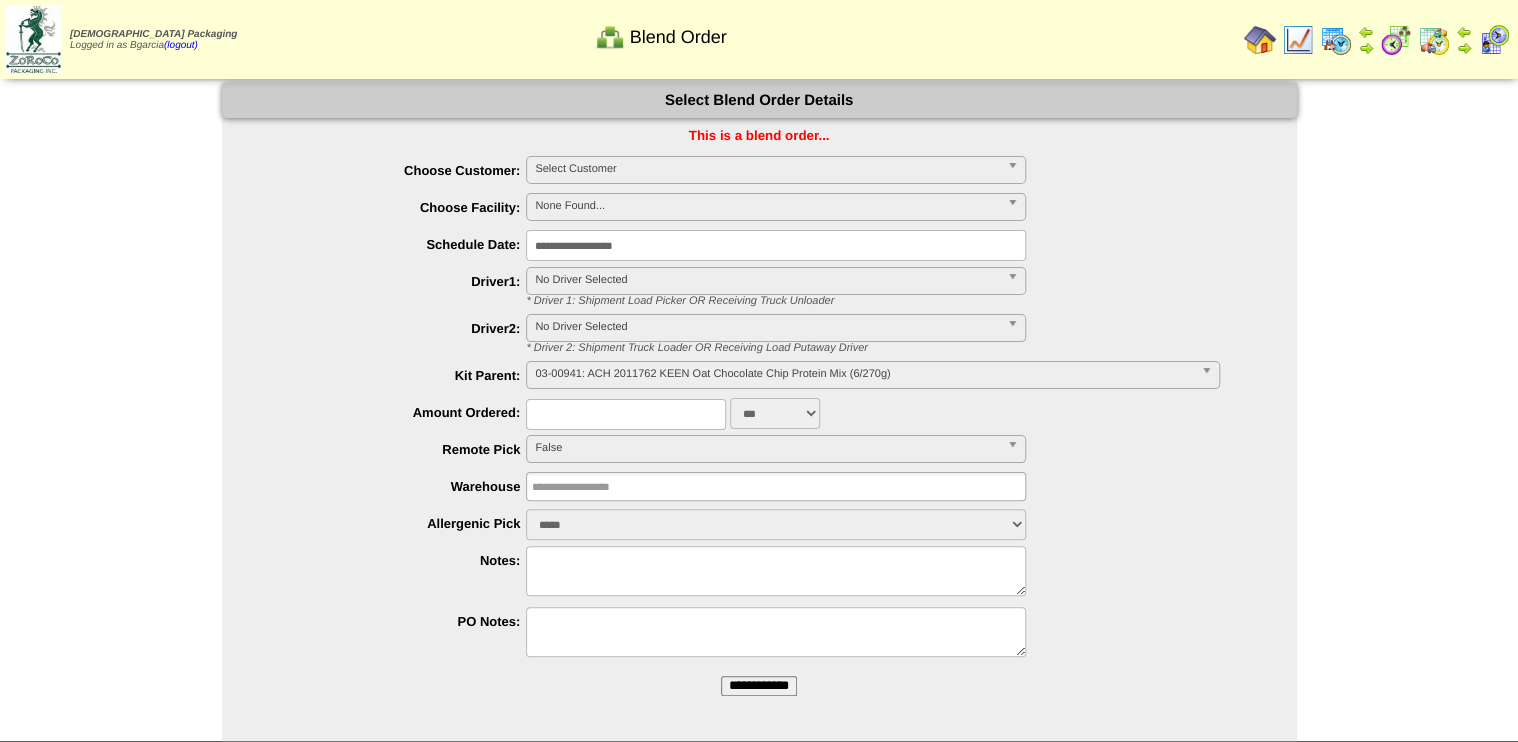 click on "**********" at bounding box center (759, 686) 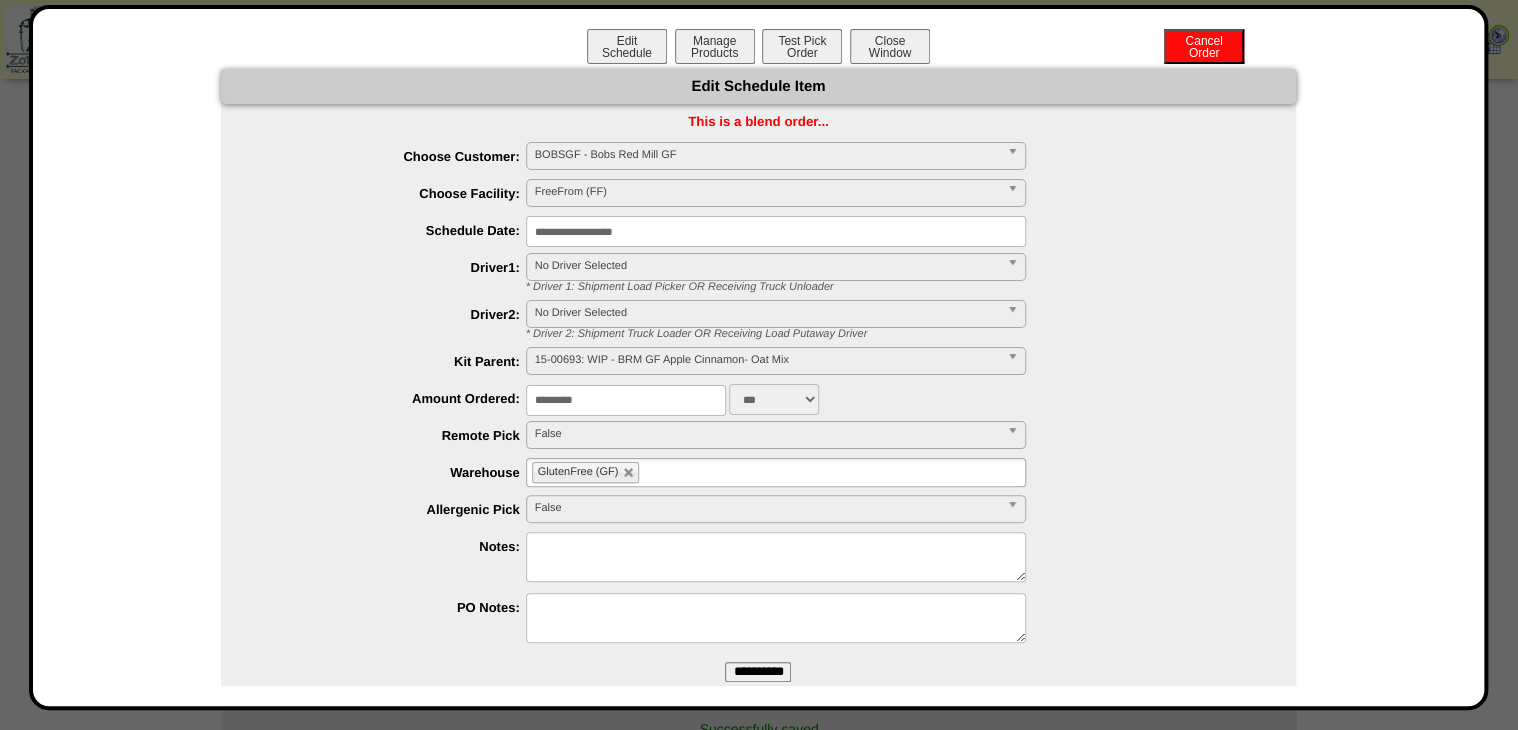 click on "FreeFrom (FF)" at bounding box center [767, 192] 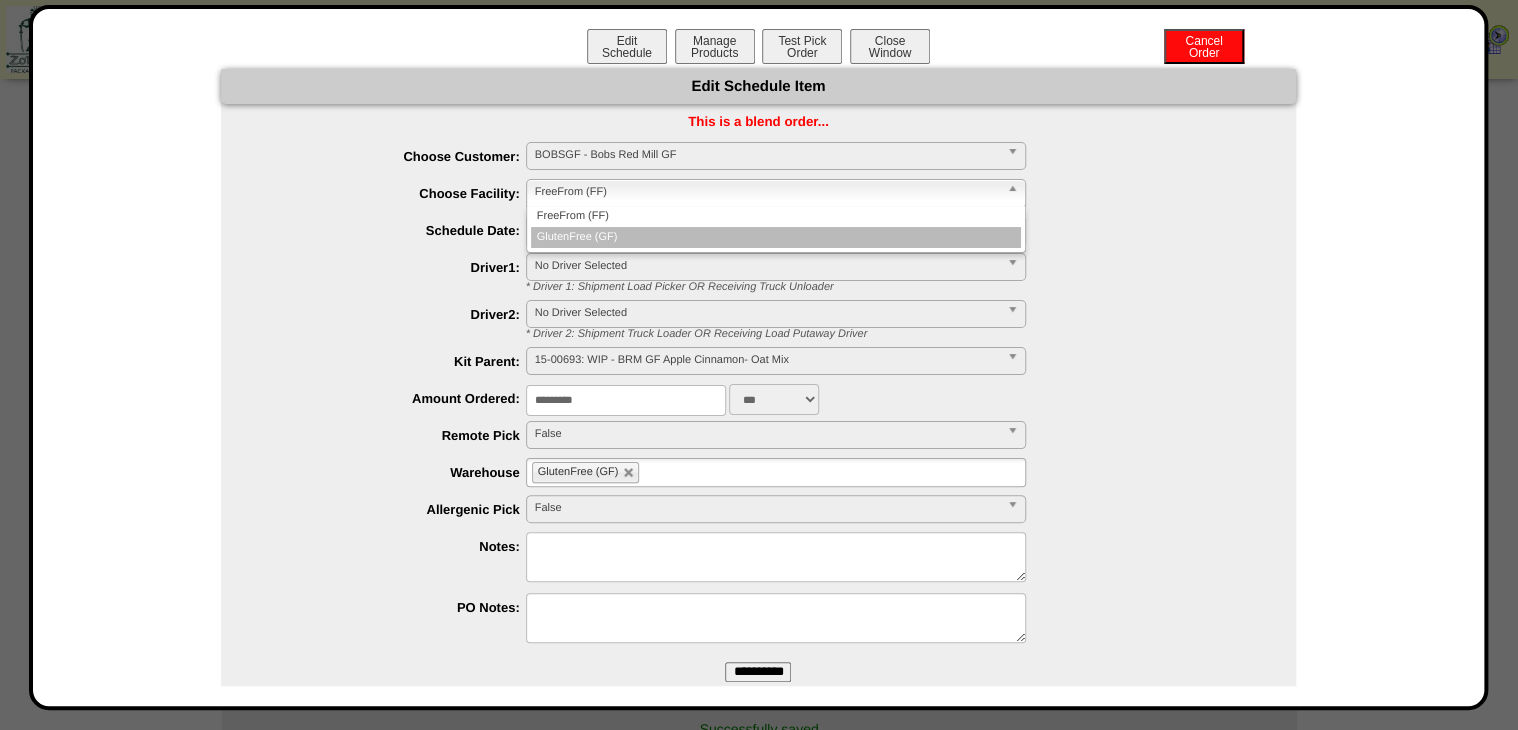 click on "GlutenFree (GF)" at bounding box center (776, 237) 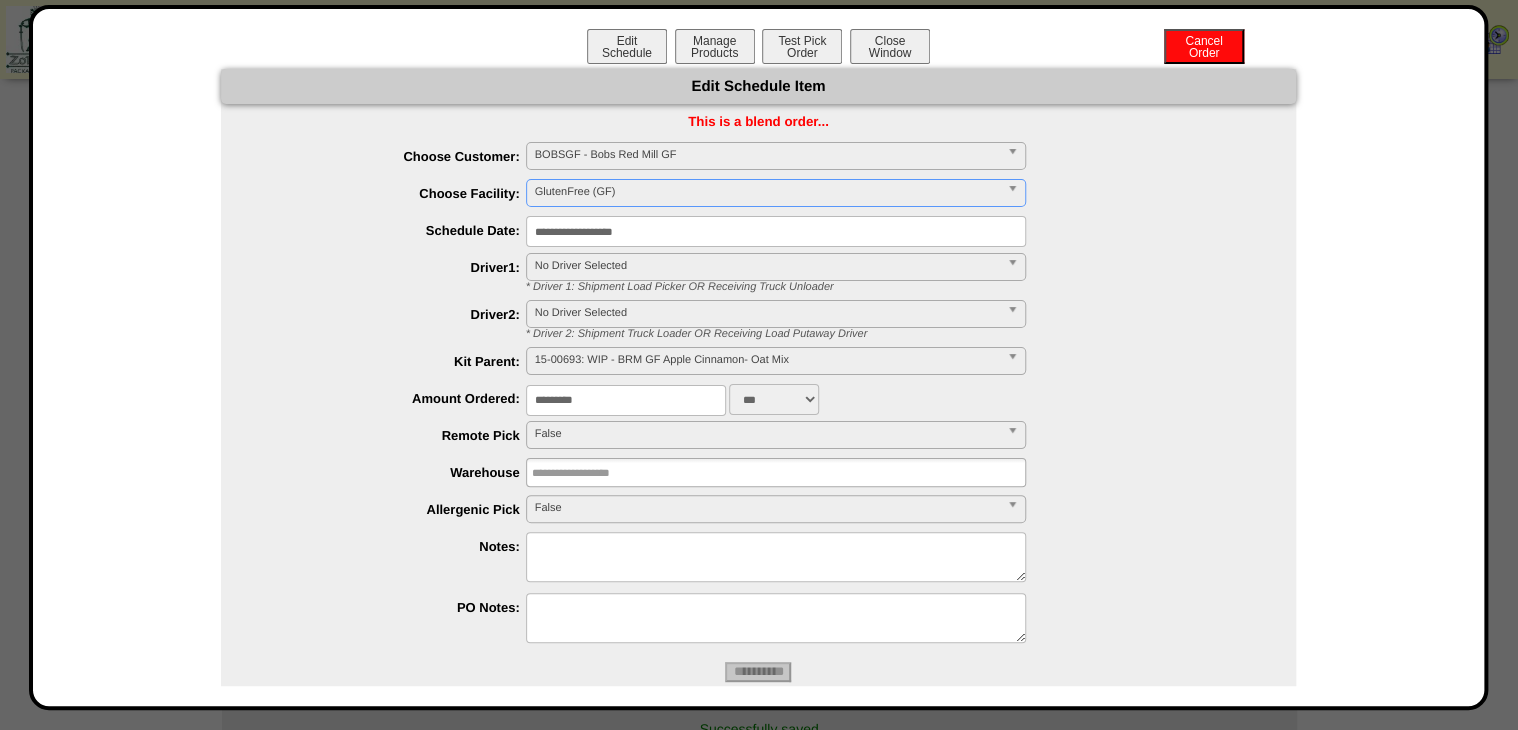 type 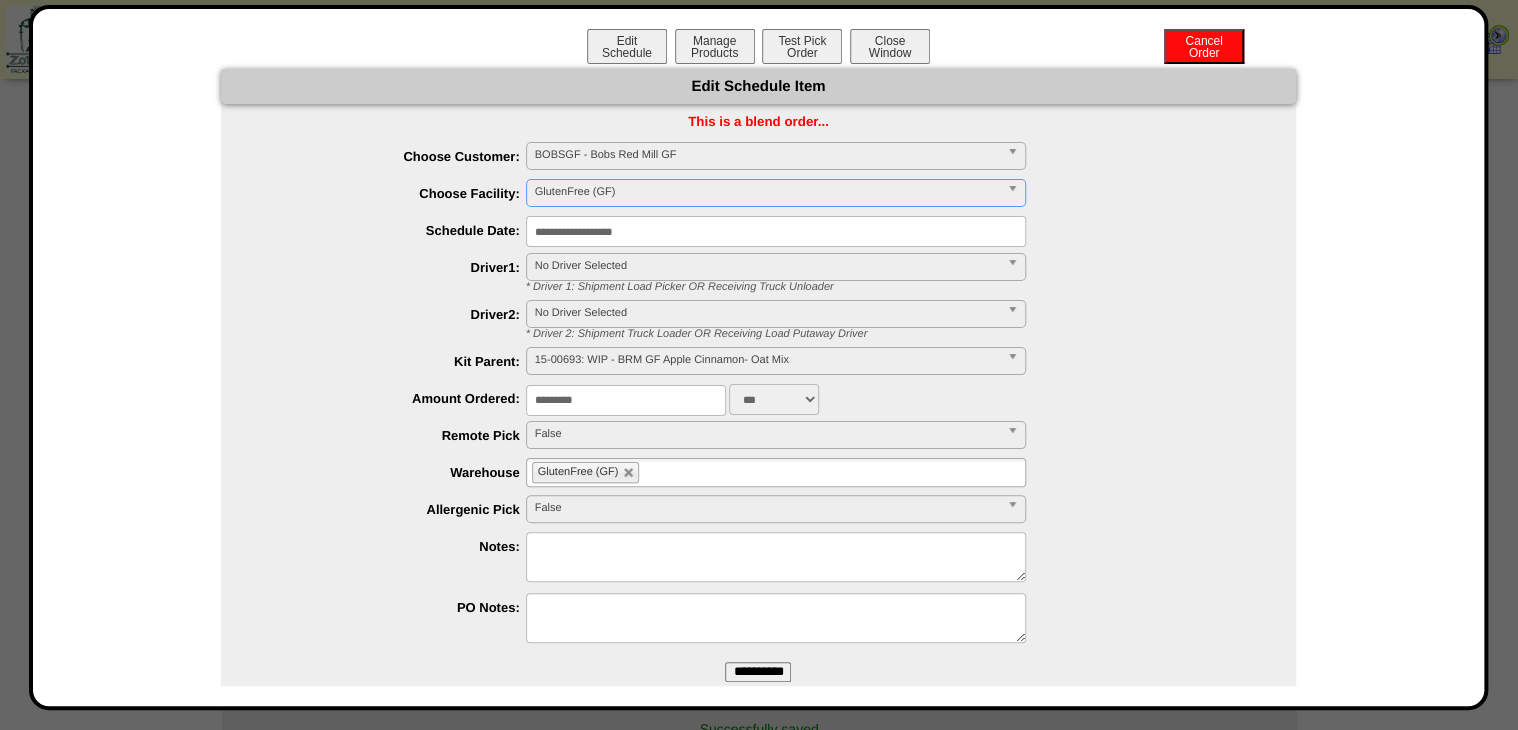 click on "**********" at bounding box center [758, 672] 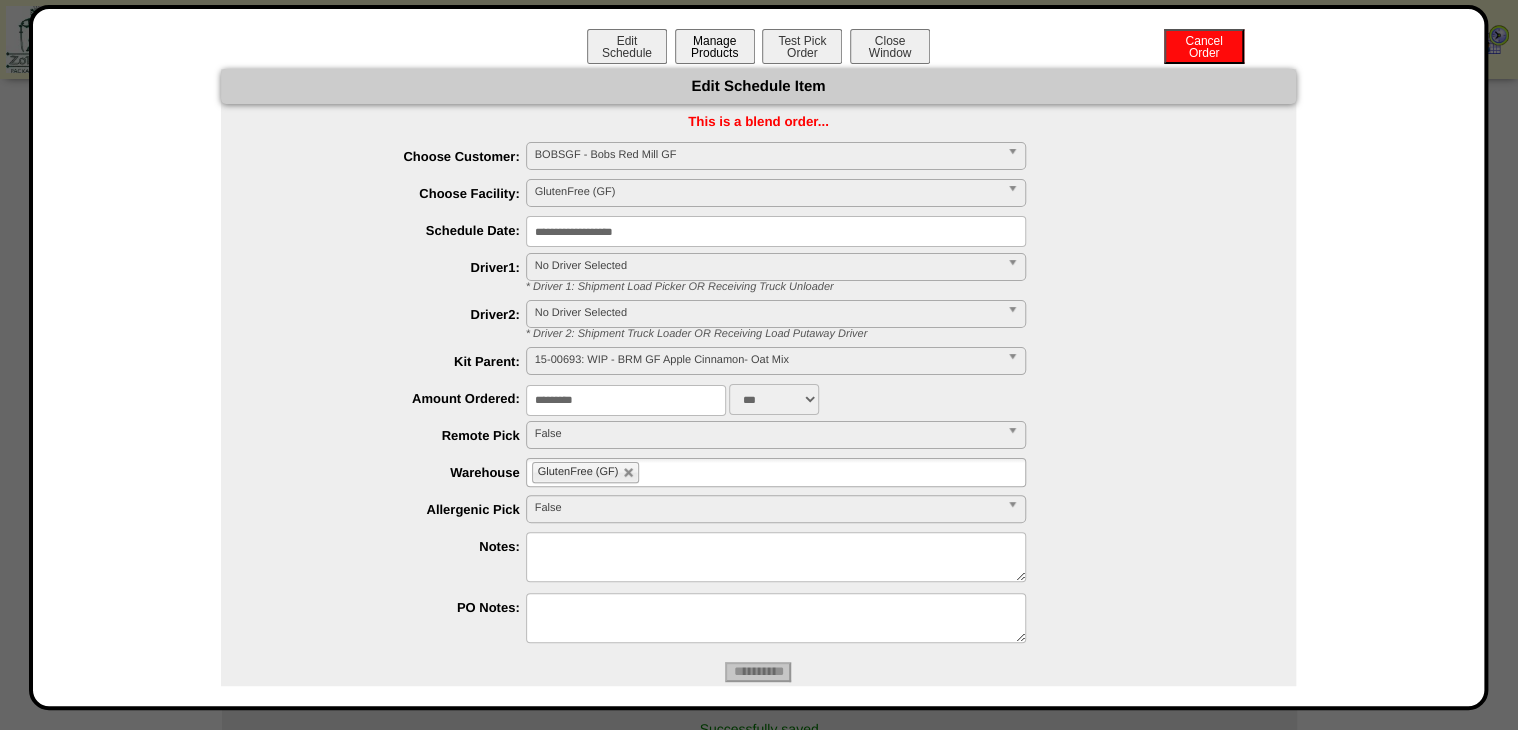 click on "Manage Products" at bounding box center [715, 46] 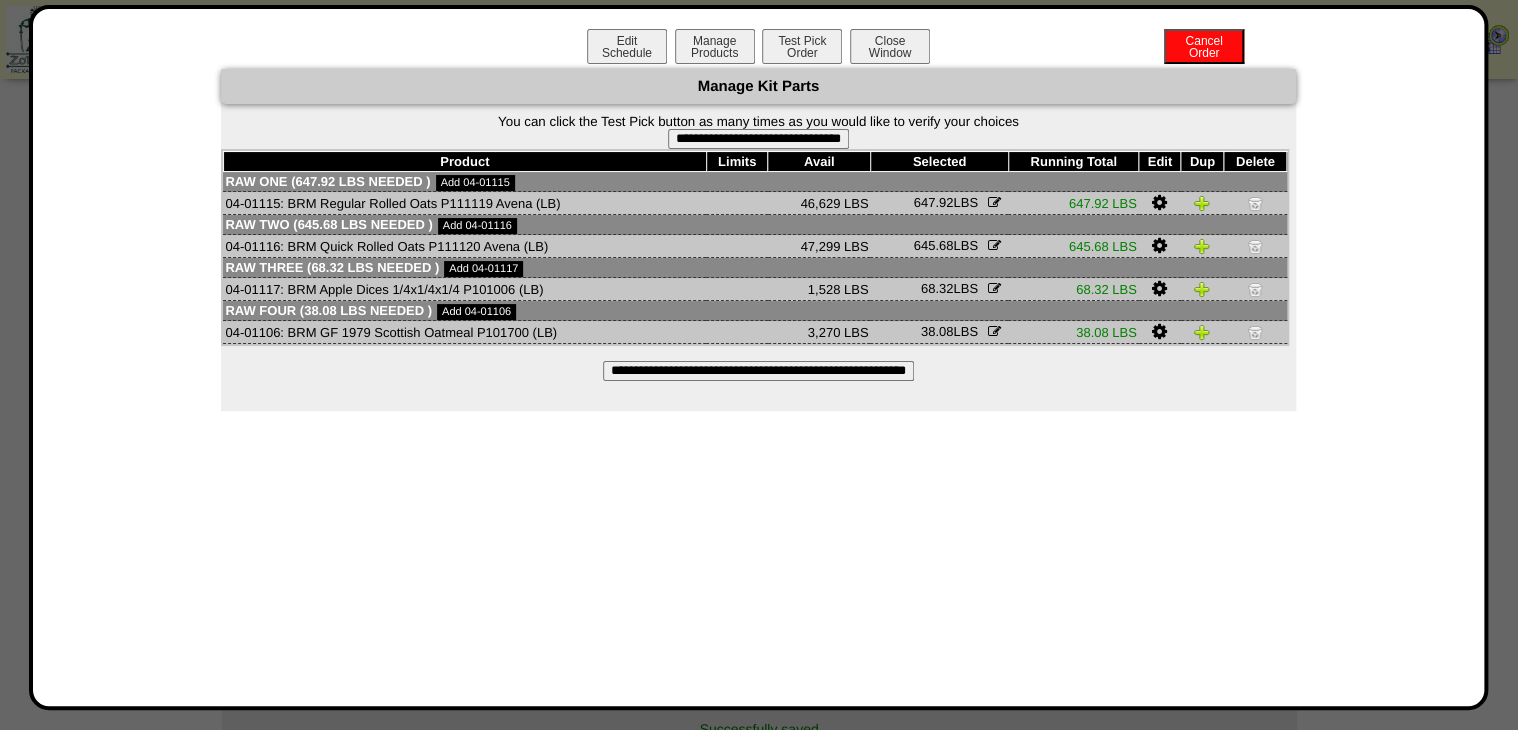 click on "**********" at bounding box center (758, 139) 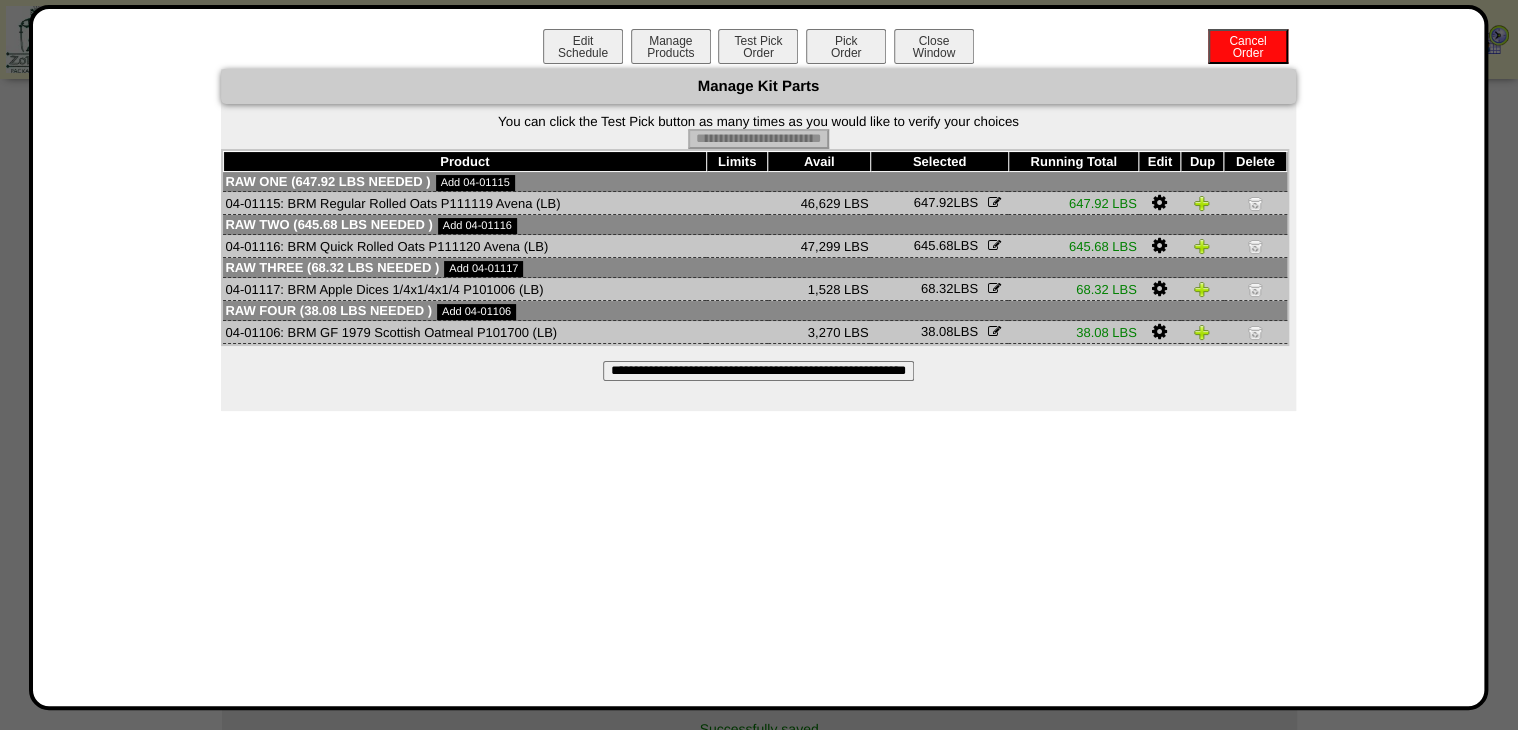 click on "Pick Order" at bounding box center (846, 46) 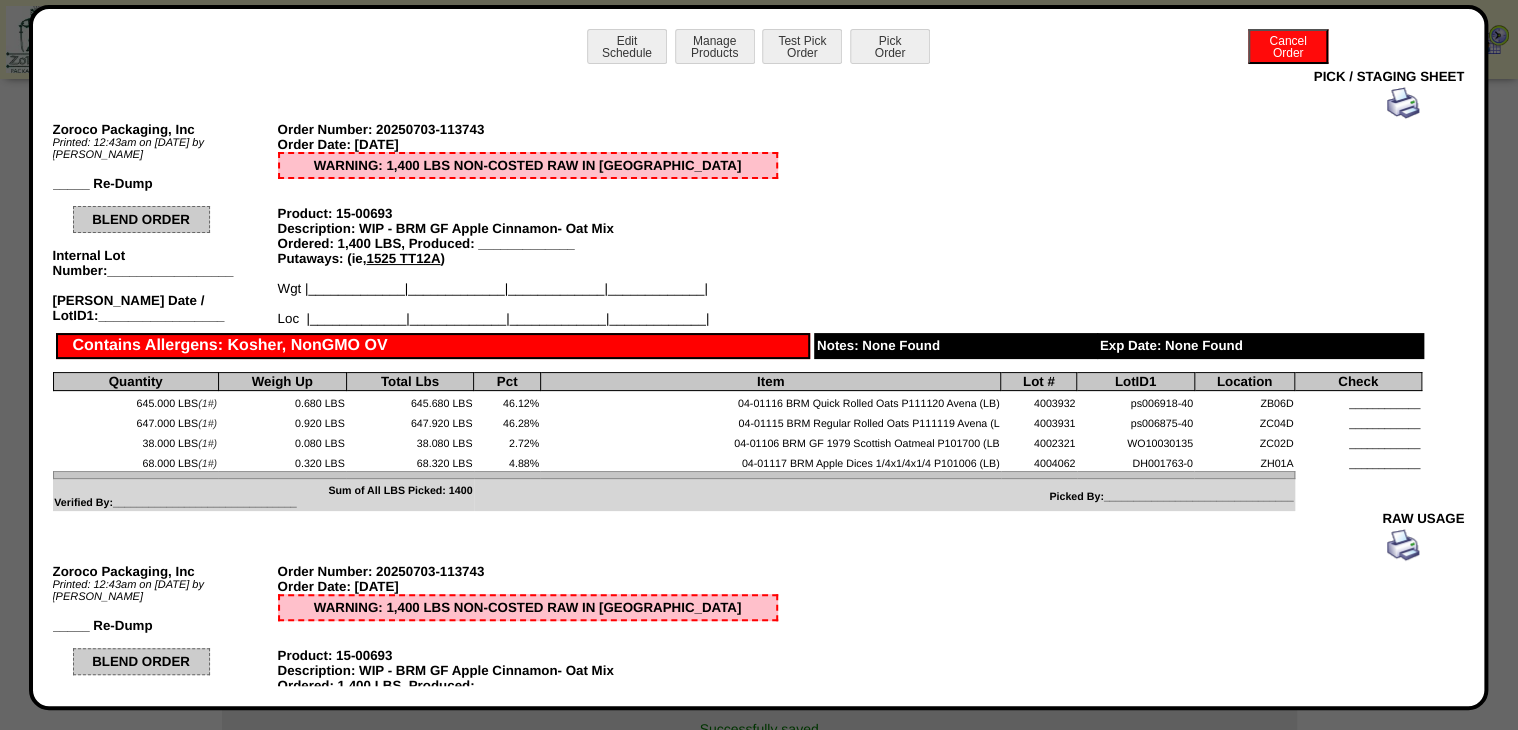 click at bounding box center [1403, 103] 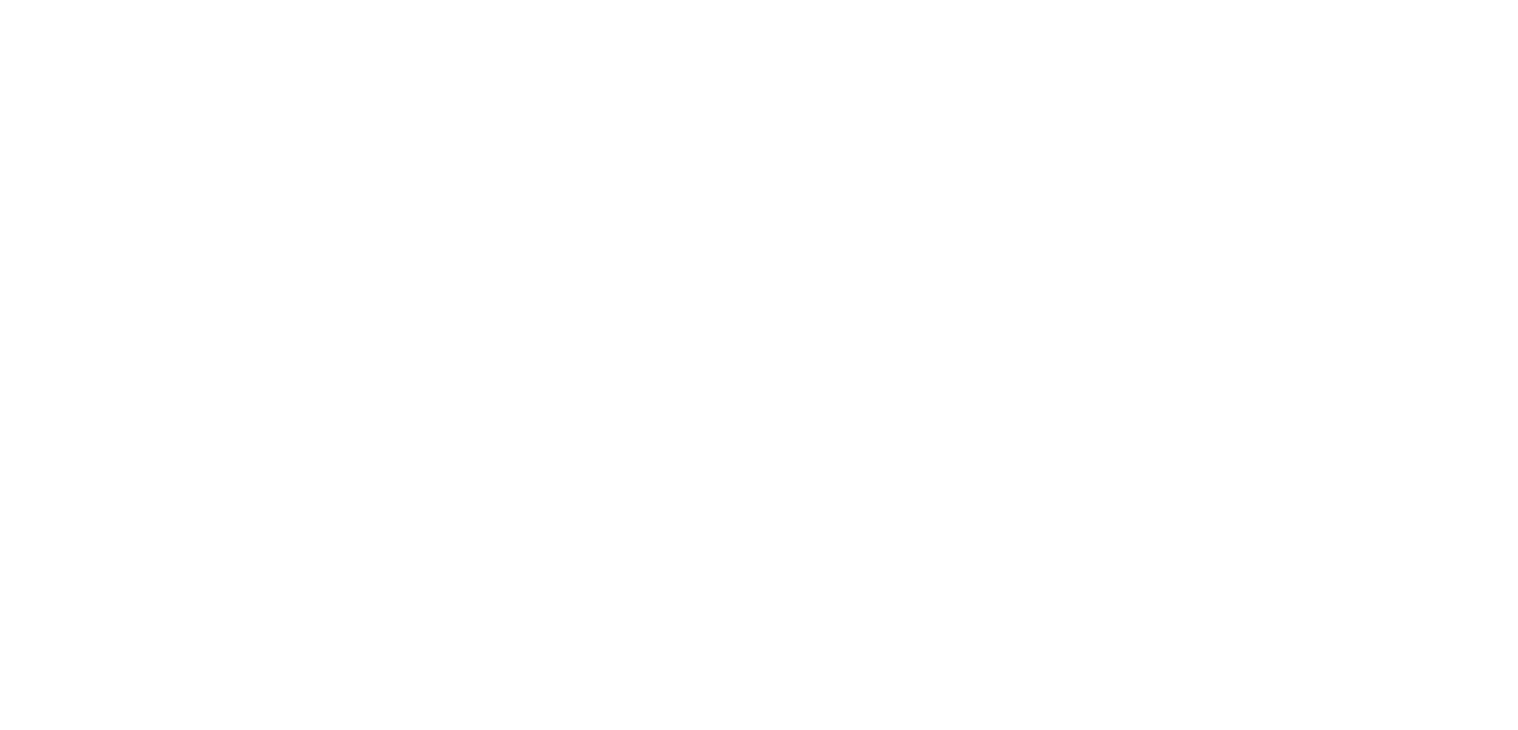 scroll, scrollTop: 0, scrollLeft: 0, axis: both 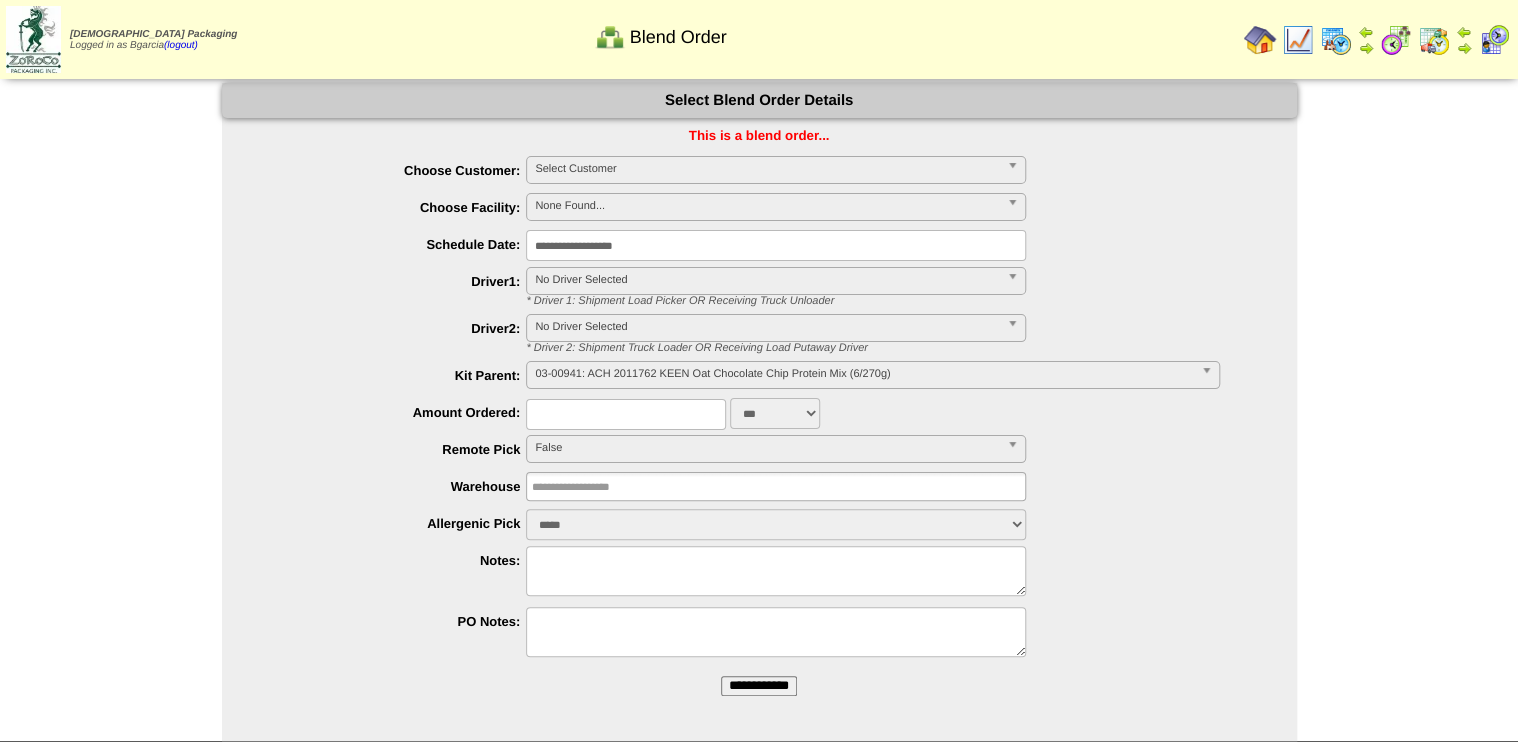 click on "**********" at bounding box center (759, 686) 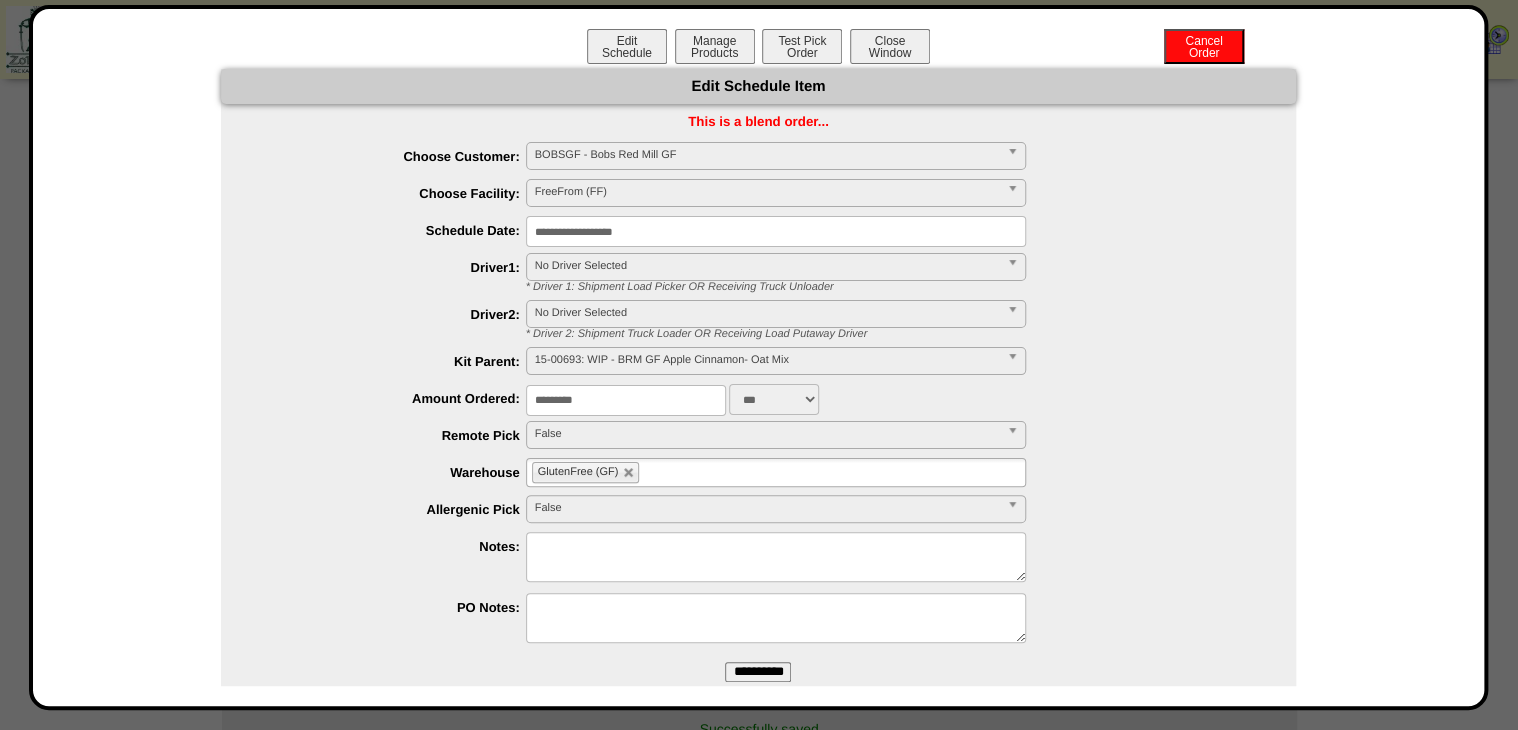 click on "**********" at bounding box center [776, 231] 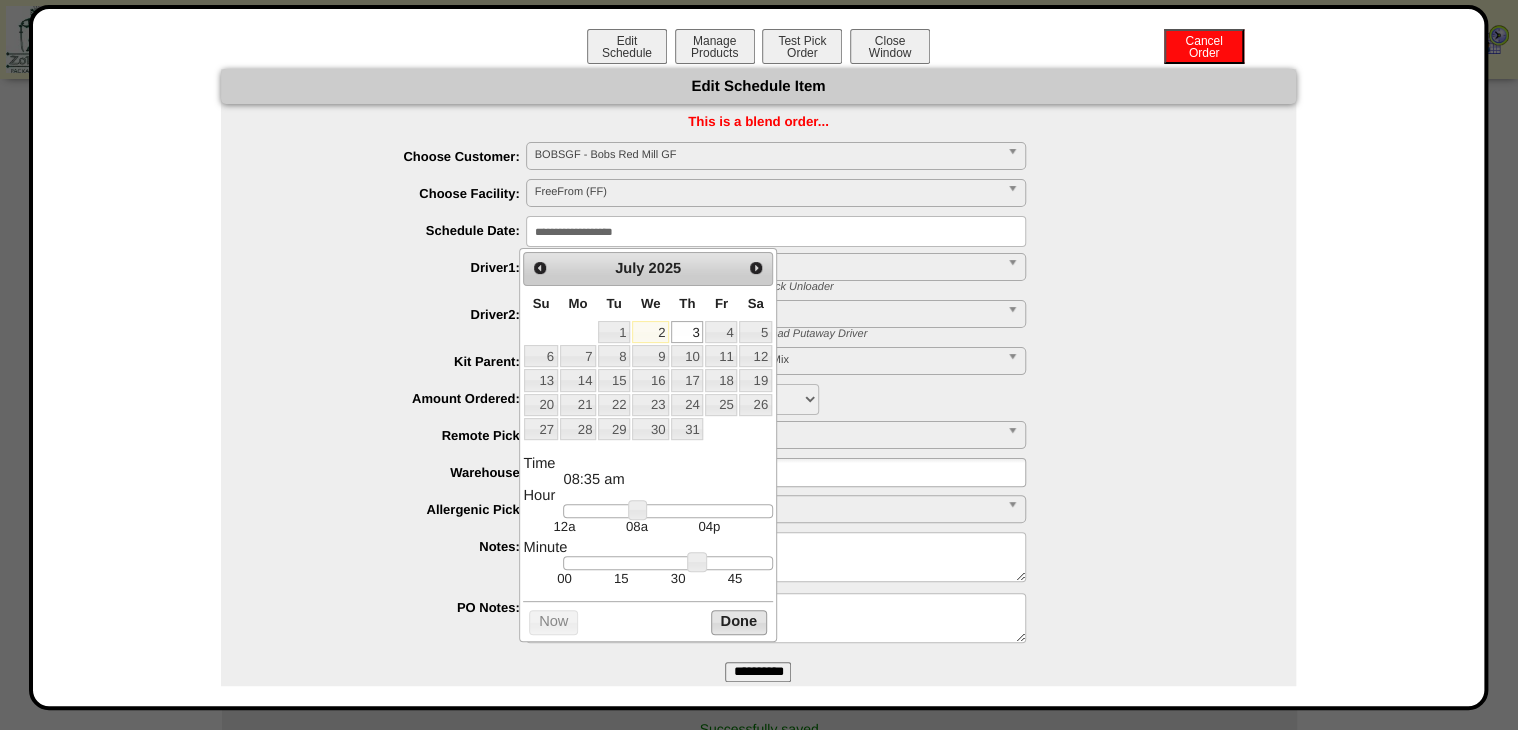 click on "Done" at bounding box center [739, 622] 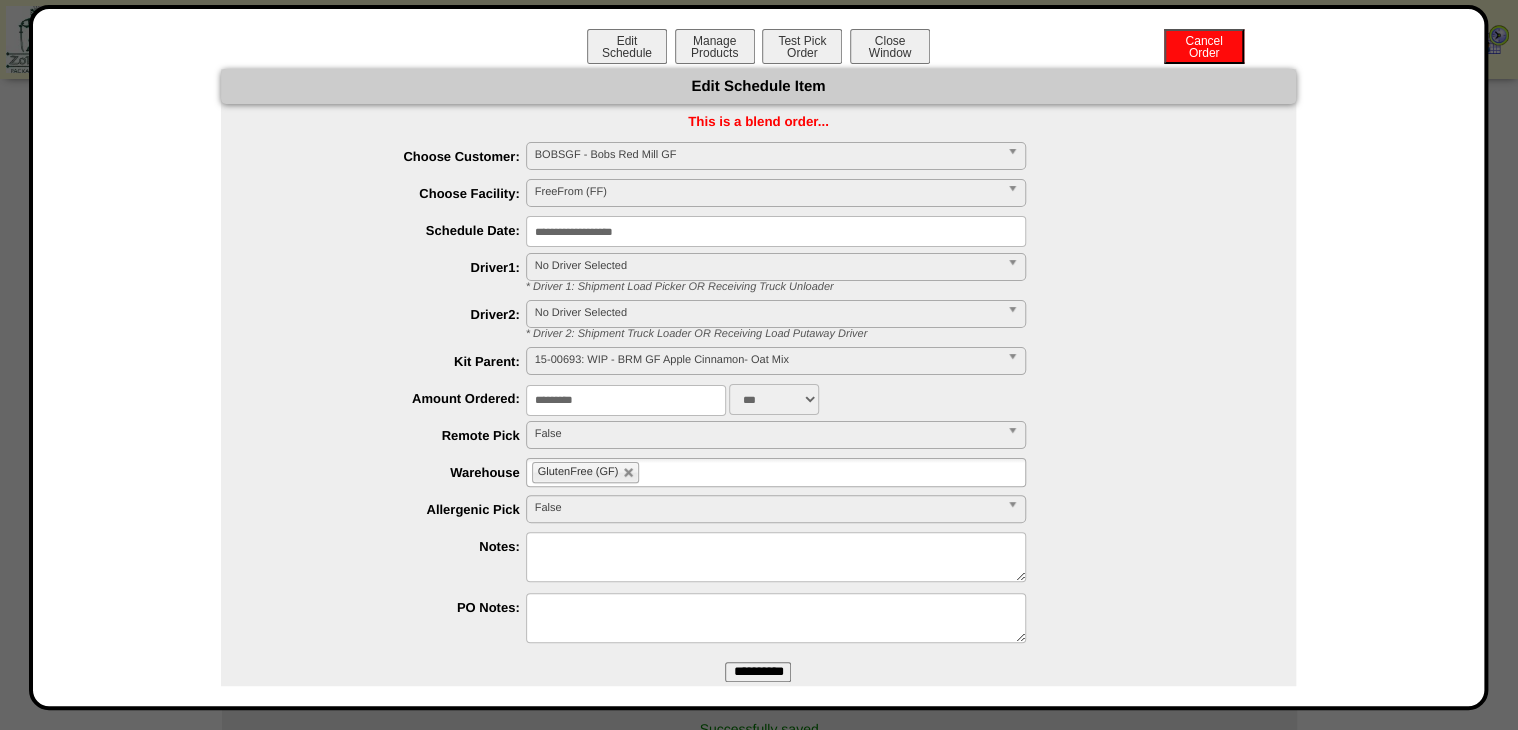 click on "FreeFrom (FF)" at bounding box center (767, 192) 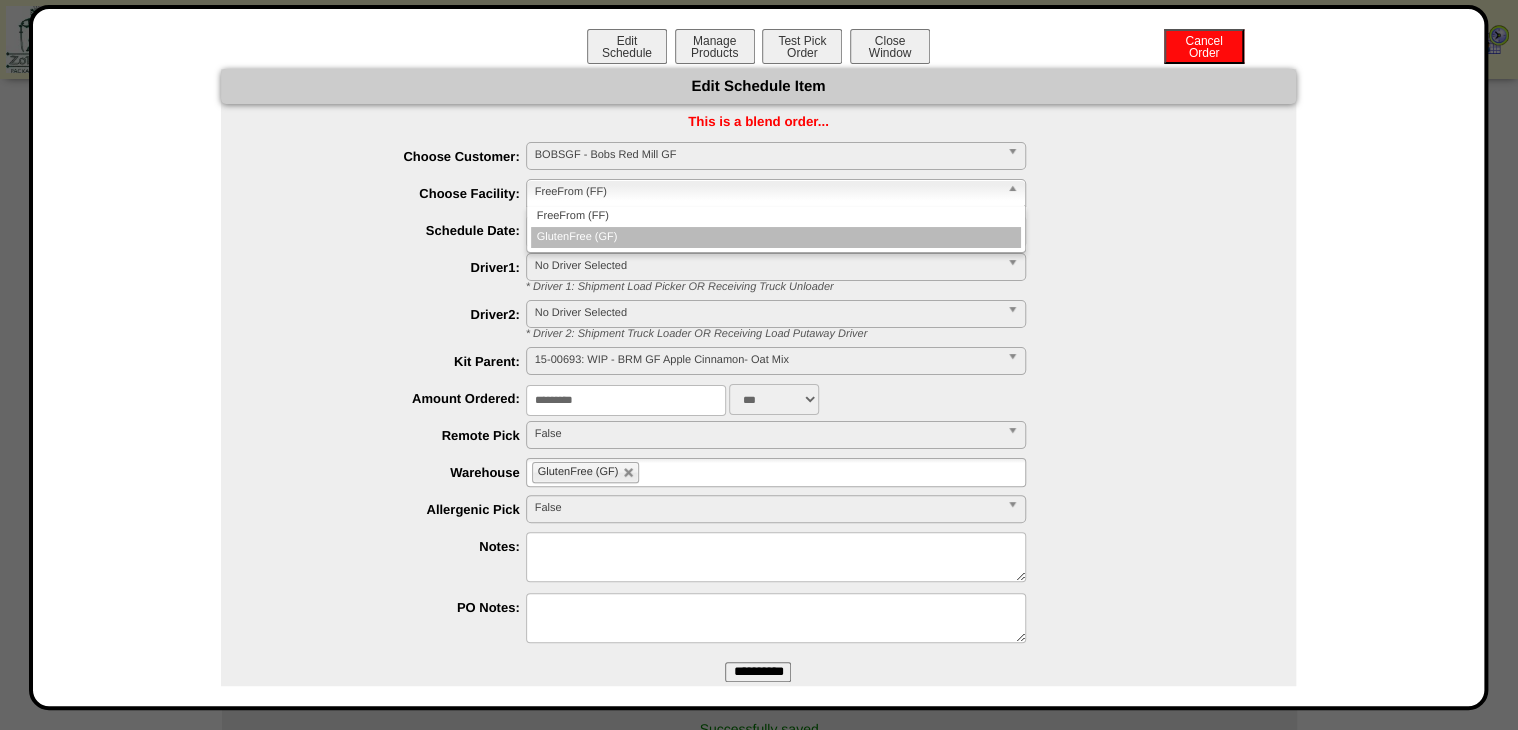 click on "GlutenFree (GF)" at bounding box center (776, 237) 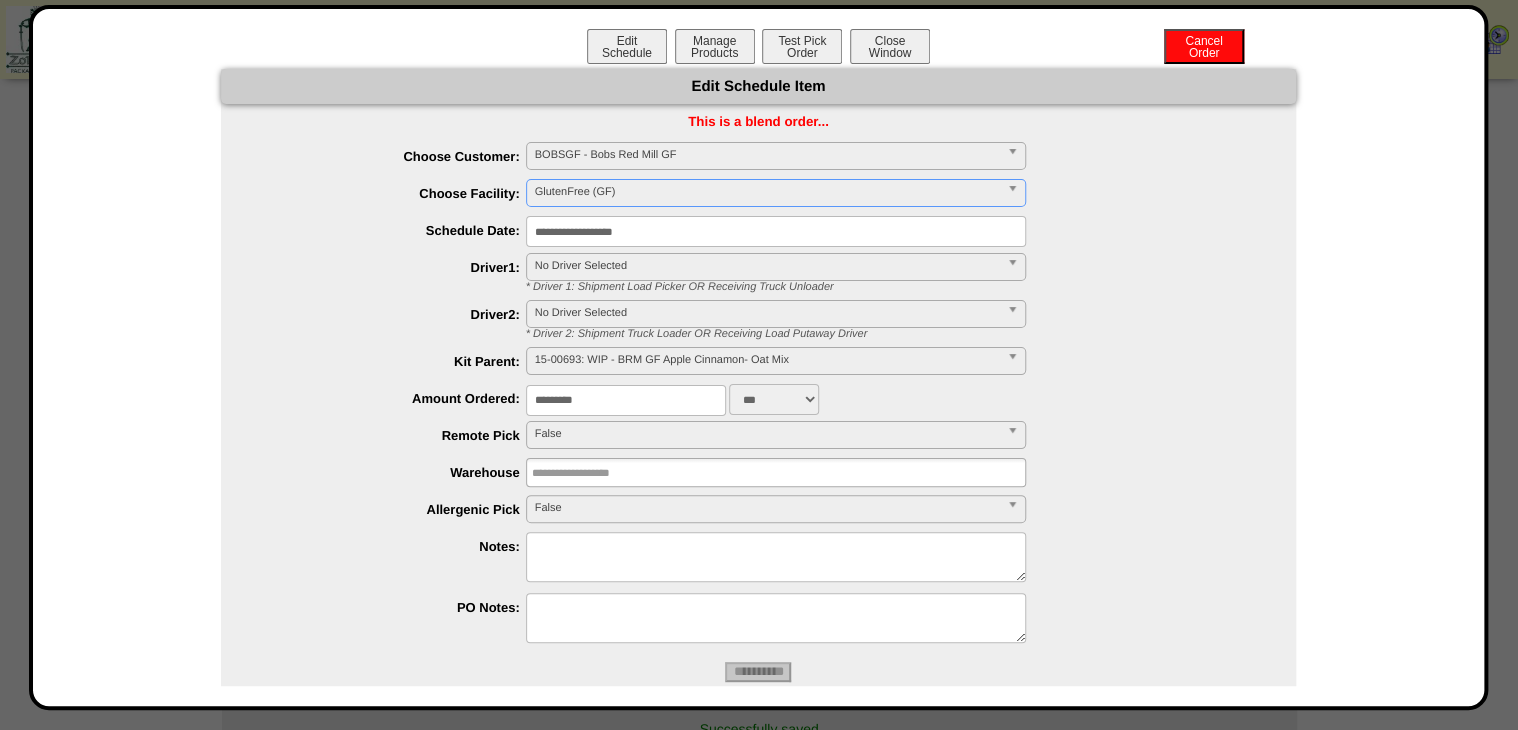 type 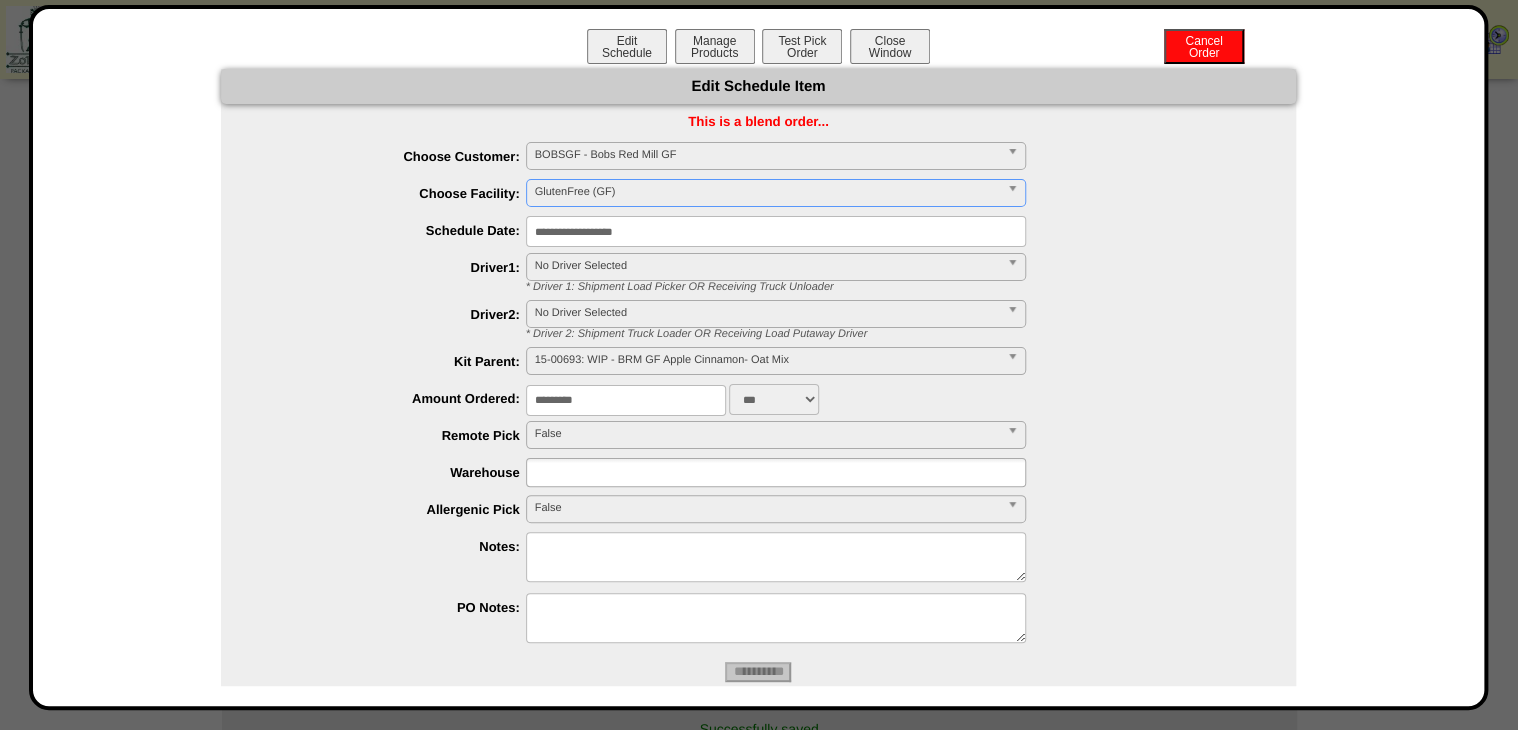 click on "**********" at bounding box center [758, 672] 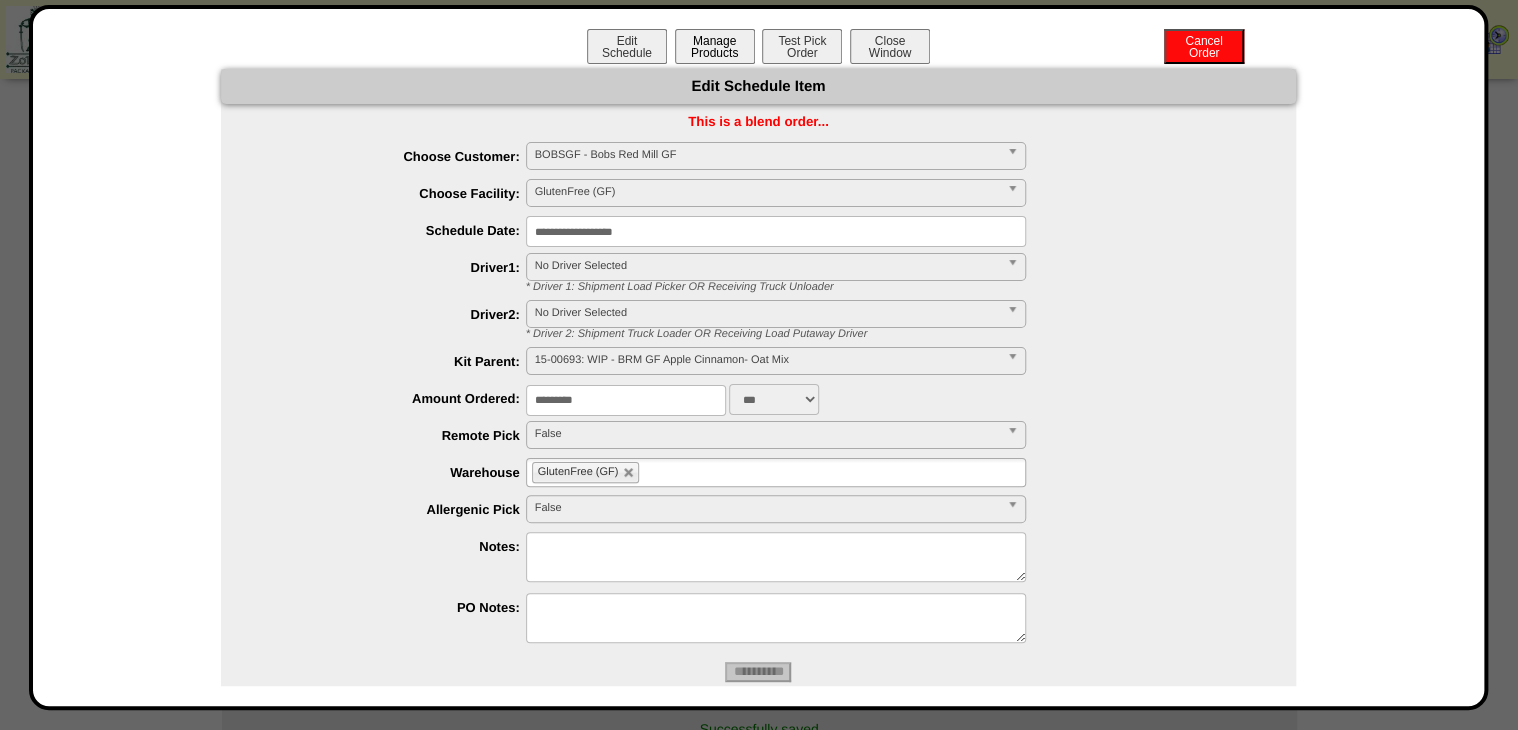 click on "Manage Products" at bounding box center [715, 46] 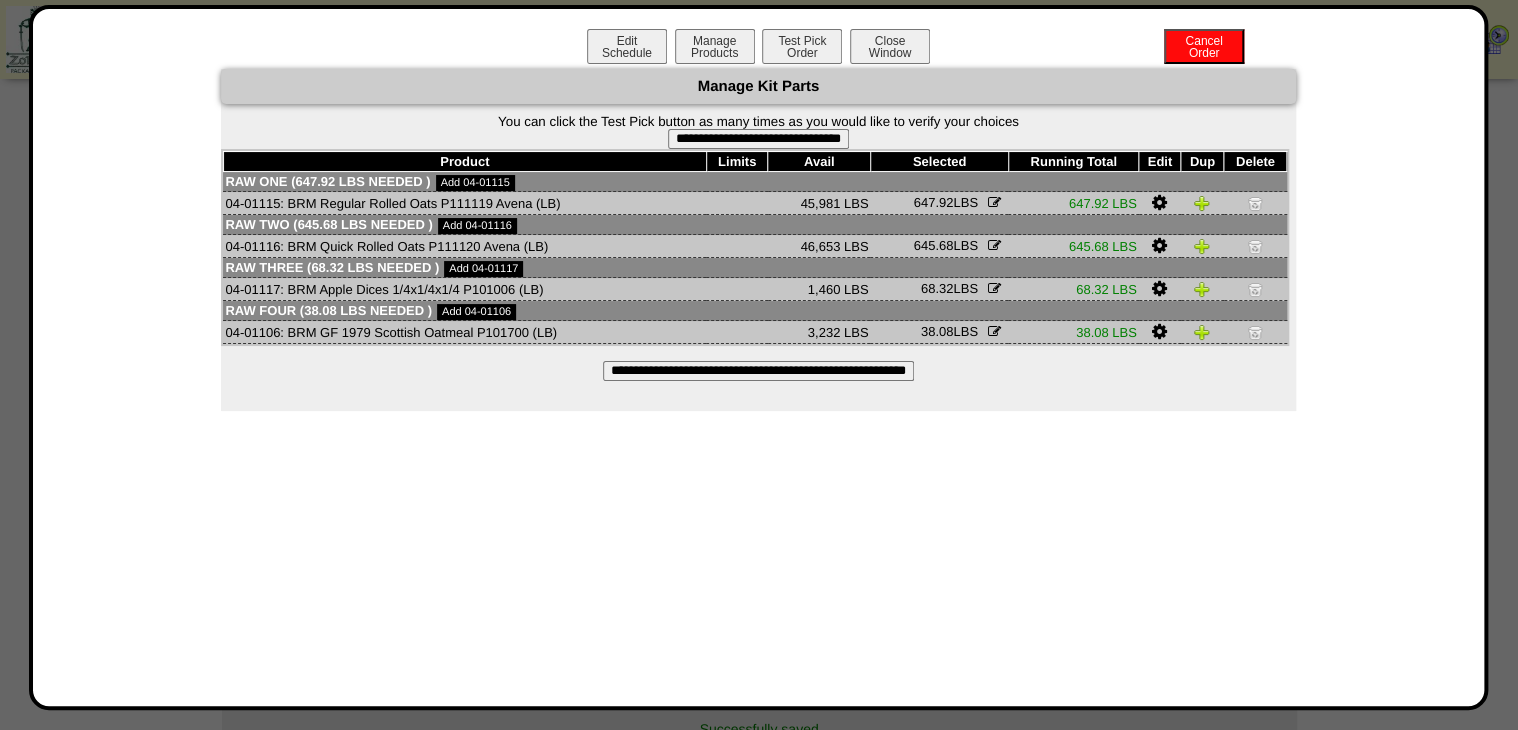 click on "**********" at bounding box center [758, 139] 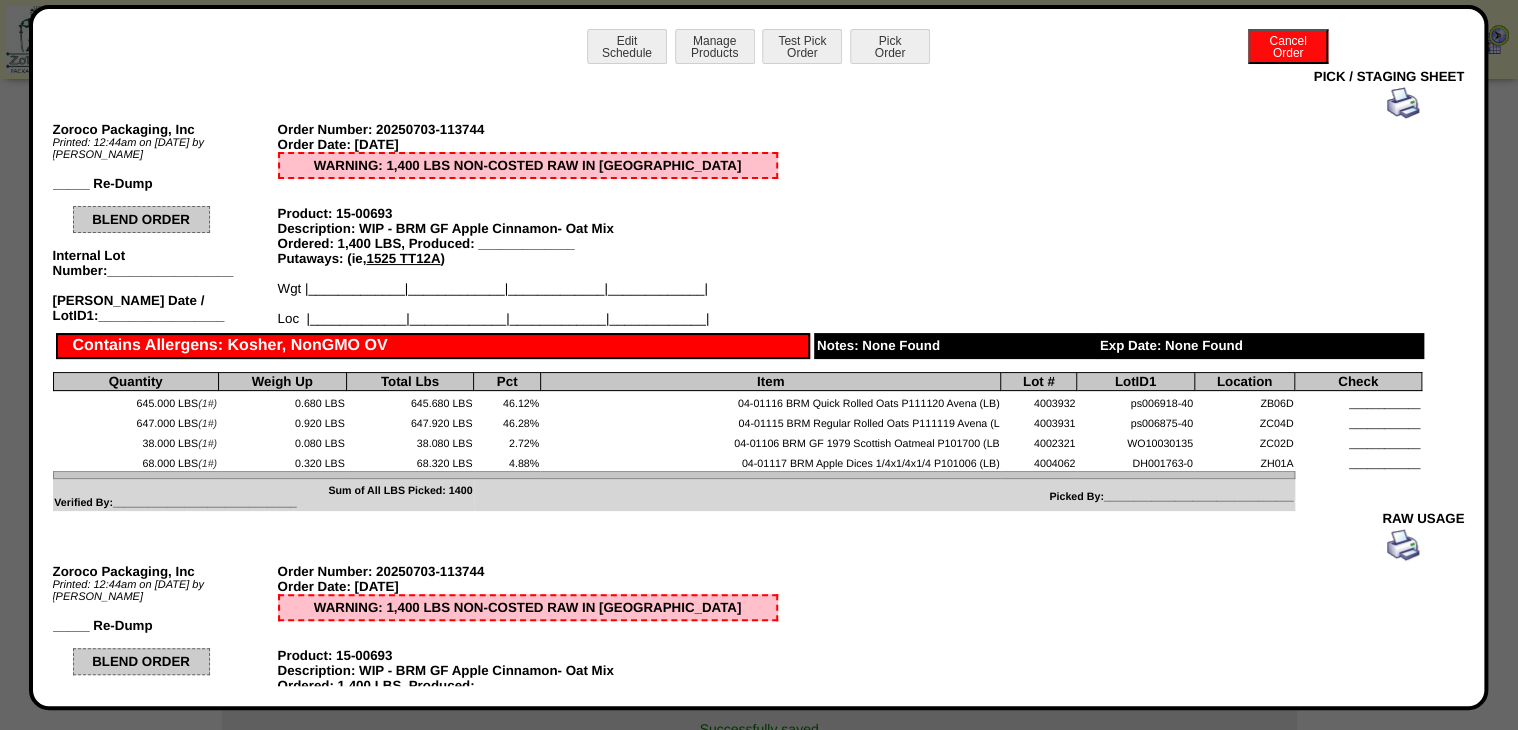 click at bounding box center [1403, 103] 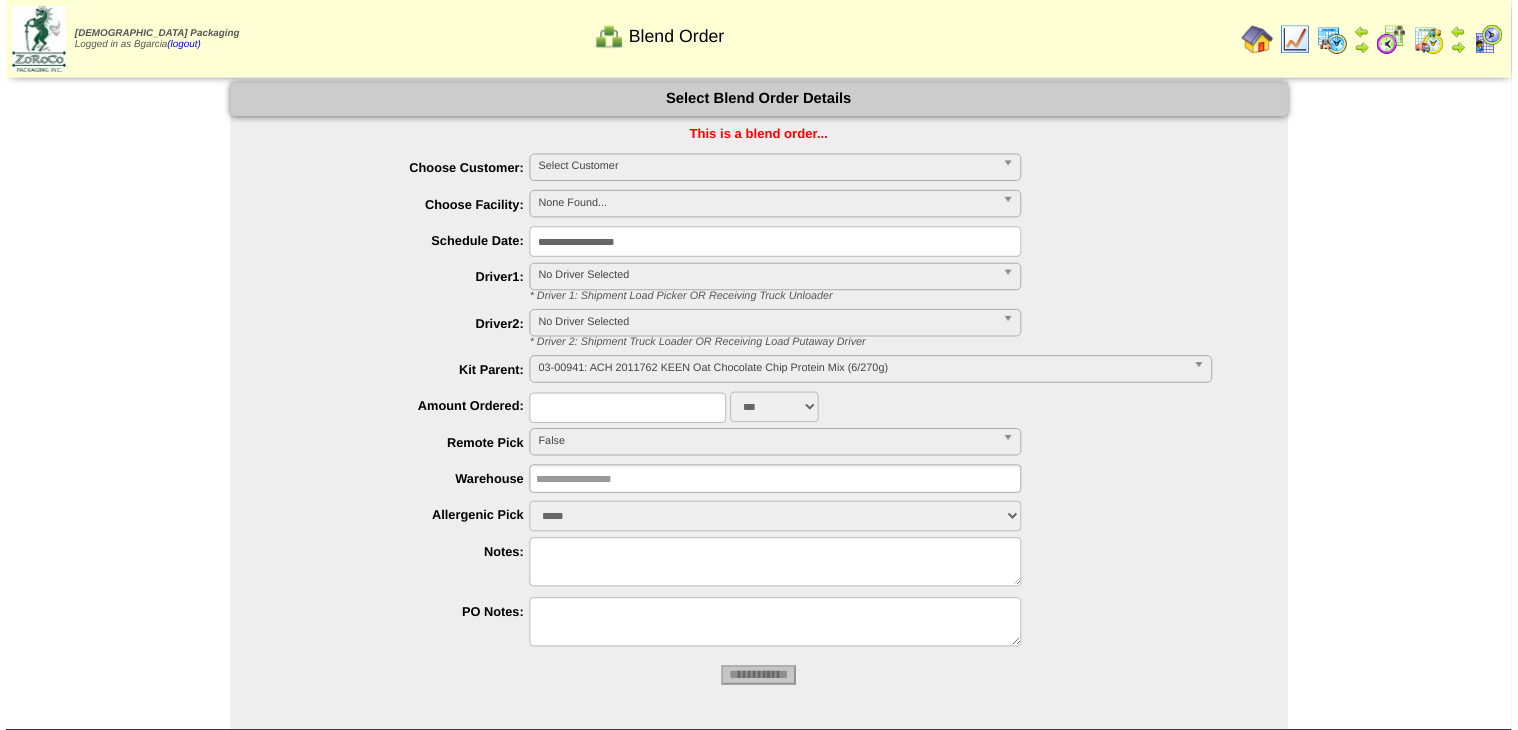 scroll, scrollTop: 0, scrollLeft: 0, axis: both 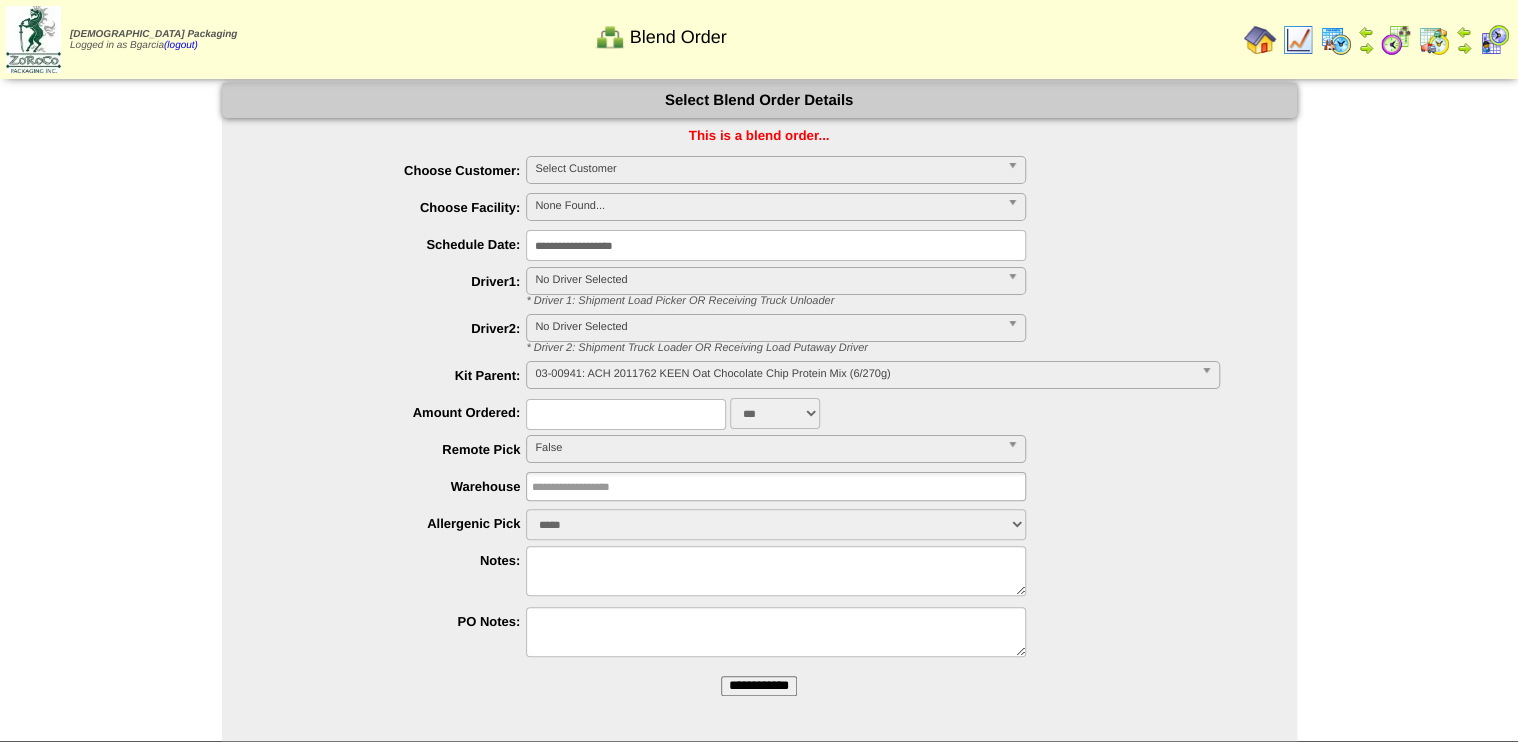 click on "**********" at bounding box center (759, 686) 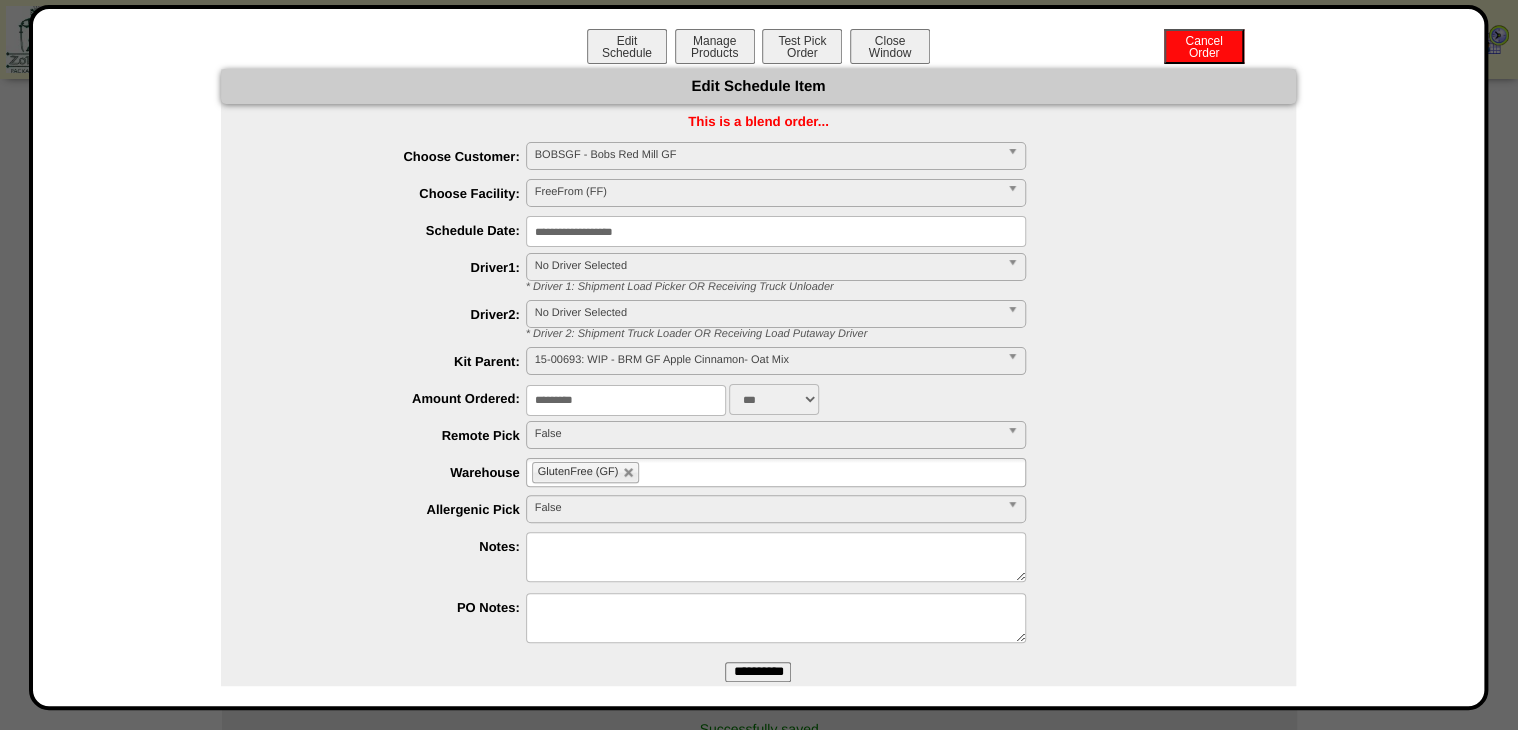 click on "FreeFrom (FF)" at bounding box center [767, 192] 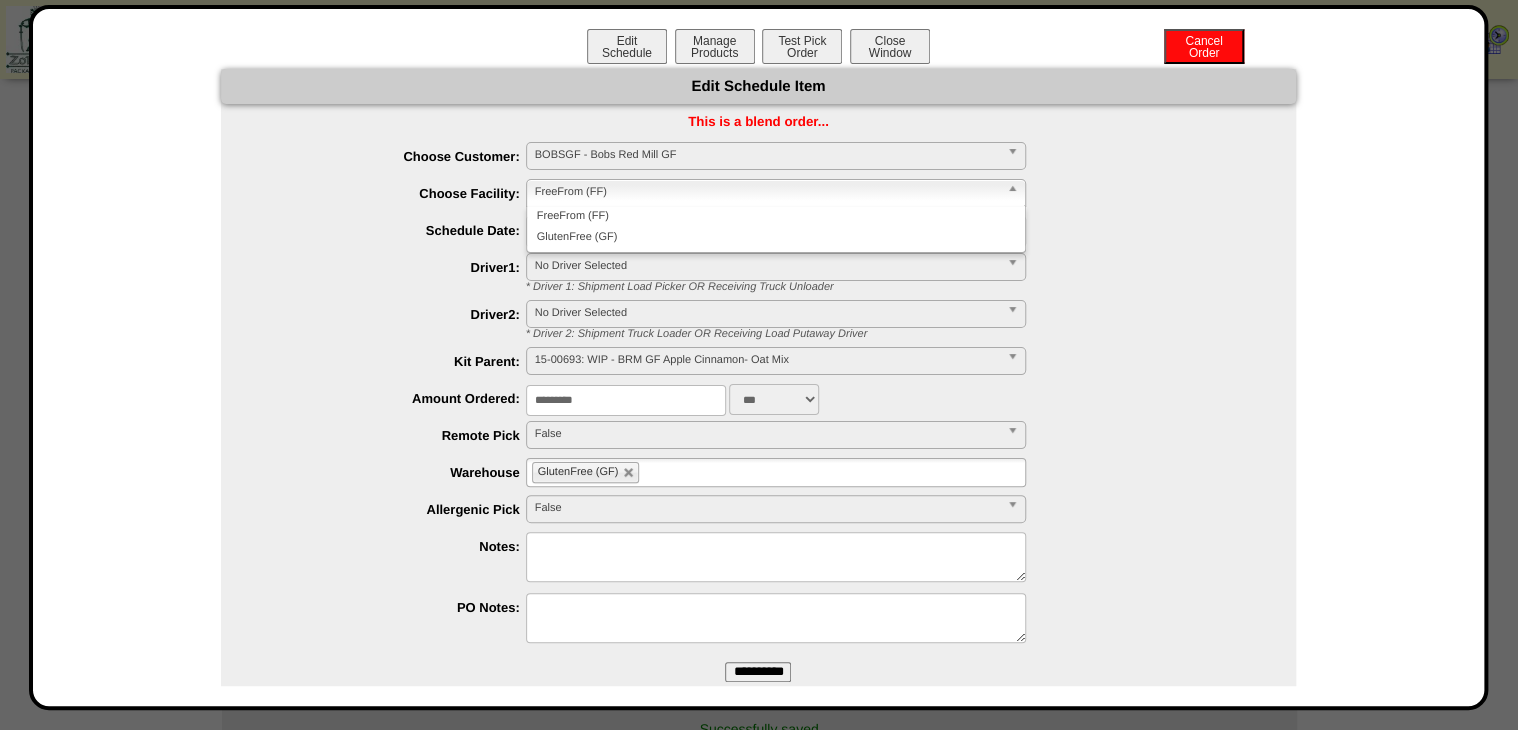 click on "GlutenFree (GF)" at bounding box center (776, 237) 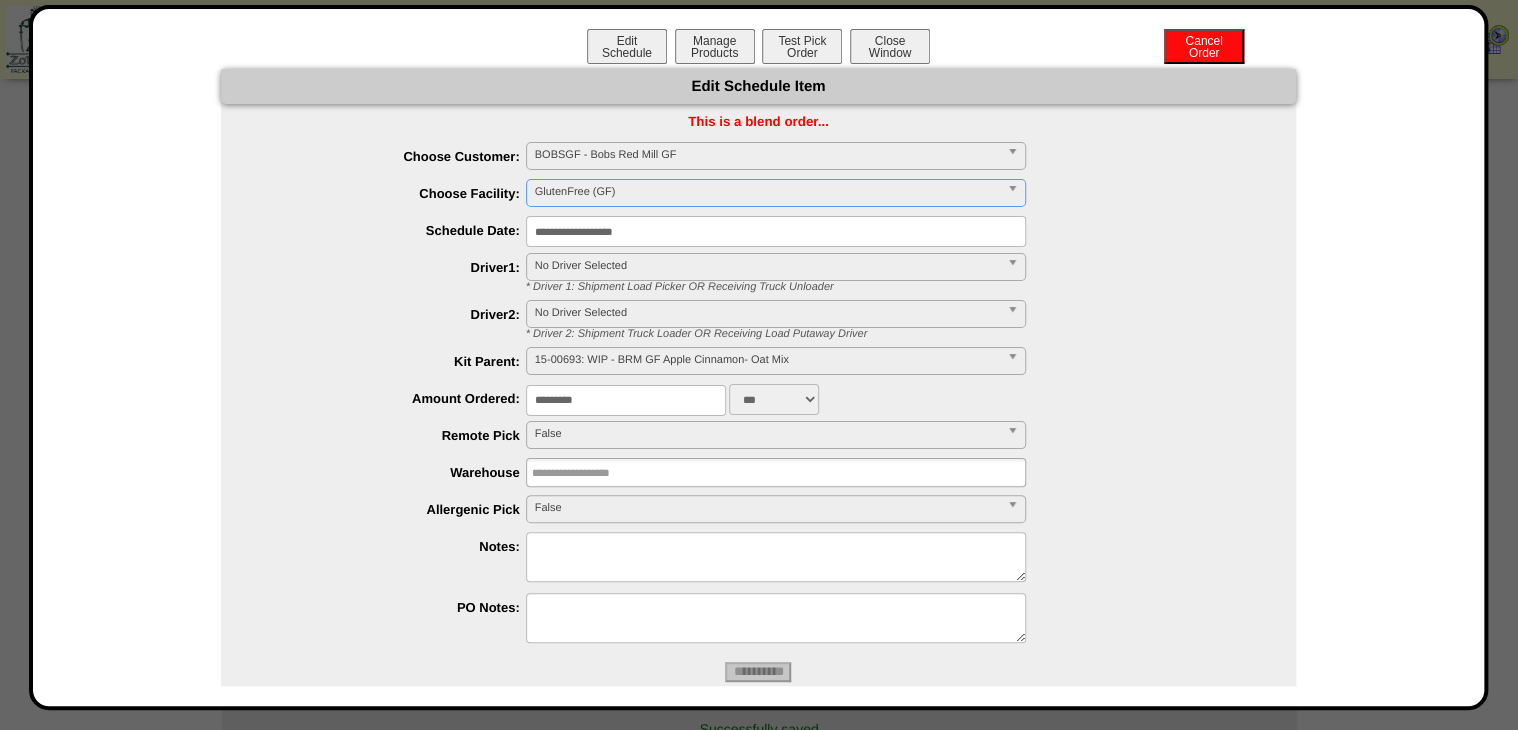 type 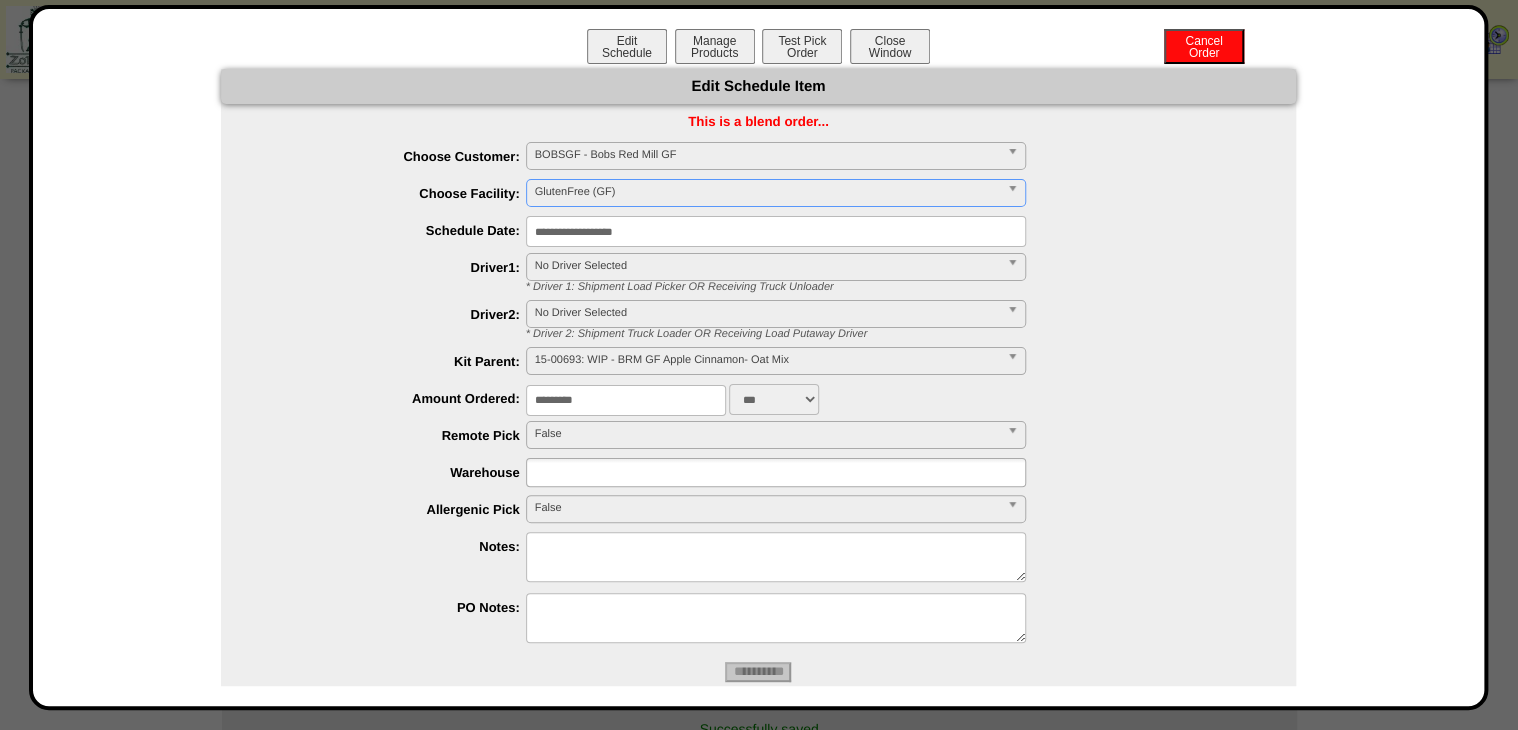 click on "**********" at bounding box center [758, 672] 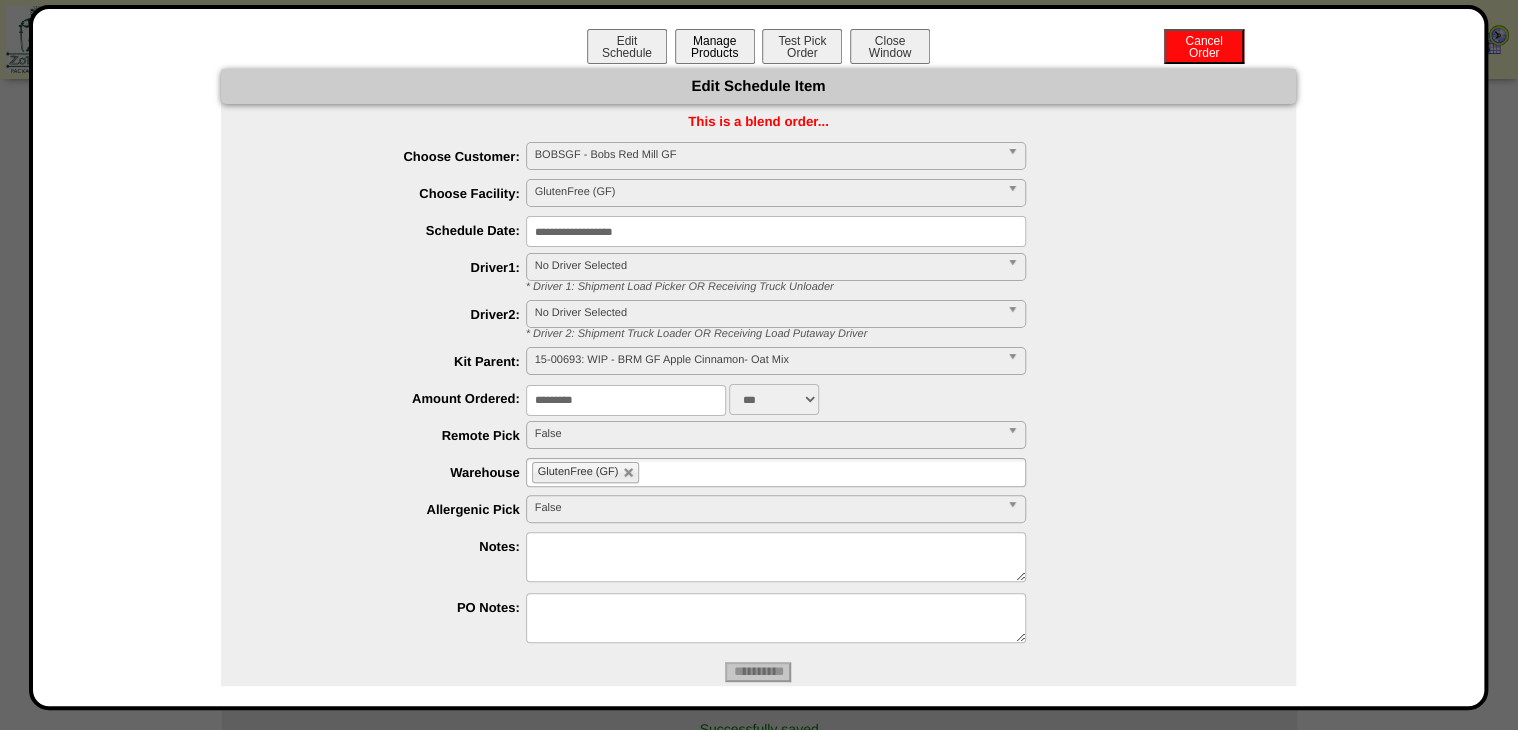 click on "Manage Products" at bounding box center (715, 46) 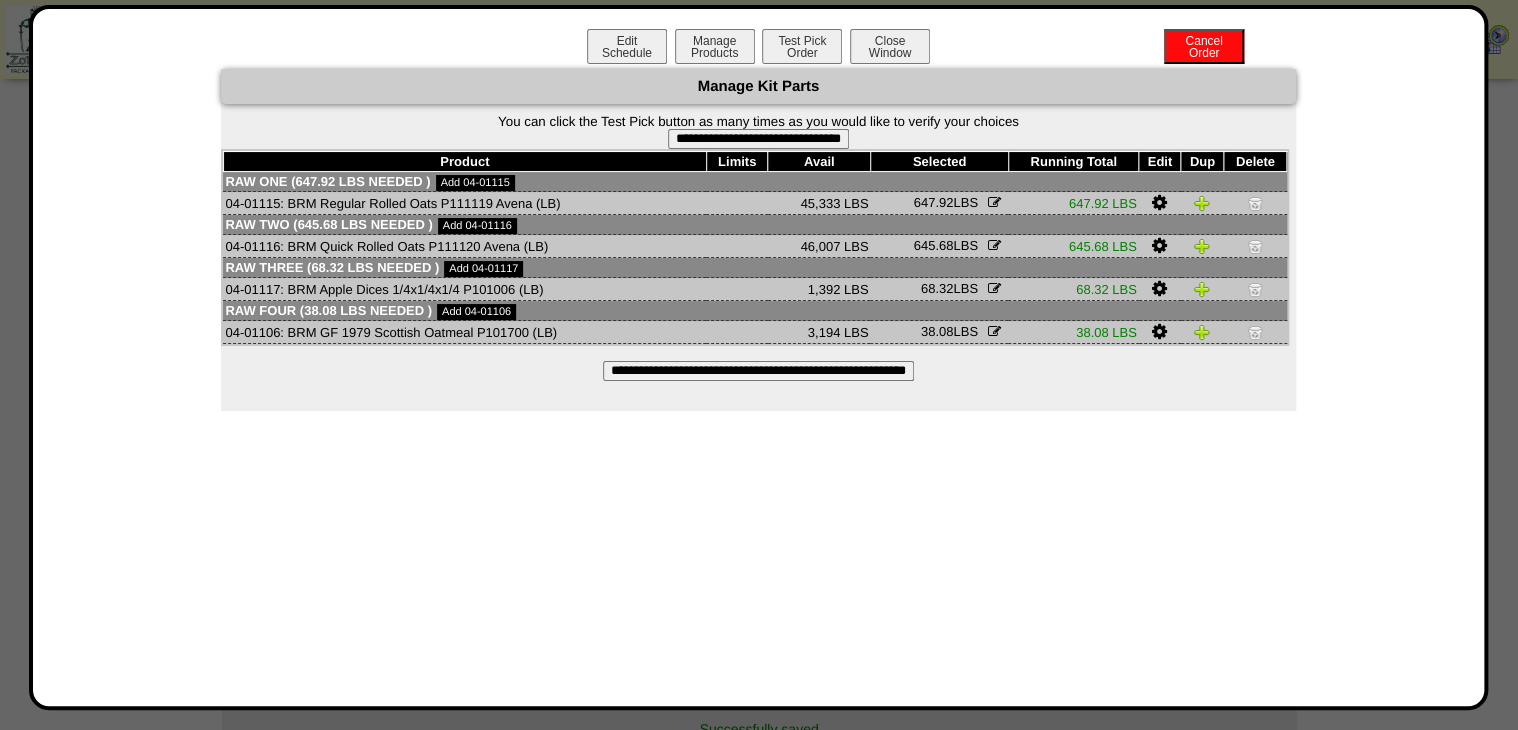 click on "**********" at bounding box center [758, 139] 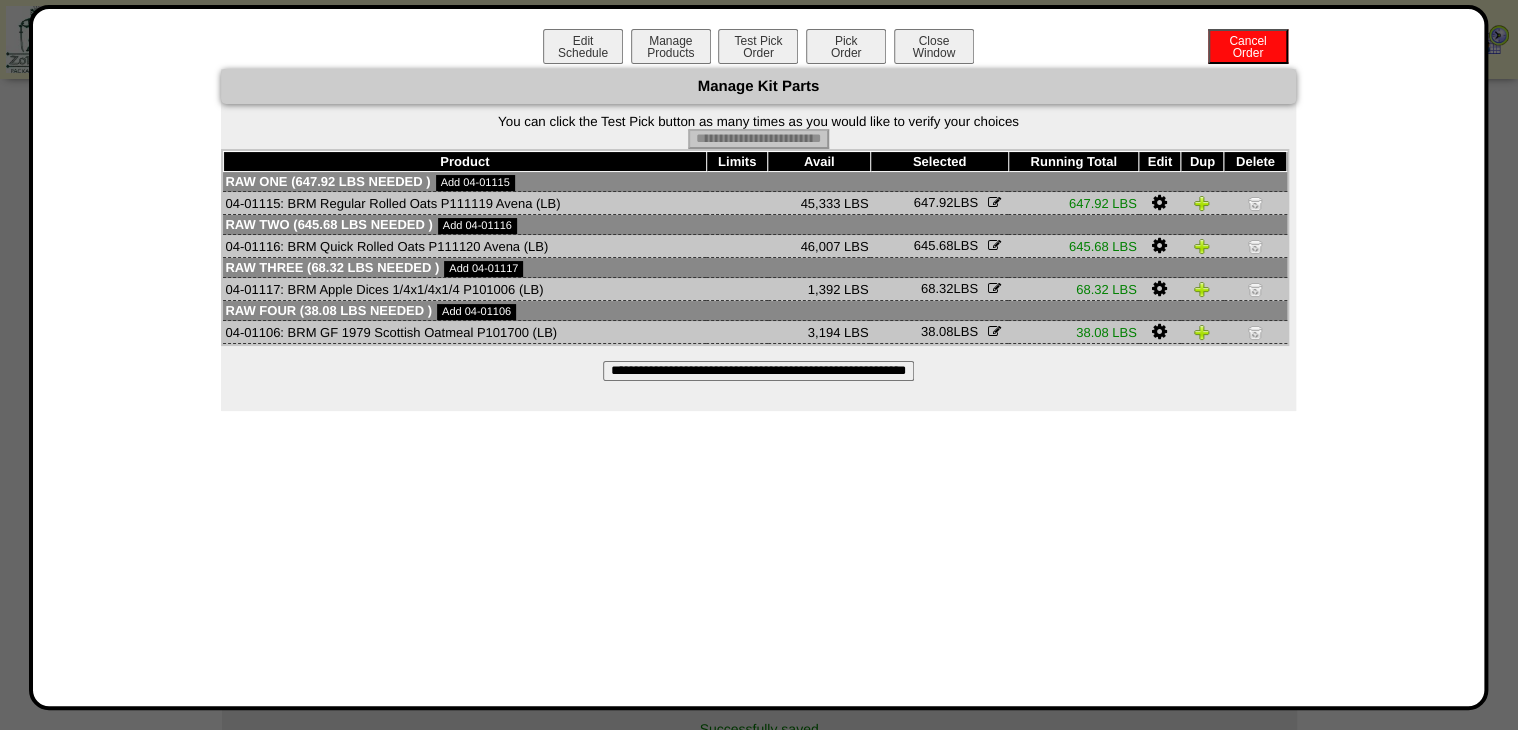click on "Pick Order" at bounding box center [846, 46] 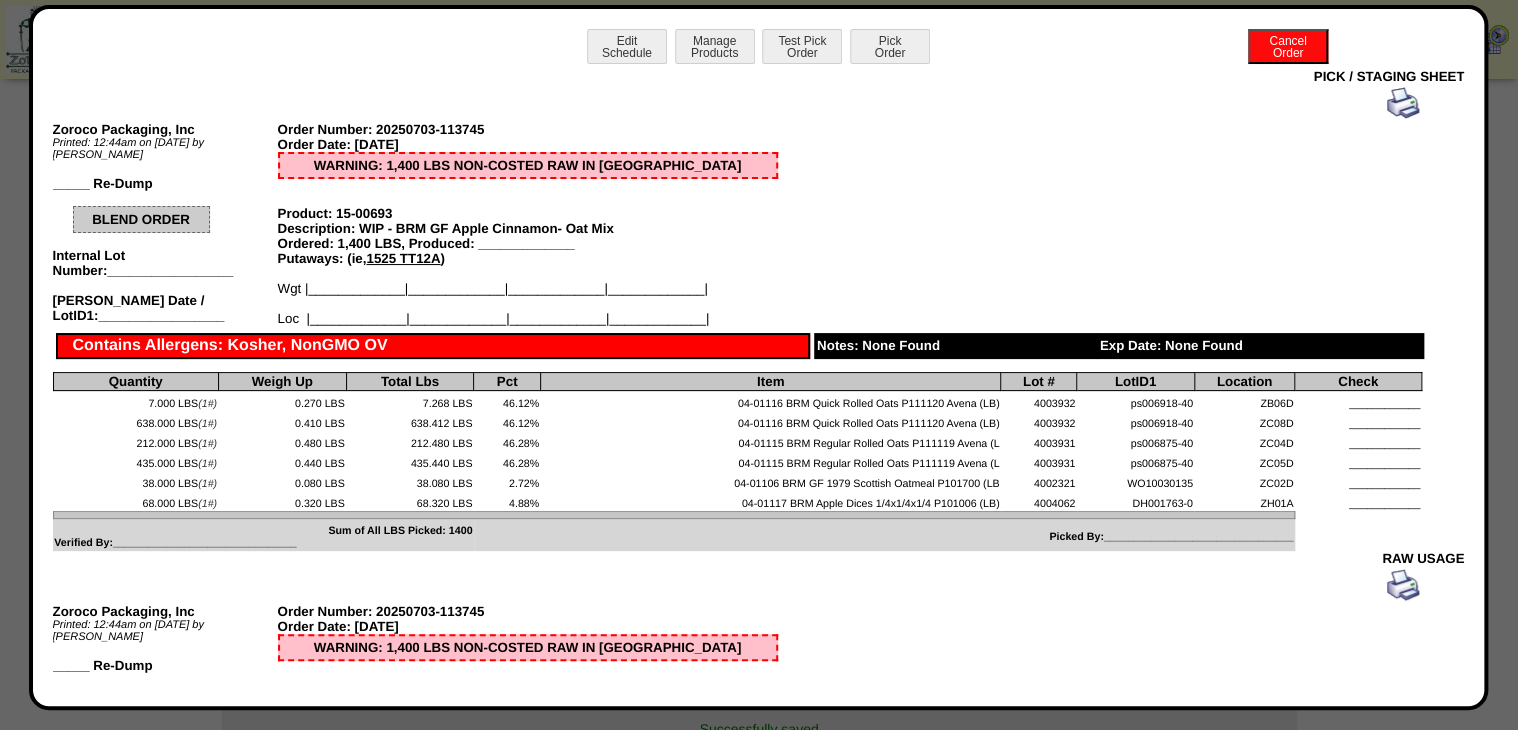 click at bounding box center (1403, 103) 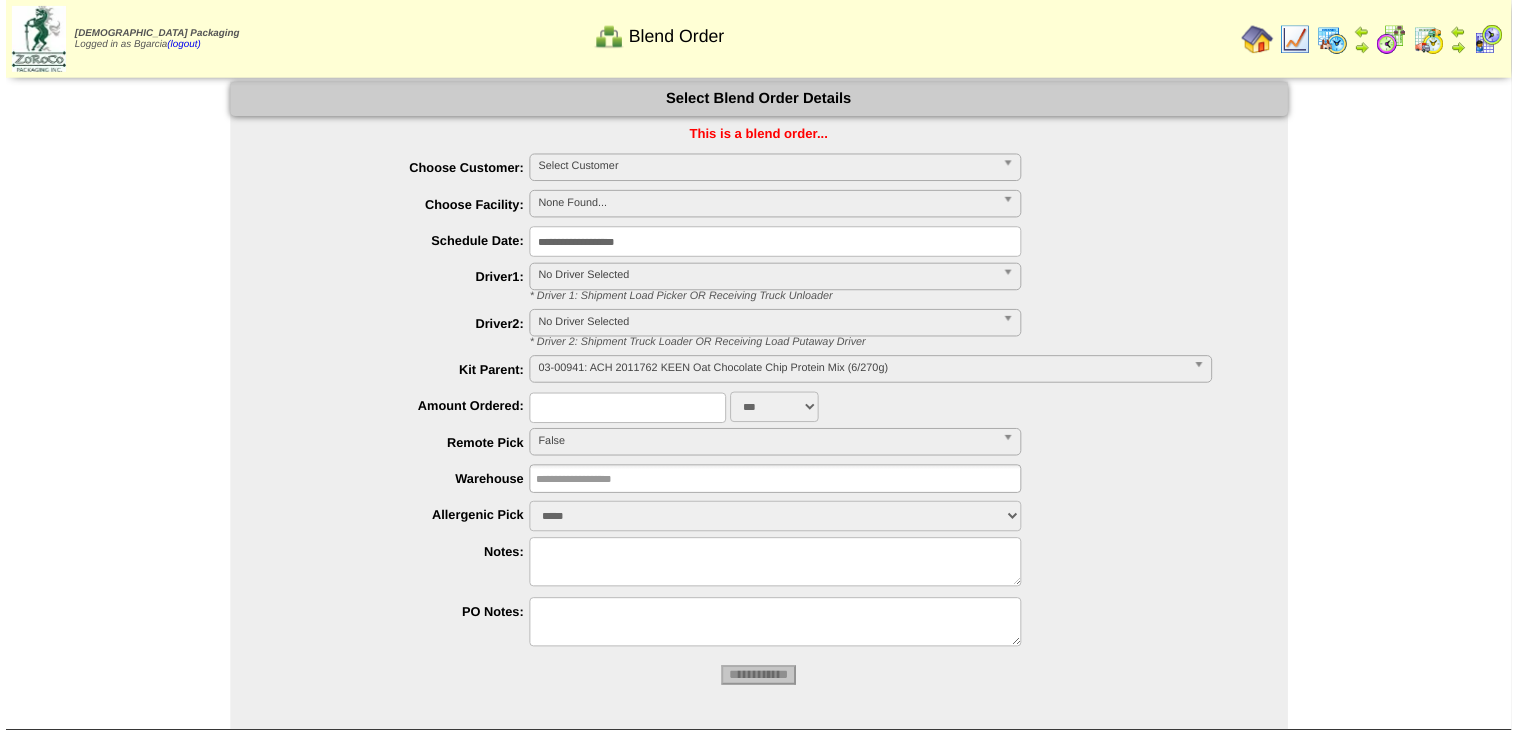 scroll, scrollTop: 0, scrollLeft: 0, axis: both 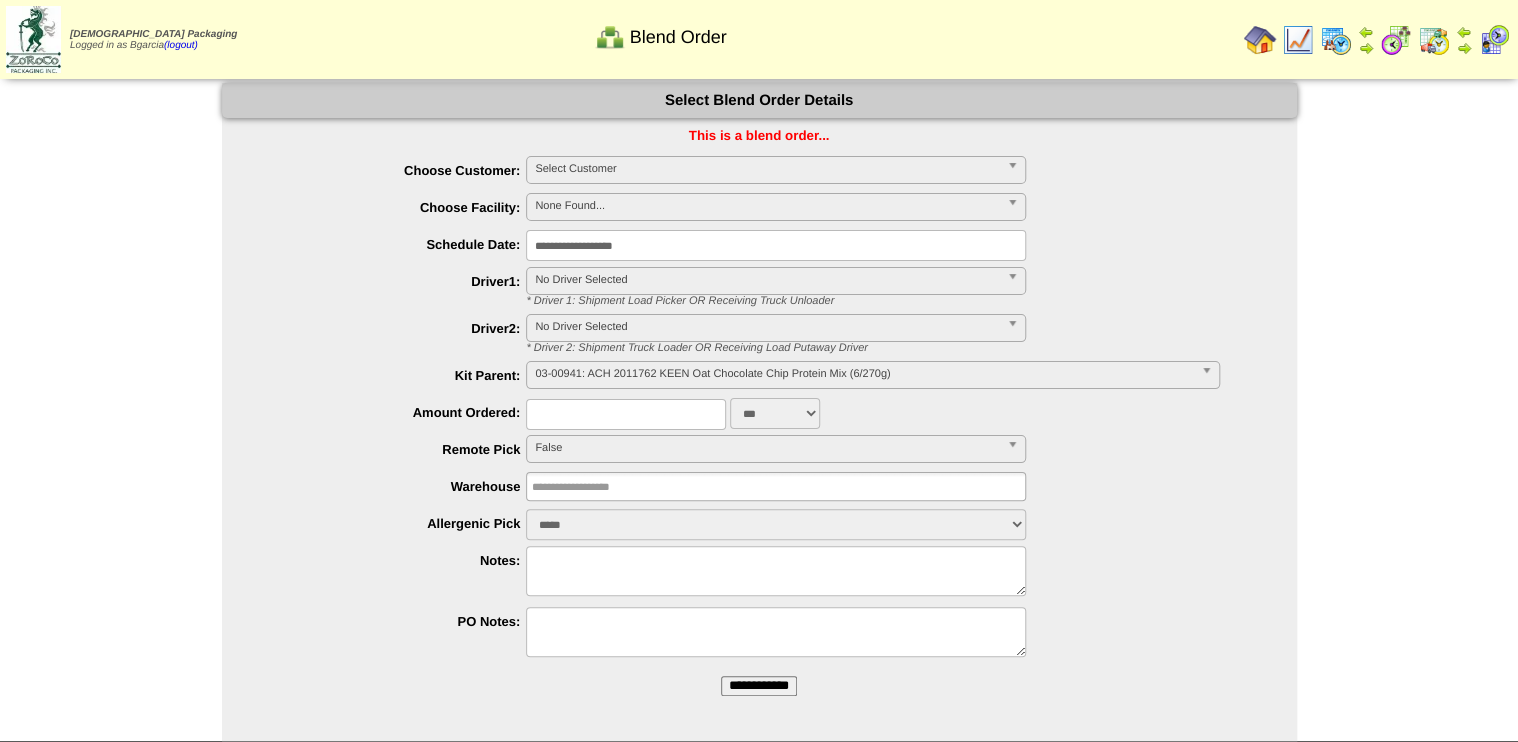 click on "**********" at bounding box center [759, 686] 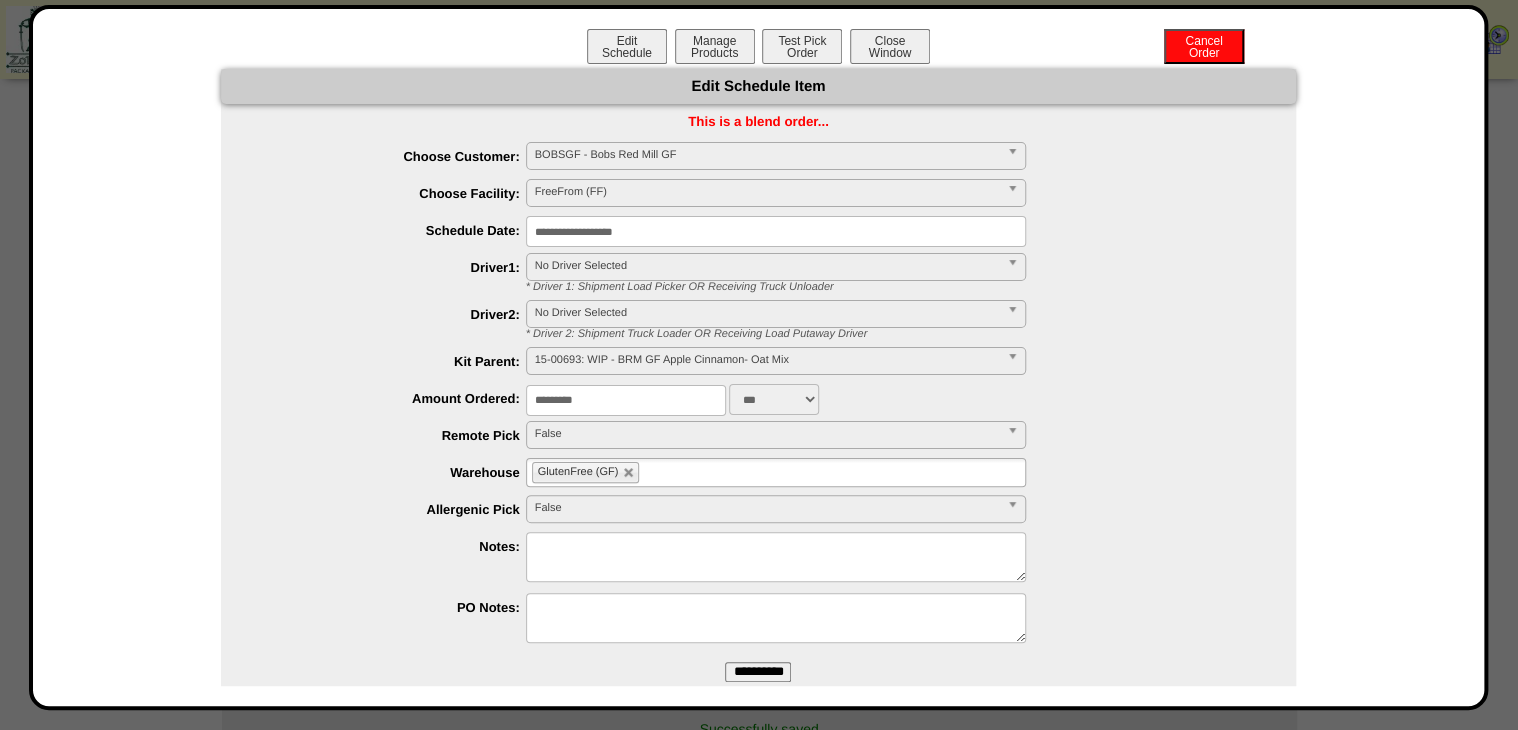 click on "**********" at bounding box center [776, 231] 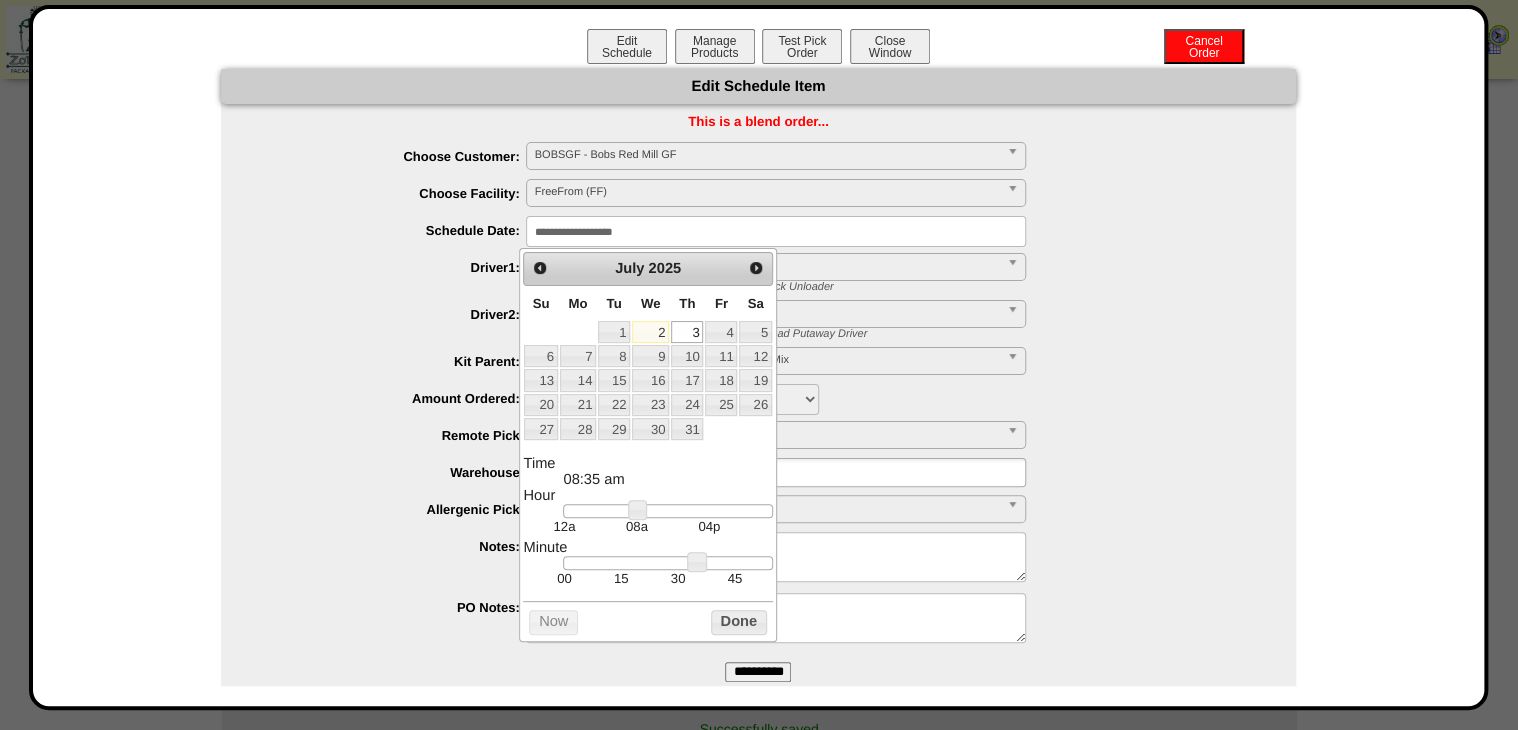 click on "FreeFrom (FF)" at bounding box center (767, 192) 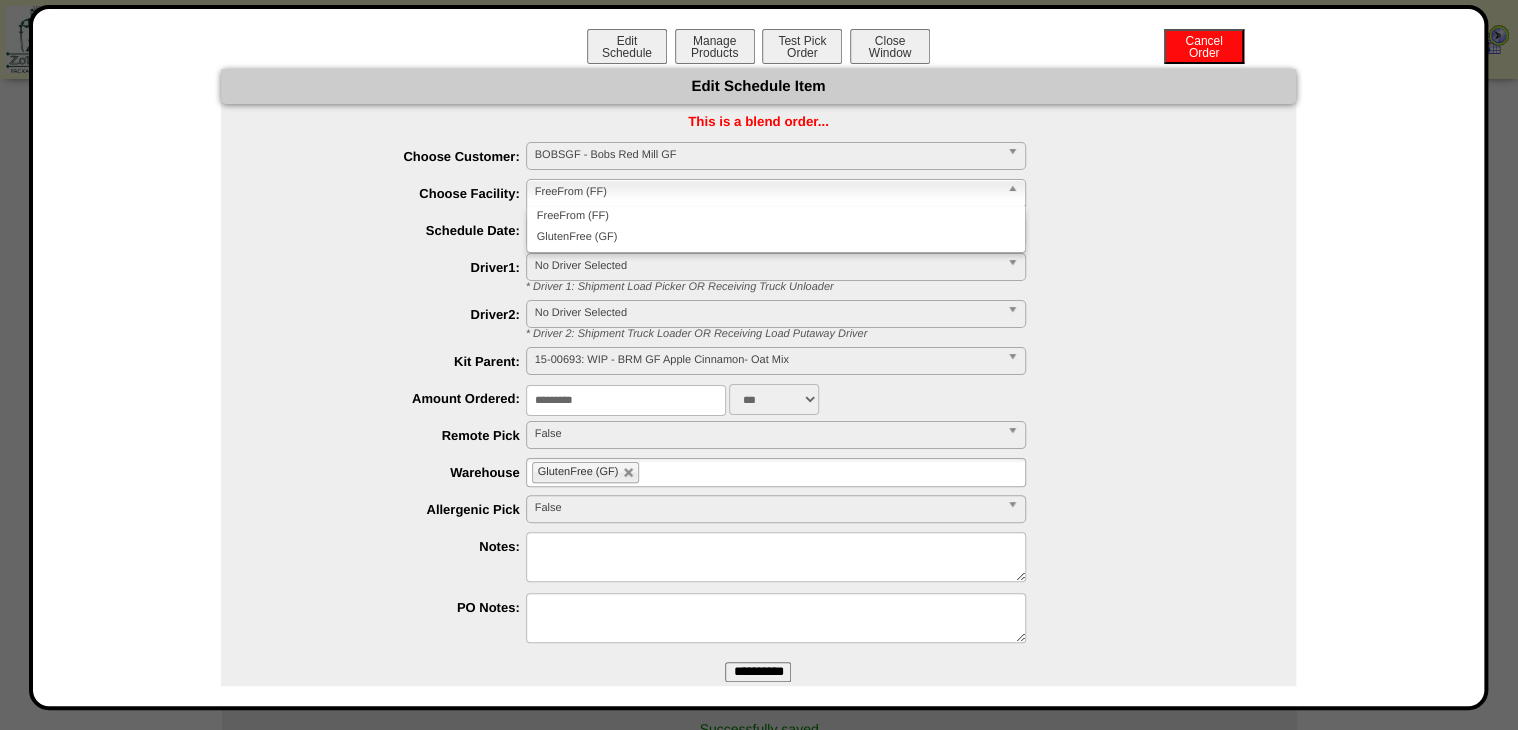 click on "GlutenFree (GF)" at bounding box center (776, 237) 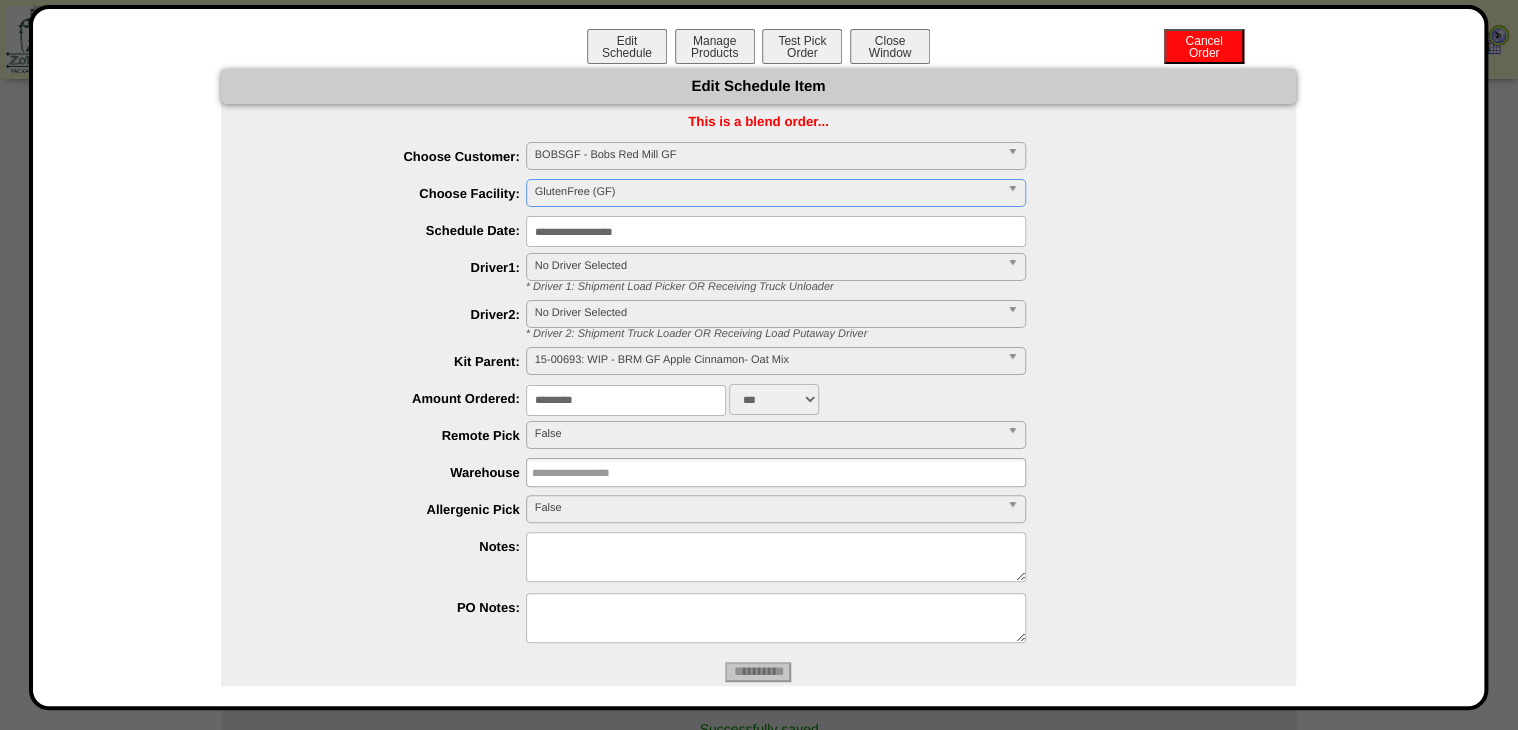 type 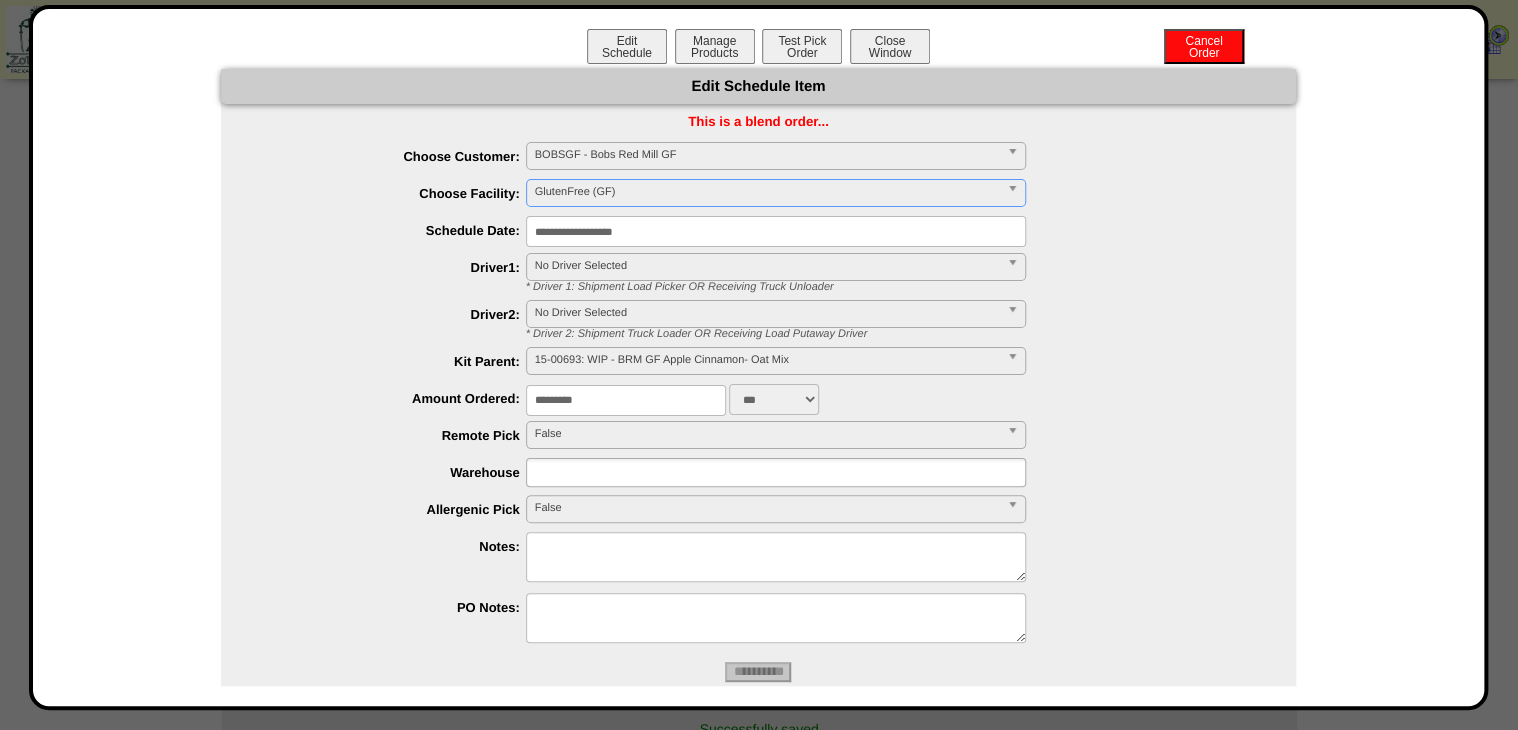 click on "**********" at bounding box center (758, 672) 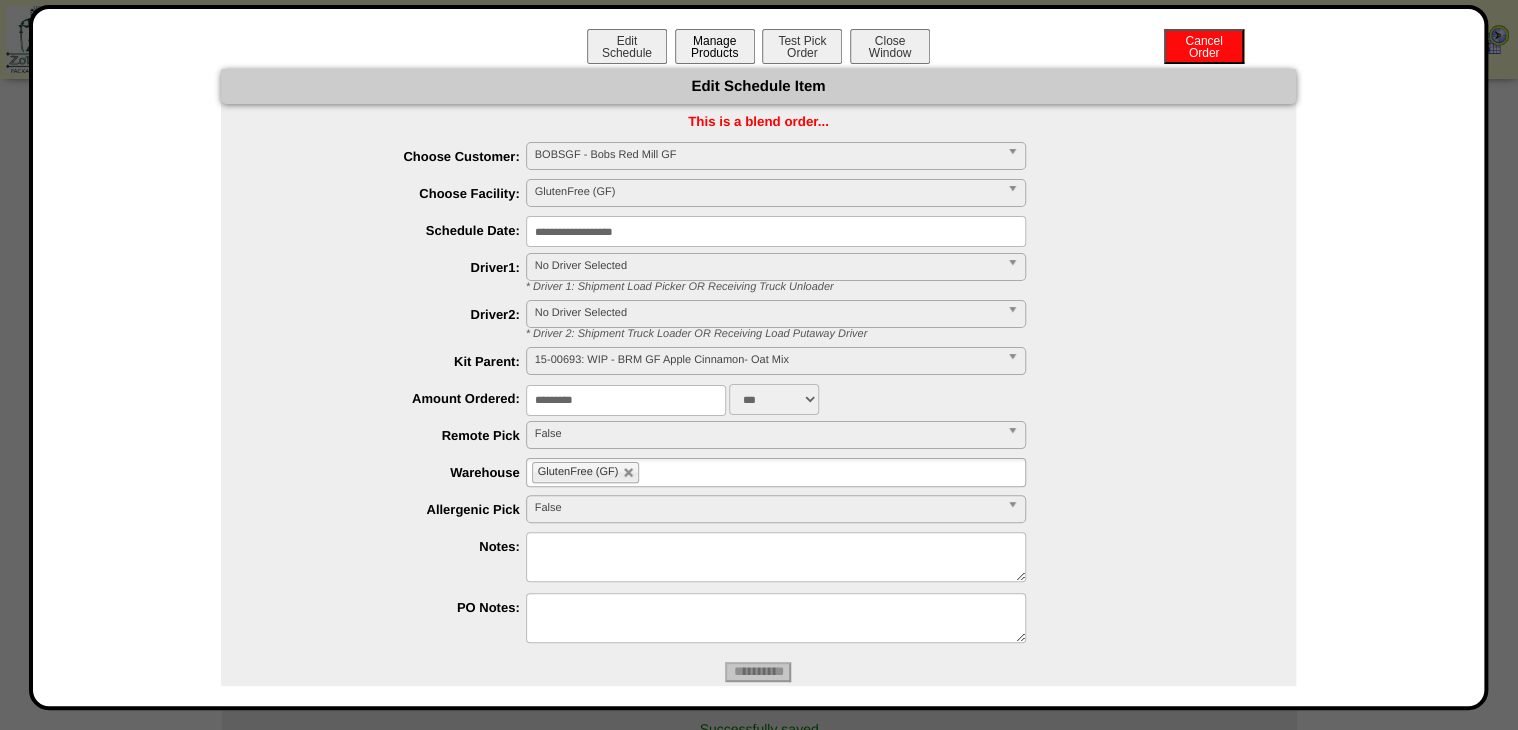 click on "Manage Products" at bounding box center [715, 46] 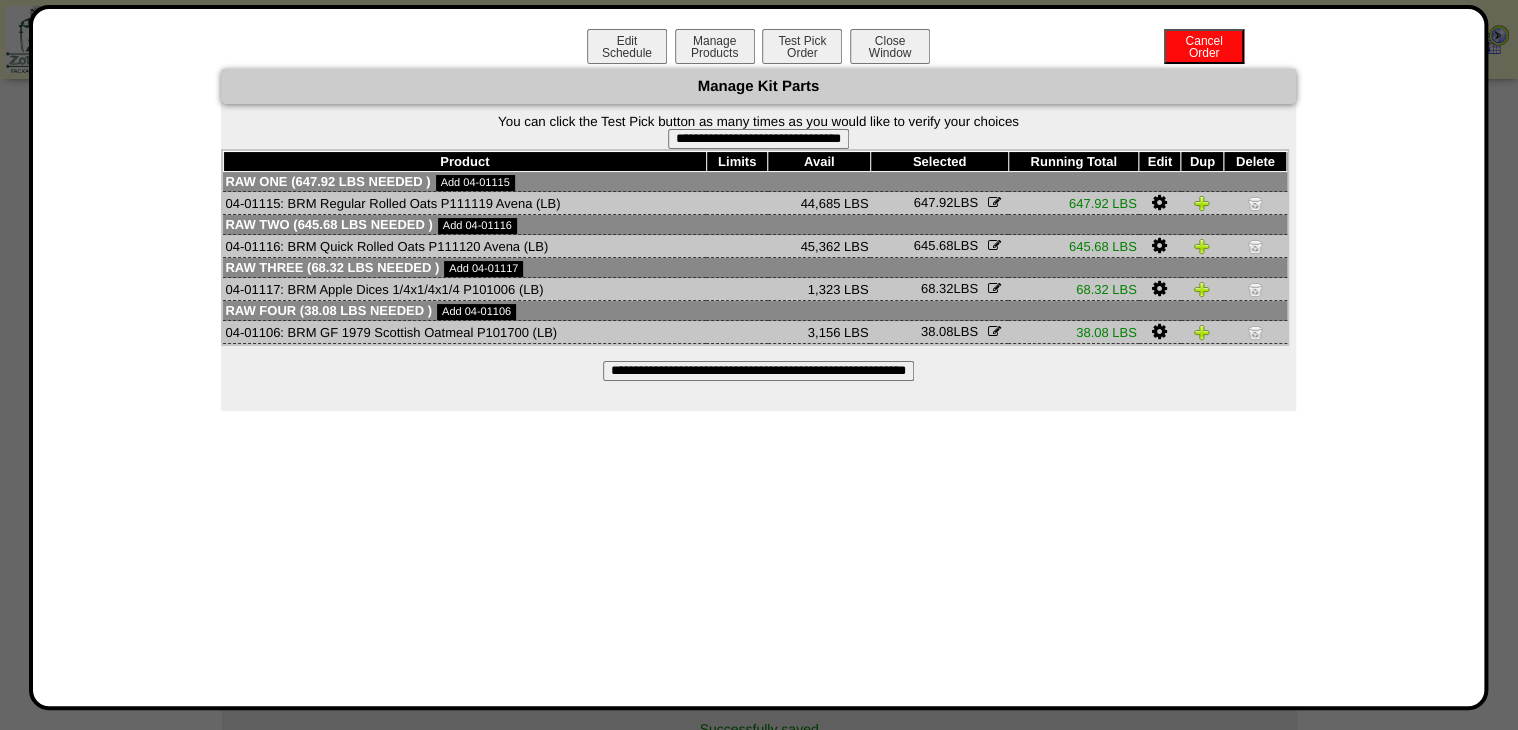 click on "**********" at bounding box center (758, 139) 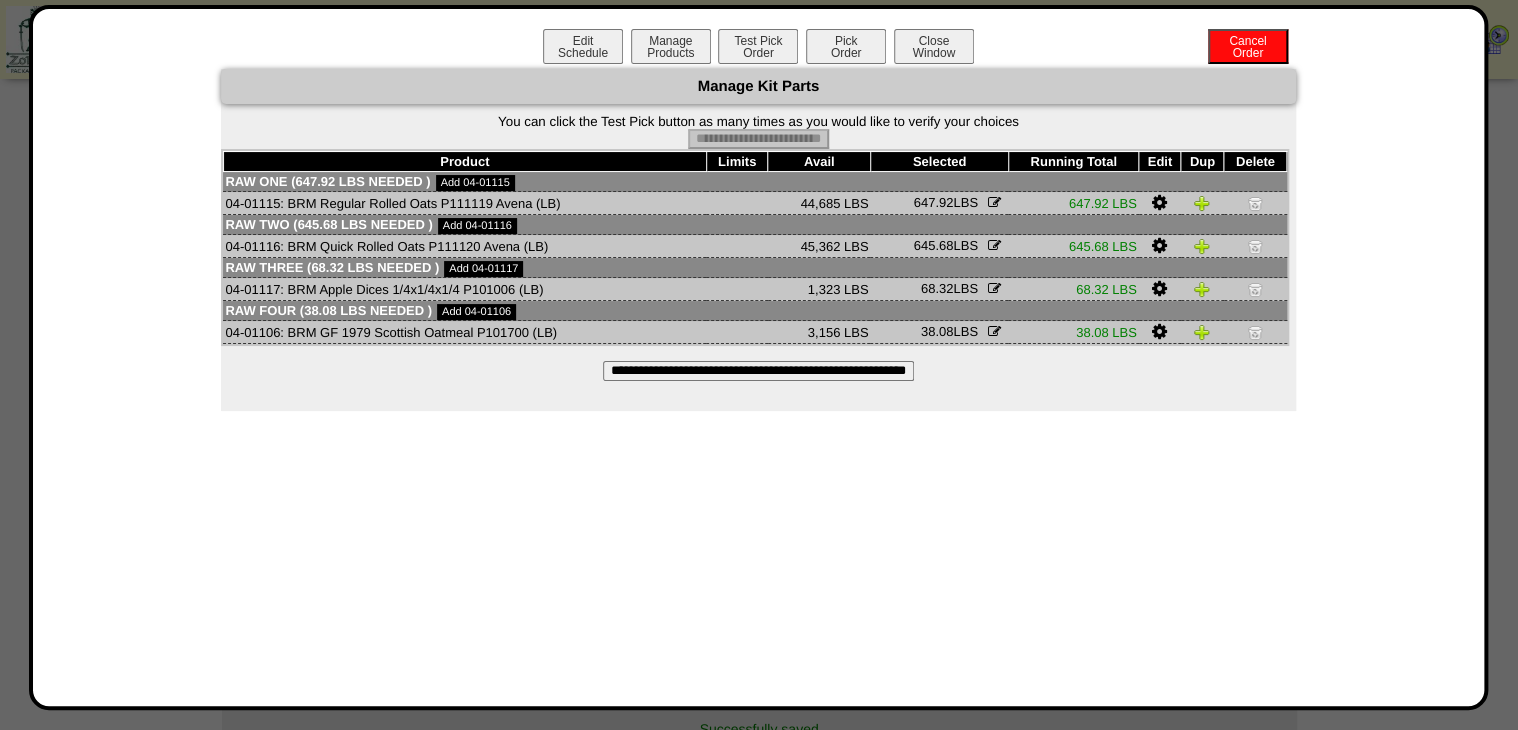 click on "Pick Order" at bounding box center [846, 46] 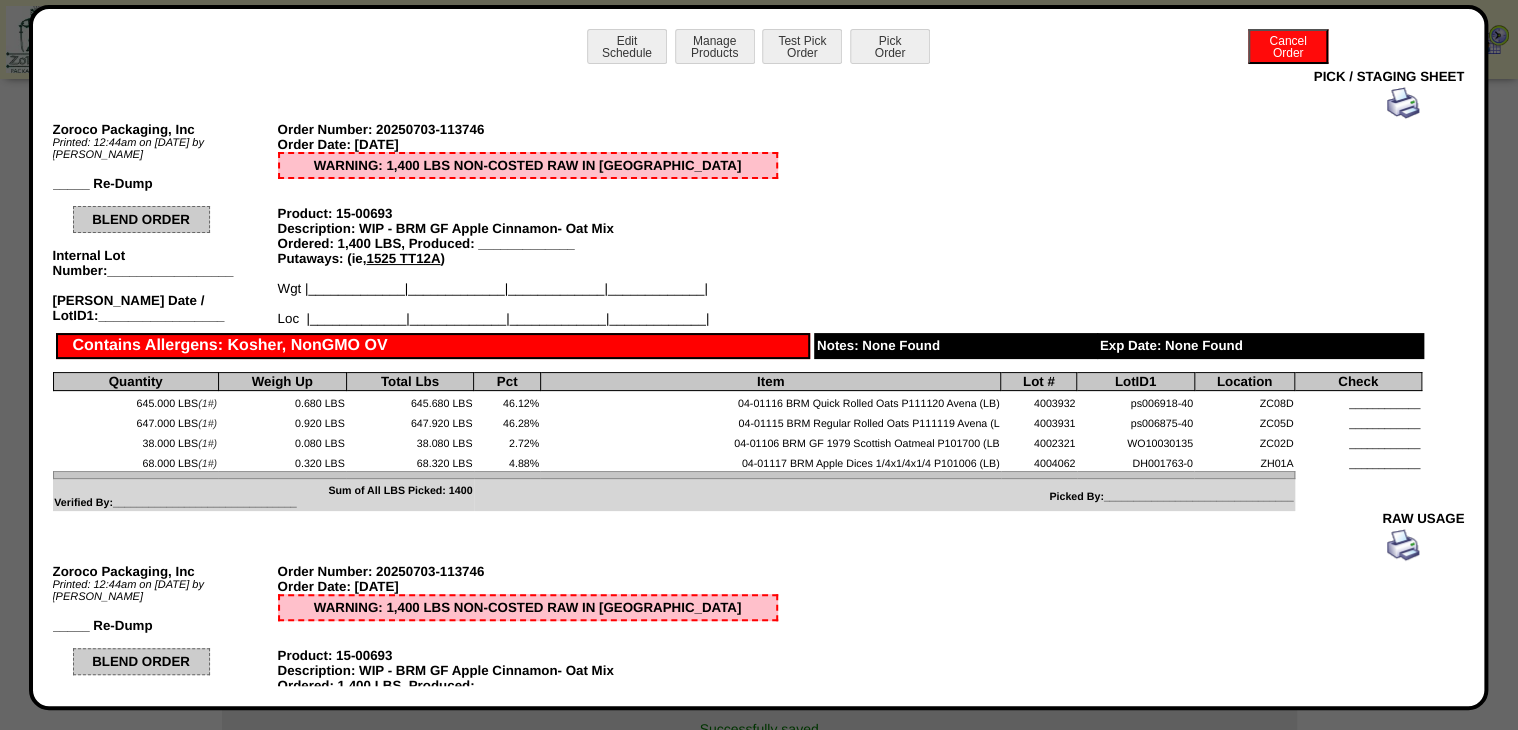 click at bounding box center [1403, 103] 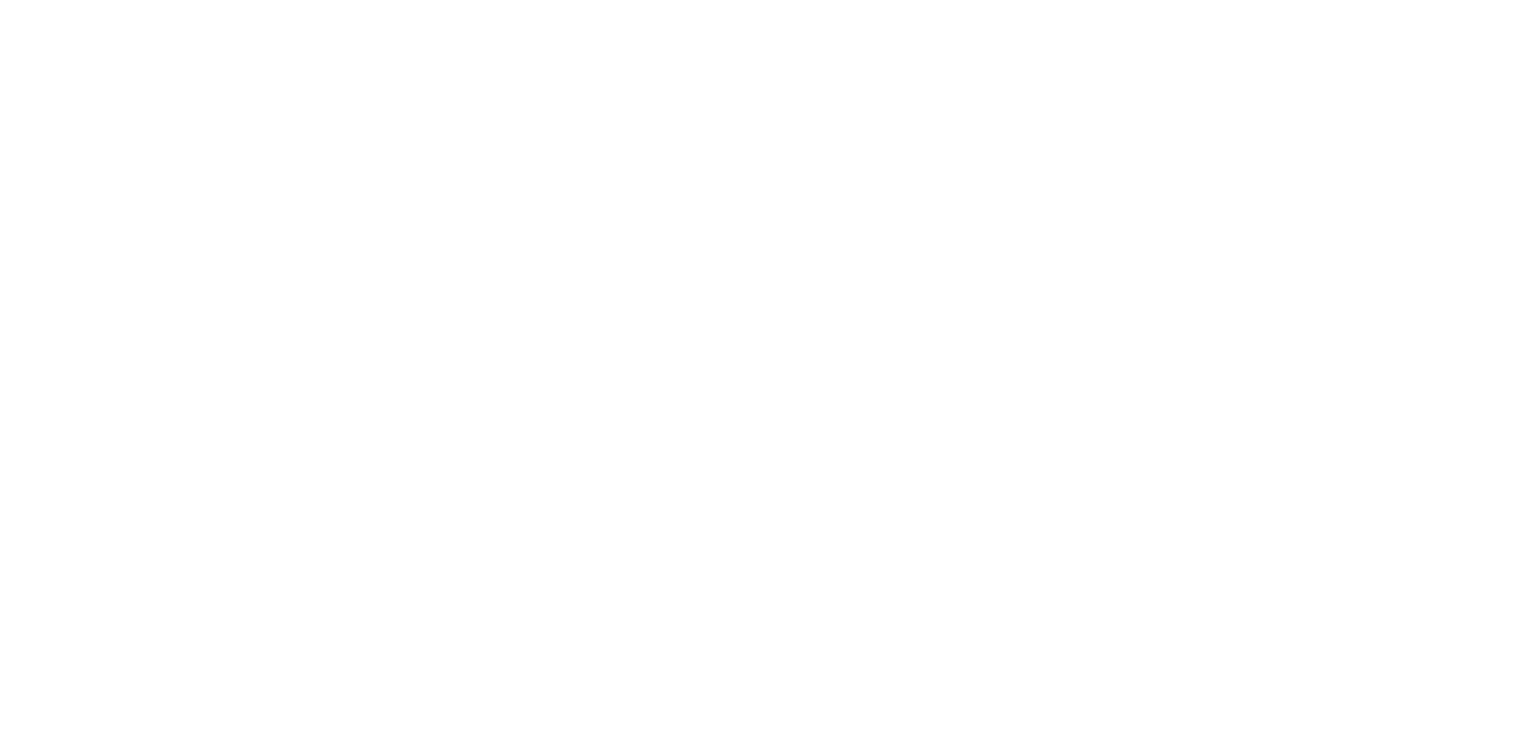 scroll, scrollTop: 0, scrollLeft: 0, axis: both 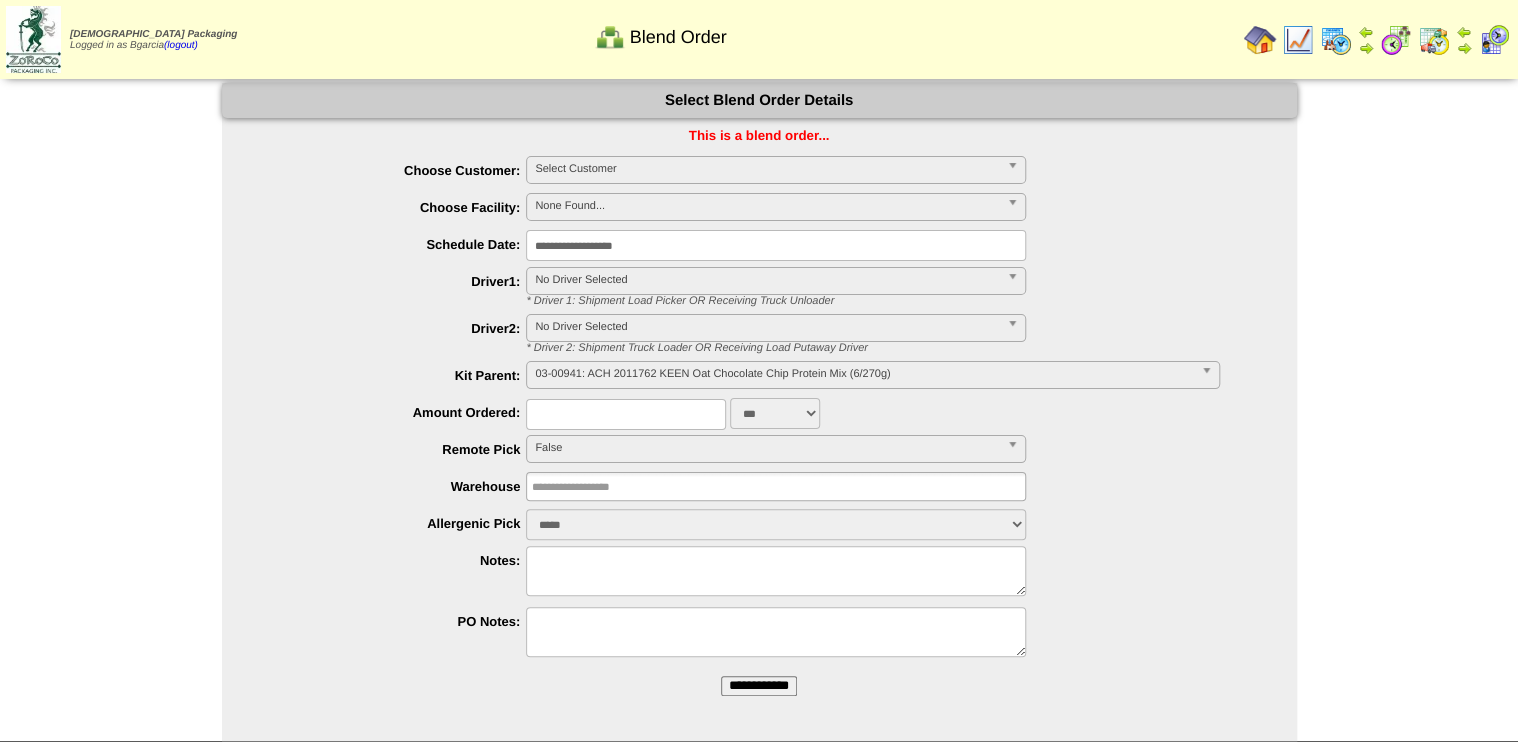 click on "**********" at bounding box center [759, 686] 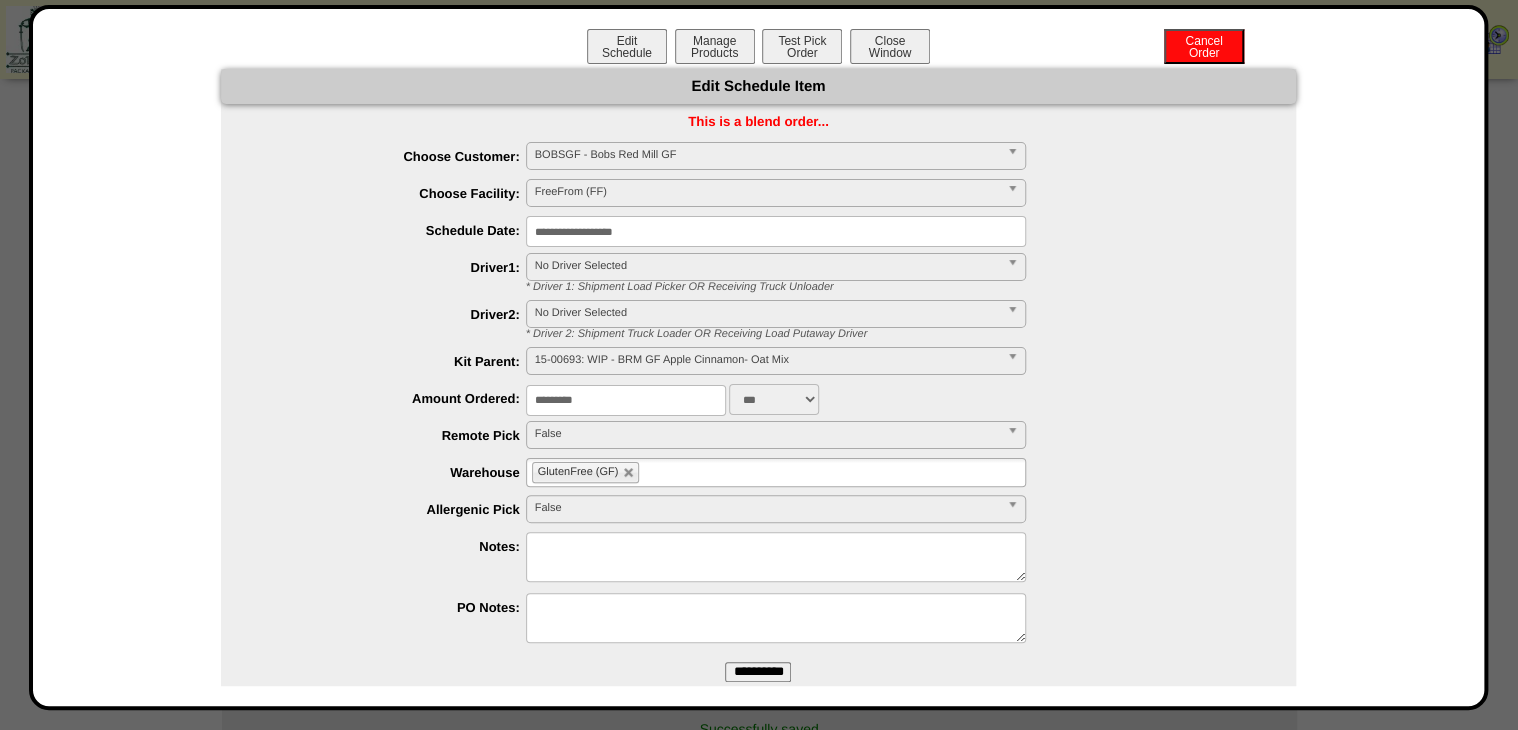 click on "FreeFrom (FF)" at bounding box center (767, 192) 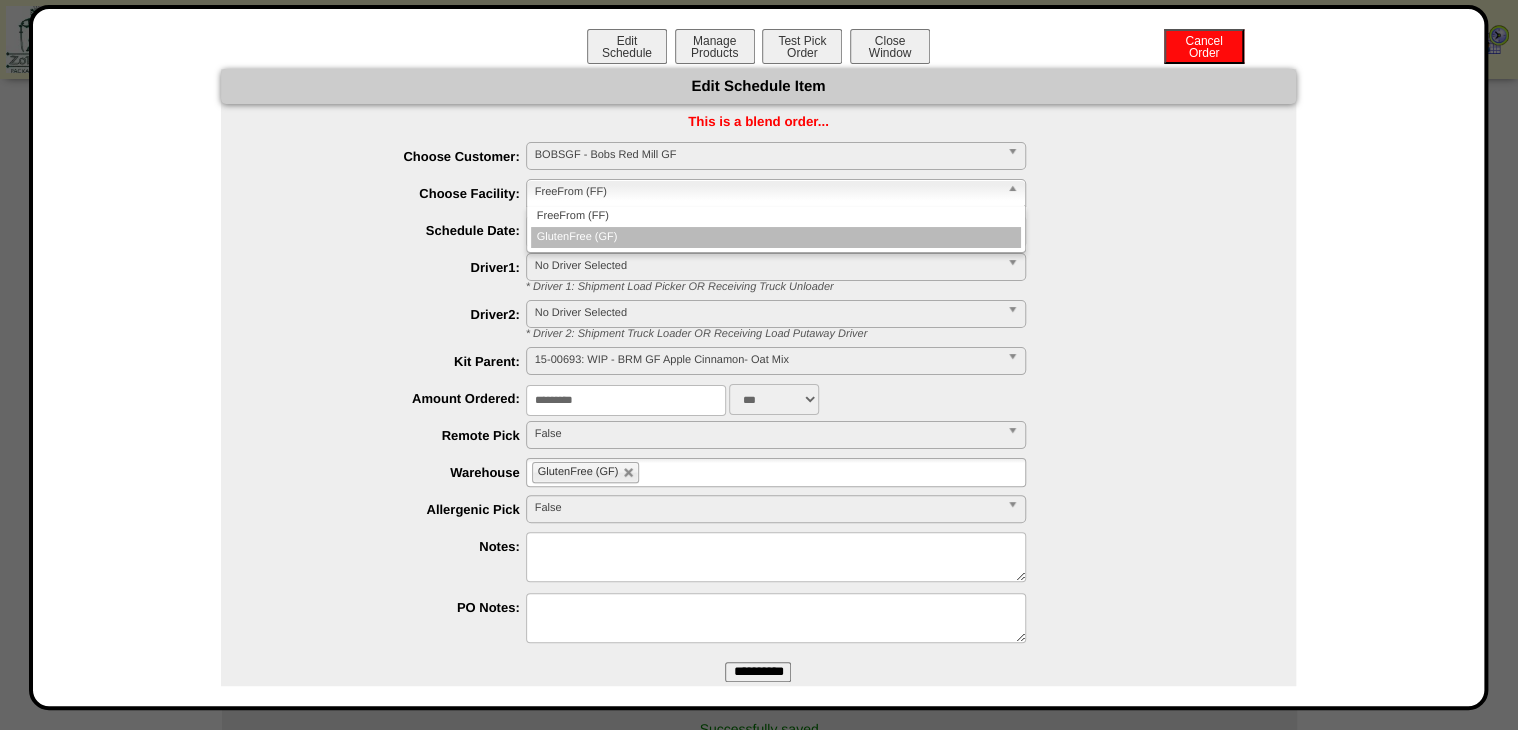 click on "GlutenFree (GF)" at bounding box center (776, 237) 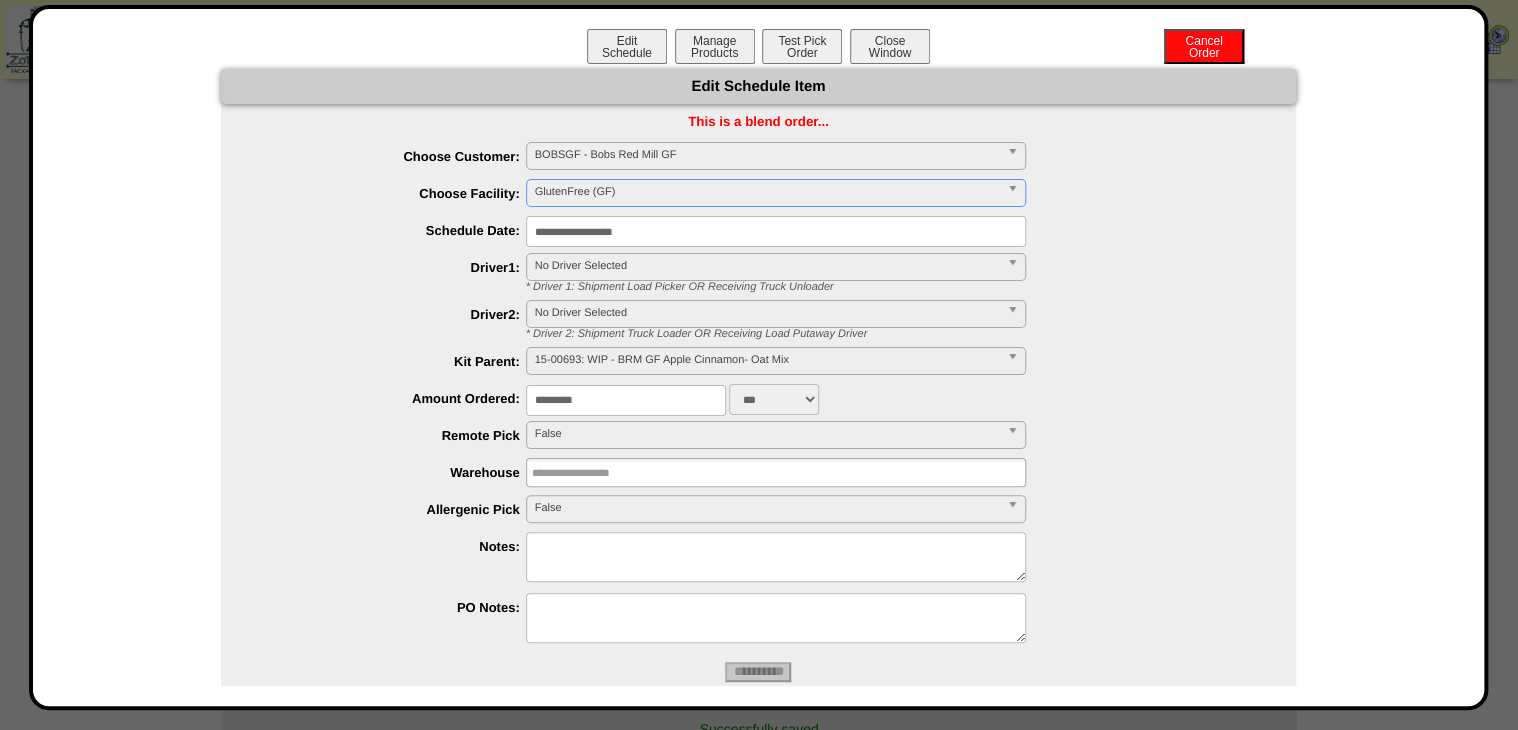 type 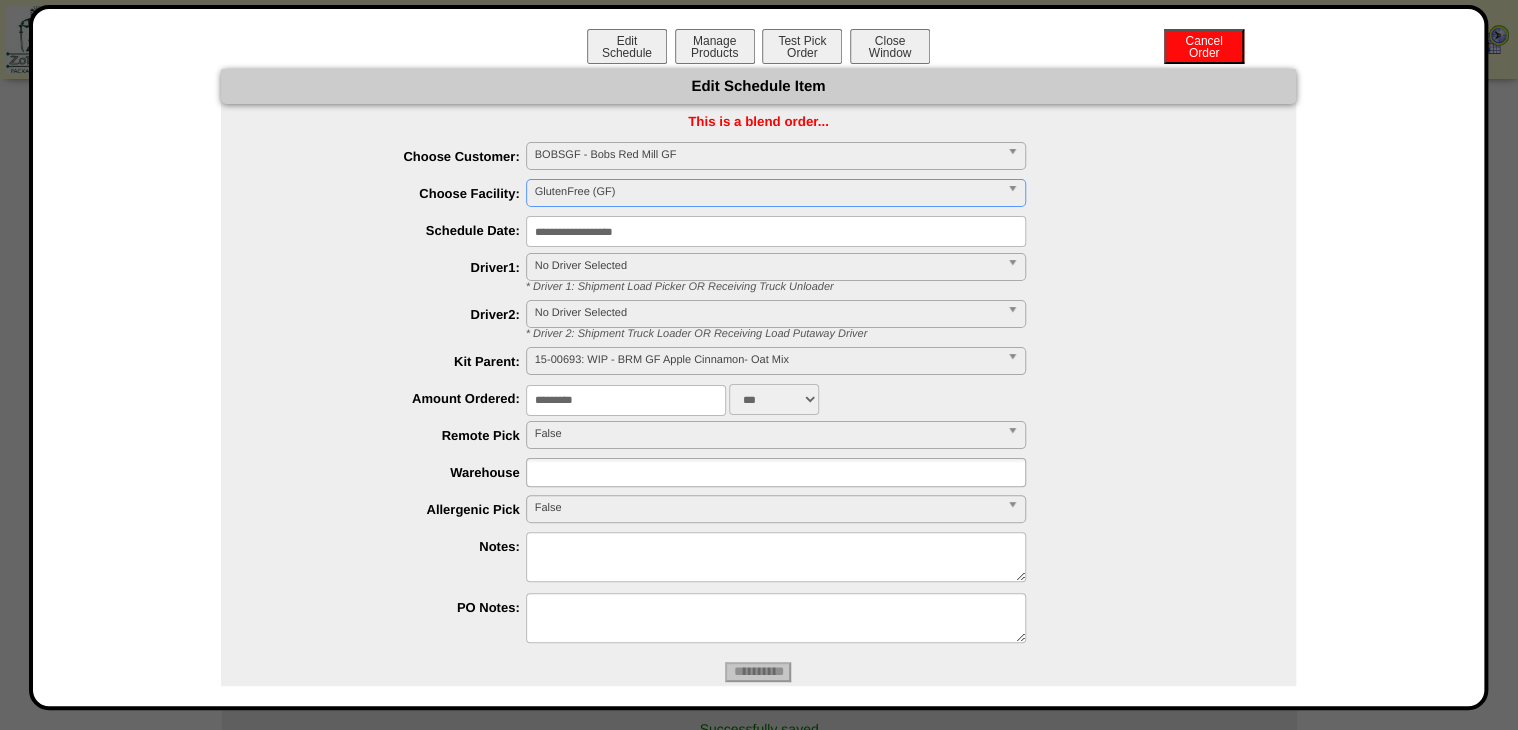 click on "**********" at bounding box center (758, 672) 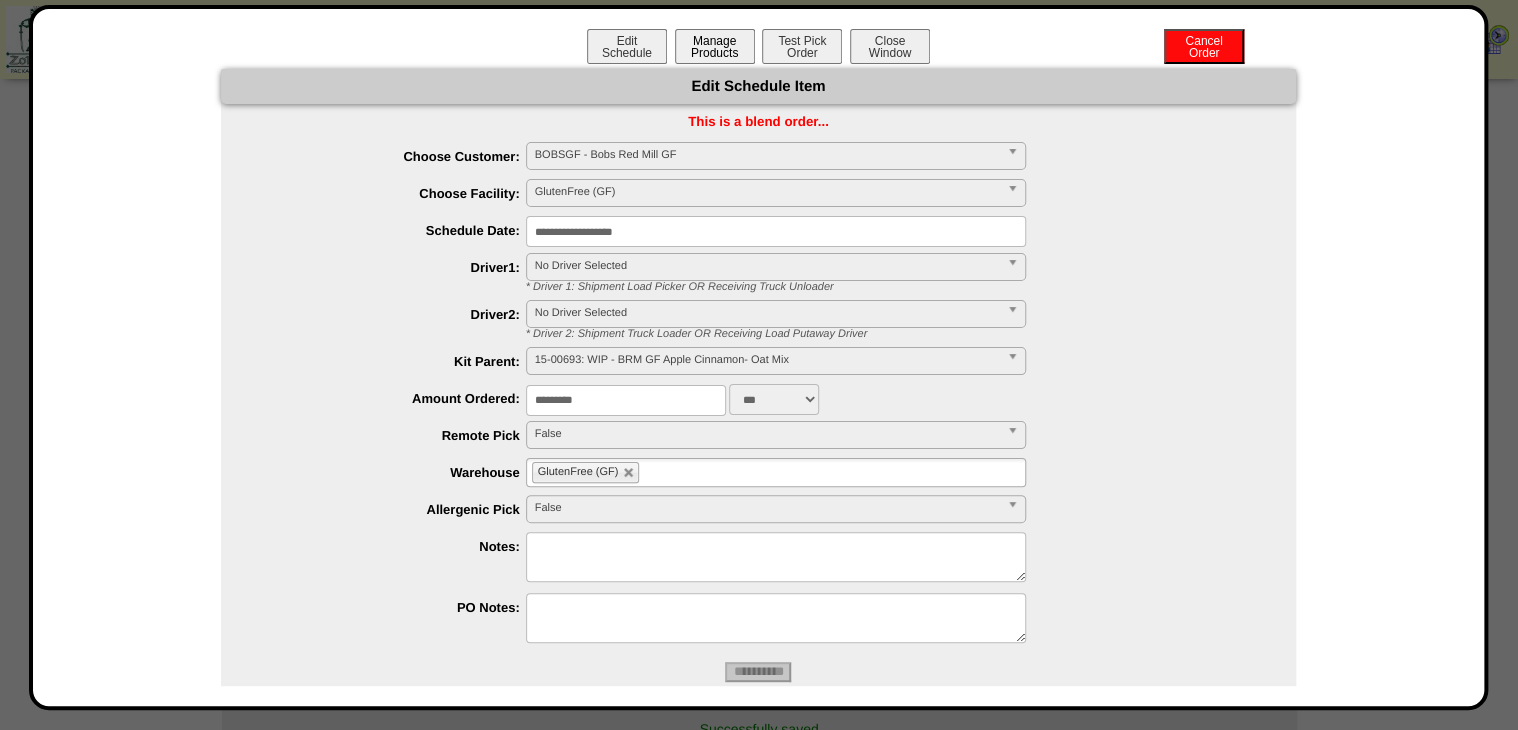 click on "Manage Products" at bounding box center (715, 46) 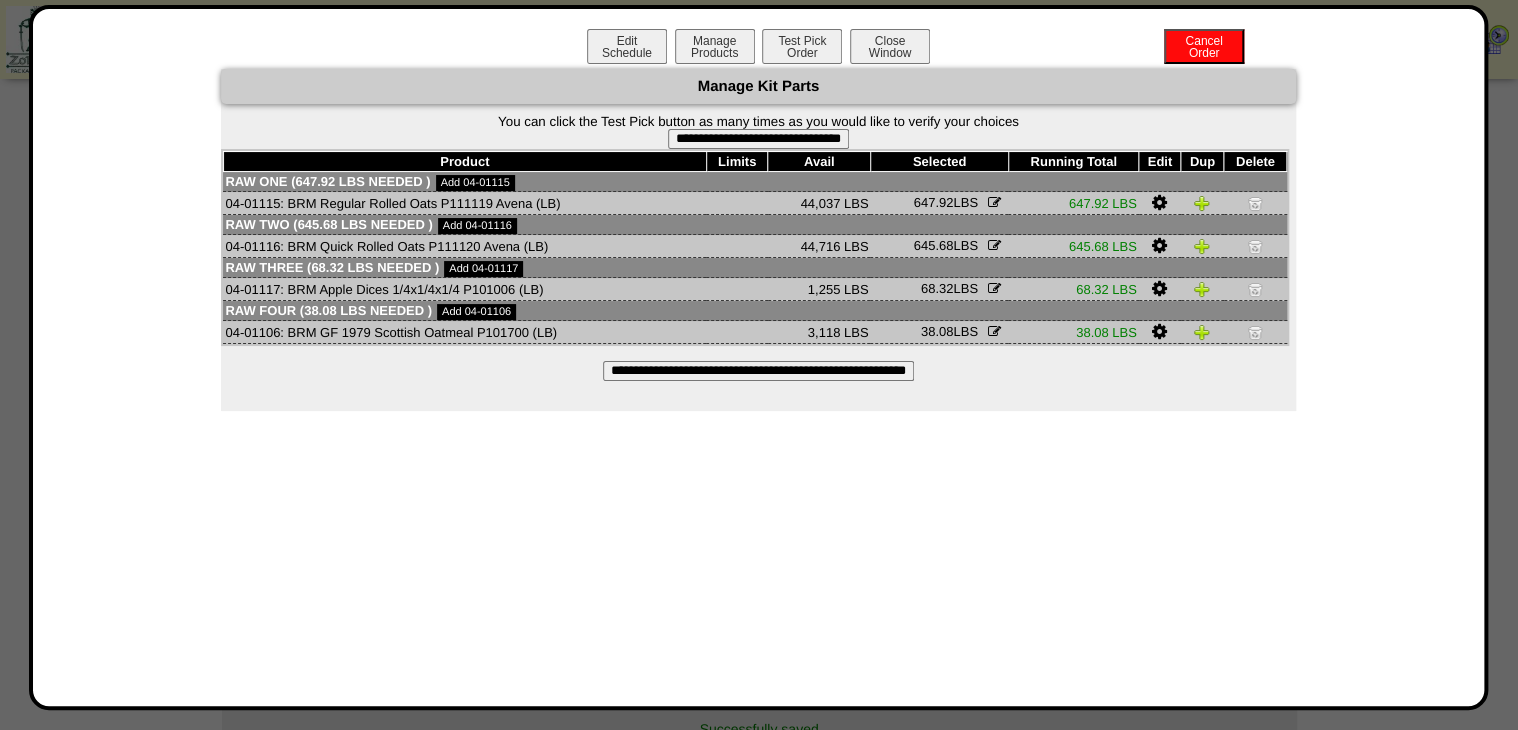 click on "**********" at bounding box center [758, 139] 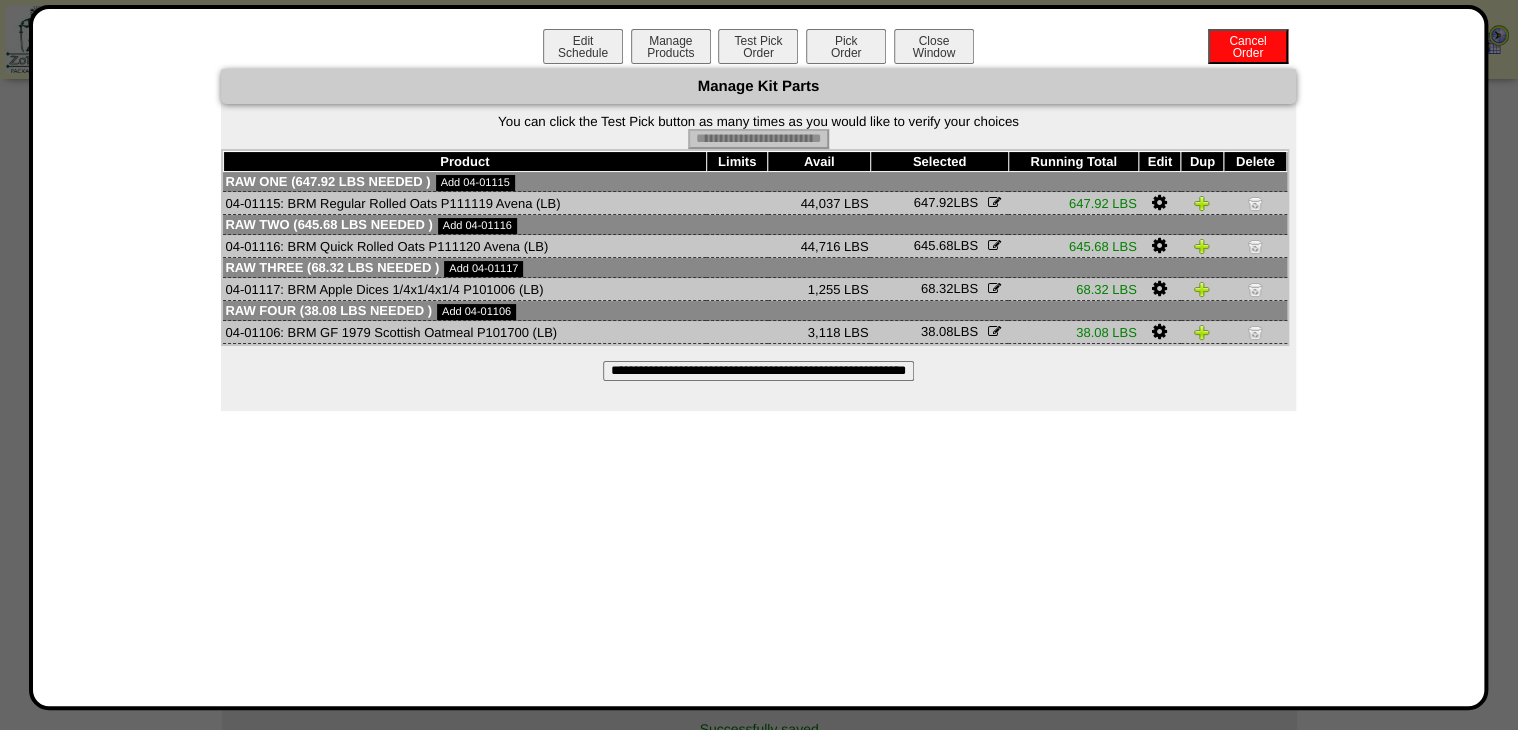 click on "Pick Order" at bounding box center [846, 46] 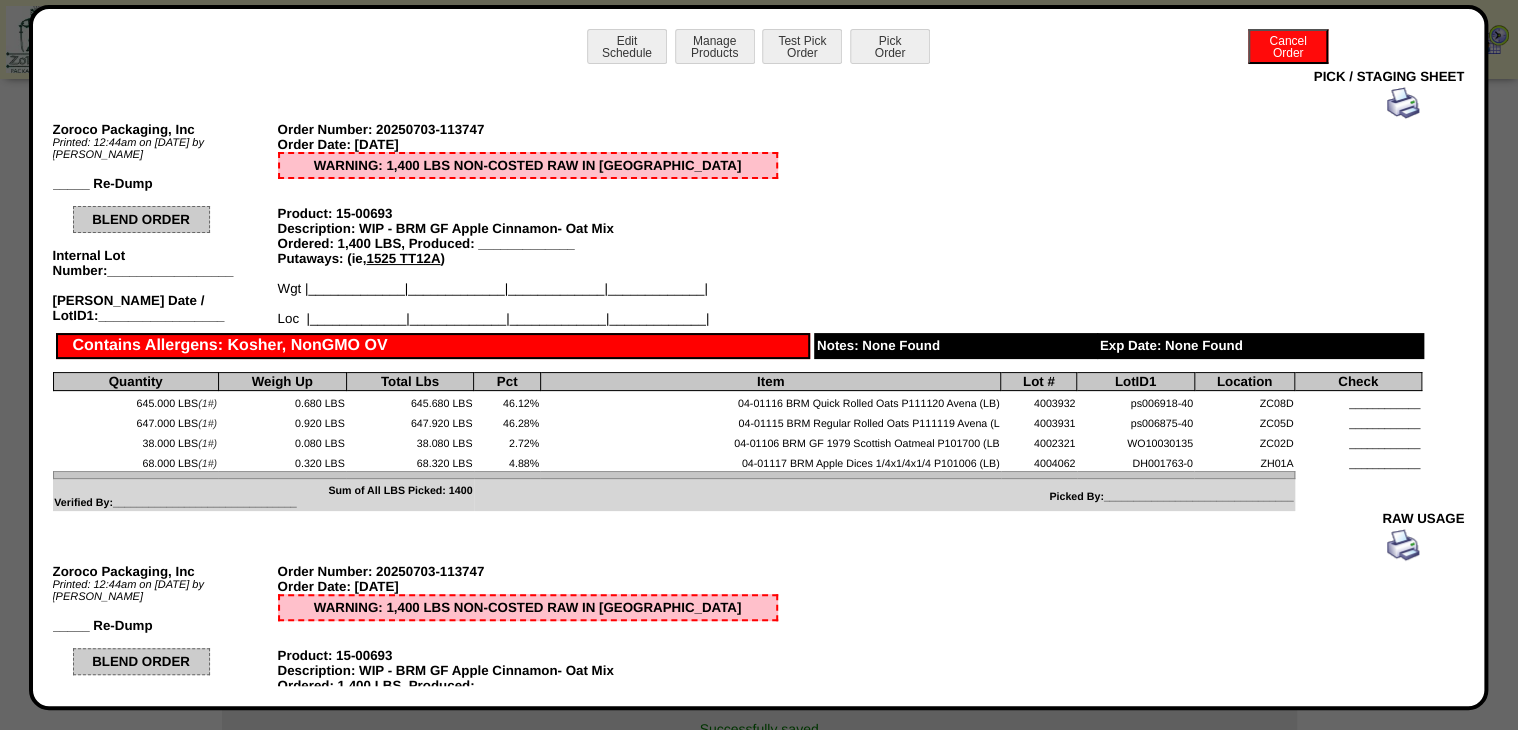 click at bounding box center (1403, 103) 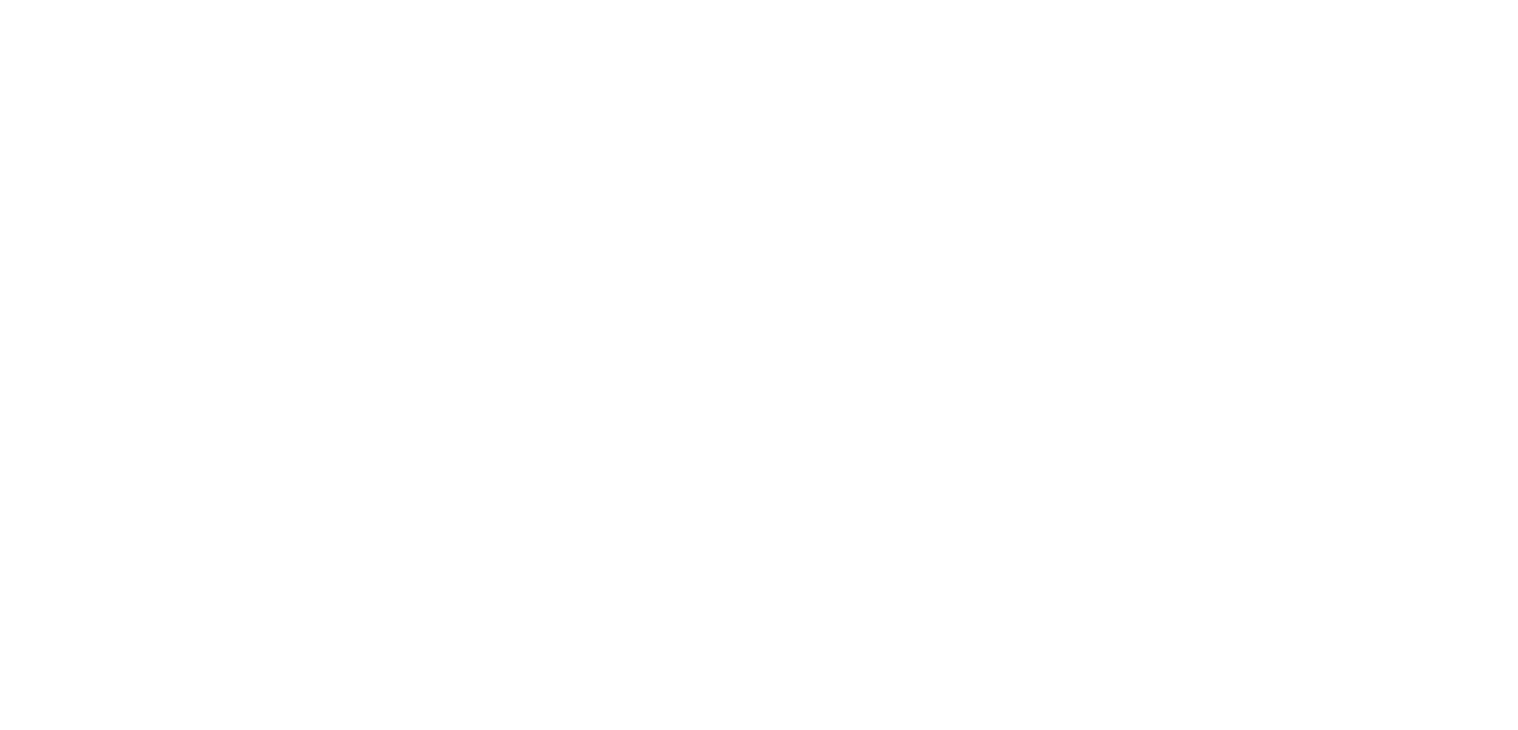 scroll, scrollTop: 0, scrollLeft: 0, axis: both 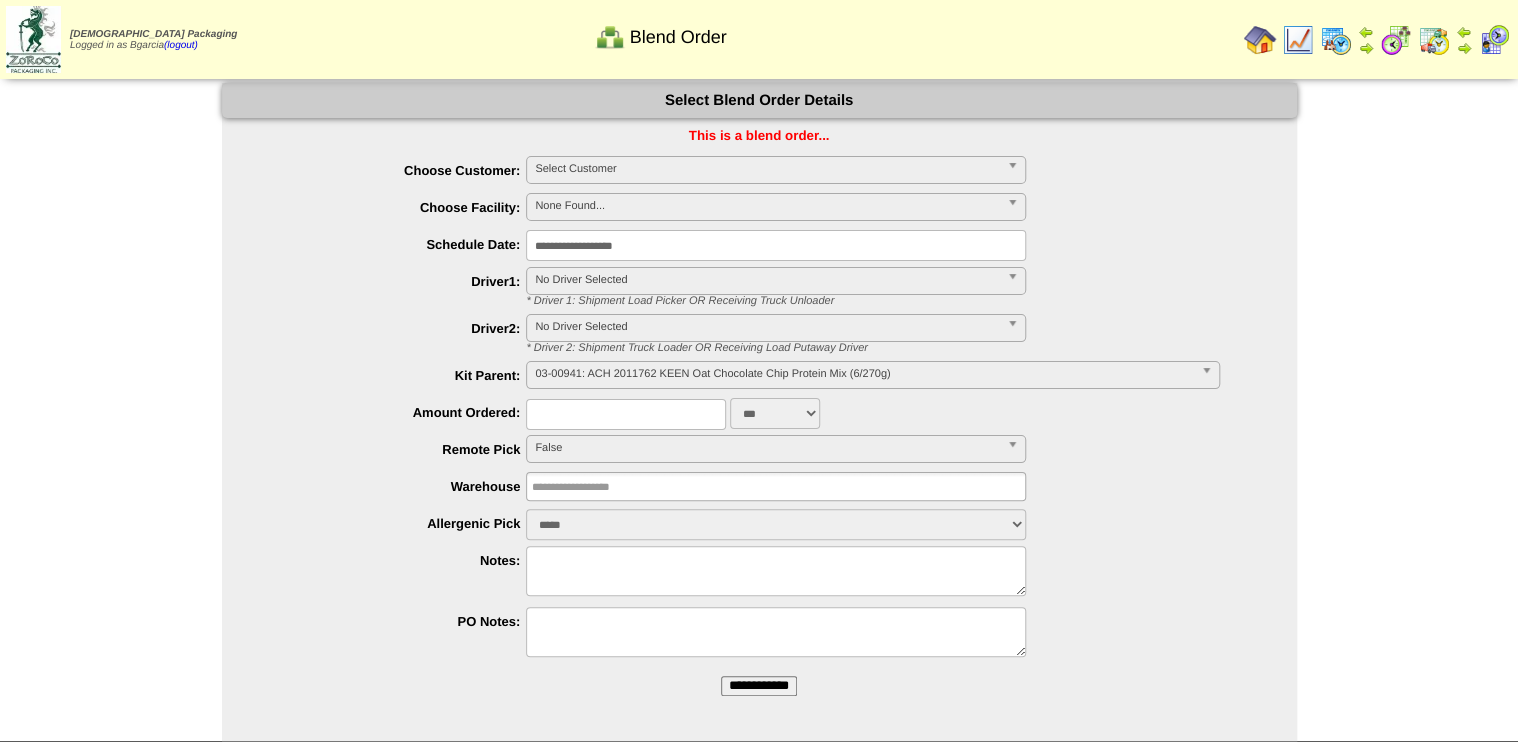 click on "**********" at bounding box center [759, 686] 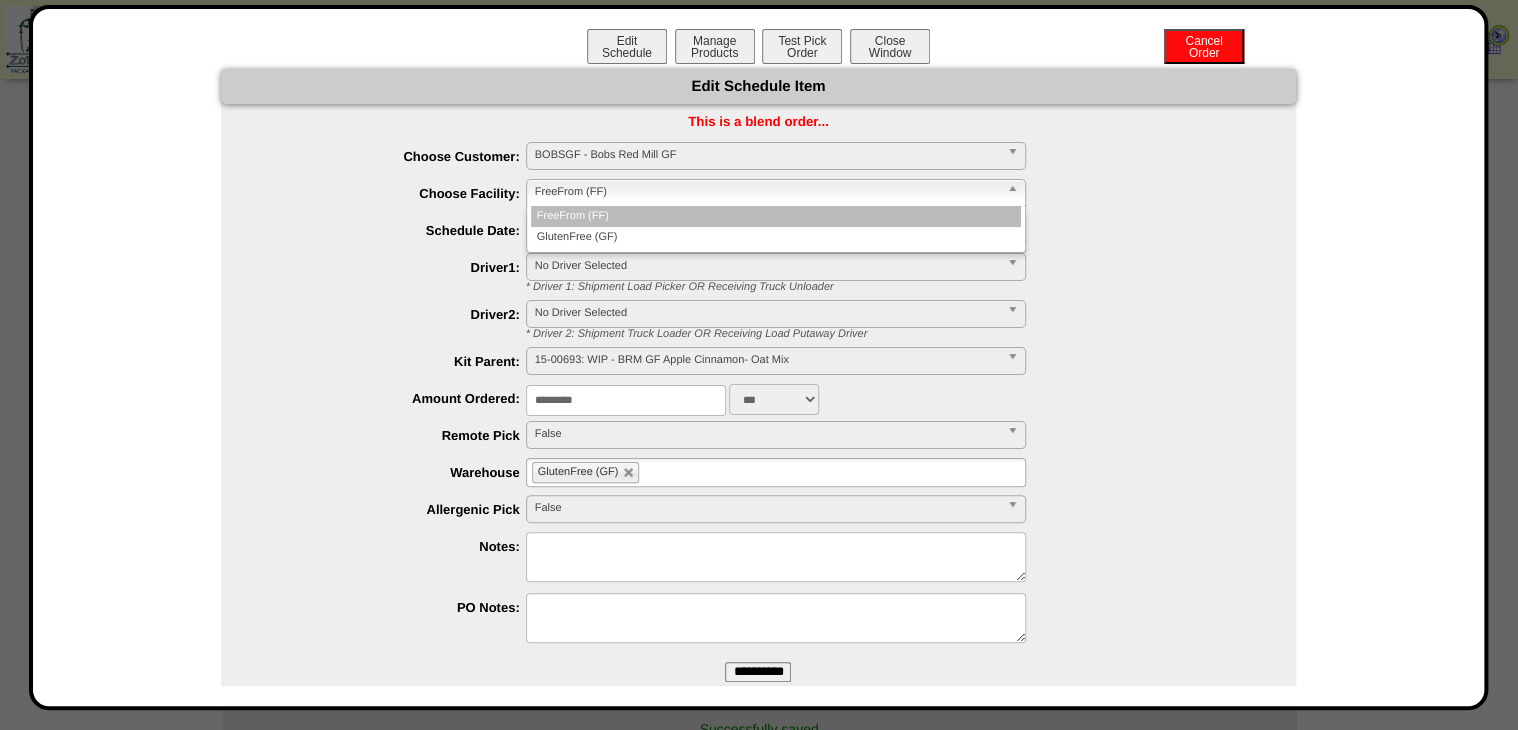 click on "FreeFrom (FF)" at bounding box center [767, 192] 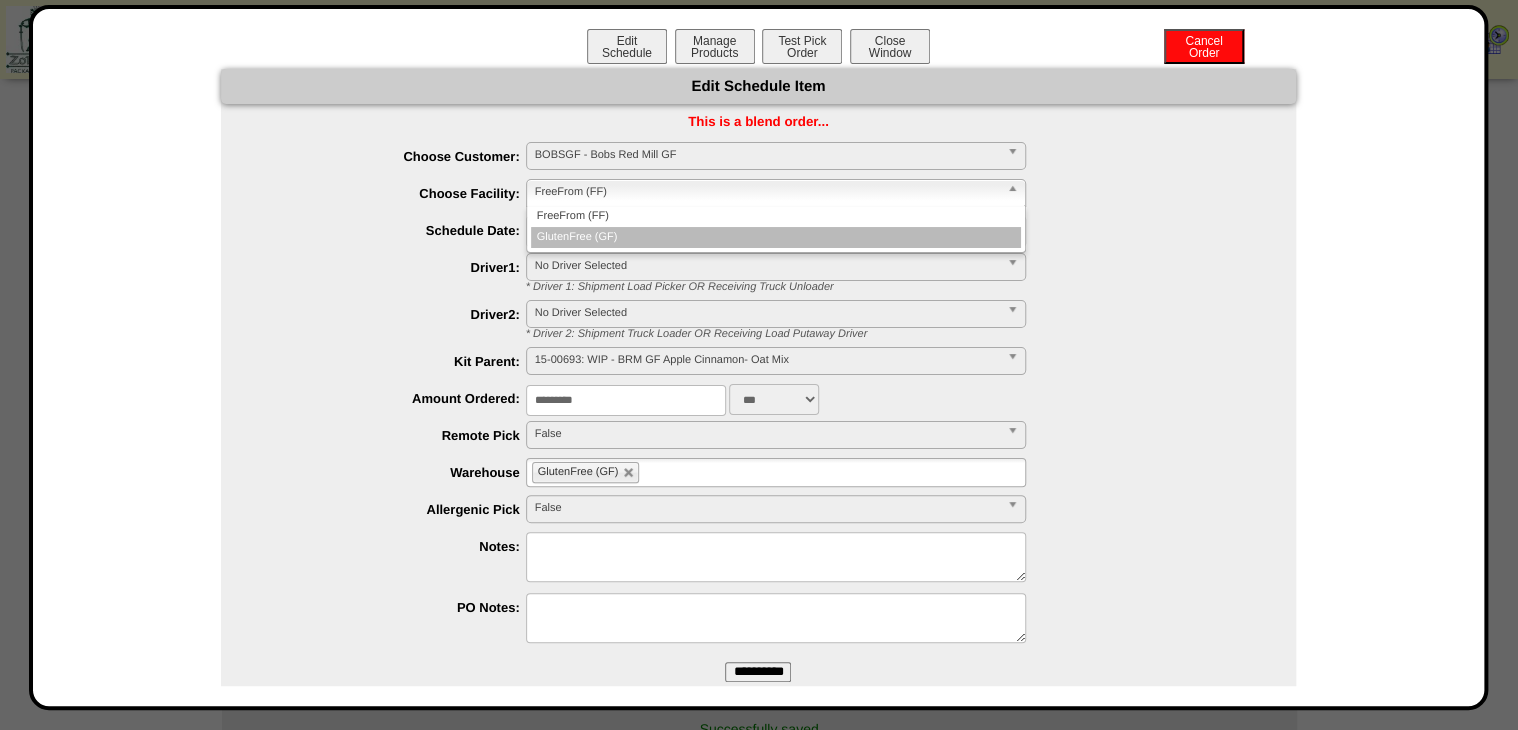 click on "GlutenFree (GF)" at bounding box center [776, 237] 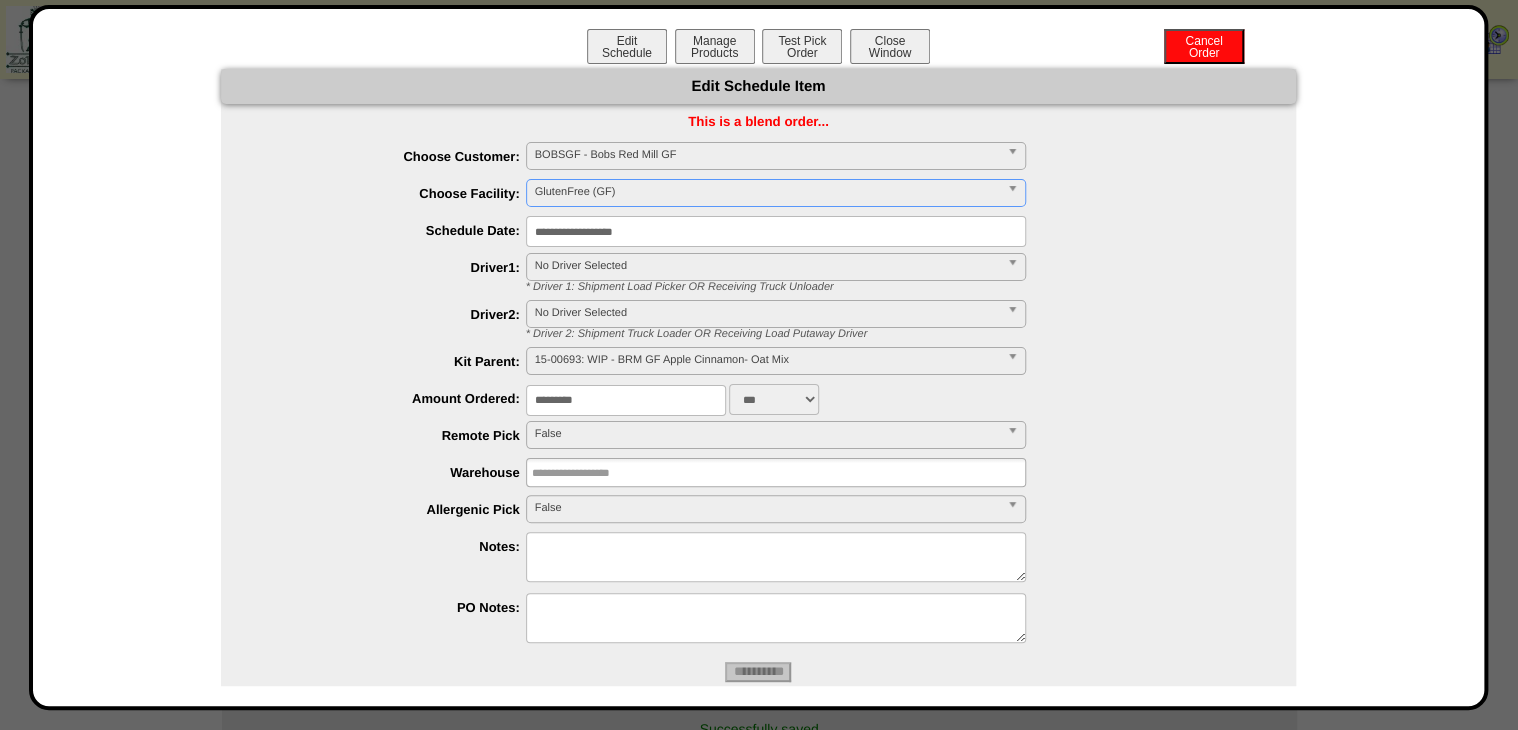 type 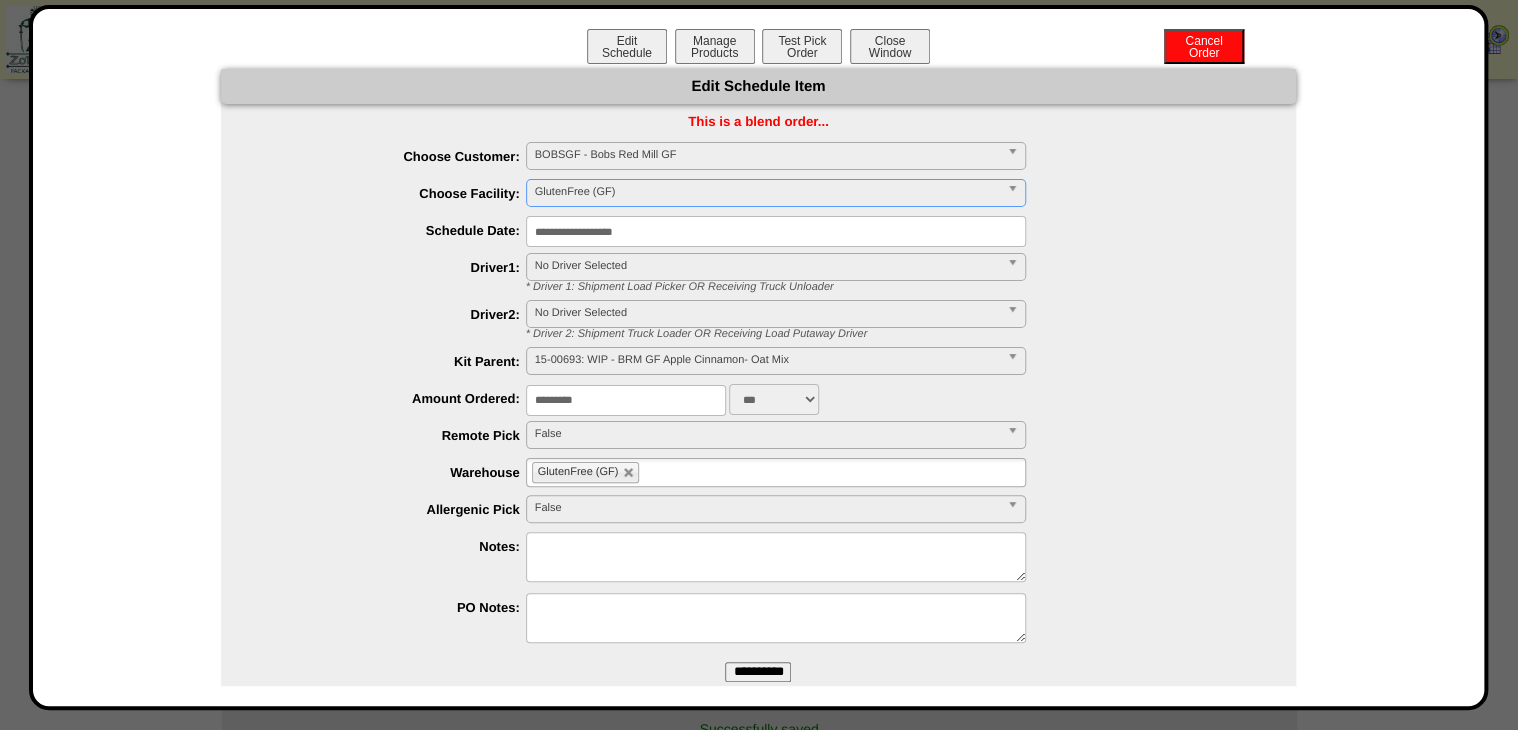 click on "**********" at bounding box center (758, 672) 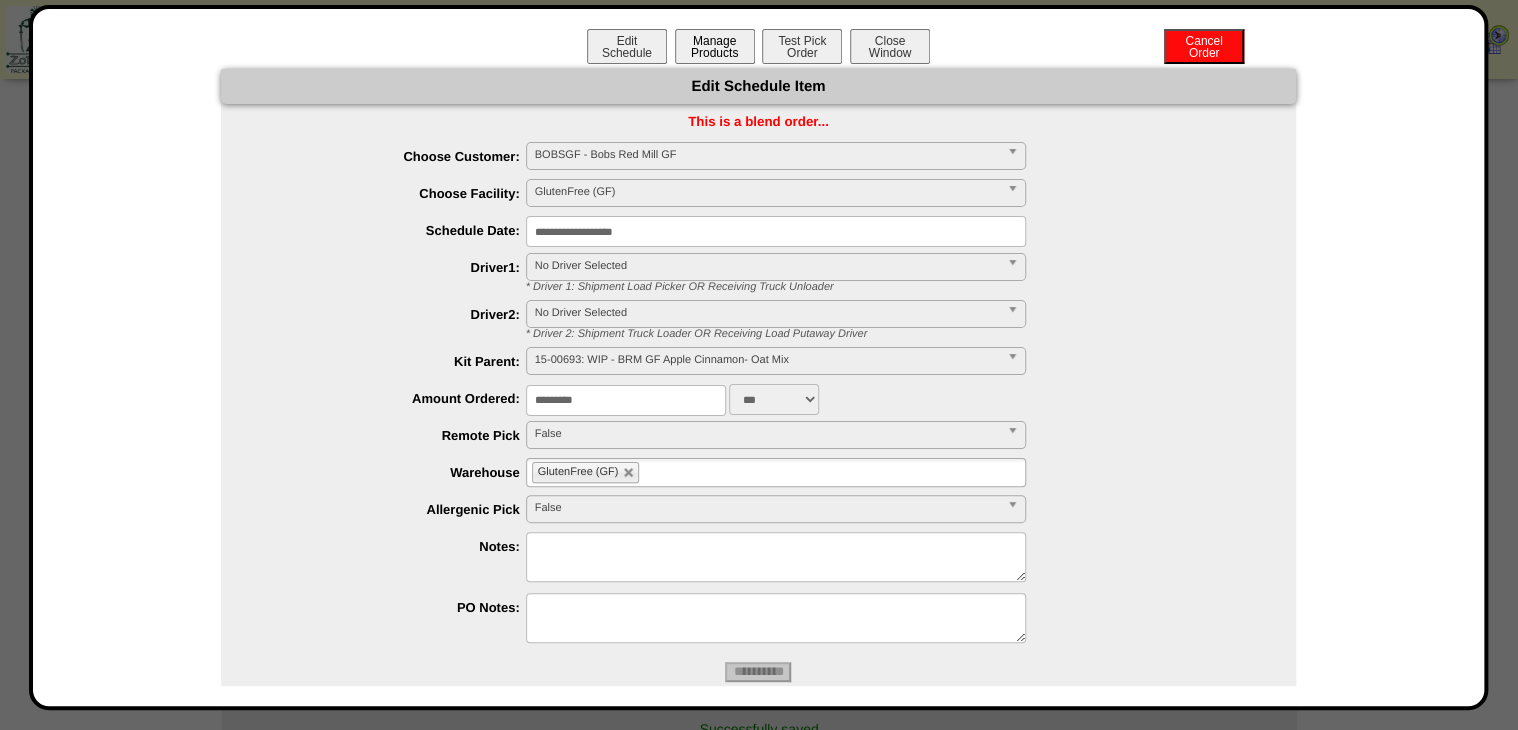 click on "Manage Products" at bounding box center [715, 46] 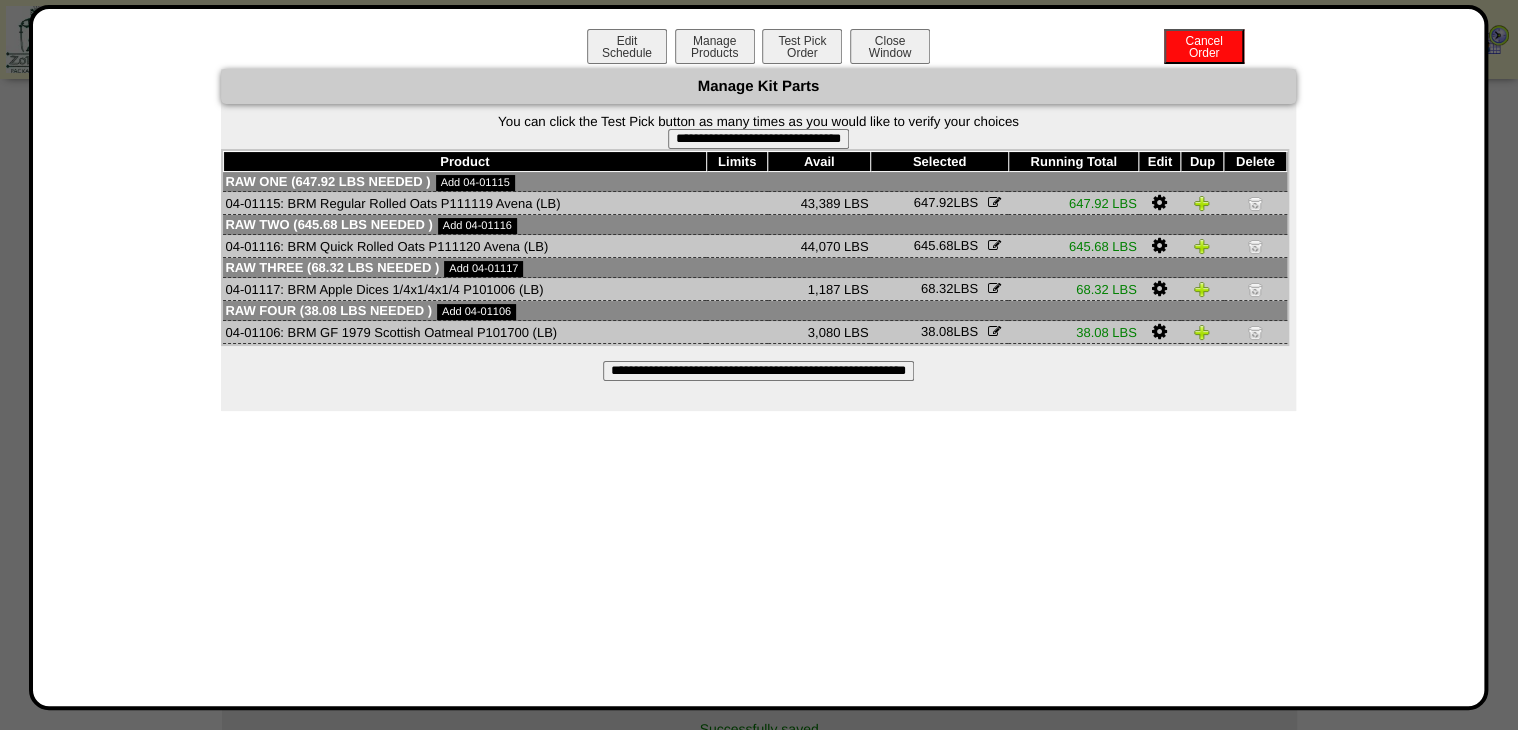 click on "**********" at bounding box center (758, 139) 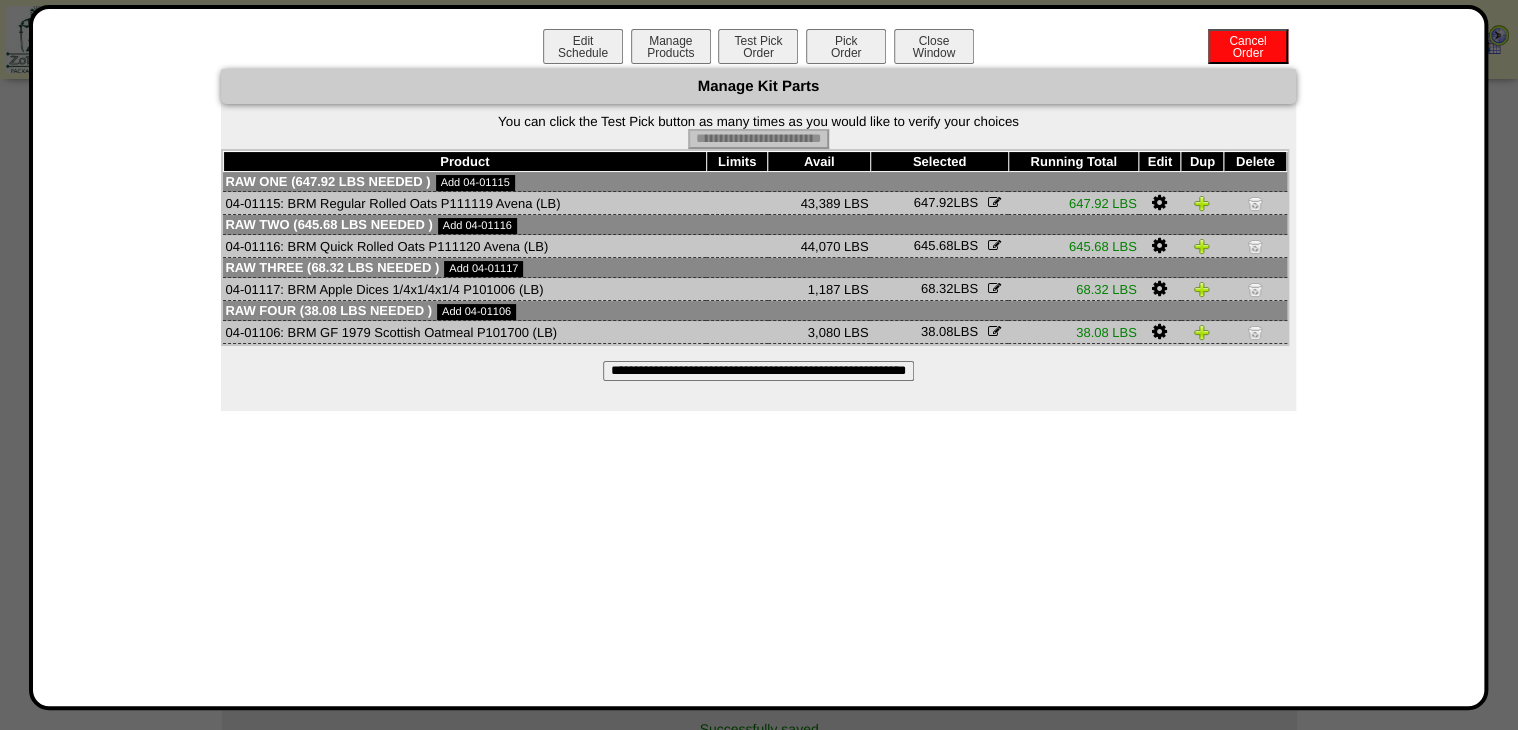 click on "Pick Order" at bounding box center (846, 46) 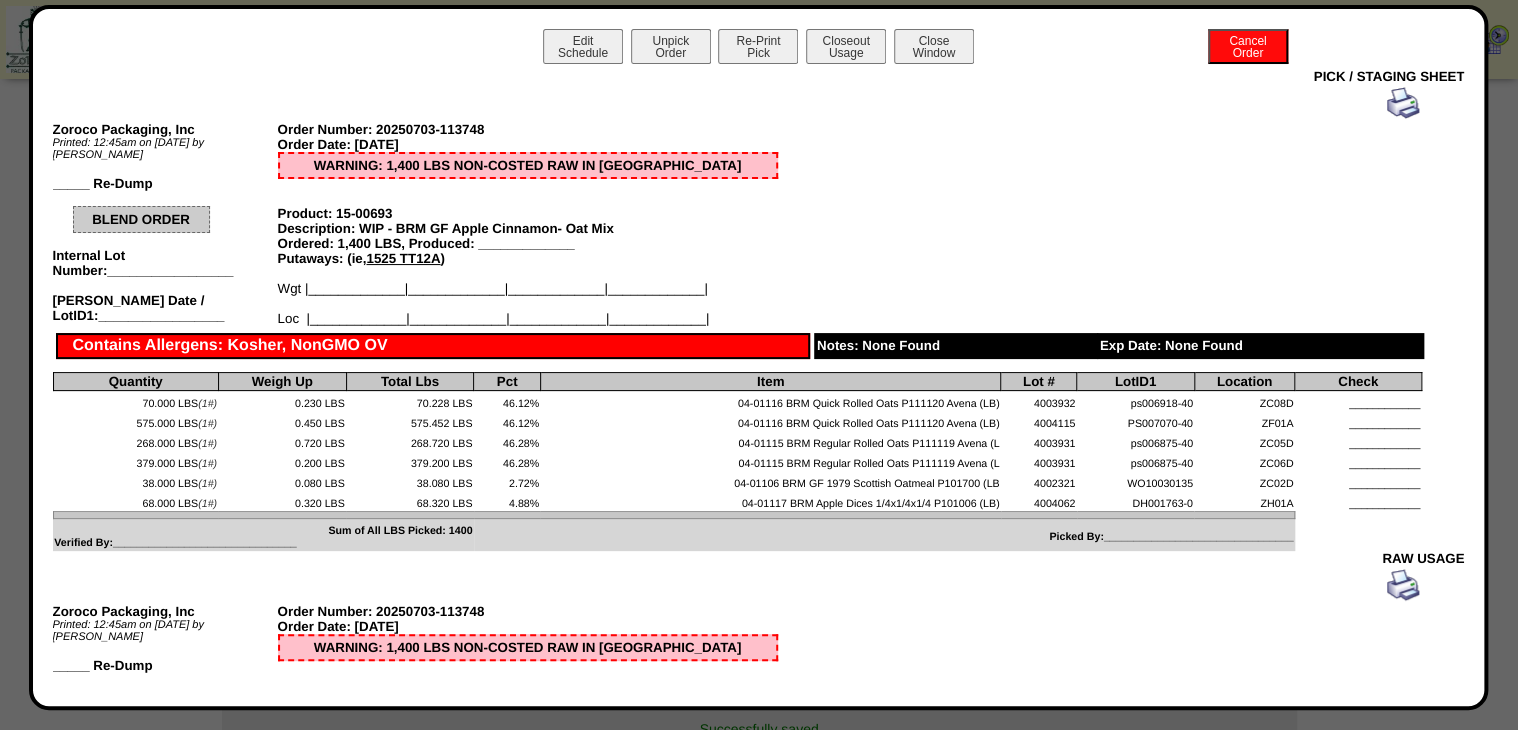 click at bounding box center [1403, 103] 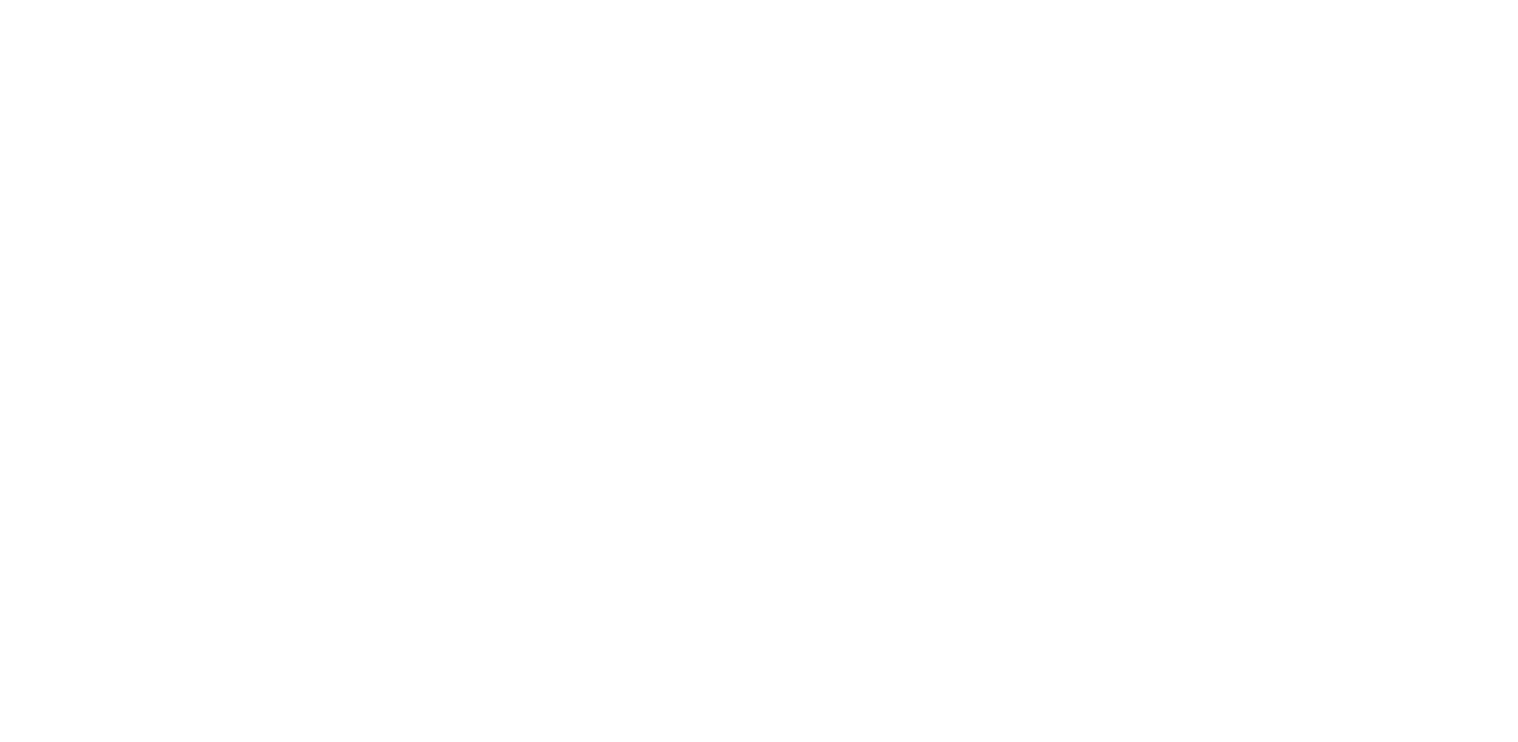 scroll, scrollTop: 0, scrollLeft: 0, axis: both 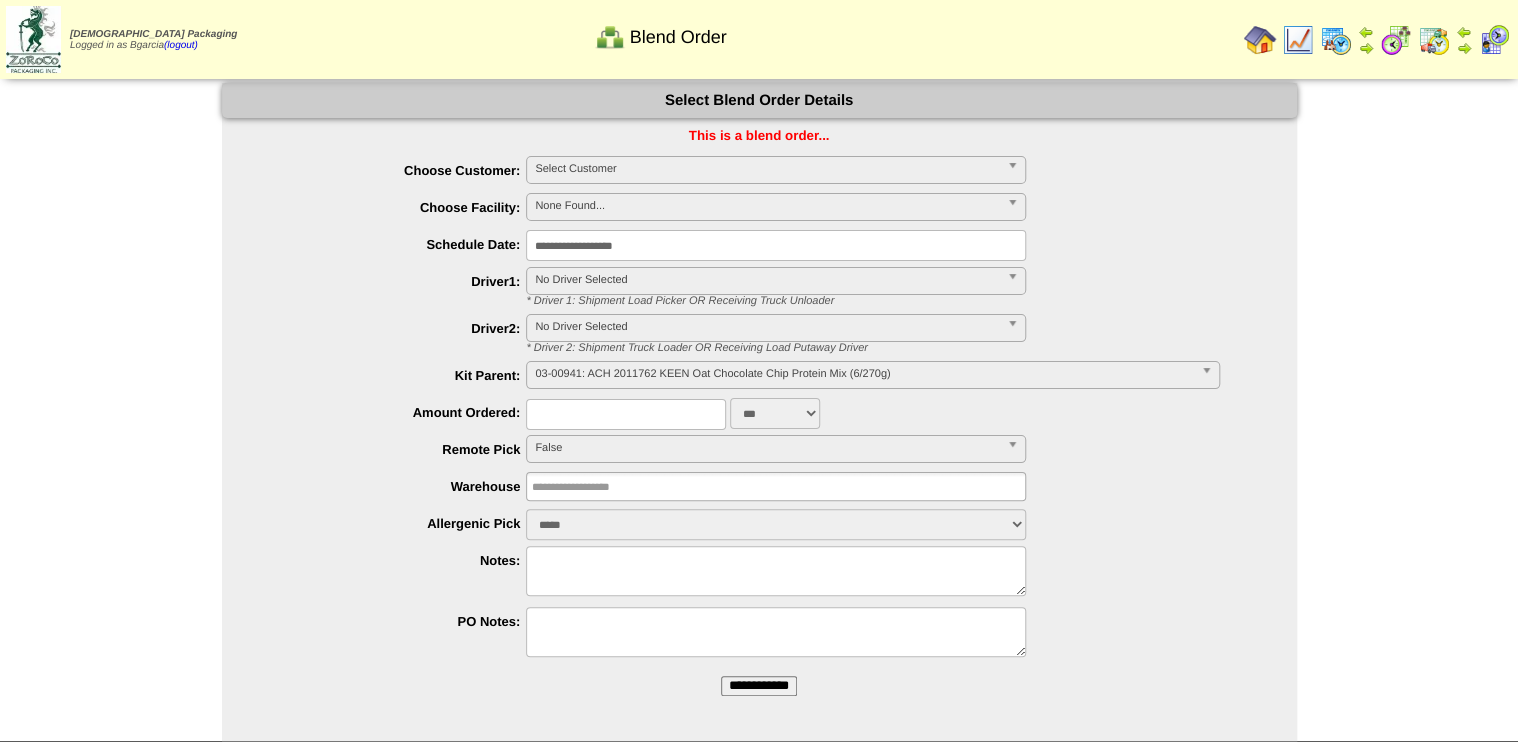 click at bounding box center [1396, 40] 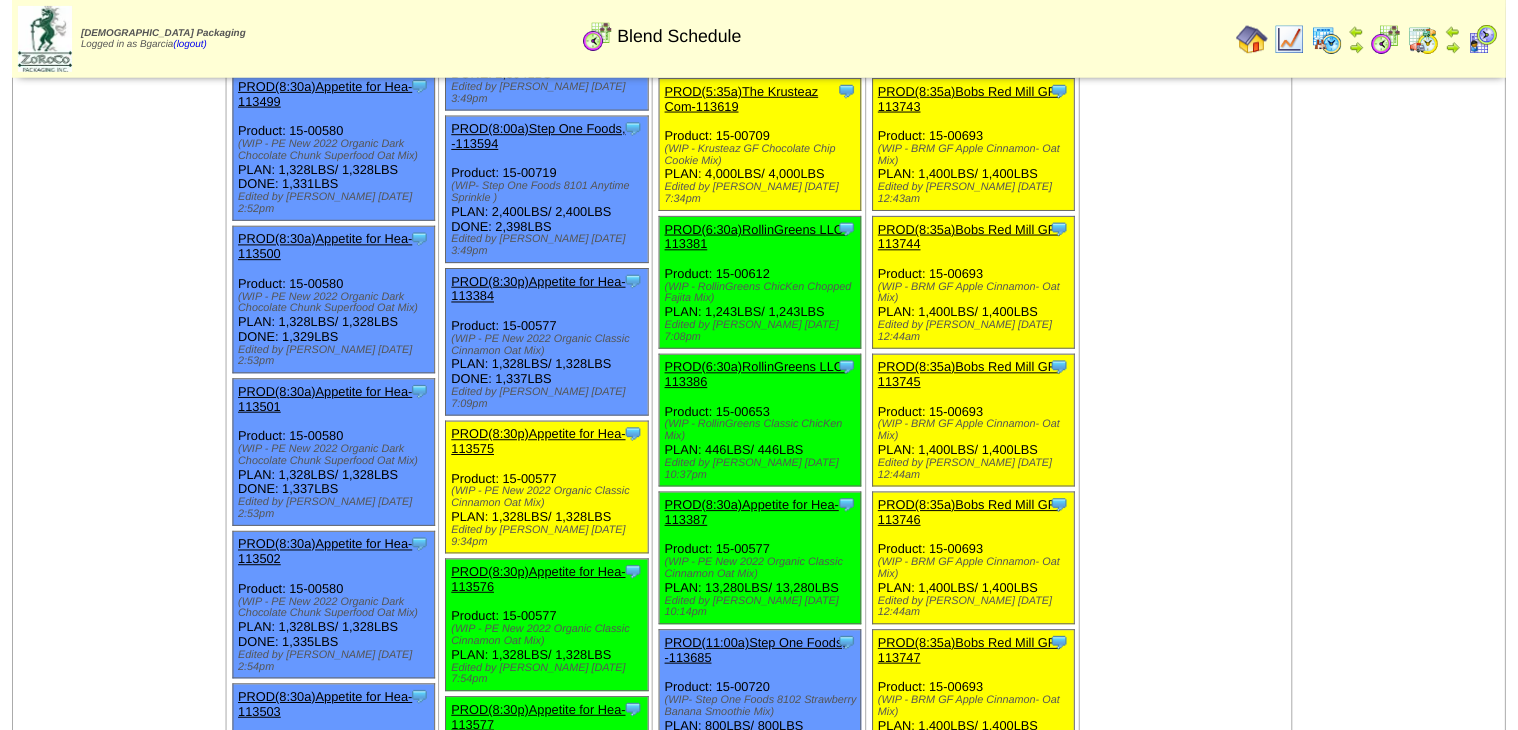 scroll, scrollTop: 1440, scrollLeft: 0, axis: vertical 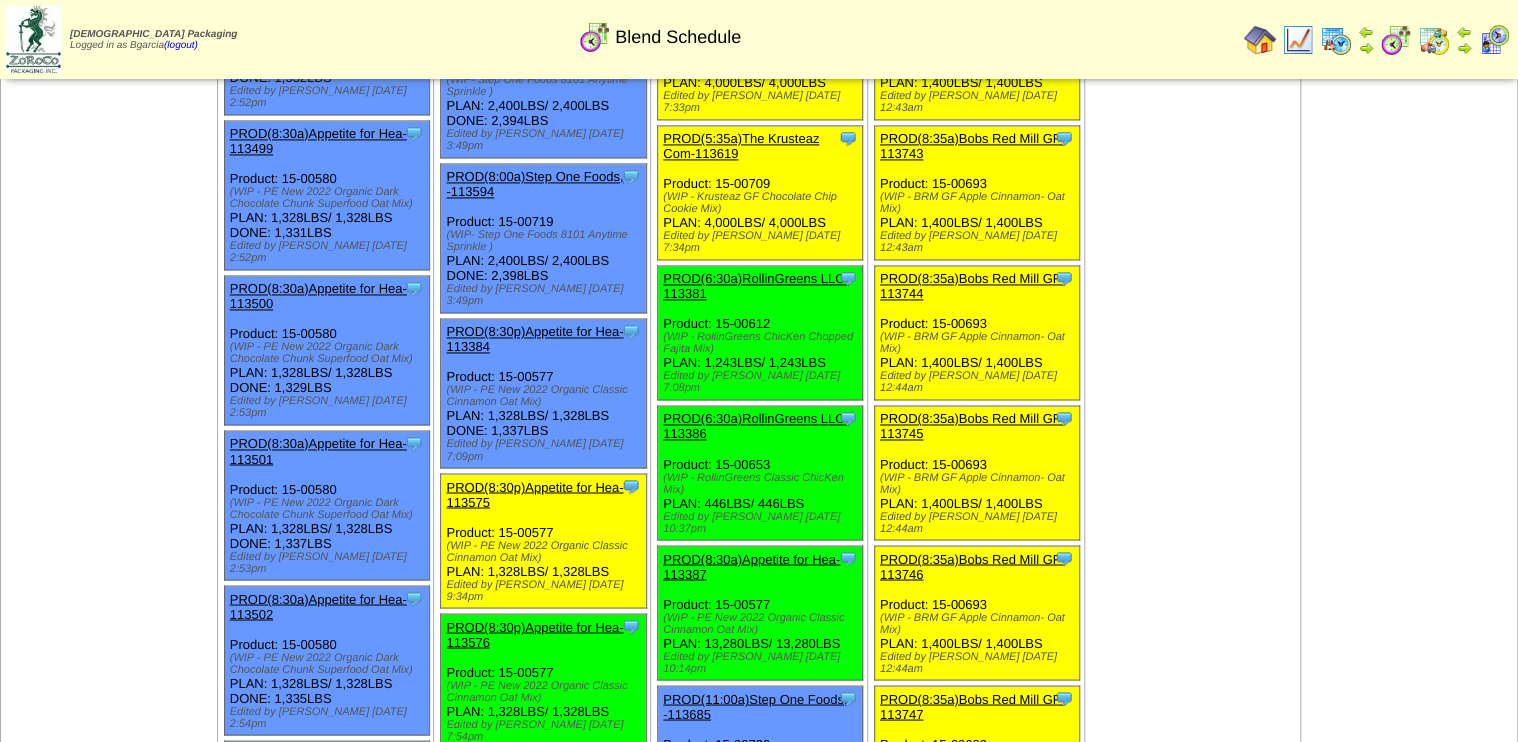 click on "PROD(8:30a)Appetite for Hea-113387" at bounding box center [751, 566] 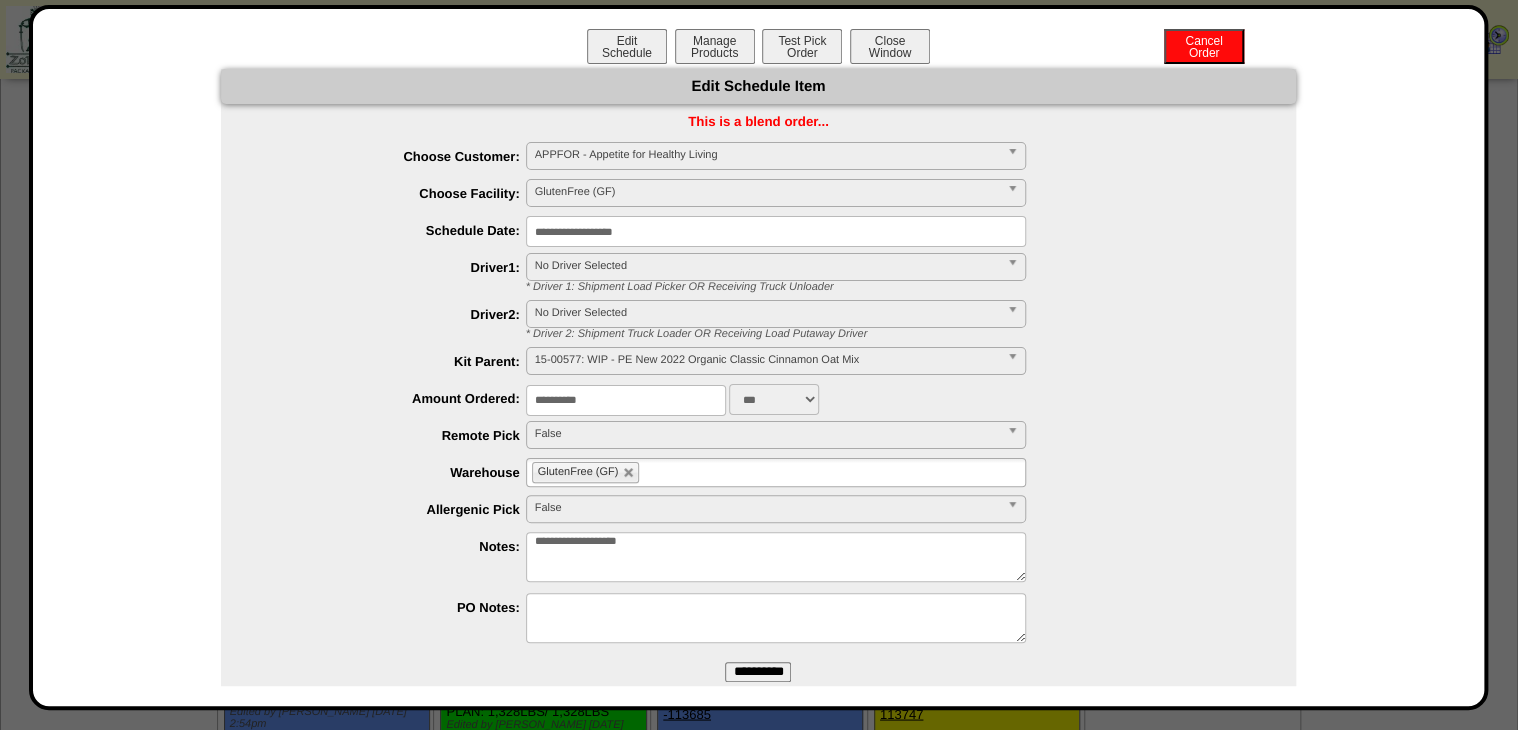 click on "**********" at bounding box center [776, 231] 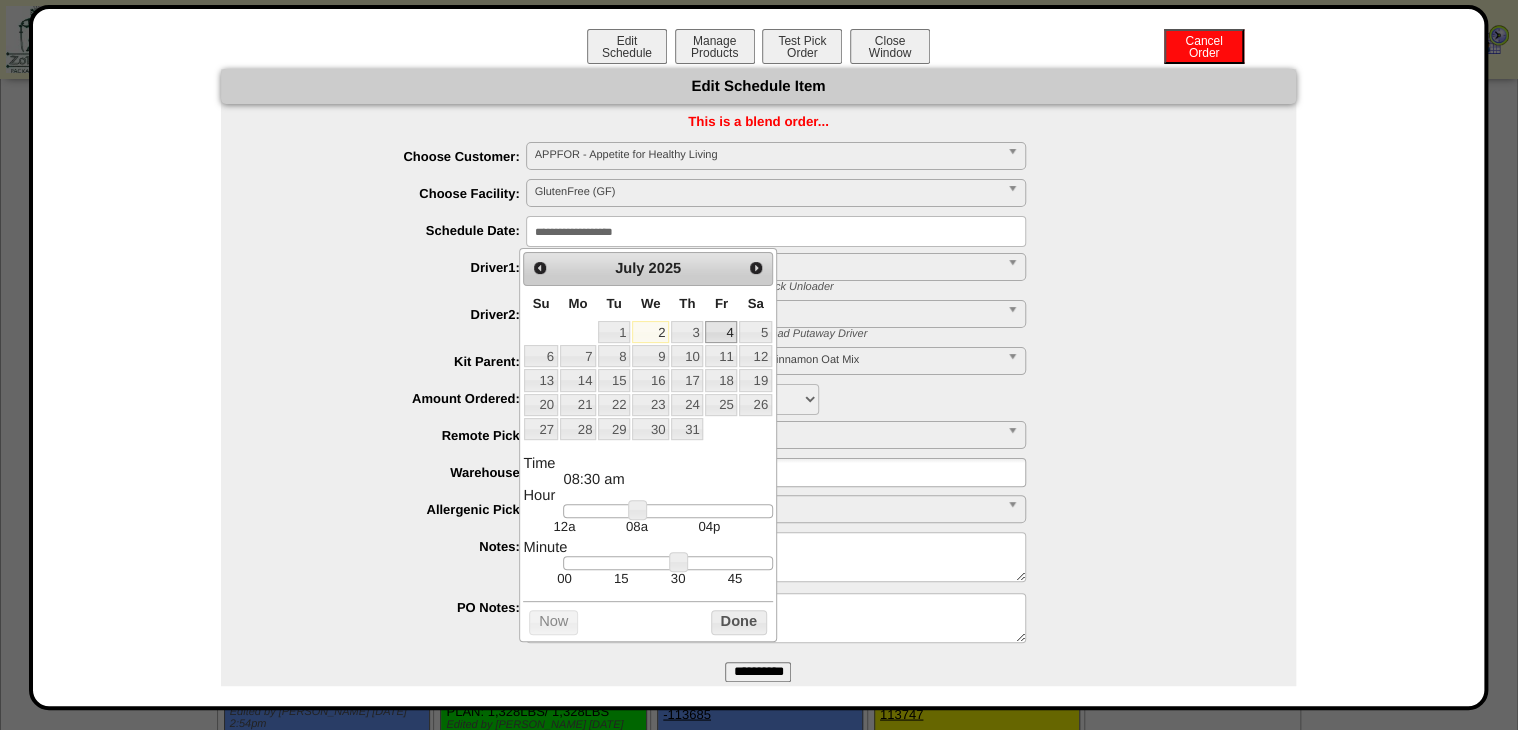 click on "4" at bounding box center (721, 332) 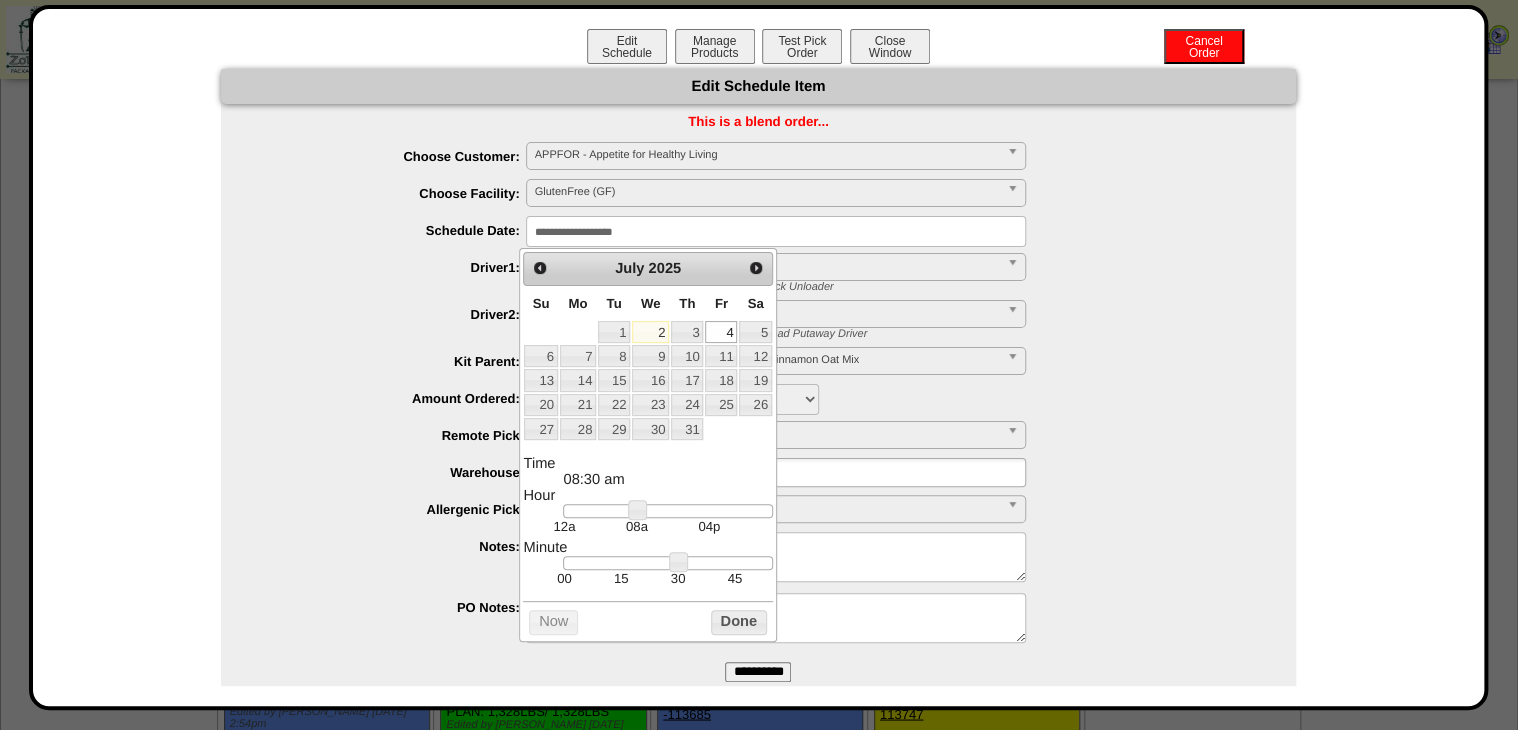 click on "Done" at bounding box center (739, 622) 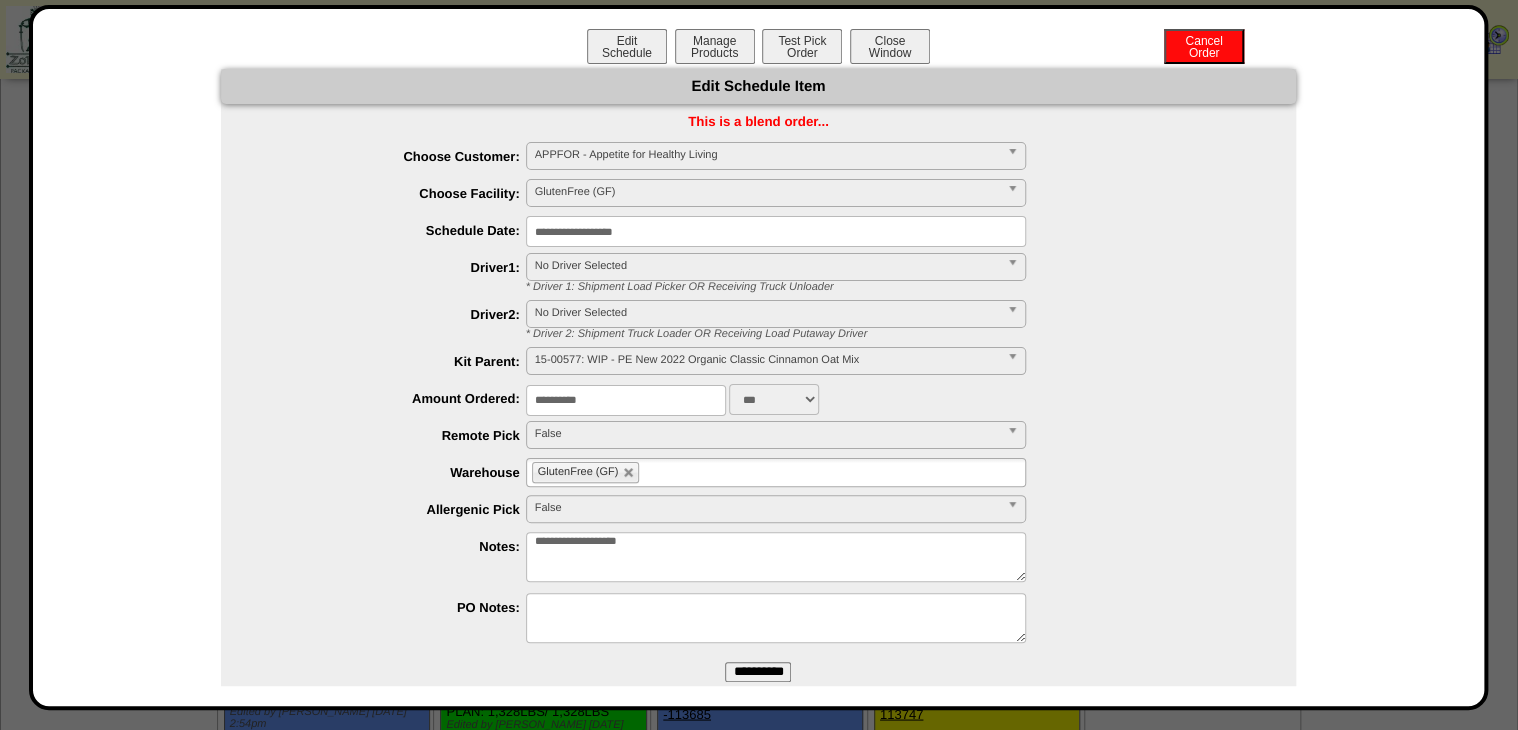 click on "**********" at bounding box center [758, 672] 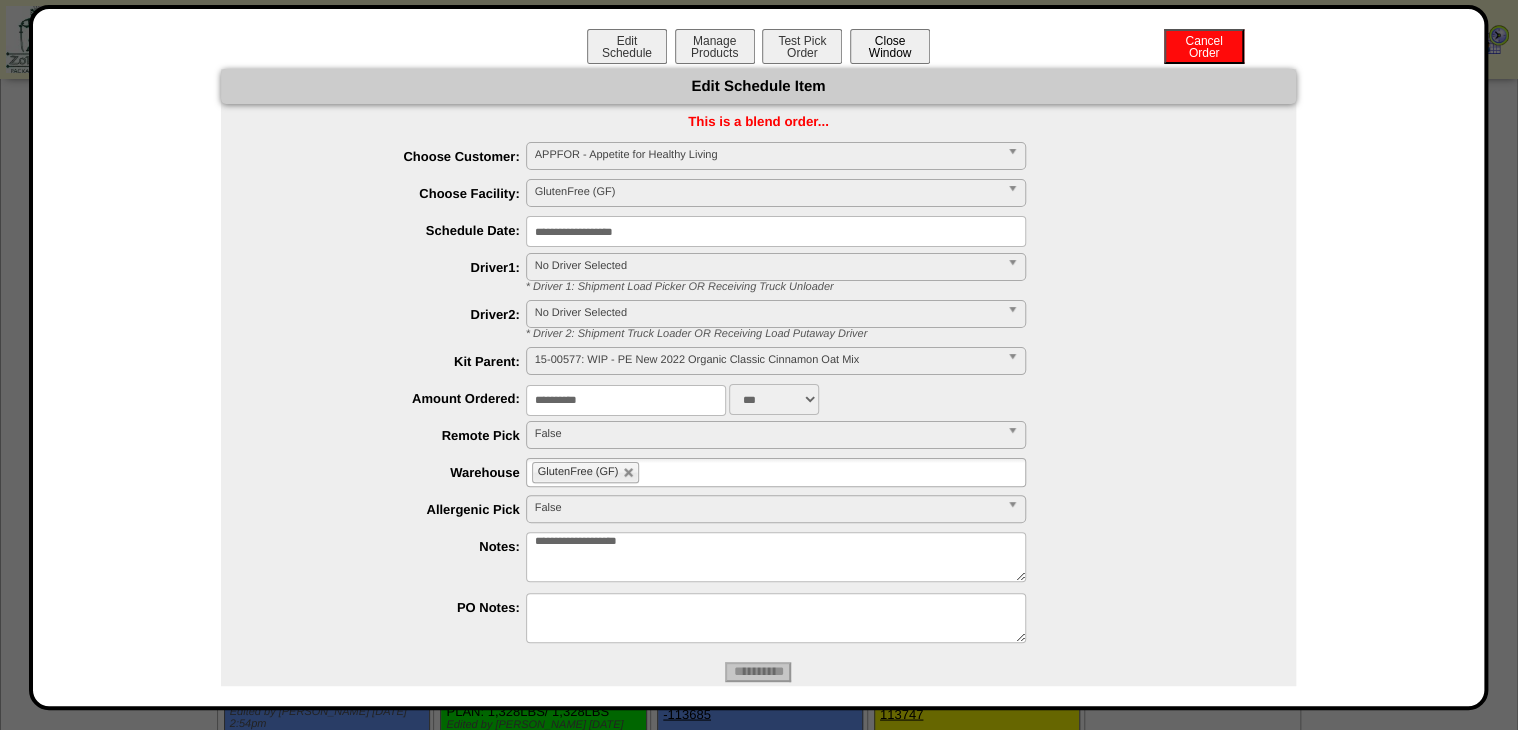 click on "Close Window" at bounding box center (890, 46) 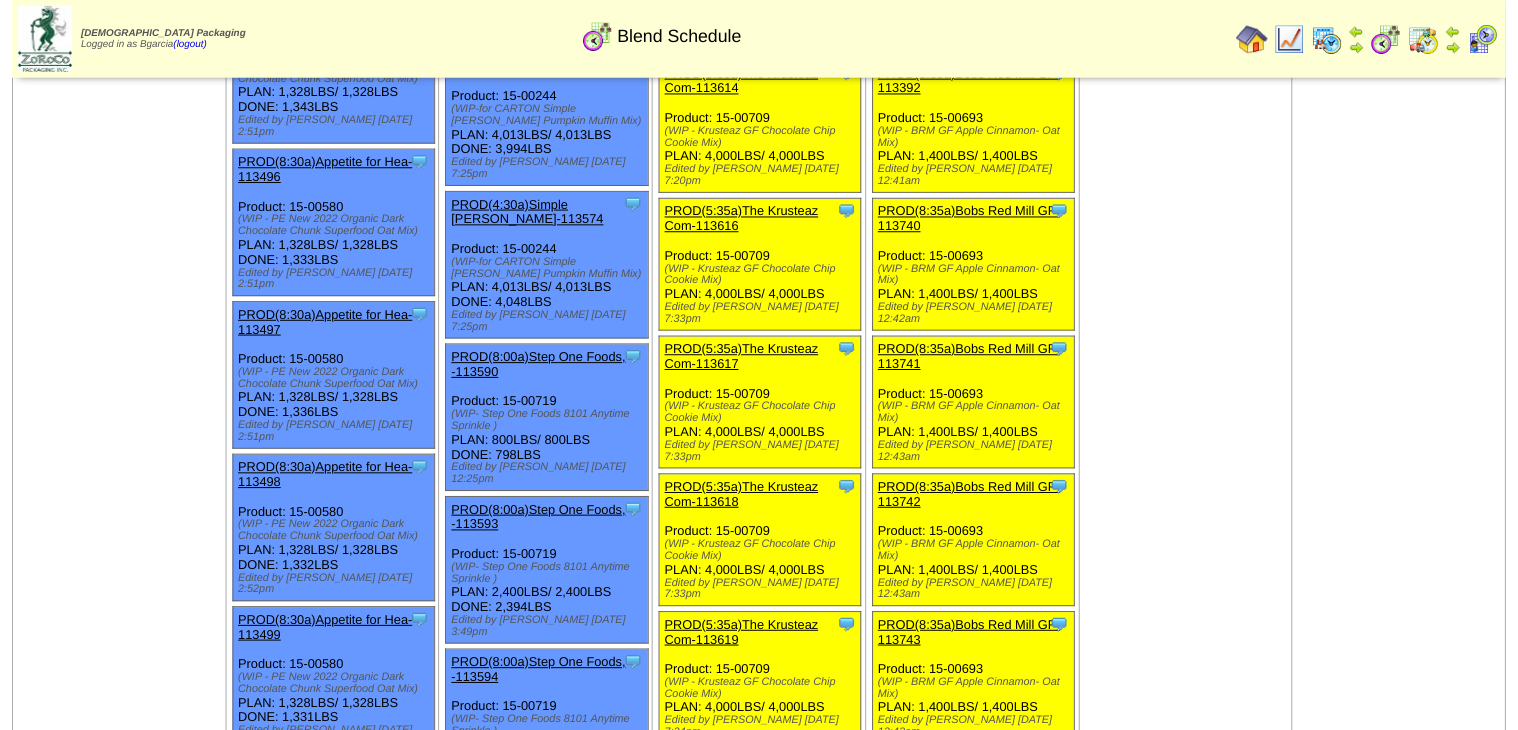scroll, scrollTop: 960, scrollLeft: 0, axis: vertical 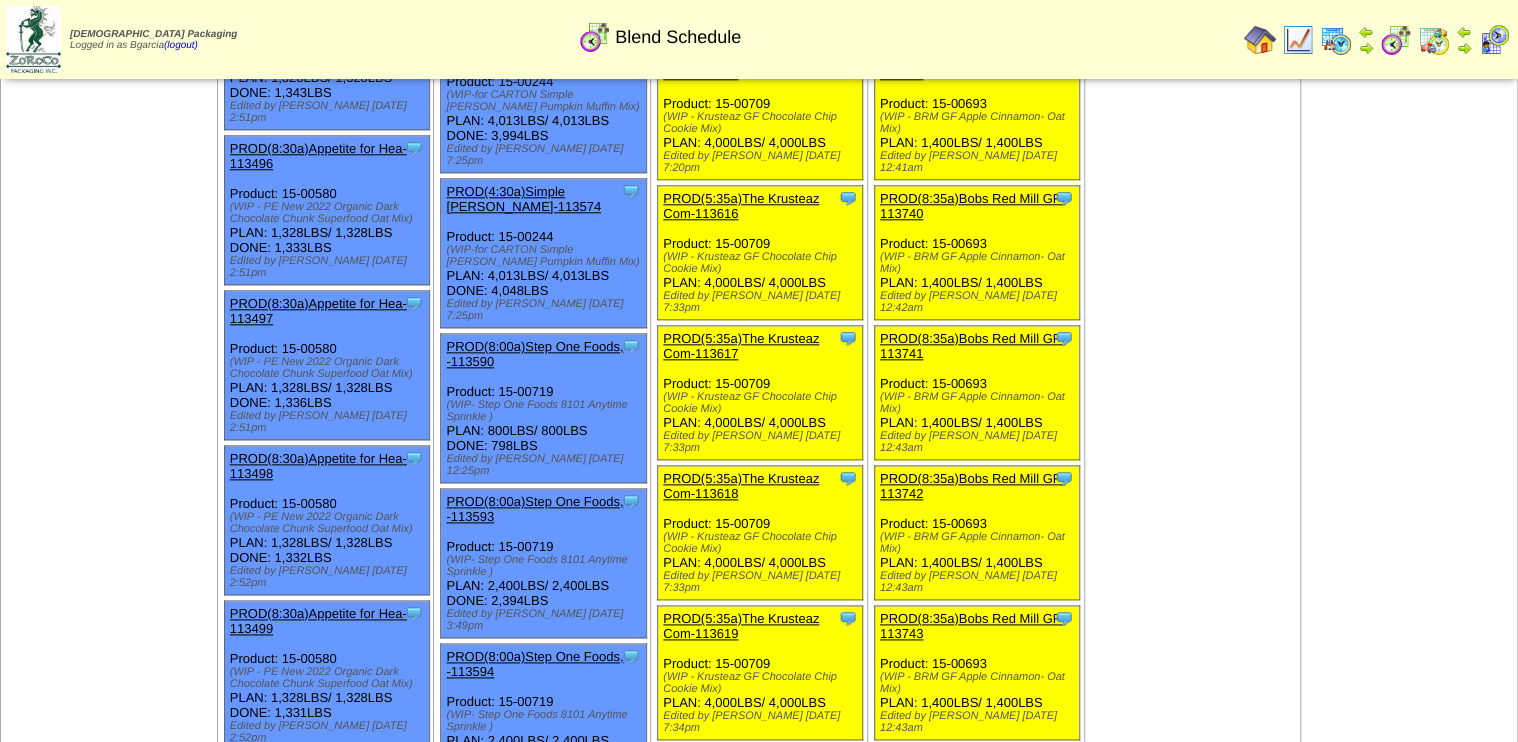 click on "PROD(8:35a)Bobs Red Mill GF-113742" at bounding box center [972, 486] 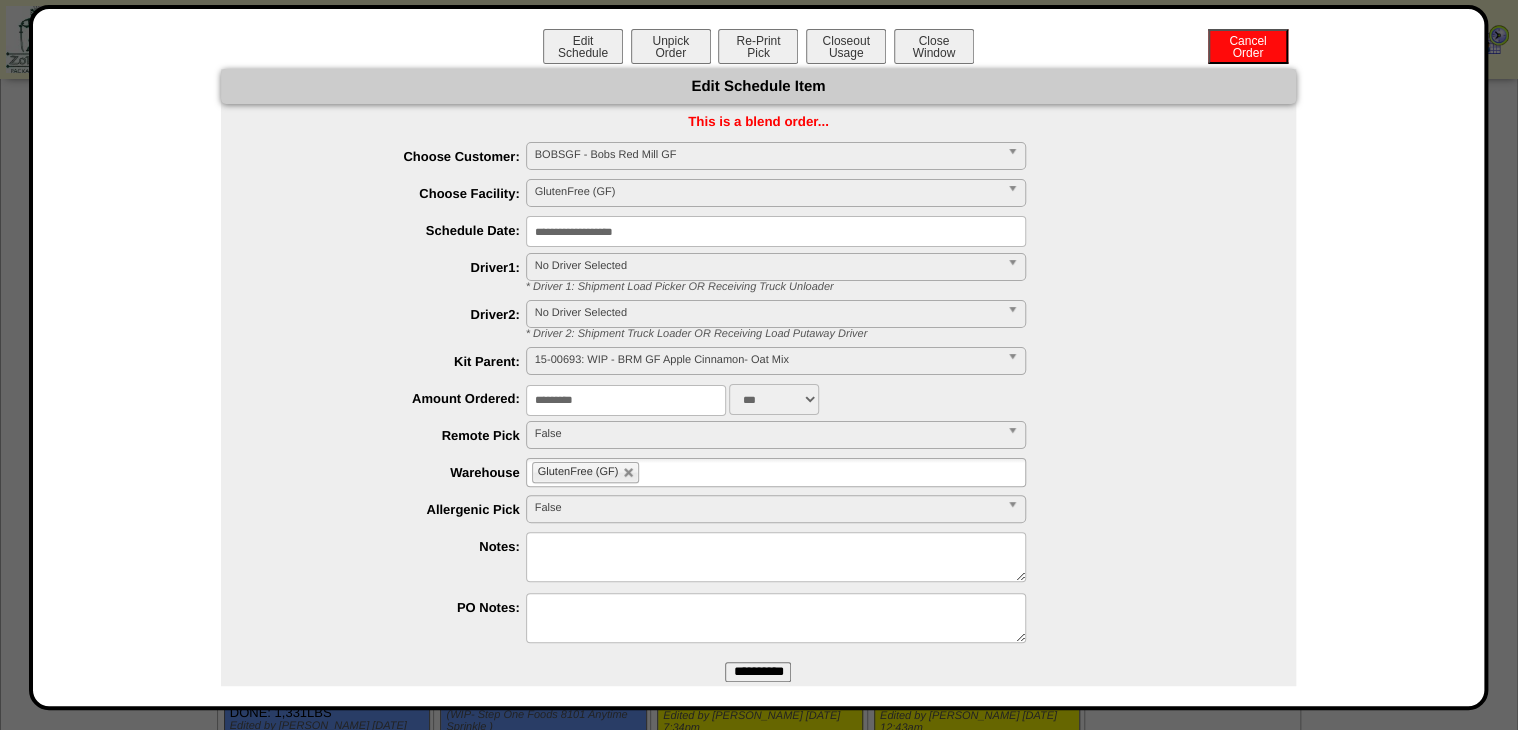 click at bounding box center [776, 557] 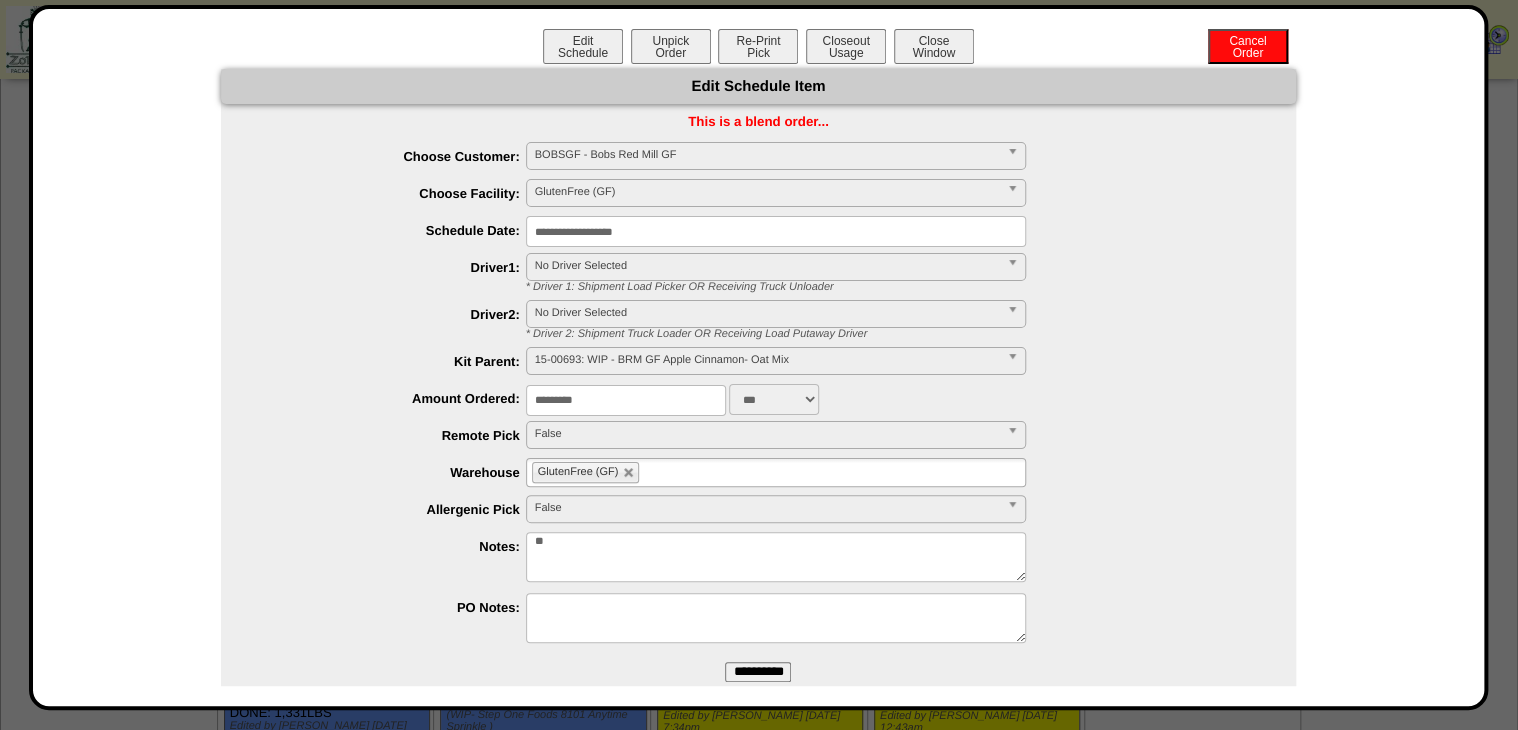 type on "*" 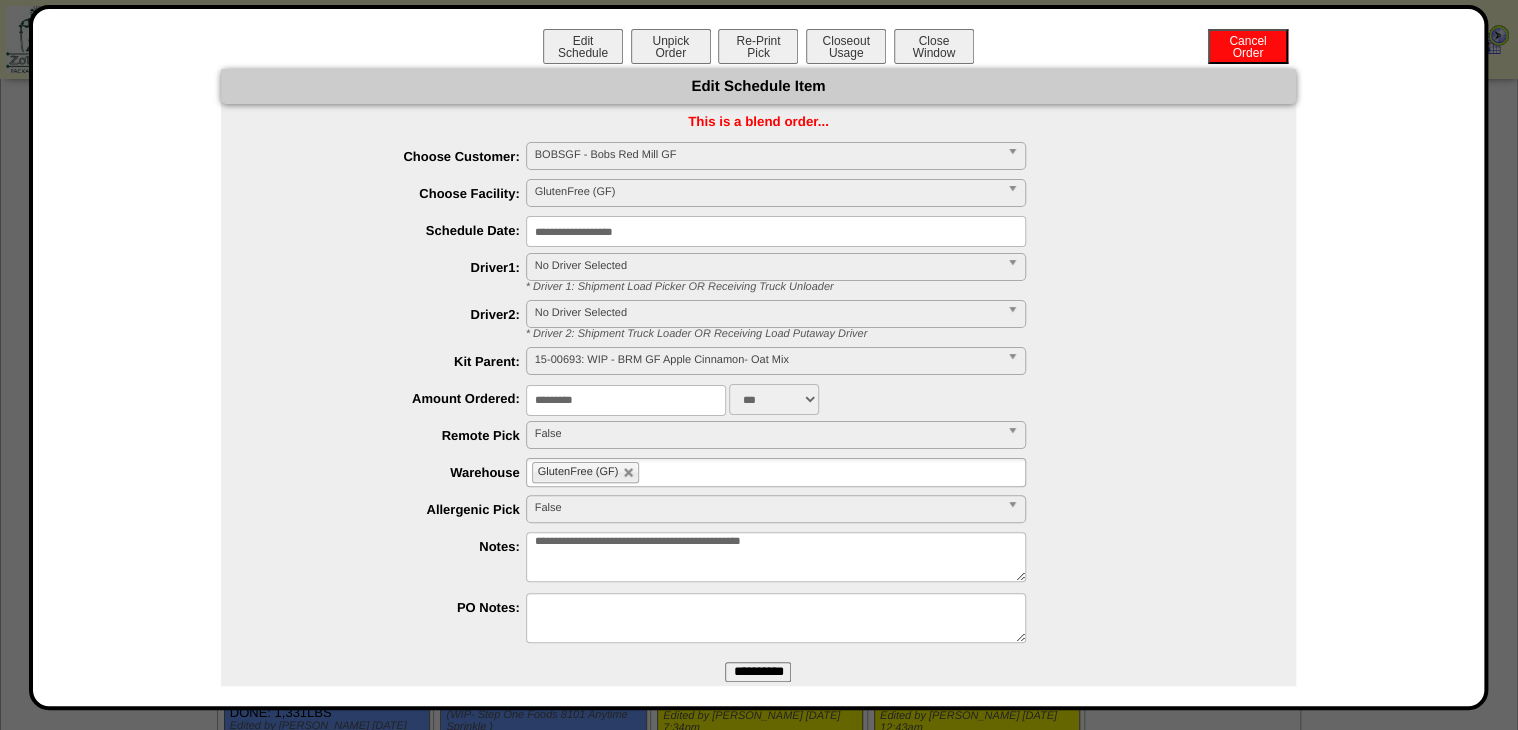 type on "**********" 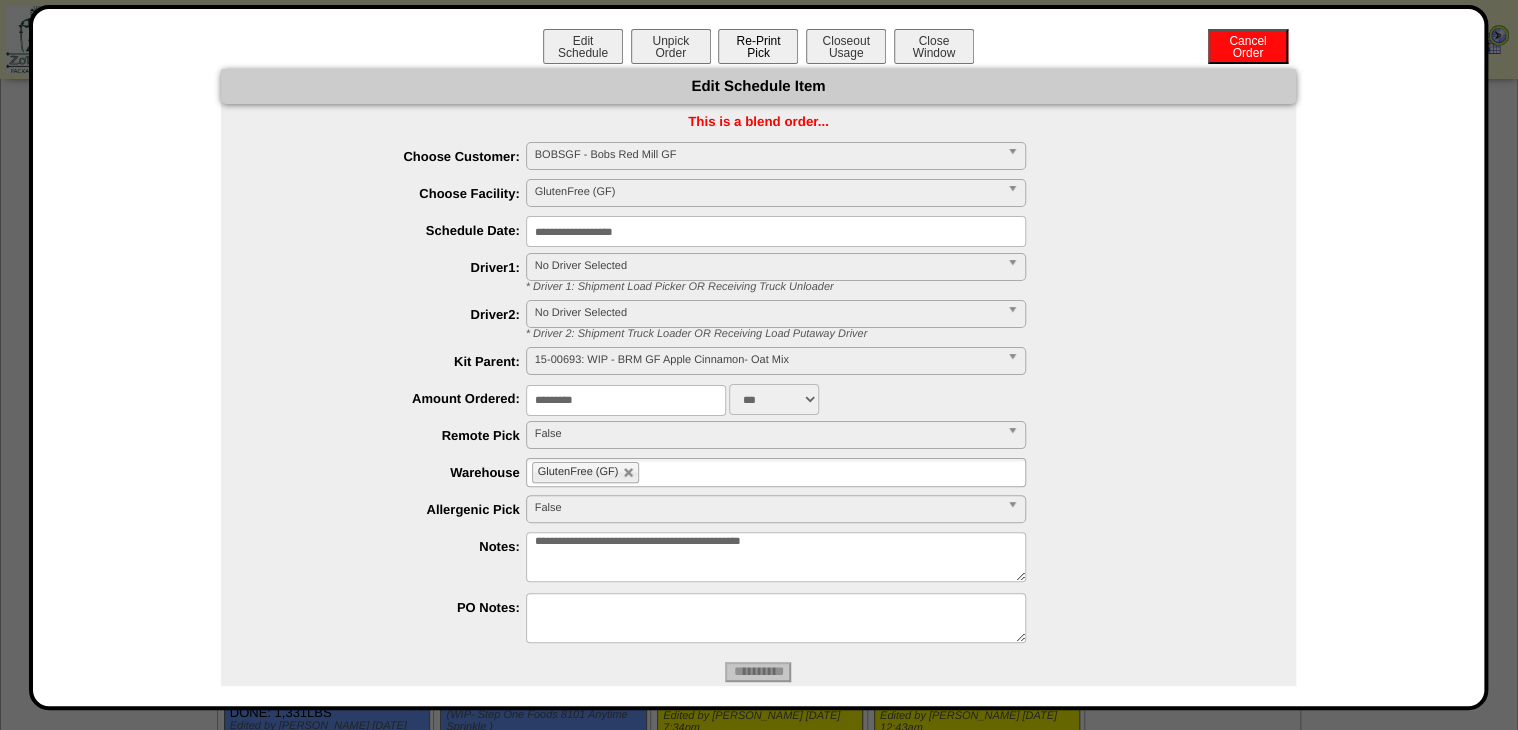 click on "Re-Print Pick" at bounding box center [758, 46] 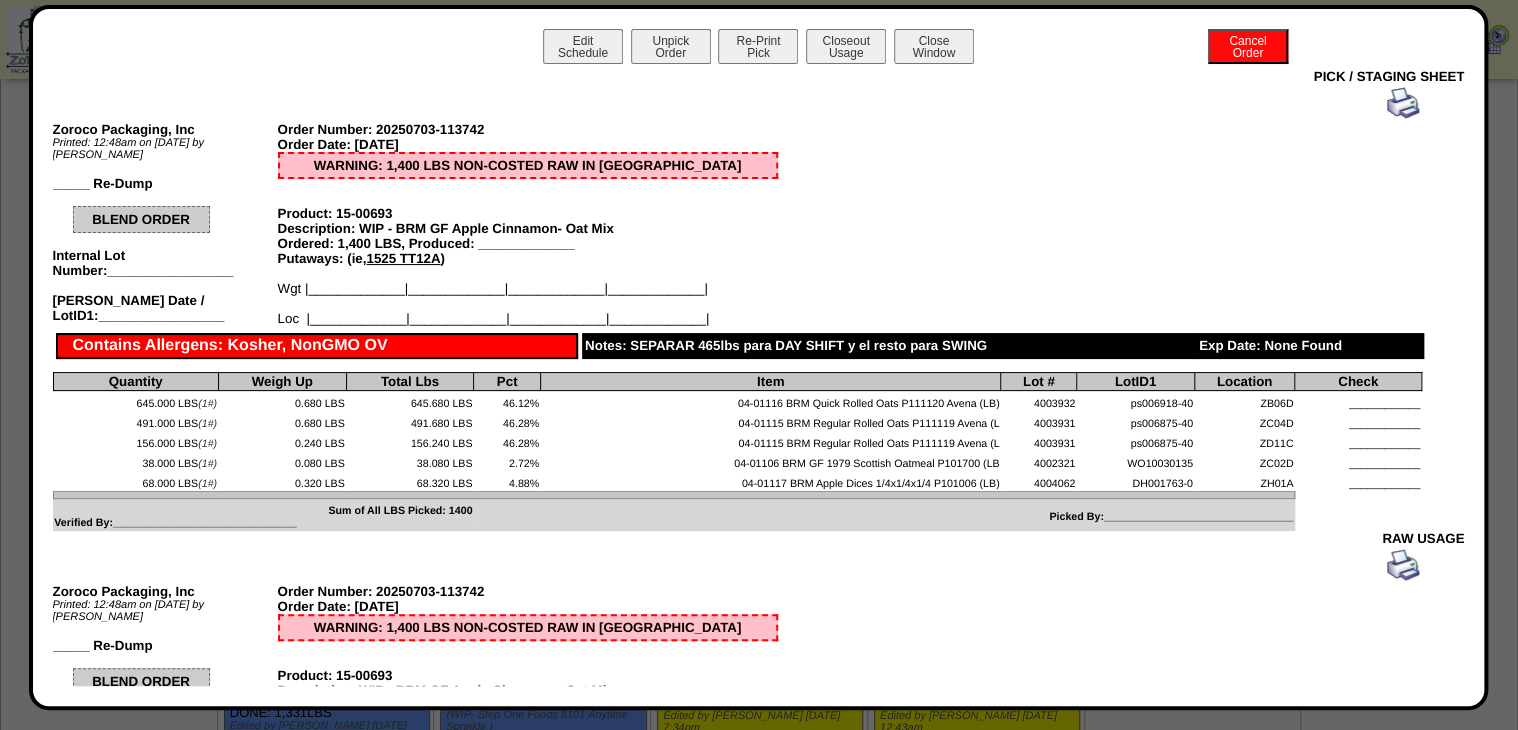 click at bounding box center (1403, 103) 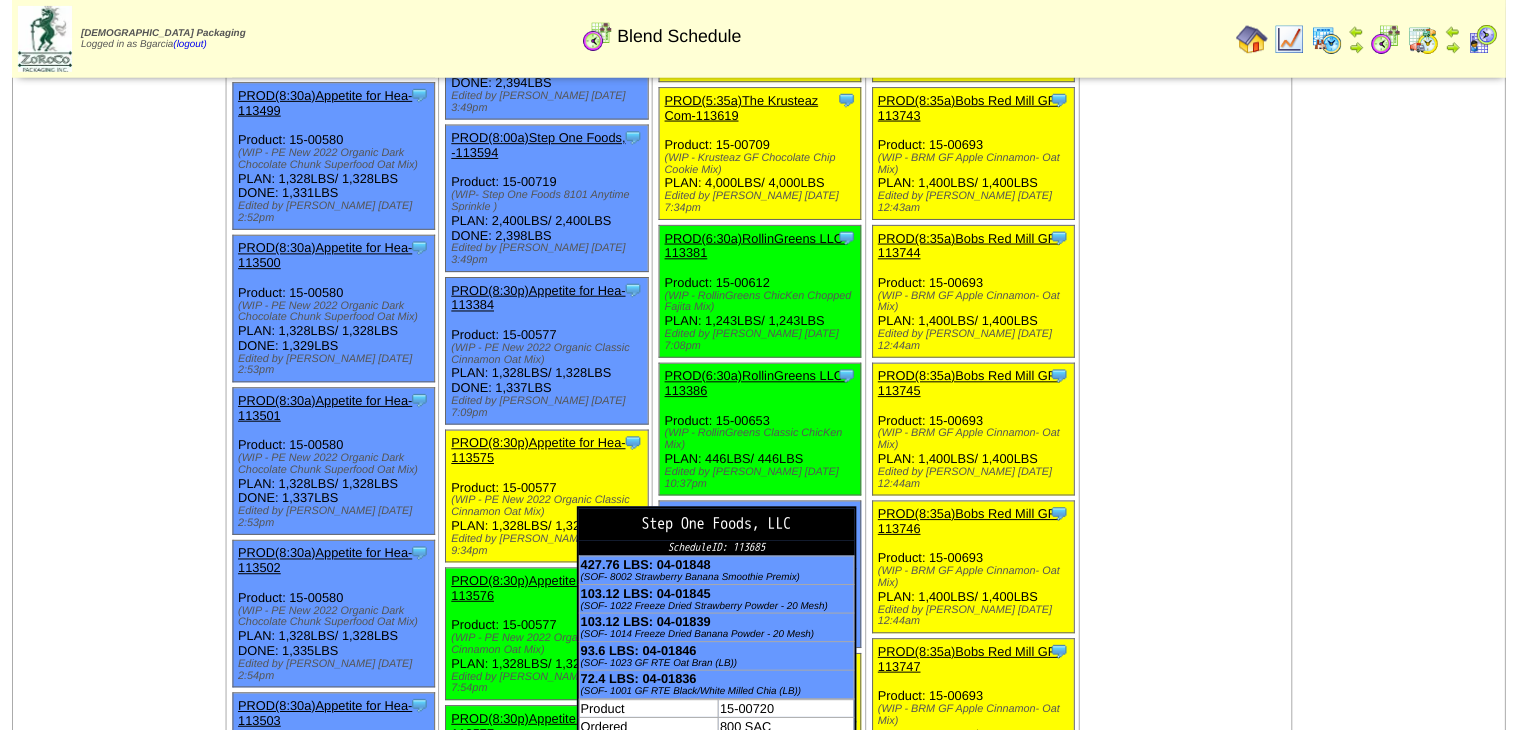 scroll, scrollTop: 1520, scrollLeft: 0, axis: vertical 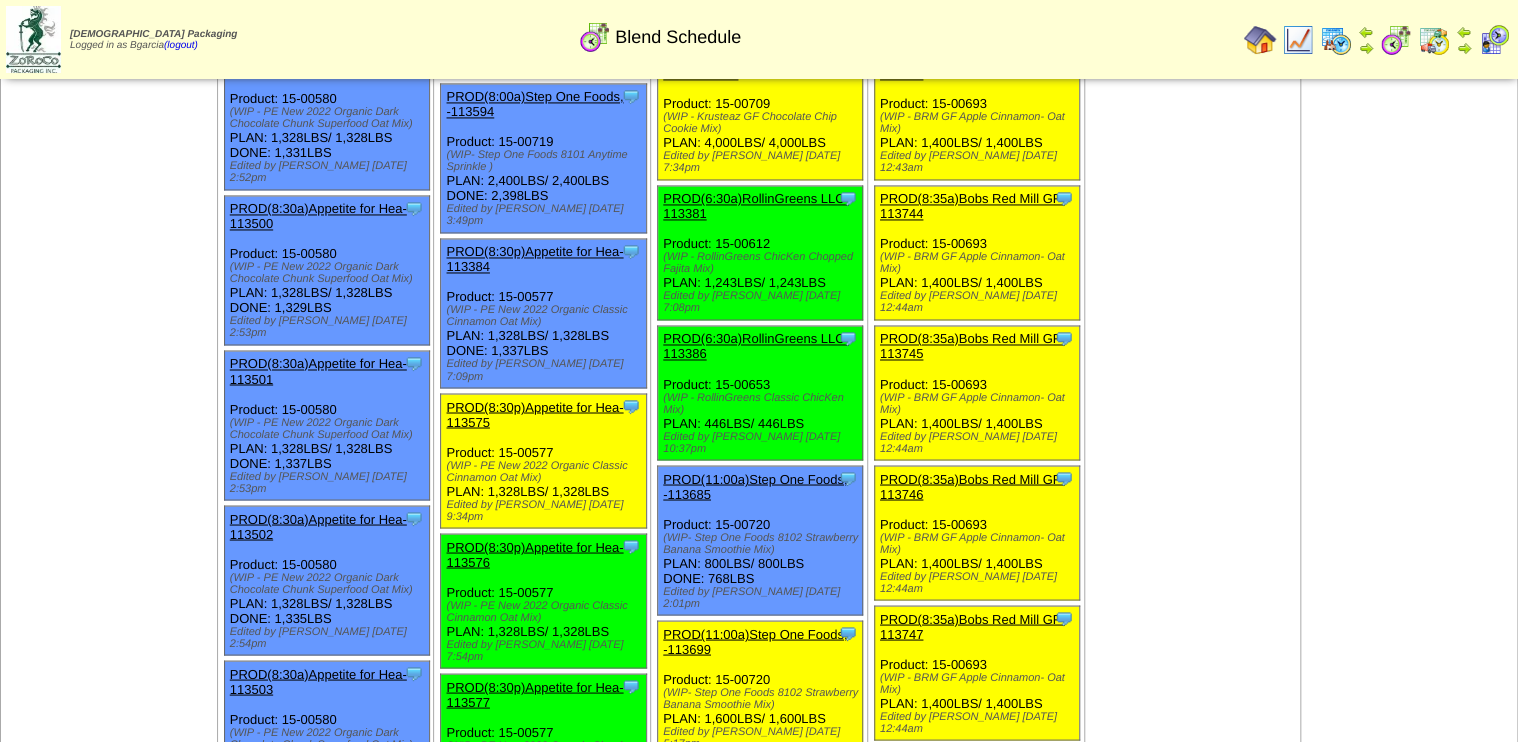click on "PROD(8:35a)Bobs Red Mill GF-113745" at bounding box center (972, 346) 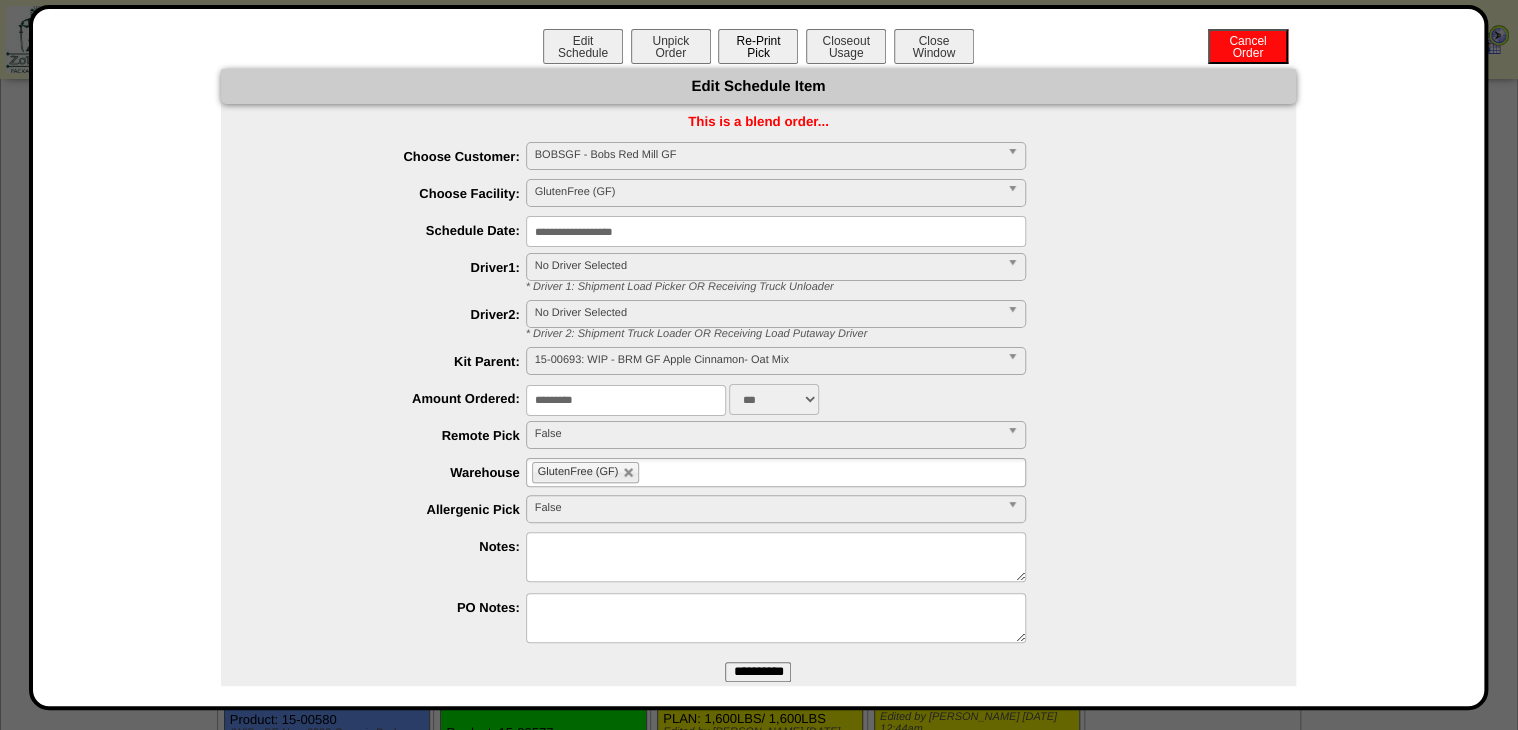 click on "Re-Print Pick" at bounding box center (758, 46) 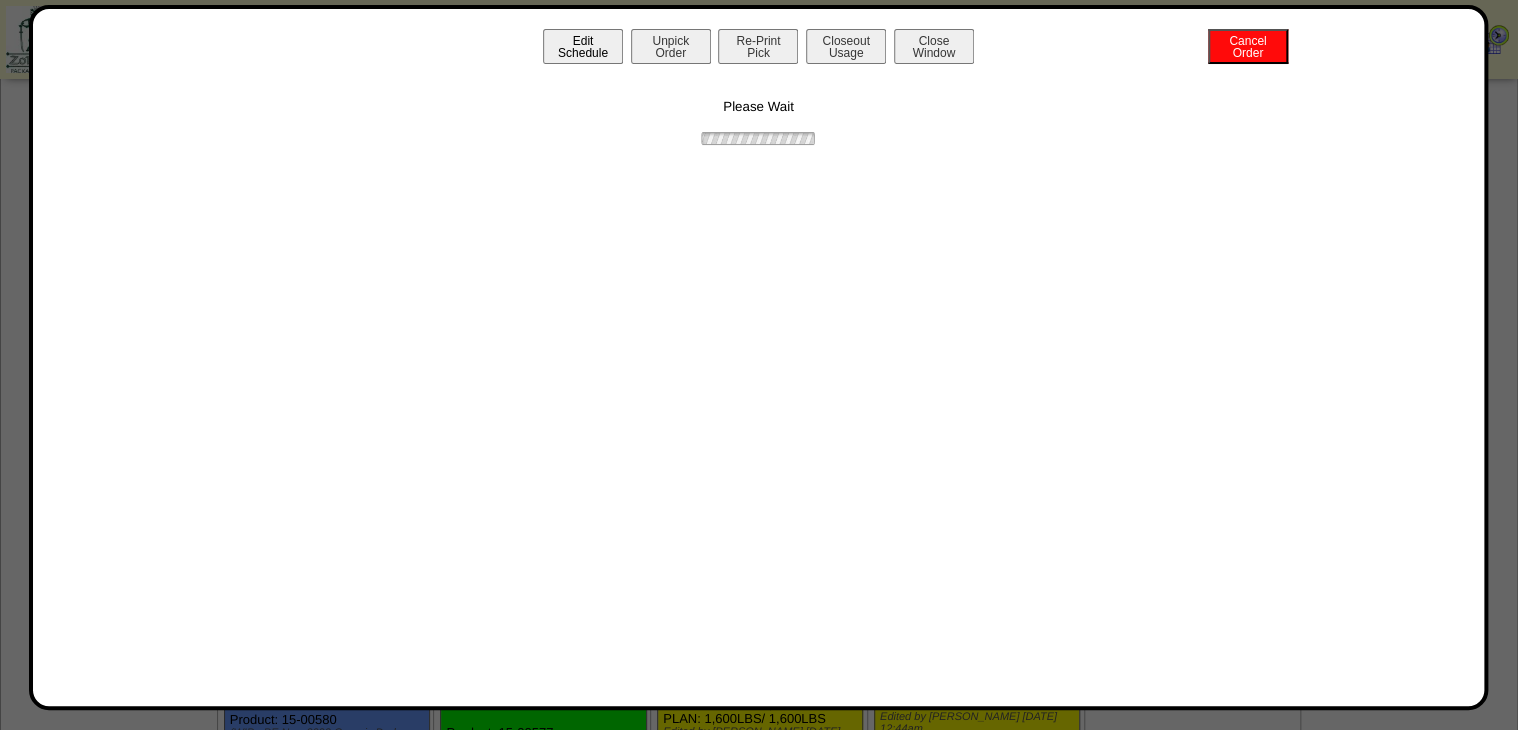 click on "Edit Schedule" at bounding box center (583, 46) 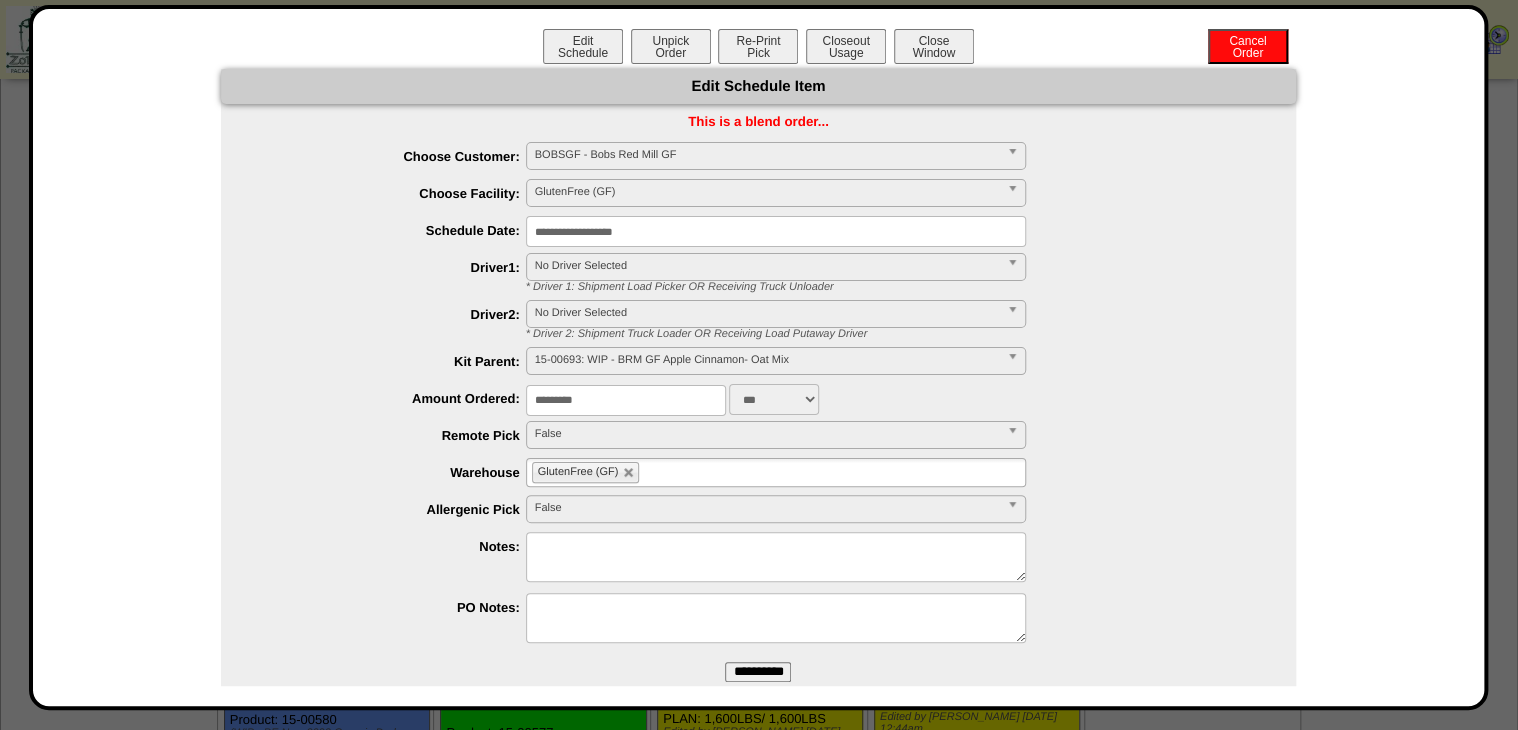 click on "**********" at bounding box center [758, 395] 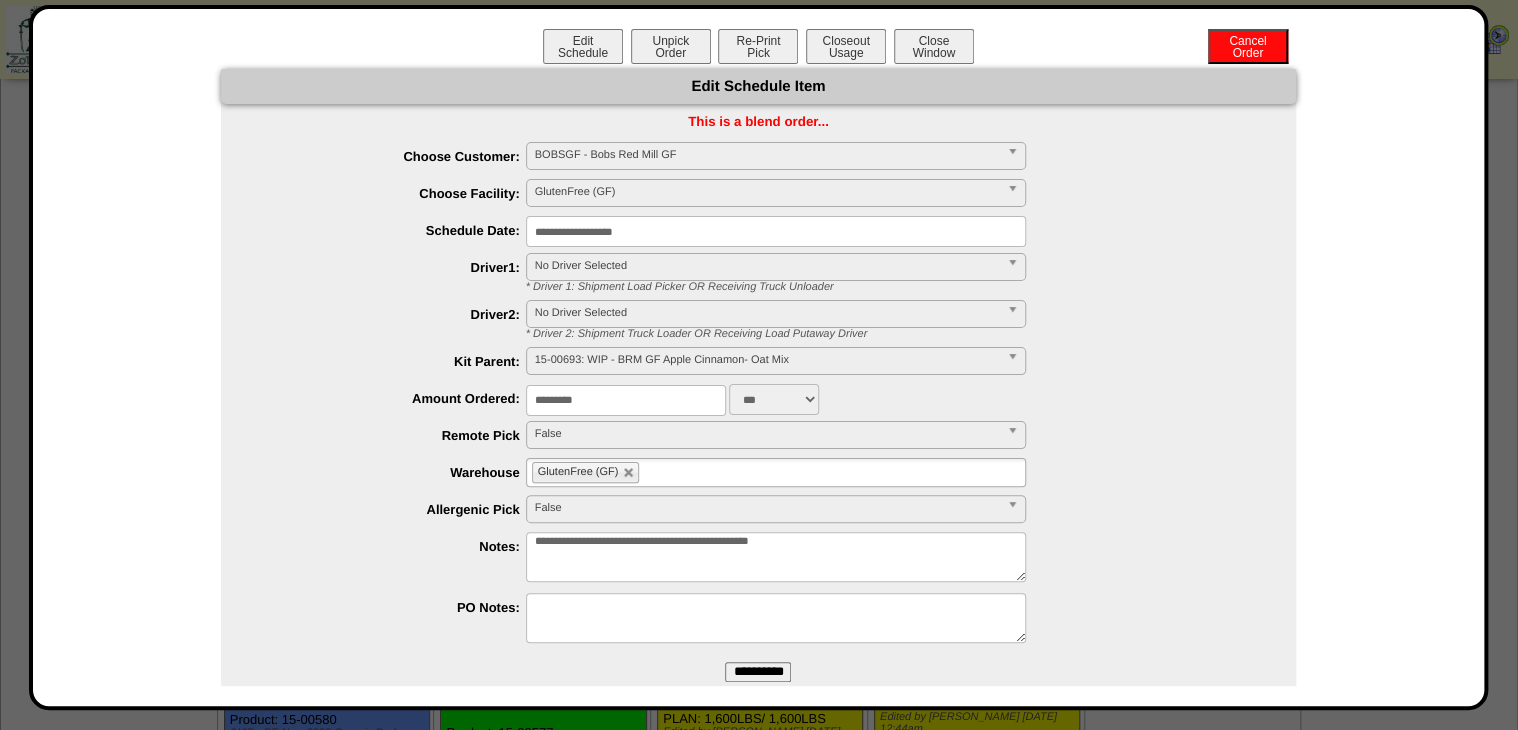 drag, startPoint x: 569, startPoint y: 546, endPoint x: 344, endPoint y: 564, distance: 225.71886 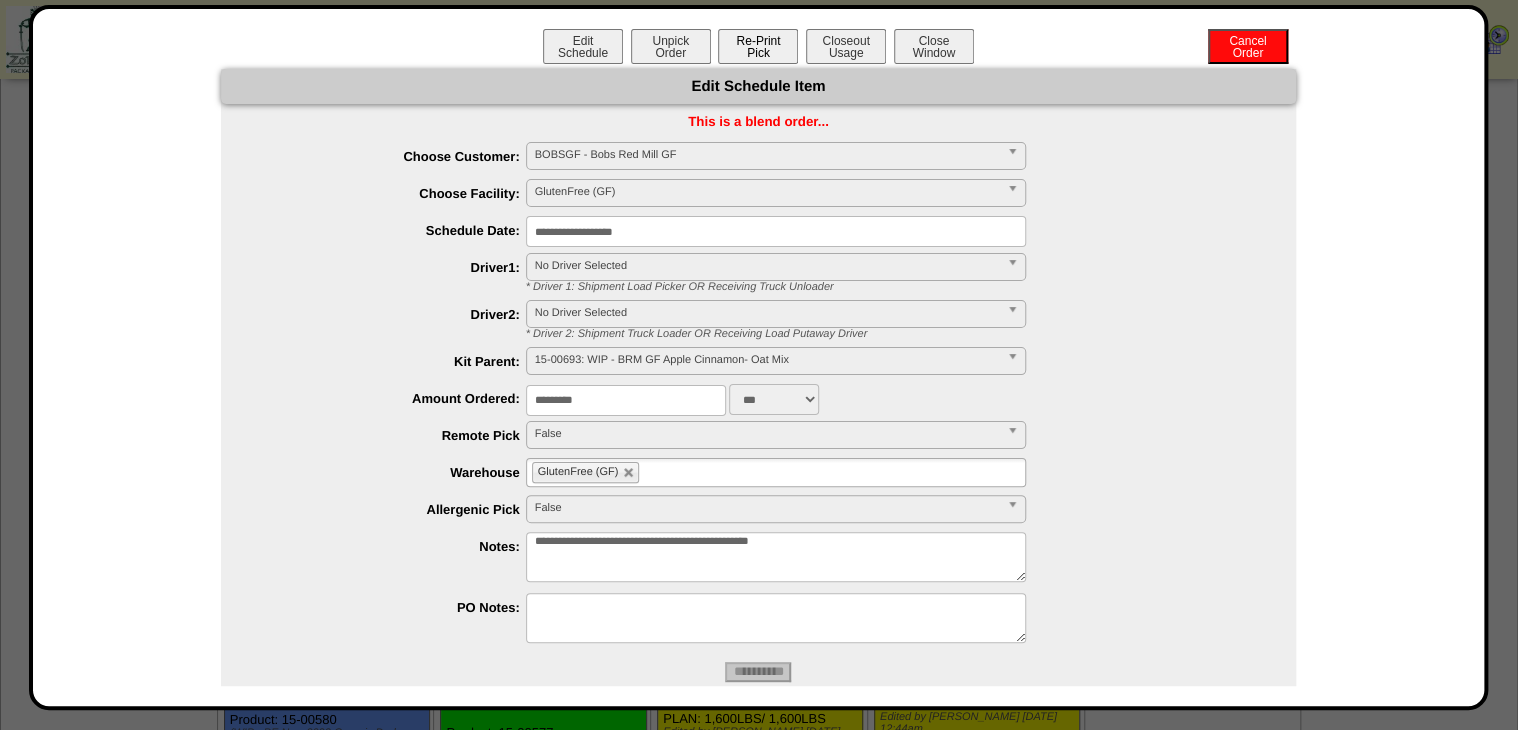 click on "Re-Print Pick" at bounding box center [758, 46] 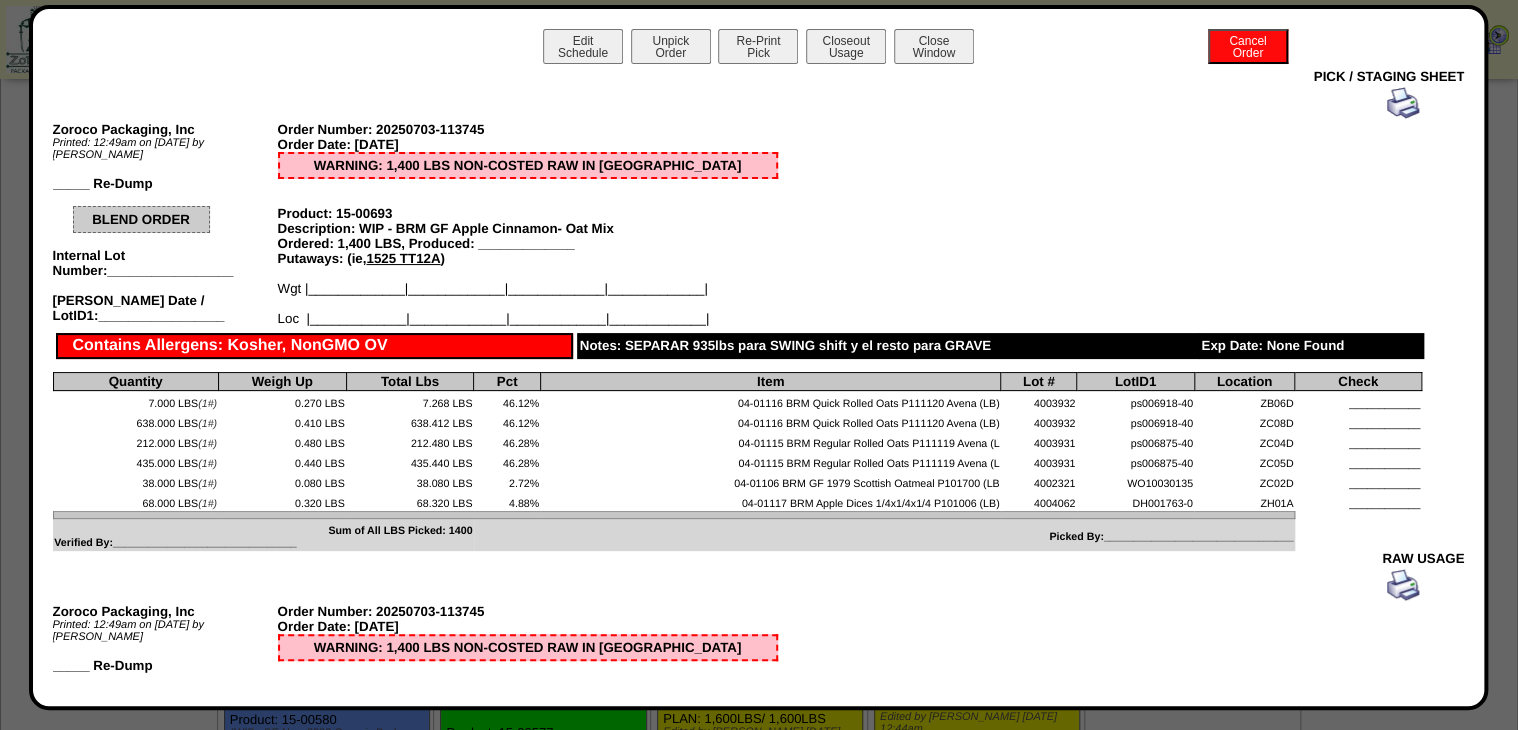 click at bounding box center [1403, 103] 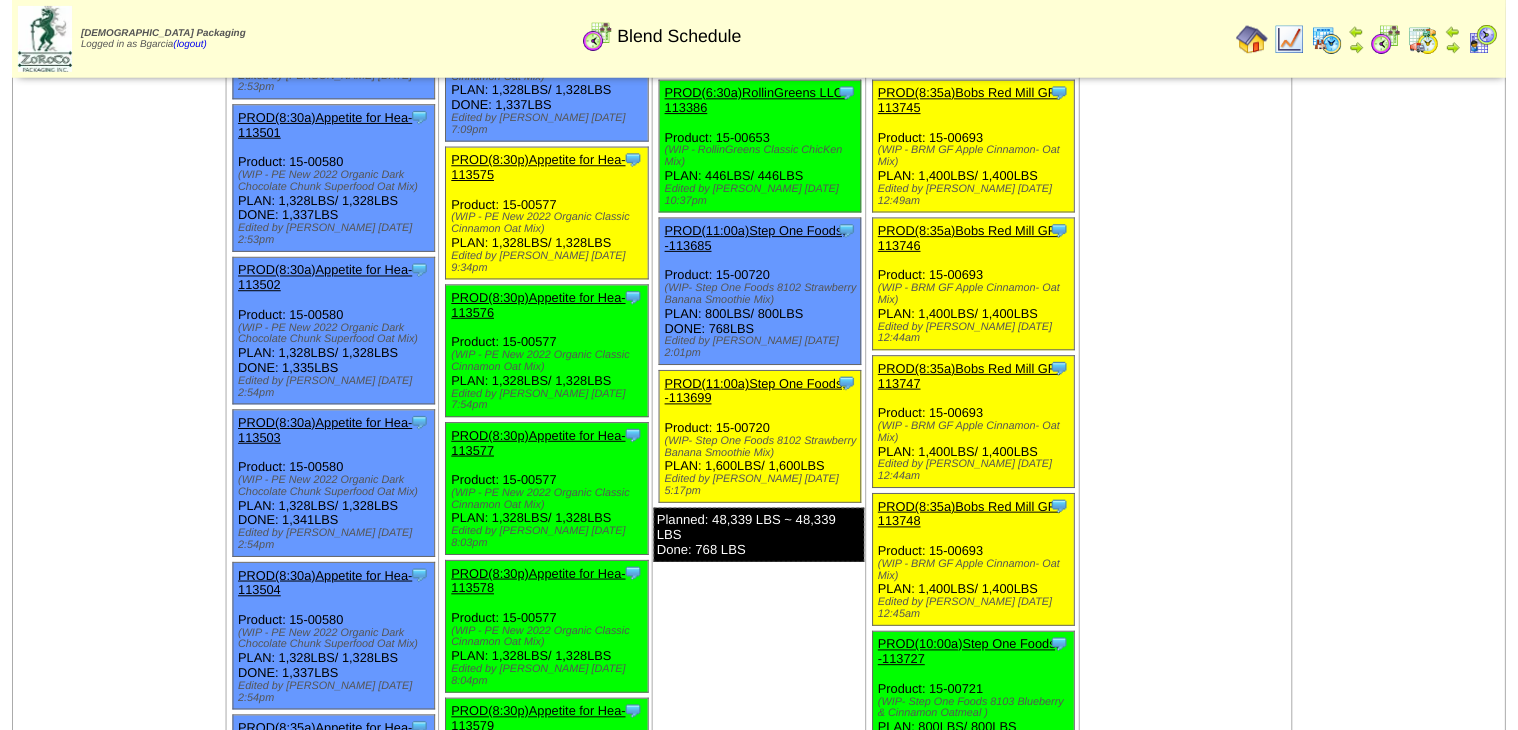scroll, scrollTop: 1920, scrollLeft: 0, axis: vertical 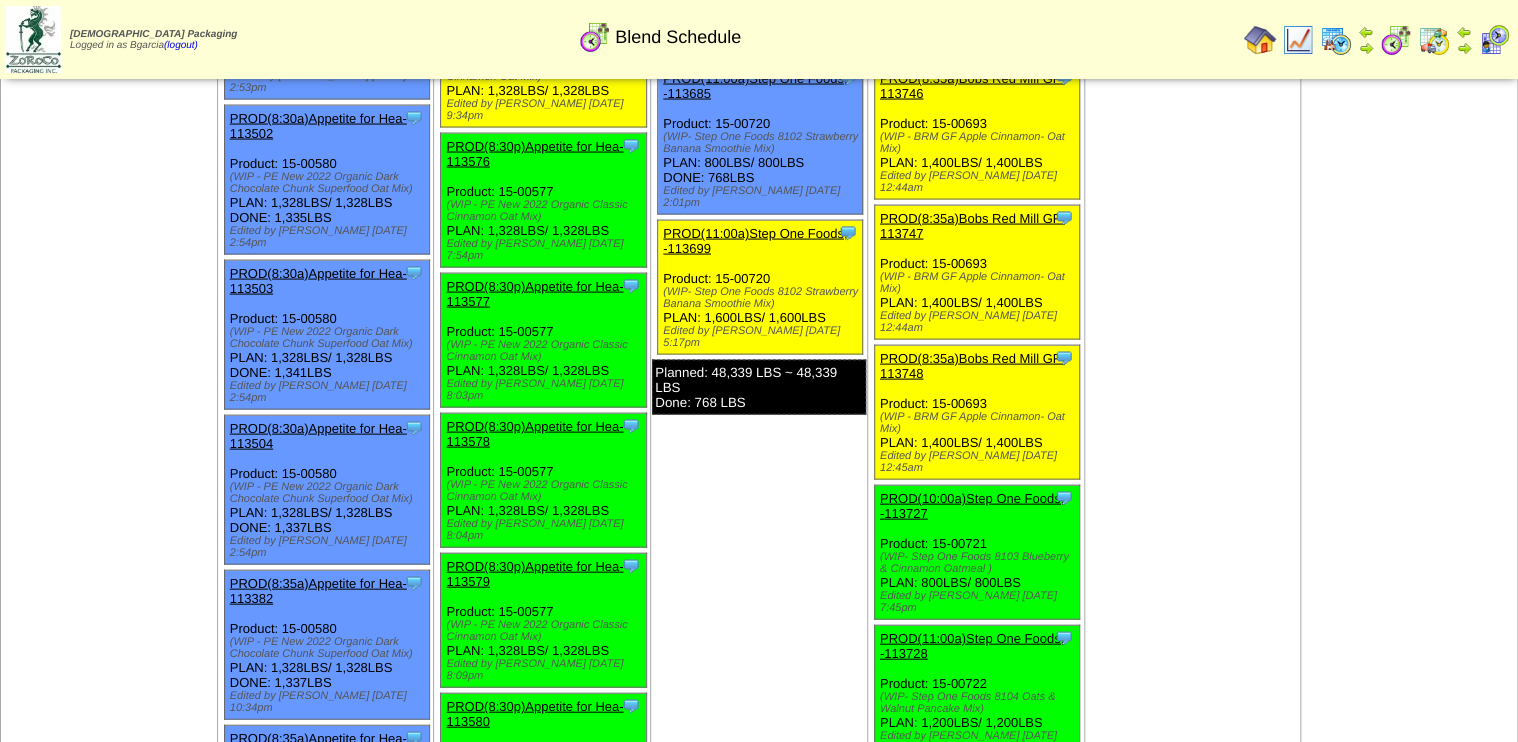 click on "PROD(10:00a)Step One Foods, -113727" at bounding box center (972, 506) 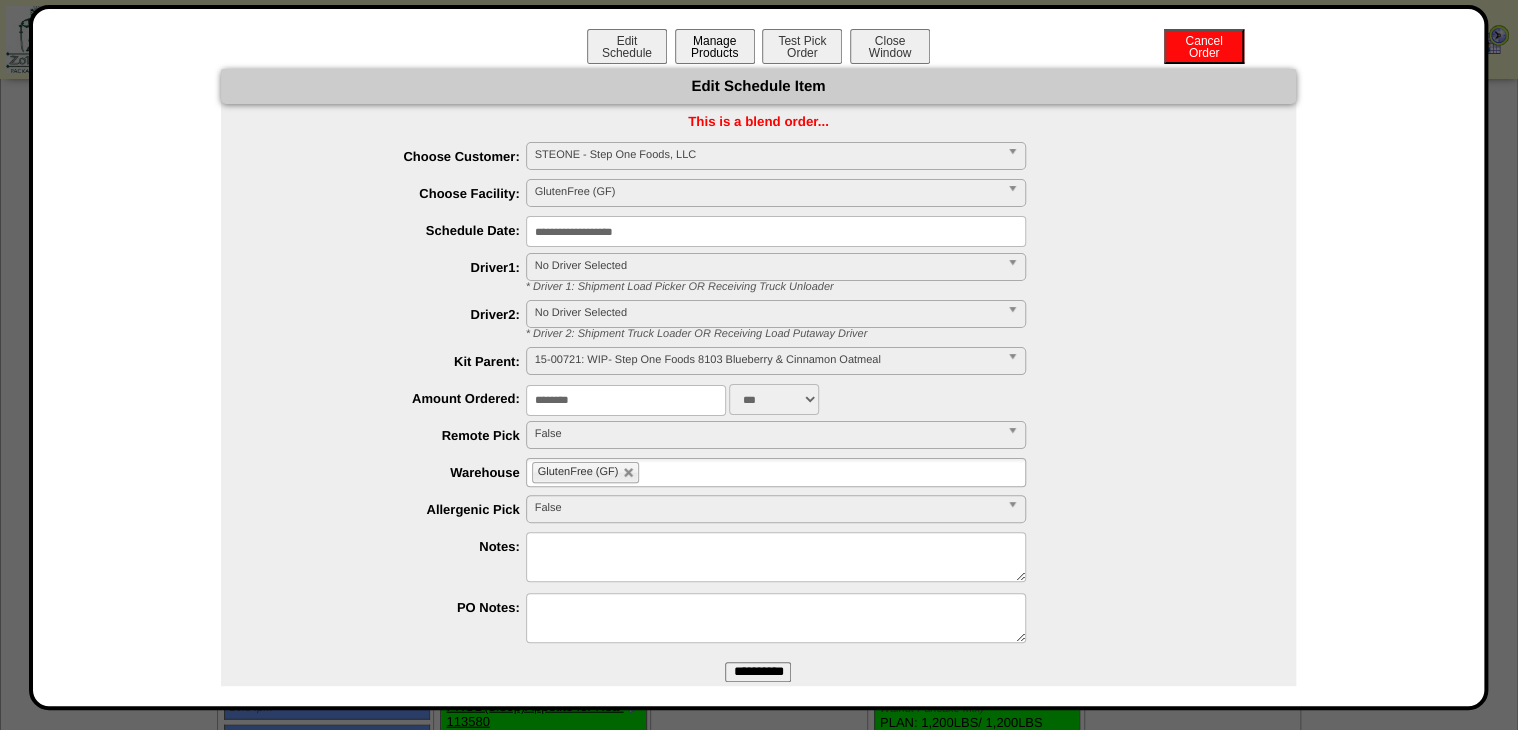 click on "Manage Products" at bounding box center (715, 46) 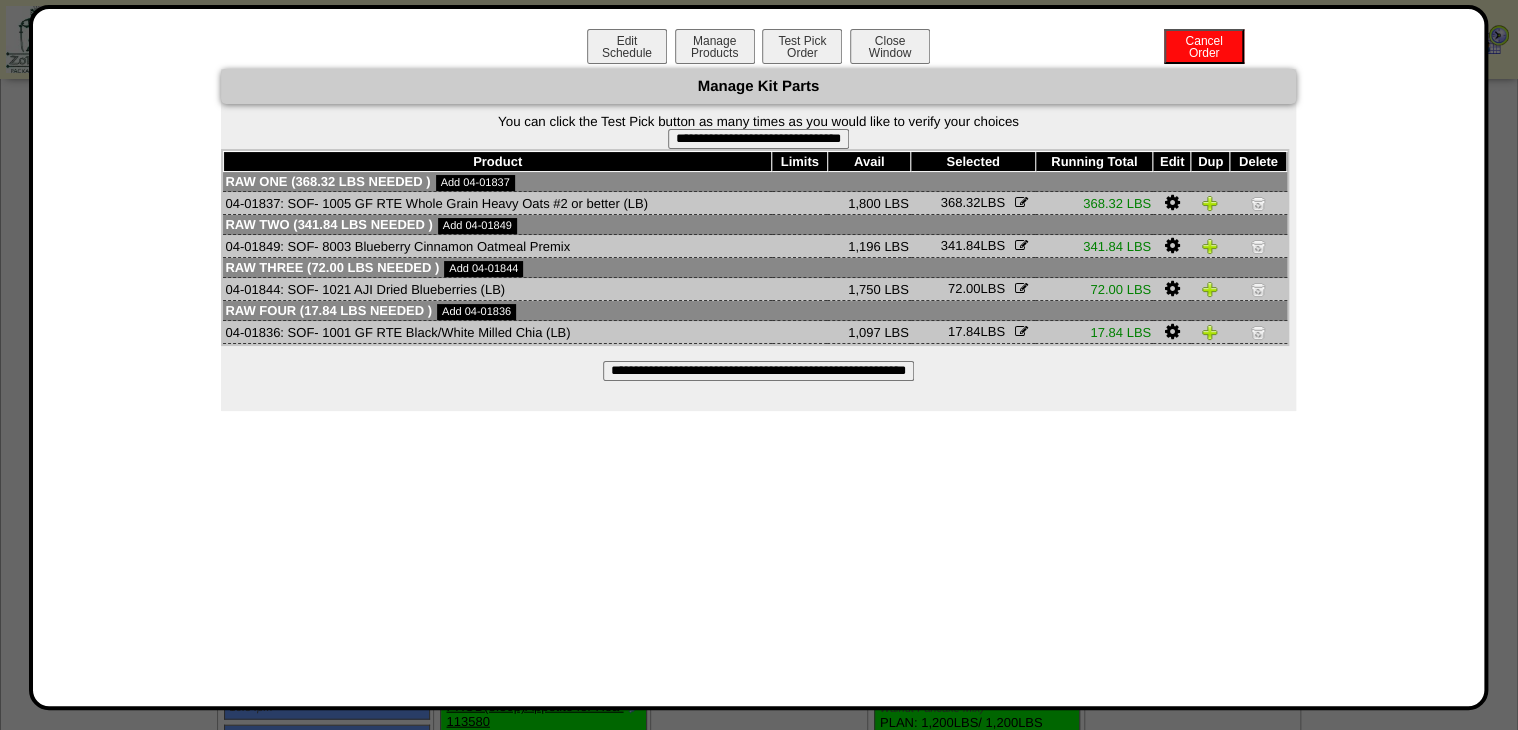 click on "**********" at bounding box center [758, 139] 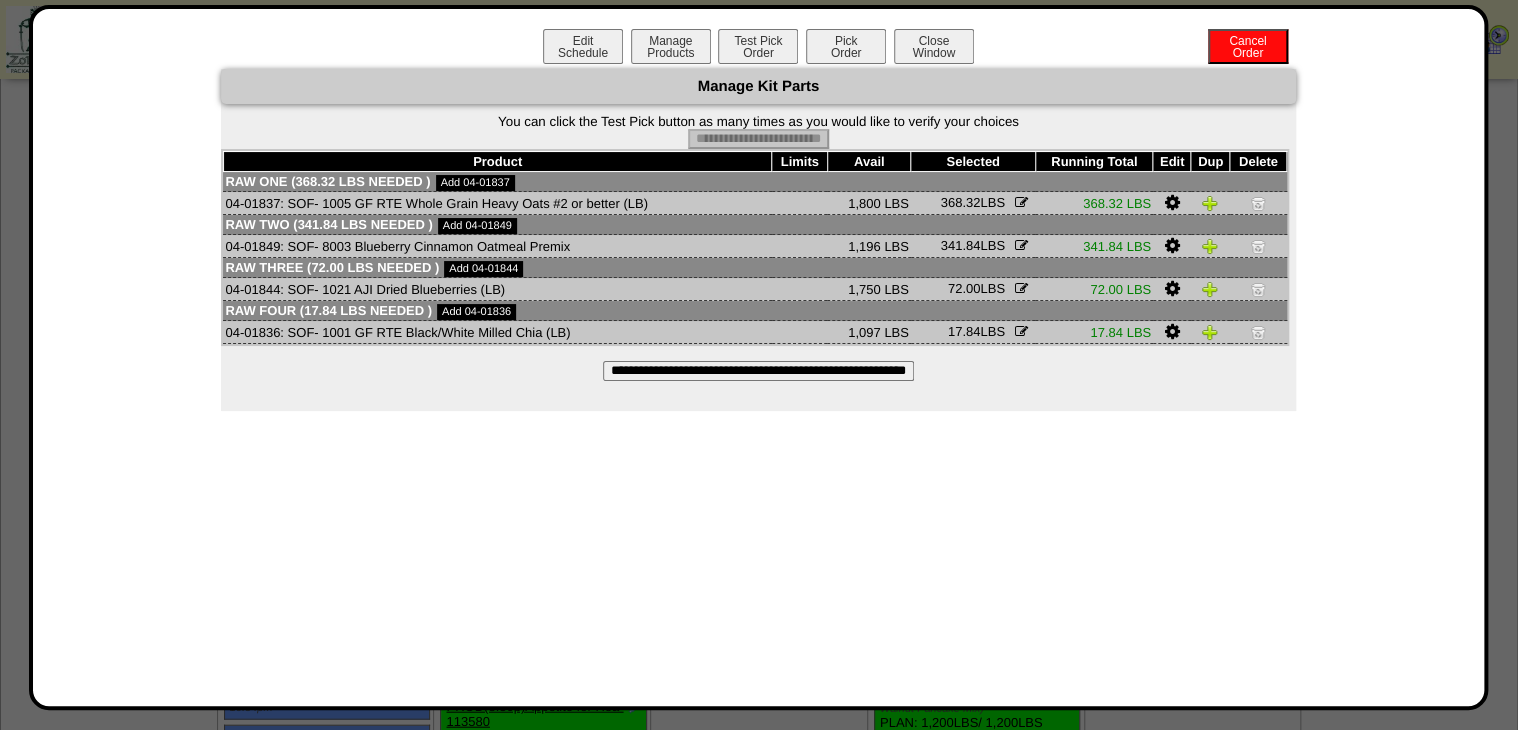 click on "Pick Order" at bounding box center (846, 46) 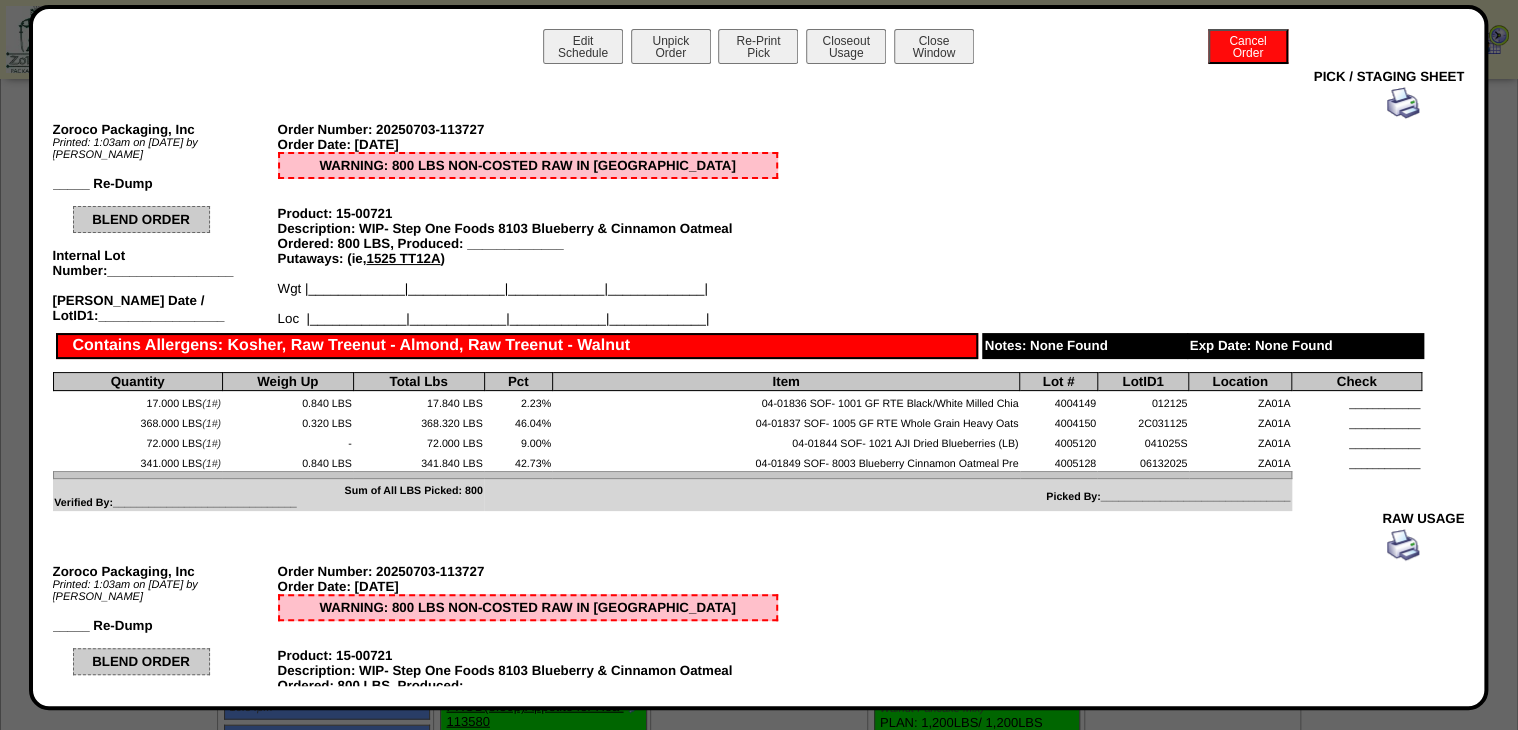 click at bounding box center [1403, 103] 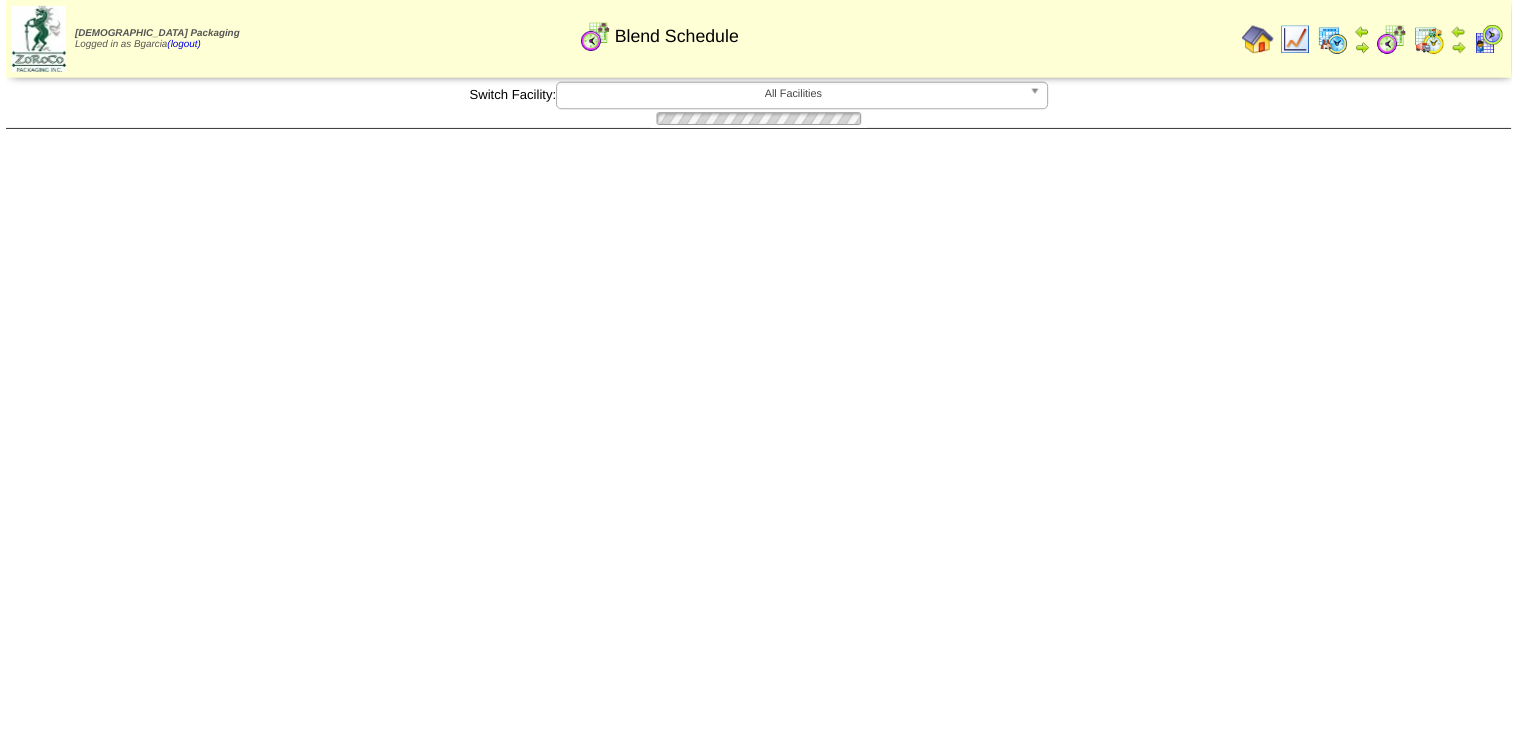 scroll, scrollTop: 1920, scrollLeft: 0, axis: vertical 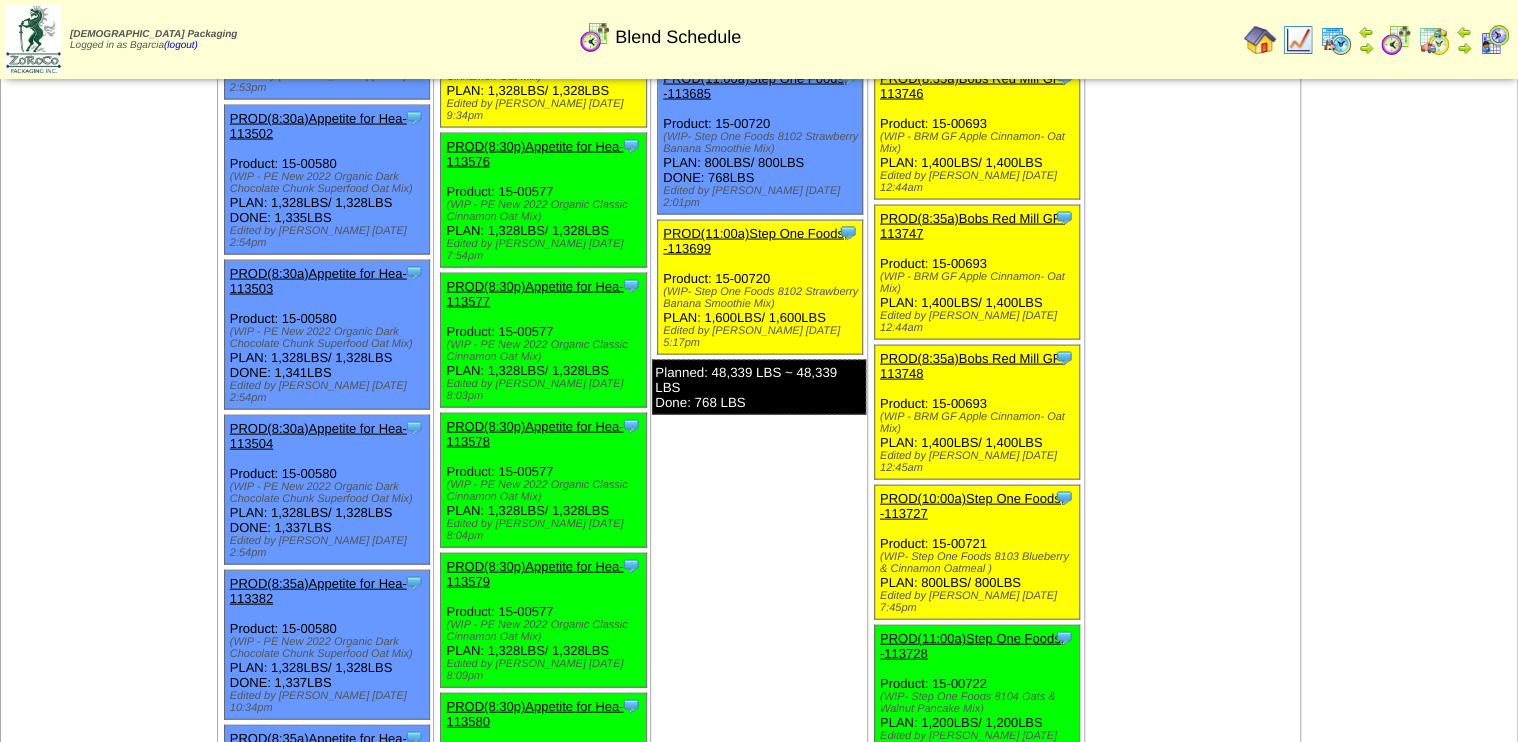 click on "PROD(11:00a)Step One Foods, -113728" at bounding box center [975, 646] 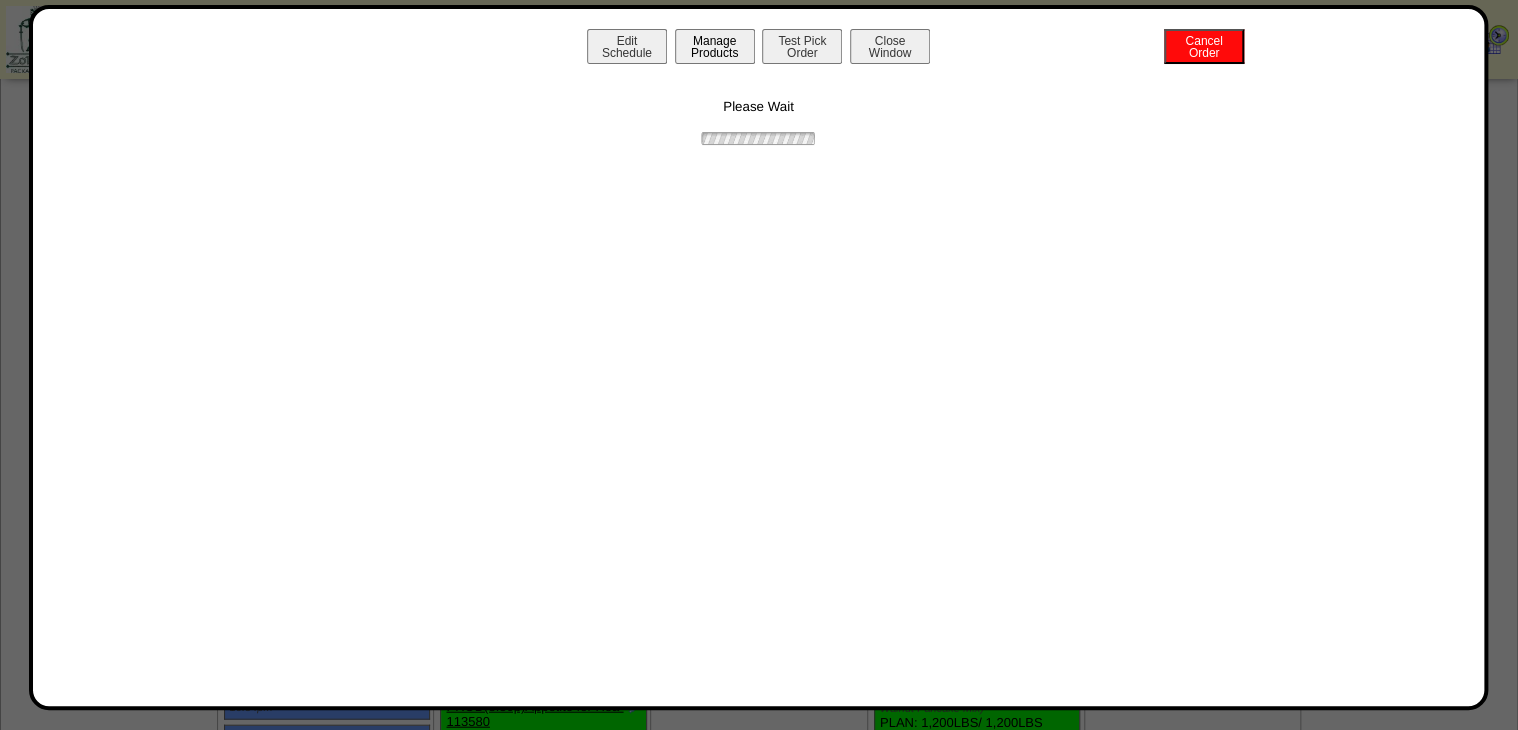 click on "Manage Products" at bounding box center (715, 46) 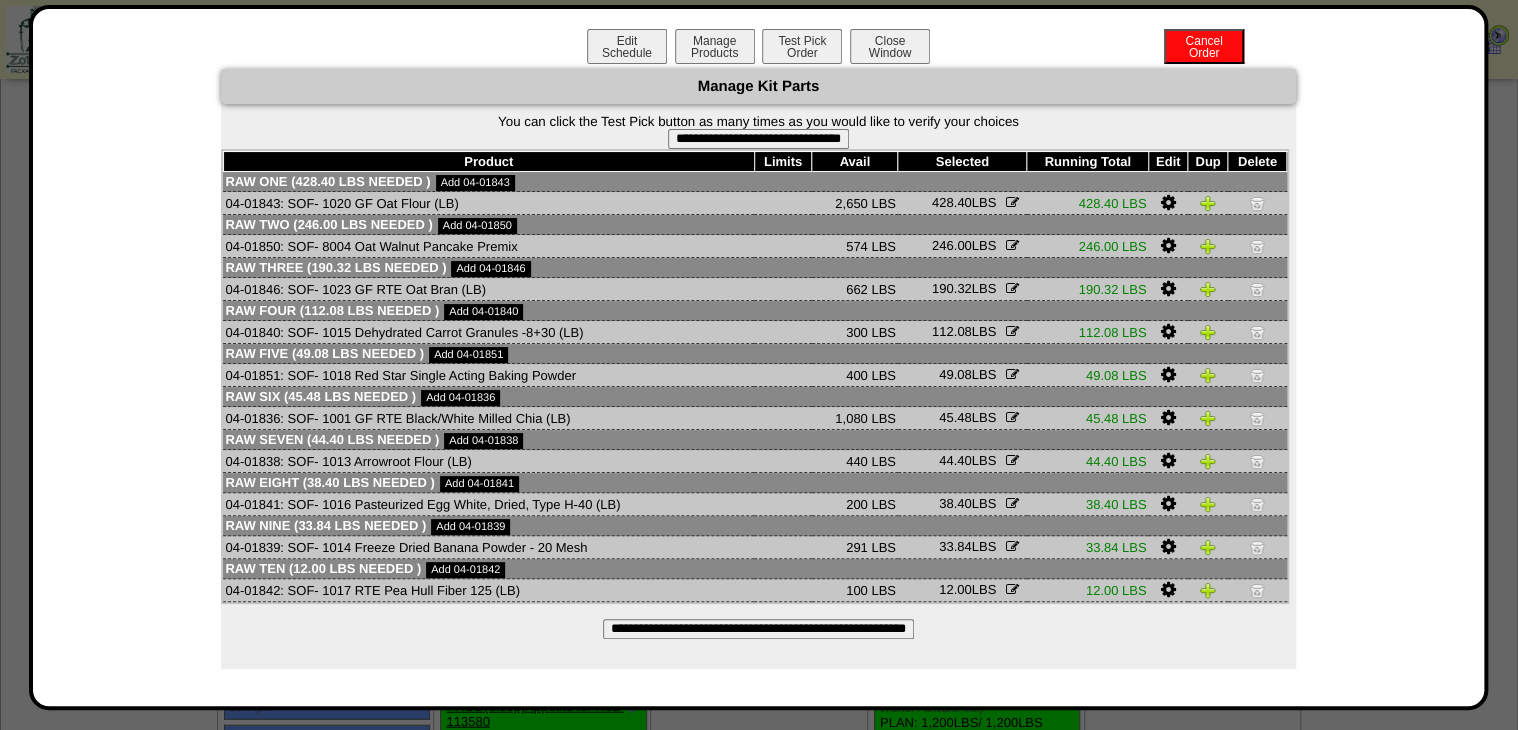 click on "**********" at bounding box center (758, 139) 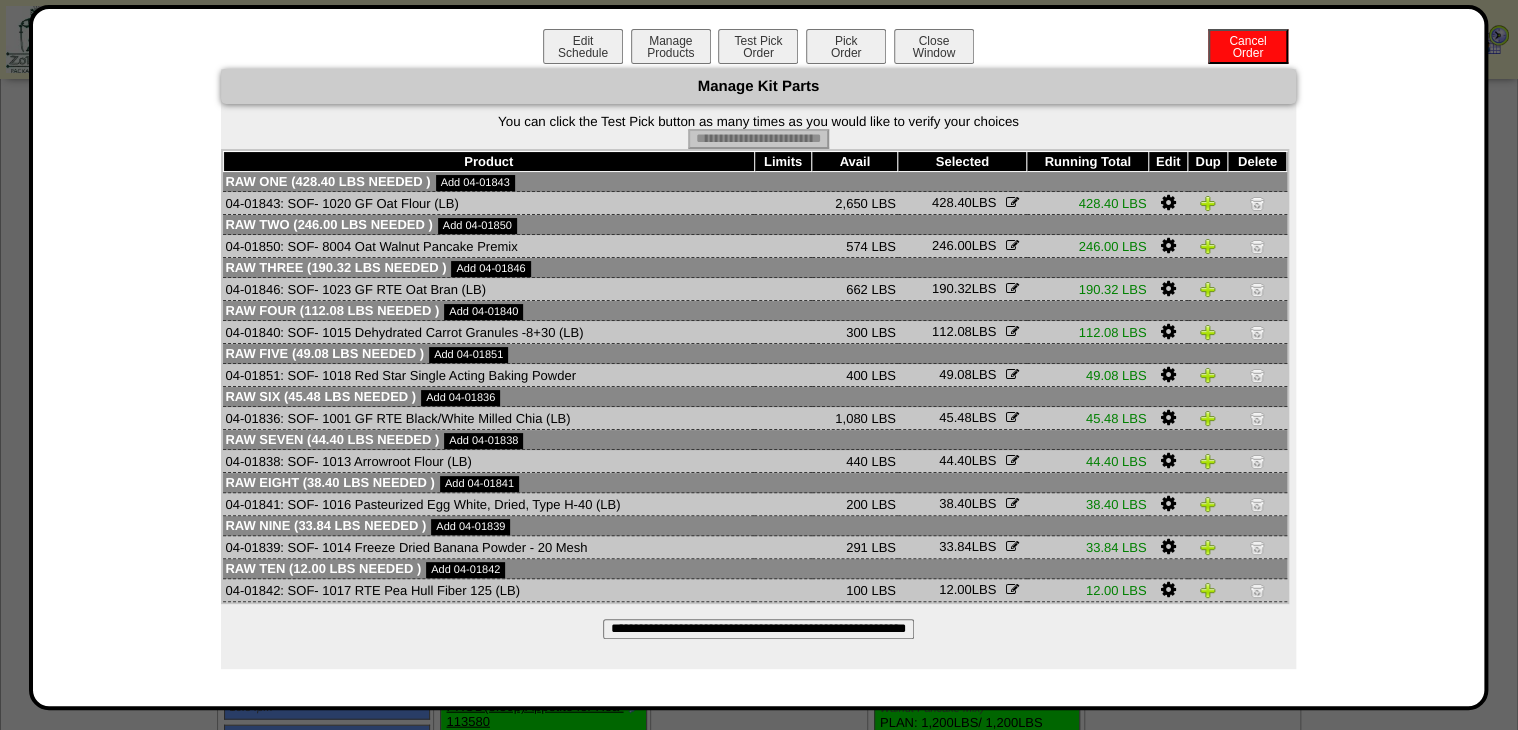 click on "Pick Order" at bounding box center [846, 46] 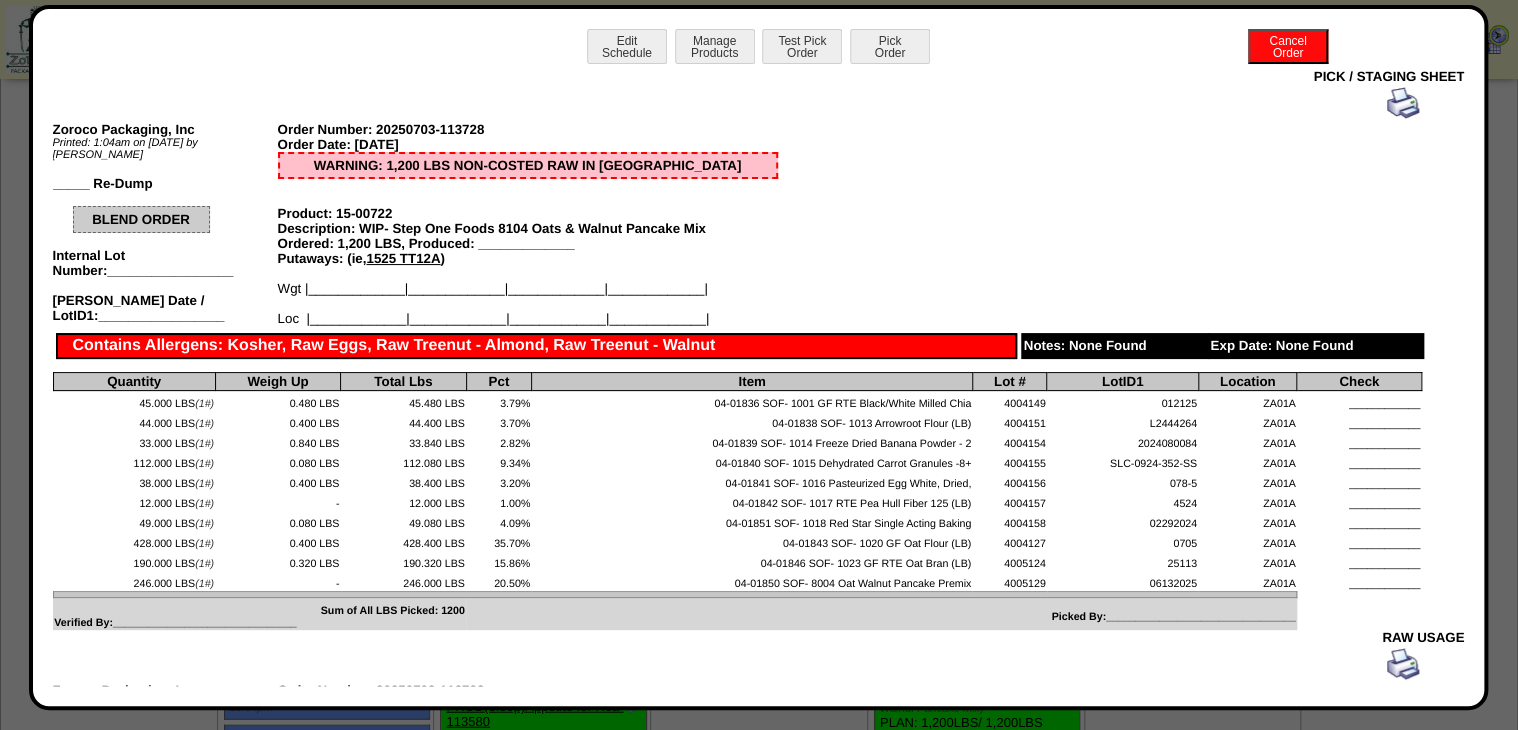 click at bounding box center [1403, 103] 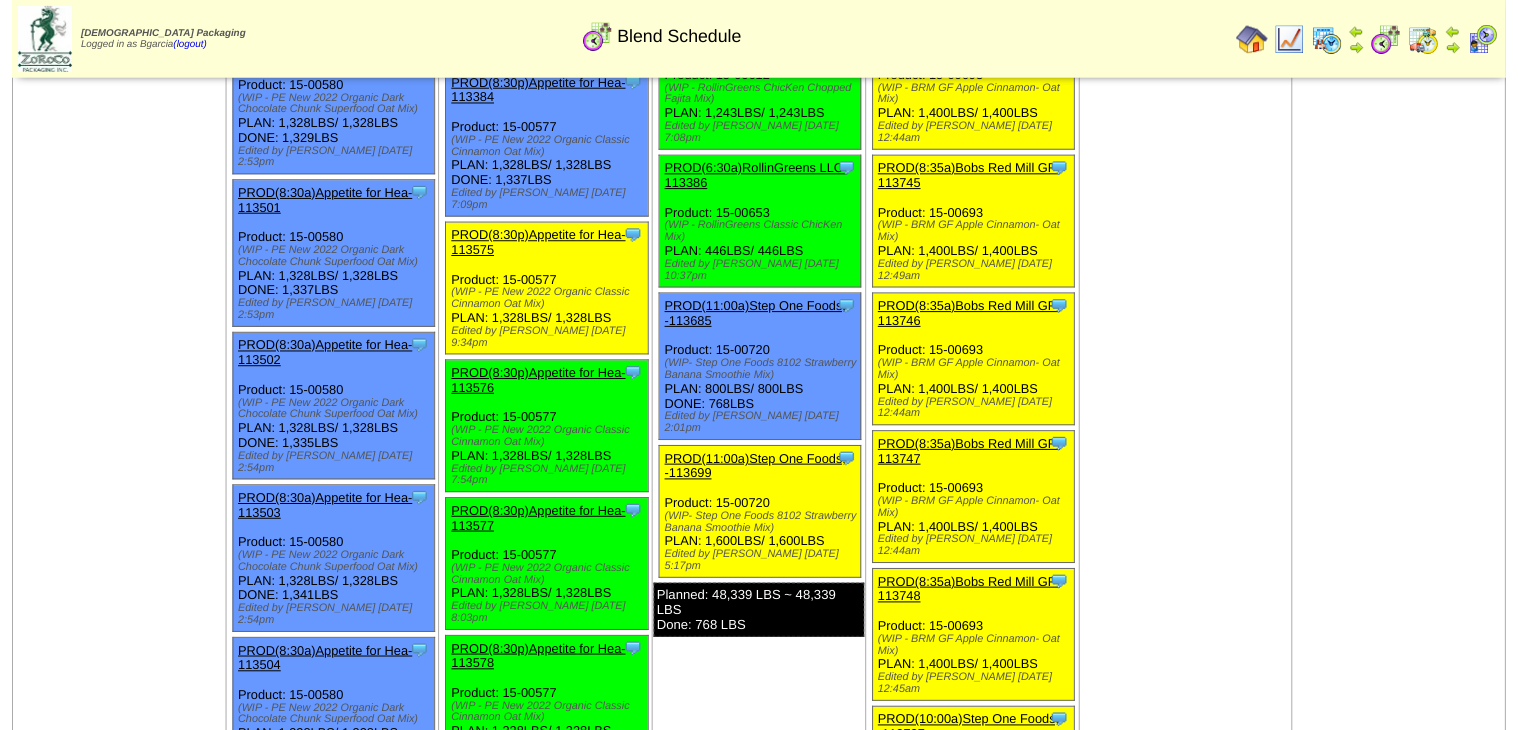 scroll, scrollTop: 1680, scrollLeft: 0, axis: vertical 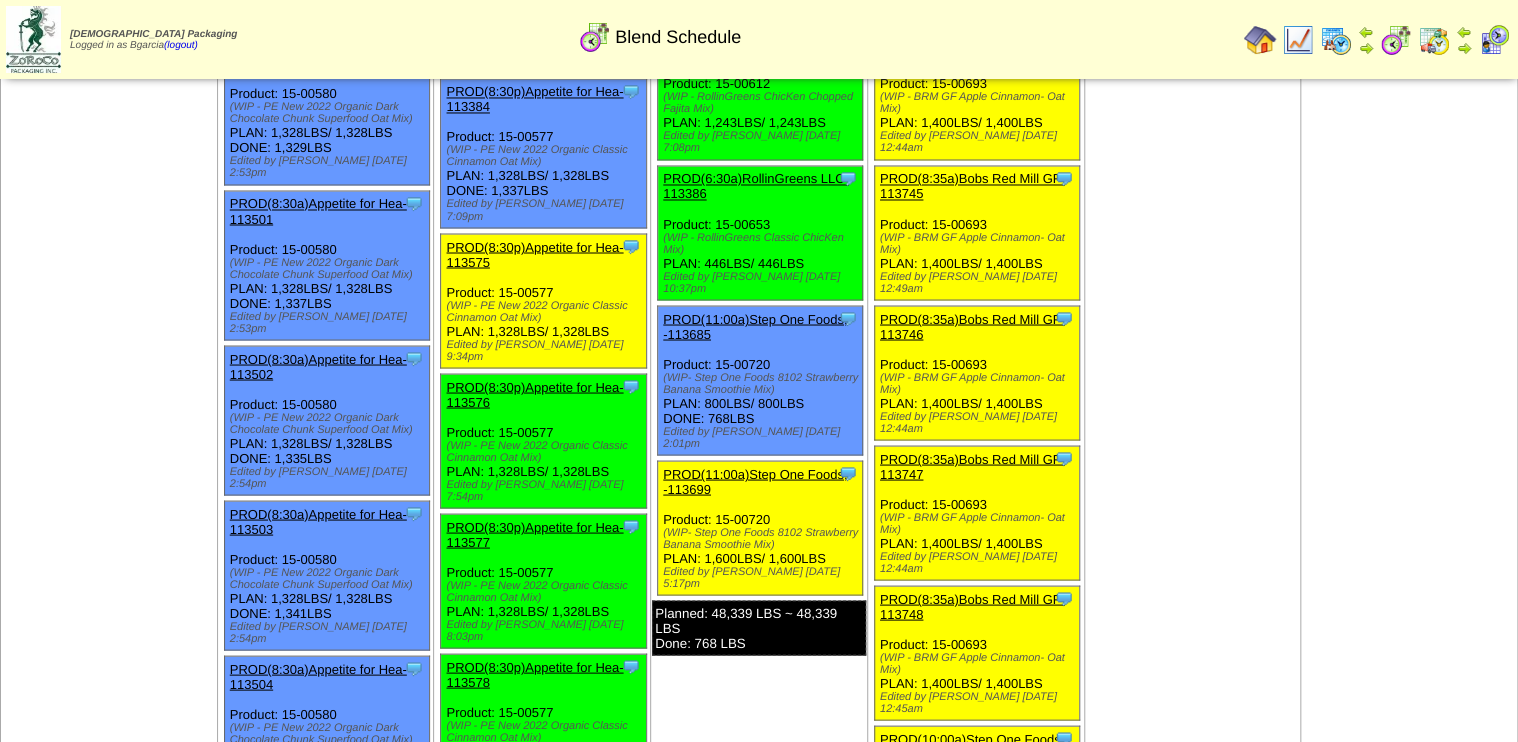 click on "PROD(8:30p)Appetite for Hea-113575" at bounding box center [534, 254] 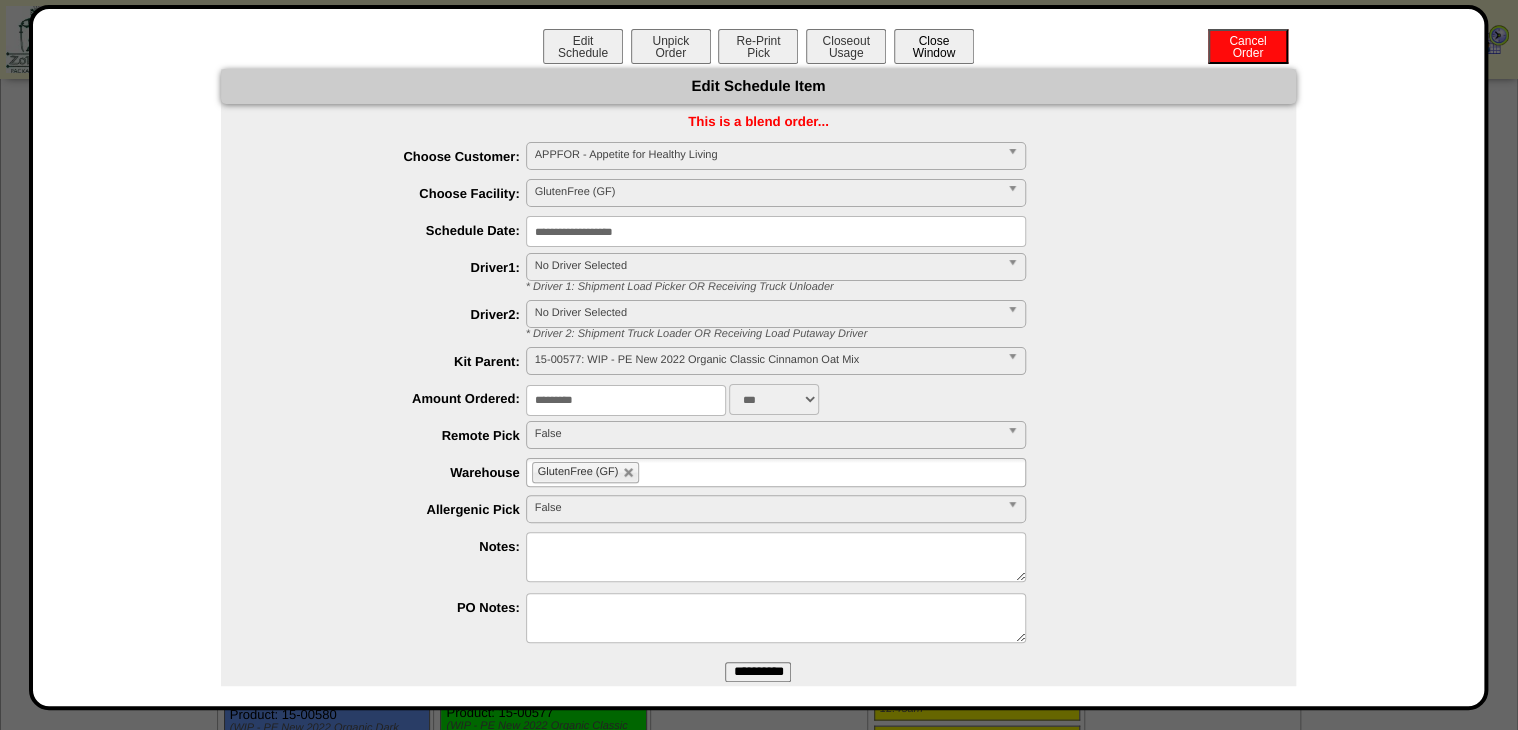 click on "Close Window" at bounding box center [934, 46] 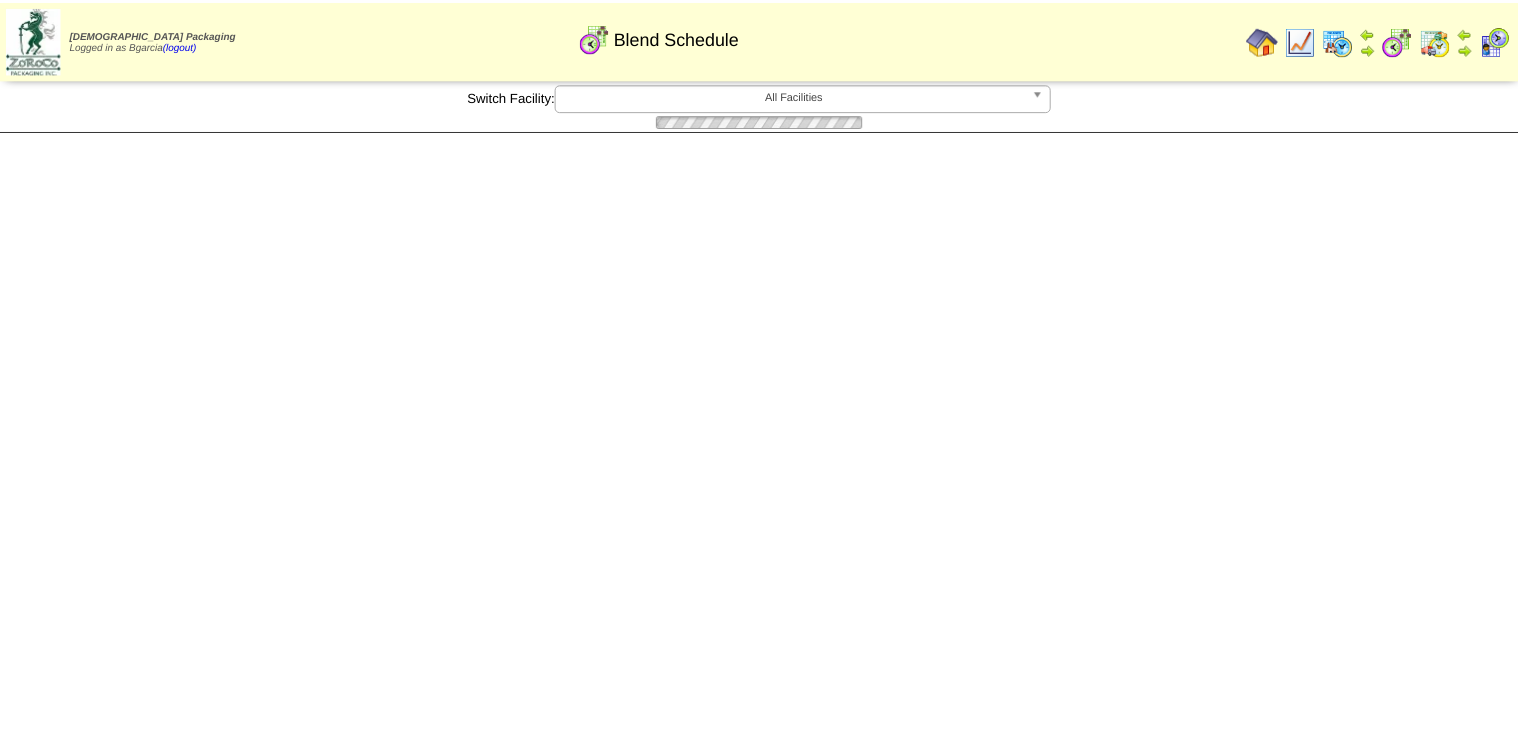 scroll, scrollTop: 0, scrollLeft: 0, axis: both 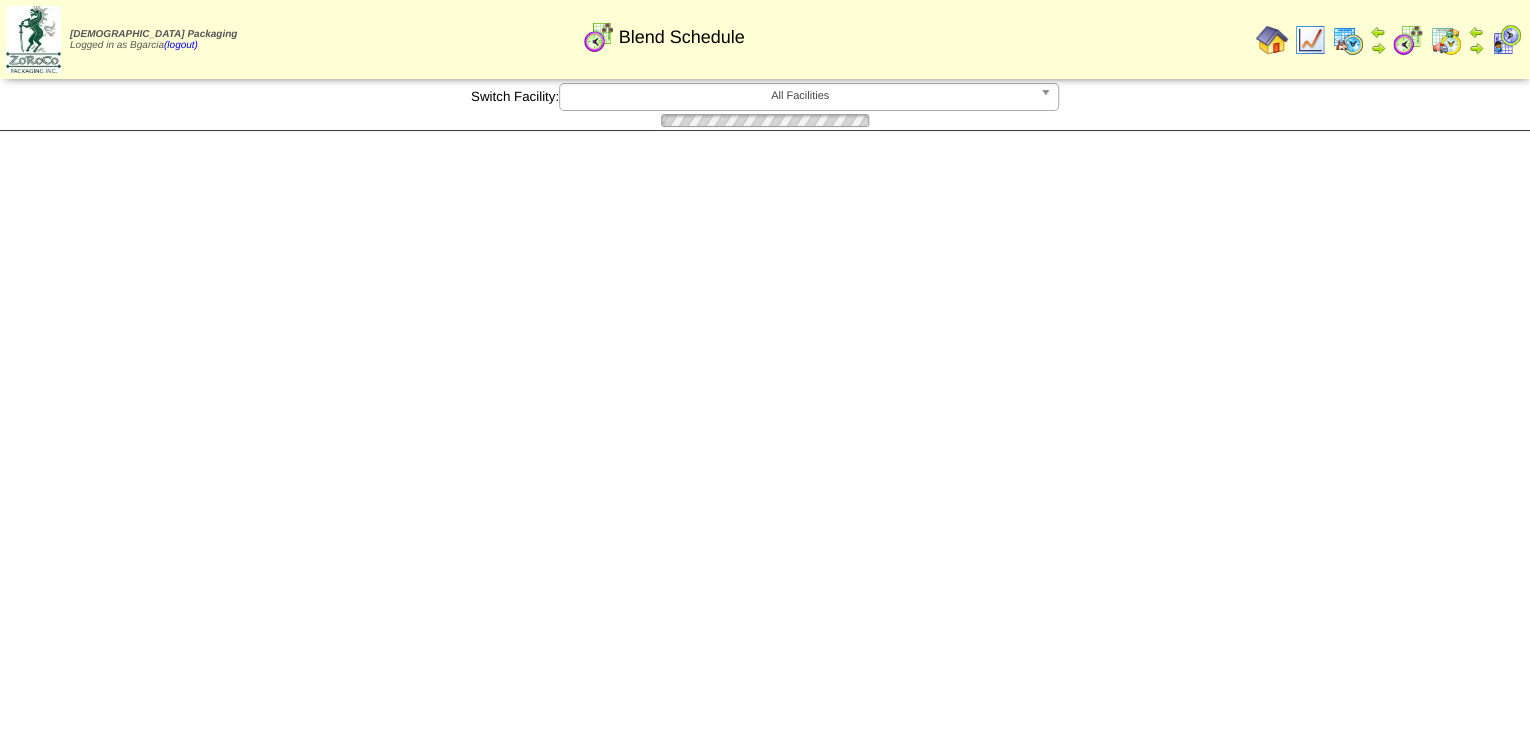 click at bounding box center (1348, 40) 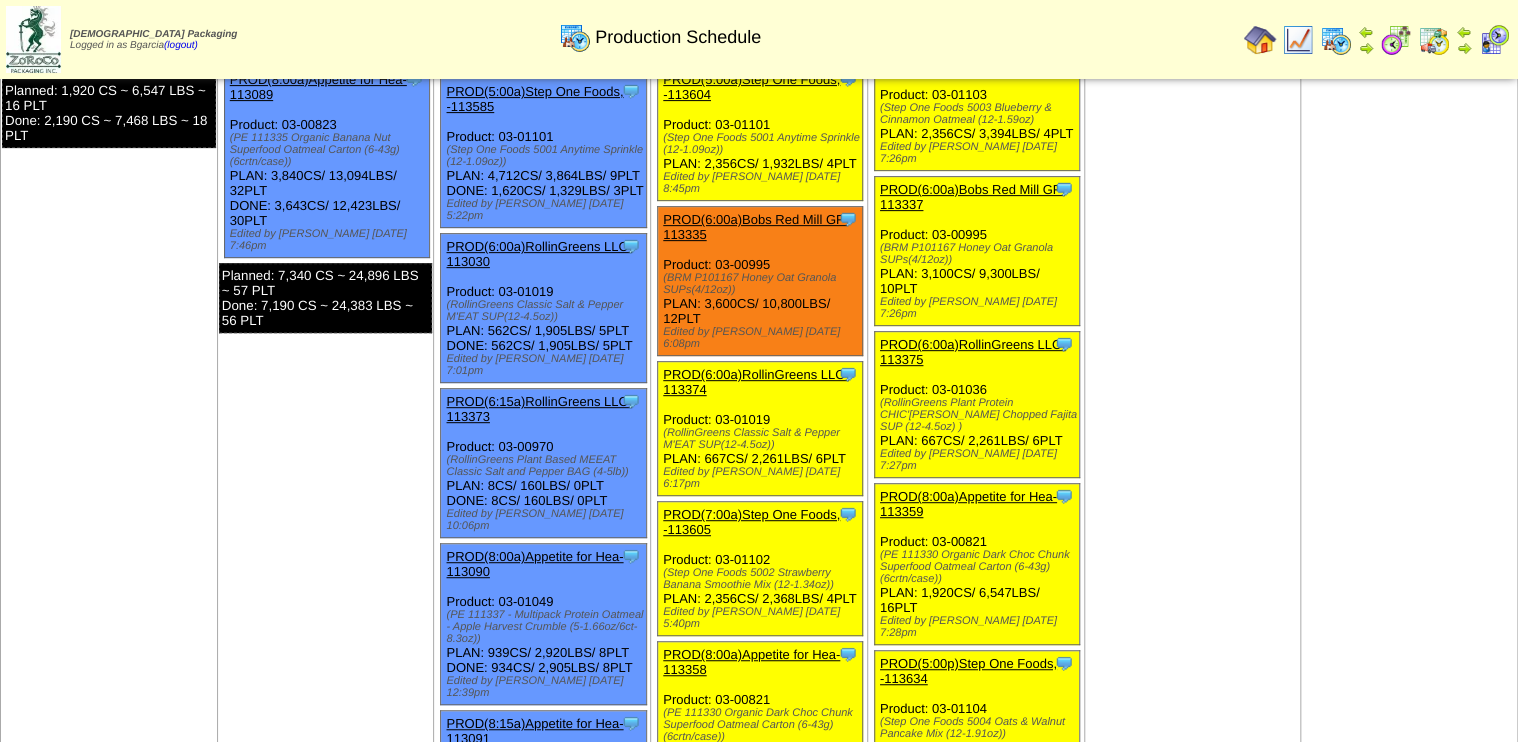 scroll, scrollTop: 240, scrollLeft: 0, axis: vertical 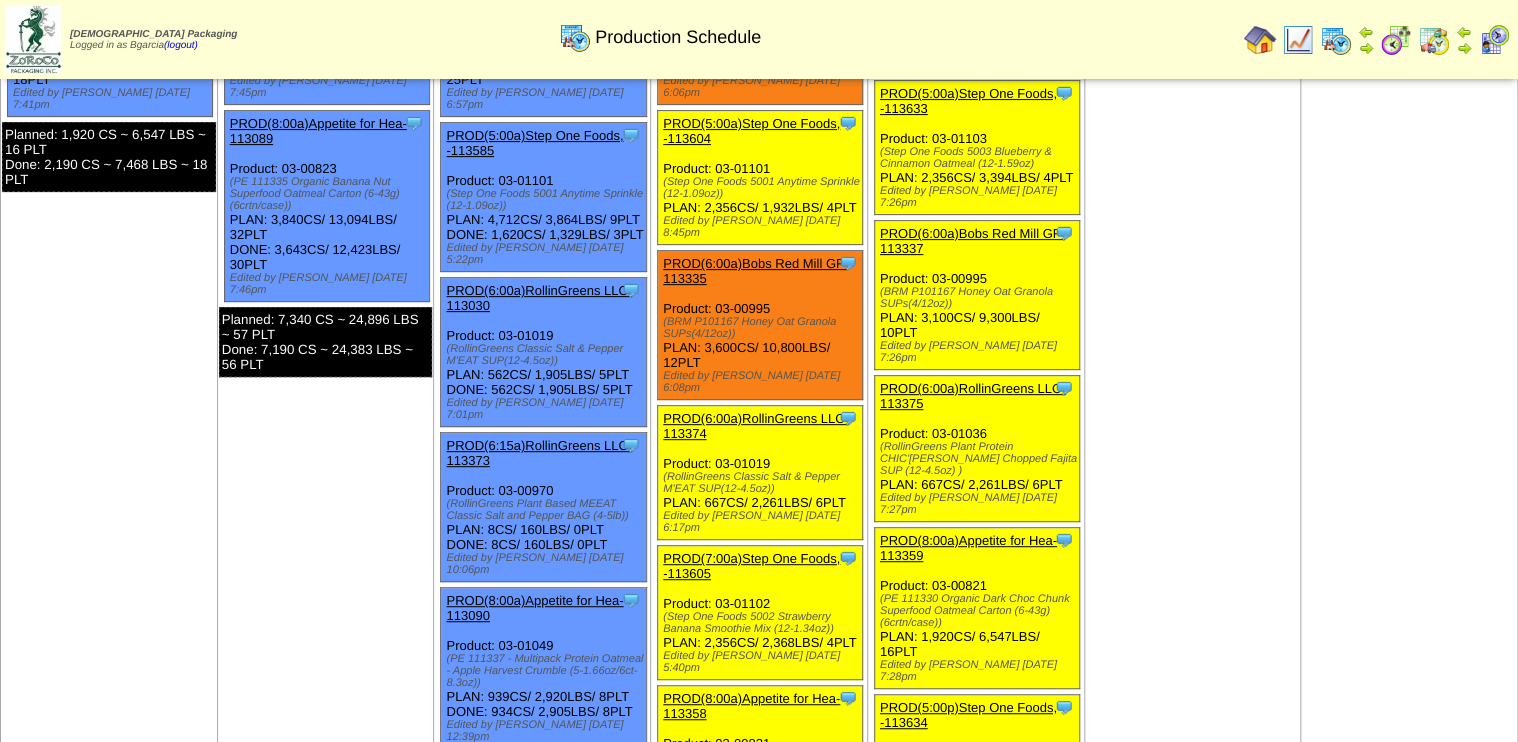 click at bounding box center (1396, 40) 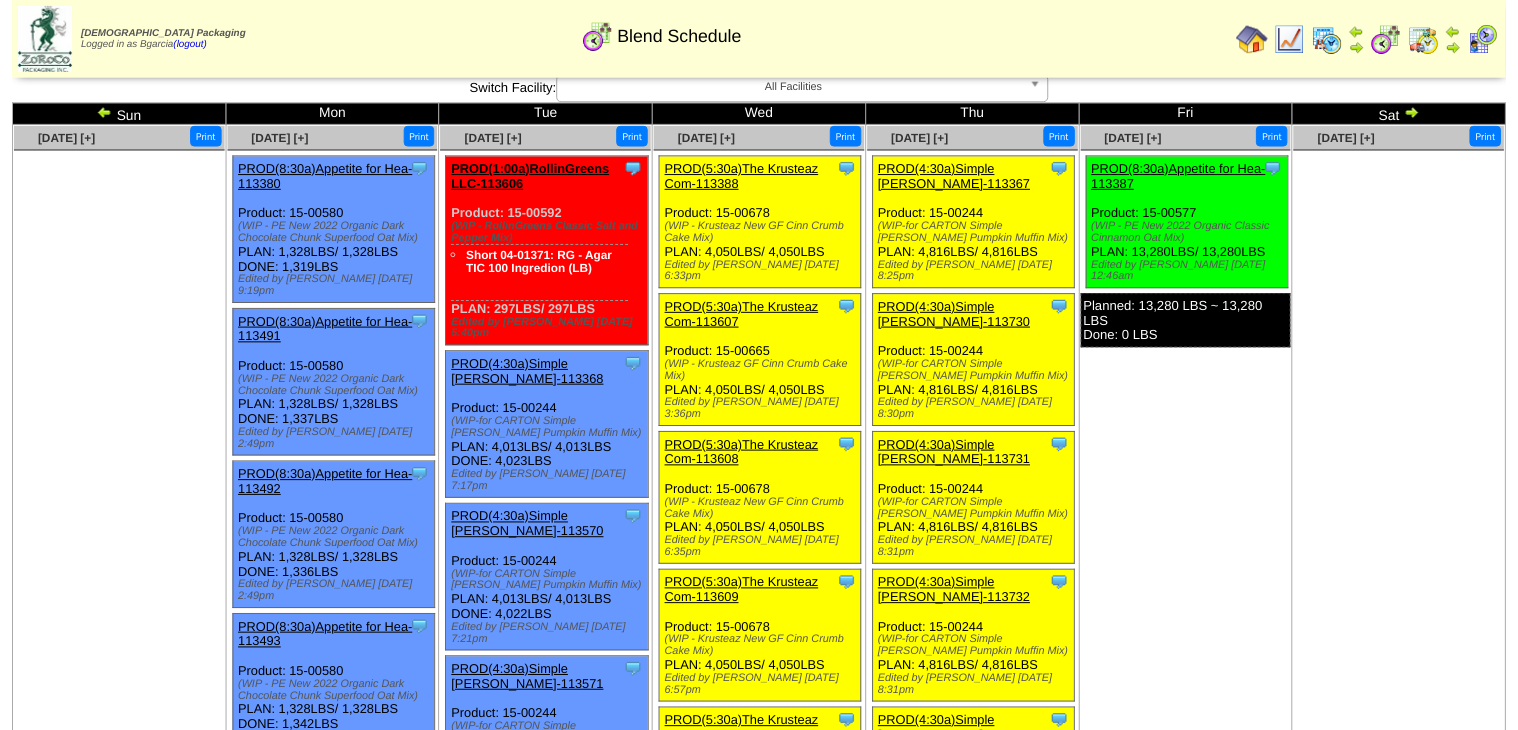 scroll, scrollTop: 0, scrollLeft: 0, axis: both 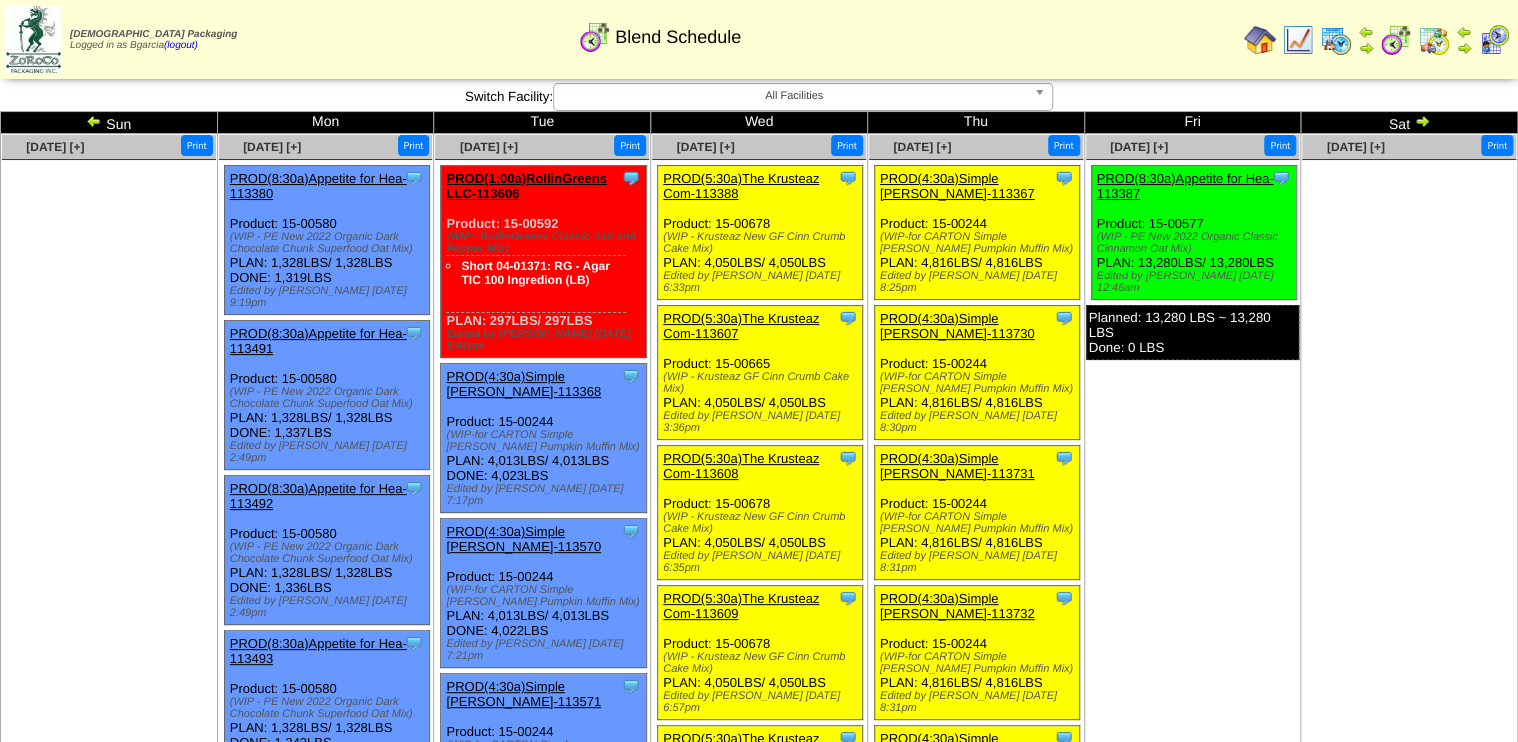 click on "PROD(8:30a)Appetite for Hea-113387" at bounding box center (1185, 186) 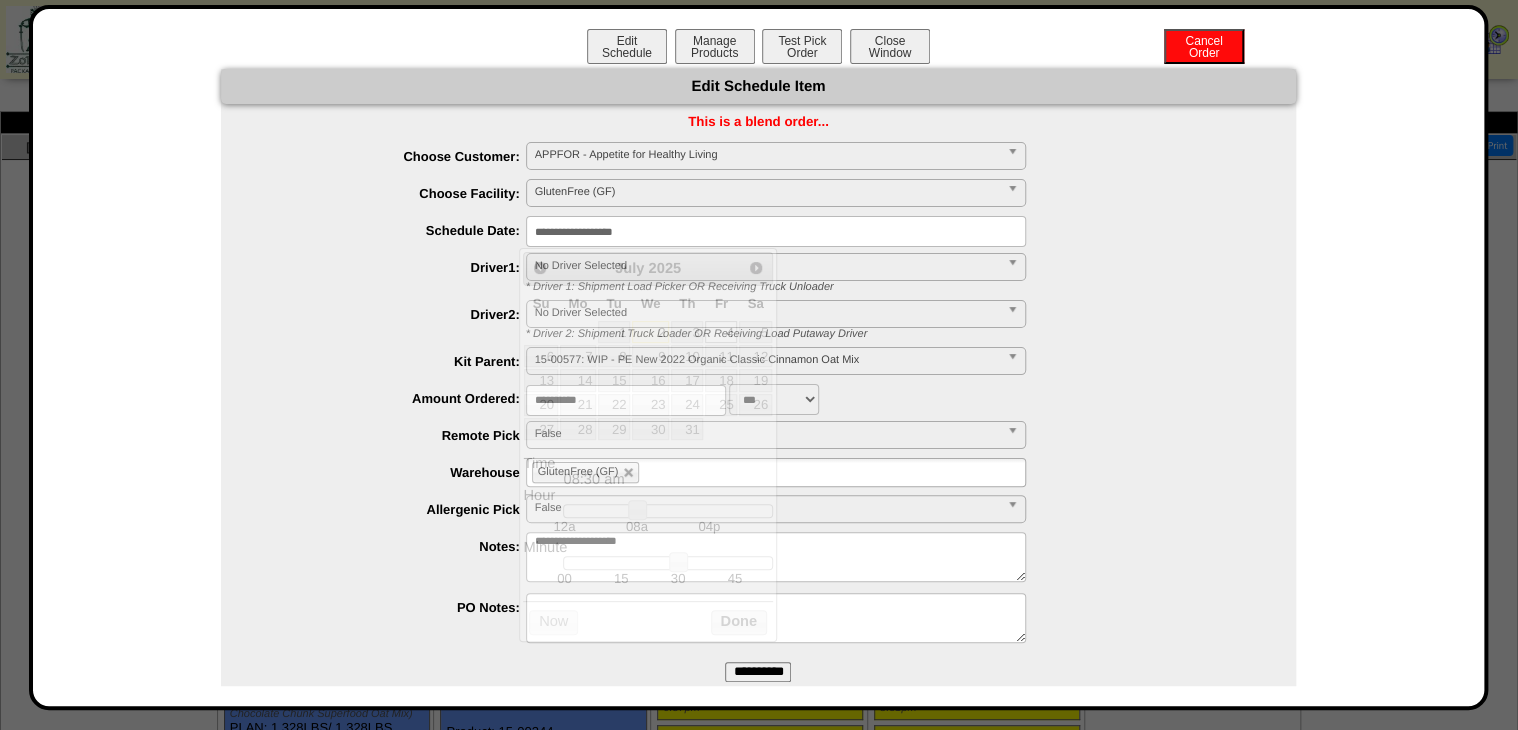 click on "**********" at bounding box center (776, 231) 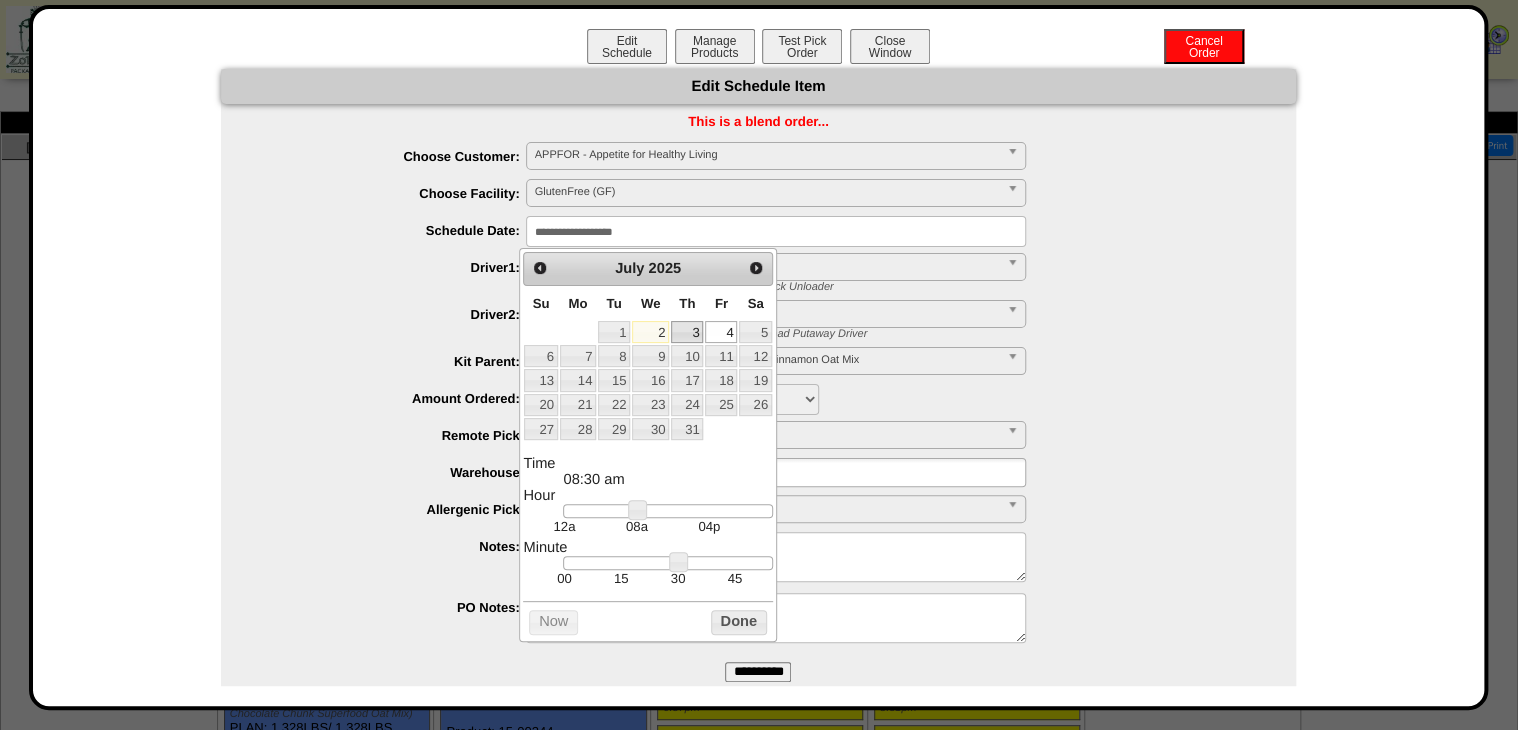 click on "3" at bounding box center [687, 332] 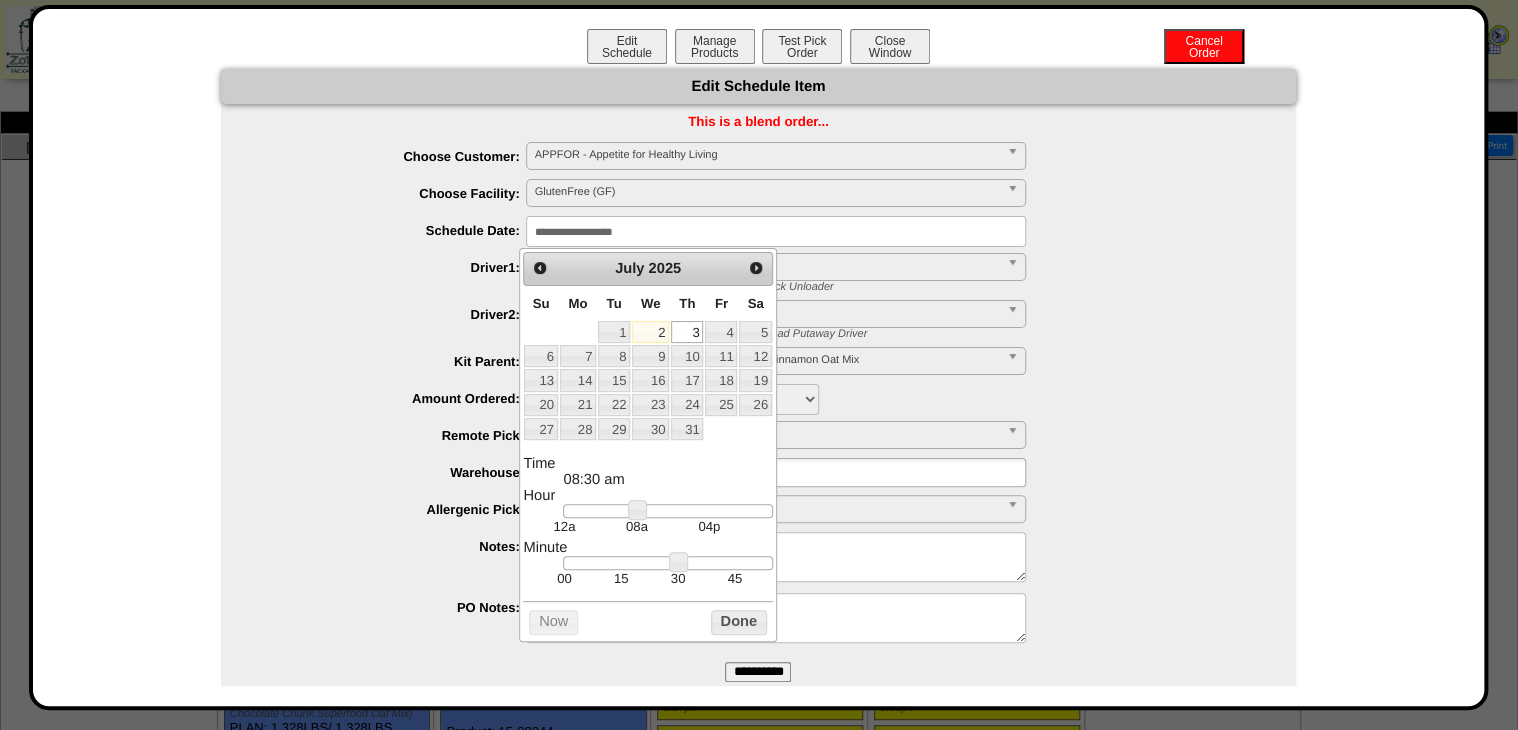 click on "Done" at bounding box center [739, 622] 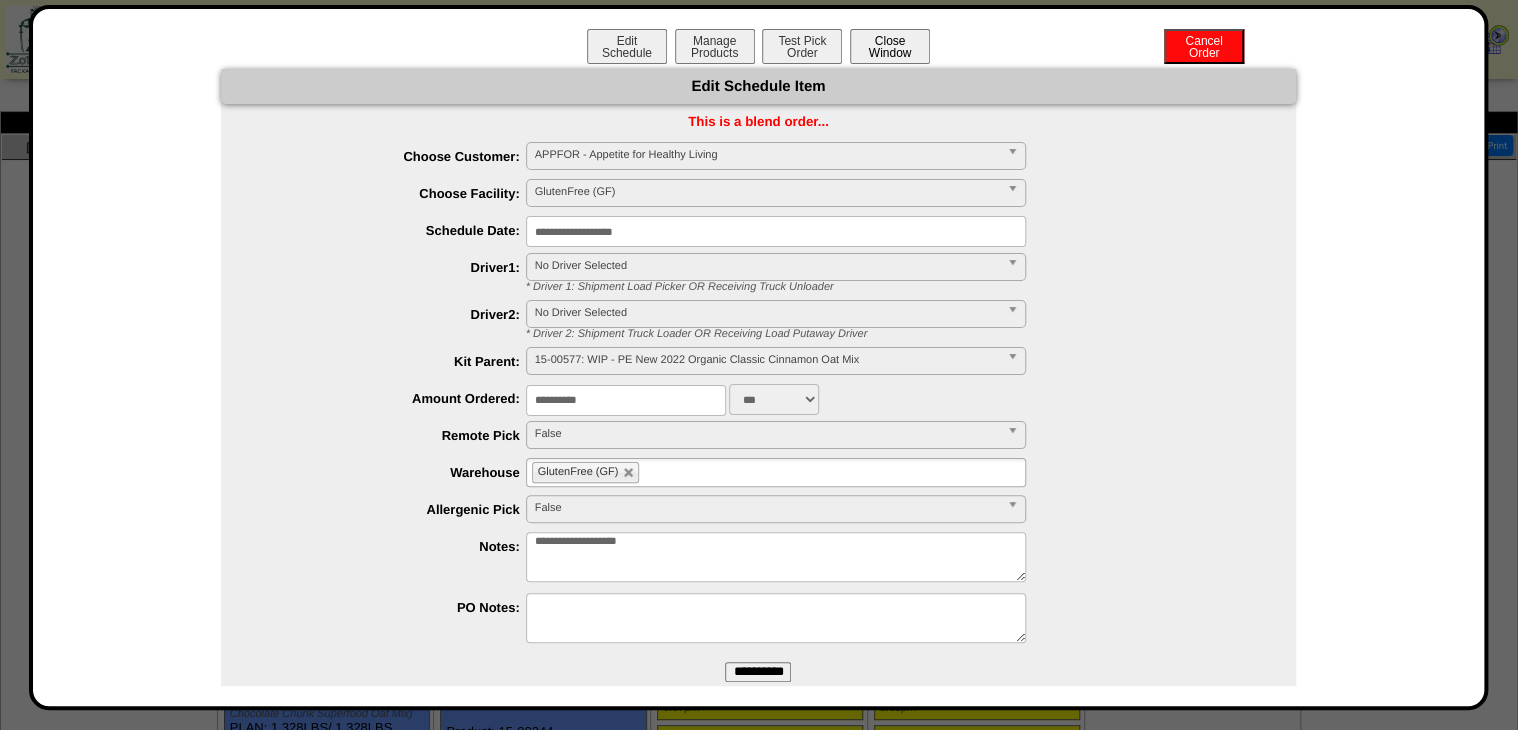 click on "Close Window" at bounding box center (890, 46) 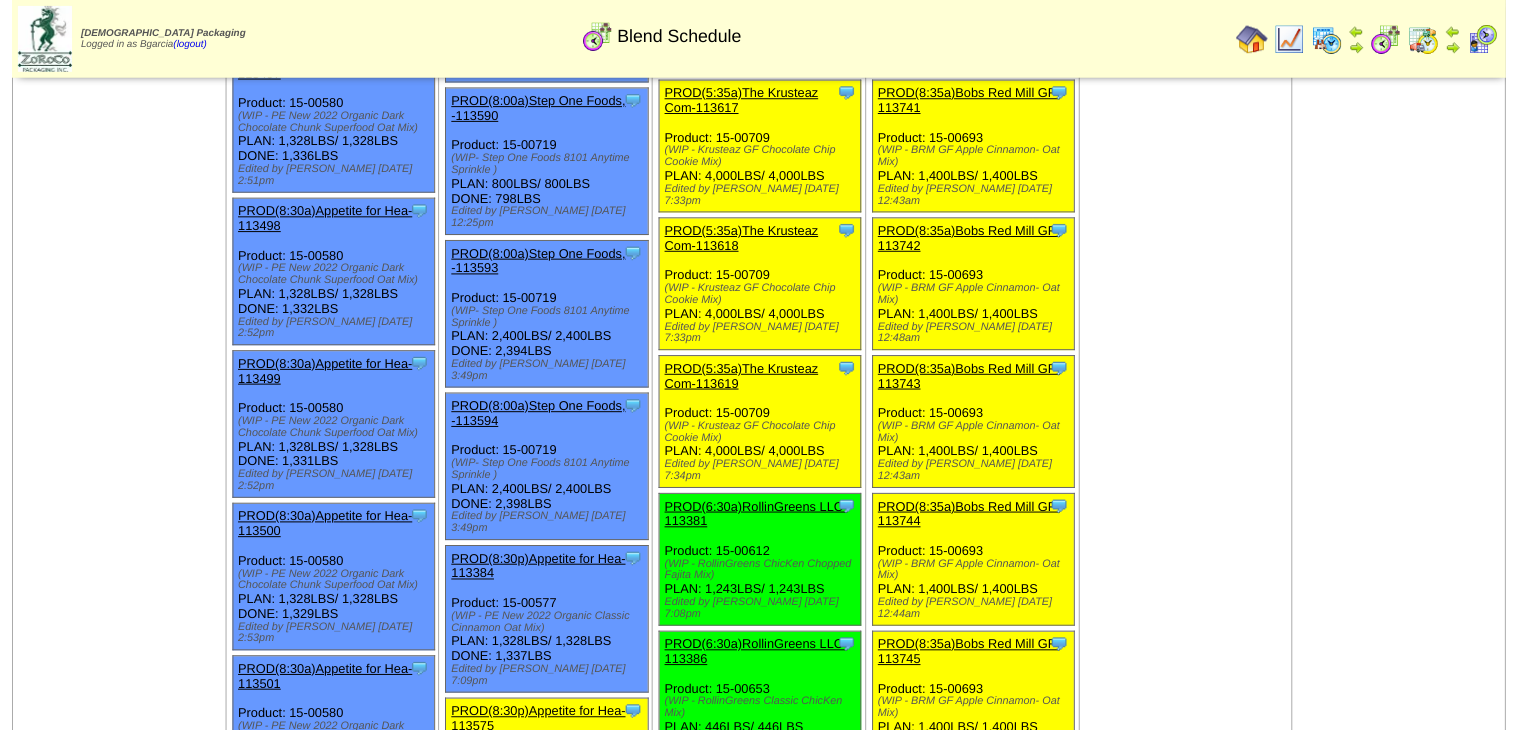 scroll, scrollTop: 1280, scrollLeft: 0, axis: vertical 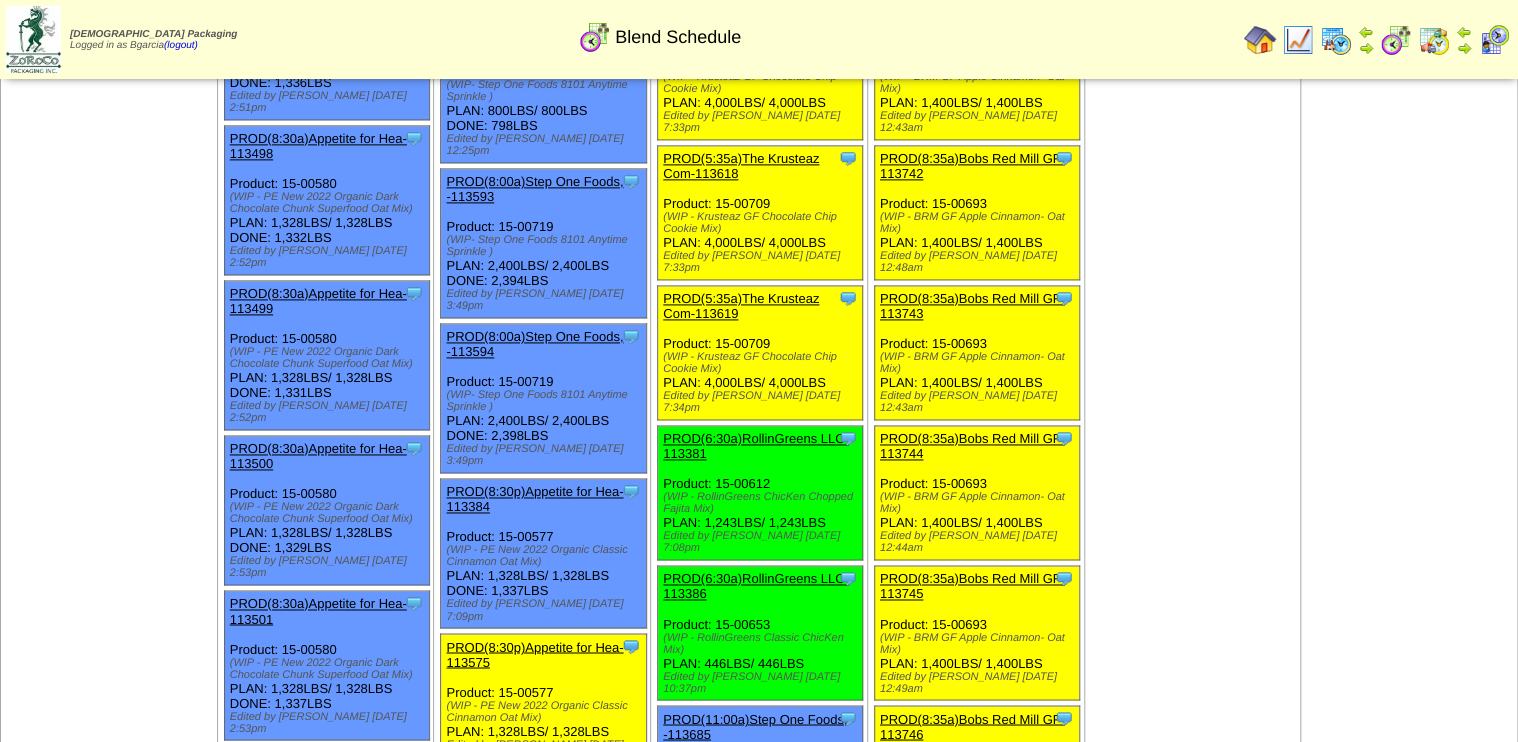 click on "PROD(8:30p)Appetite for Hea-113575" at bounding box center [534, 654] 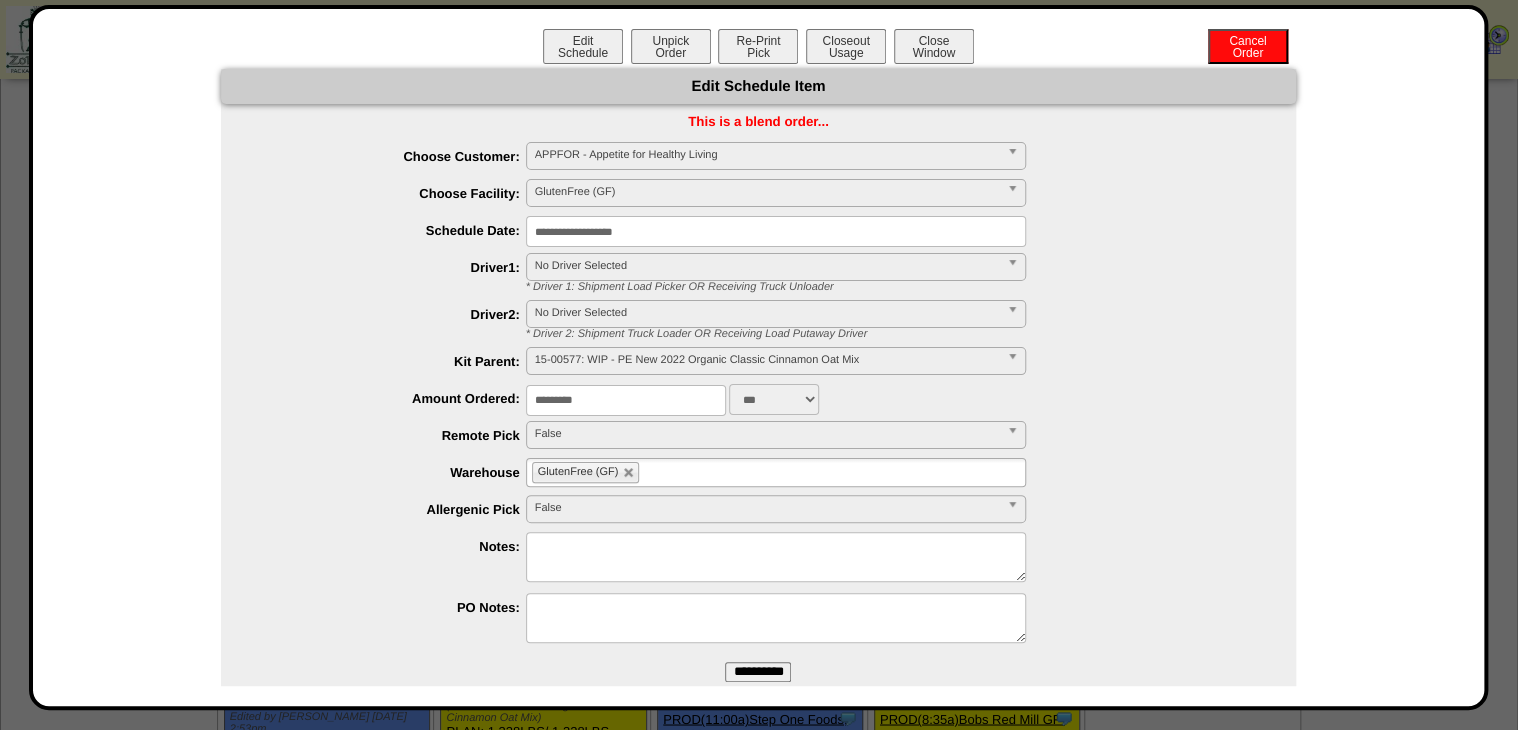 drag, startPoint x: 676, startPoint y: 403, endPoint x: 294, endPoint y: 499, distance: 393.87814 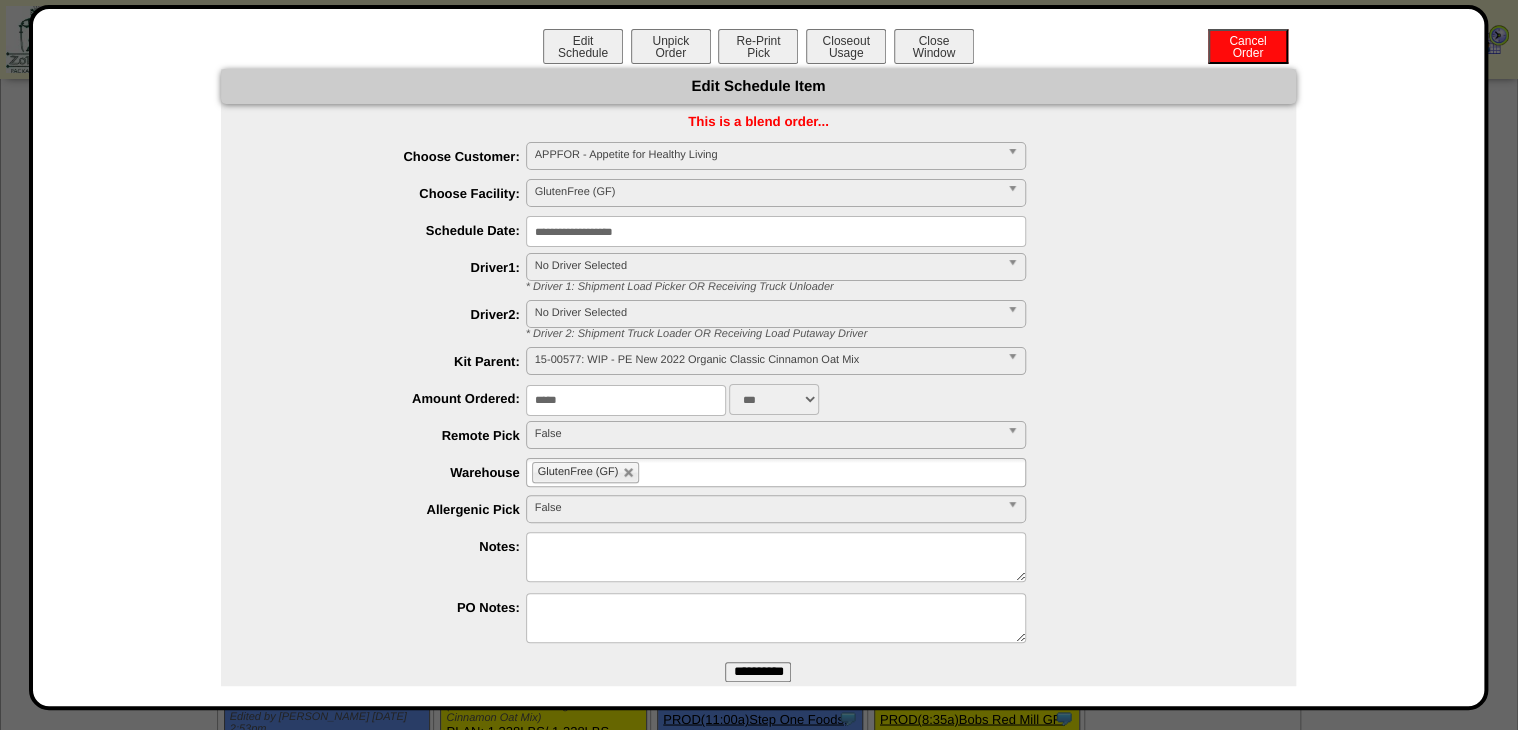 type on "*****" 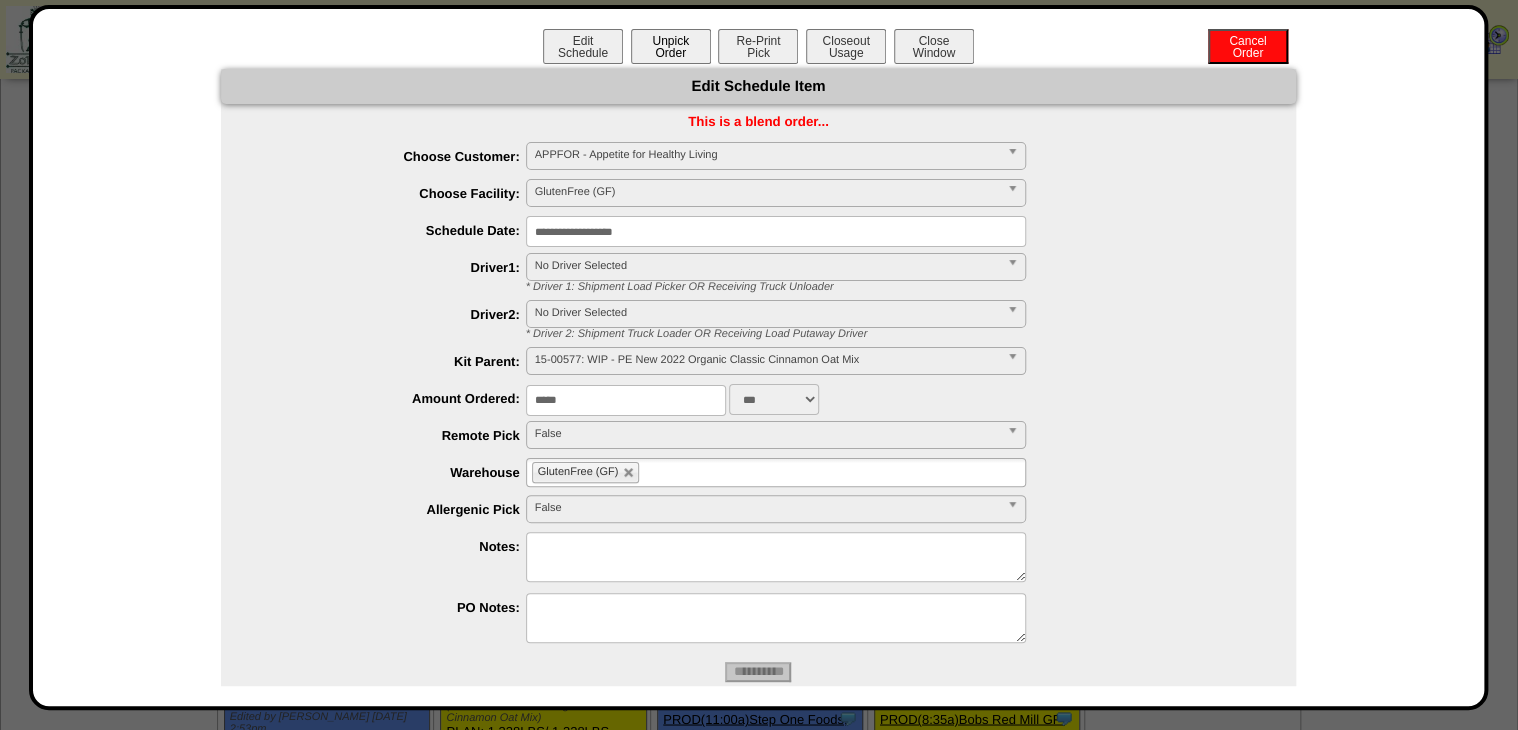 click on "Unpick Order" at bounding box center [671, 46] 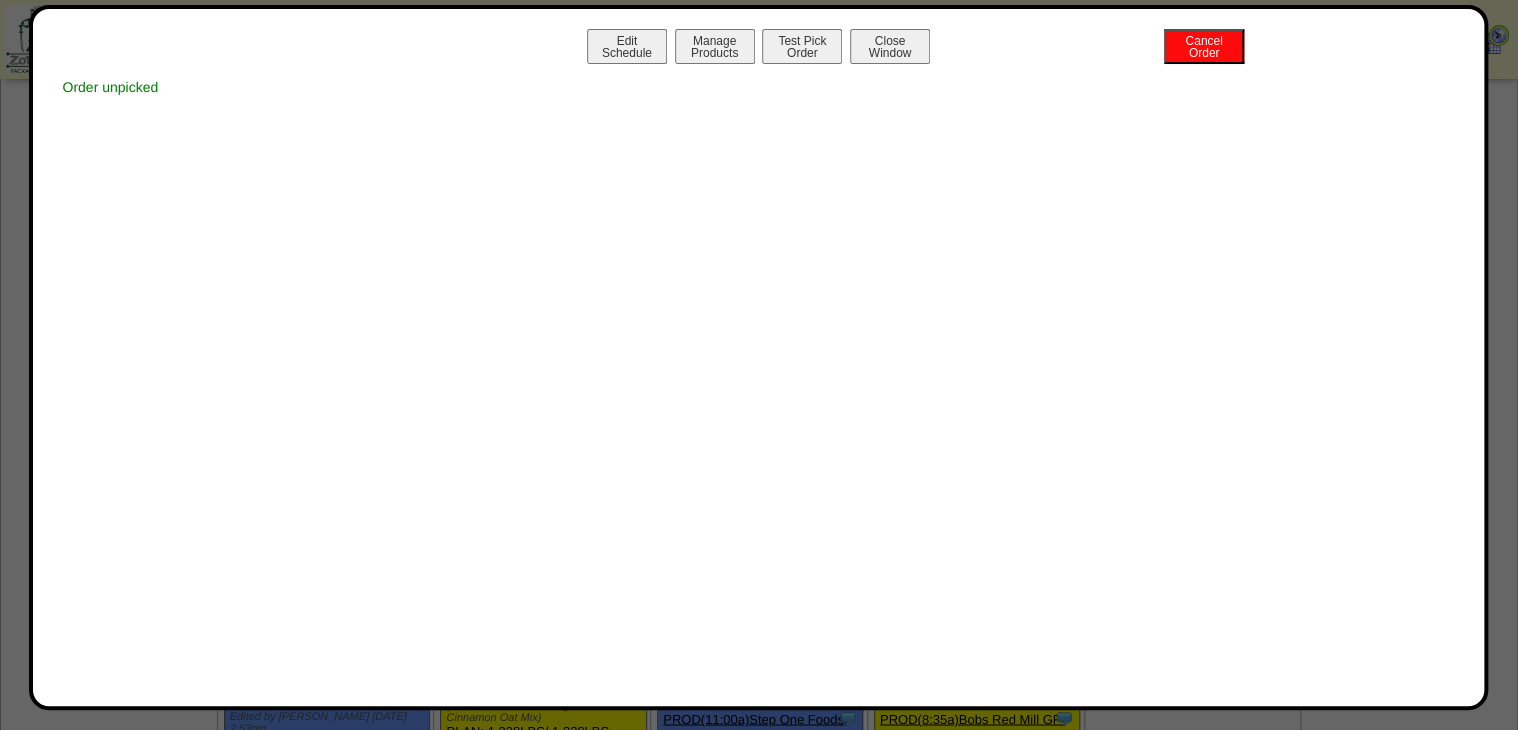 click on "Manage Products" at bounding box center [715, 46] 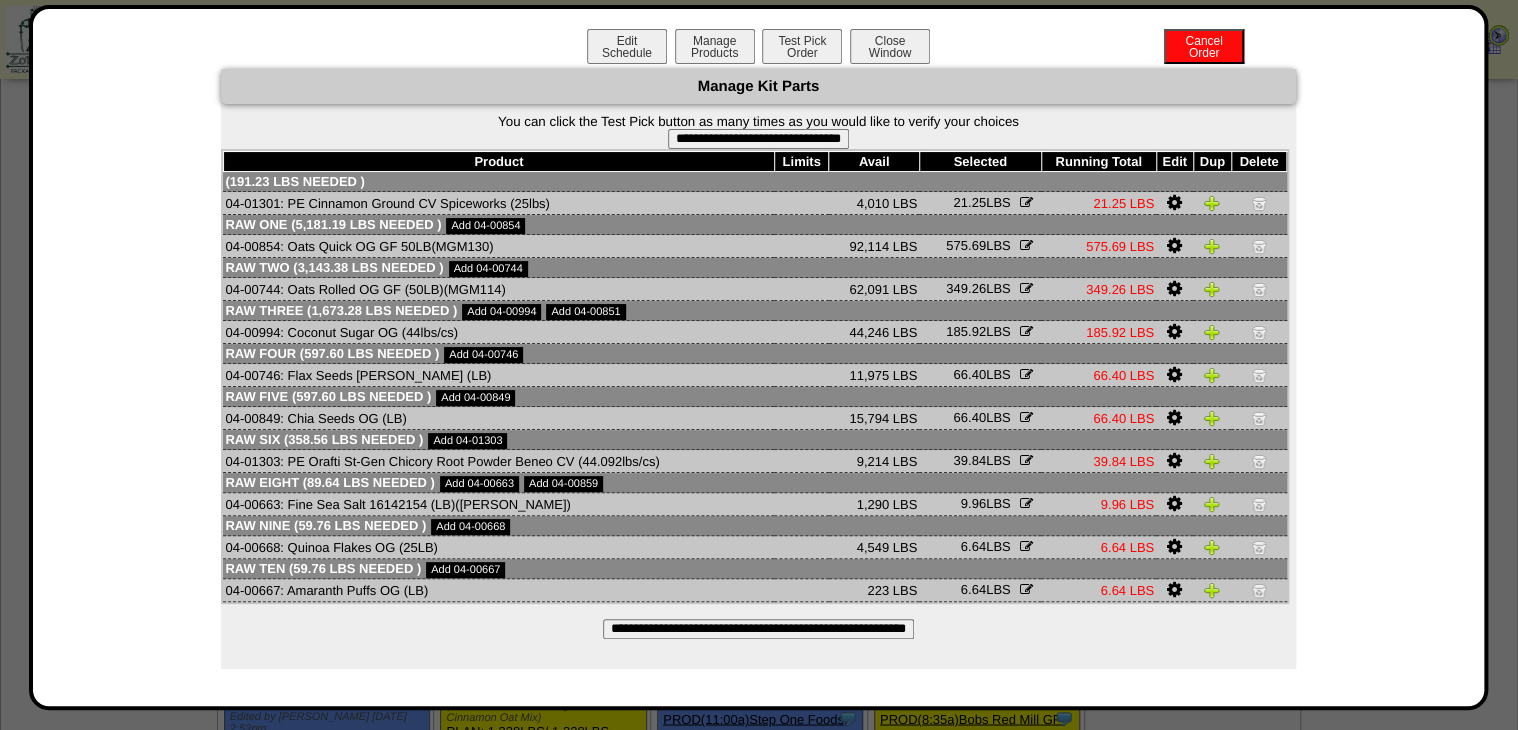 drag, startPoint x: 804, startPoint y: 618, endPoint x: 806, endPoint y: 631, distance: 13.152946 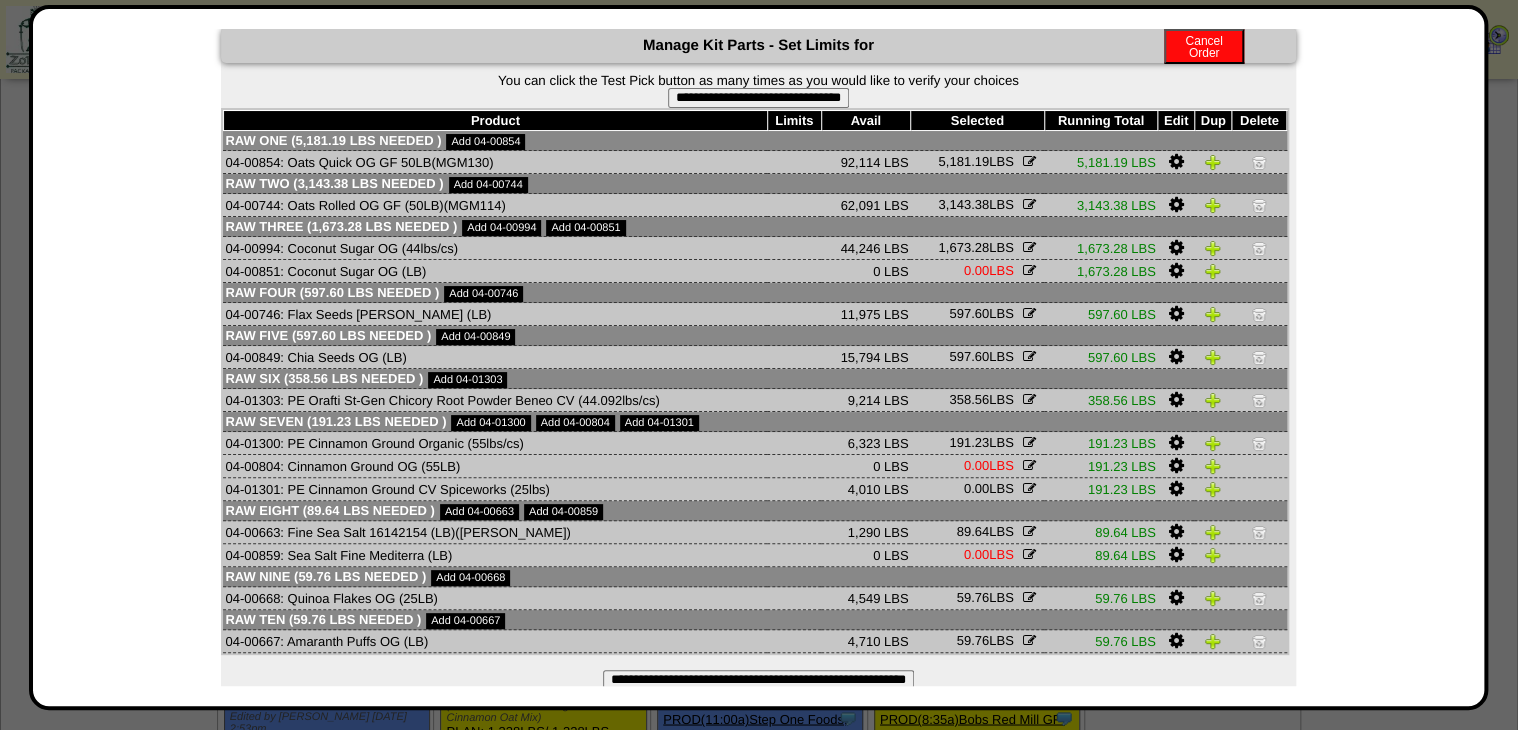 scroll, scrollTop: 76, scrollLeft: 0, axis: vertical 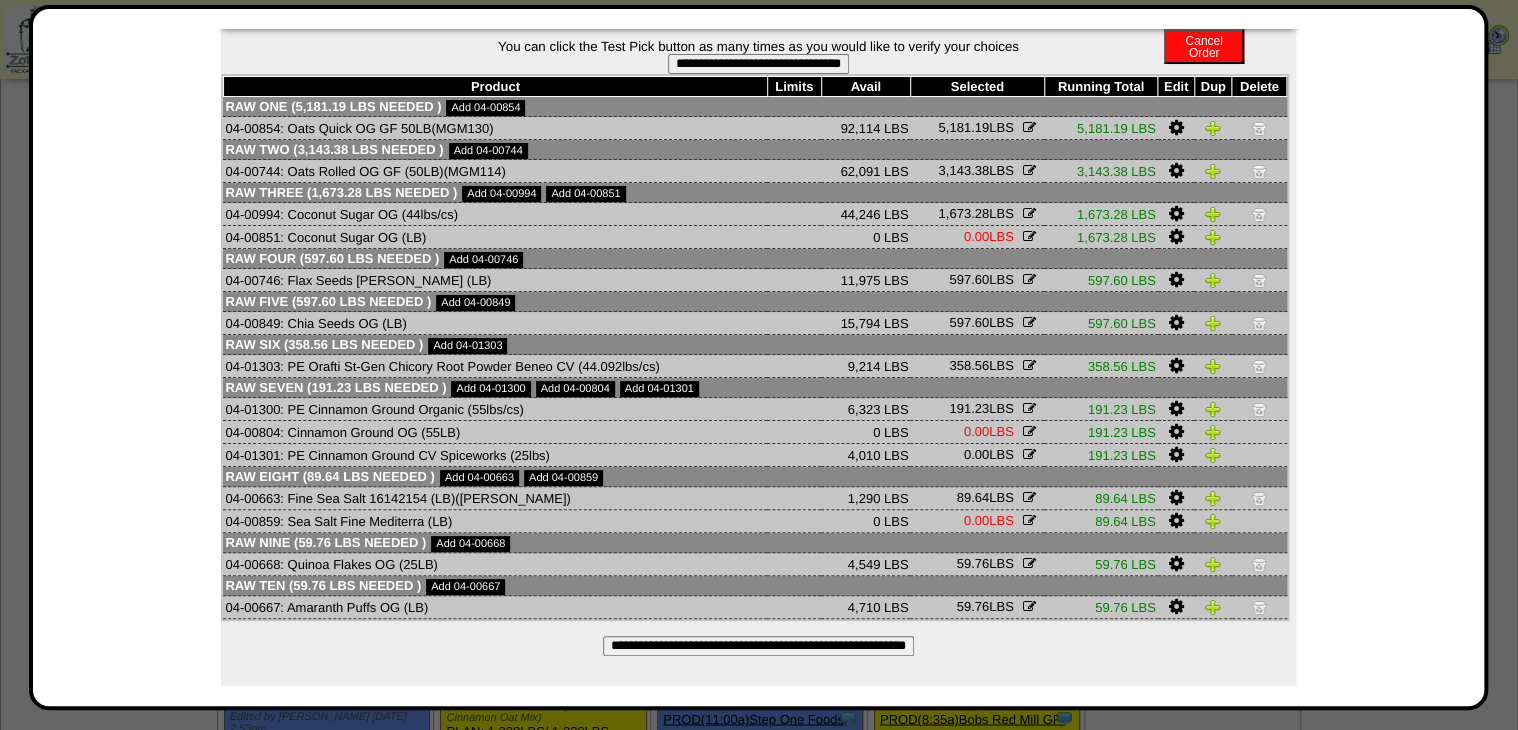 click at bounding box center [1175, 455] 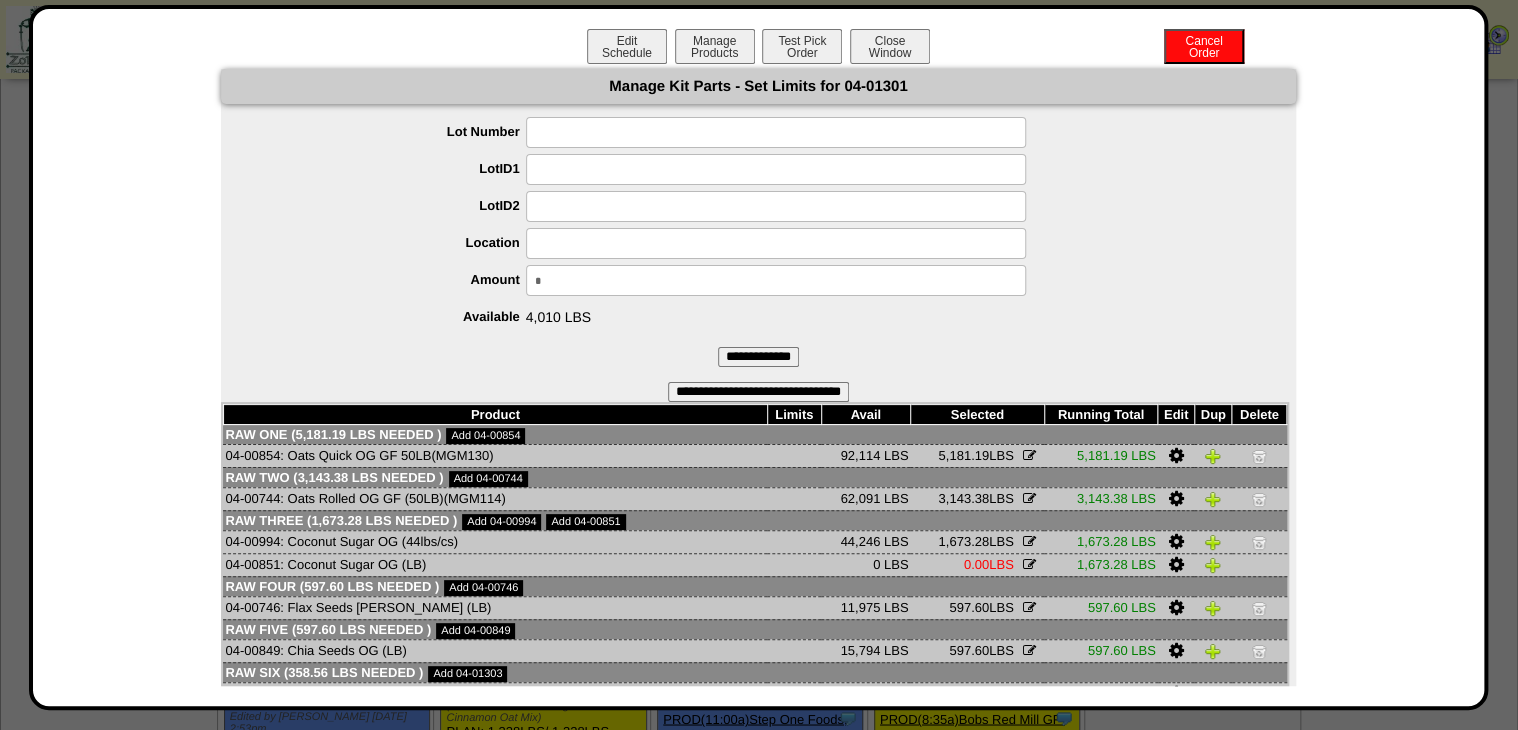 drag, startPoint x: 551, startPoint y: 274, endPoint x: 388, endPoint y: 331, distance: 172.6789 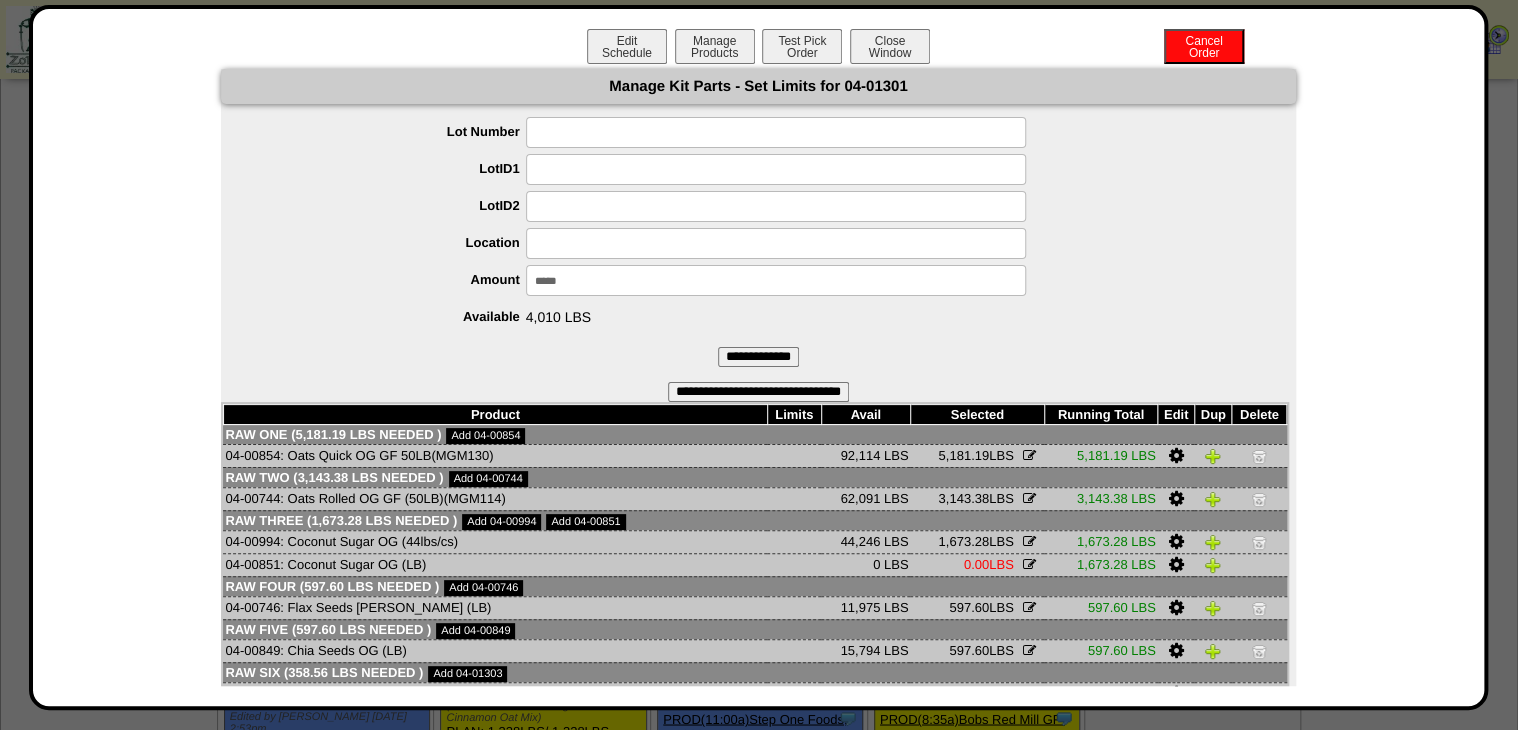 type on "******" 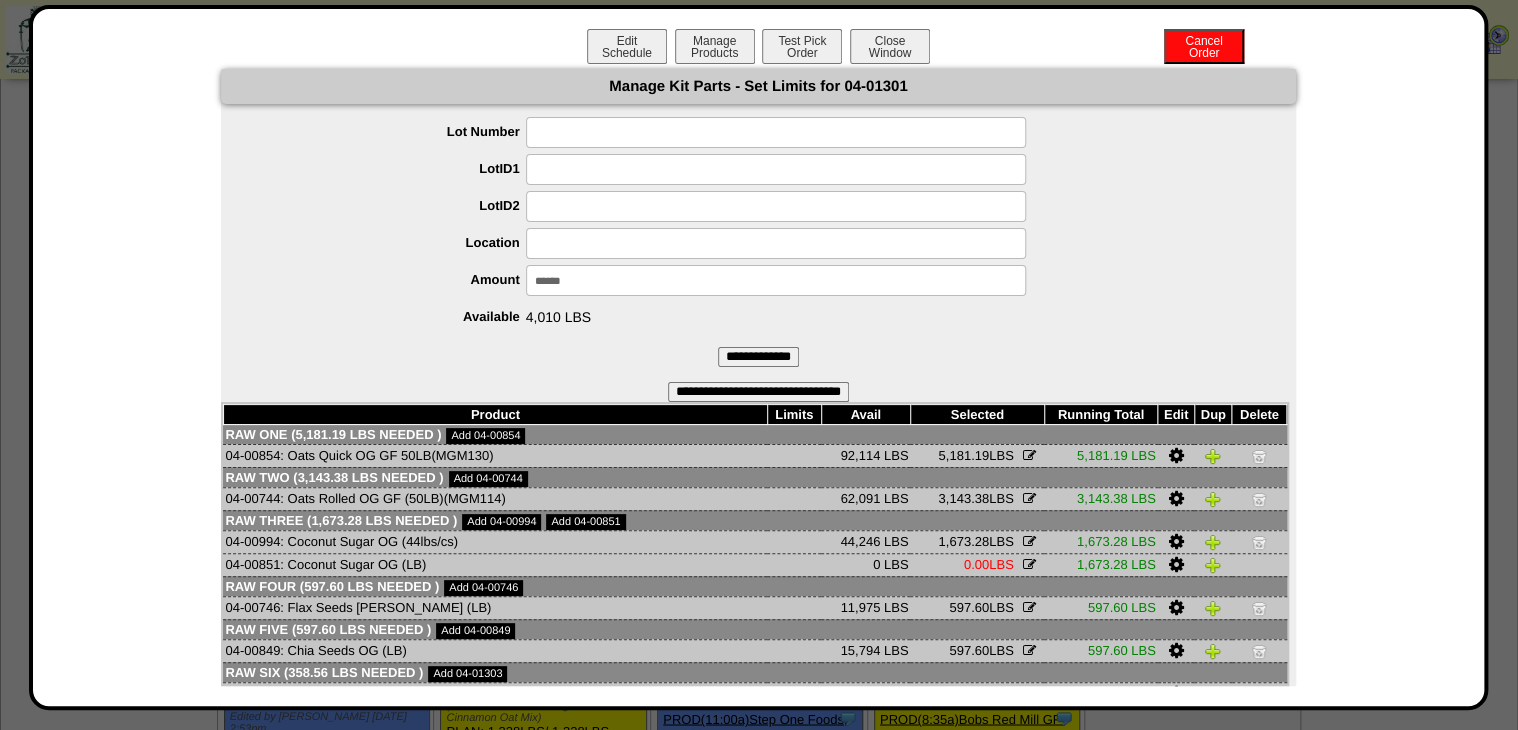 click on "**********" at bounding box center (758, 357) 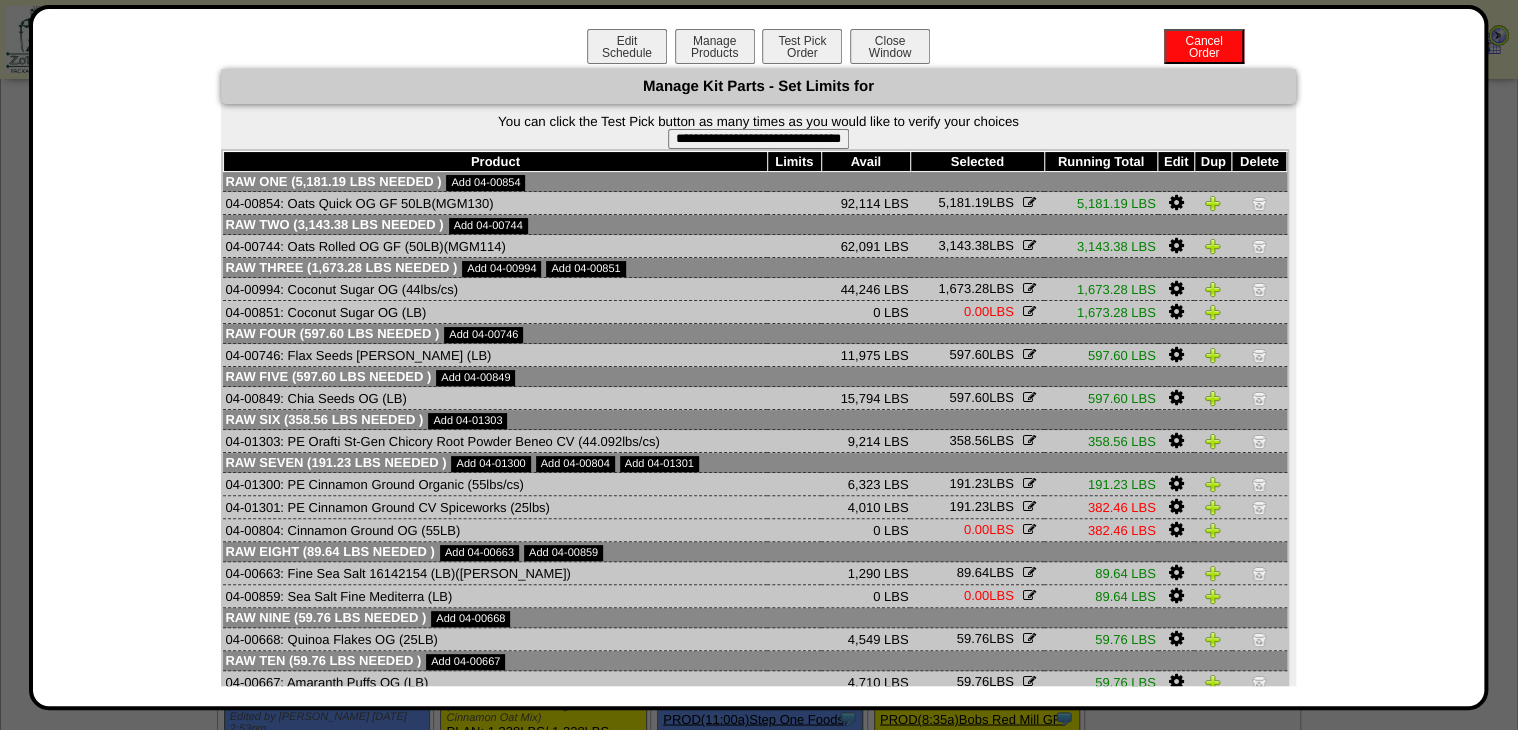 click at bounding box center [1259, 484] 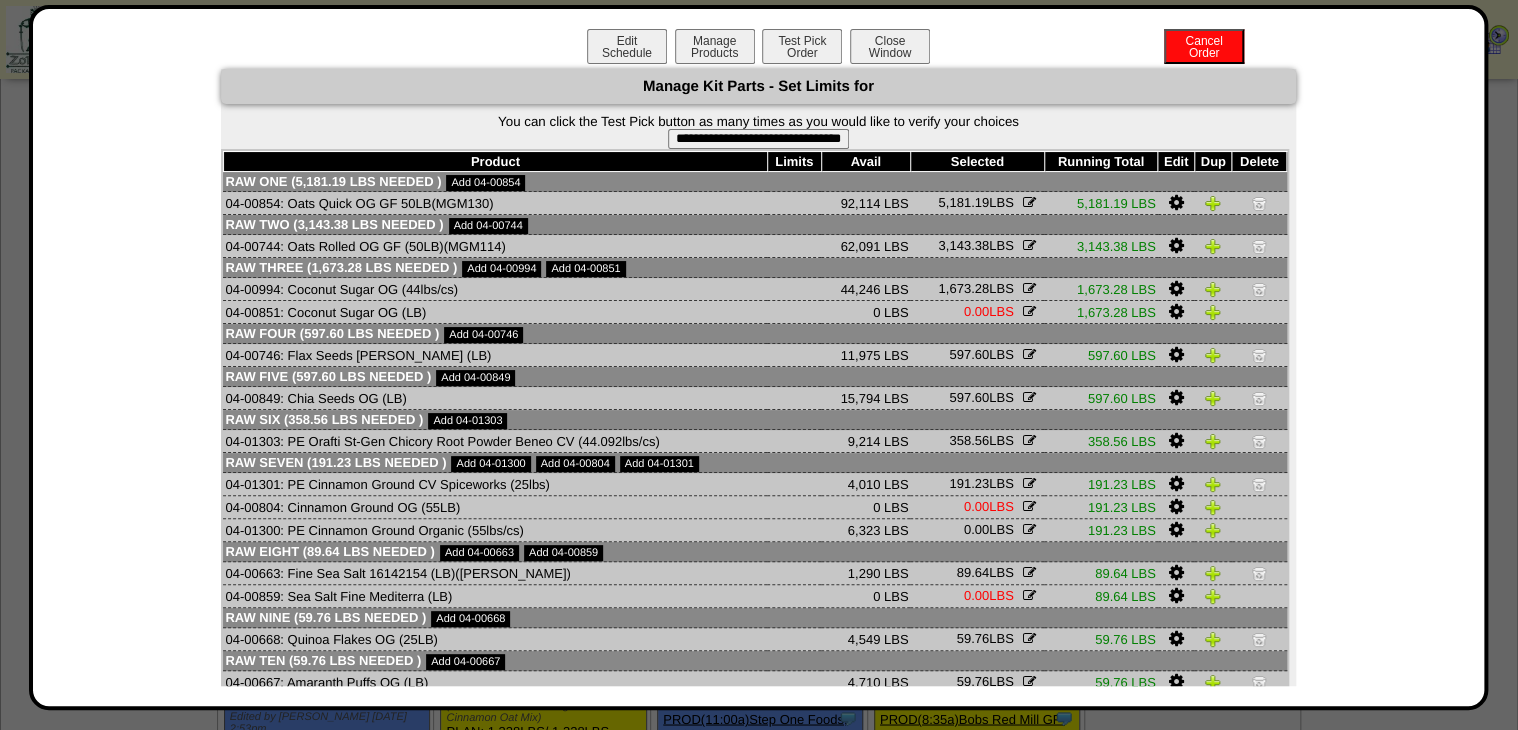 click on "**********" at bounding box center [758, 139] 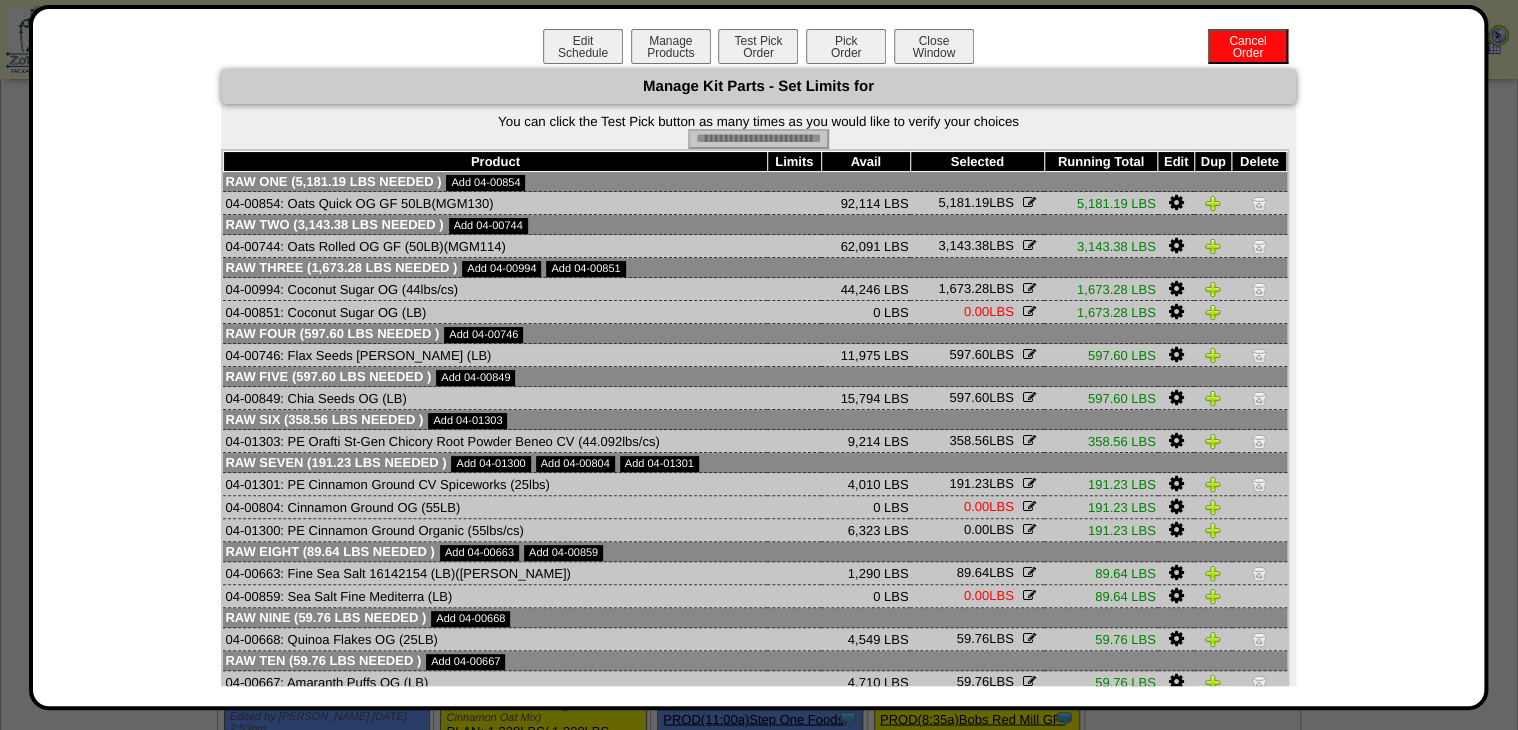 click on "Pick Order" at bounding box center (846, 46) 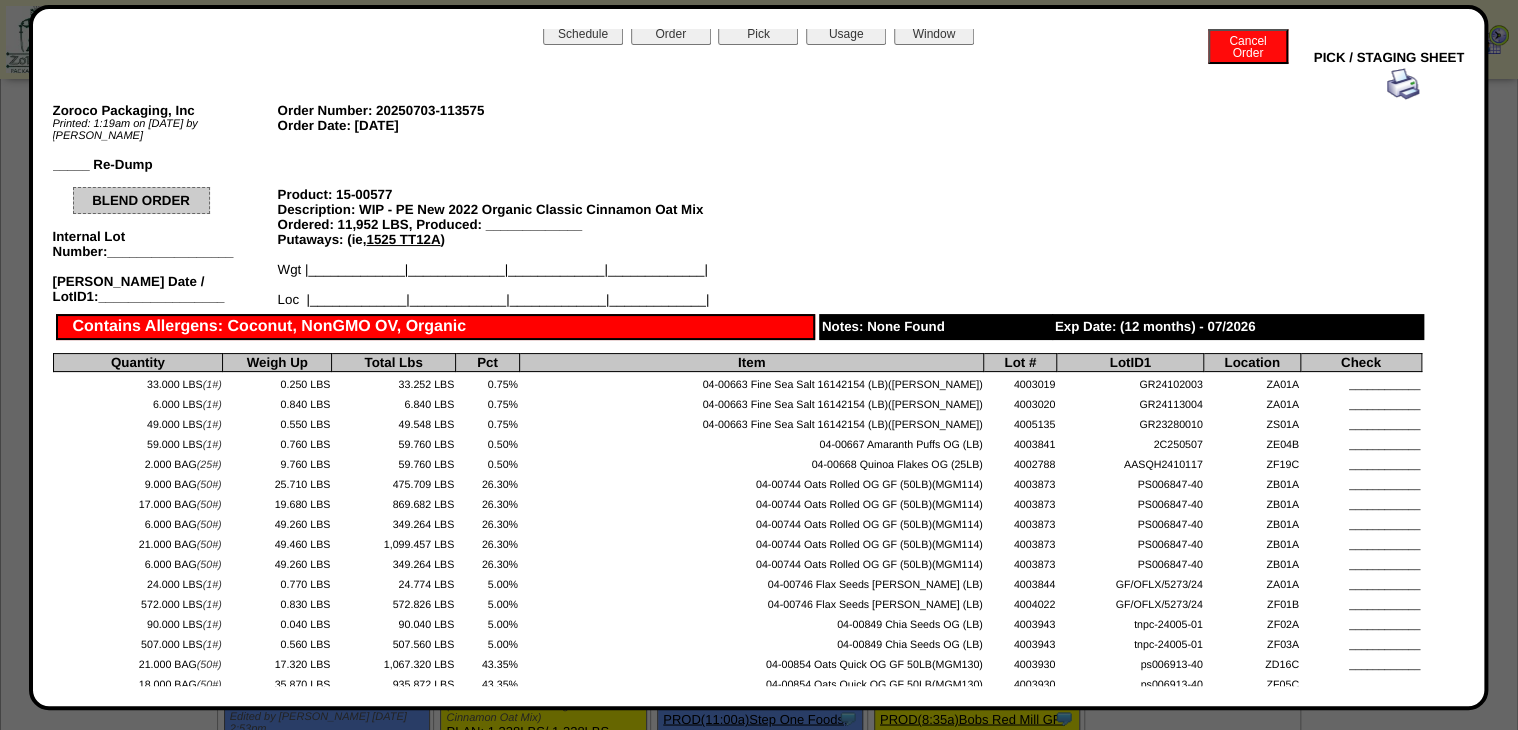 scroll, scrollTop: 0, scrollLeft: 0, axis: both 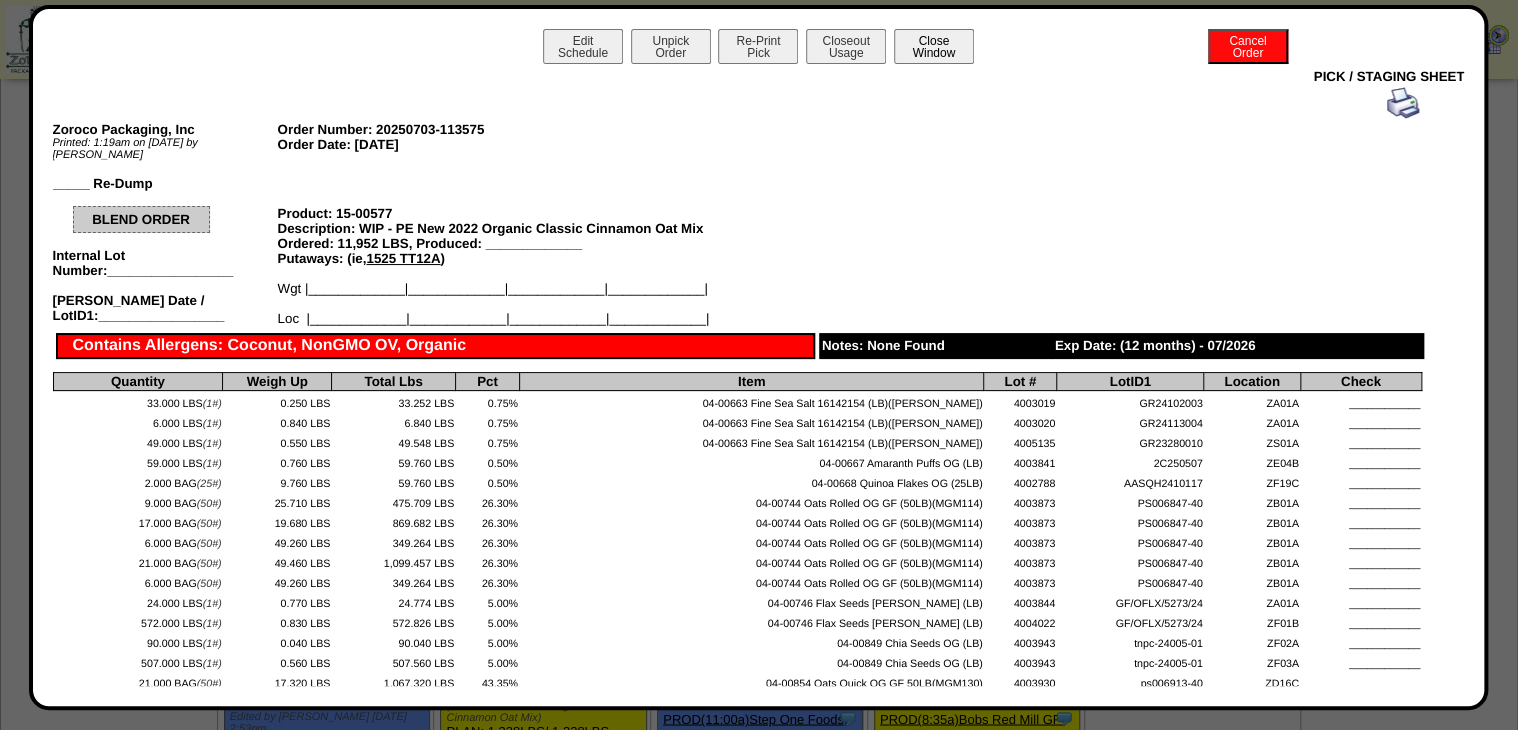 click on "Close Window" at bounding box center [934, 46] 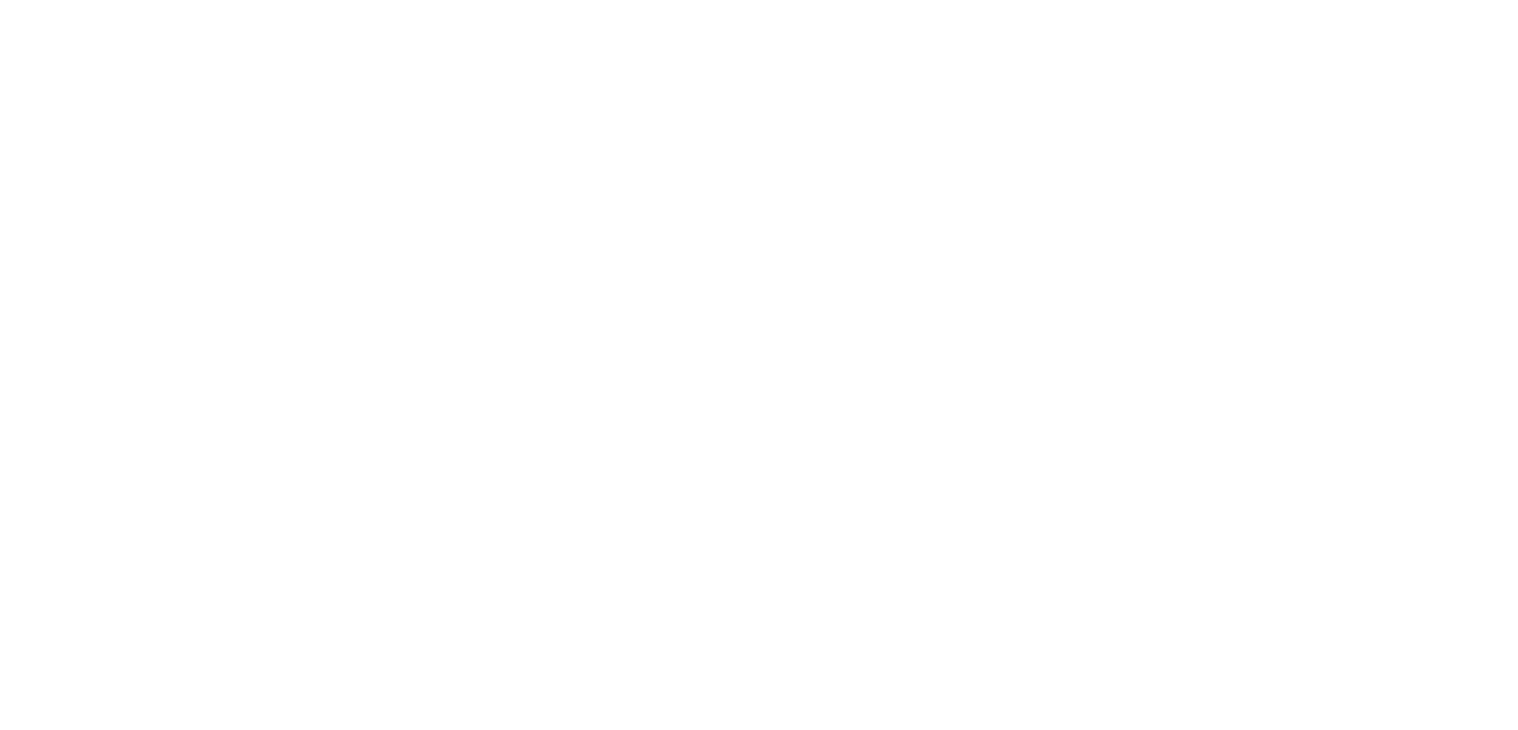 scroll, scrollTop: 0, scrollLeft: 0, axis: both 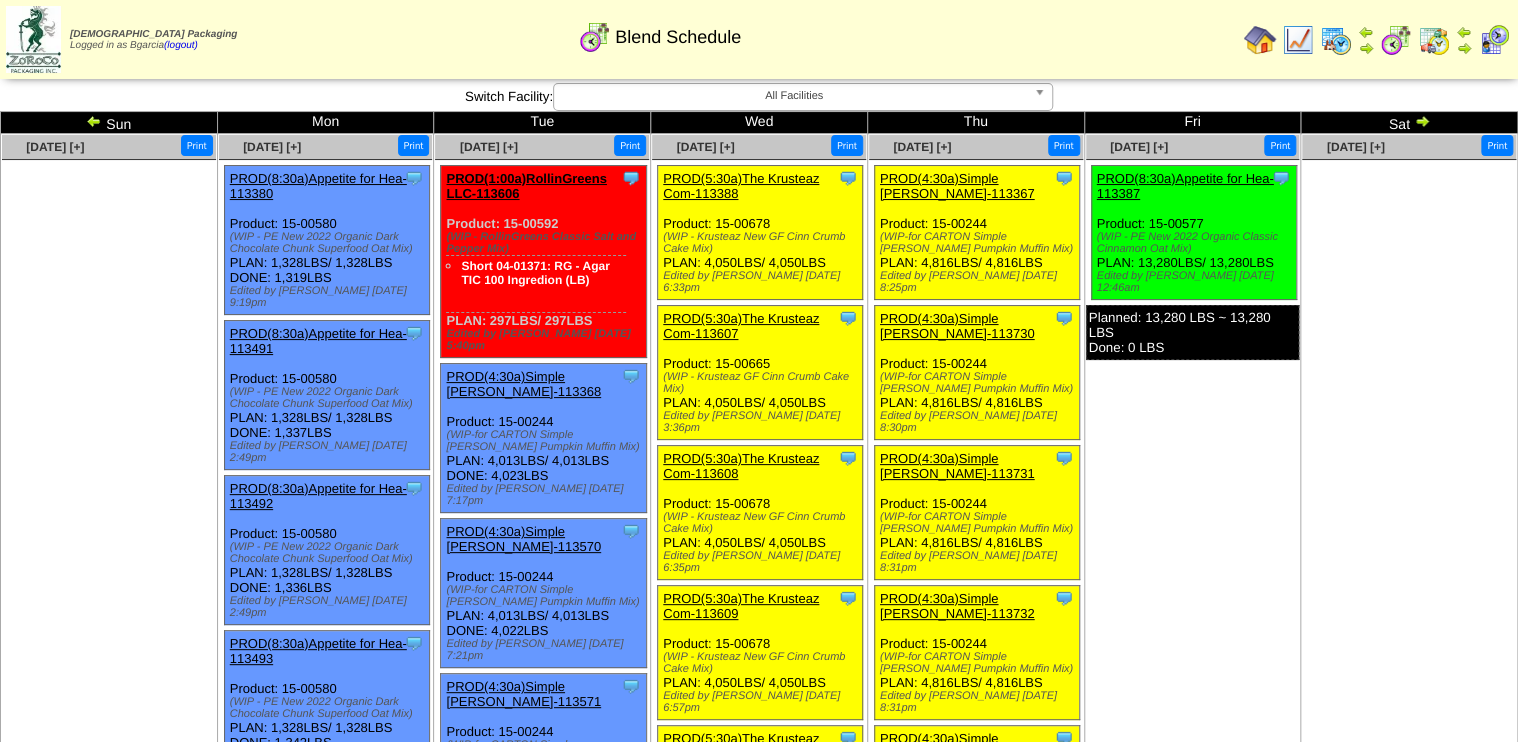 click on "PROD(8:30a)Appetite for Hea-113387" at bounding box center (1185, 186) 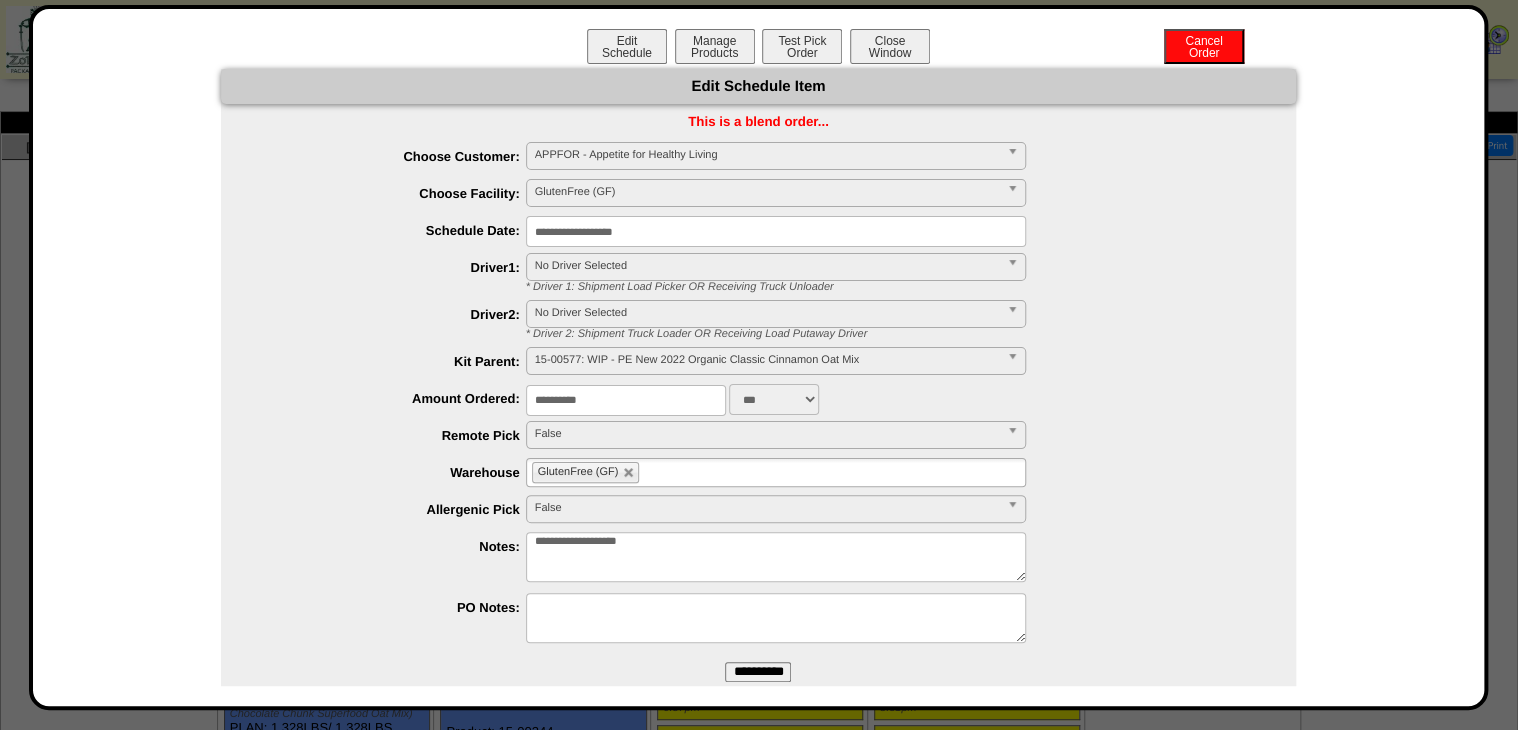 click on "15-00577: WIP - PE New 2022 Organic Classic Cinnamon Oat Mix" at bounding box center (767, 360) 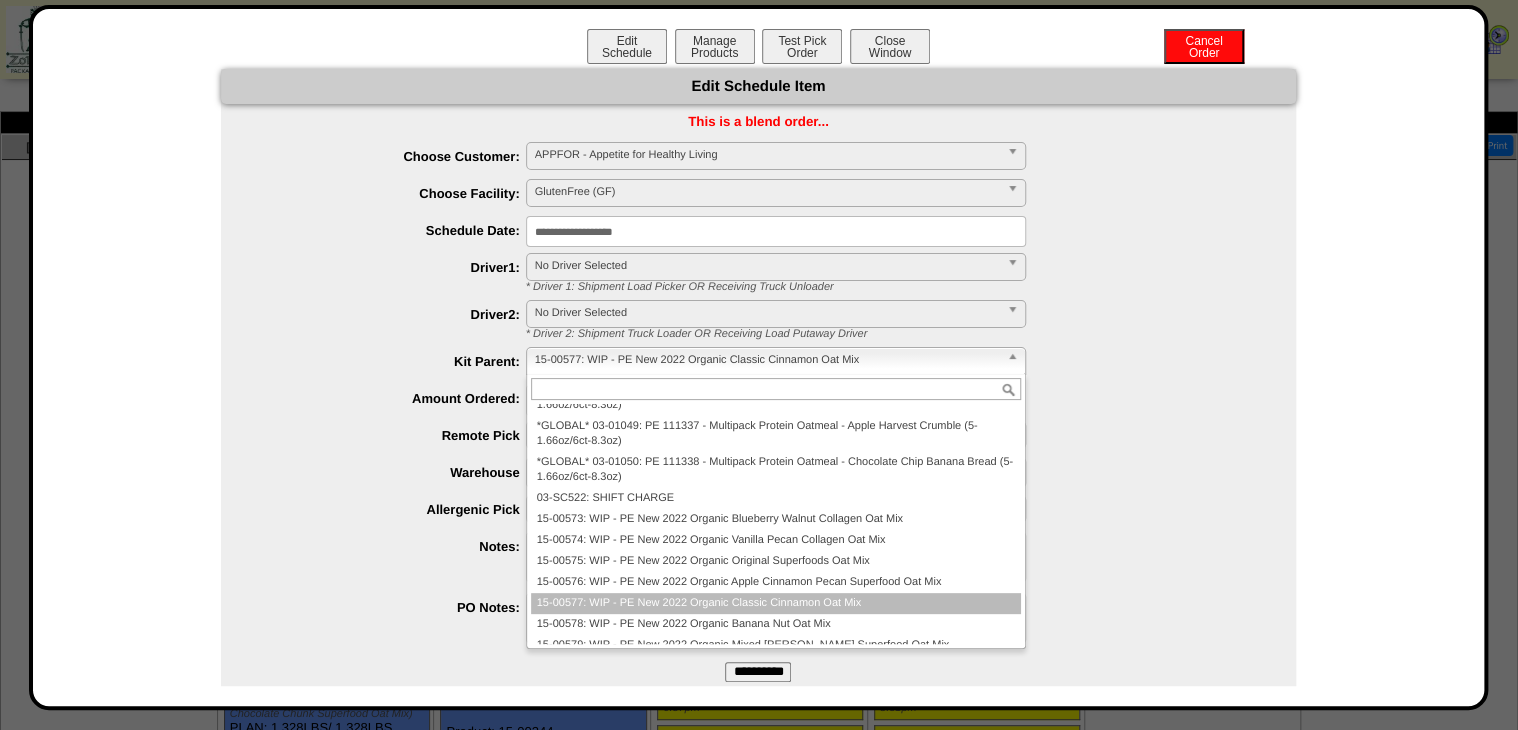 scroll, scrollTop: 464, scrollLeft: 0, axis: vertical 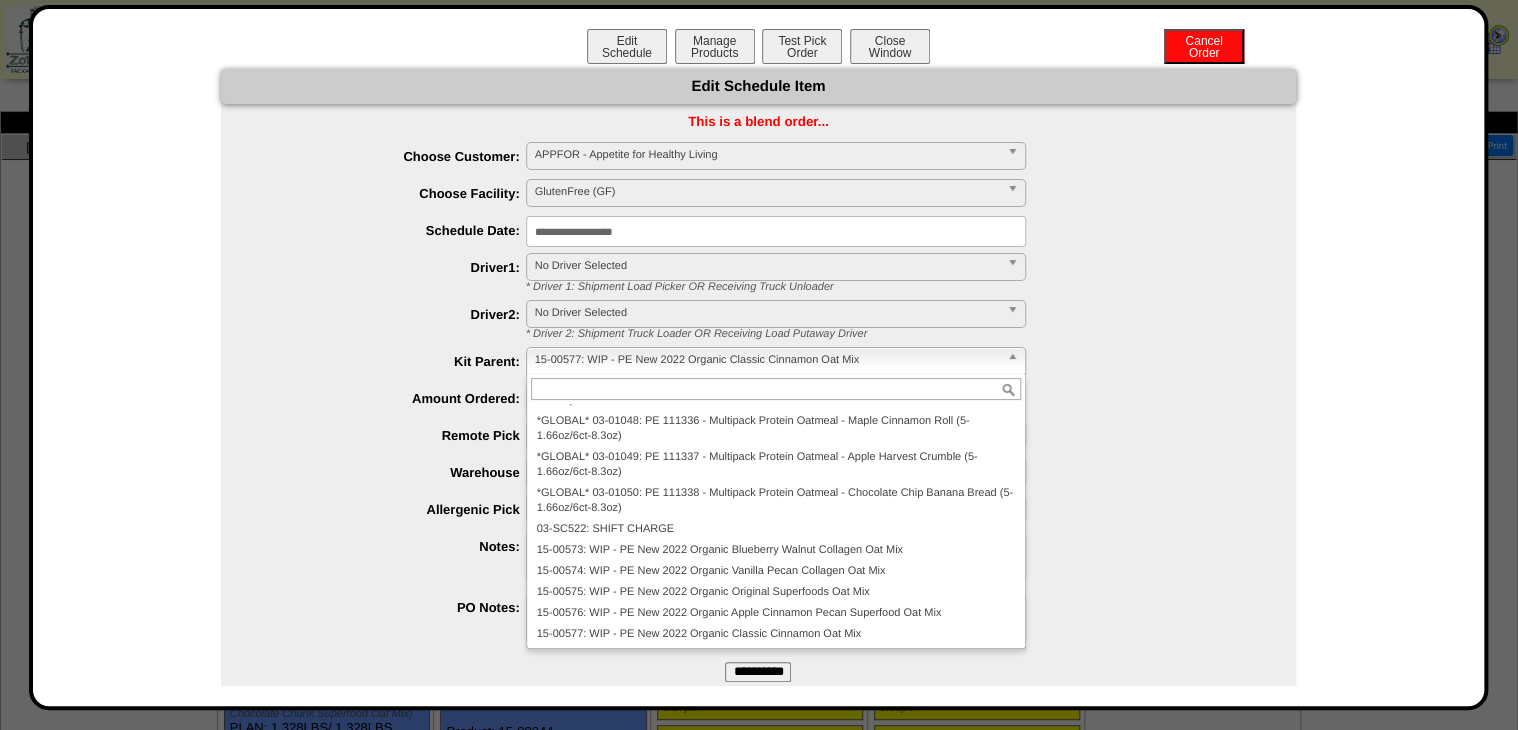 click on "**********" at bounding box center (778, 473) 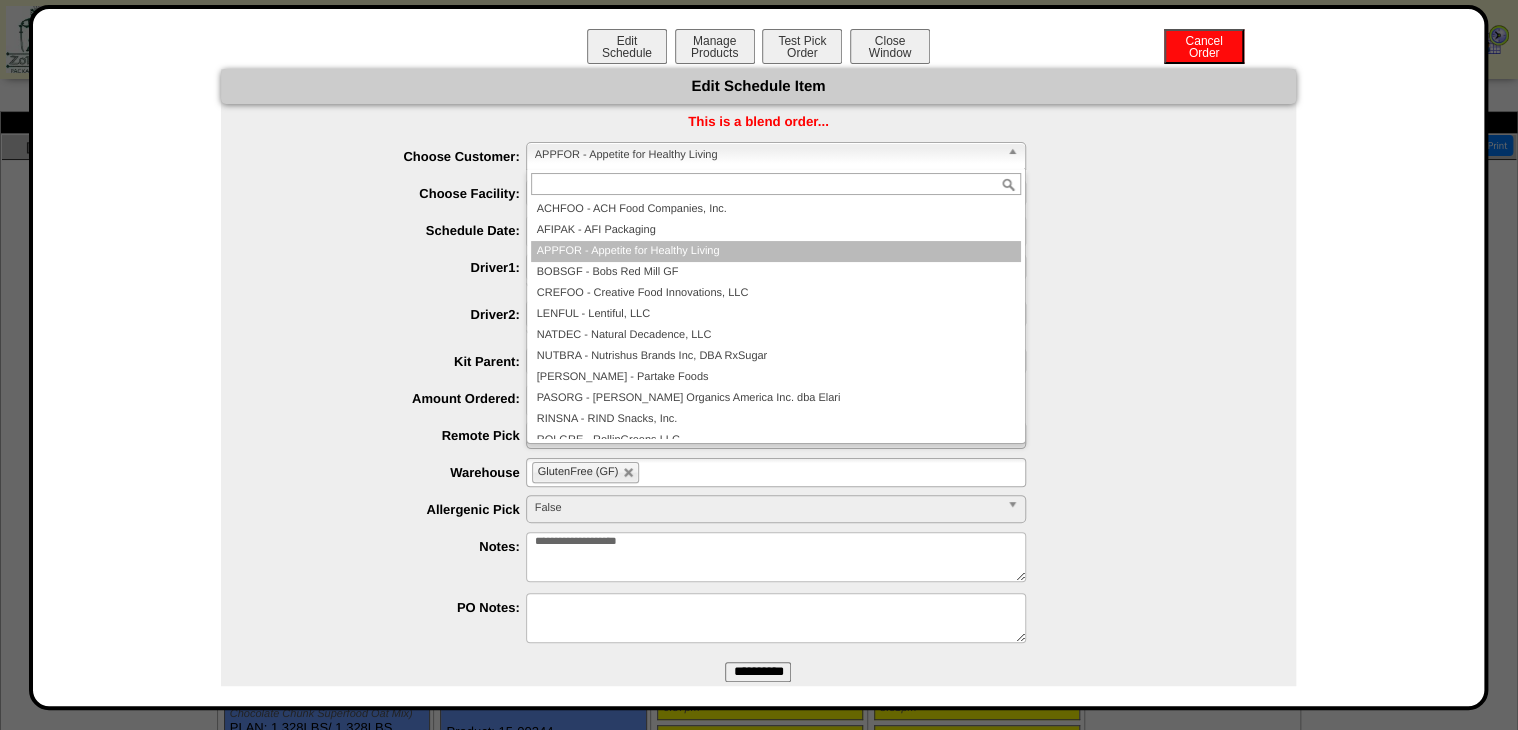 click on "APPFOR - Appetite for Healthy Living" at bounding box center [767, 155] 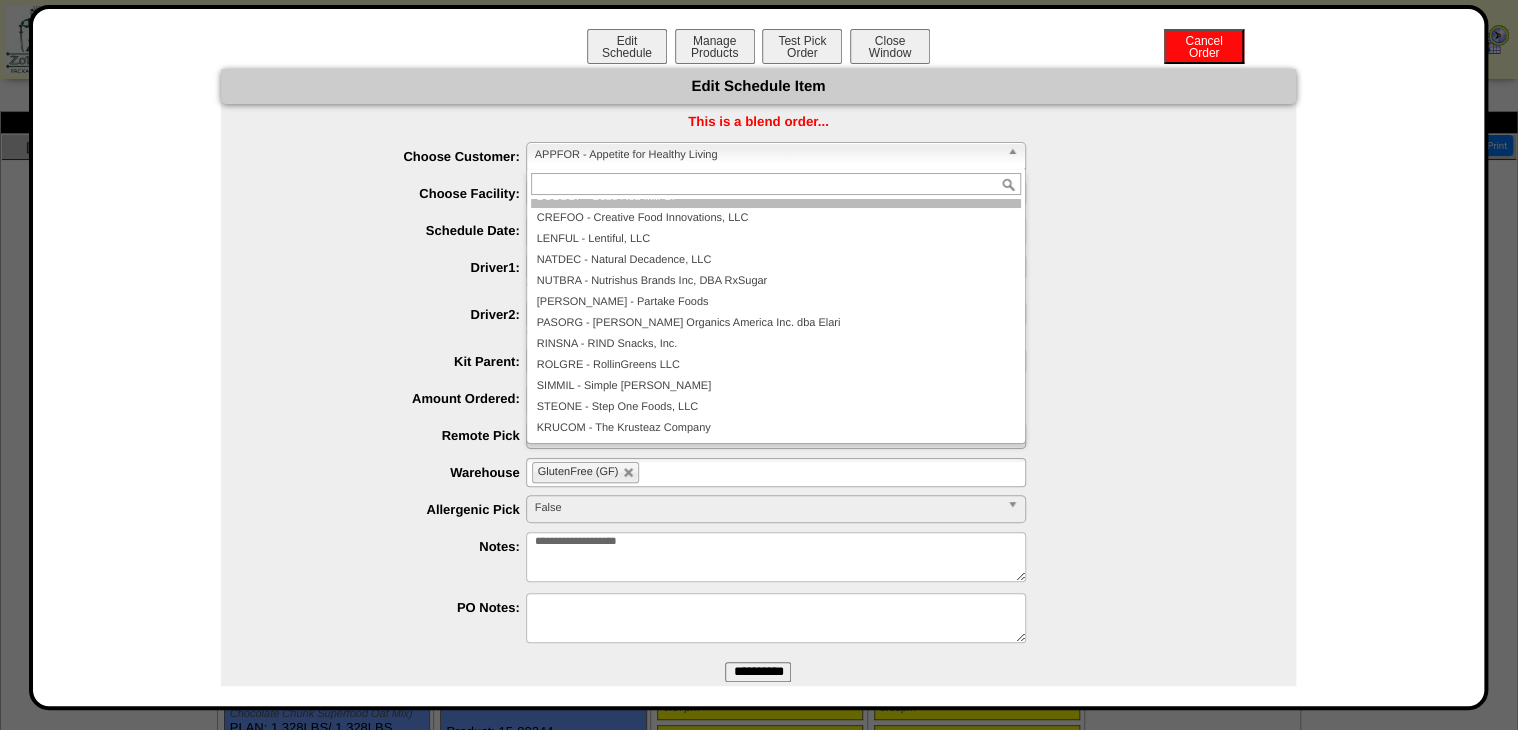 scroll, scrollTop: 0, scrollLeft: 0, axis: both 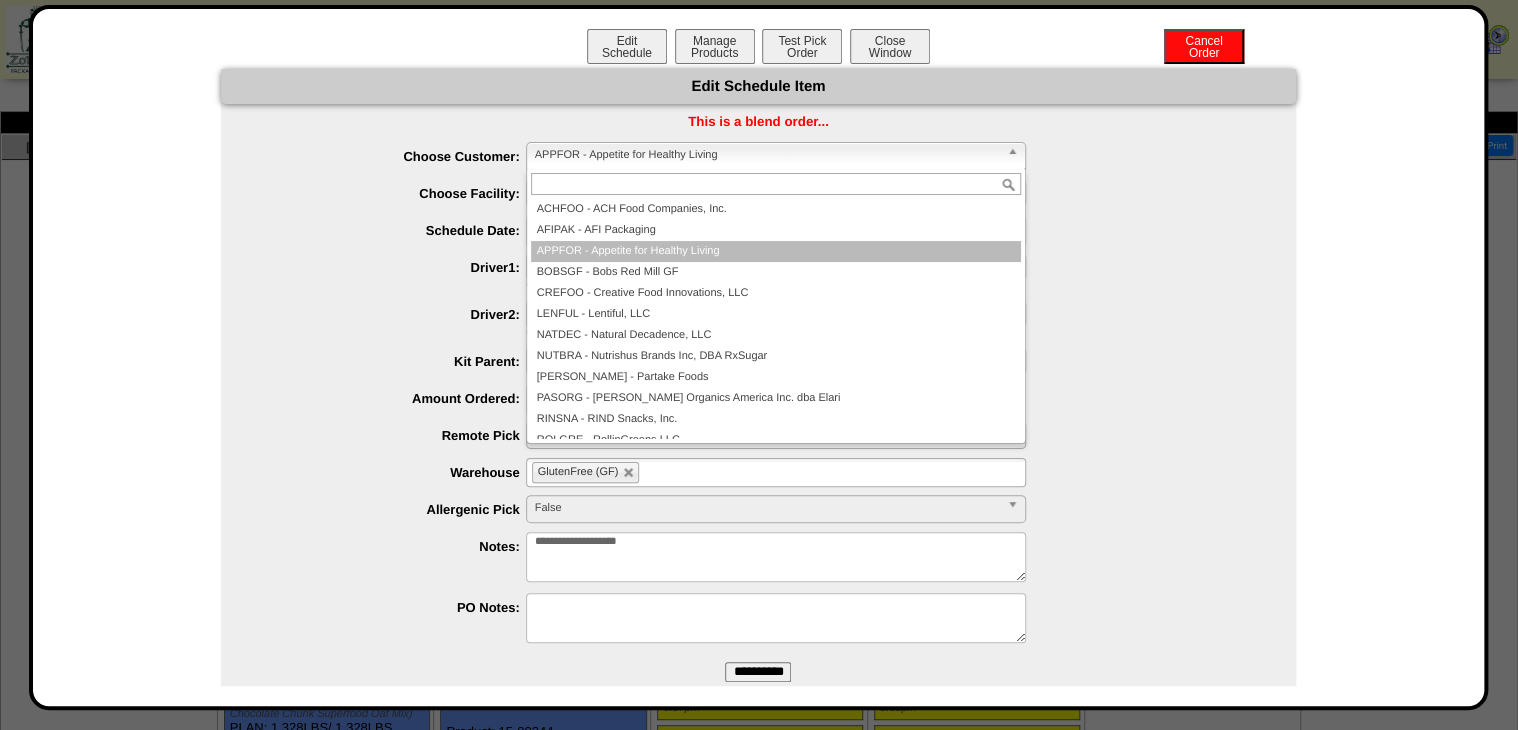 click on "APPFOR - Appetite for Healthy Living" at bounding box center (776, 251) 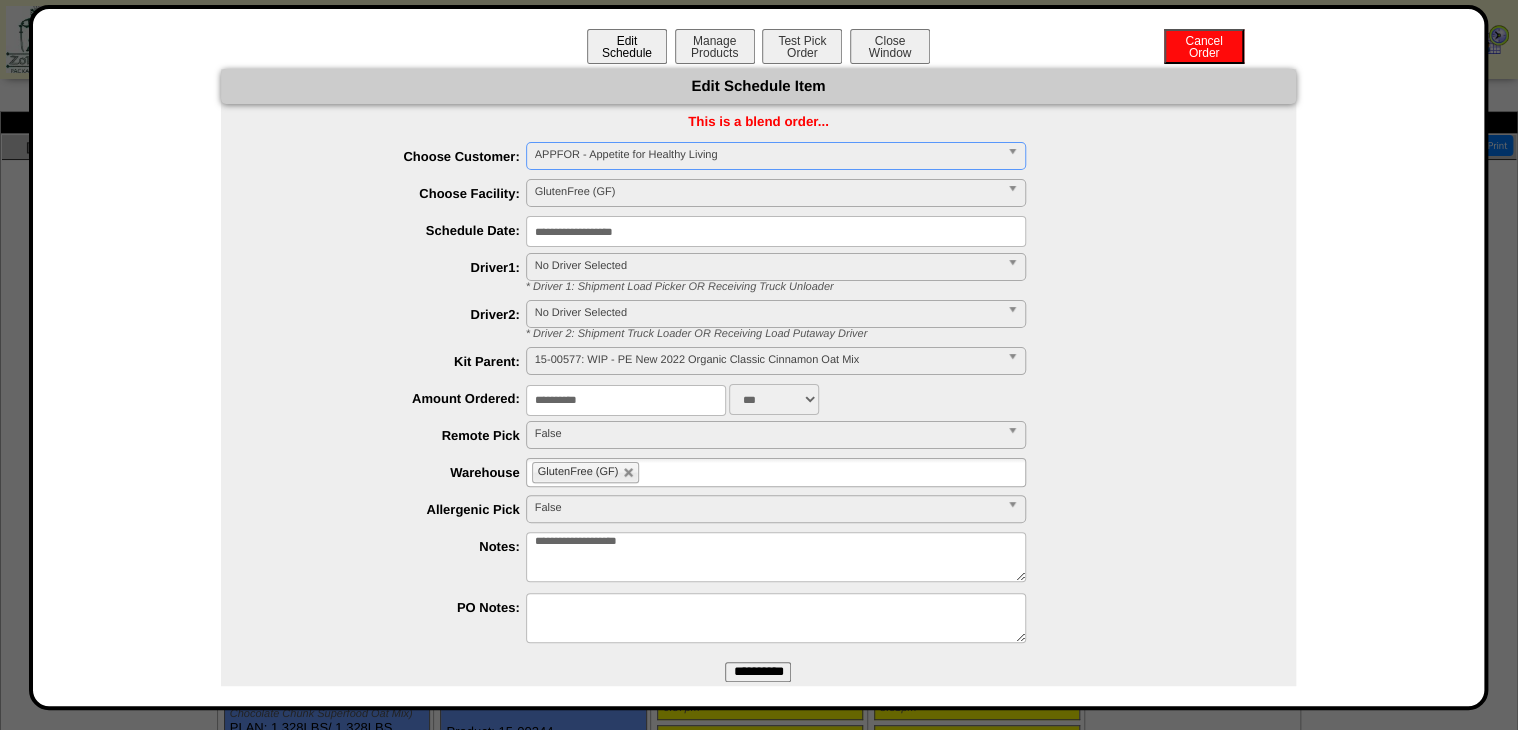 click on "Edit Schedule" at bounding box center [627, 46] 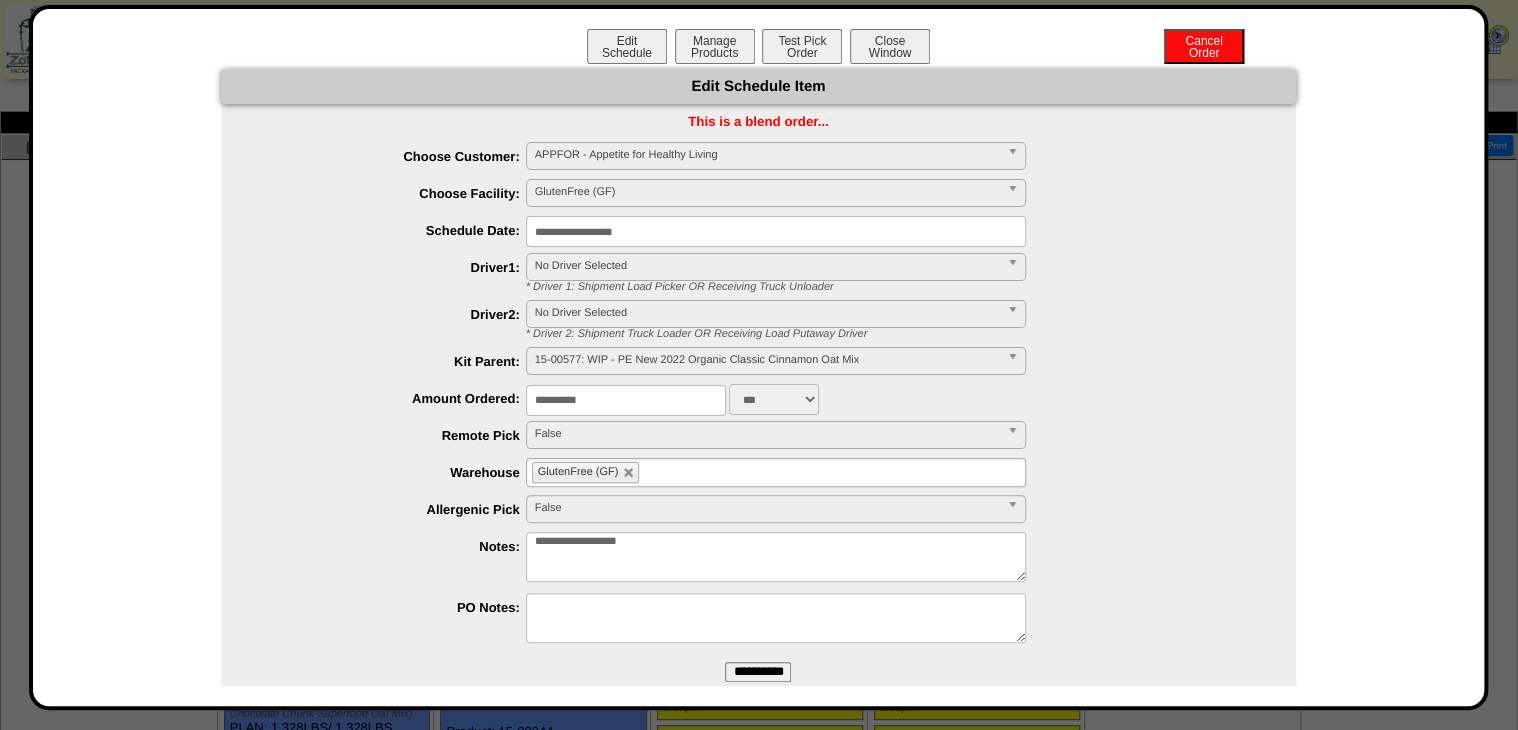 click on "**********" at bounding box center (776, 231) 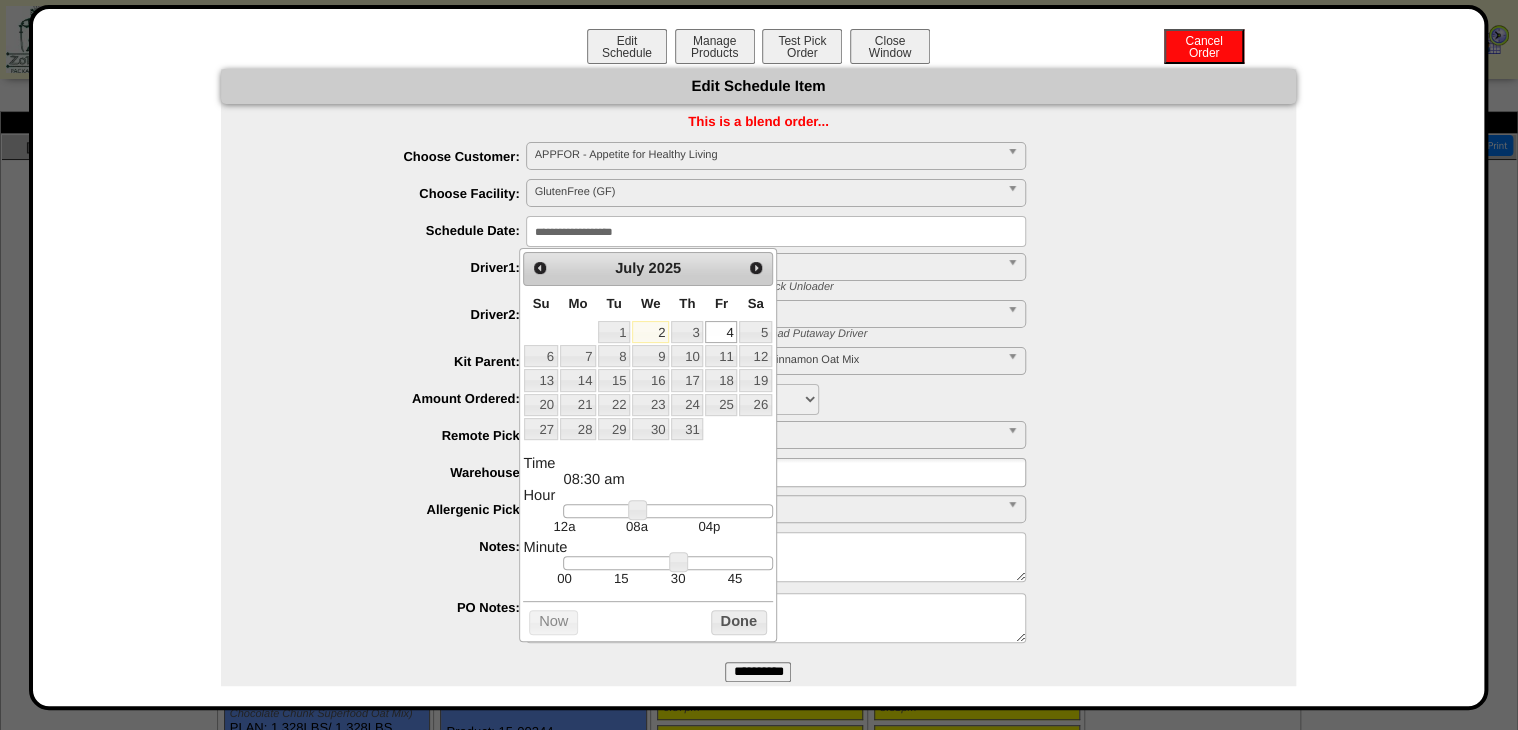 click on "3" at bounding box center (687, 332) 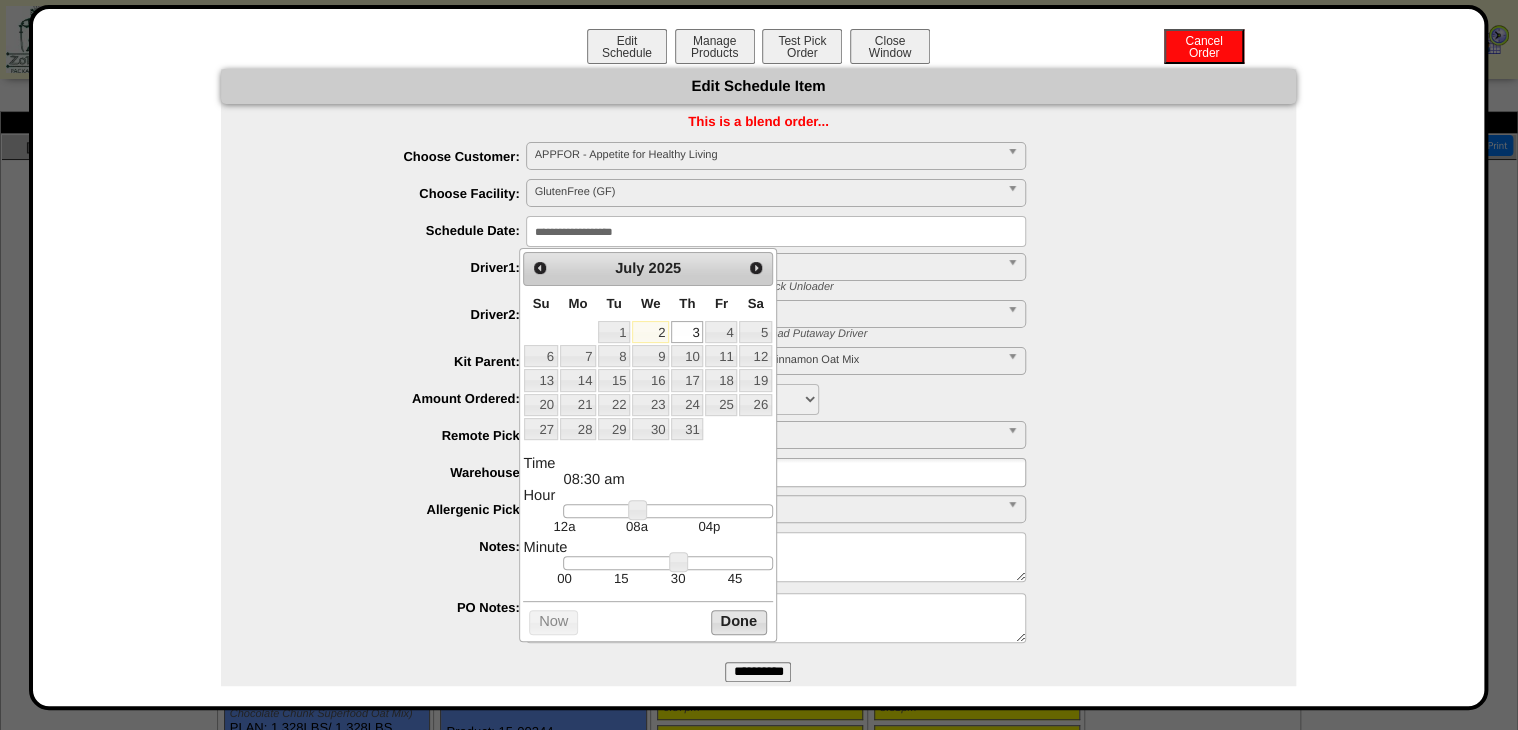 click on "Done" at bounding box center [739, 622] 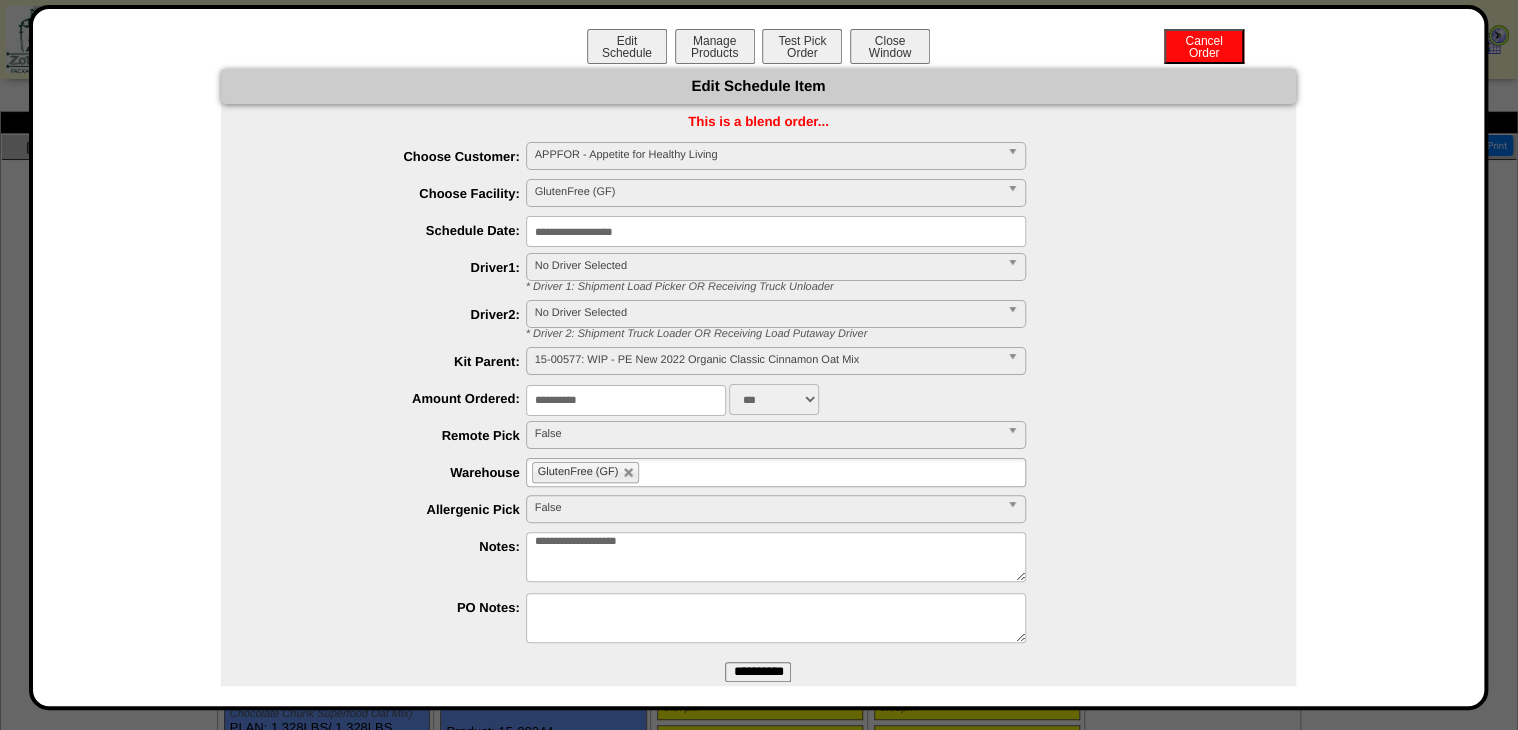 click on "**********" at bounding box center [776, 231] 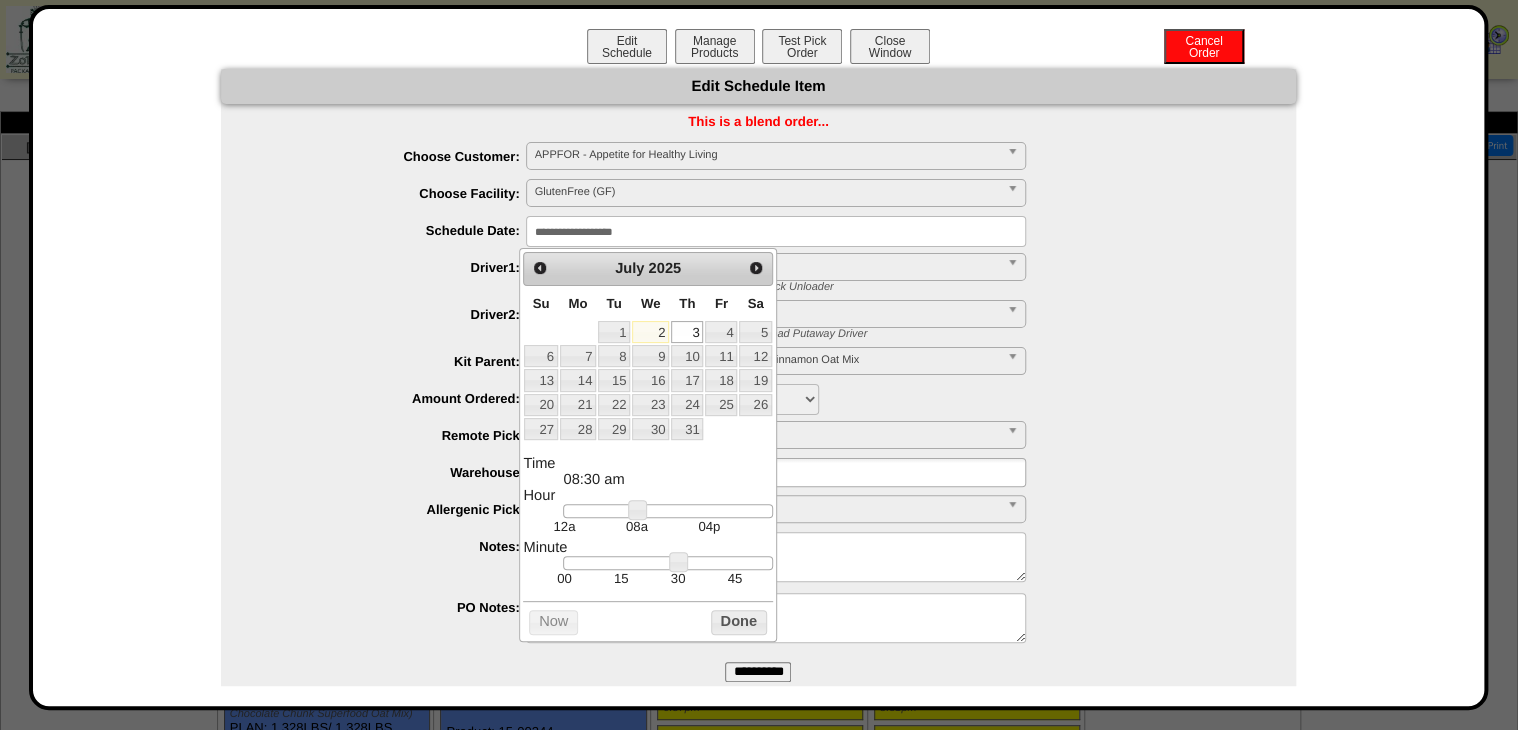 type on "**********" 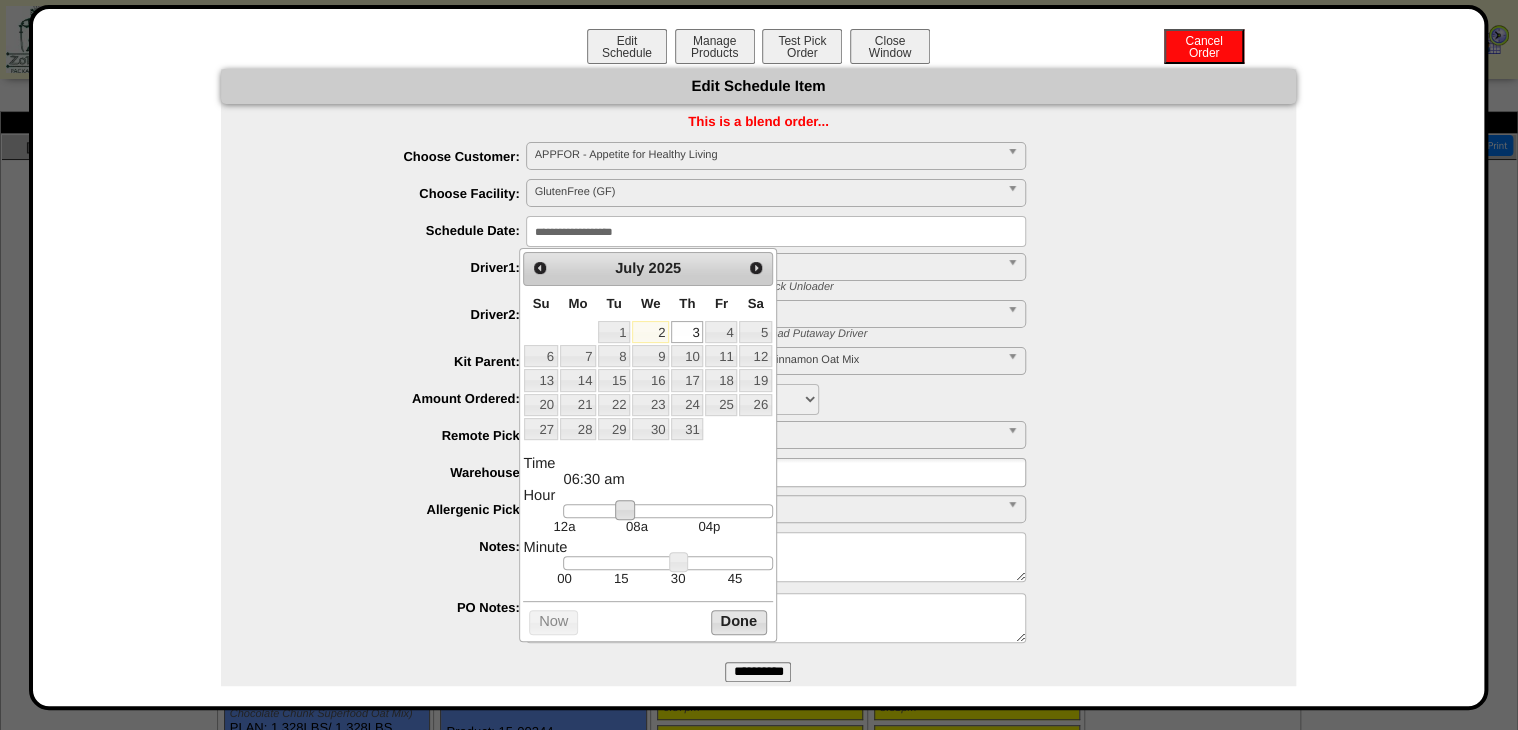 click on "Done" at bounding box center [739, 622] 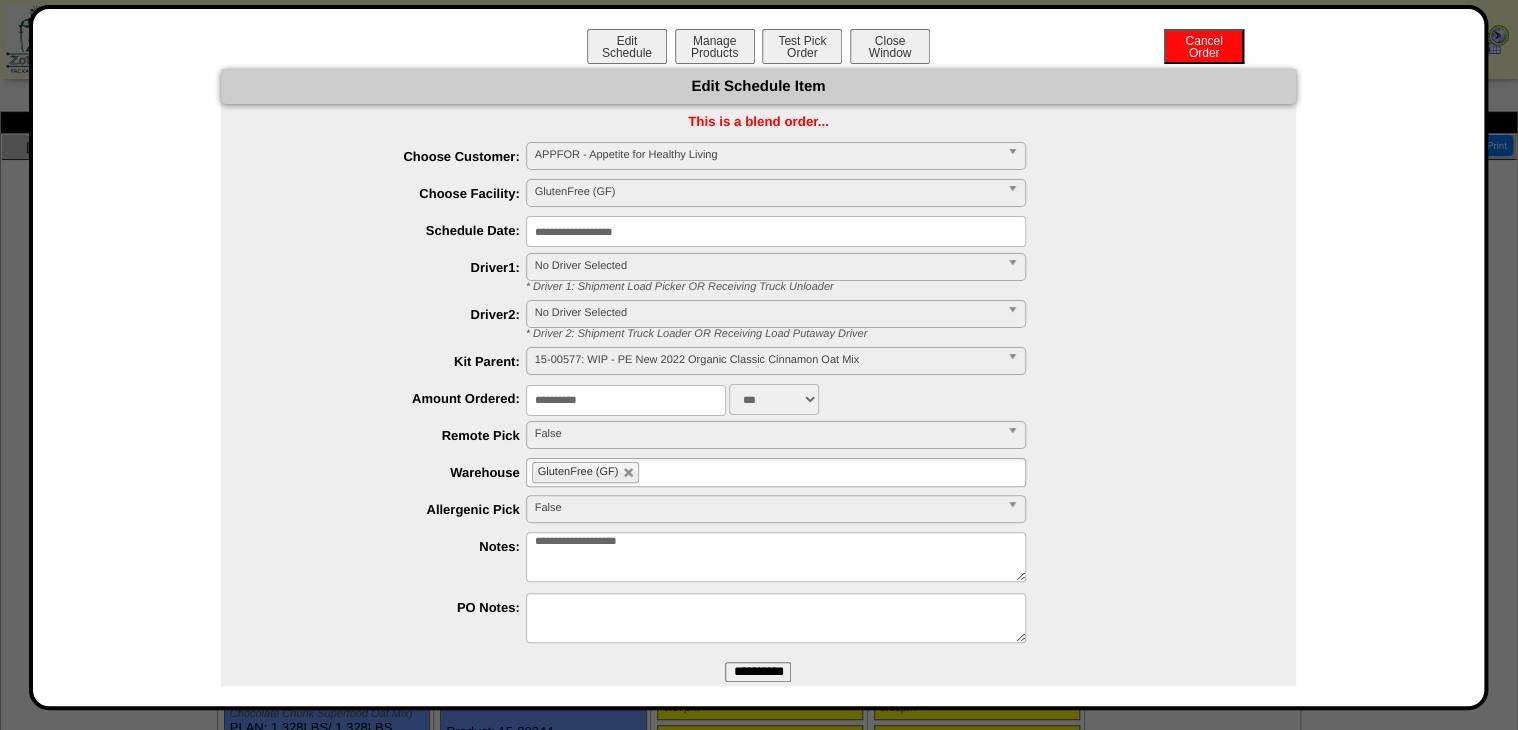 drag, startPoint x: 604, startPoint y: 401, endPoint x: 219, endPoint y: 544, distance: 410.6994 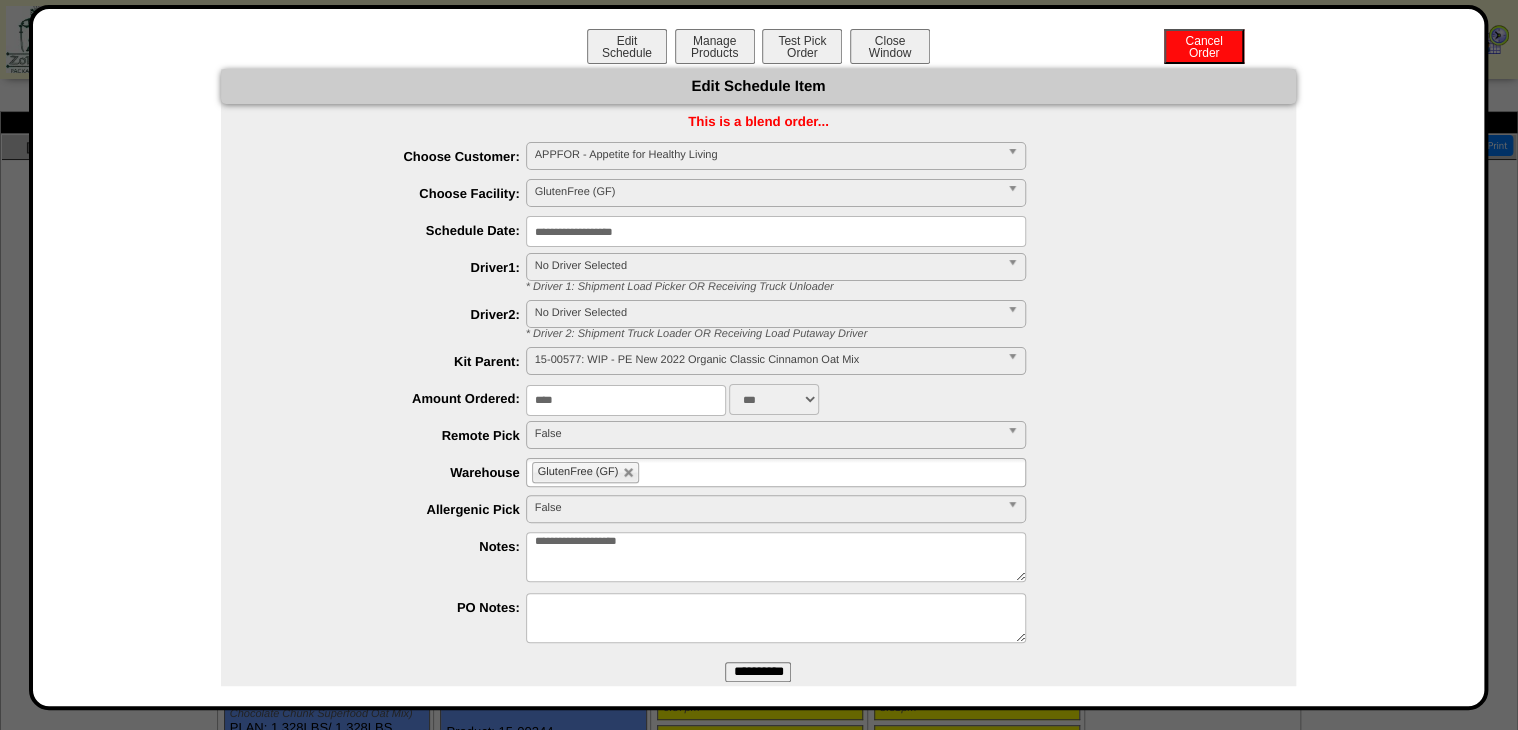 type on "****" 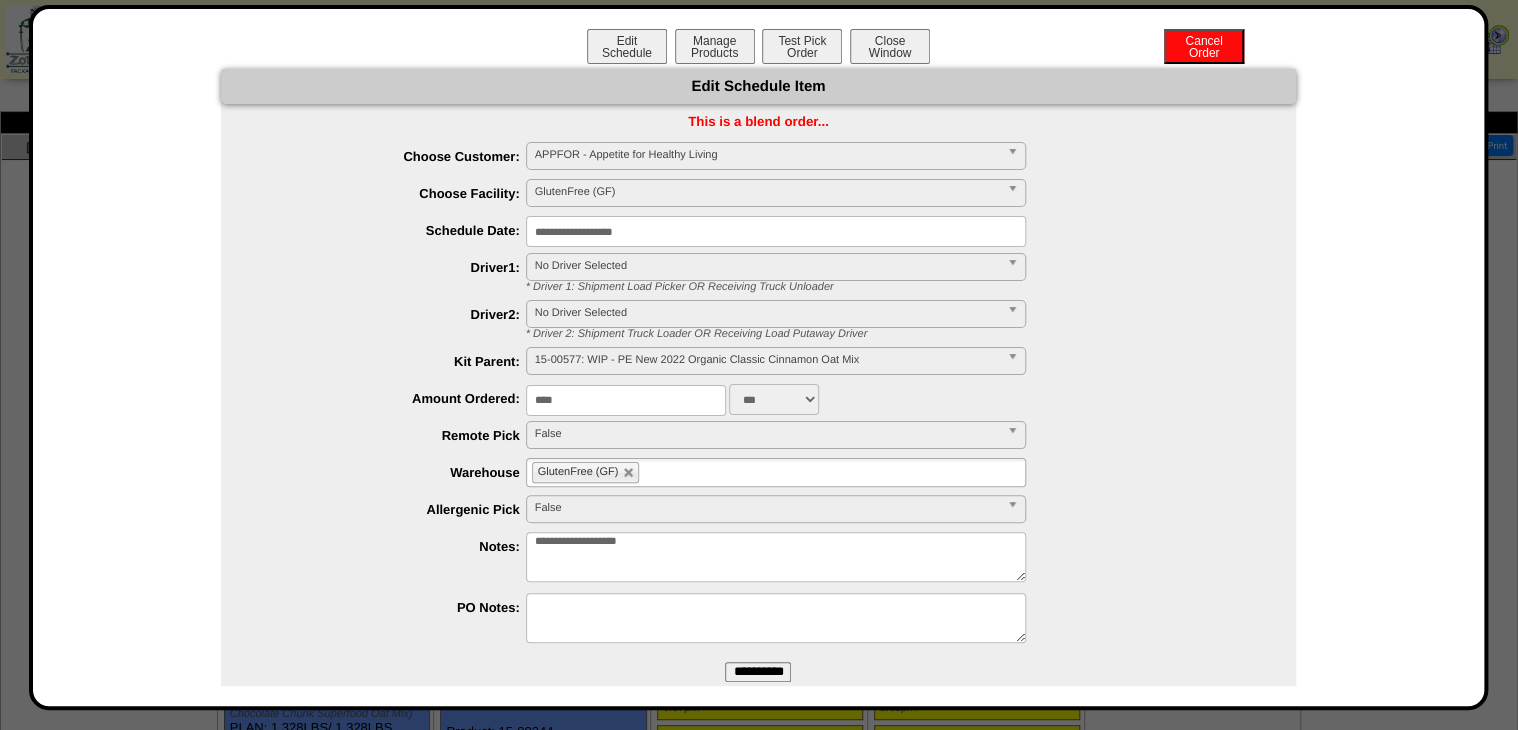 click on "**********" at bounding box center (758, 672) 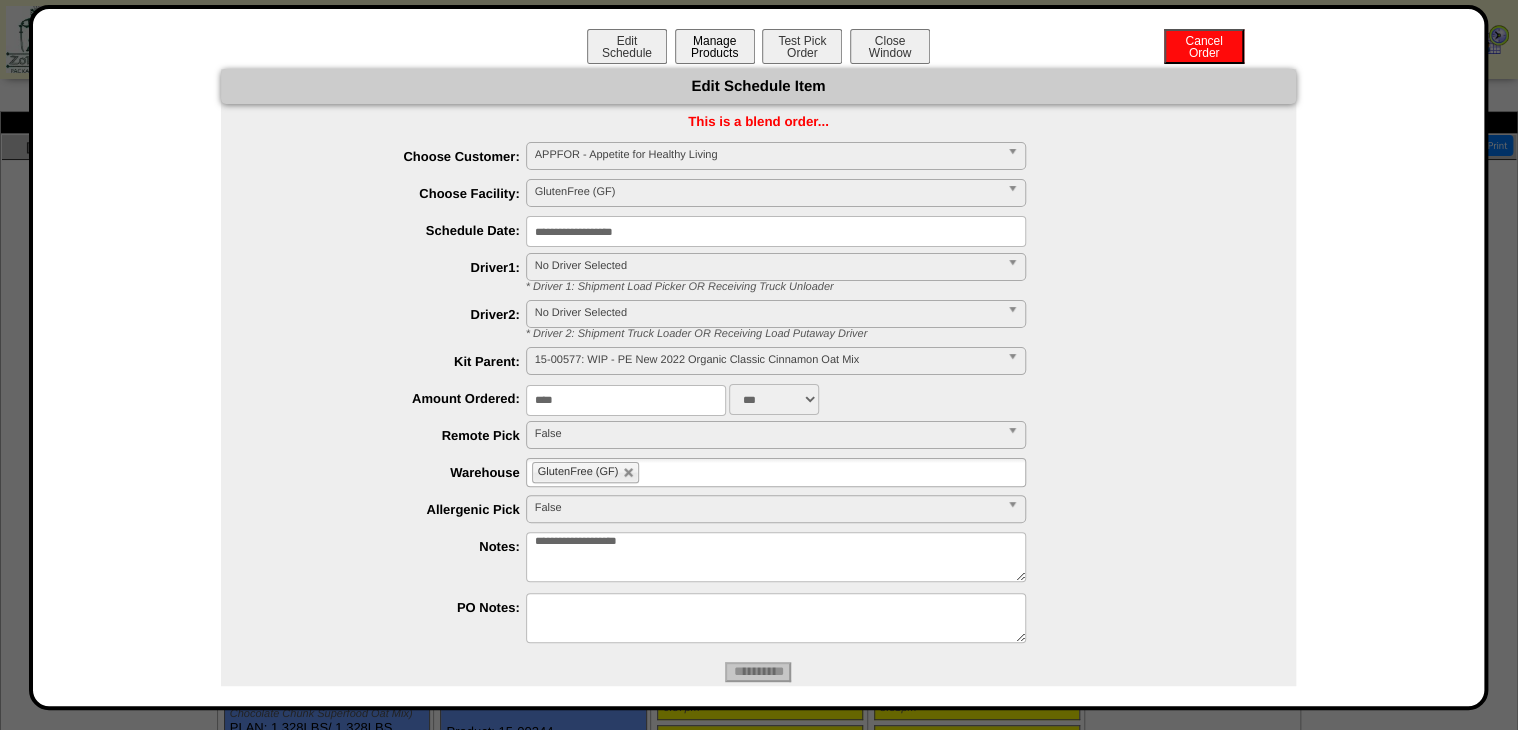 click on "Manage Products" at bounding box center [715, 46] 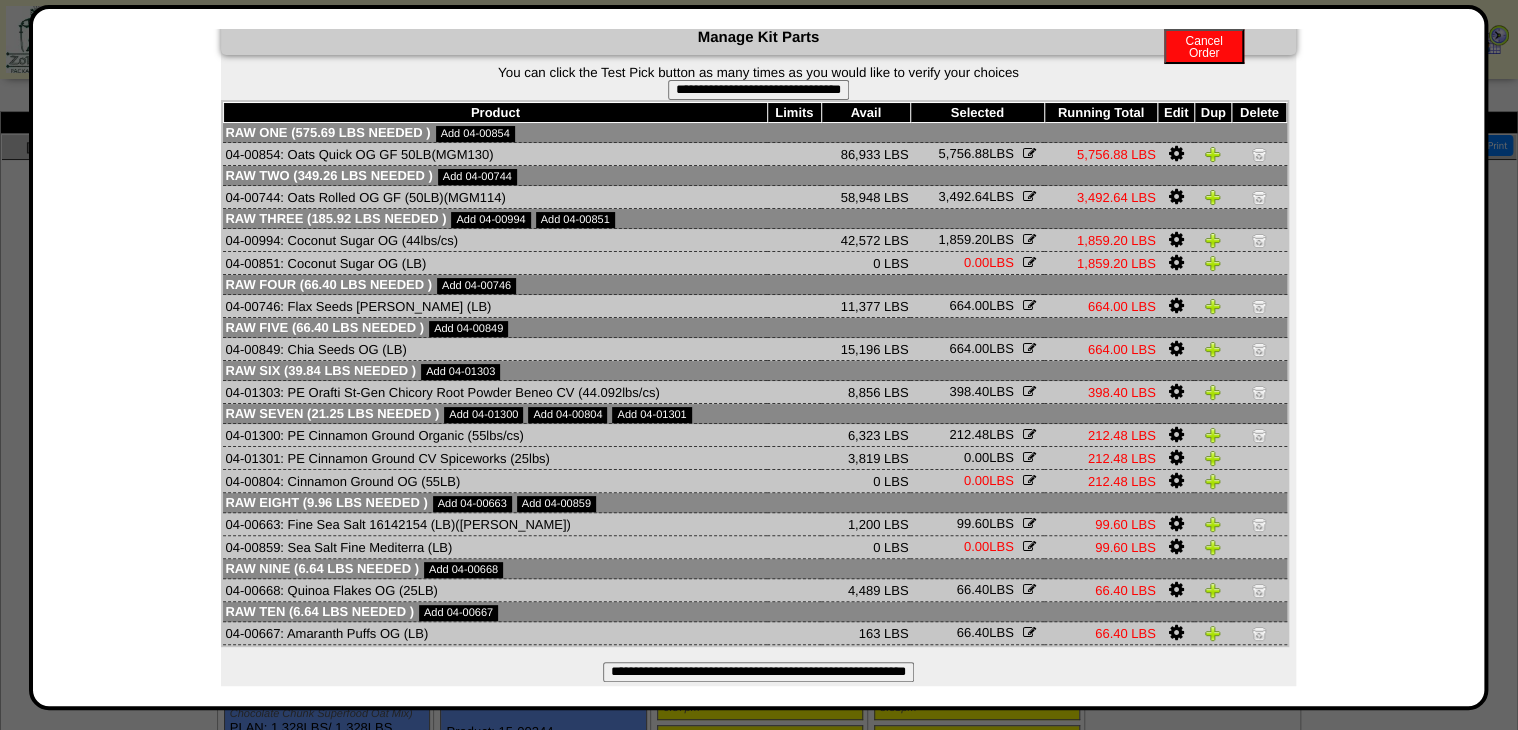scroll, scrollTop: 76, scrollLeft: 0, axis: vertical 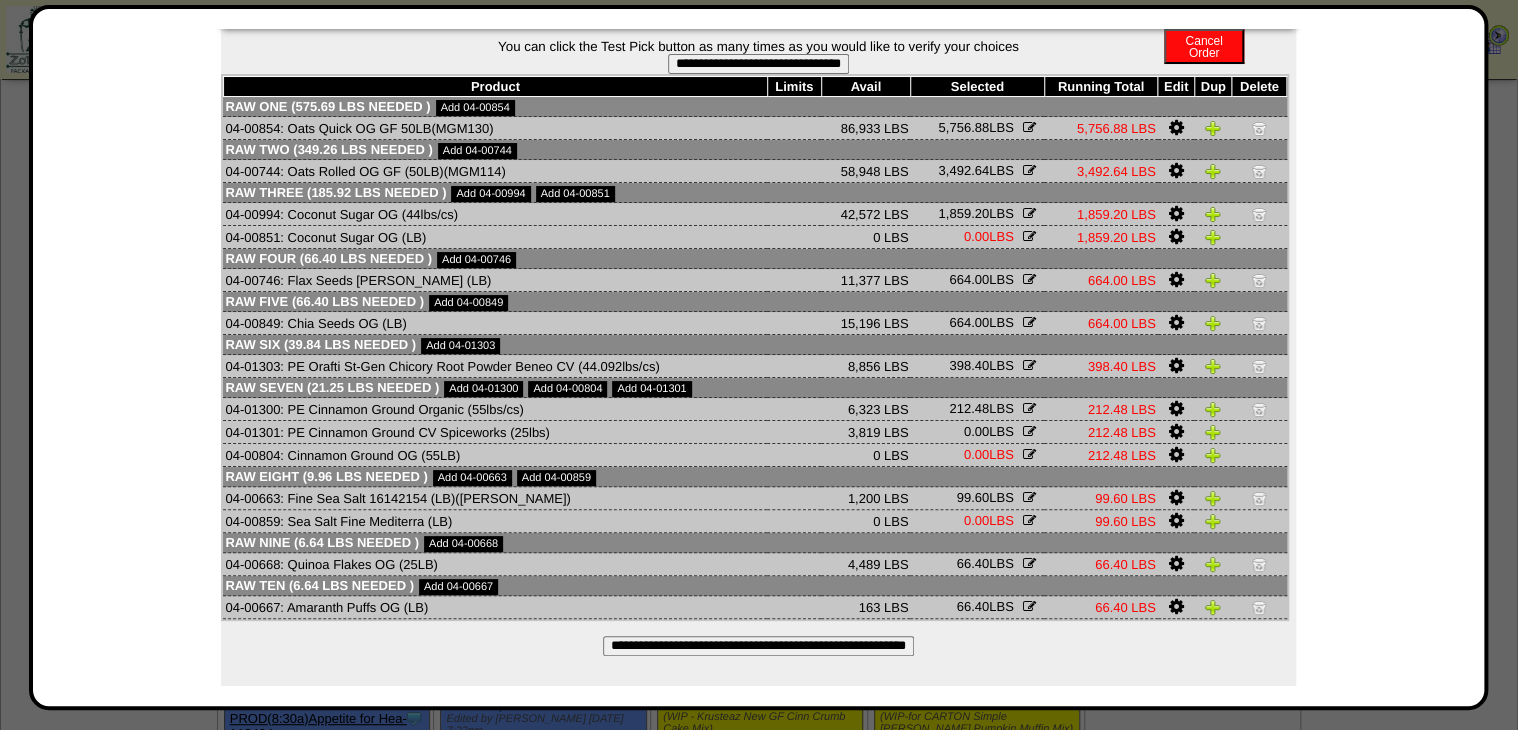 click on "**********" at bounding box center (758, 646) 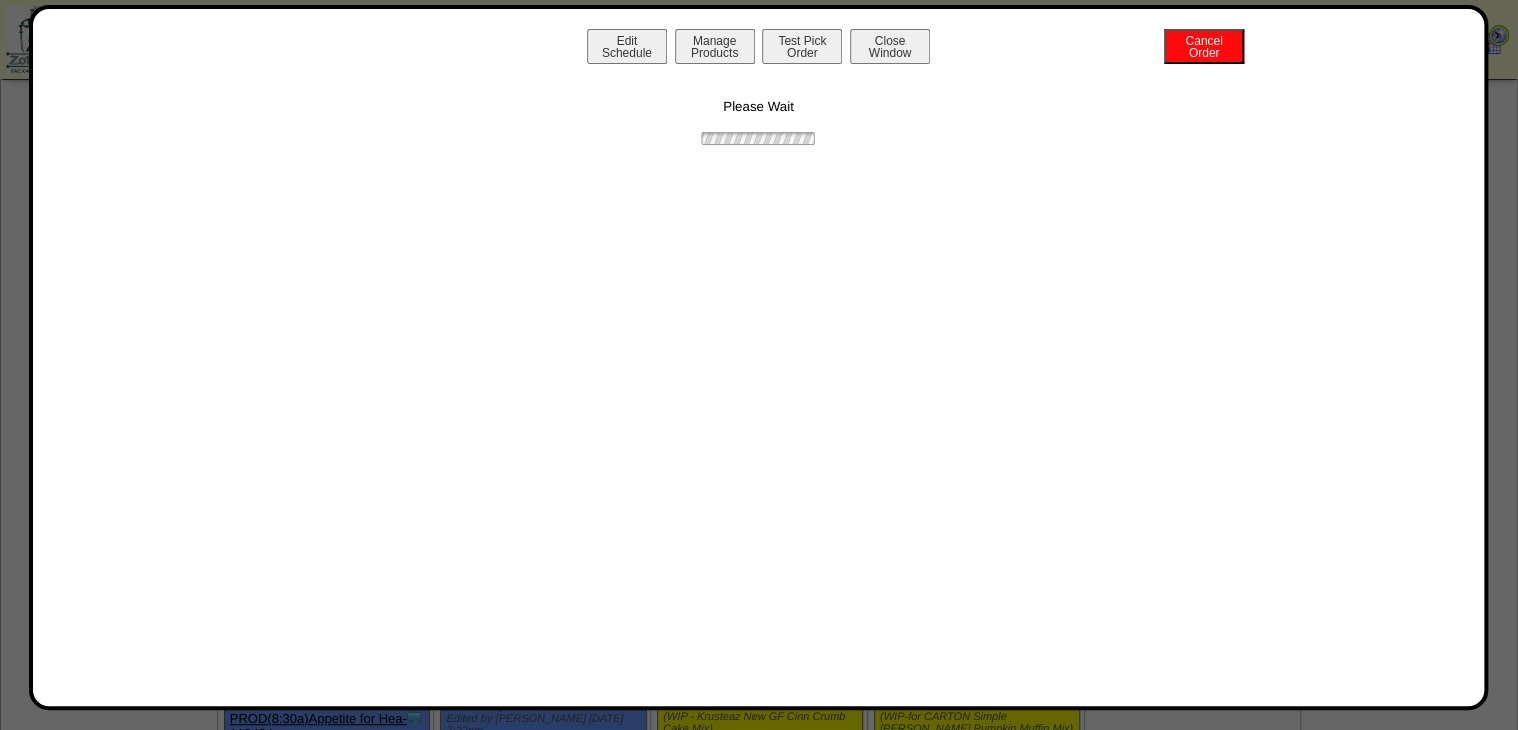 scroll, scrollTop: 0, scrollLeft: 0, axis: both 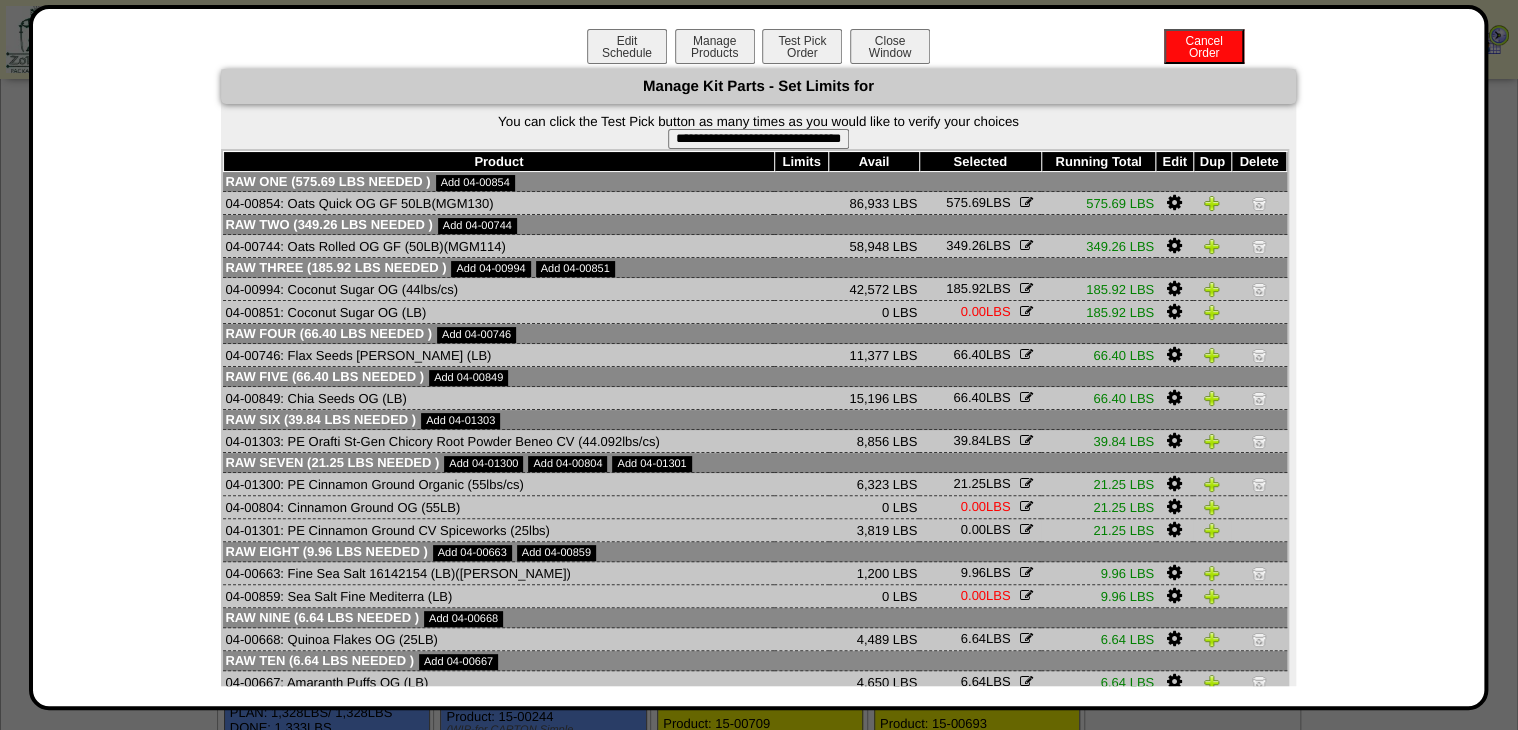 click at bounding box center [1174, 530] 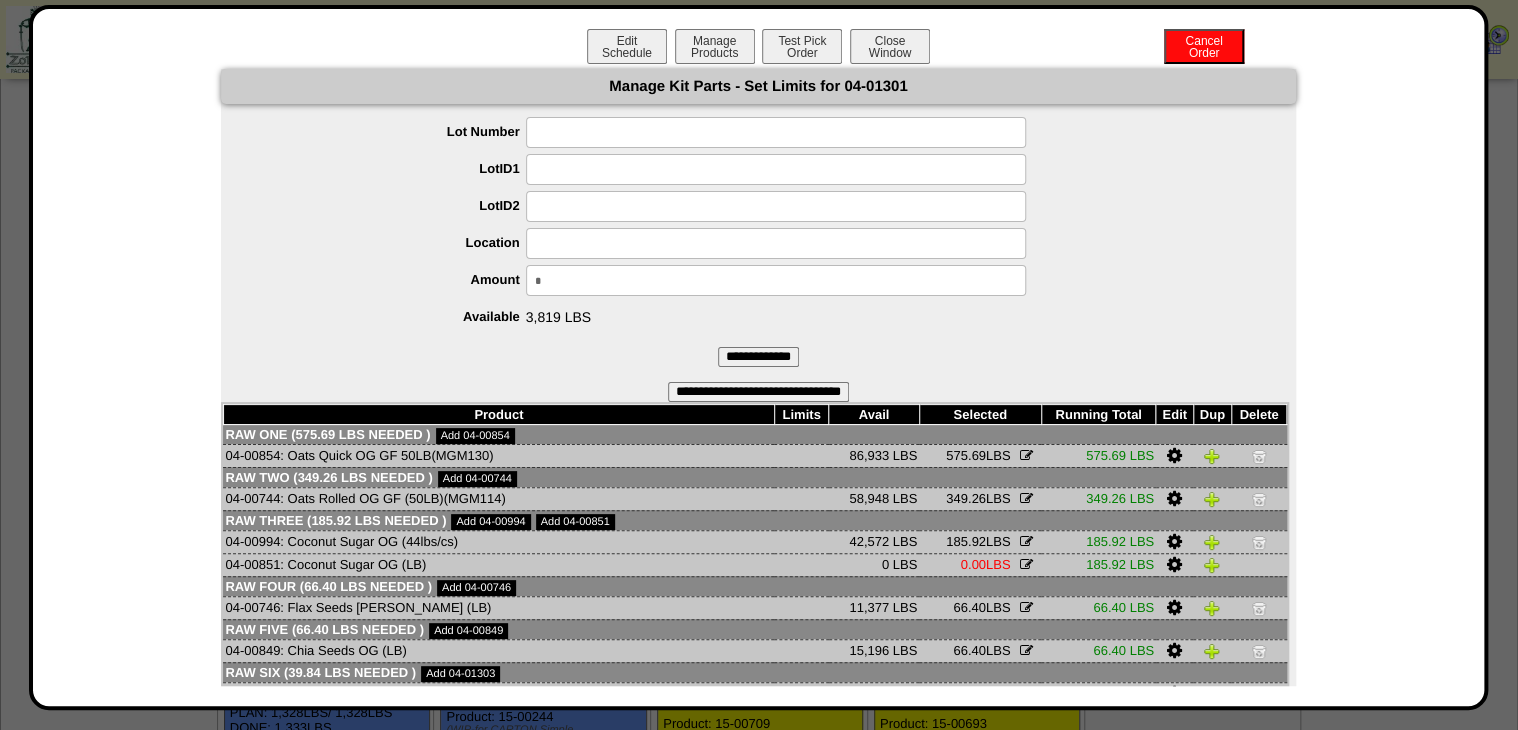 drag, startPoint x: 593, startPoint y: 284, endPoint x: 370, endPoint y: 300, distance: 223.57326 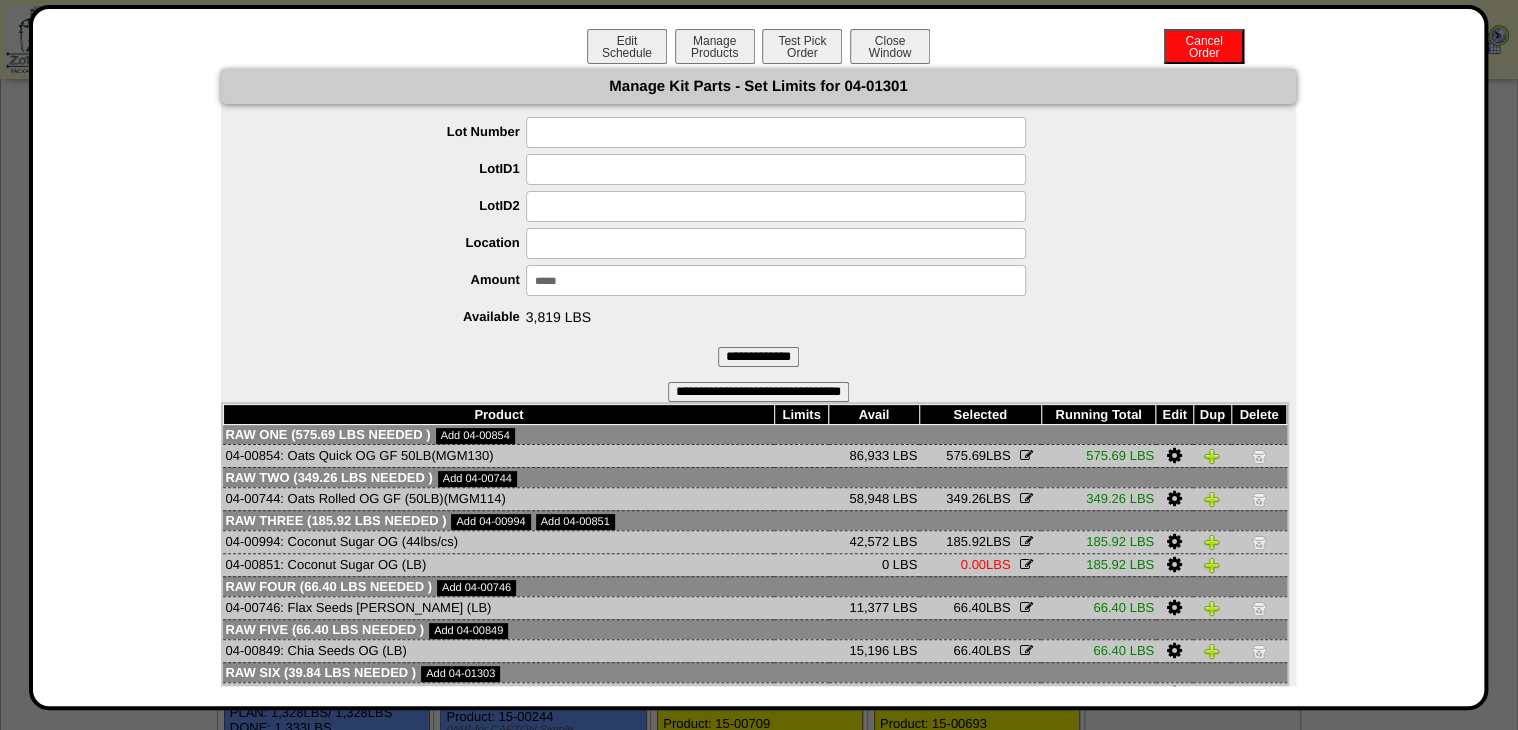 type on "******" 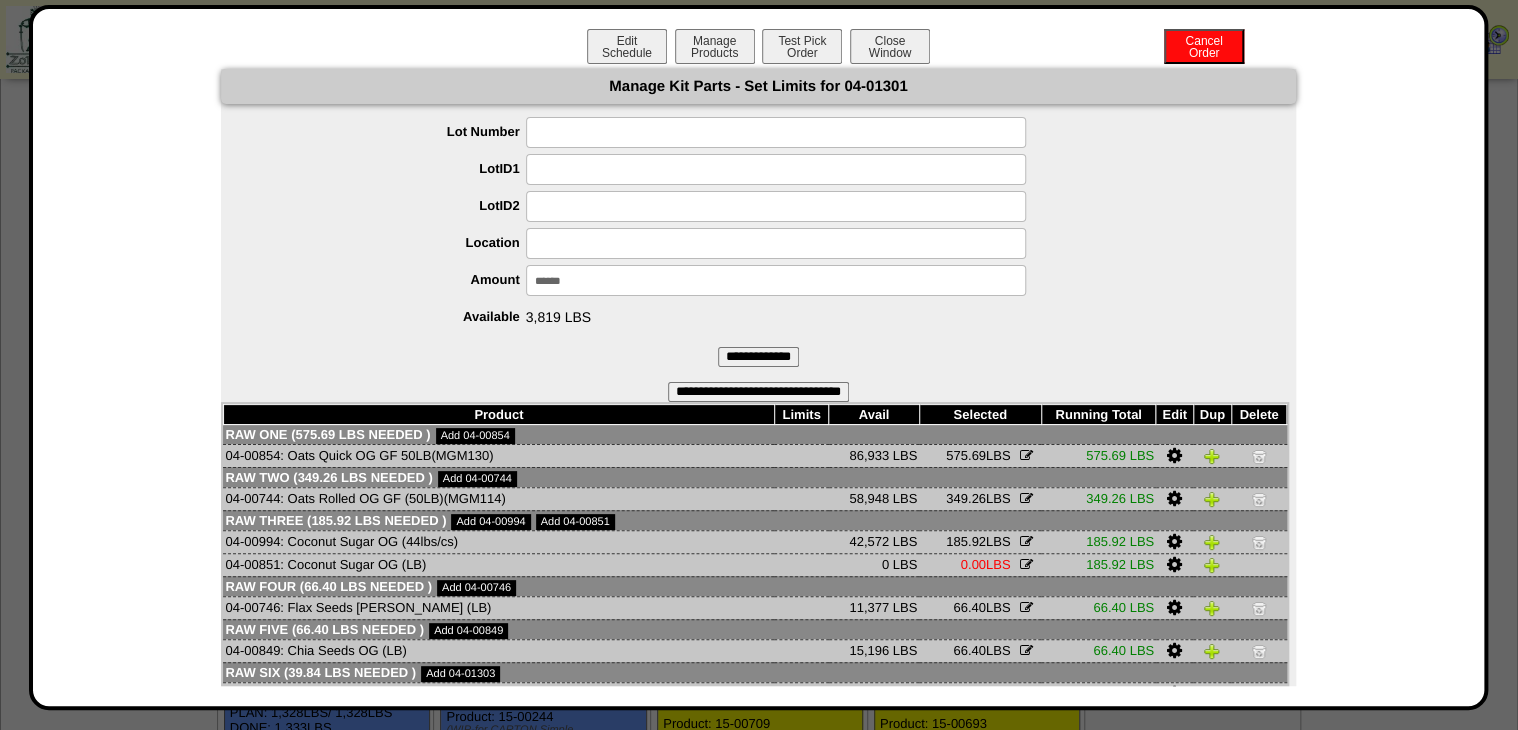 click on "**********" at bounding box center (758, 357) 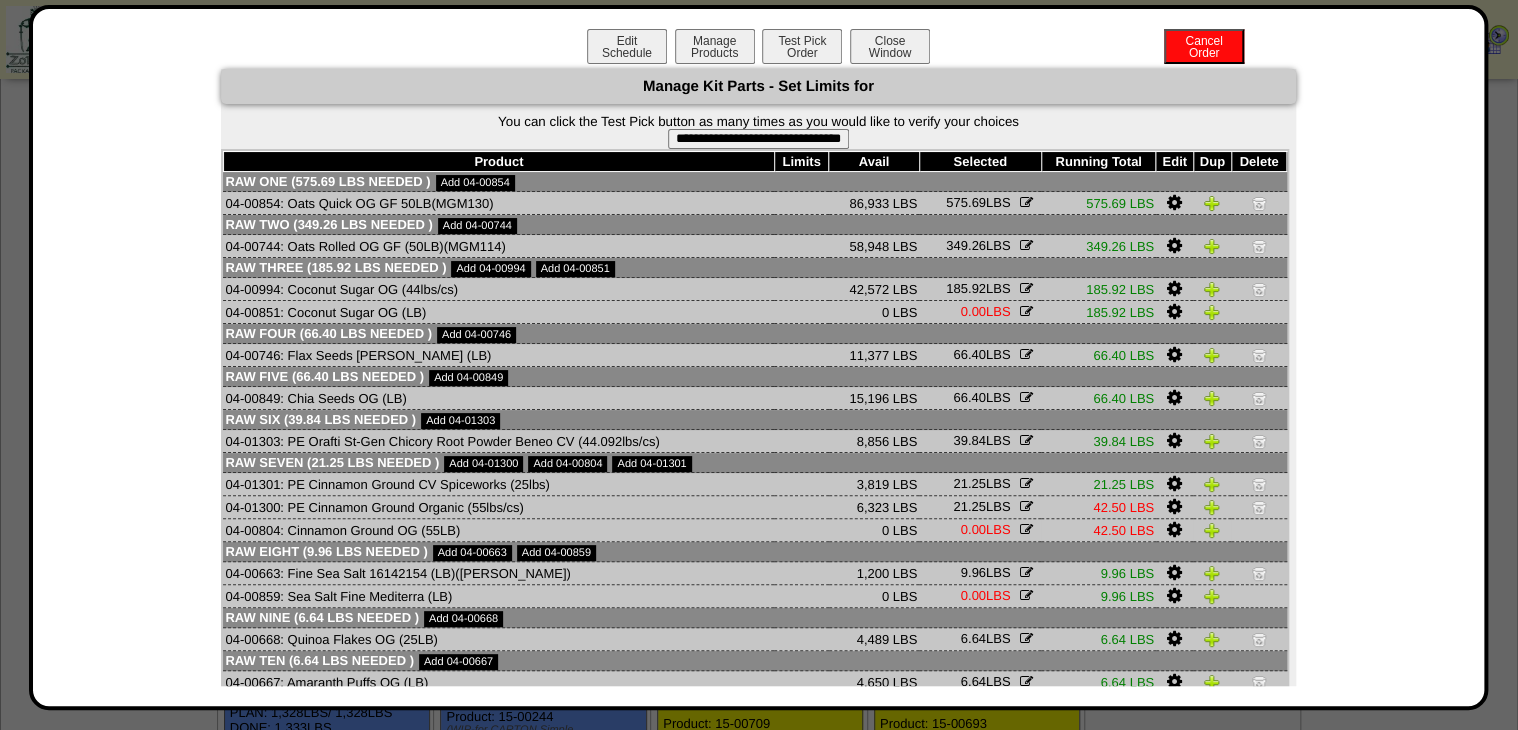 click at bounding box center (1258, 530) 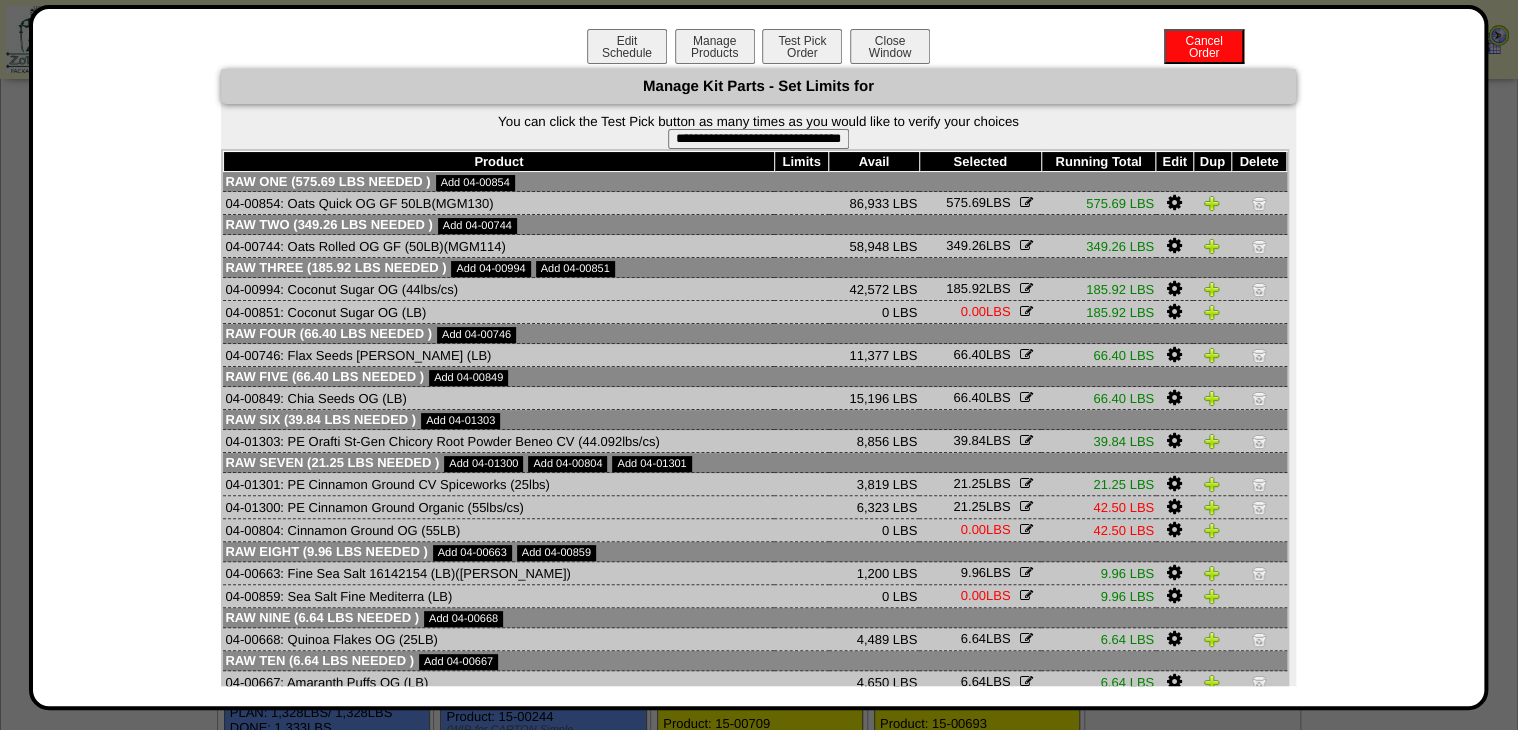 click at bounding box center (1259, 507) 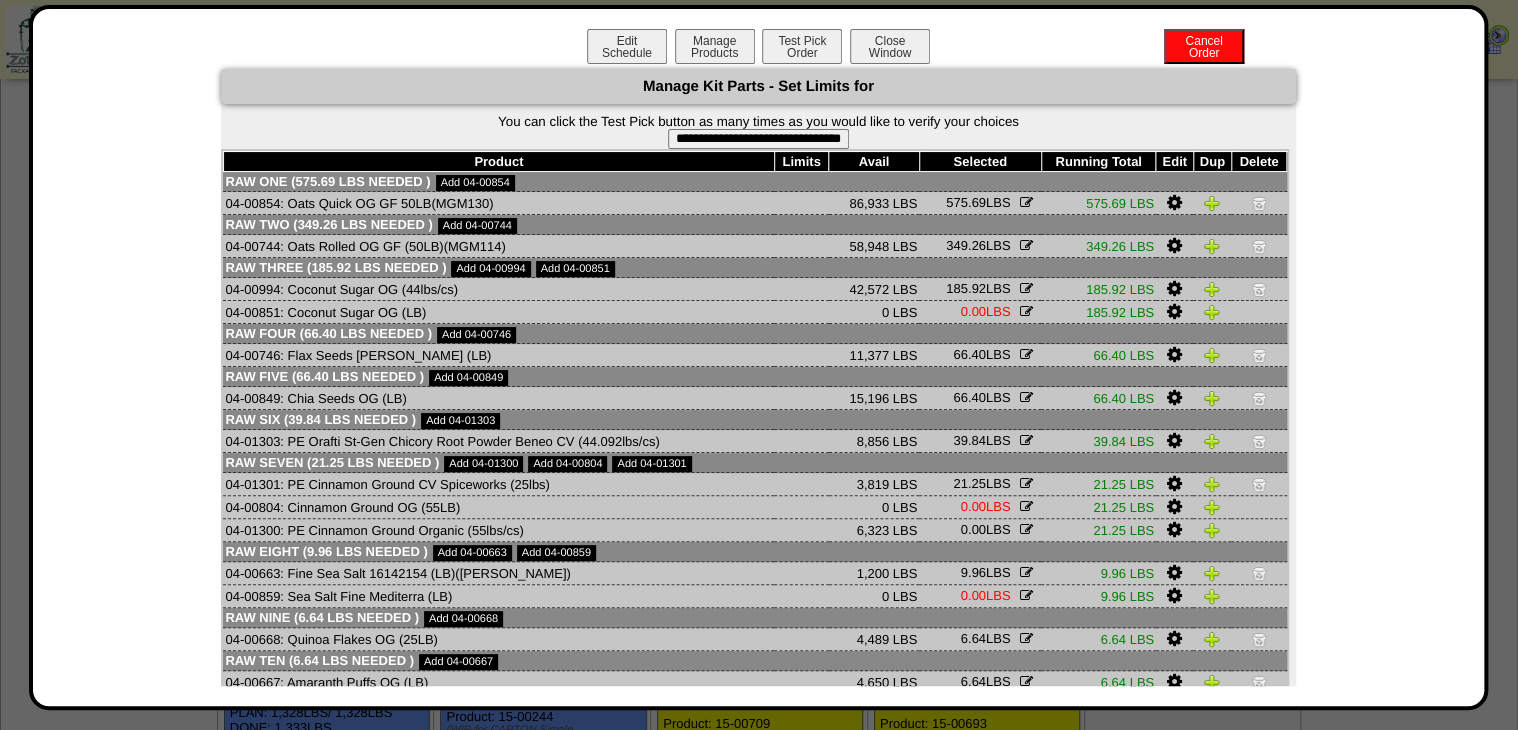 click on "**********" at bounding box center [758, 139] 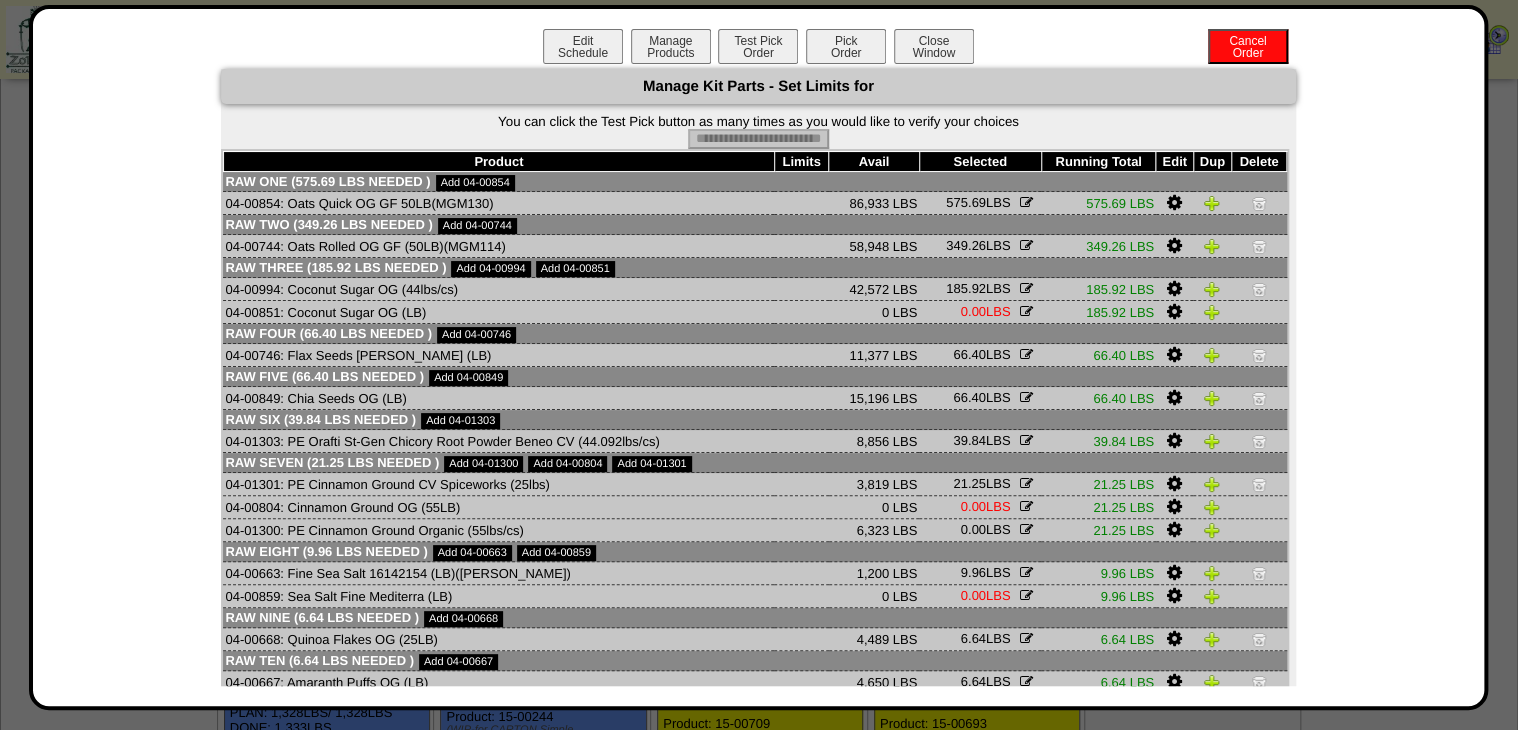 click on "Pick Order" at bounding box center [846, 46] 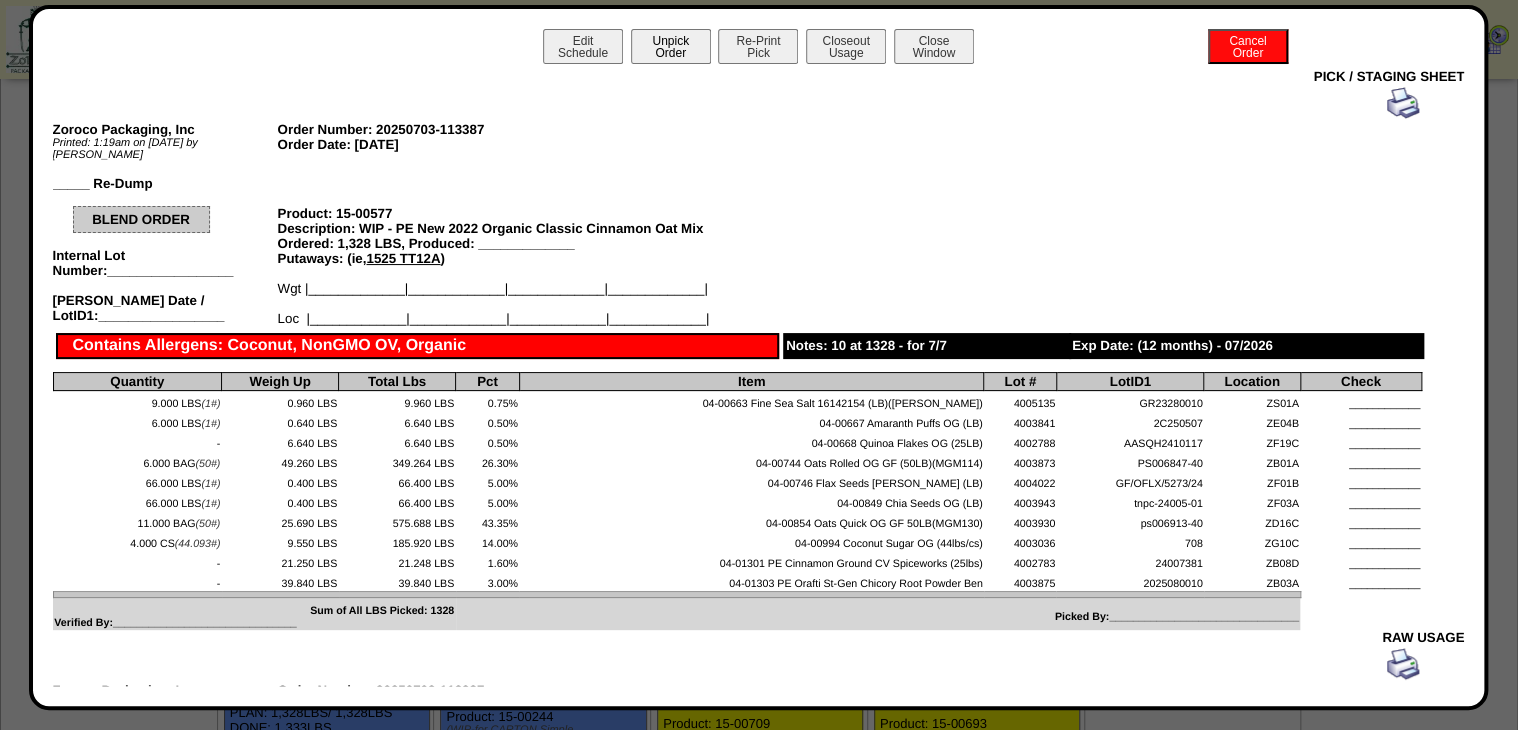 click on "Unpick Order" at bounding box center (671, 46) 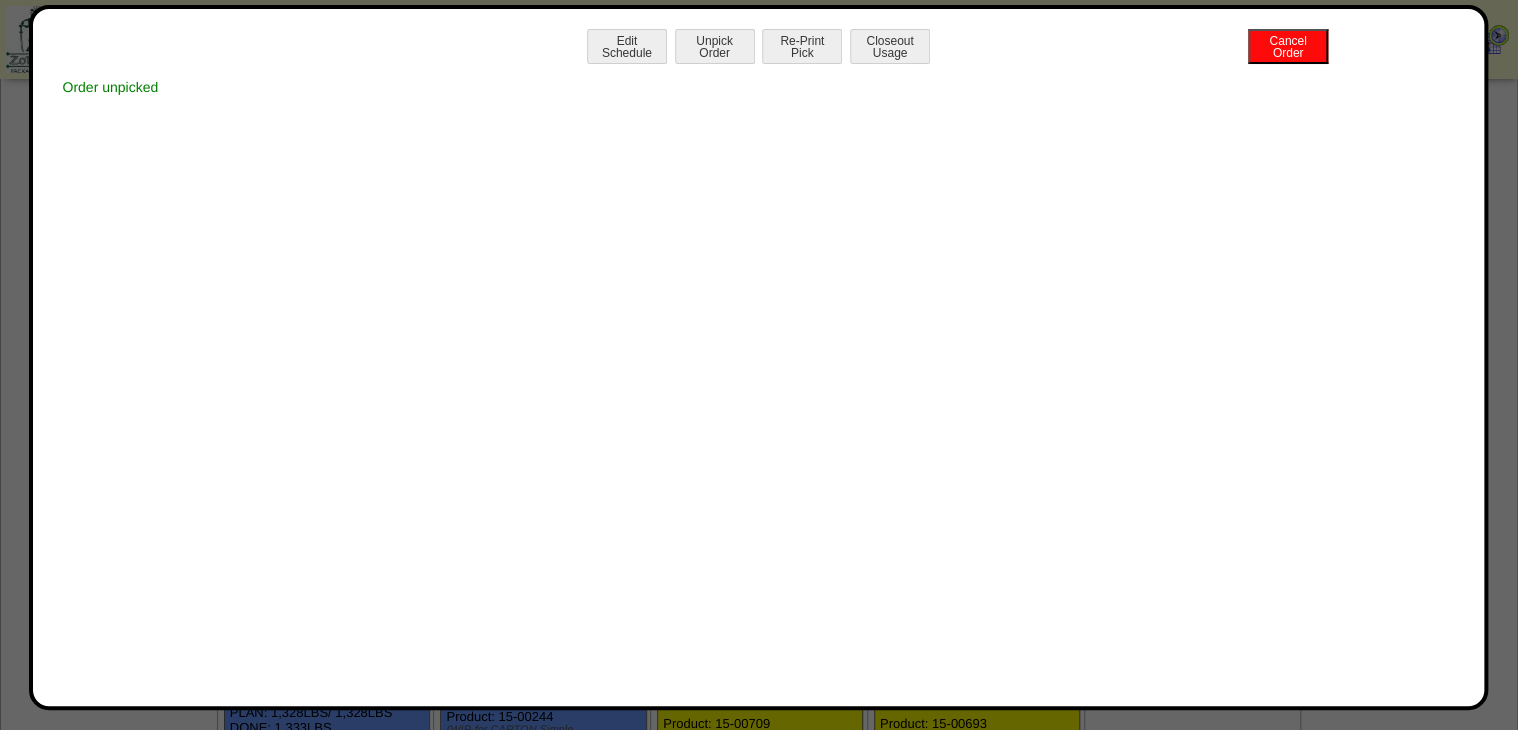 click at bounding box center (759, 1987) 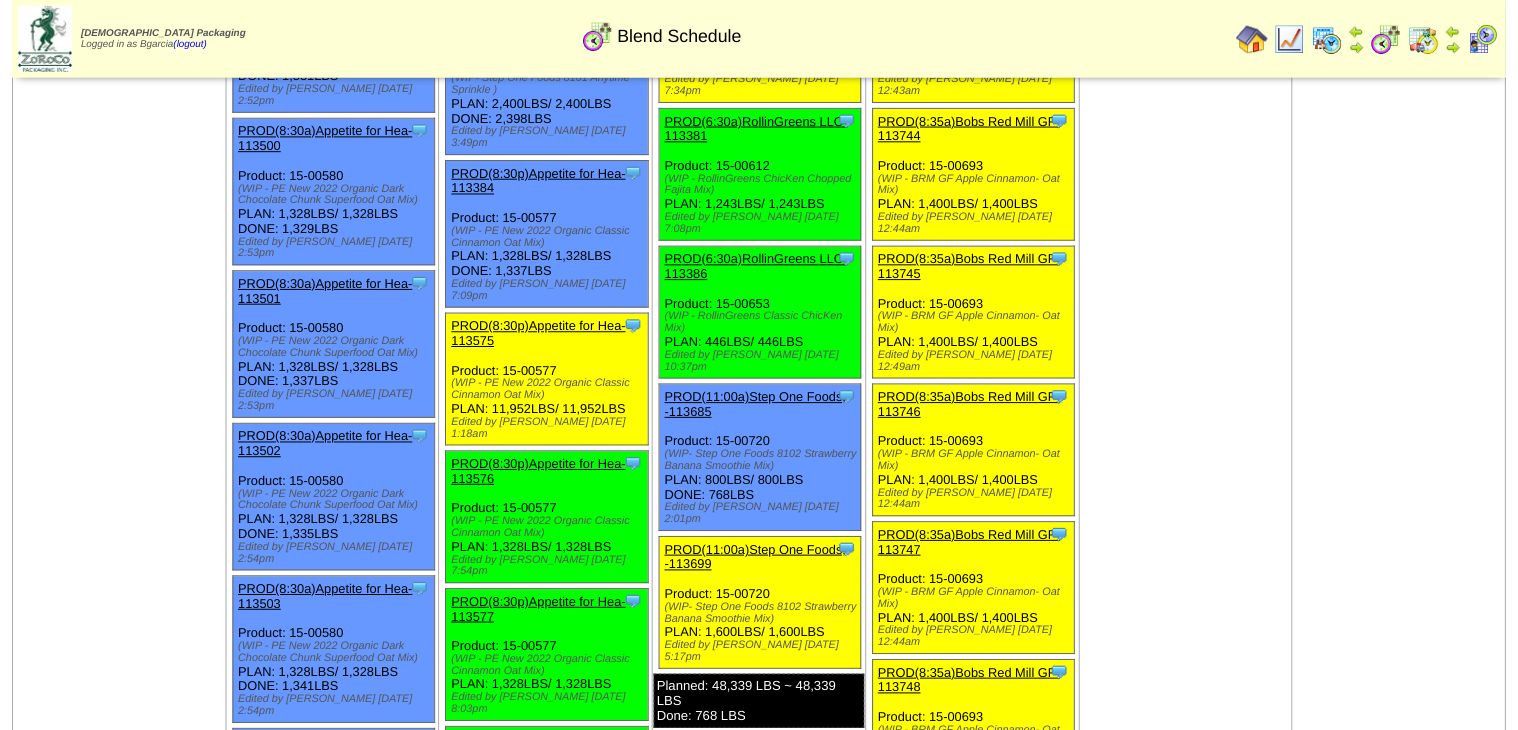 scroll, scrollTop: 1600, scrollLeft: 0, axis: vertical 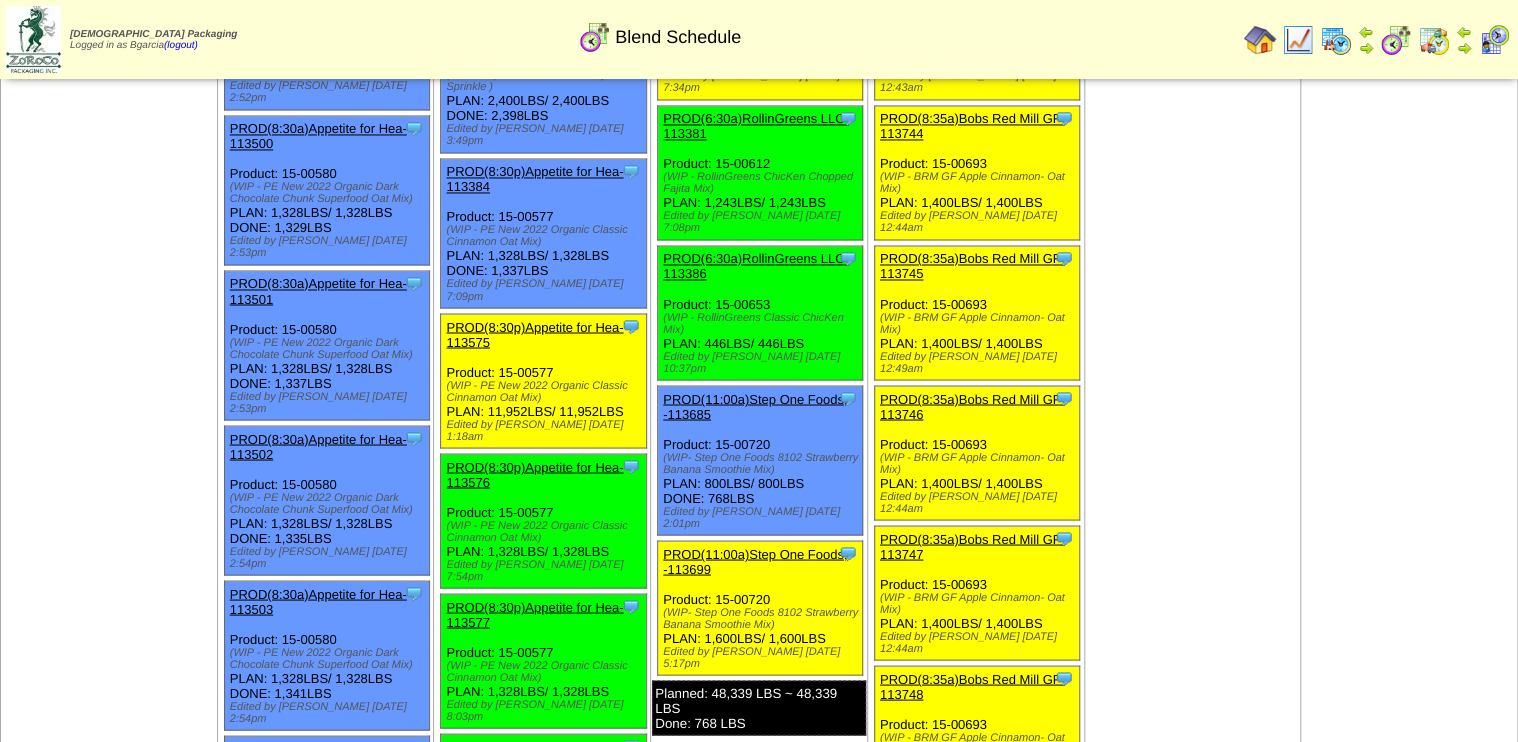 click on "PROD(8:30p)Appetite for Hea-113575" at bounding box center [534, 334] 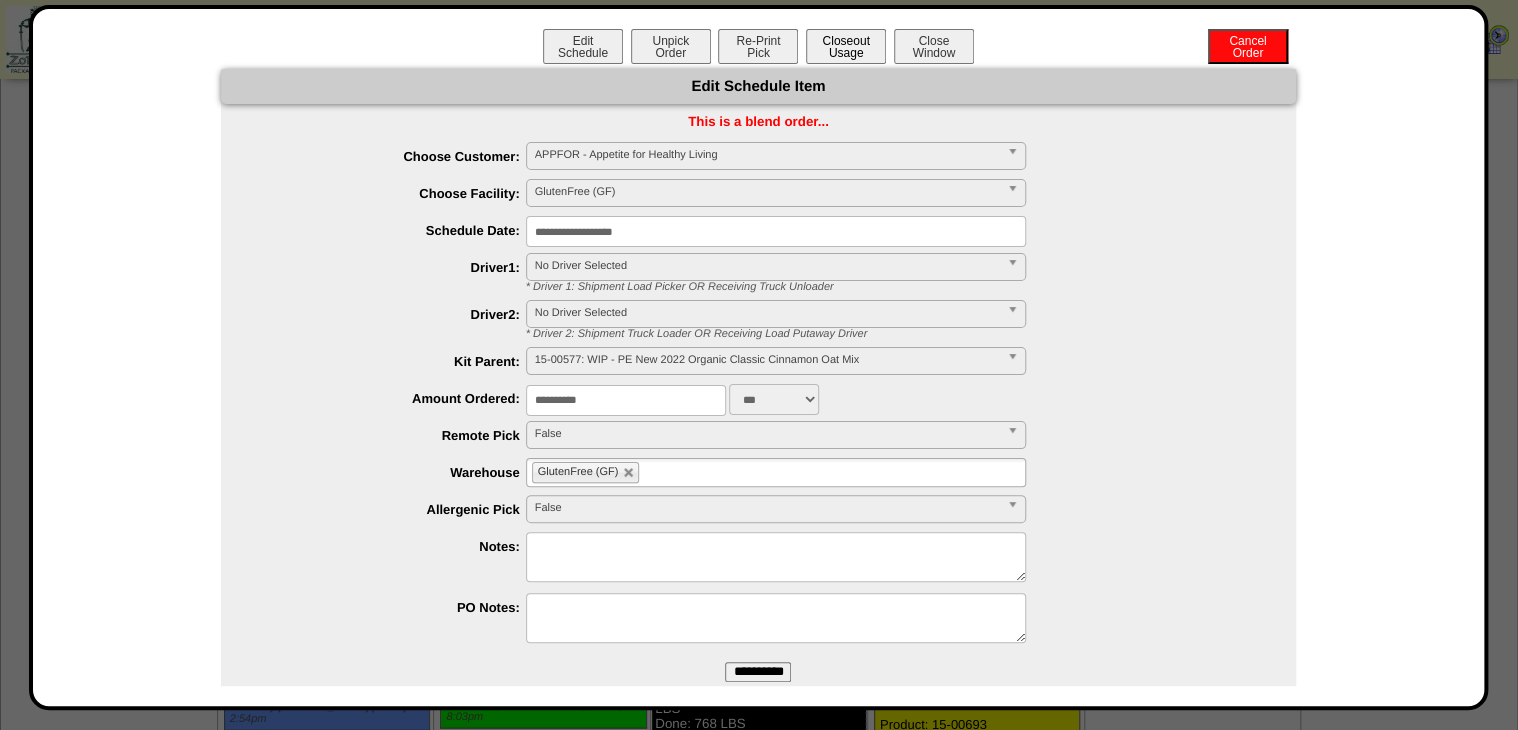click on "Closeout Usage" at bounding box center [846, 46] 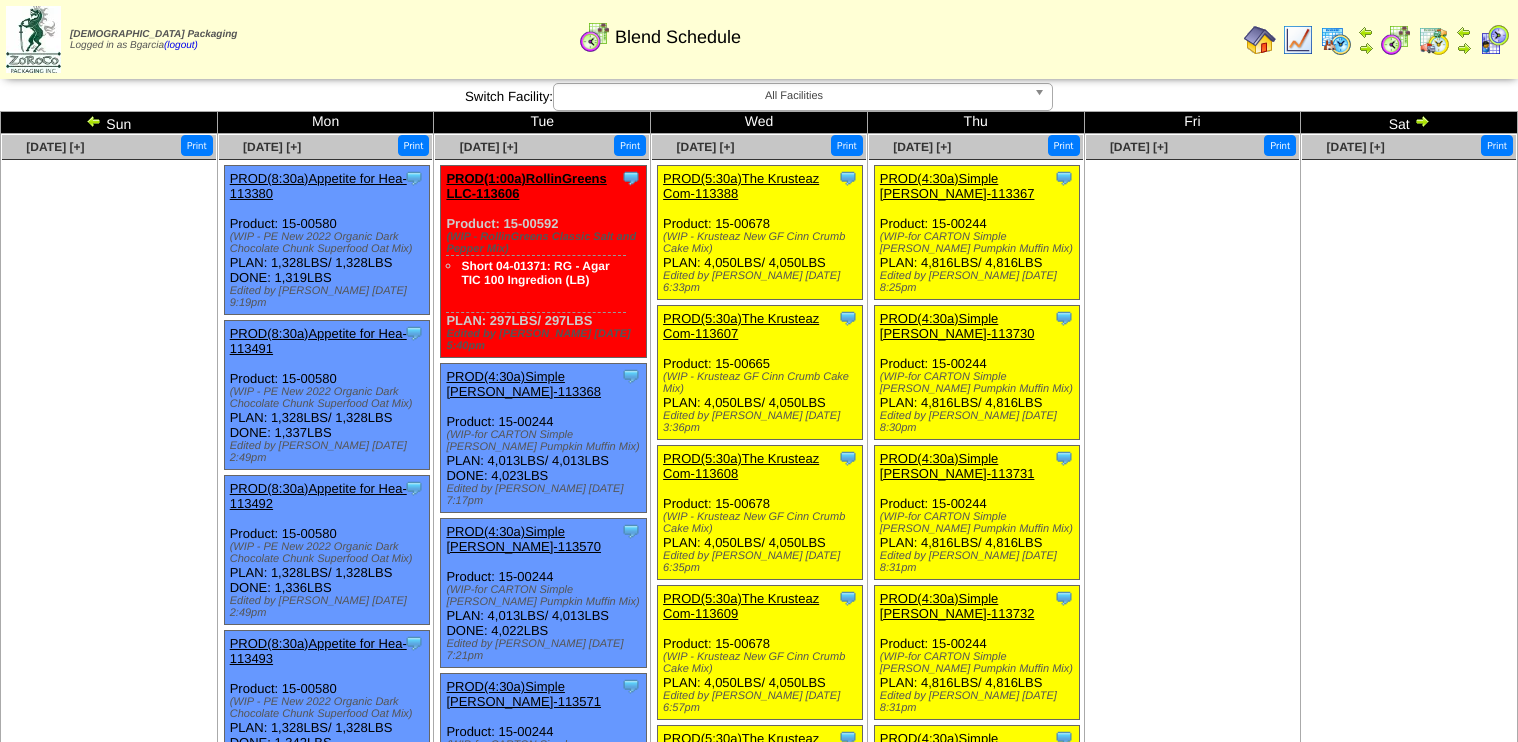 scroll, scrollTop: 0, scrollLeft: 0, axis: both 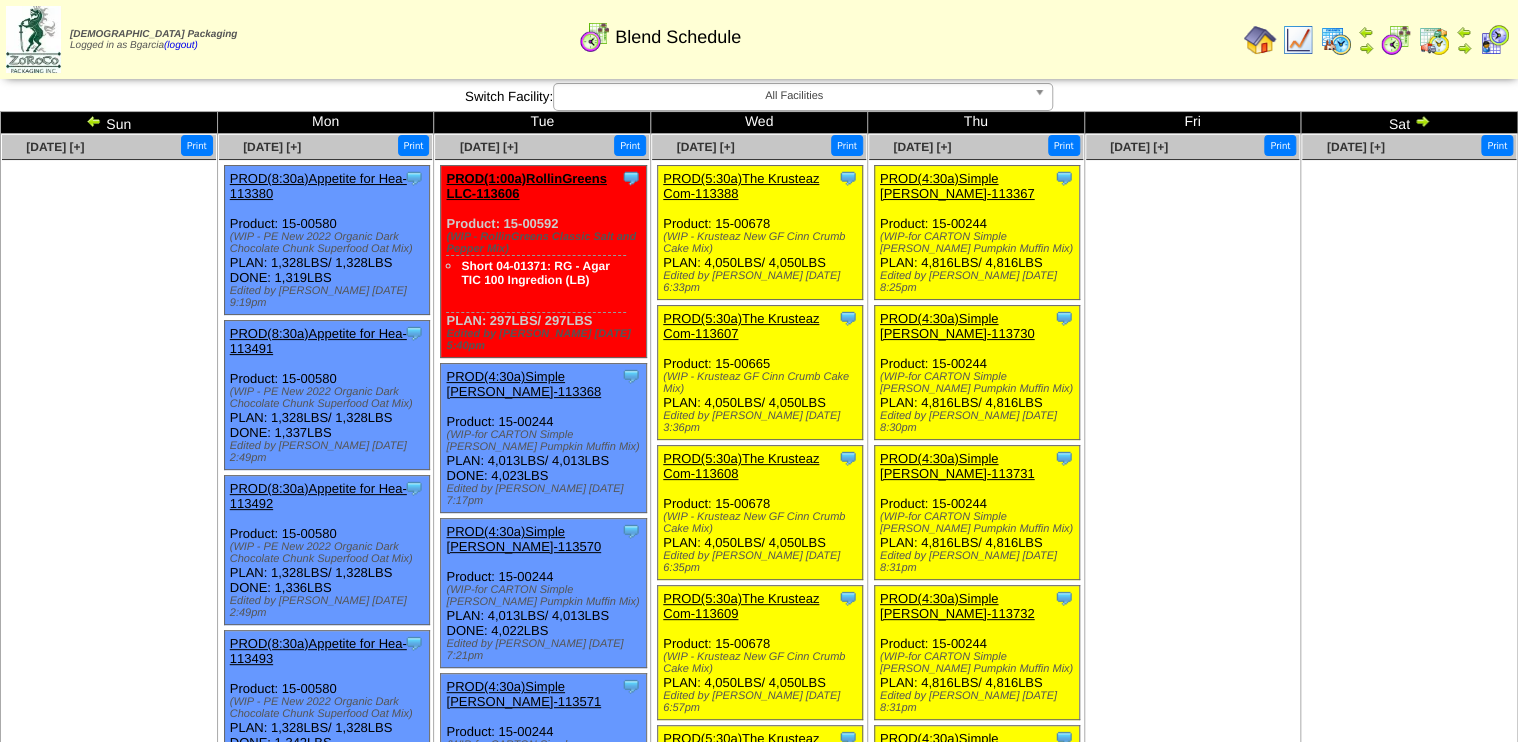 click at bounding box center [1298, 40] 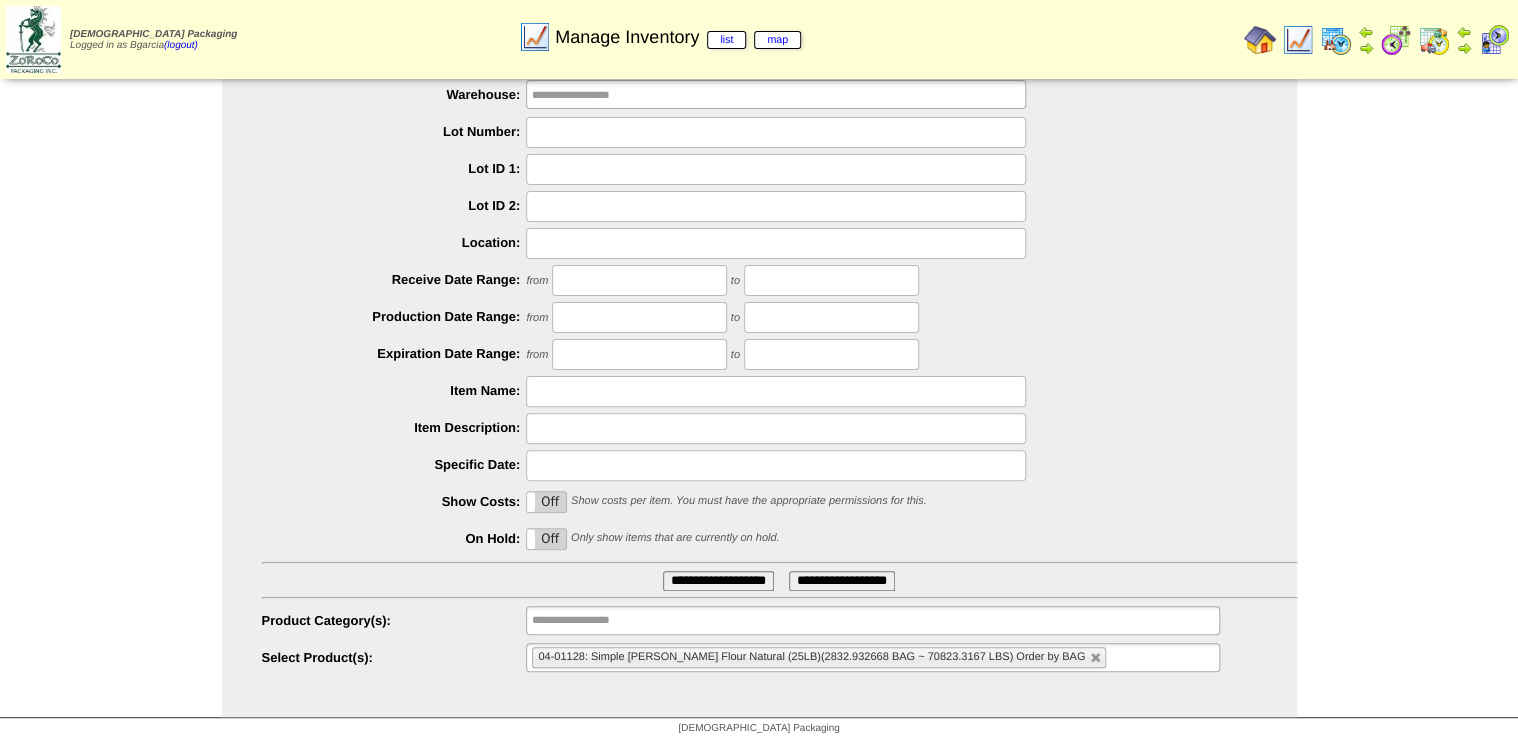 scroll, scrollTop: 91, scrollLeft: 0, axis: vertical 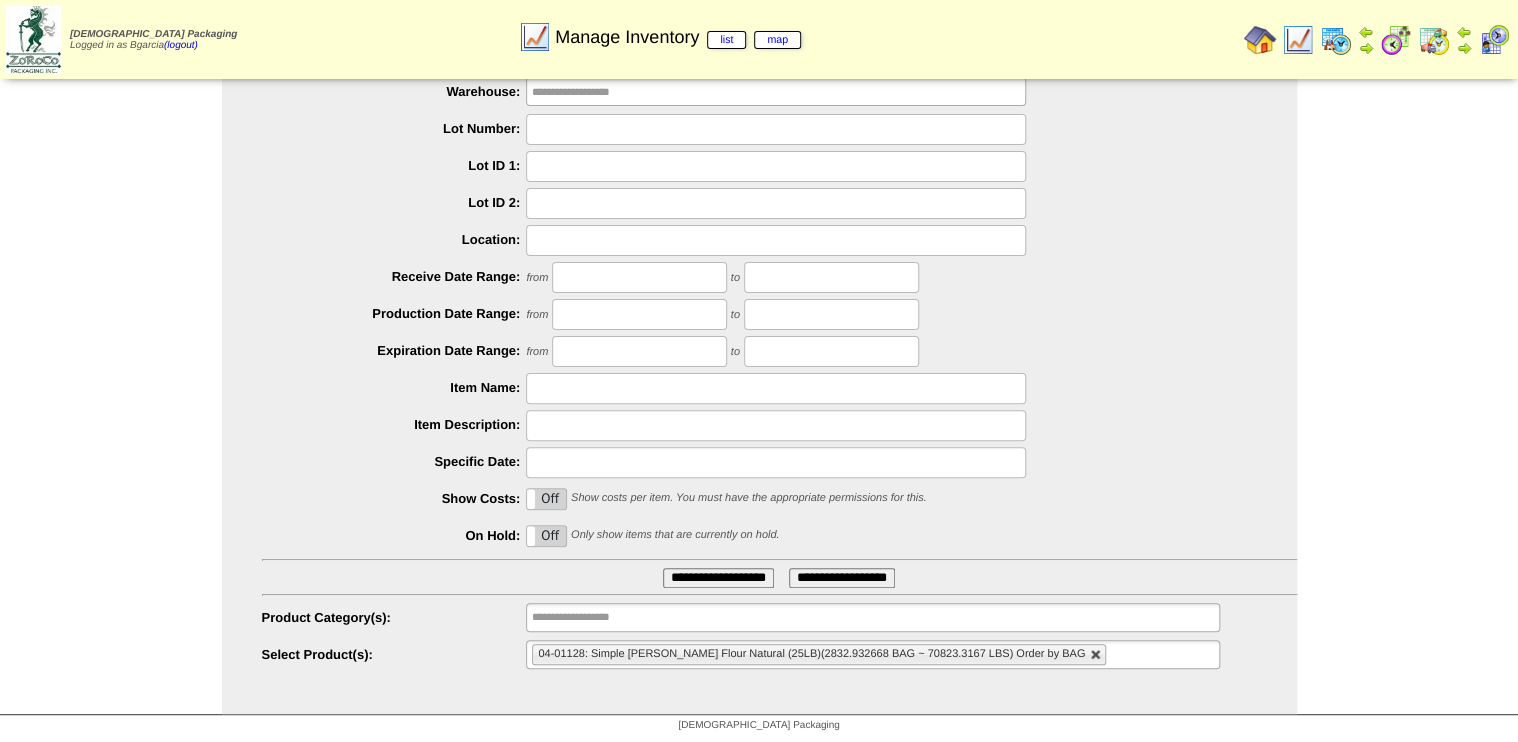 click at bounding box center [1096, 655] 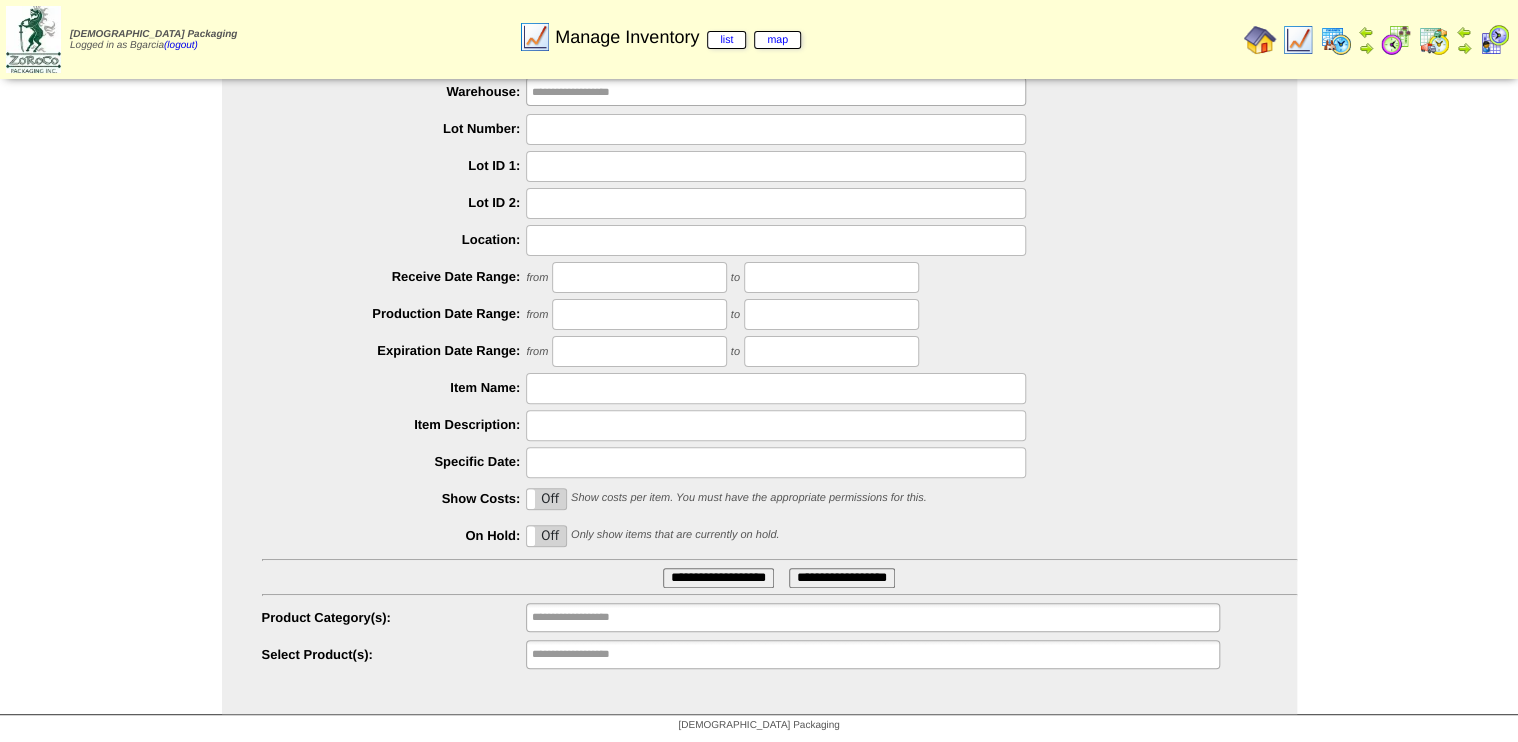 click on "**********" at bounding box center [872, 654] 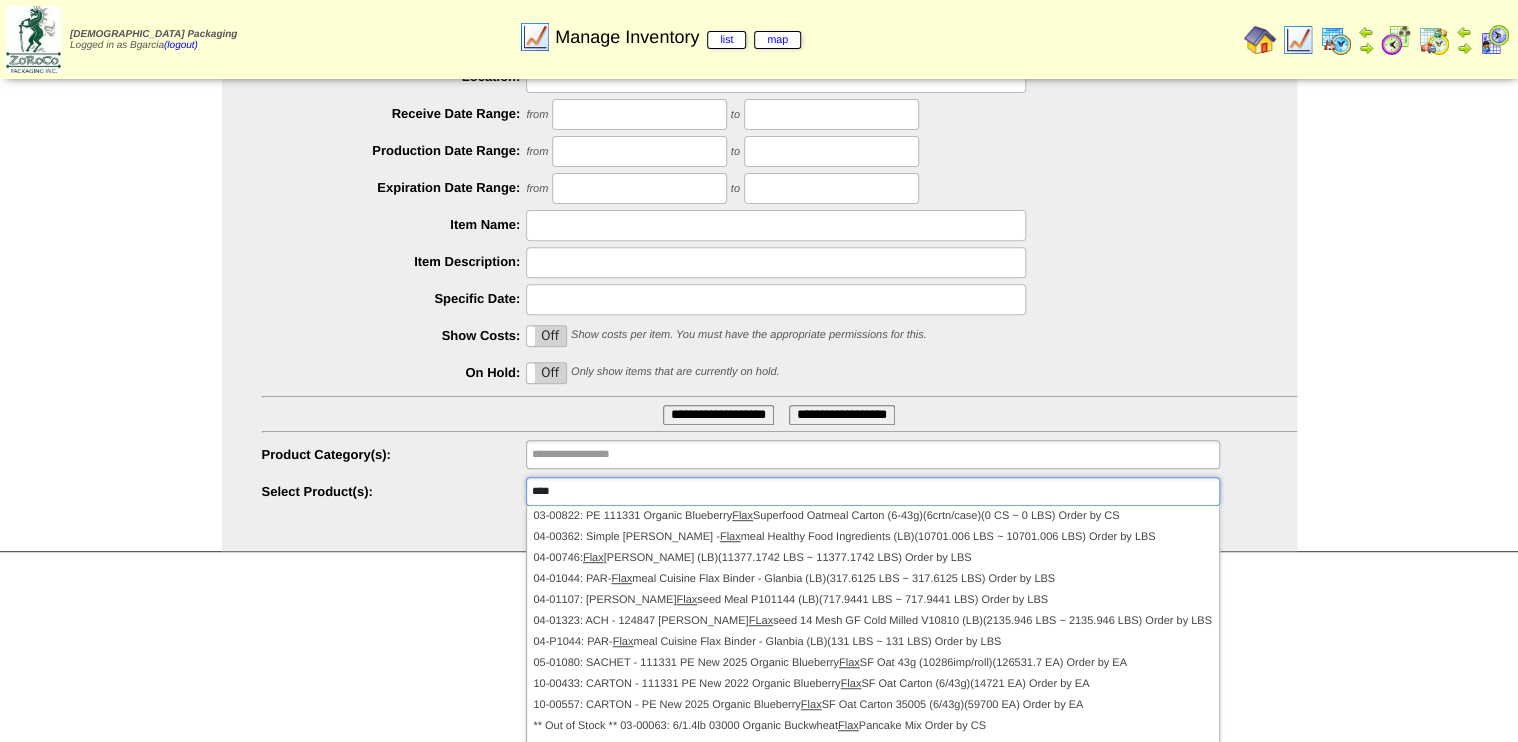scroll, scrollTop: 258, scrollLeft: 0, axis: vertical 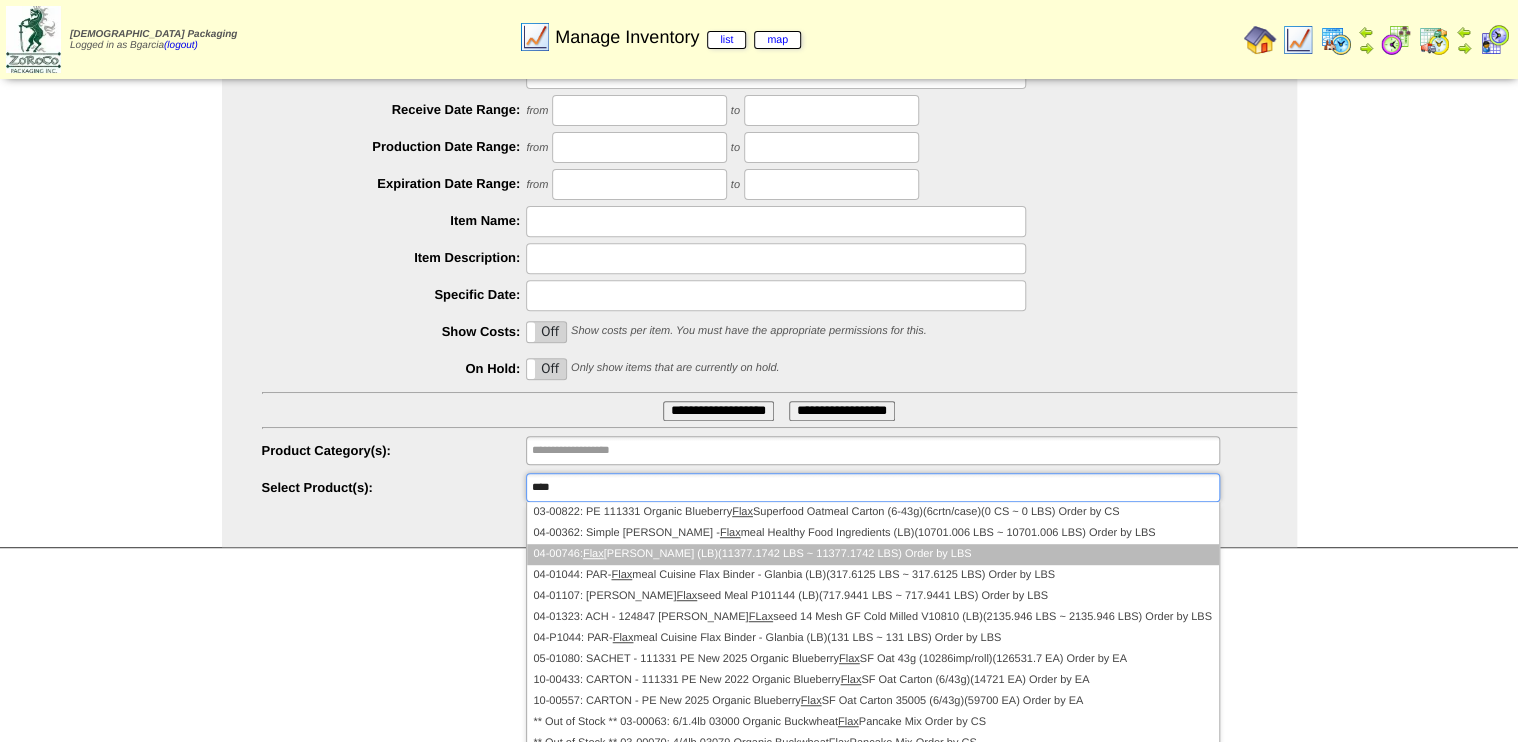 type on "****" 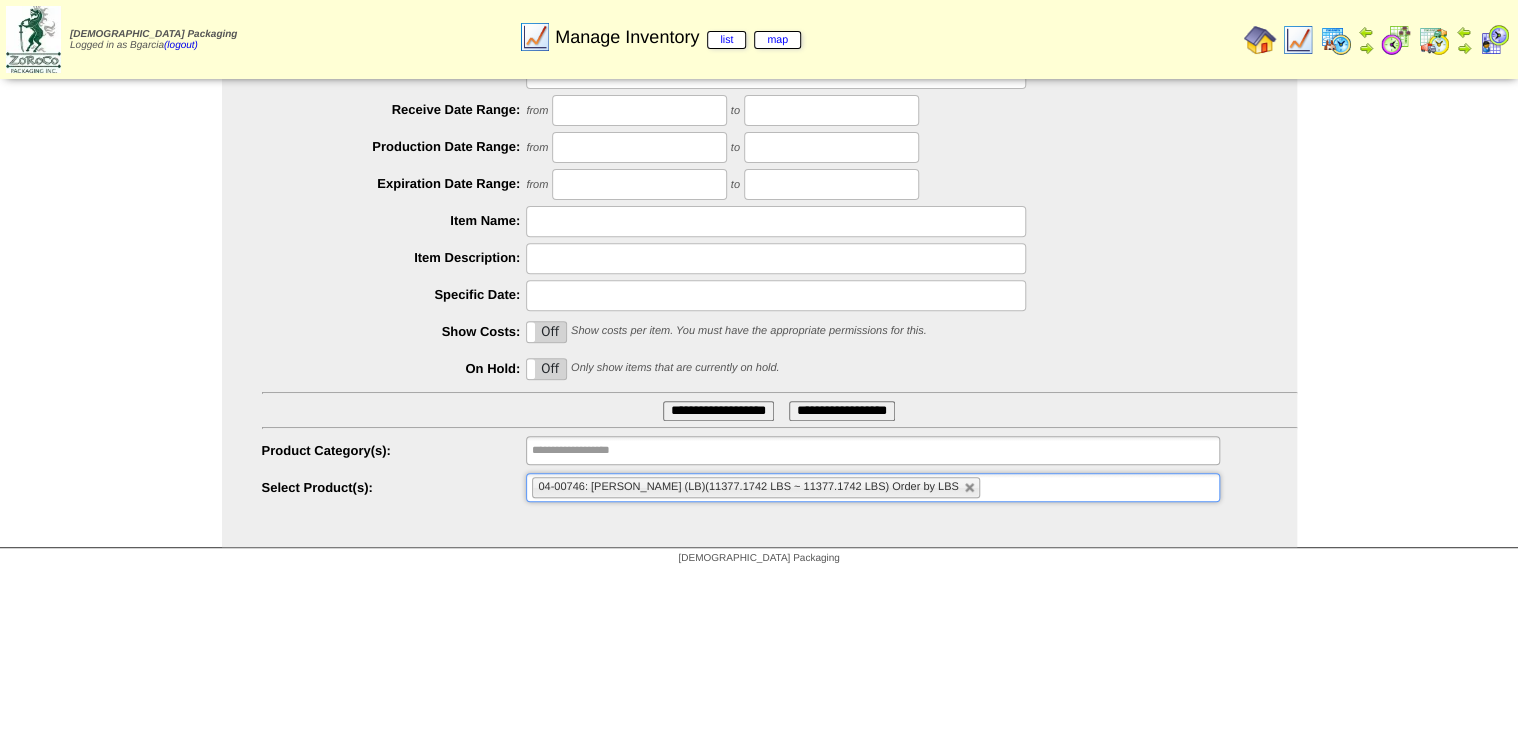 click on "**********" at bounding box center (718, 411) 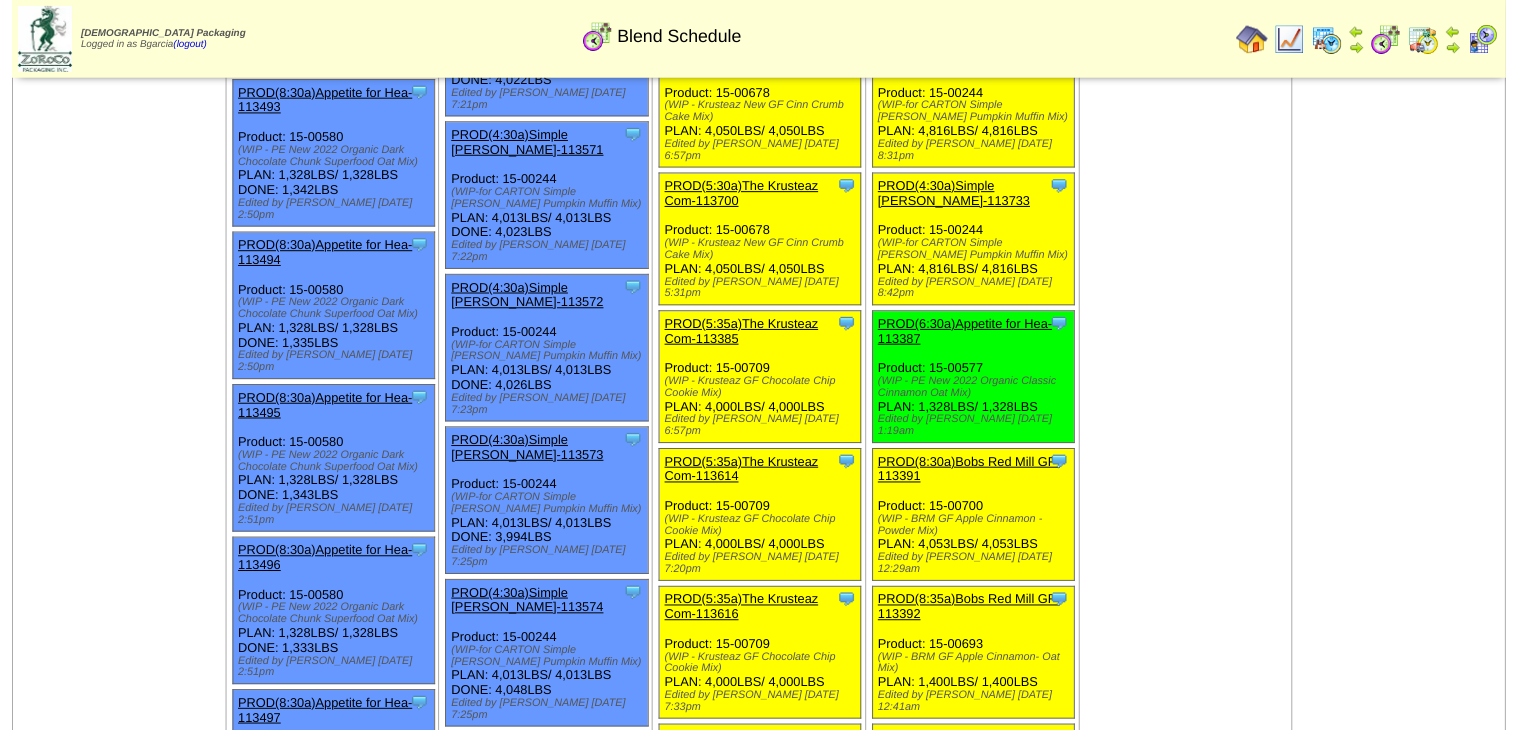 scroll, scrollTop: 560, scrollLeft: 0, axis: vertical 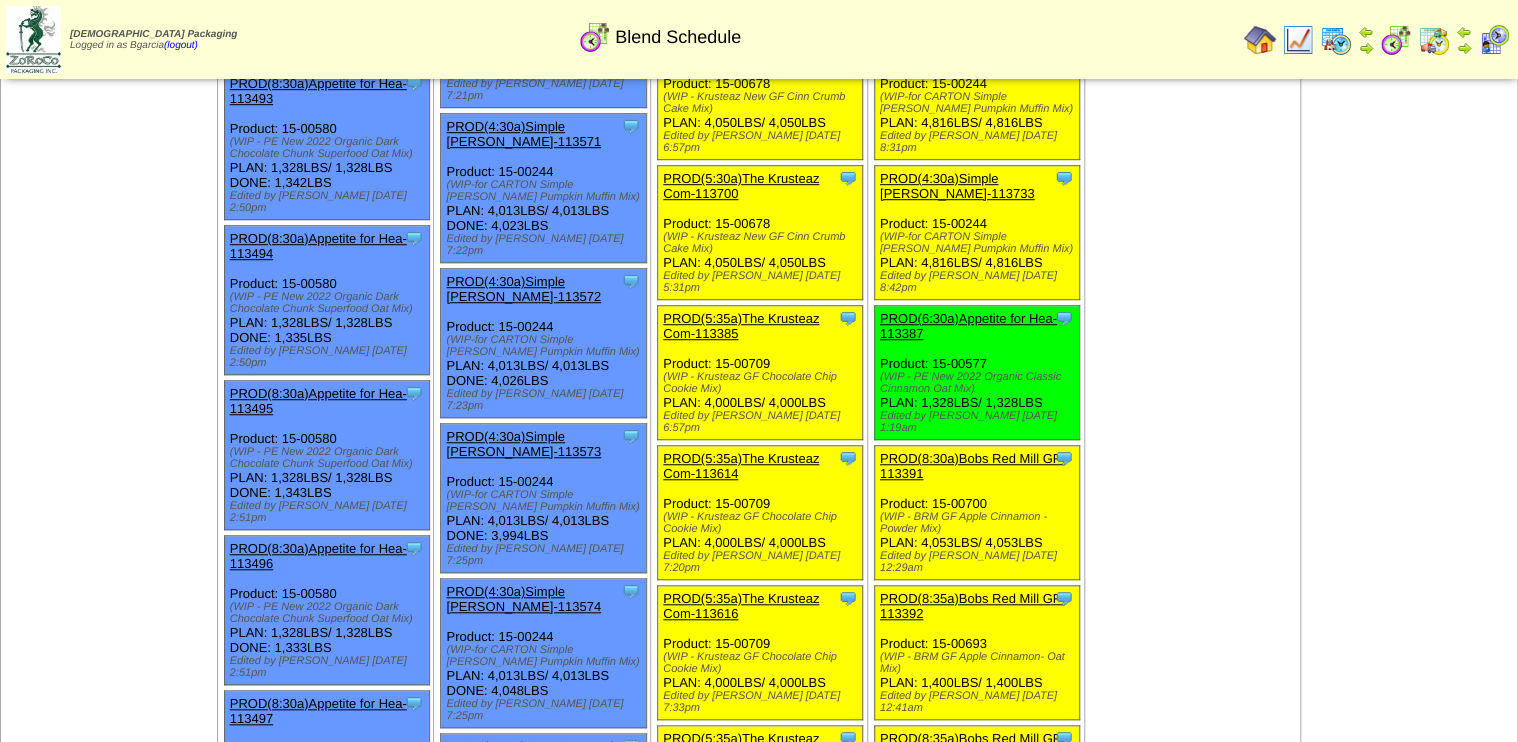 click on "PROD(6:30a)Appetite for Hea-113387" at bounding box center (968, 326) 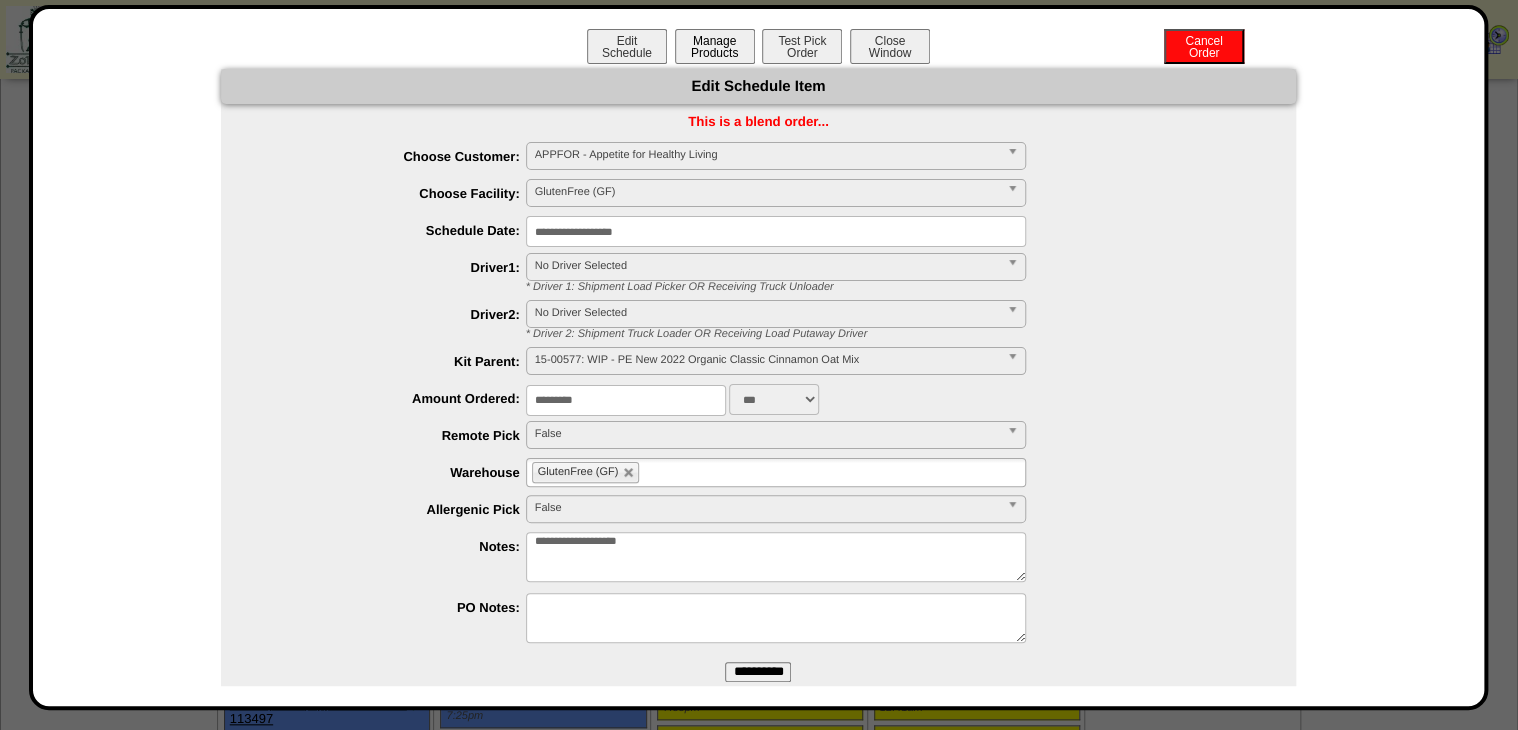 click on "Manage Products" at bounding box center [715, 46] 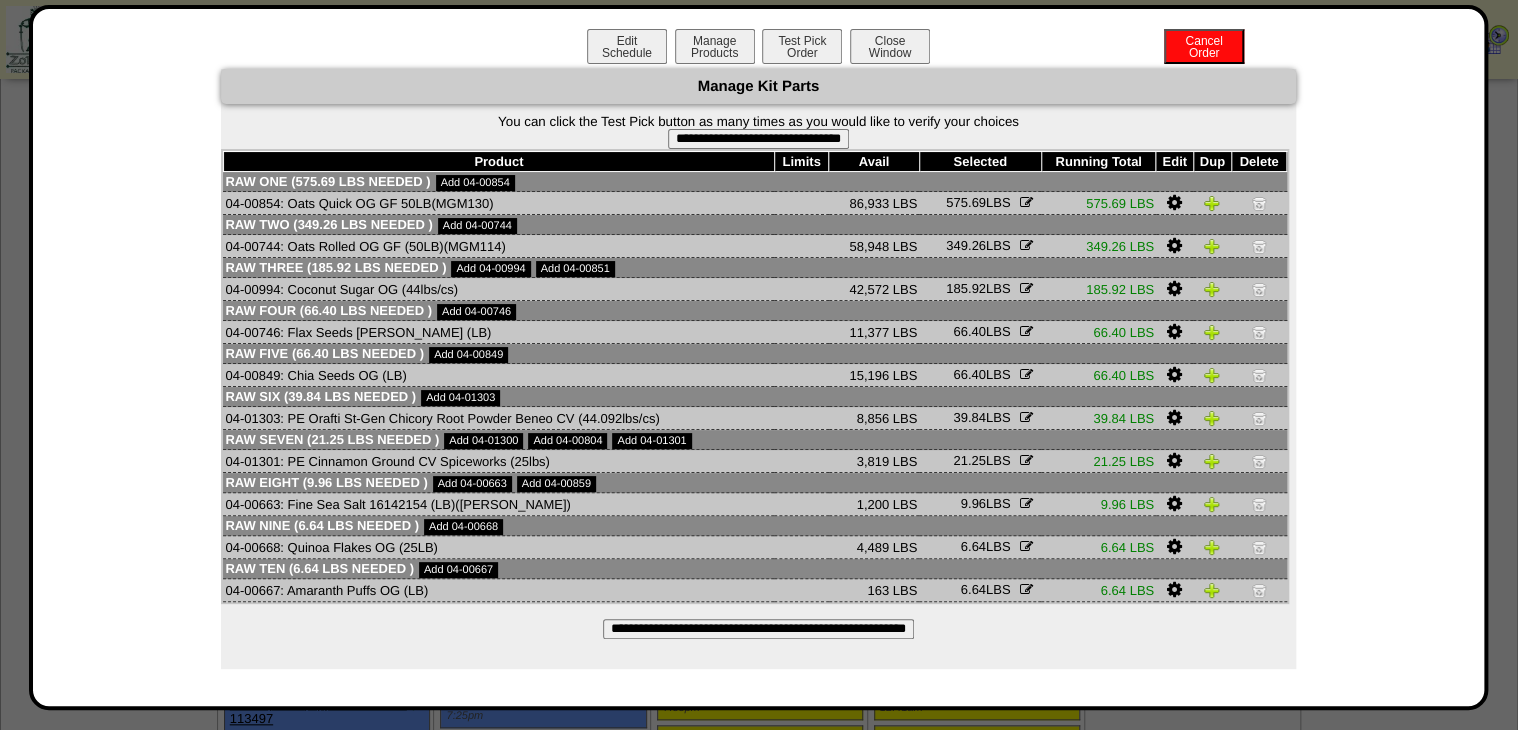 click on "**********" at bounding box center (758, 131) 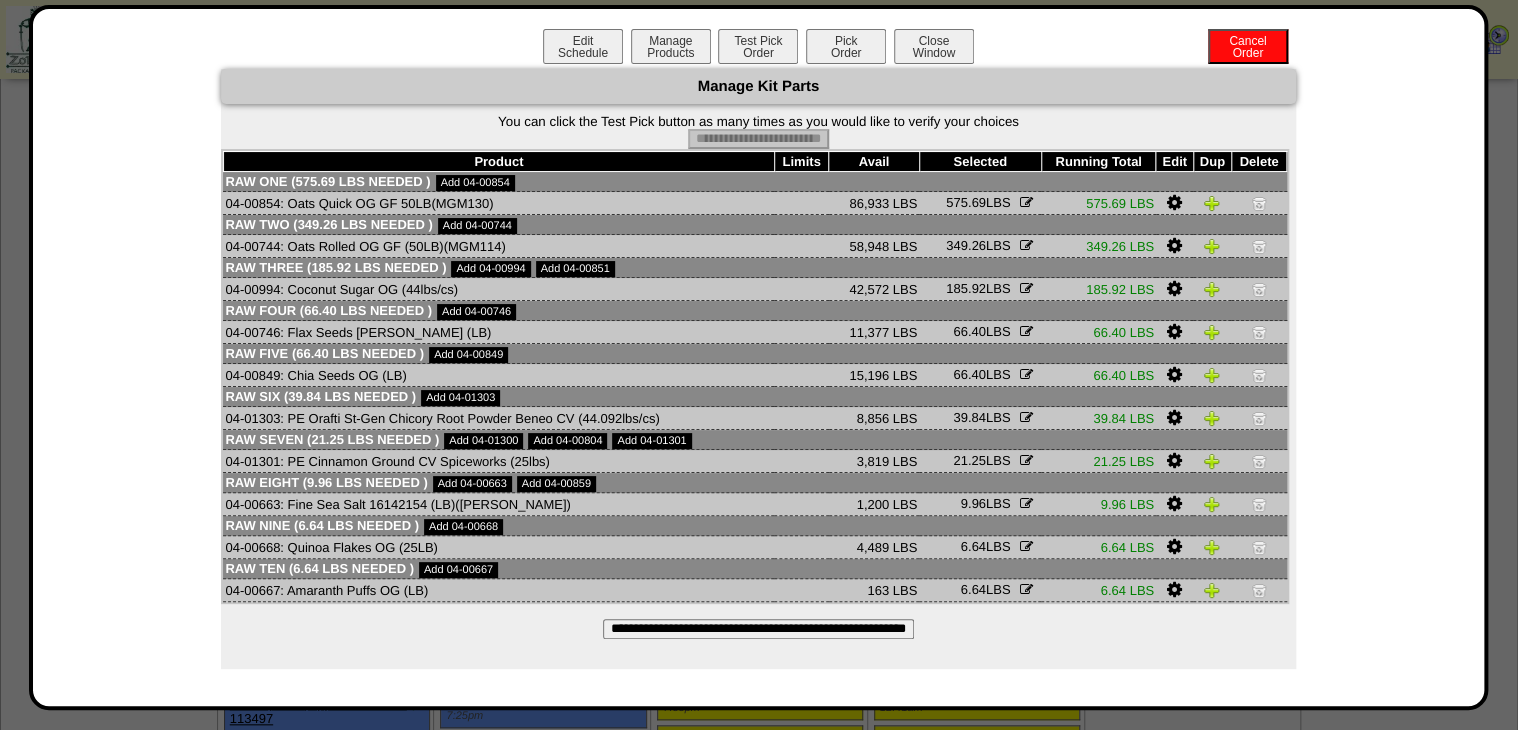 click on "Pick Order" at bounding box center (846, 46) 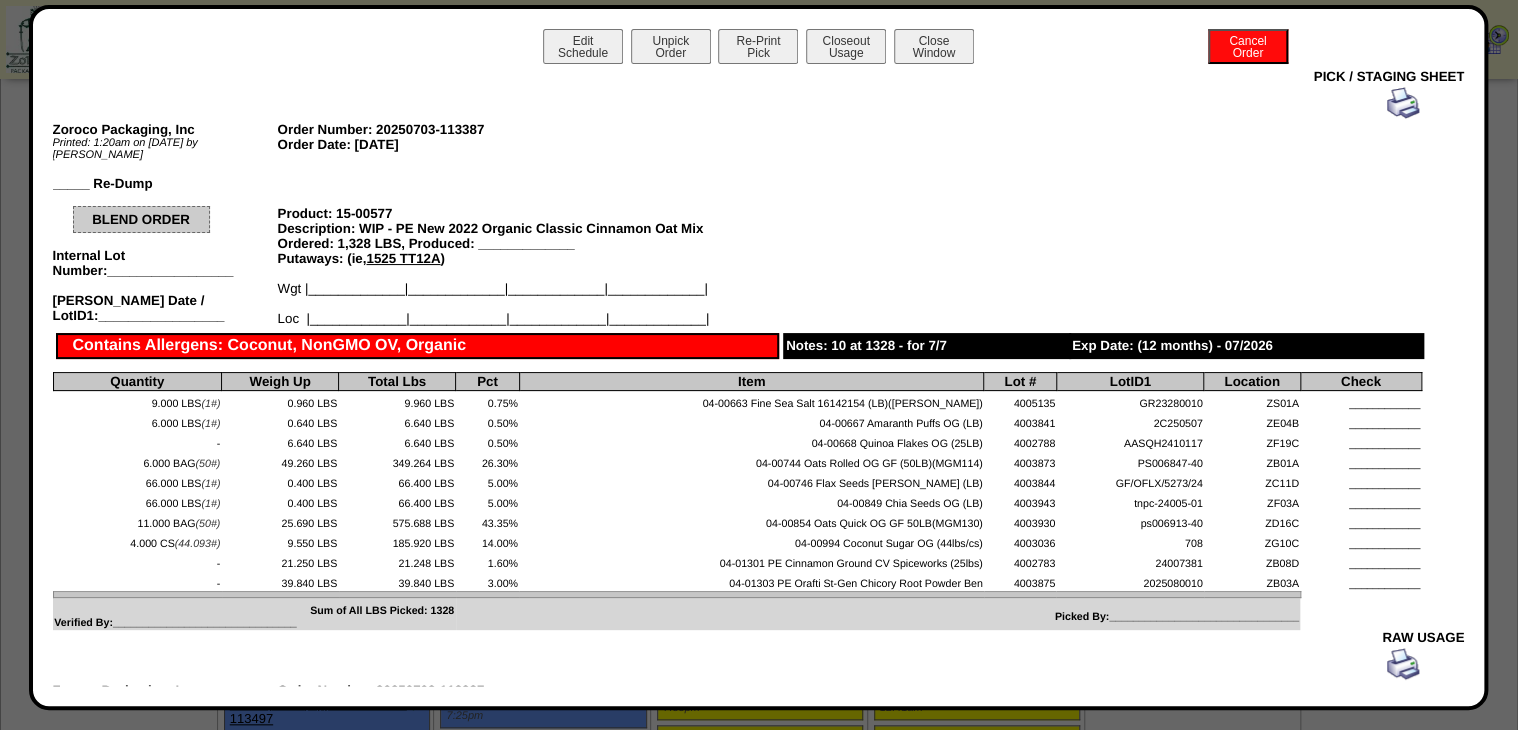 click at bounding box center [1403, 103] 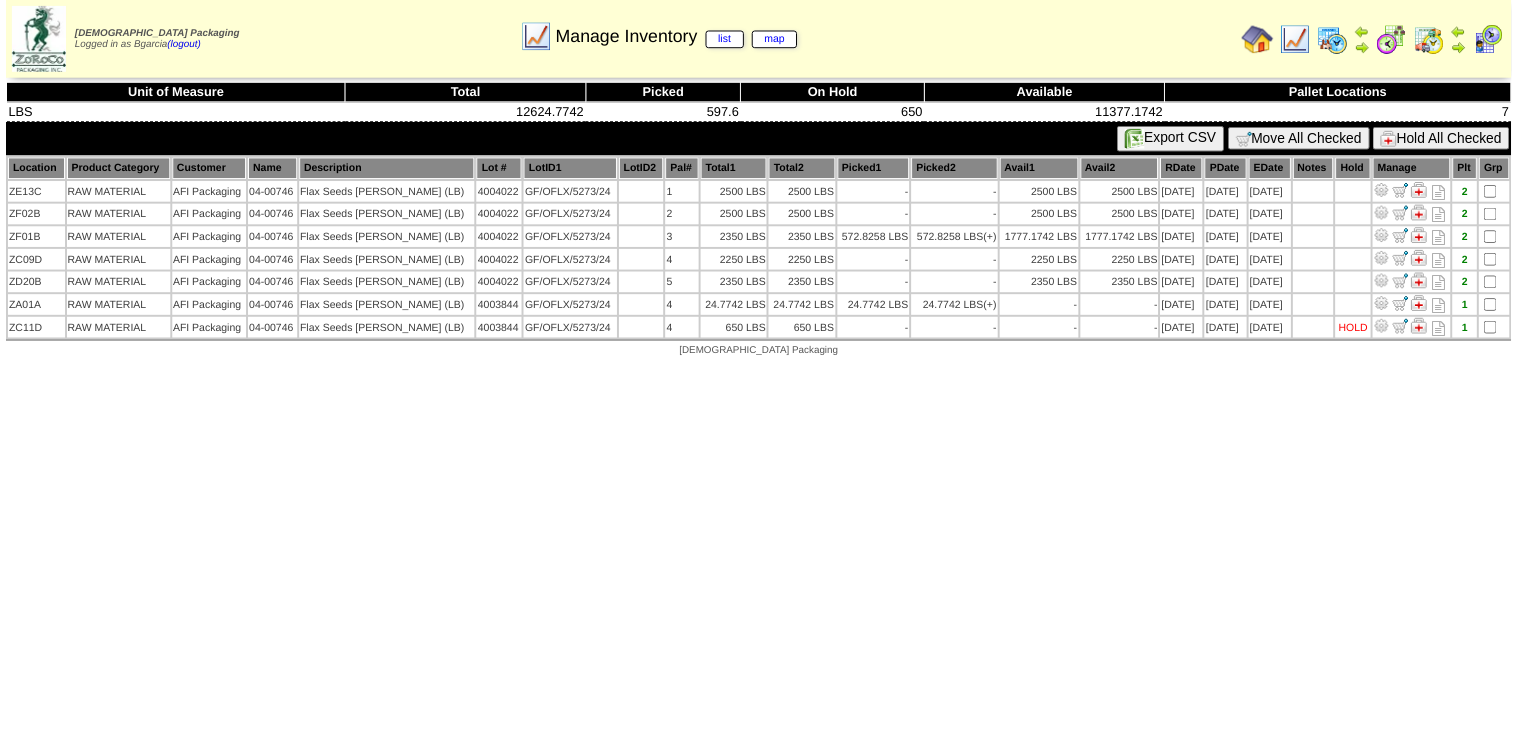 scroll, scrollTop: 0, scrollLeft: 0, axis: both 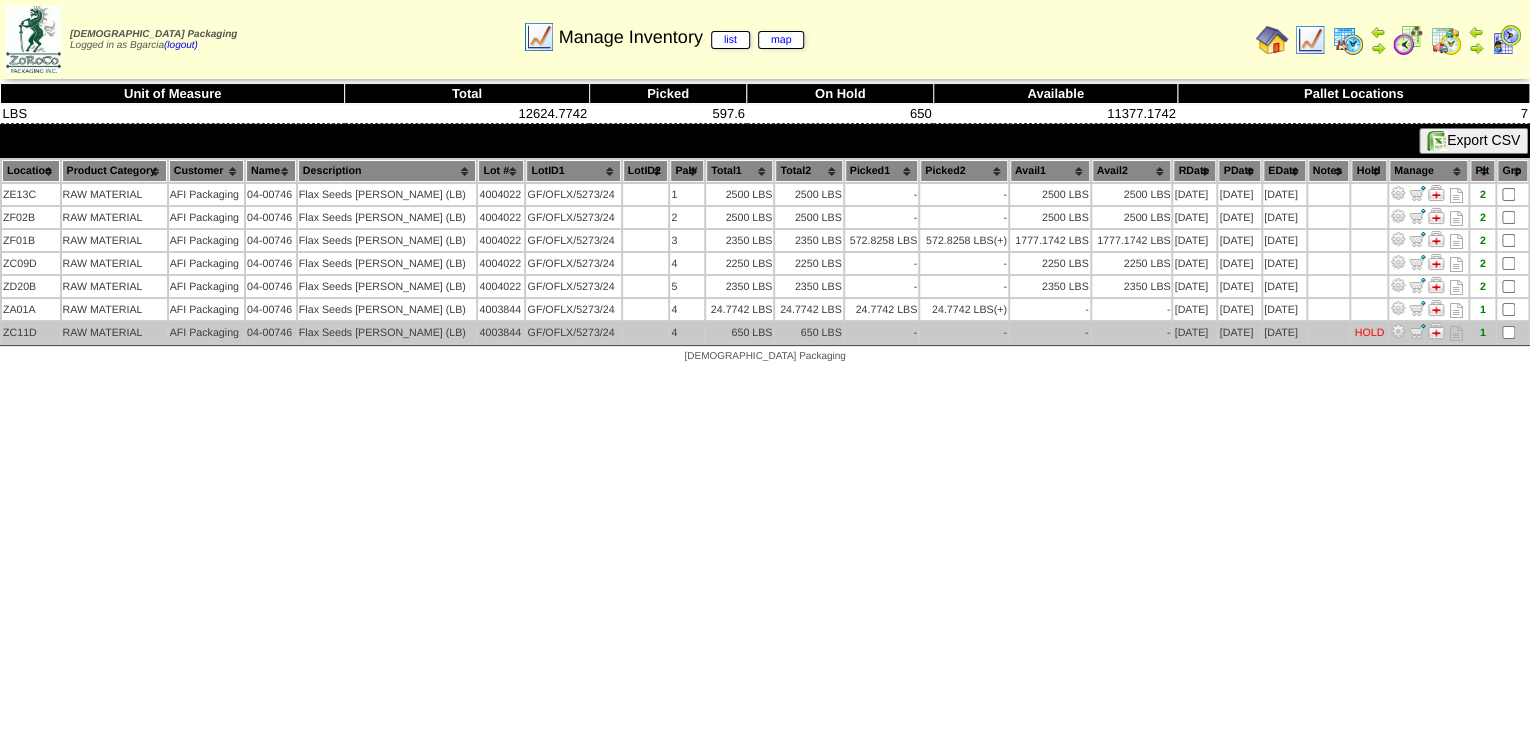 click at bounding box center (1398, 331) 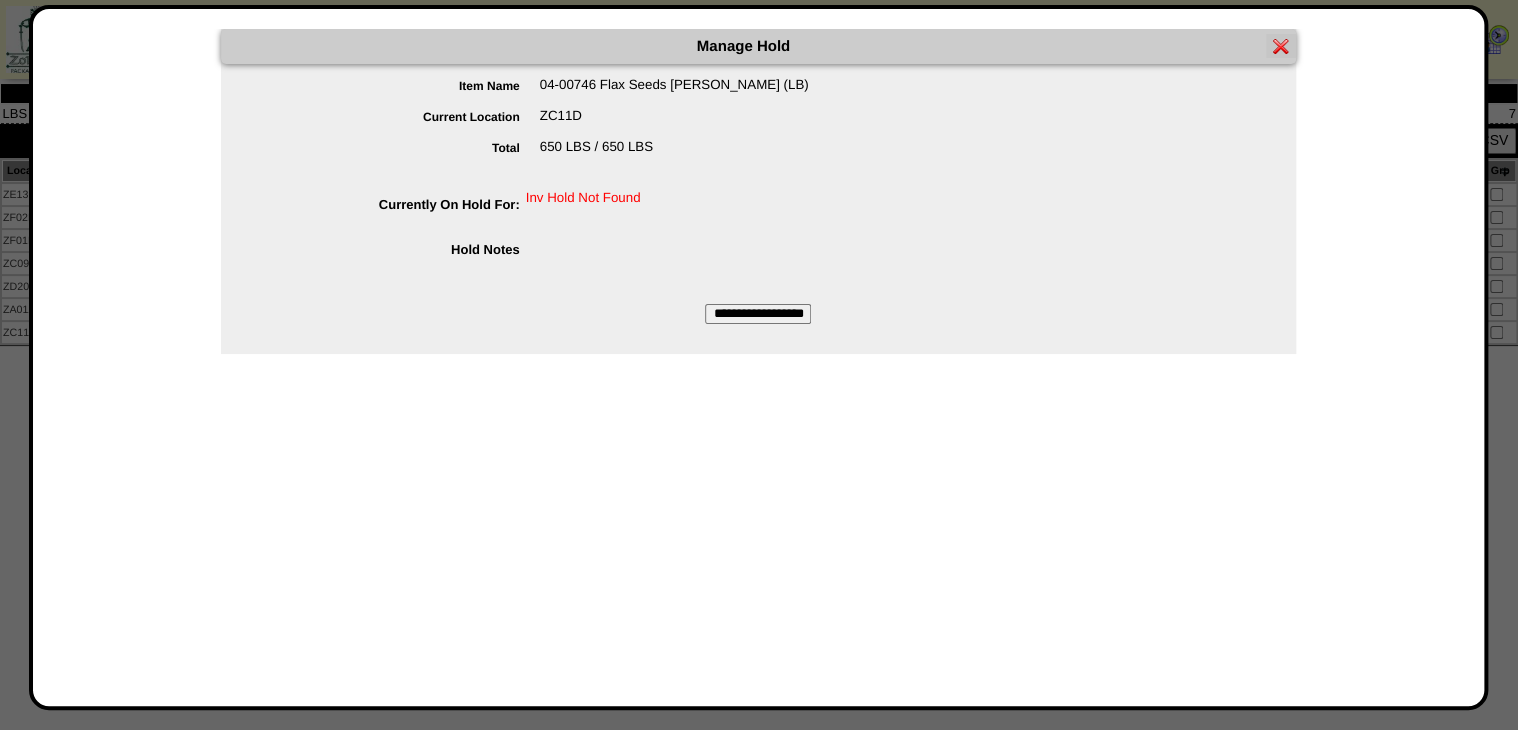click on "**********" at bounding box center [758, 314] 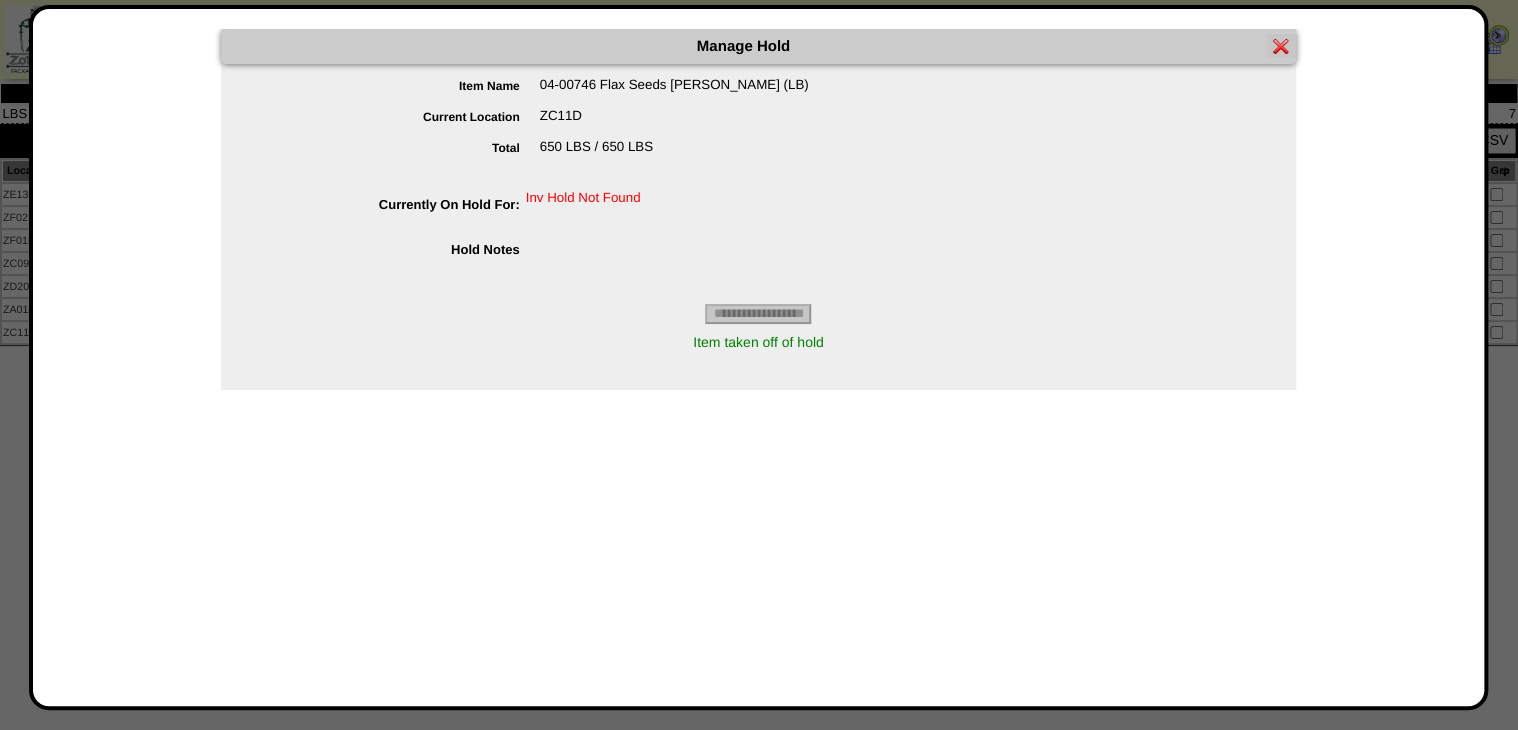 click at bounding box center [1281, 46] 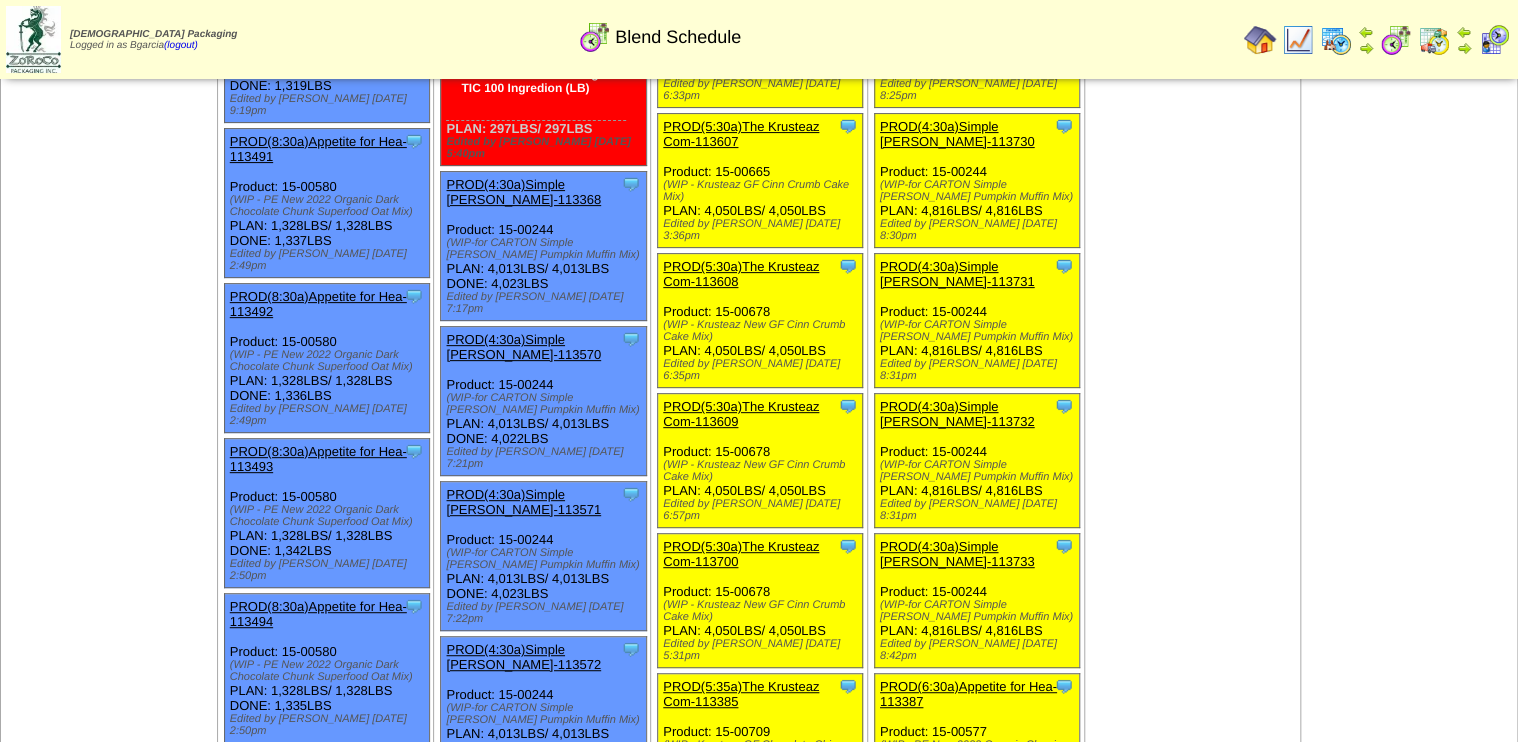 scroll, scrollTop: 0, scrollLeft: 0, axis: both 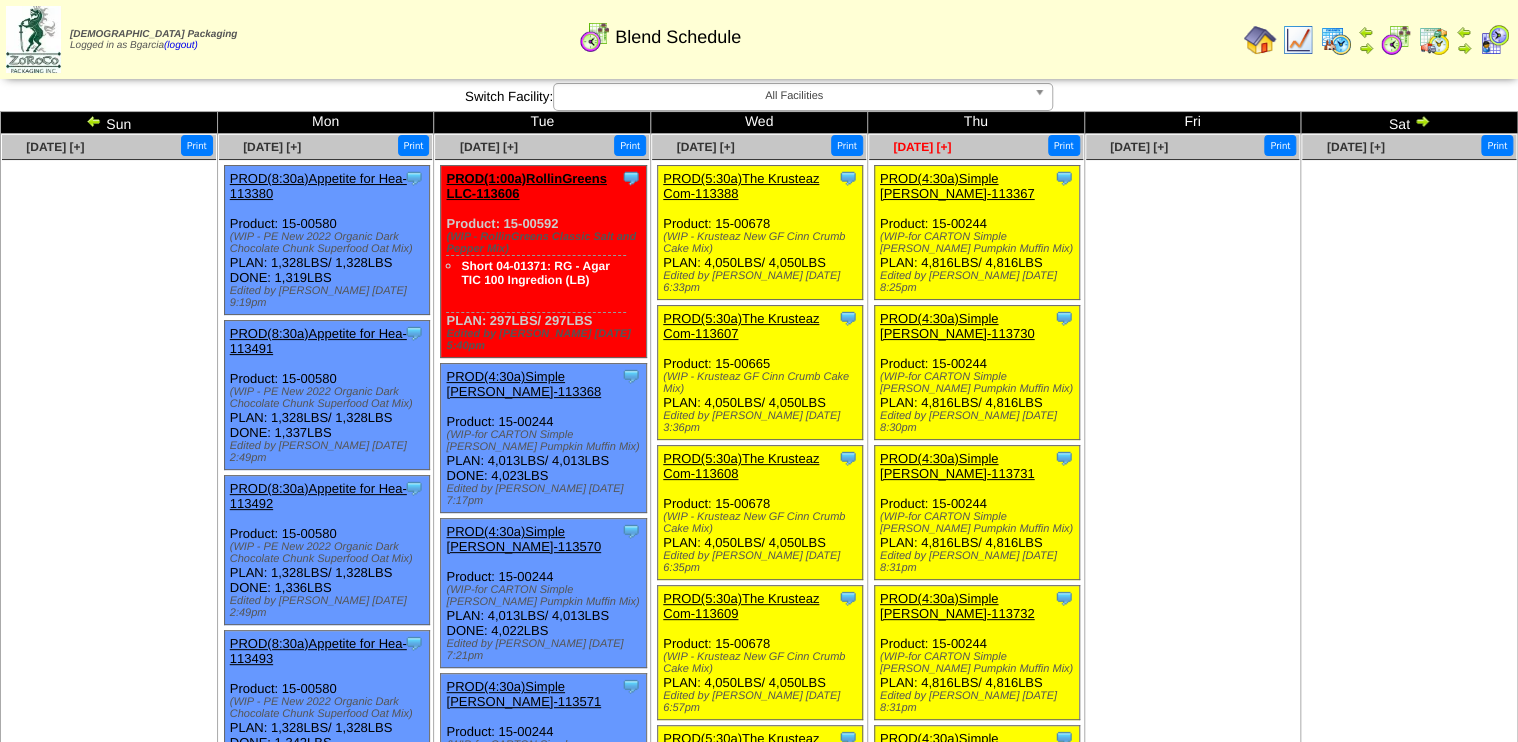 click on "[DATE]                        [+]" at bounding box center [922, 147] 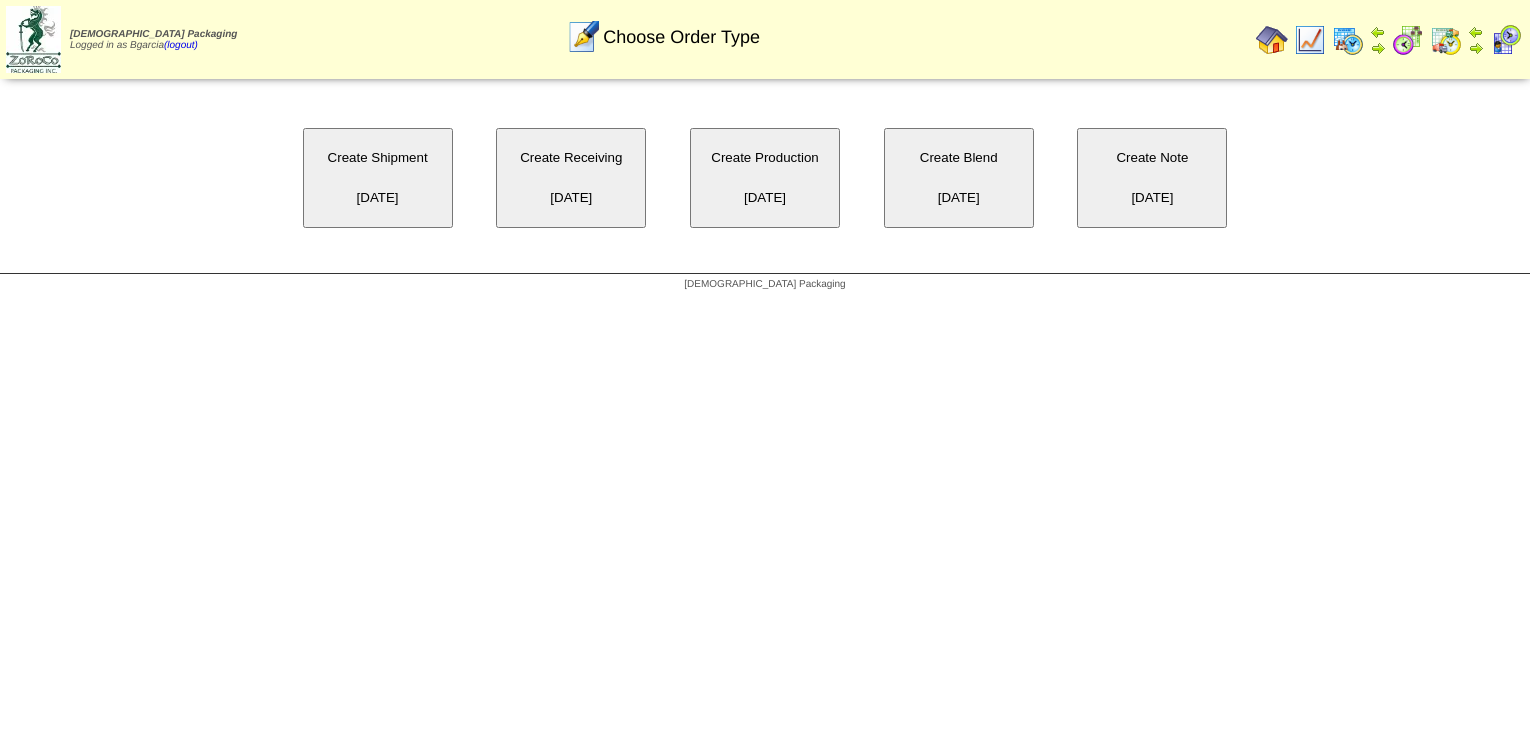 scroll, scrollTop: 0, scrollLeft: 0, axis: both 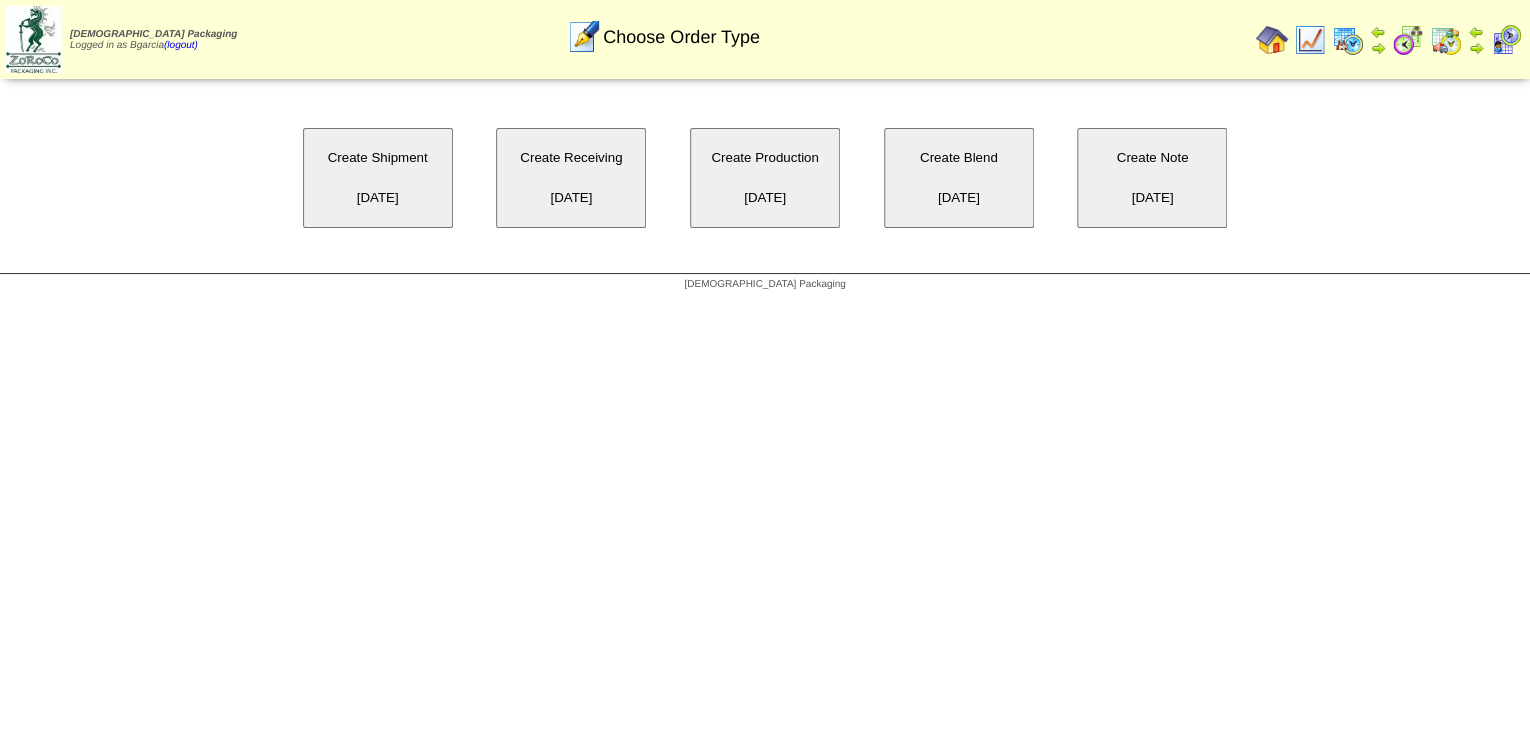click on "Create Blend
[DATE]" at bounding box center [959, 178] 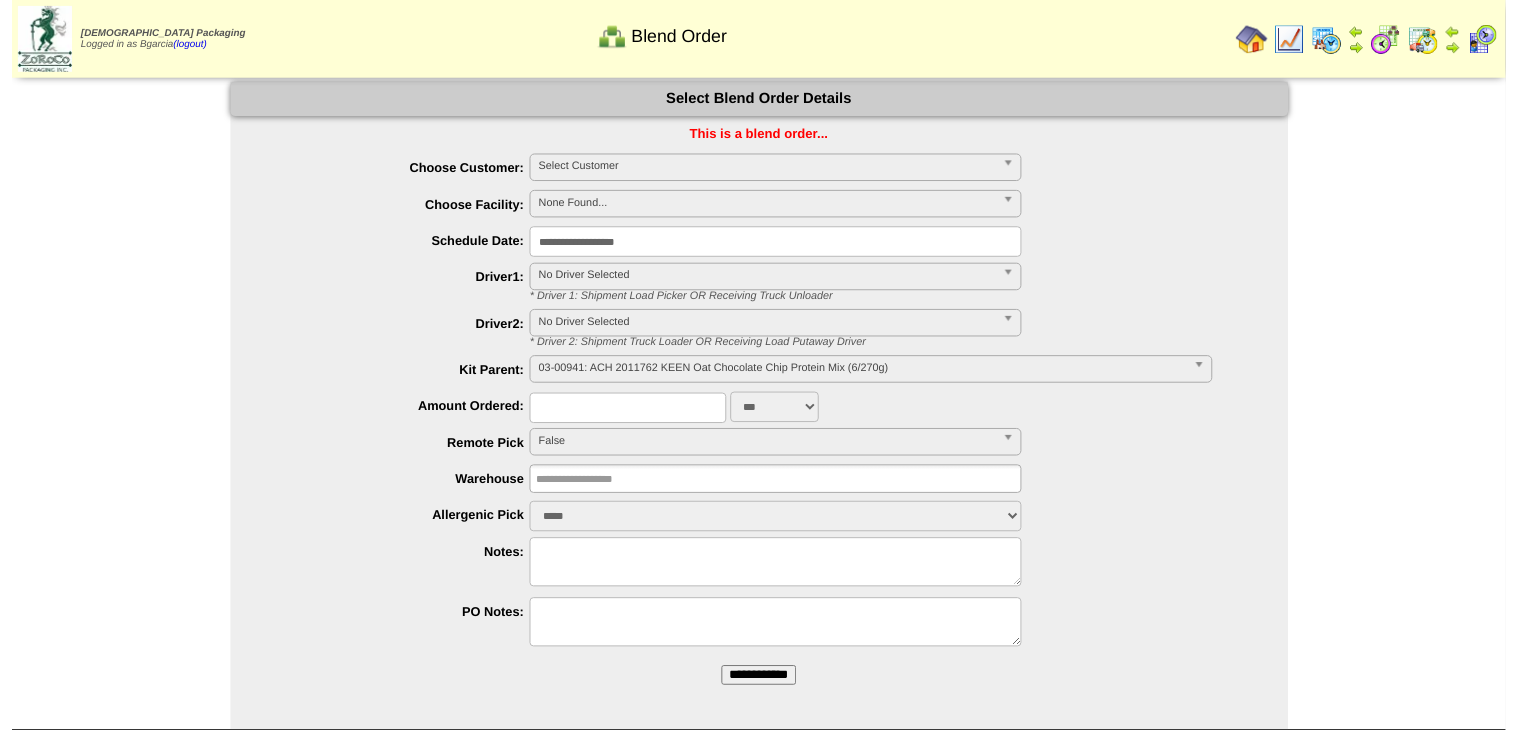 scroll, scrollTop: 0, scrollLeft: 0, axis: both 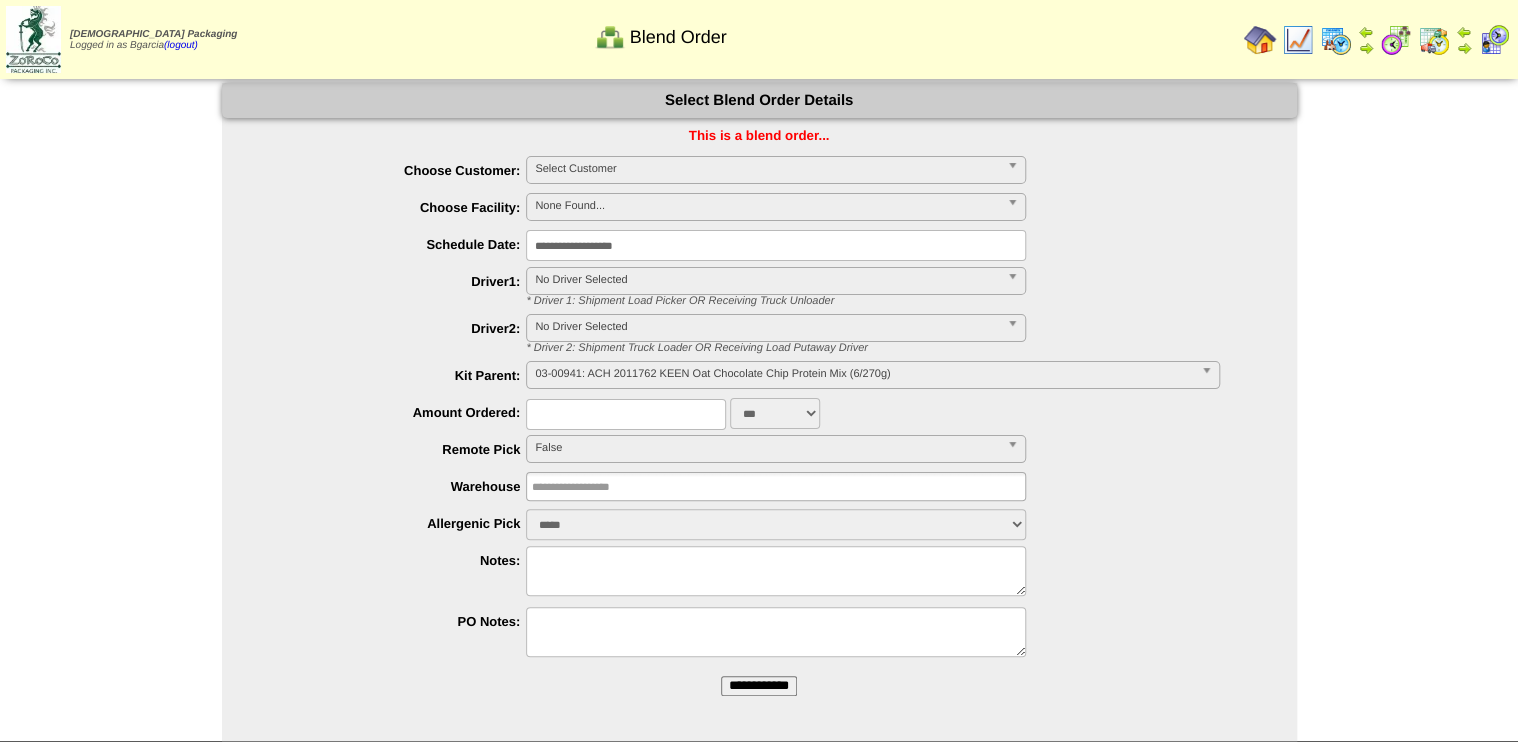 click at bounding box center [626, 414] 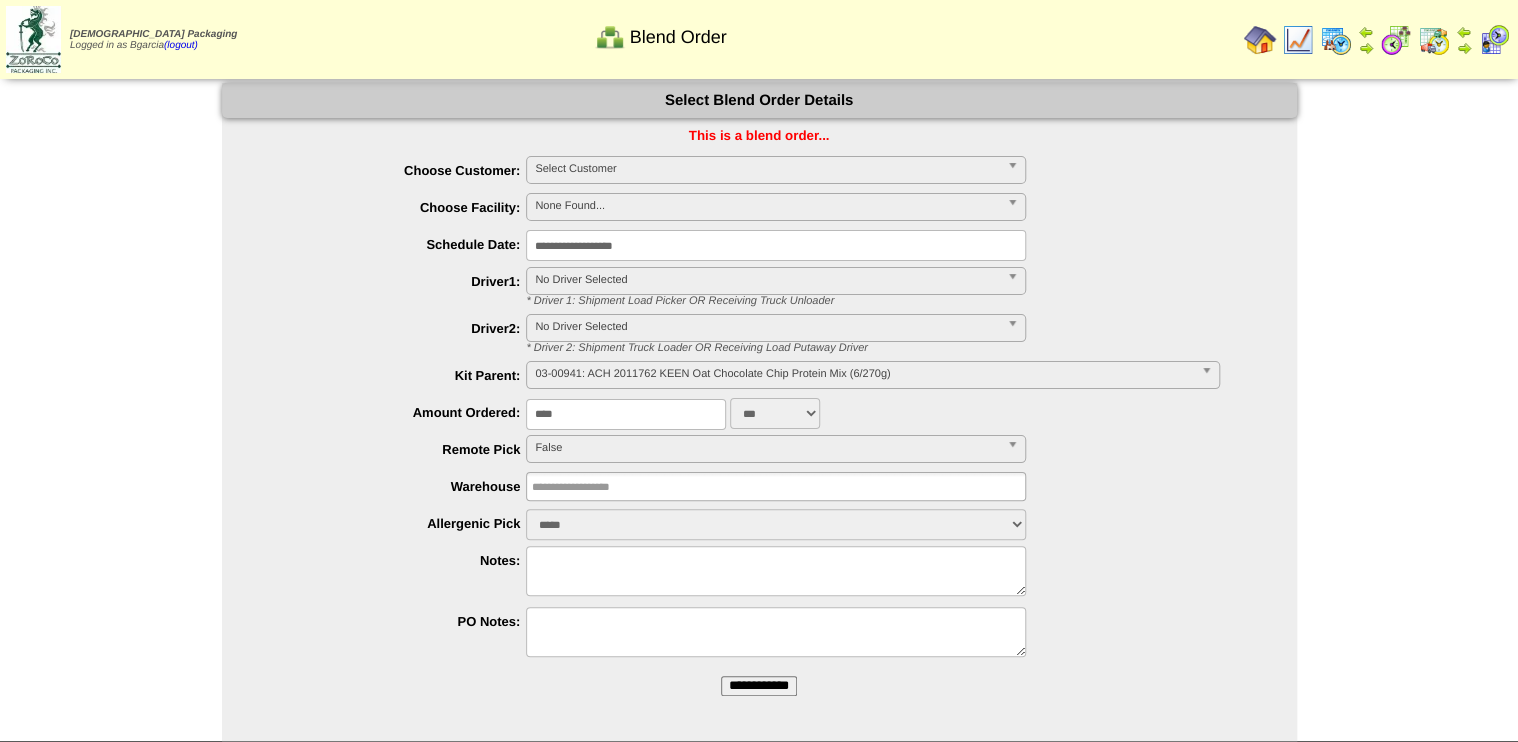 type on "****" 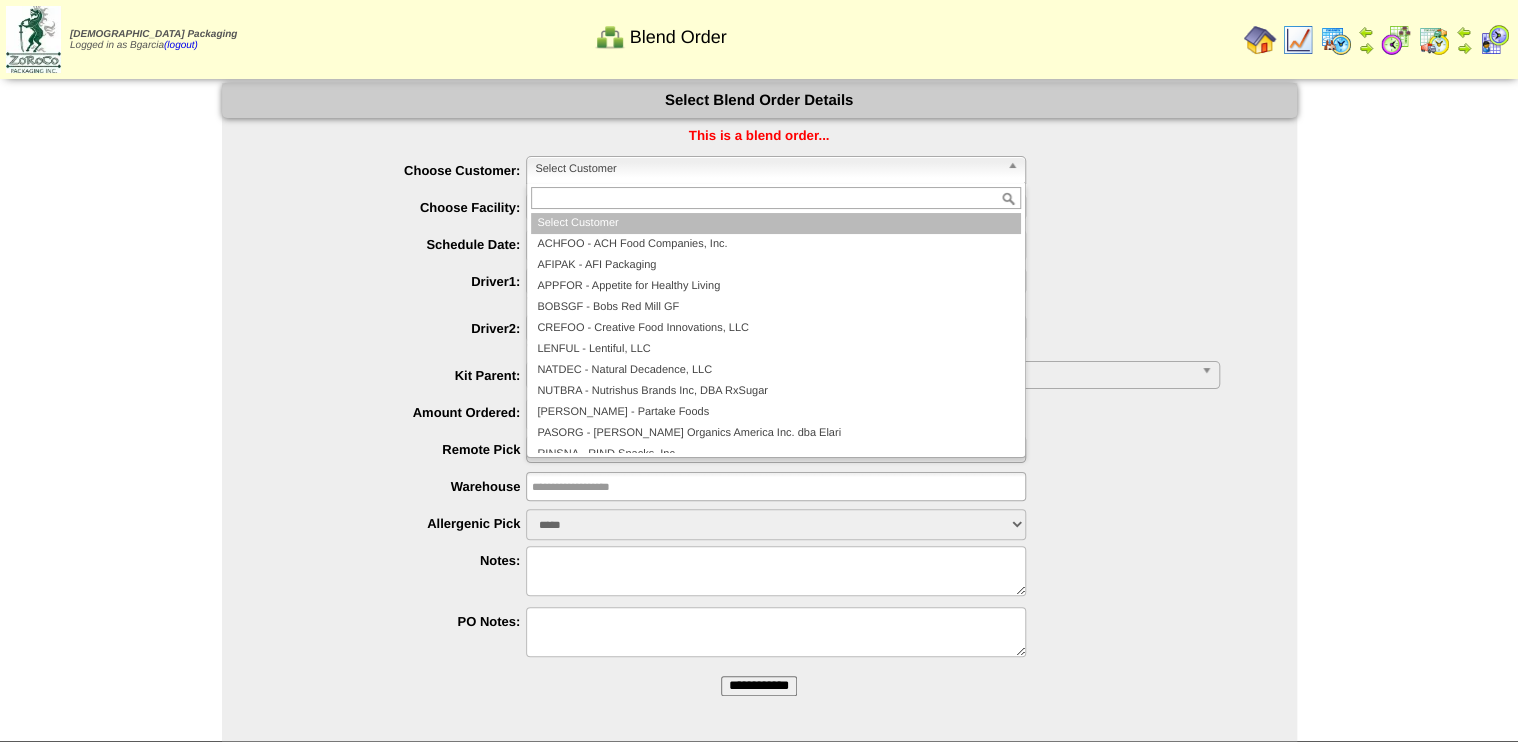 click on "Select Customer" at bounding box center [767, 169] 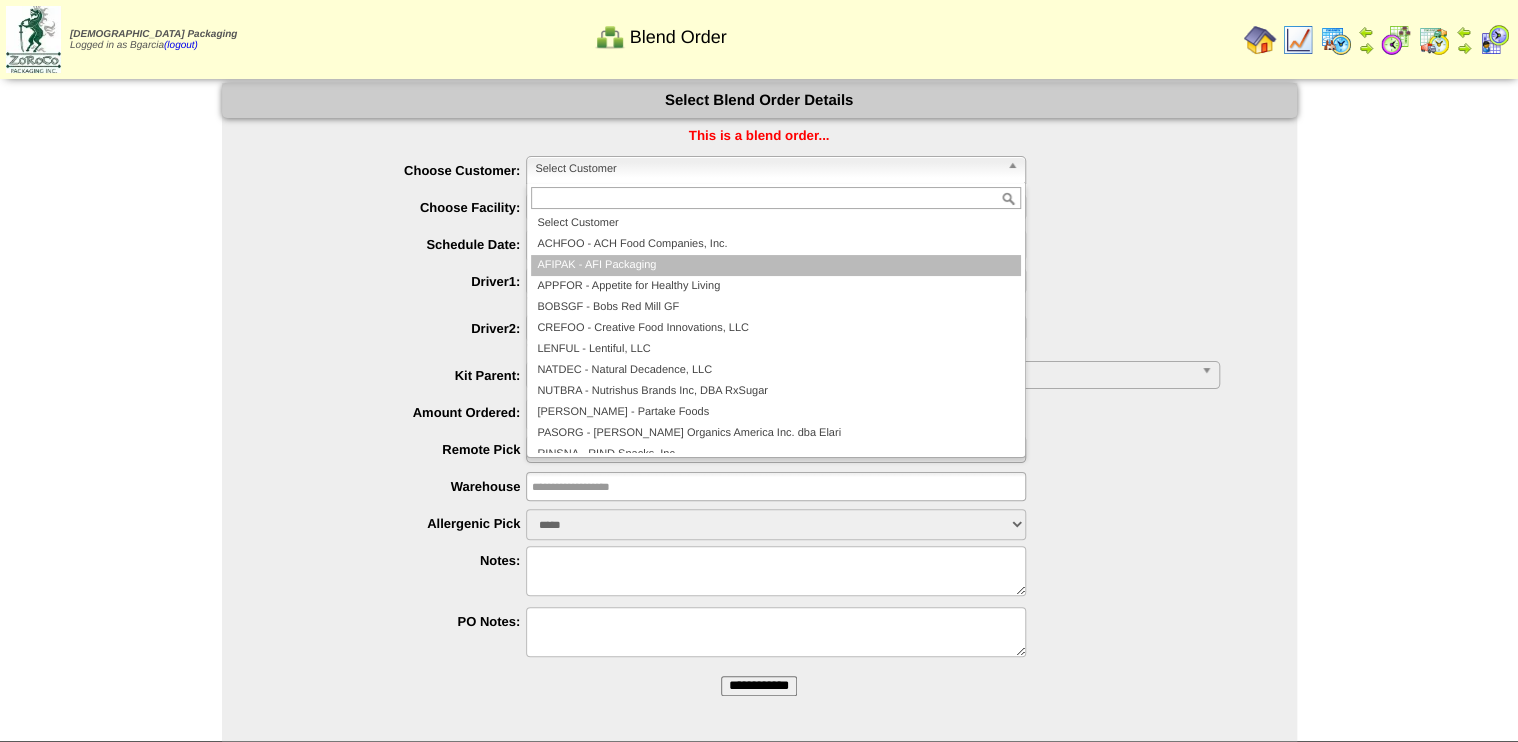 click on "APPFOR - Appetite for Healthy Living" at bounding box center (776, 286) 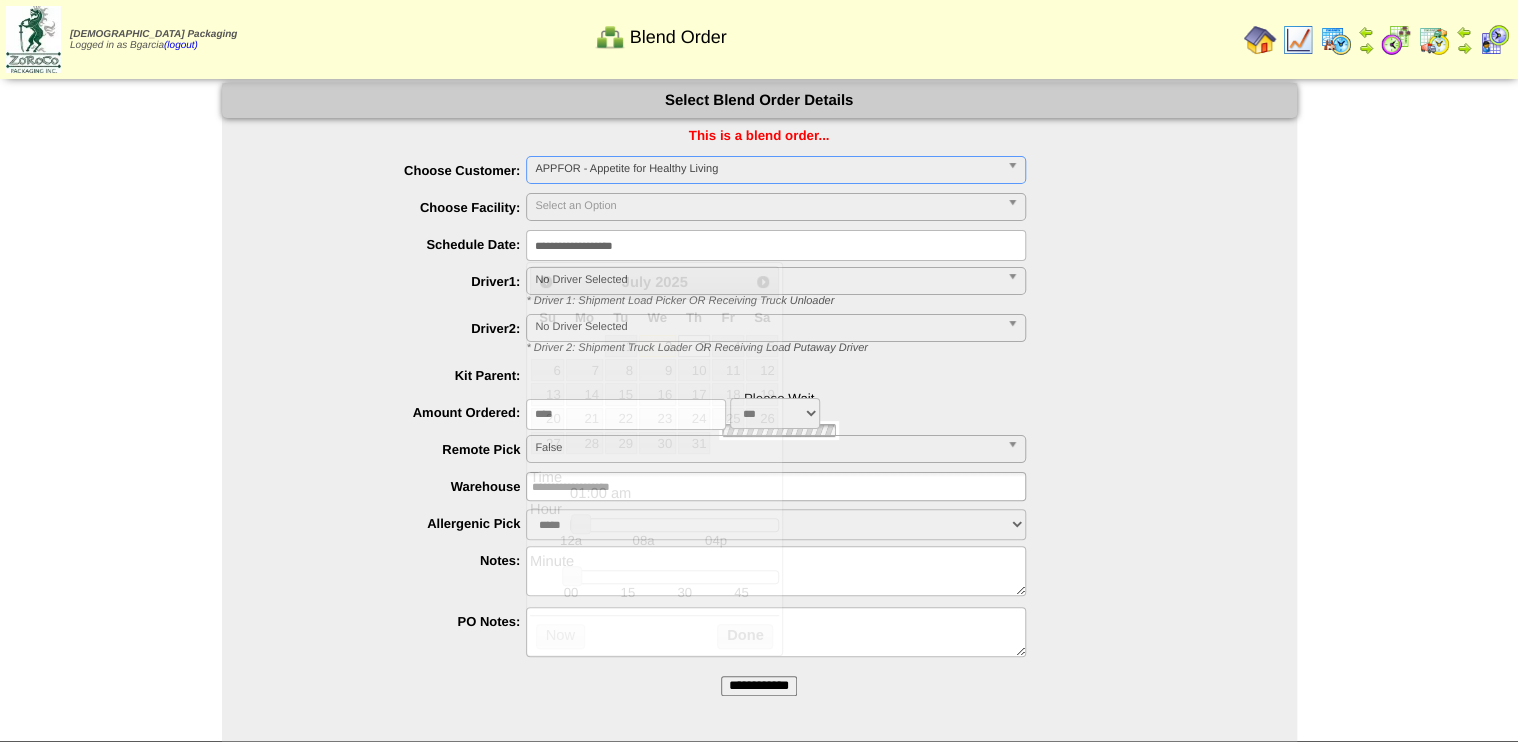 click on "**********" at bounding box center [776, 245] 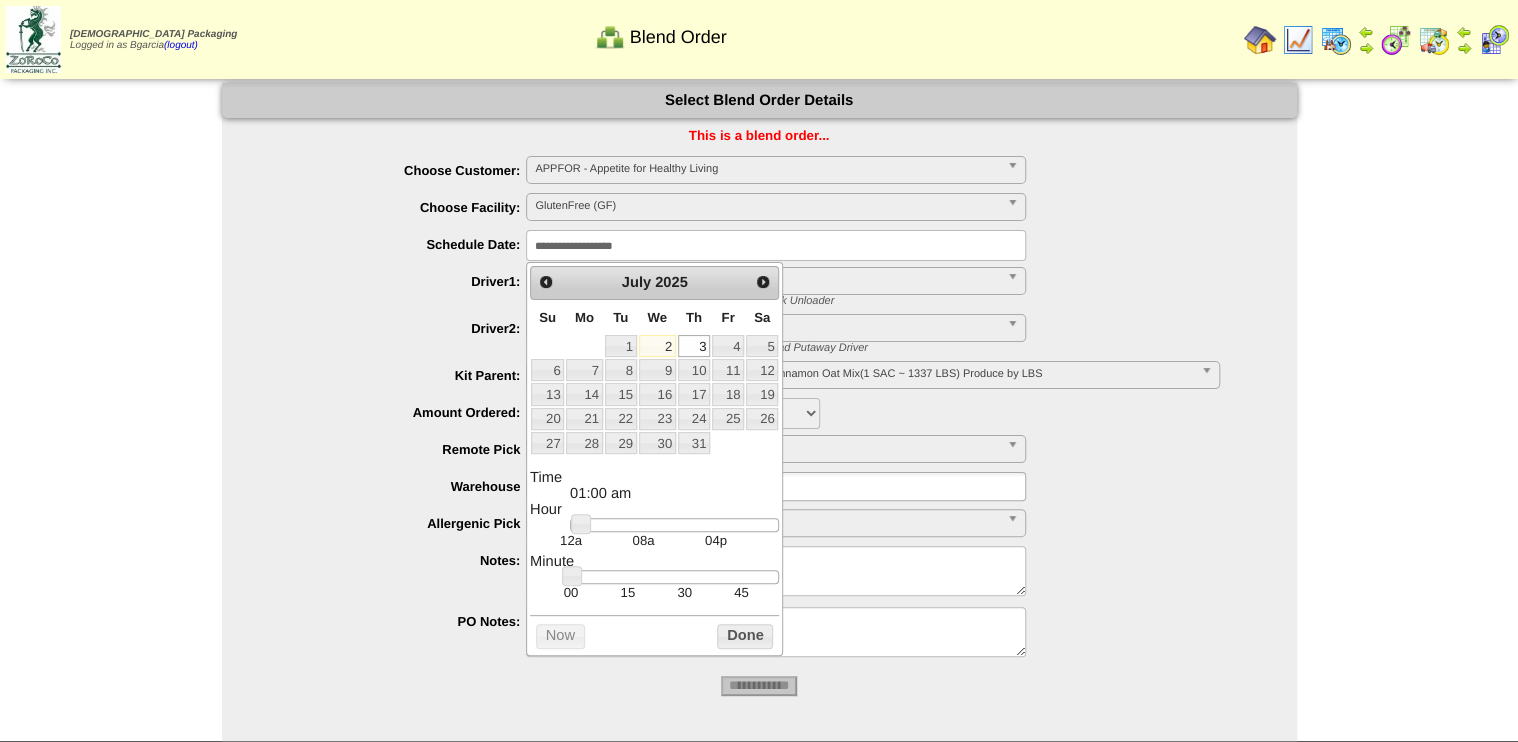click on "08a" at bounding box center (643, 540) 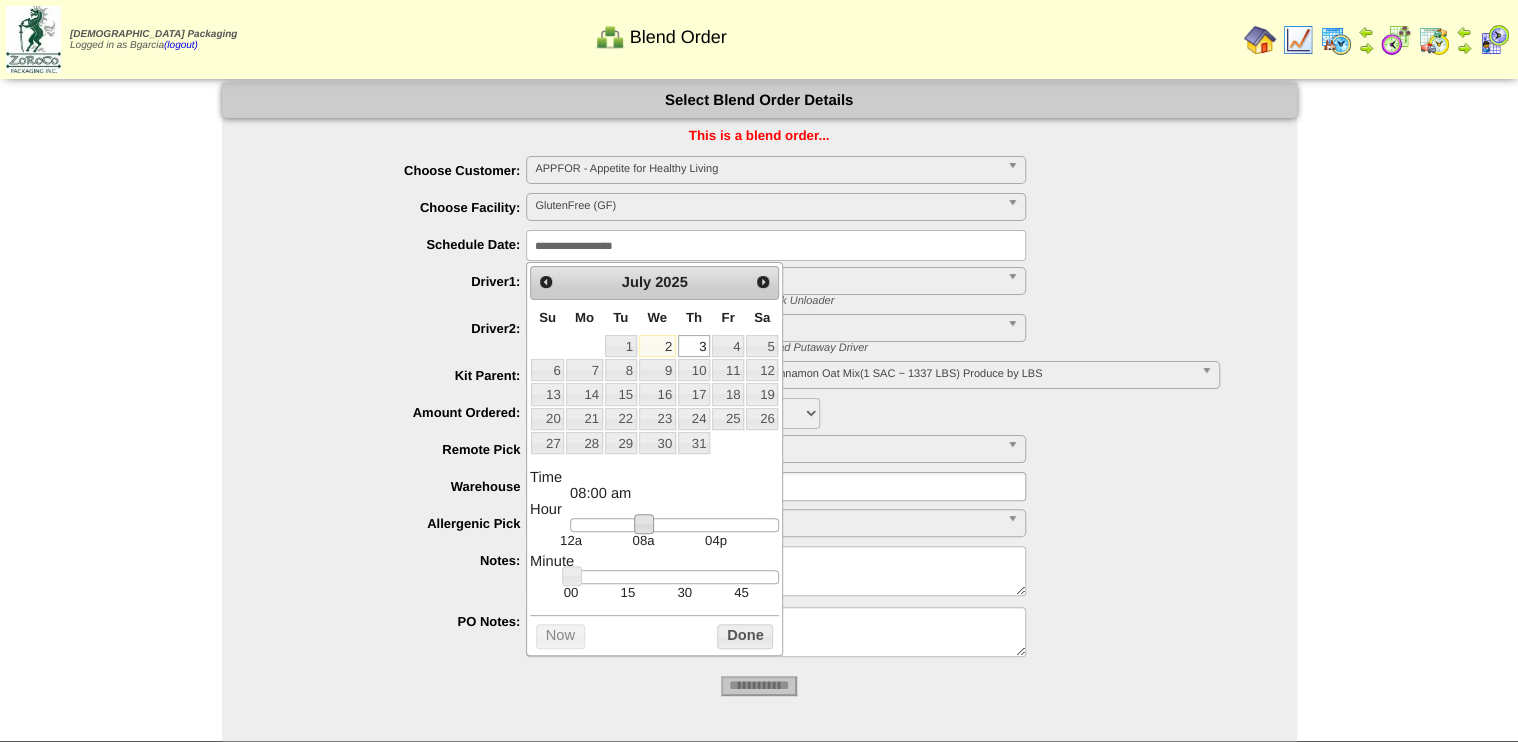 type 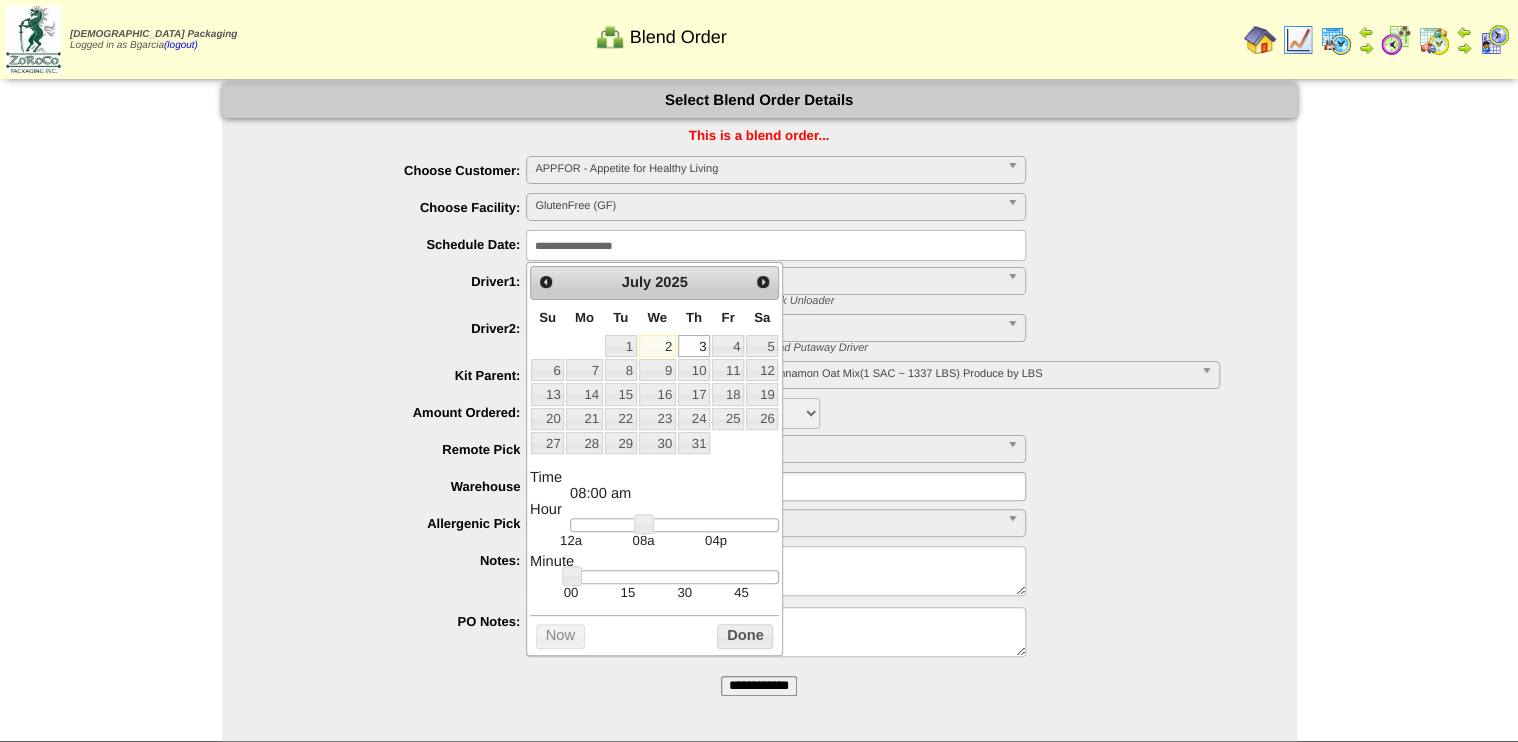 click on "30" at bounding box center [684, 592] 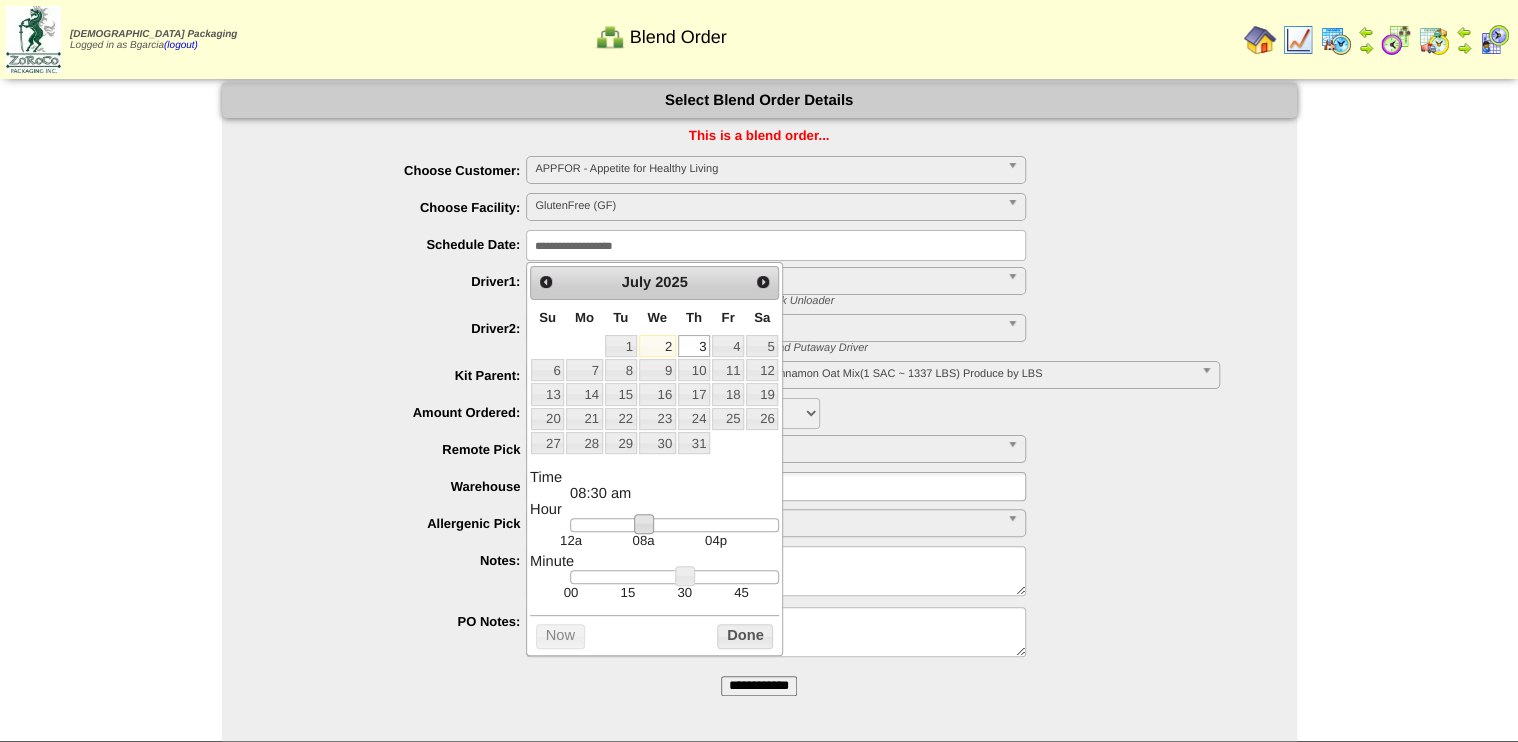 type on "**********" 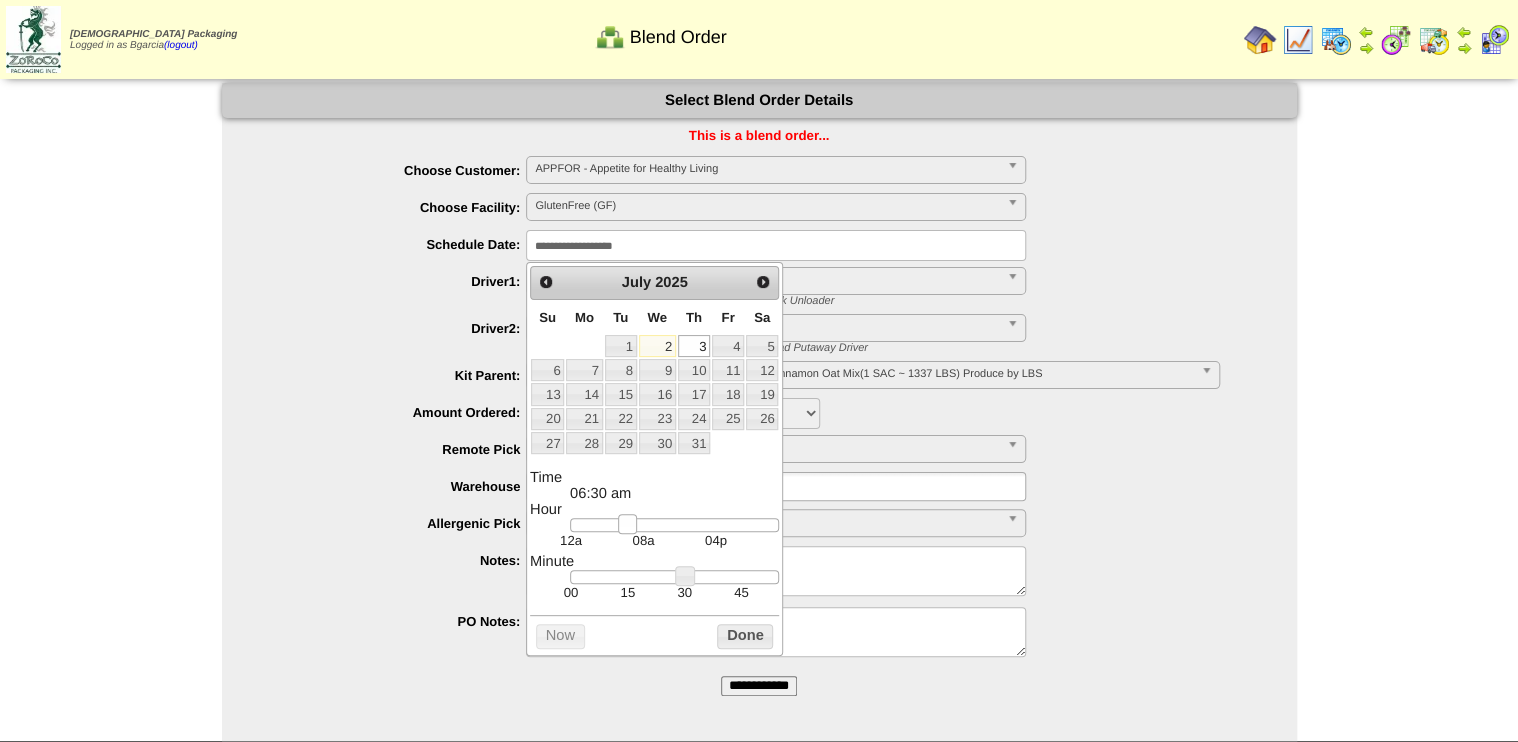 click at bounding box center (628, 524) 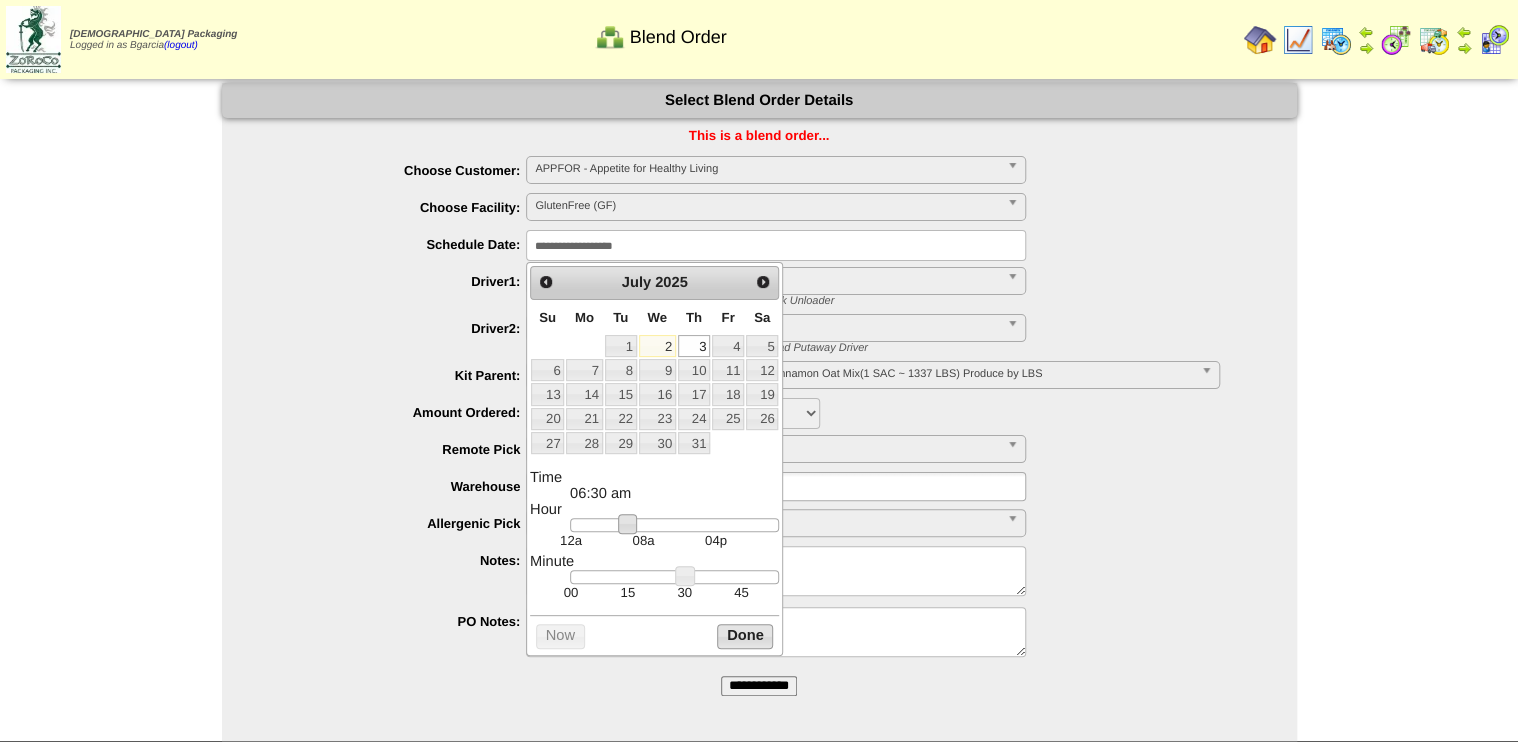 click on "Done" at bounding box center [745, 636] 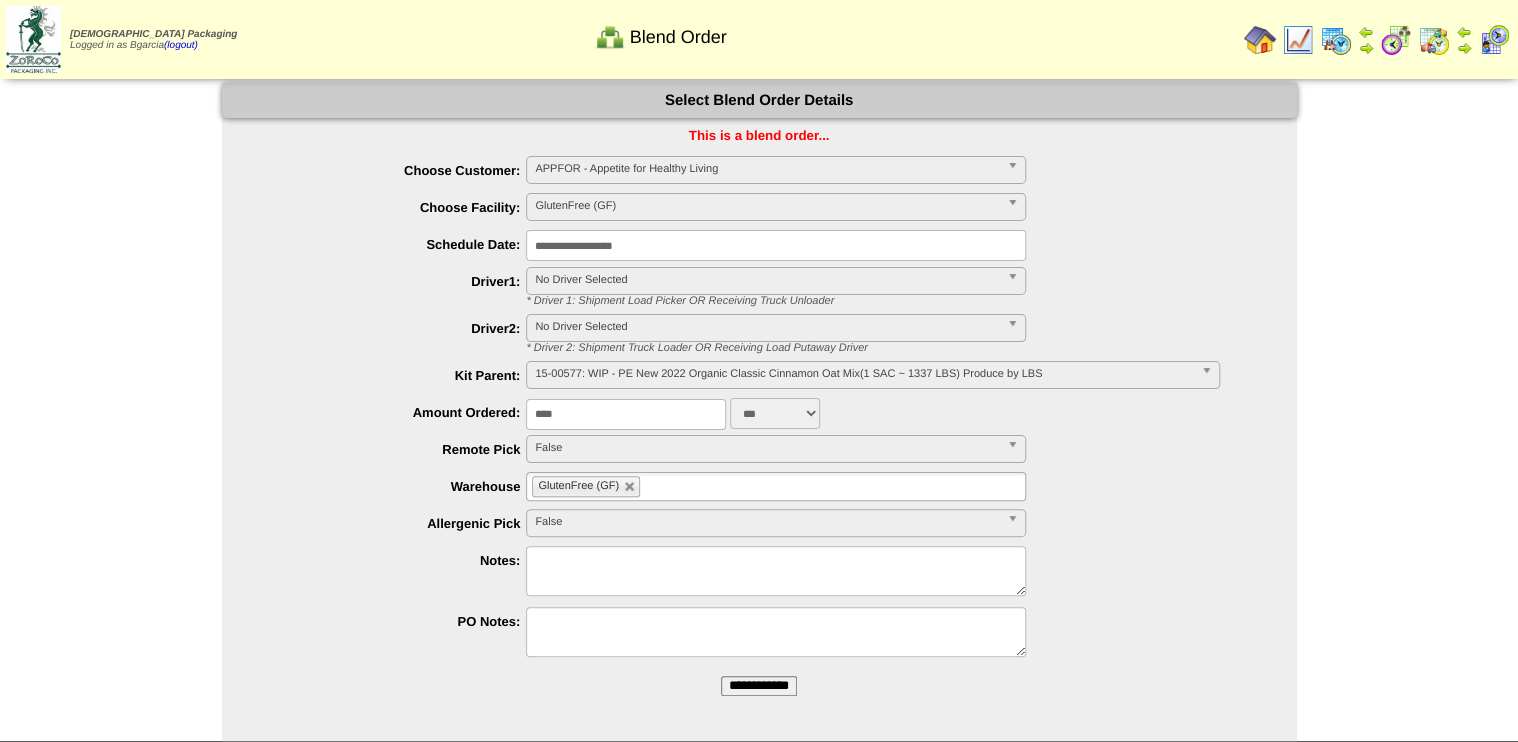 click on "**********" at bounding box center (759, 397) 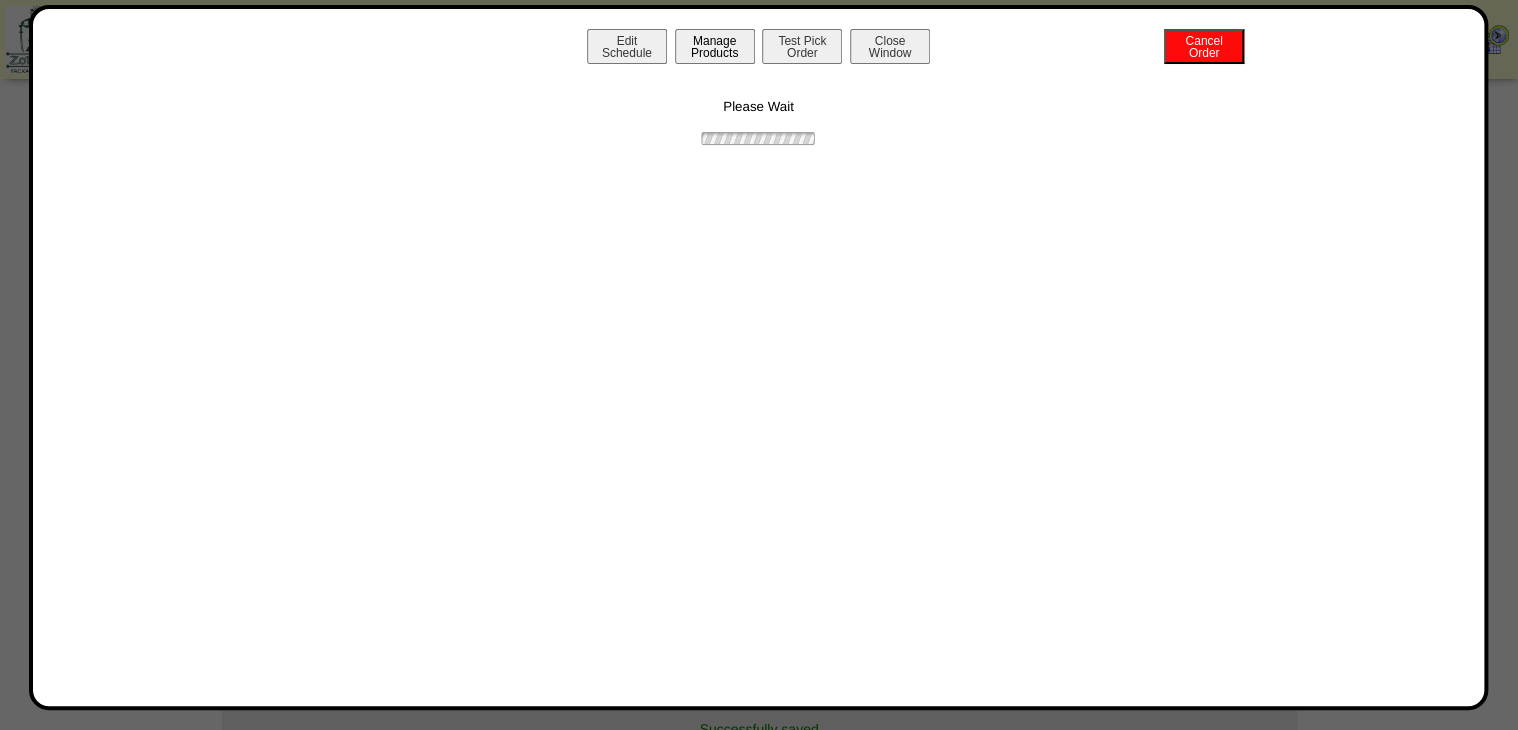 click on "Manage Products" at bounding box center (715, 46) 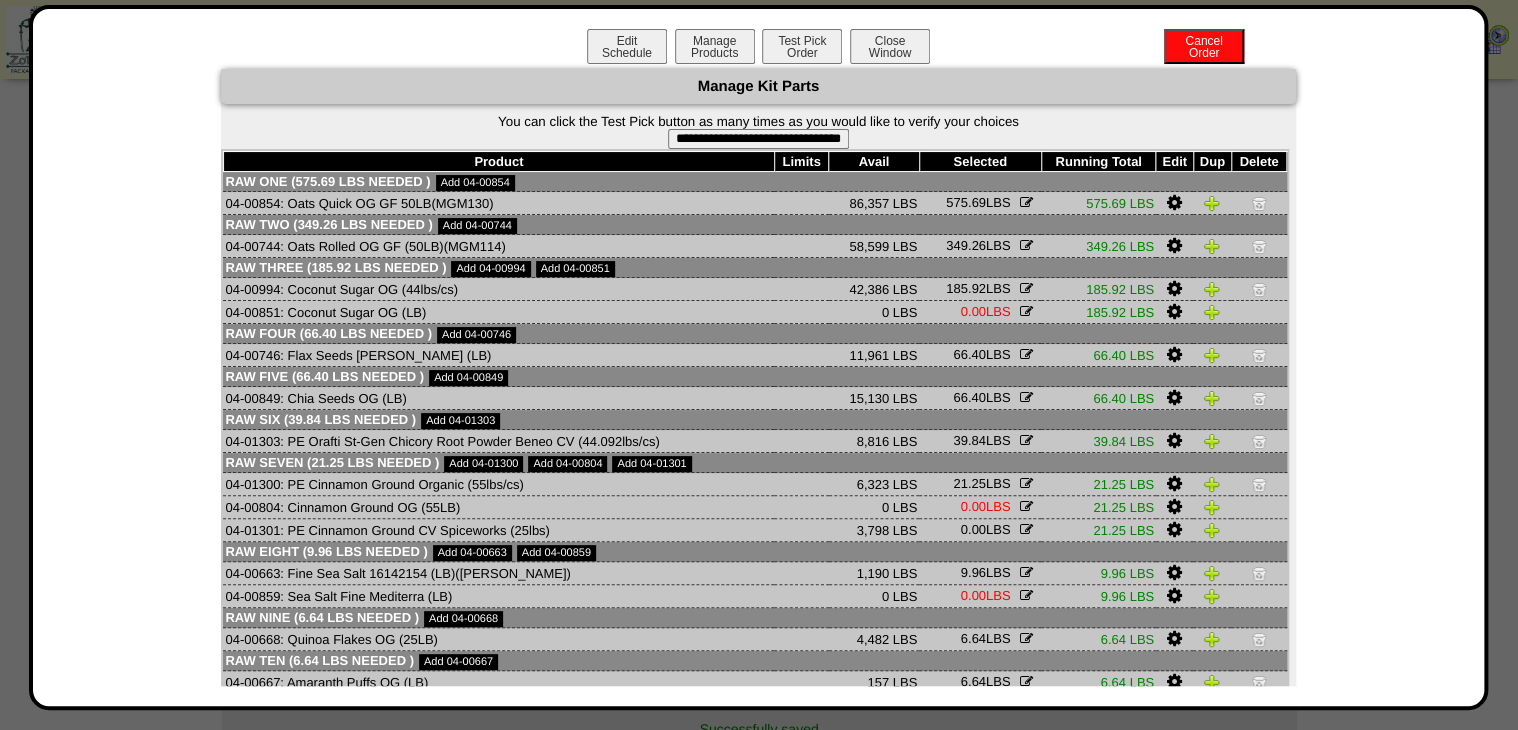 click on "**********" at bounding box center [758, 139] 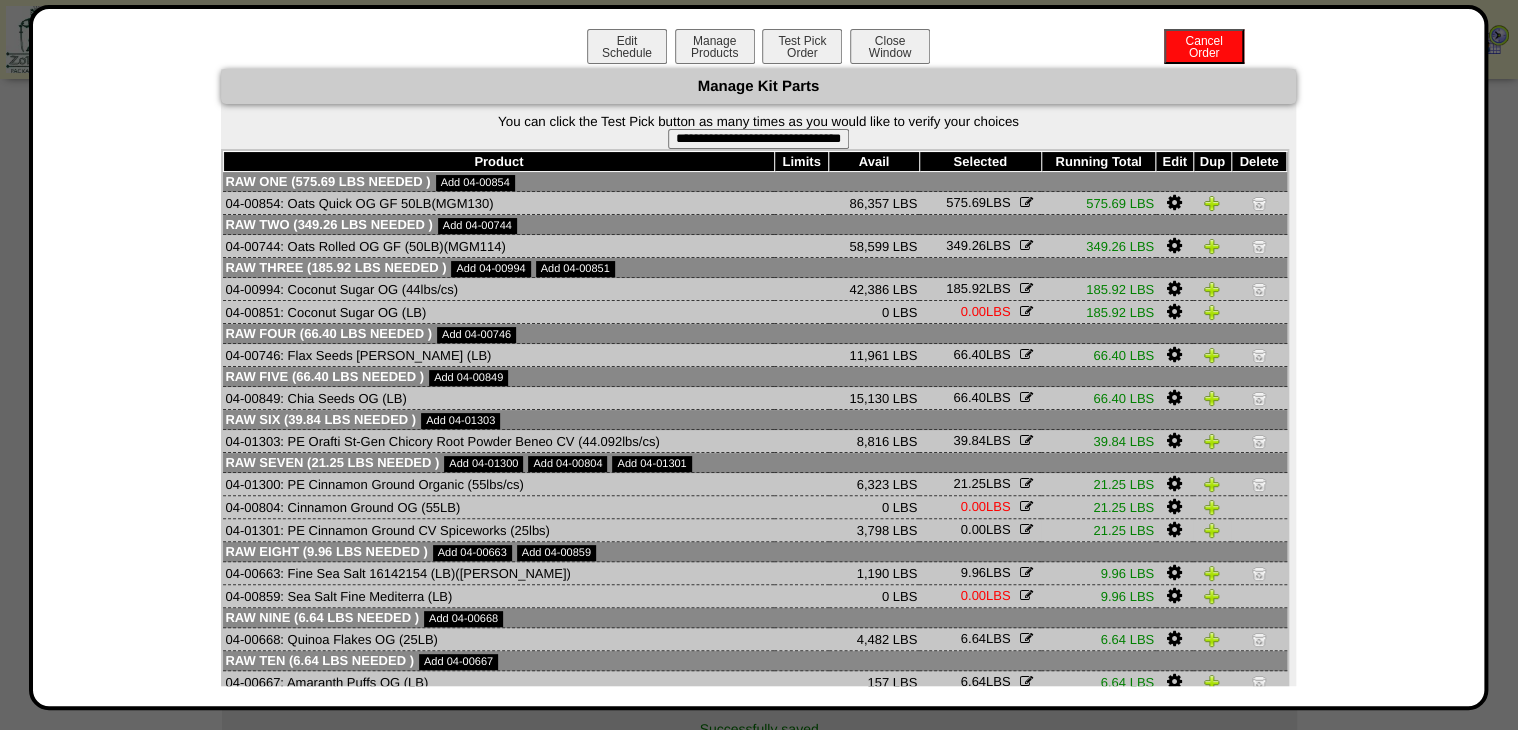 click at bounding box center (1174, 530) 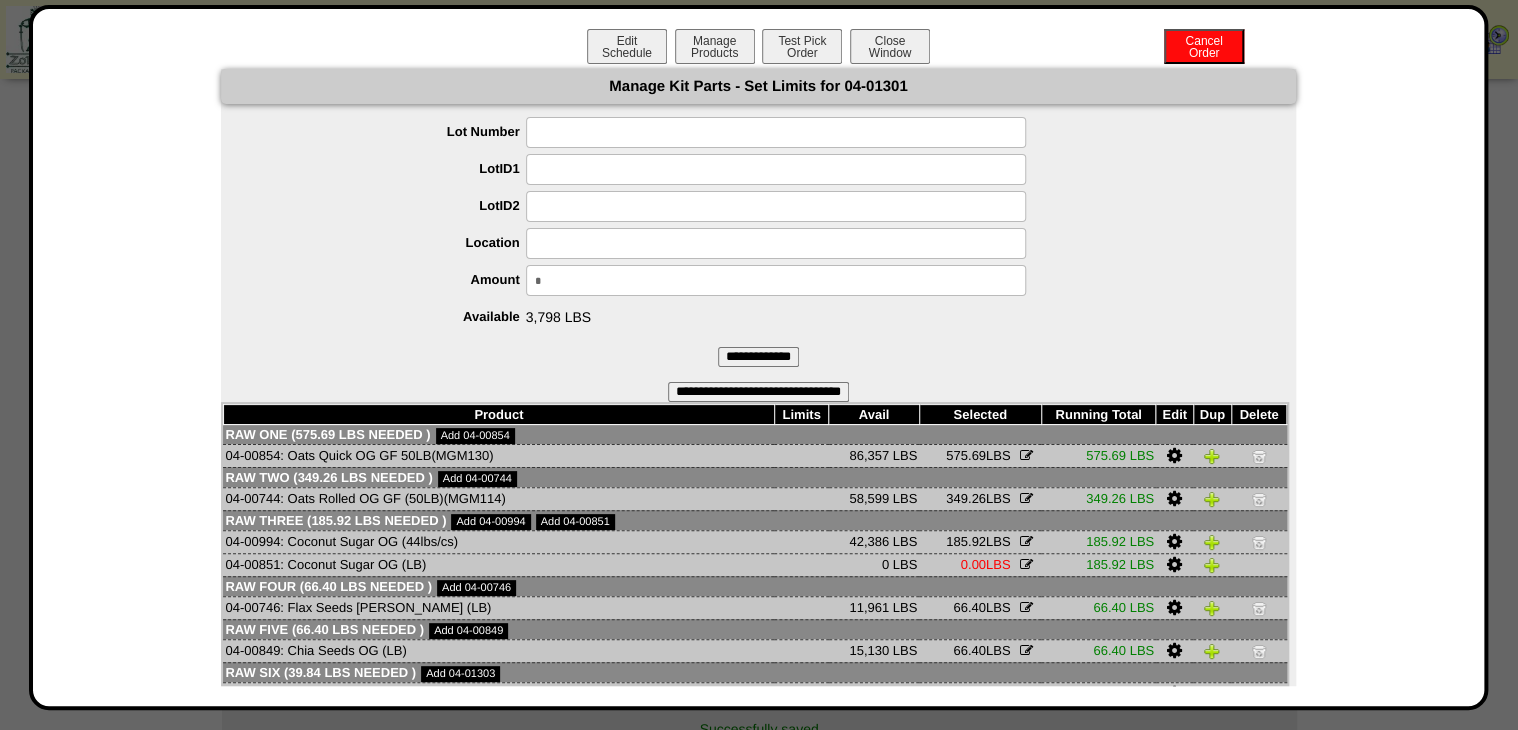 drag, startPoint x: 557, startPoint y: 272, endPoint x: 430, endPoint y: 292, distance: 128.56516 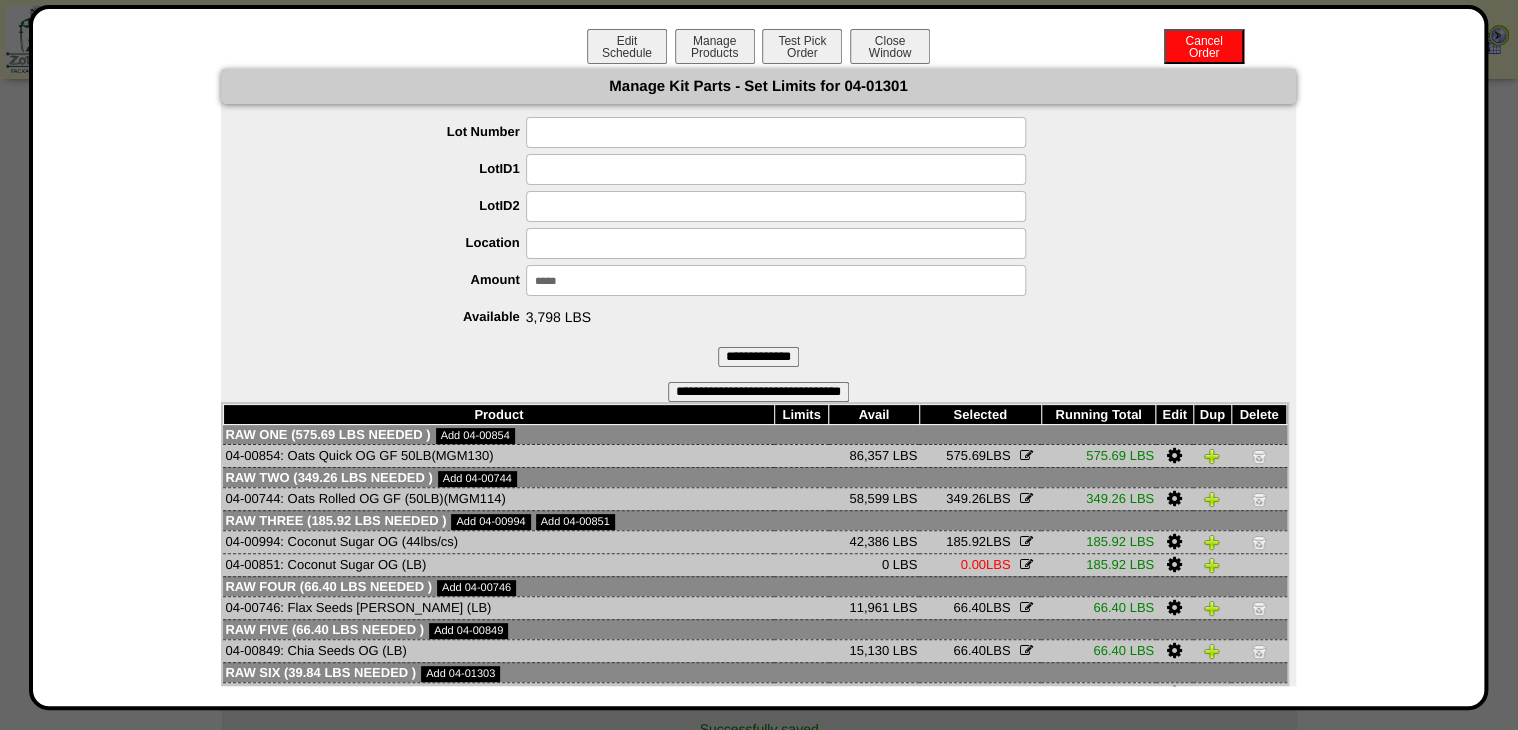 type on "******" 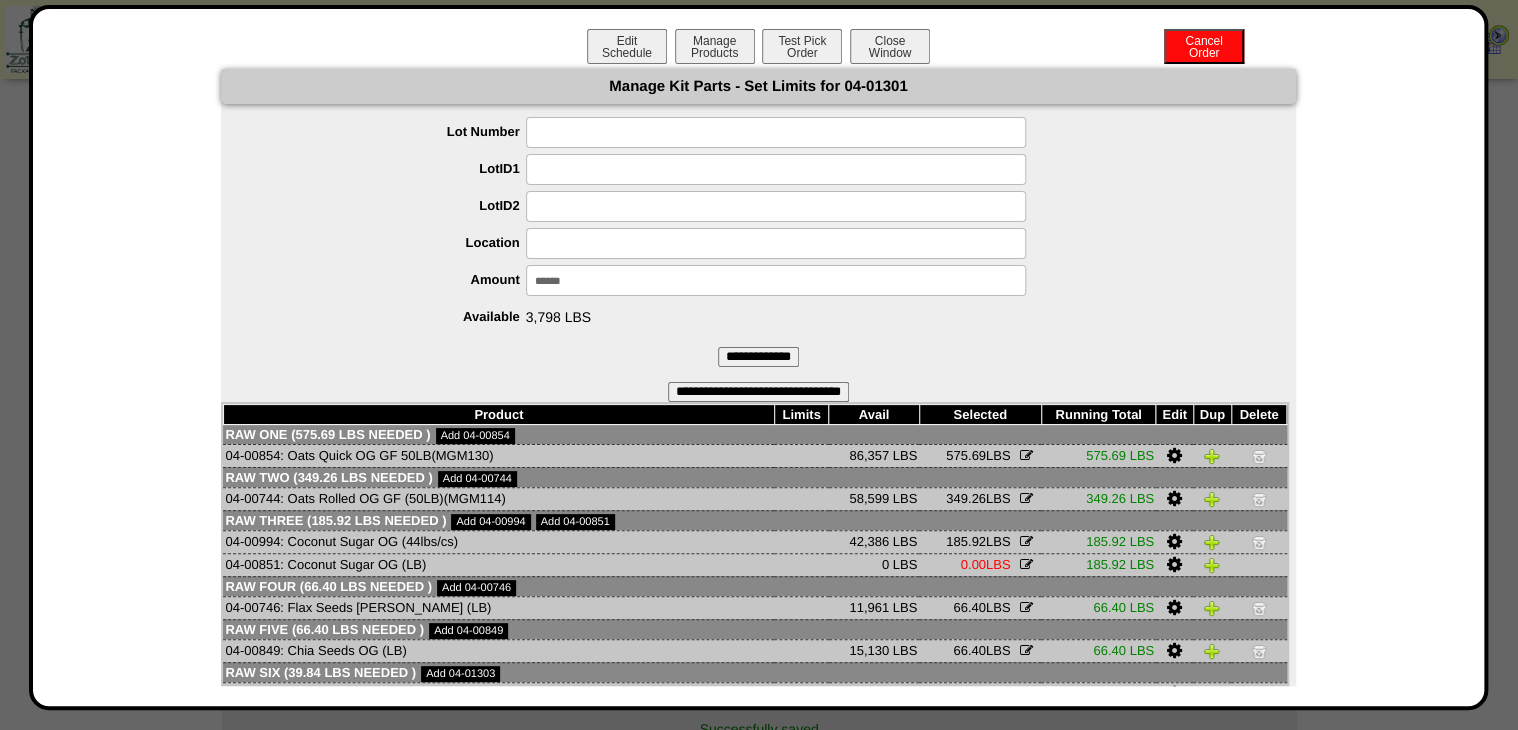 click on "**********" at bounding box center [758, 357] 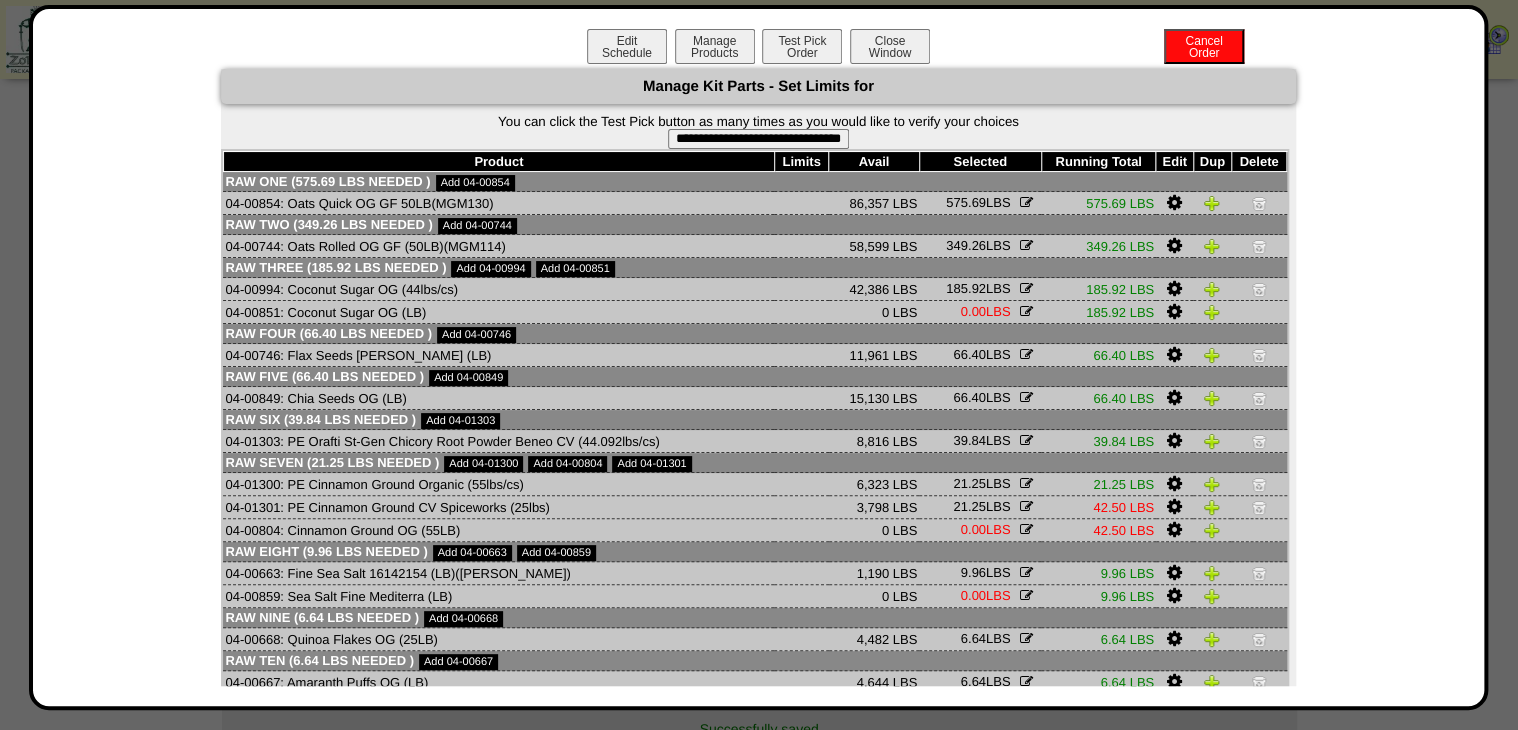 click at bounding box center (1259, 484) 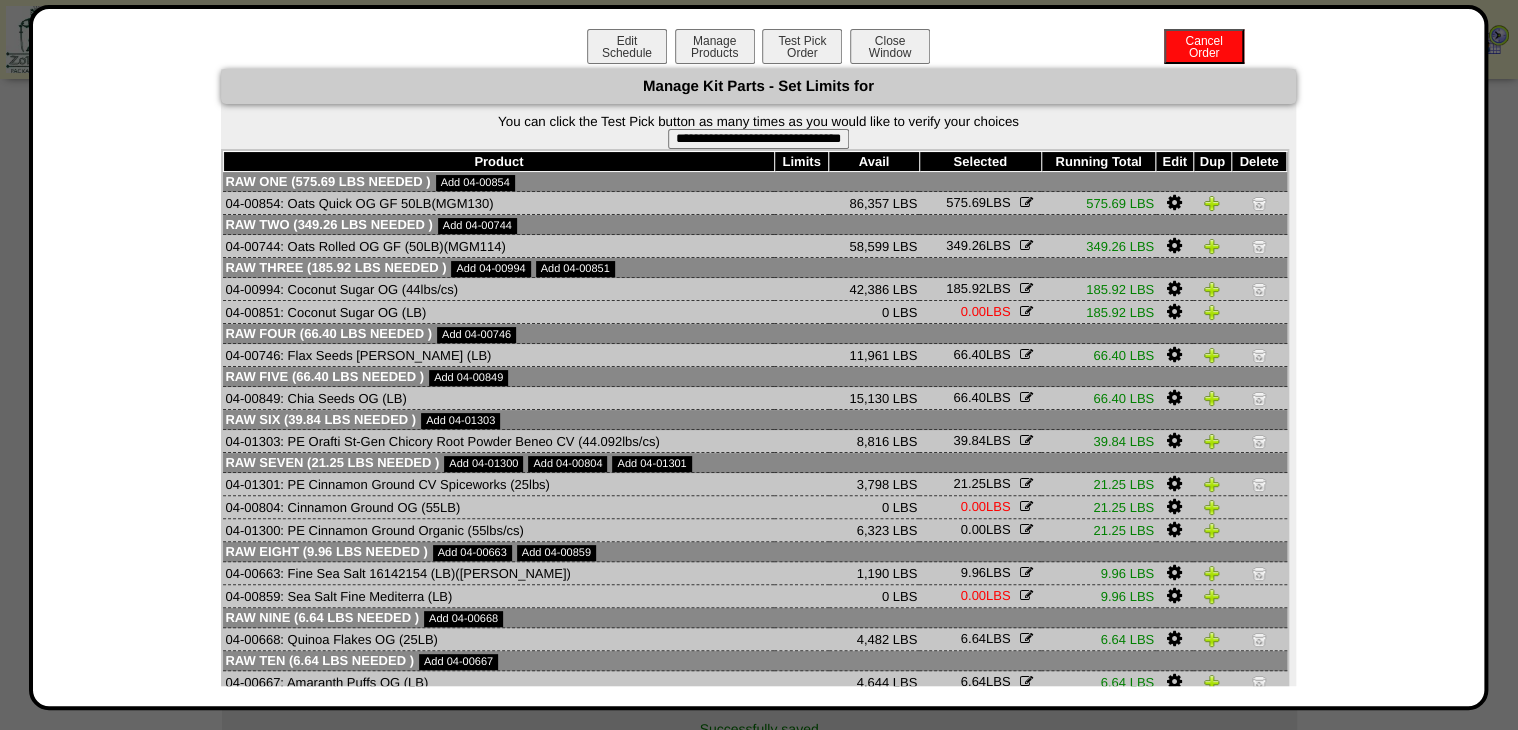 click on "**********" at bounding box center (758, 139) 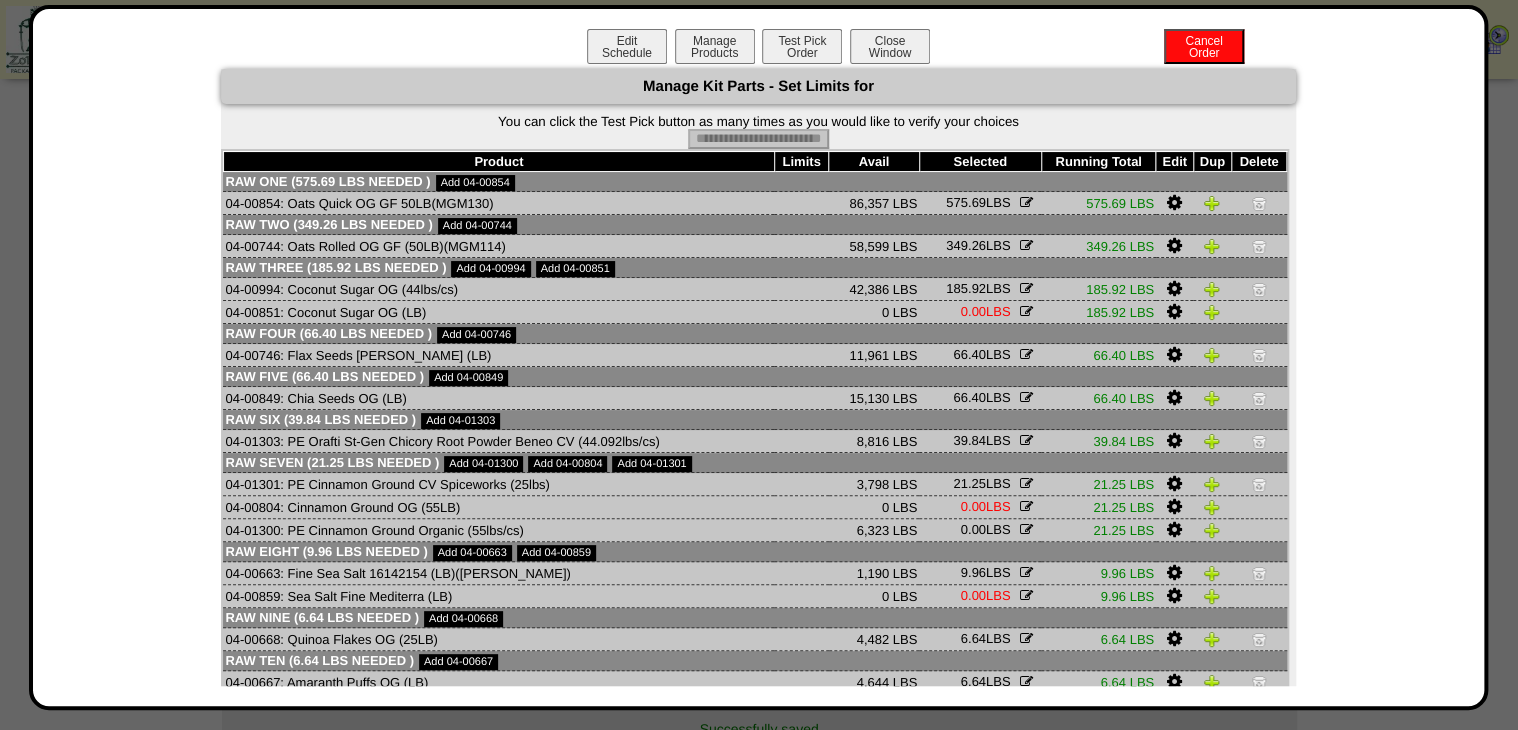 click on "Edit Schedule
Manage Products
Test Pick Order
Cancel Order
Close Window" at bounding box center (759, 49) 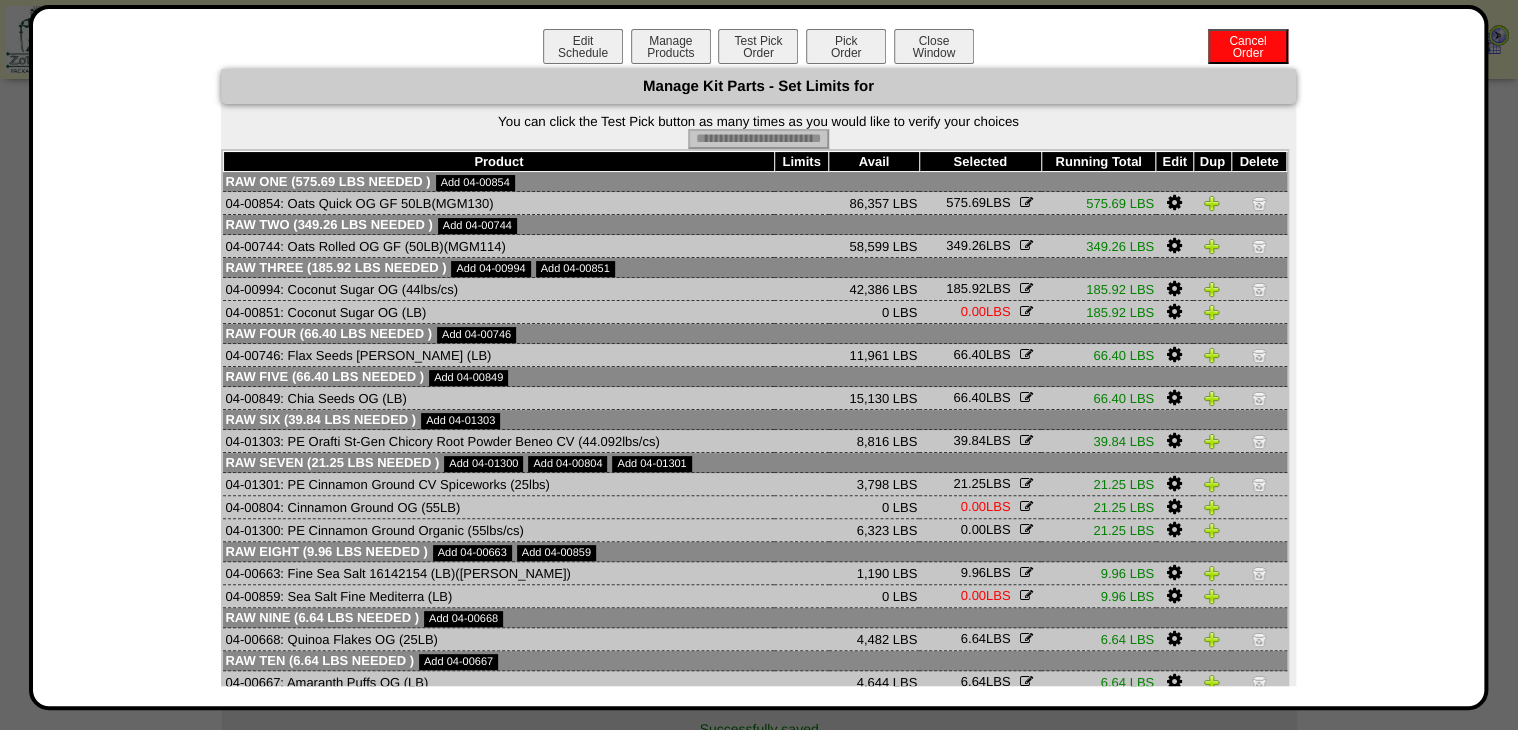 click on "Pick Order" at bounding box center (846, 46) 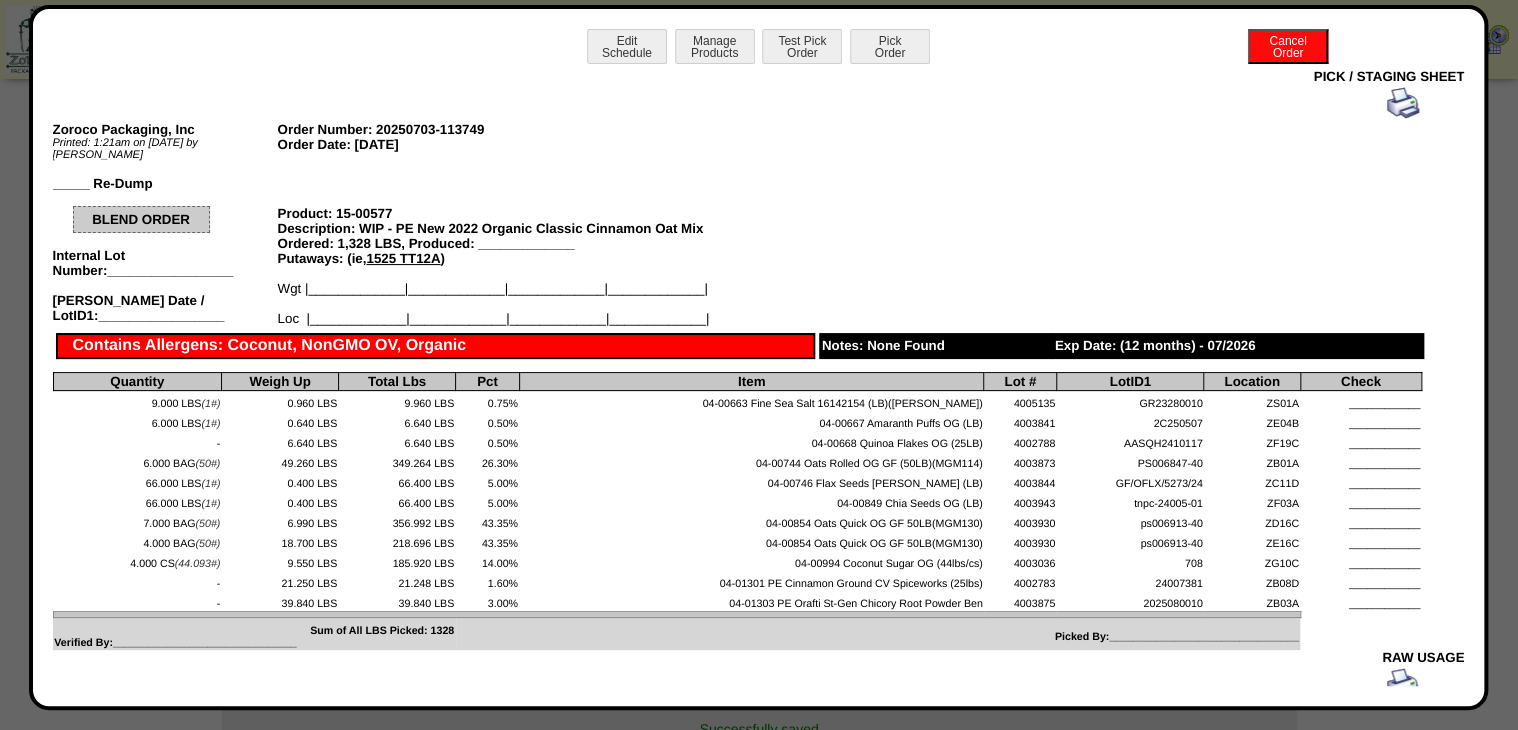 click at bounding box center [1403, 103] 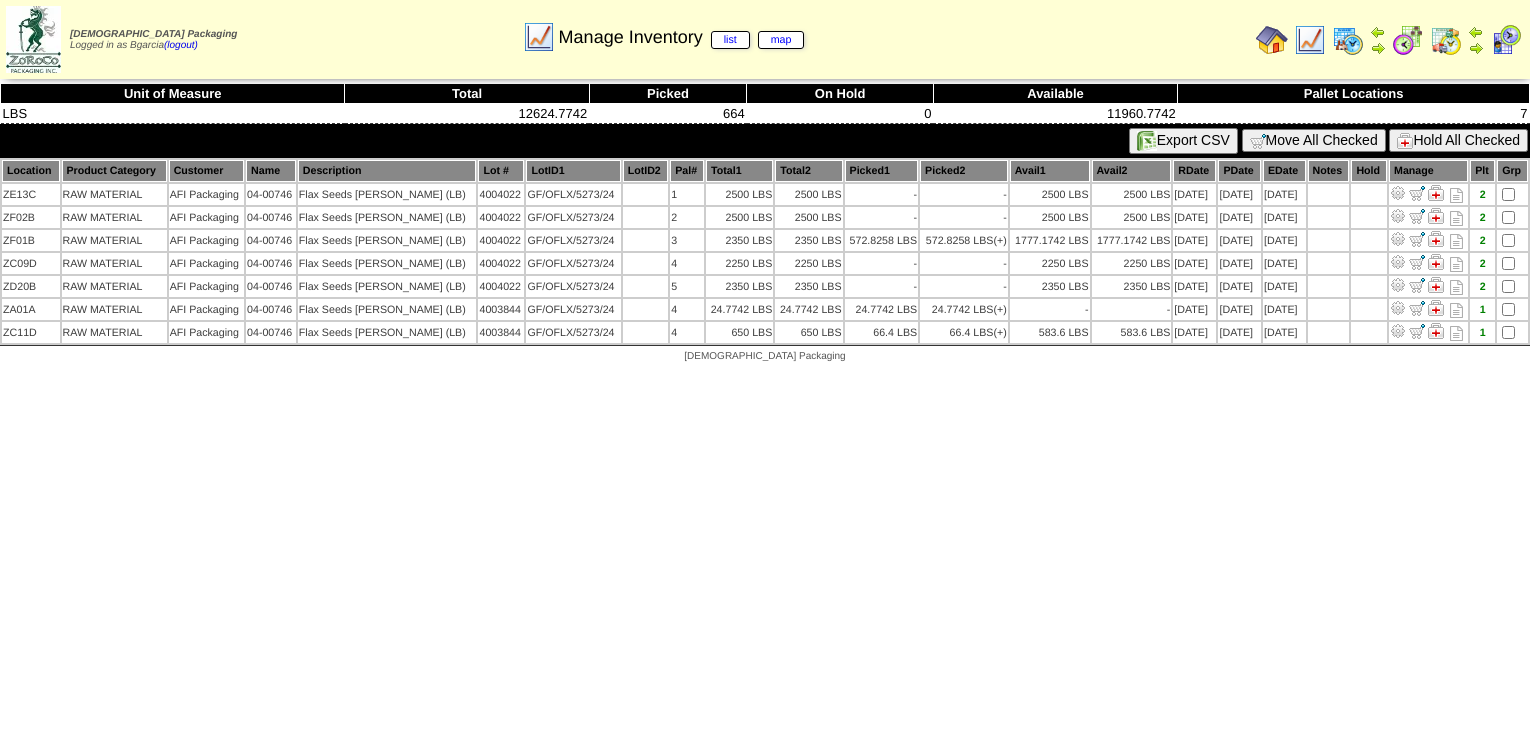scroll, scrollTop: 0, scrollLeft: 0, axis: both 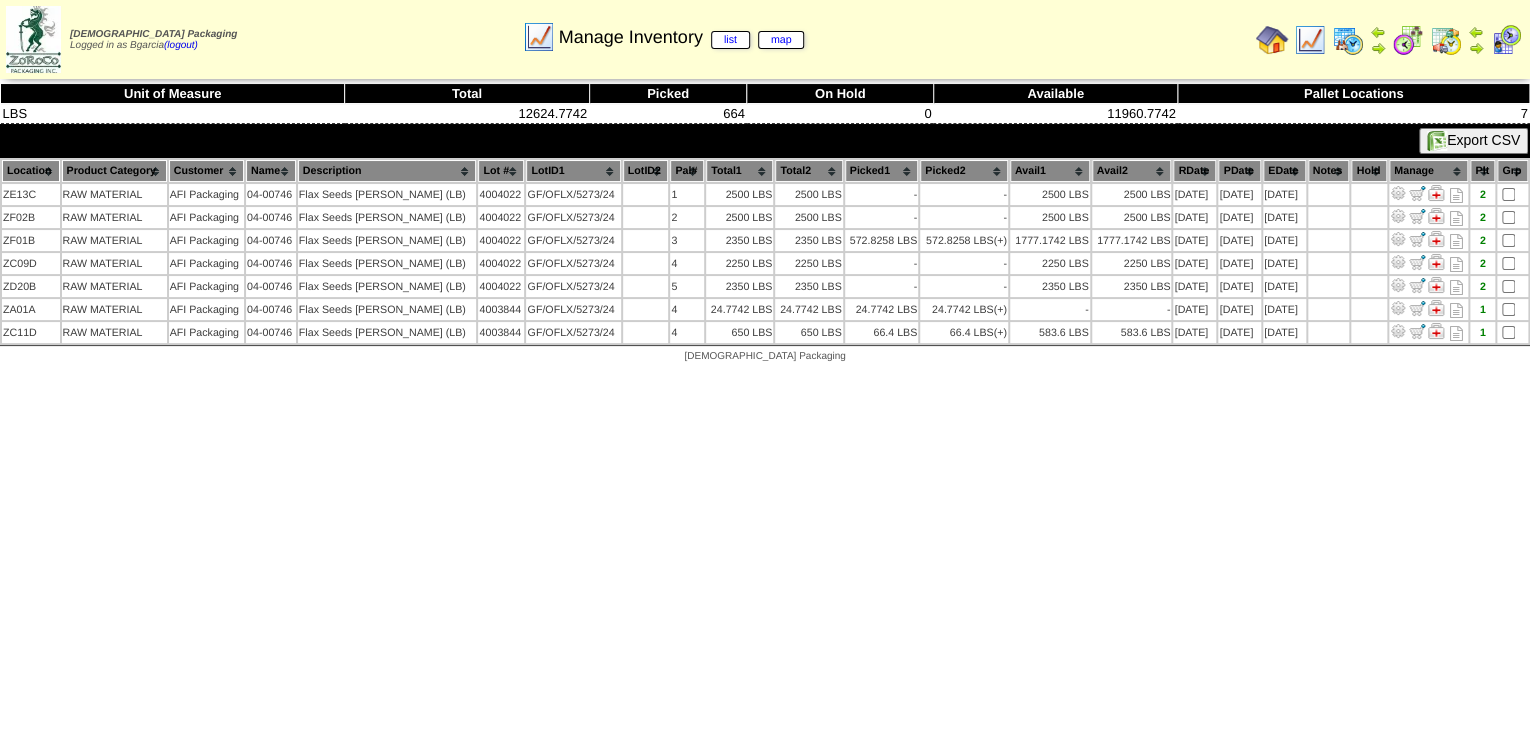 click at bounding box center (1408, 40) 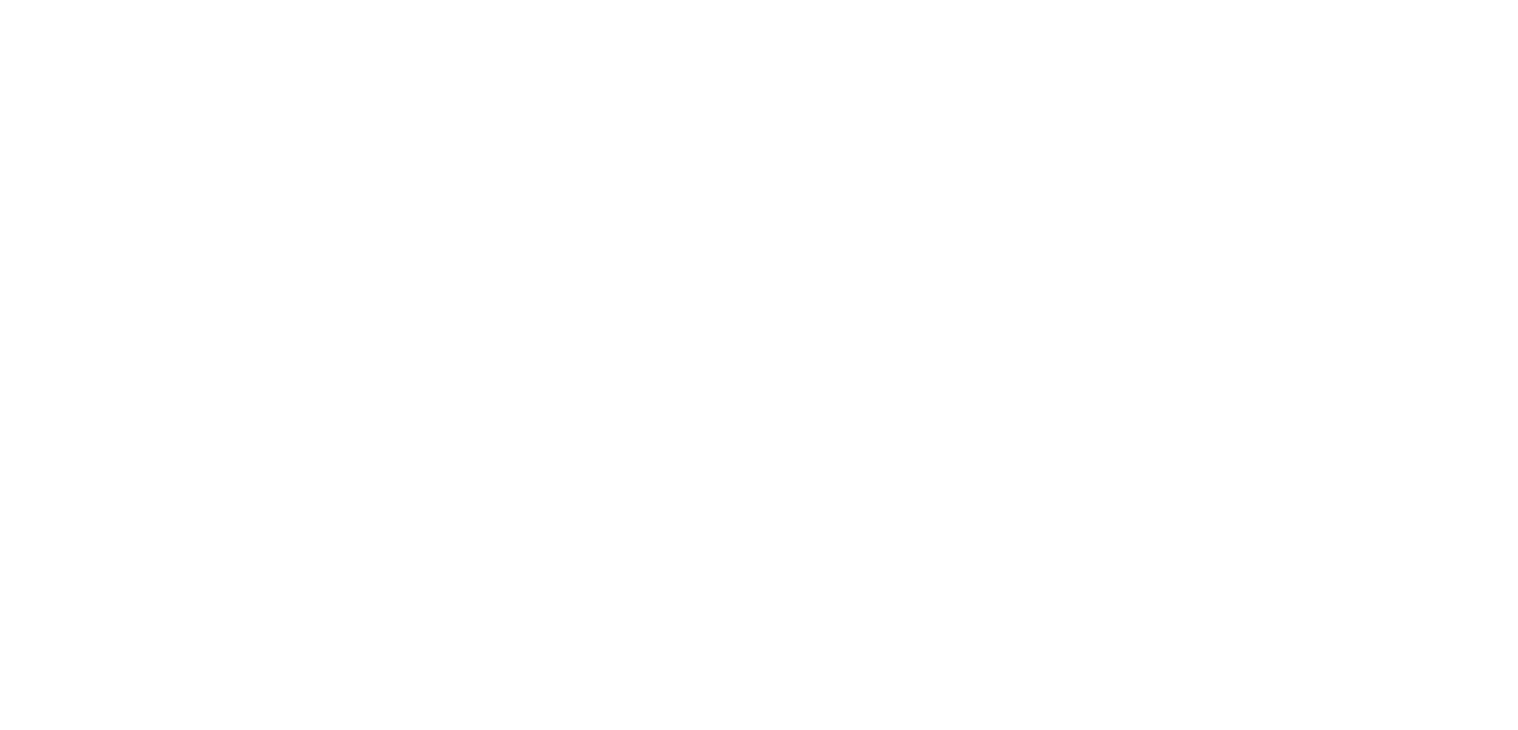 scroll, scrollTop: 0, scrollLeft: 0, axis: both 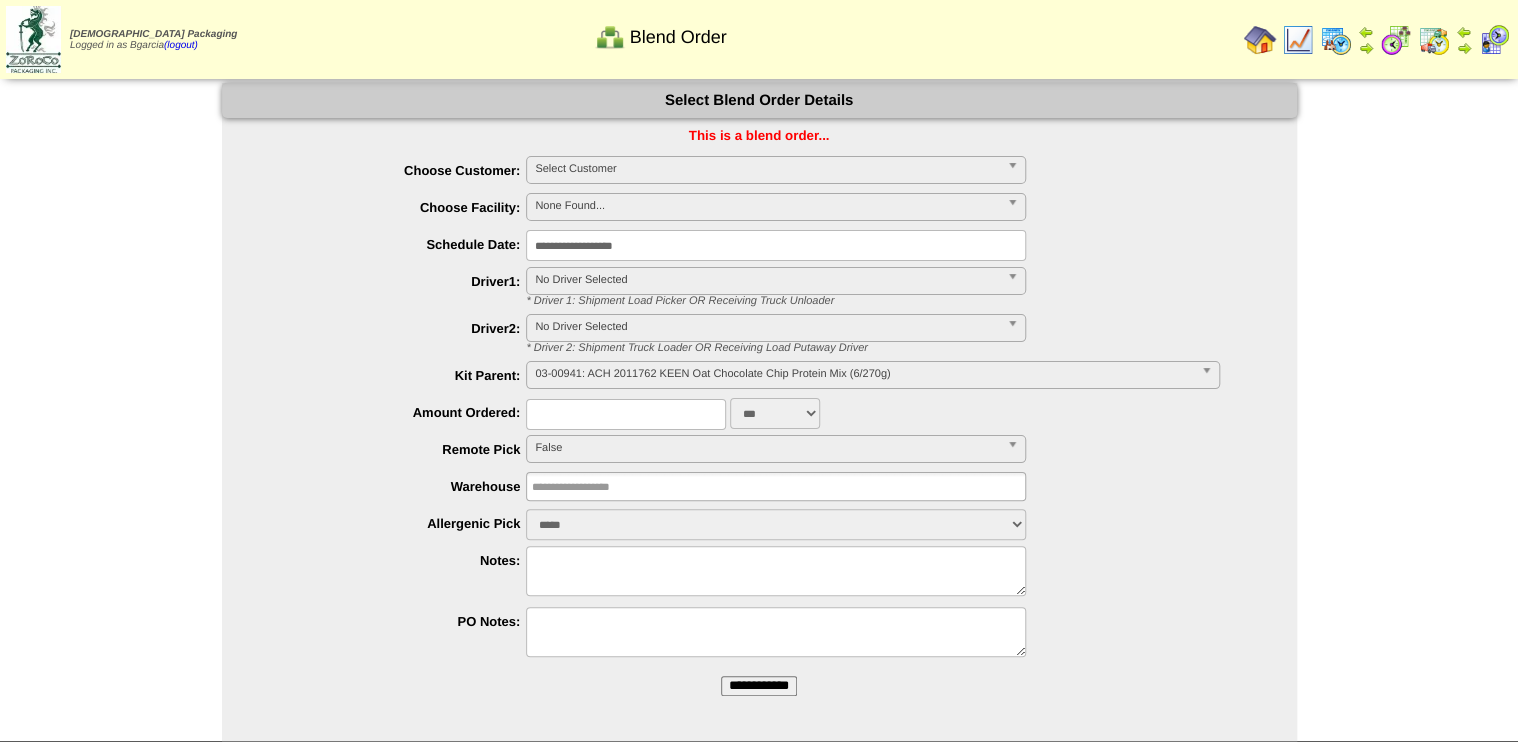 click on "**********" at bounding box center [759, 686] 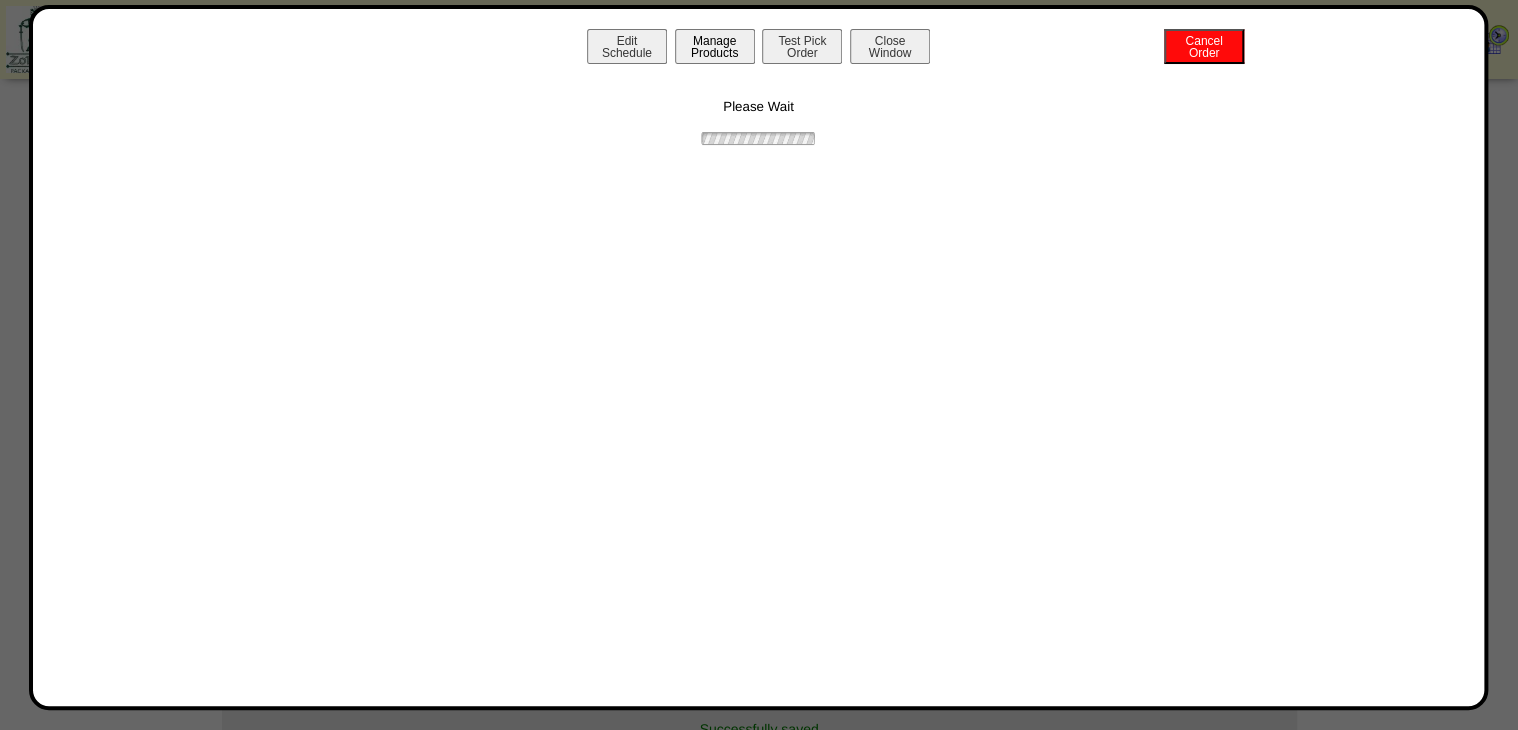 click on "Manage Products" at bounding box center [715, 46] 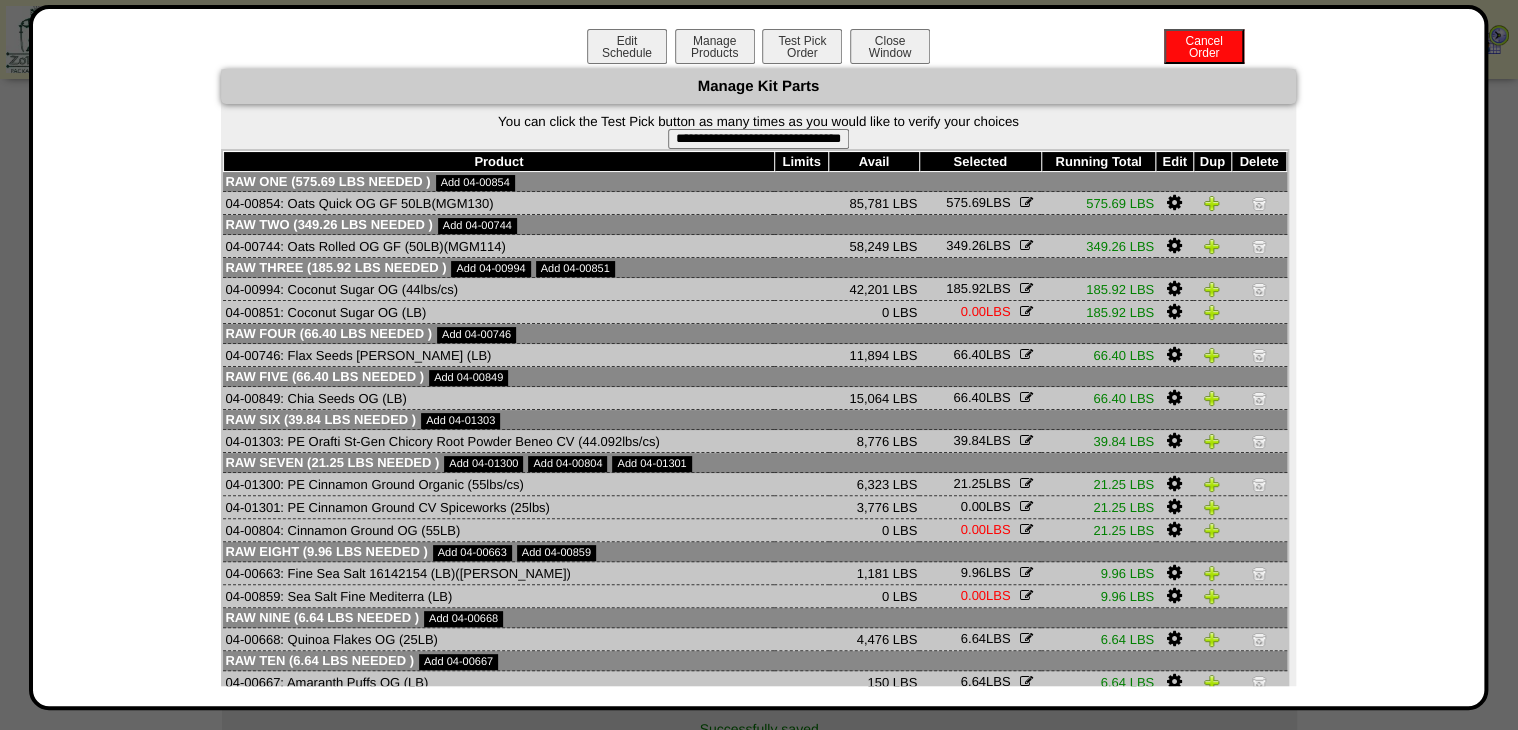click on "**********" at bounding box center (758, 139) 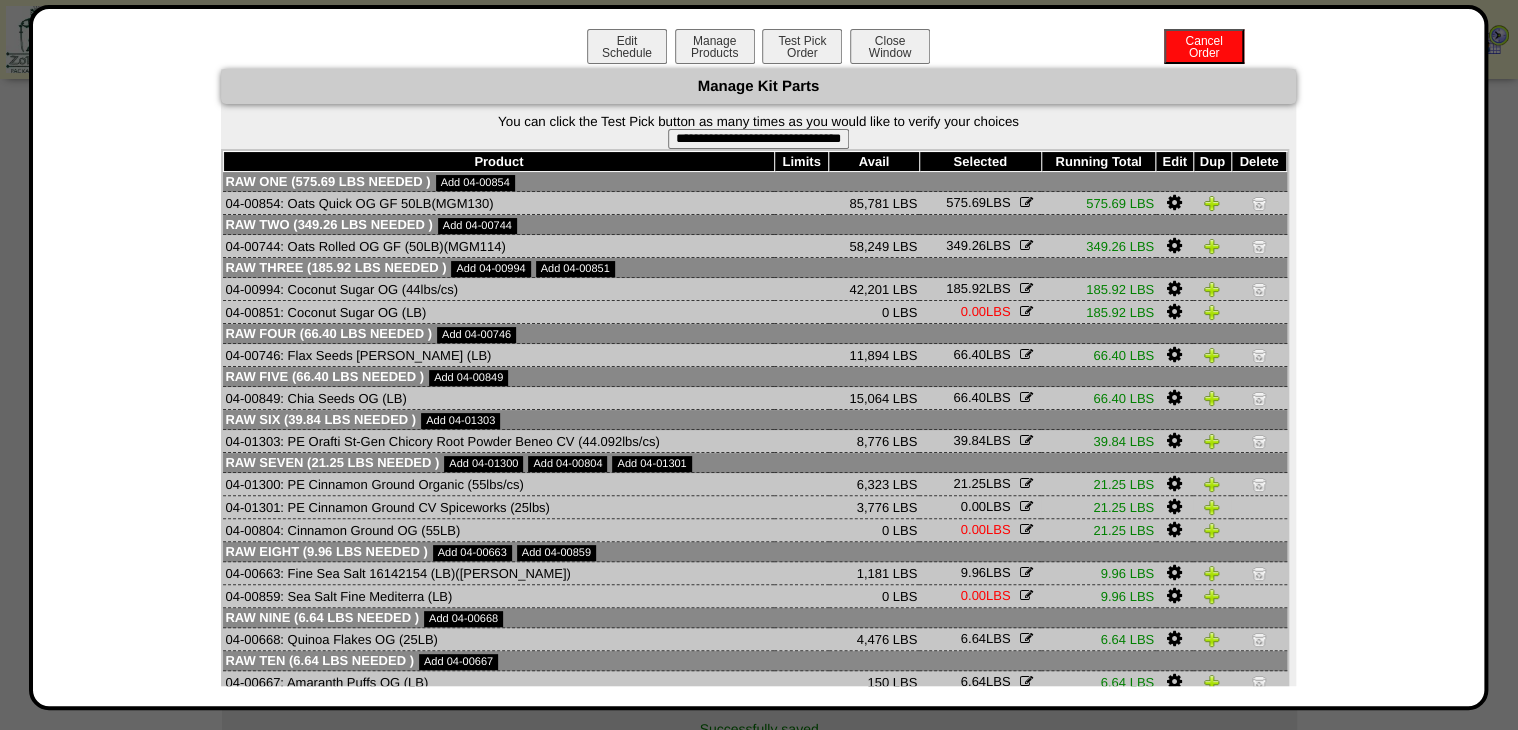 click at bounding box center (1174, 507) 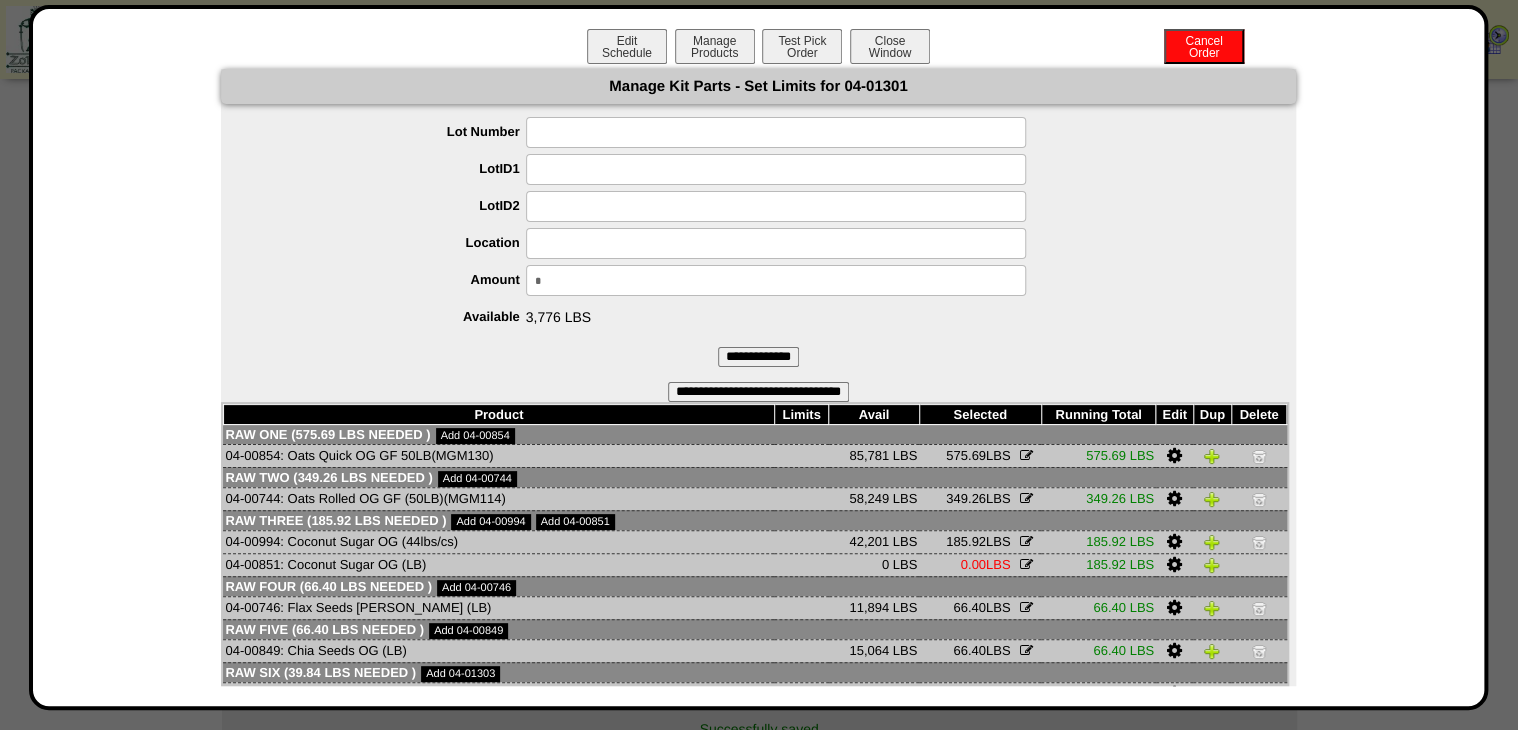 drag, startPoint x: 632, startPoint y: 279, endPoint x: 228, endPoint y: 312, distance: 405.34552 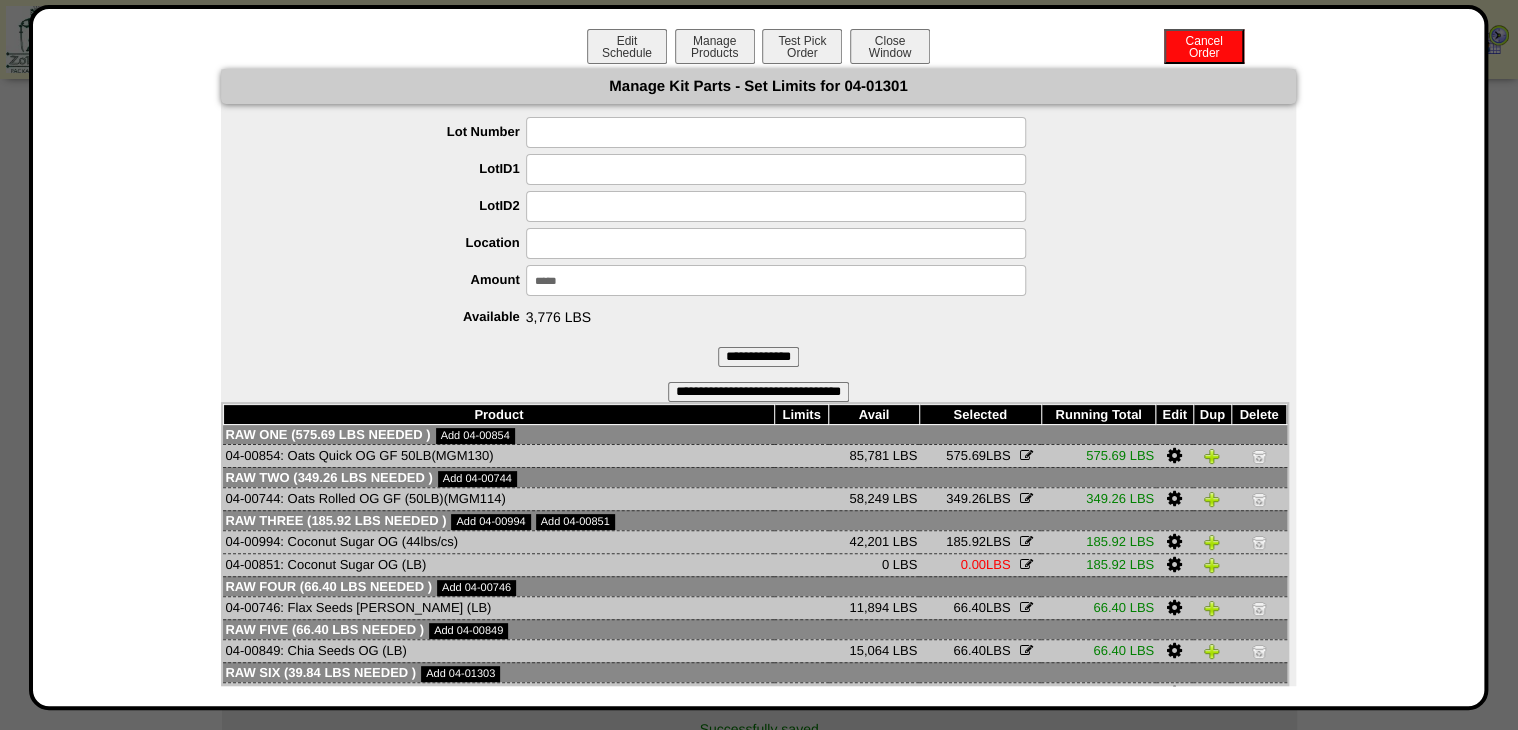 type on "******" 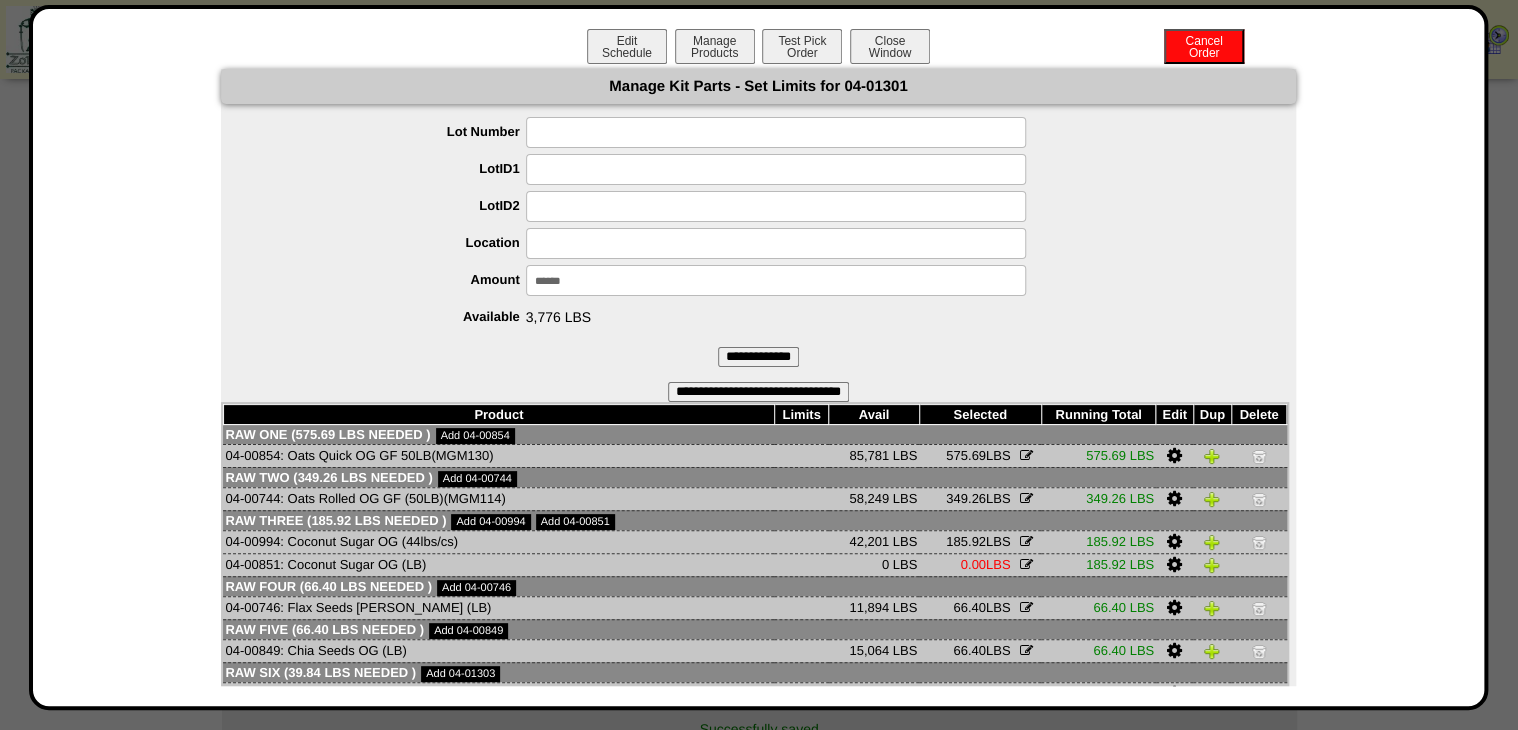 click on "**********" at bounding box center [758, 357] 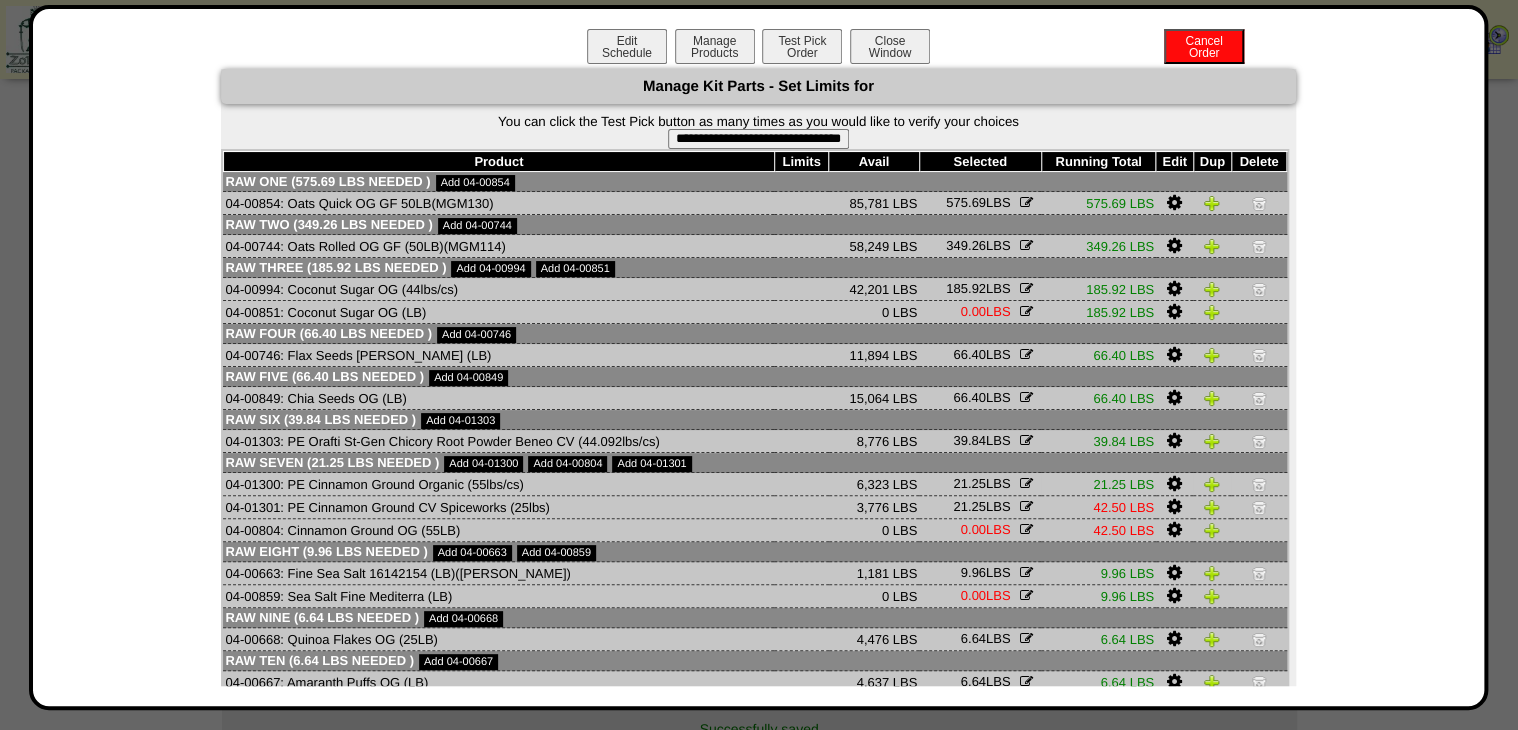 click at bounding box center [1259, 484] 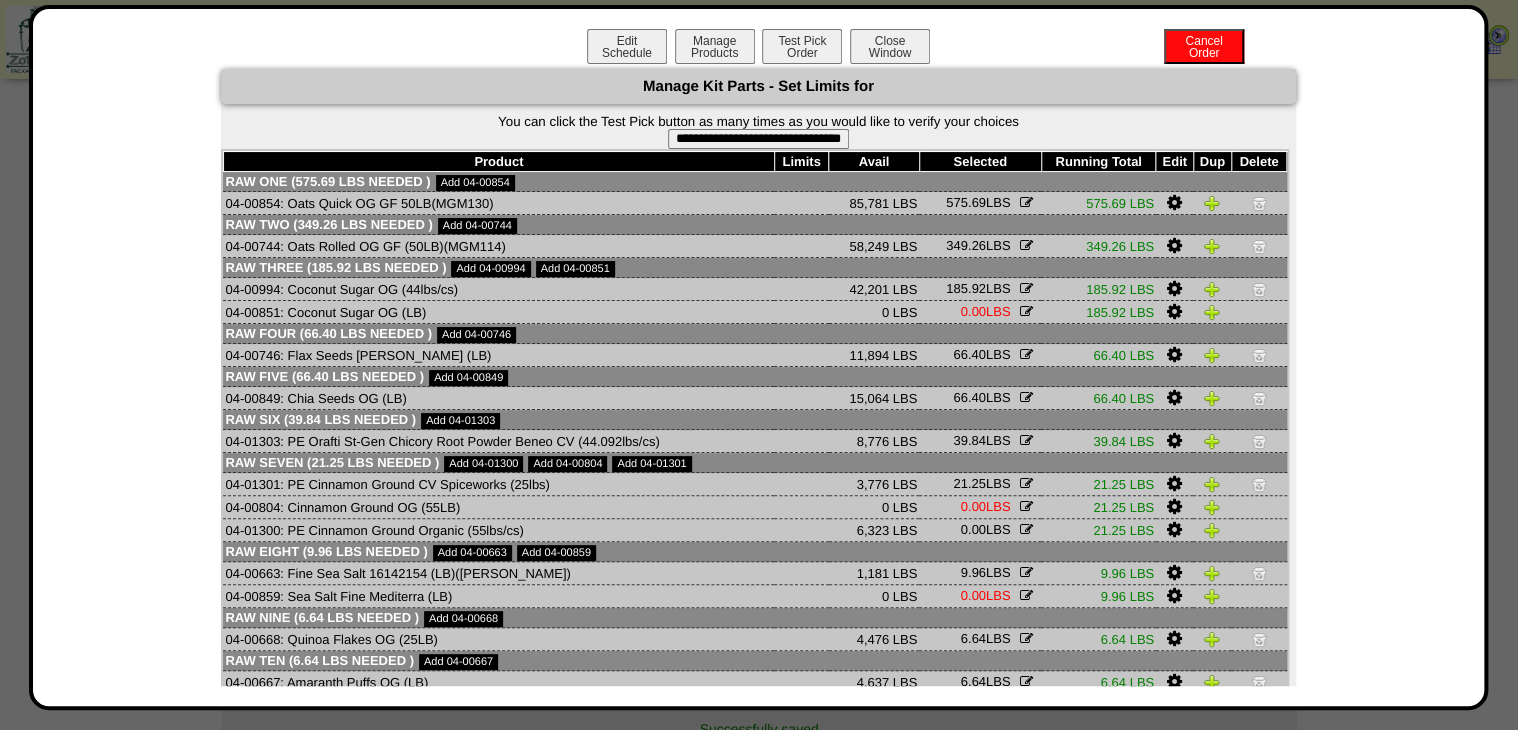 click on "**********" at bounding box center [758, 139] 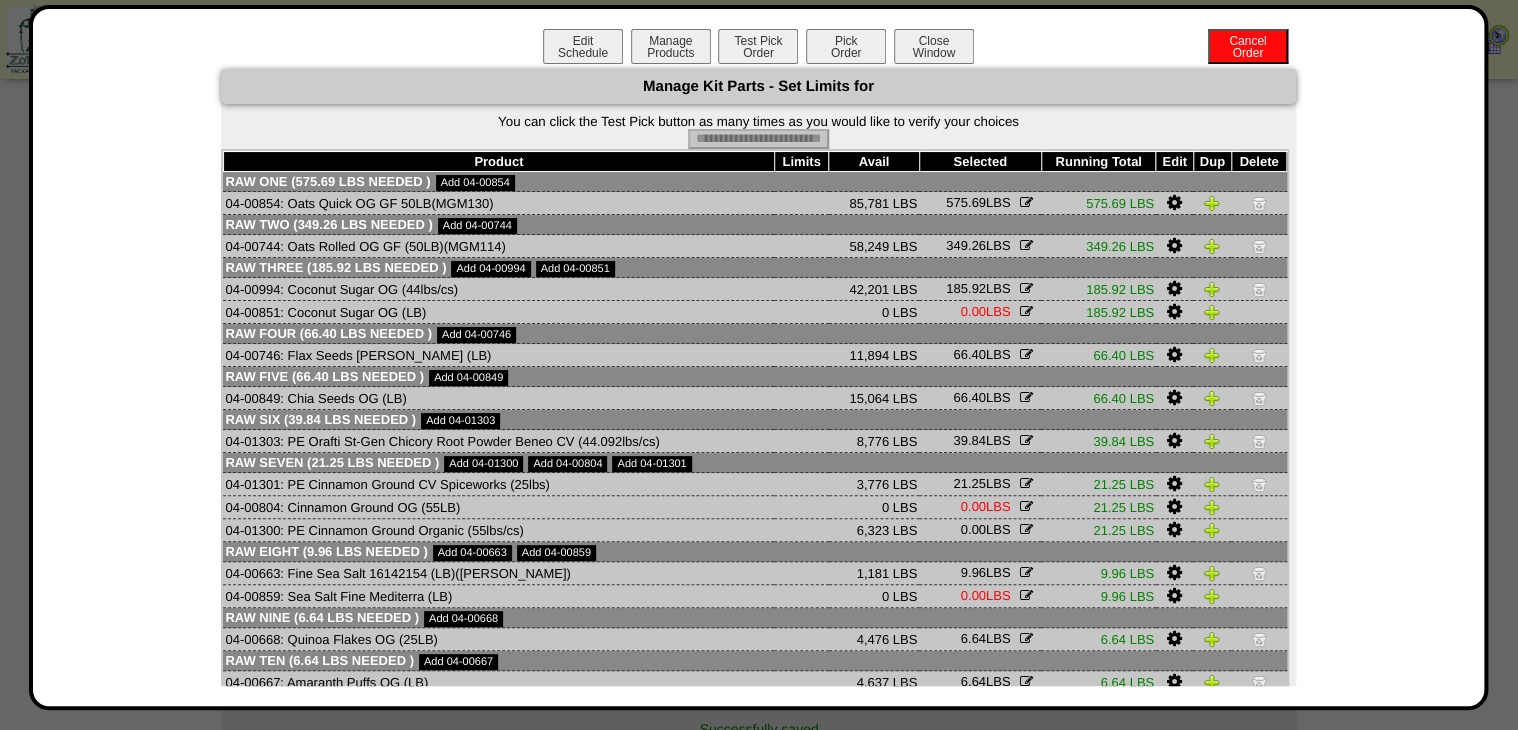 click on "Pick Order" at bounding box center [846, 46] 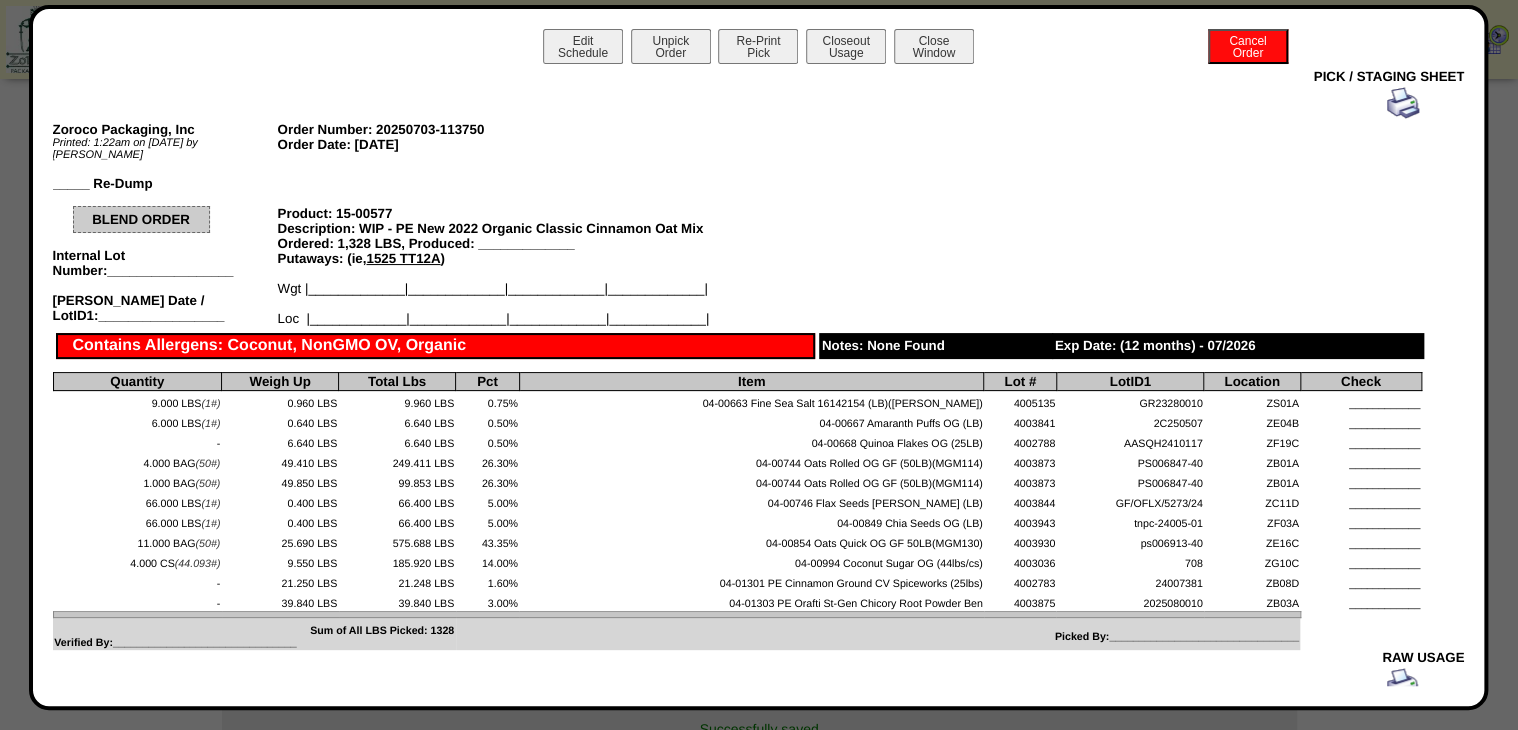 click at bounding box center [737, 103] 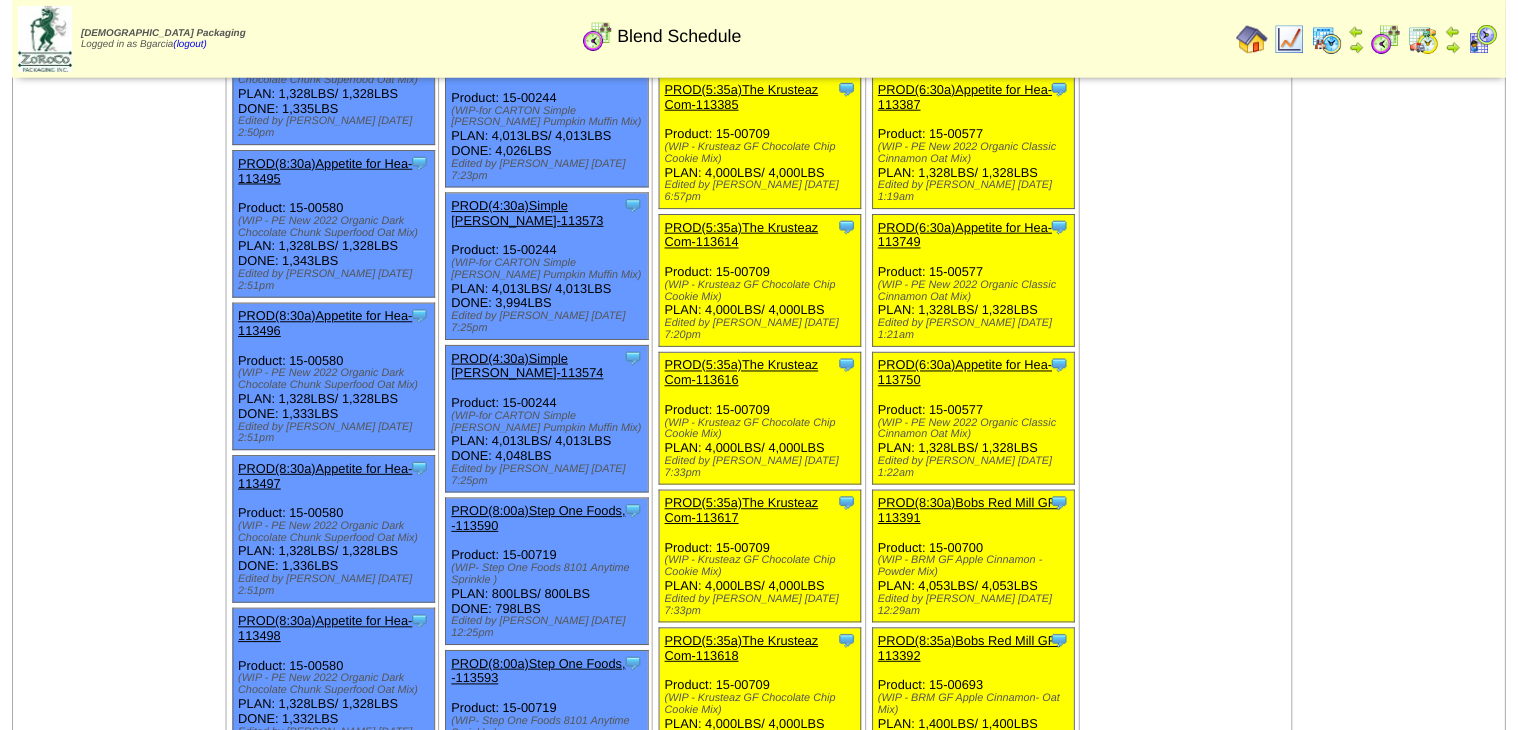 scroll, scrollTop: 880, scrollLeft: 0, axis: vertical 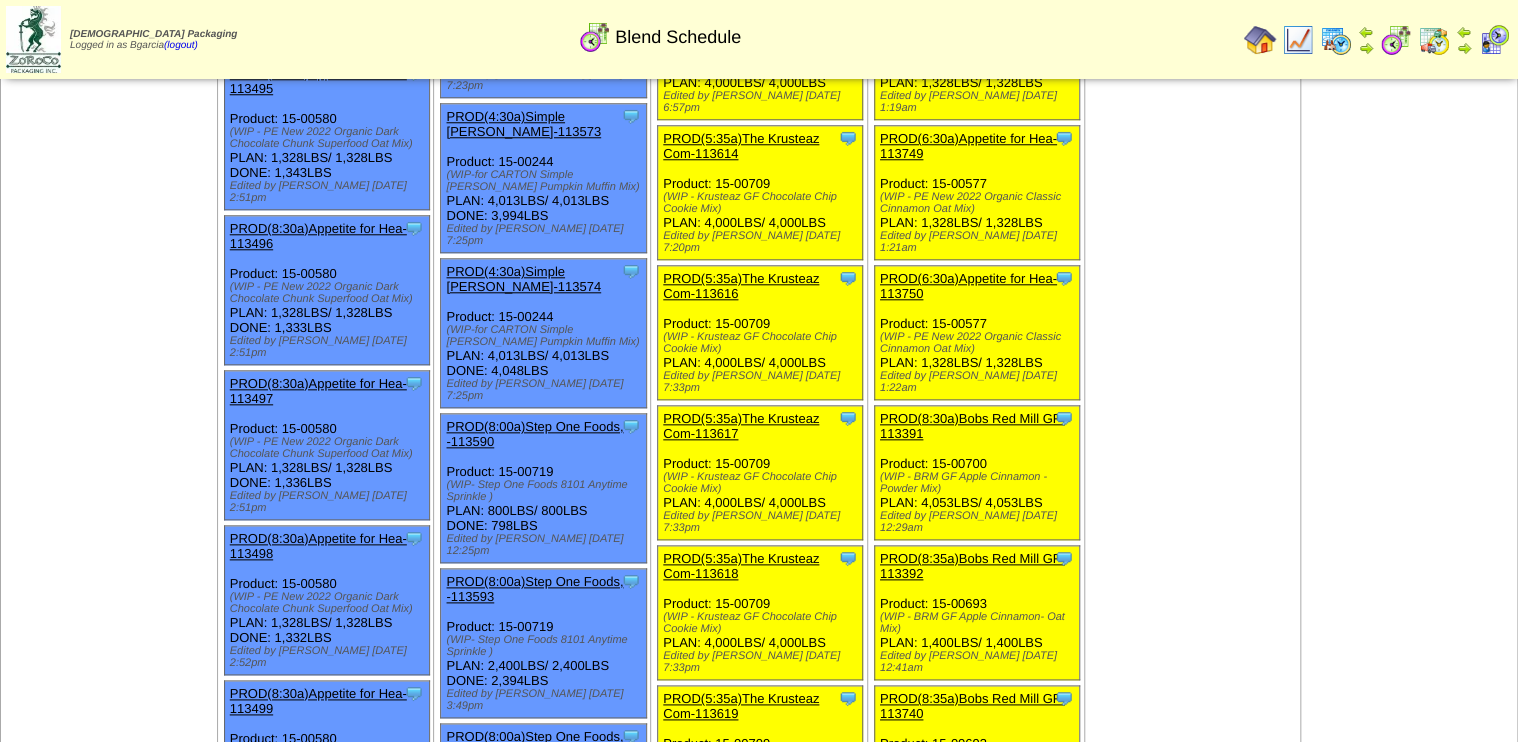 click on "PROD(6:30a)Appetite for Hea-113750" at bounding box center [968, 286] 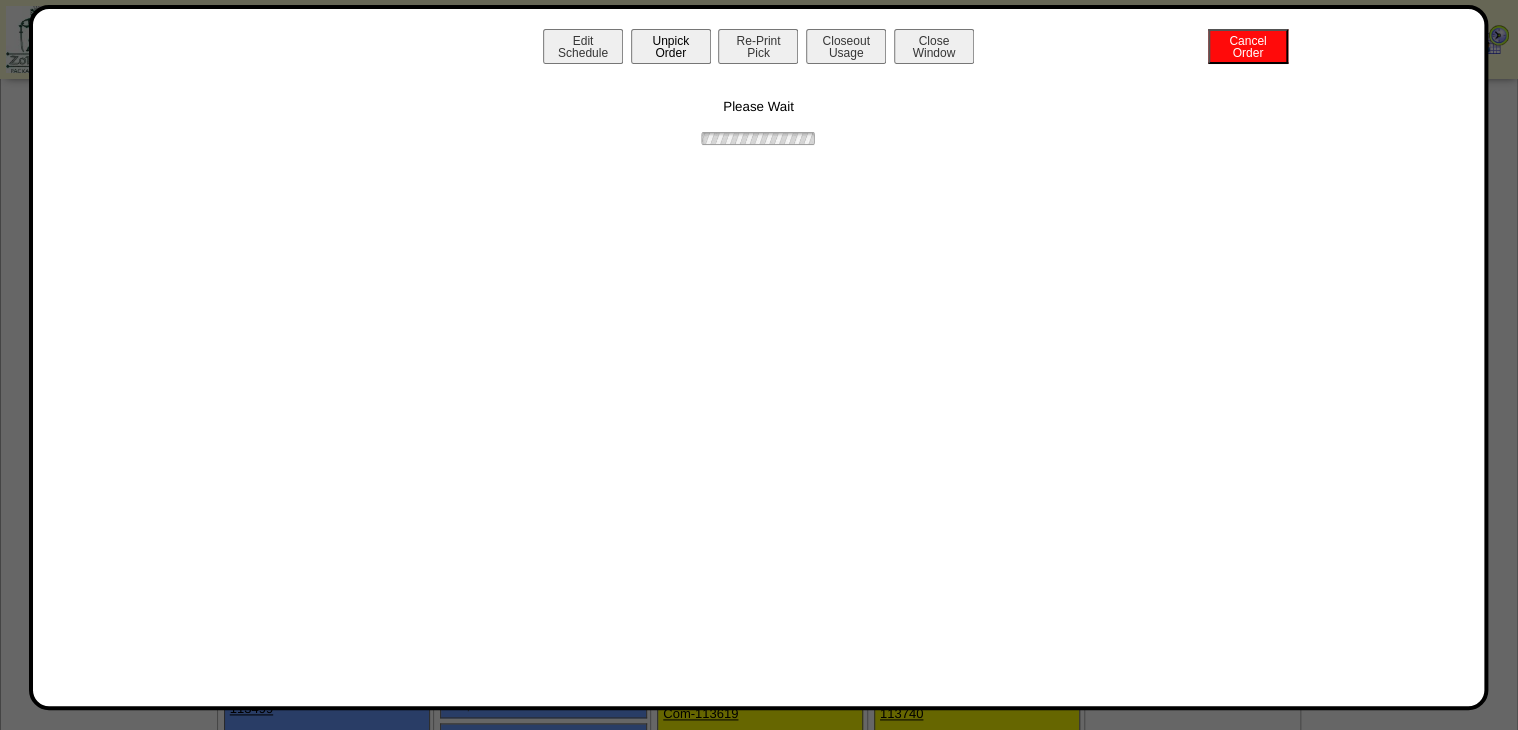 click on "Unpick Order" at bounding box center (671, 46) 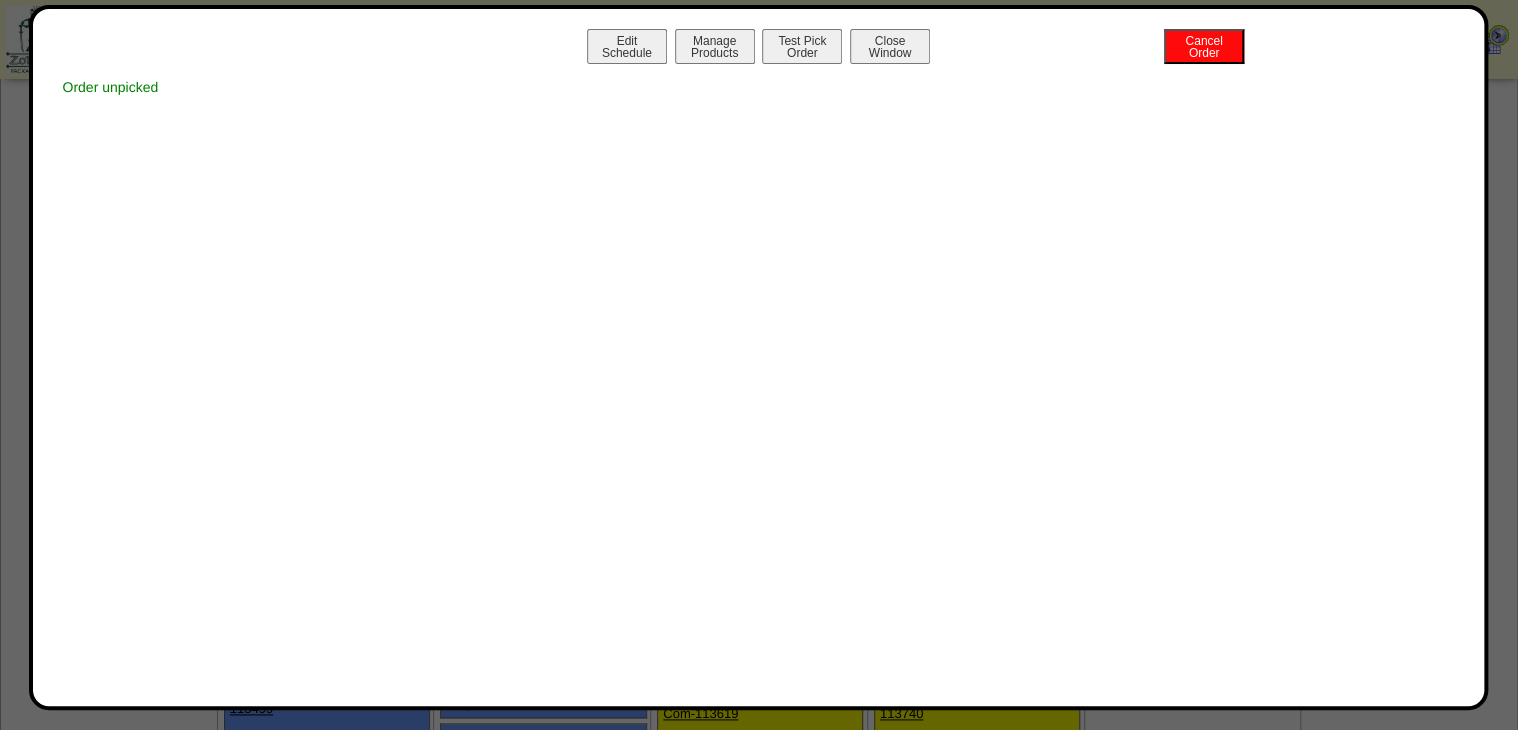 click on "Close Window" at bounding box center (890, 46) 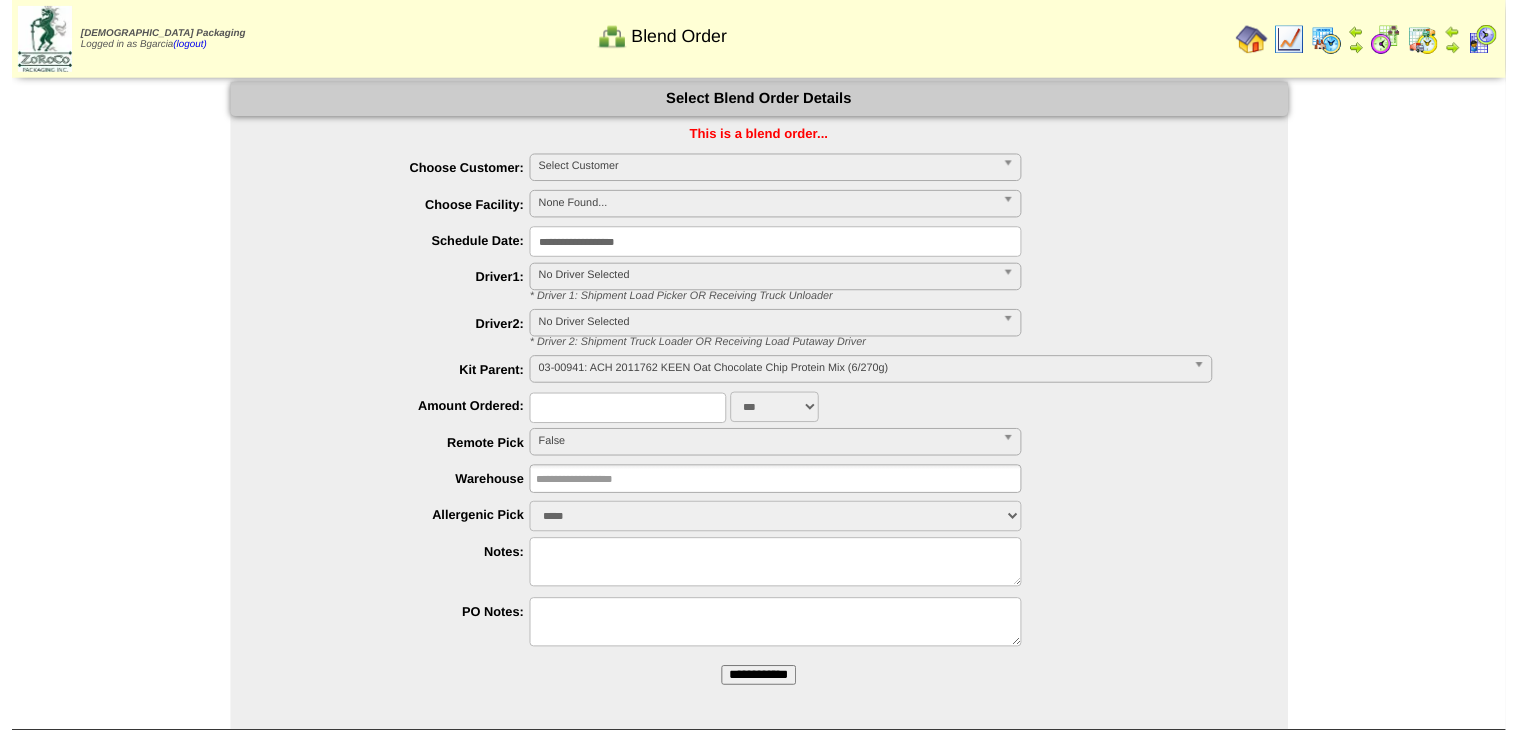 scroll, scrollTop: 0, scrollLeft: 0, axis: both 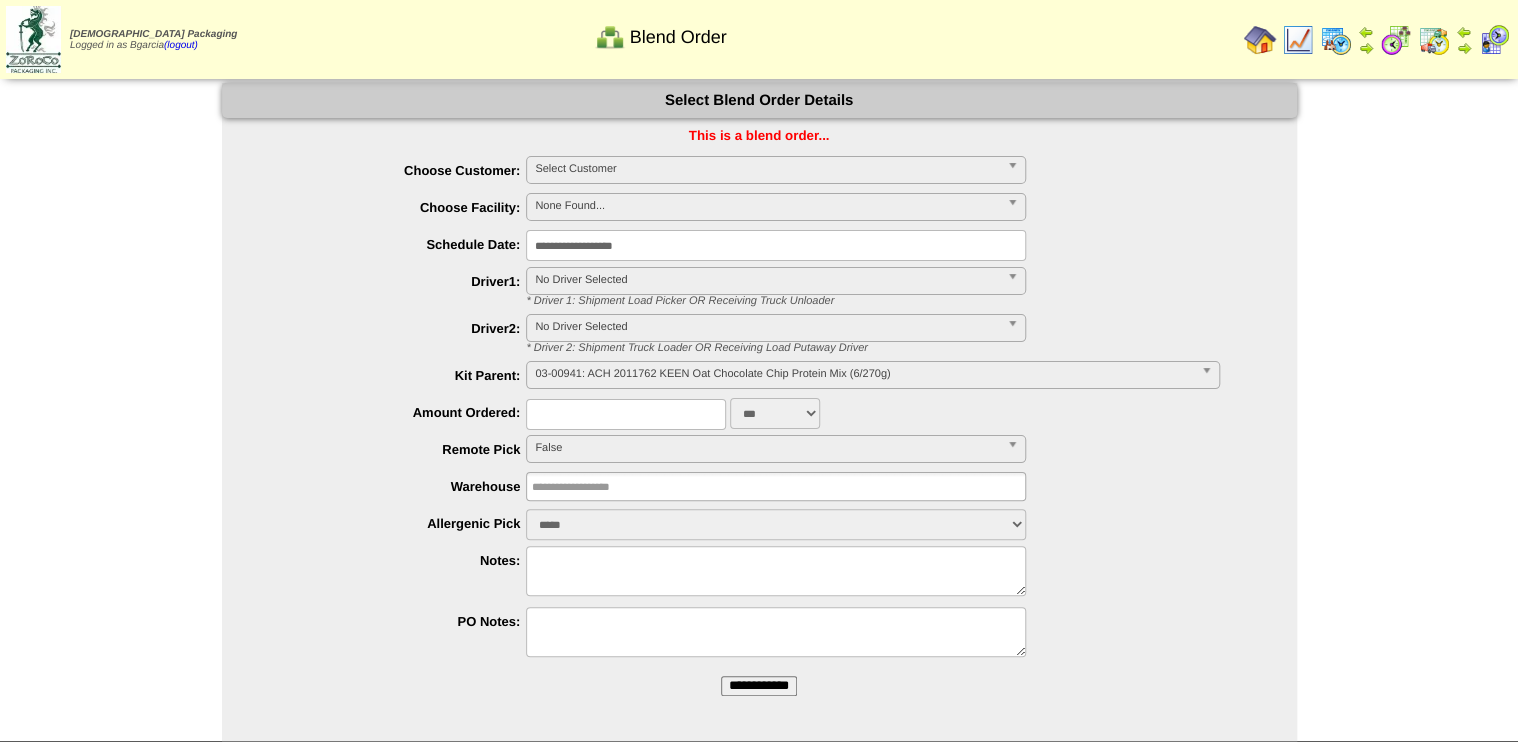 click on "**********" at bounding box center (759, 686) 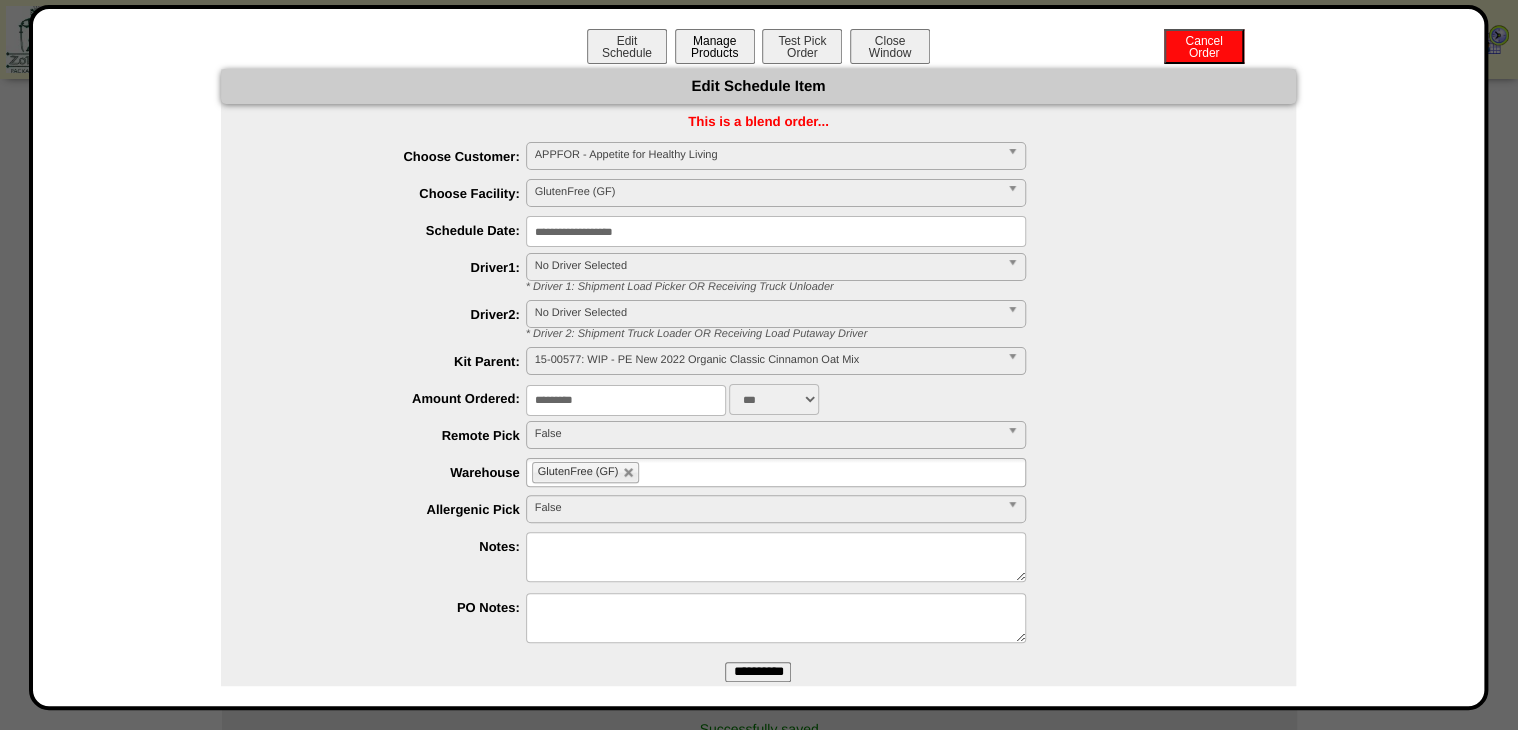 click on "**********" at bounding box center [759, 357] 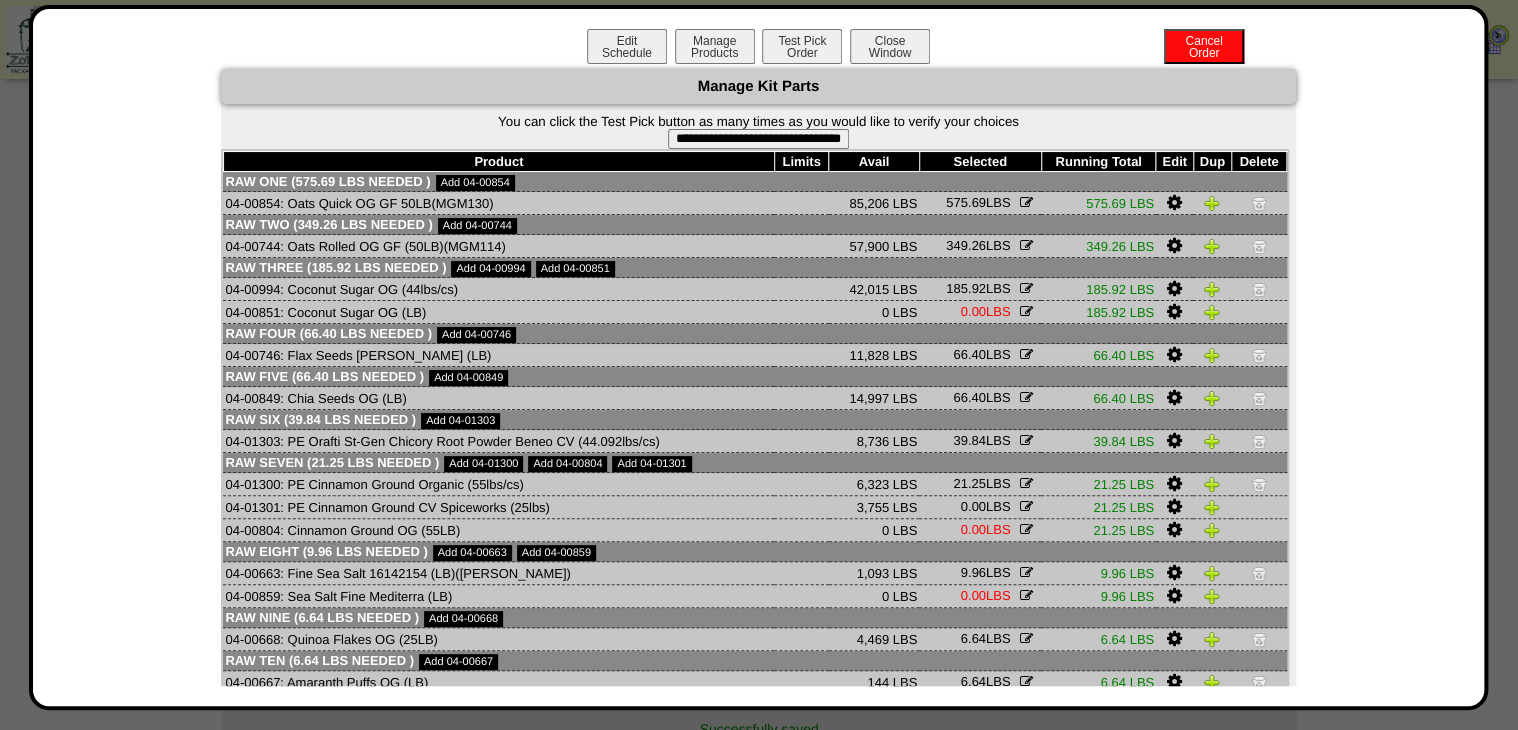 click at bounding box center (1174, 507) 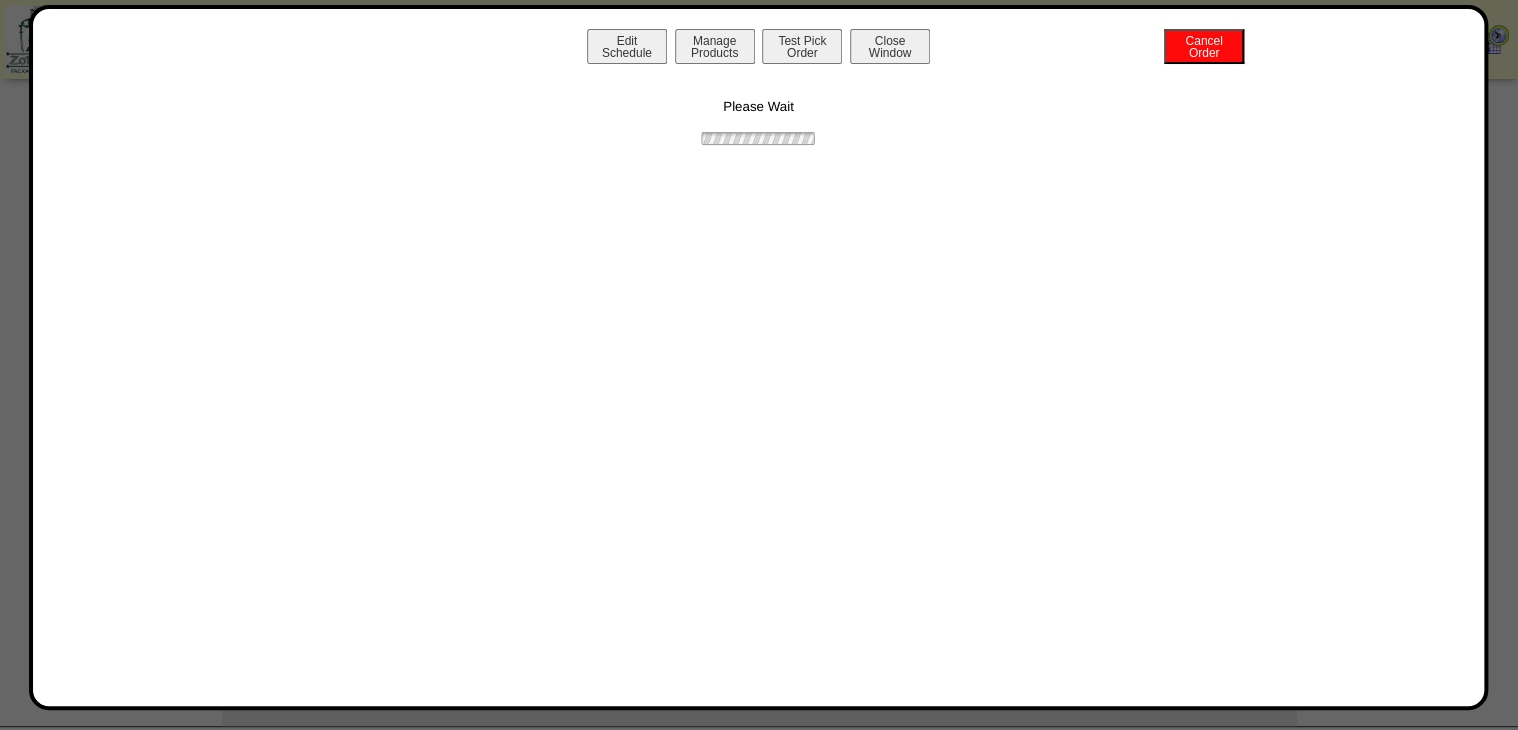 scroll, scrollTop: 78, scrollLeft: 0, axis: vertical 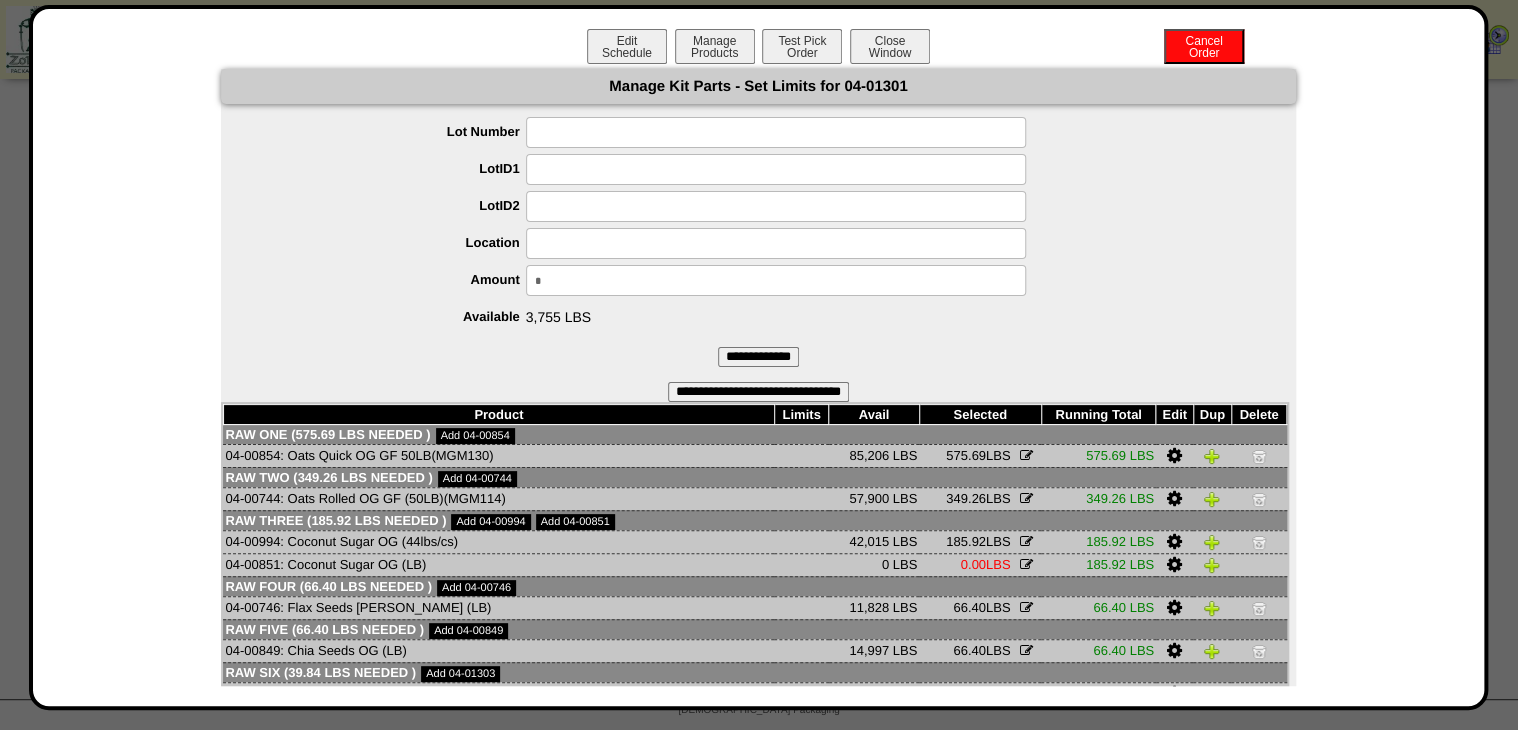 drag, startPoint x: 563, startPoint y: 287, endPoint x: 345, endPoint y: 329, distance: 222.009 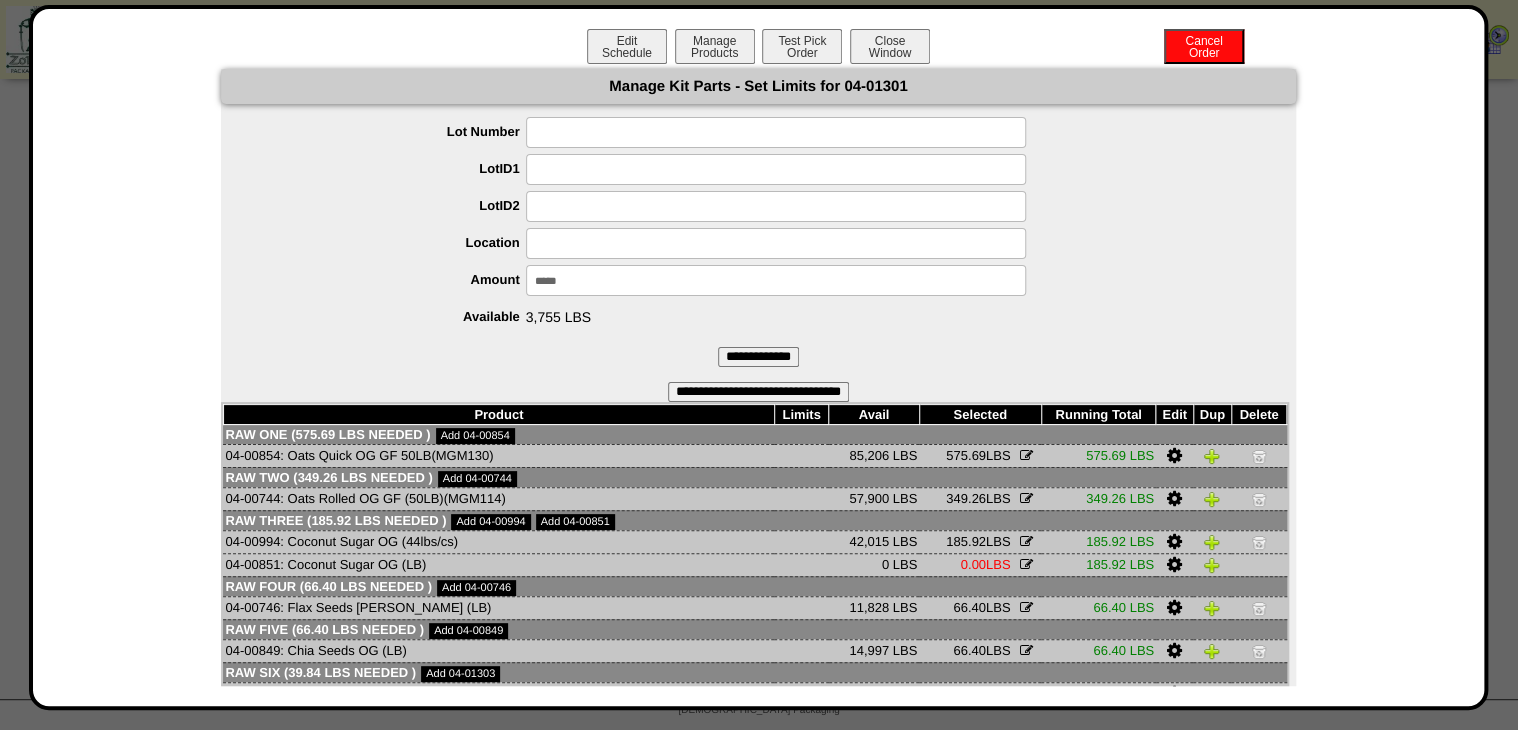 type on "******" 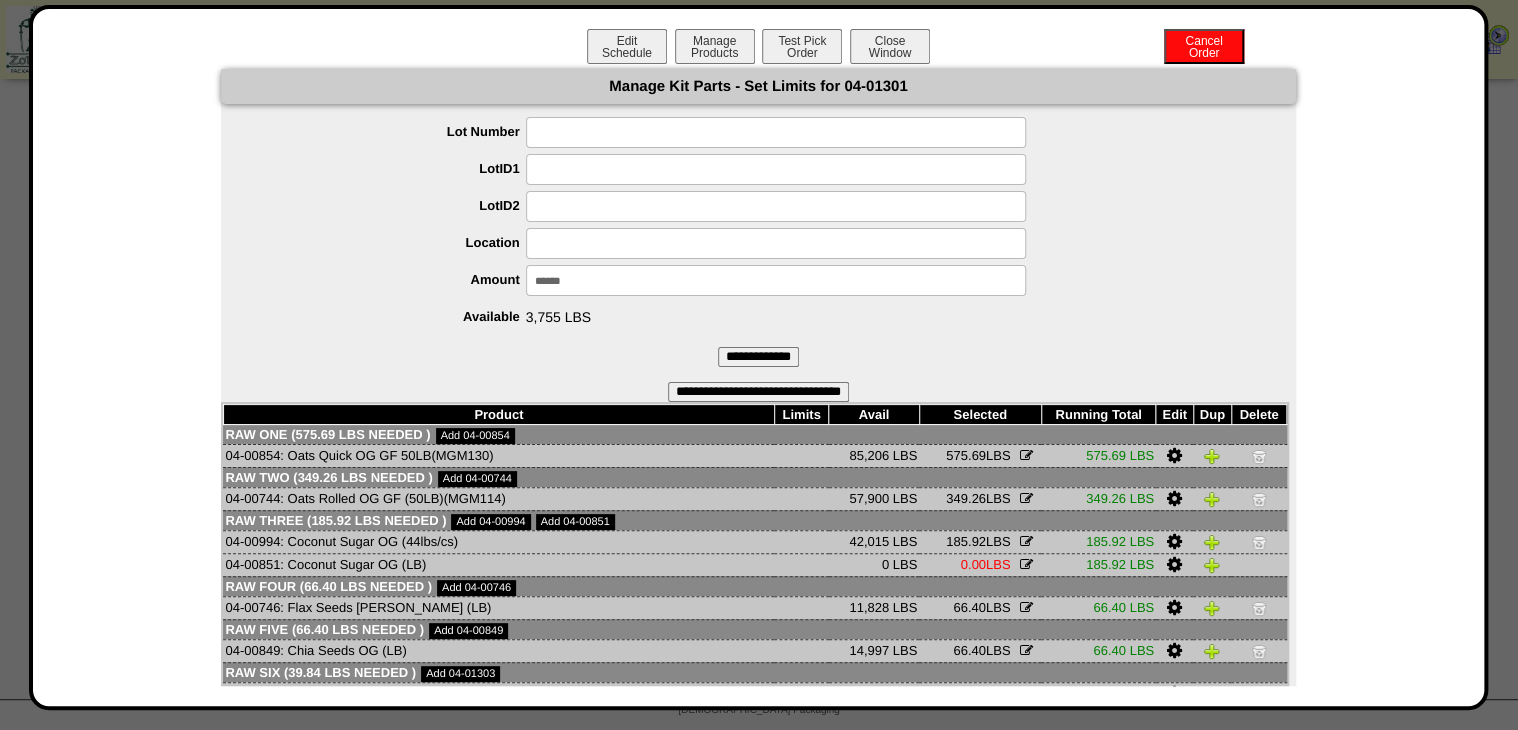 click on "**********" at bounding box center [758, 357] 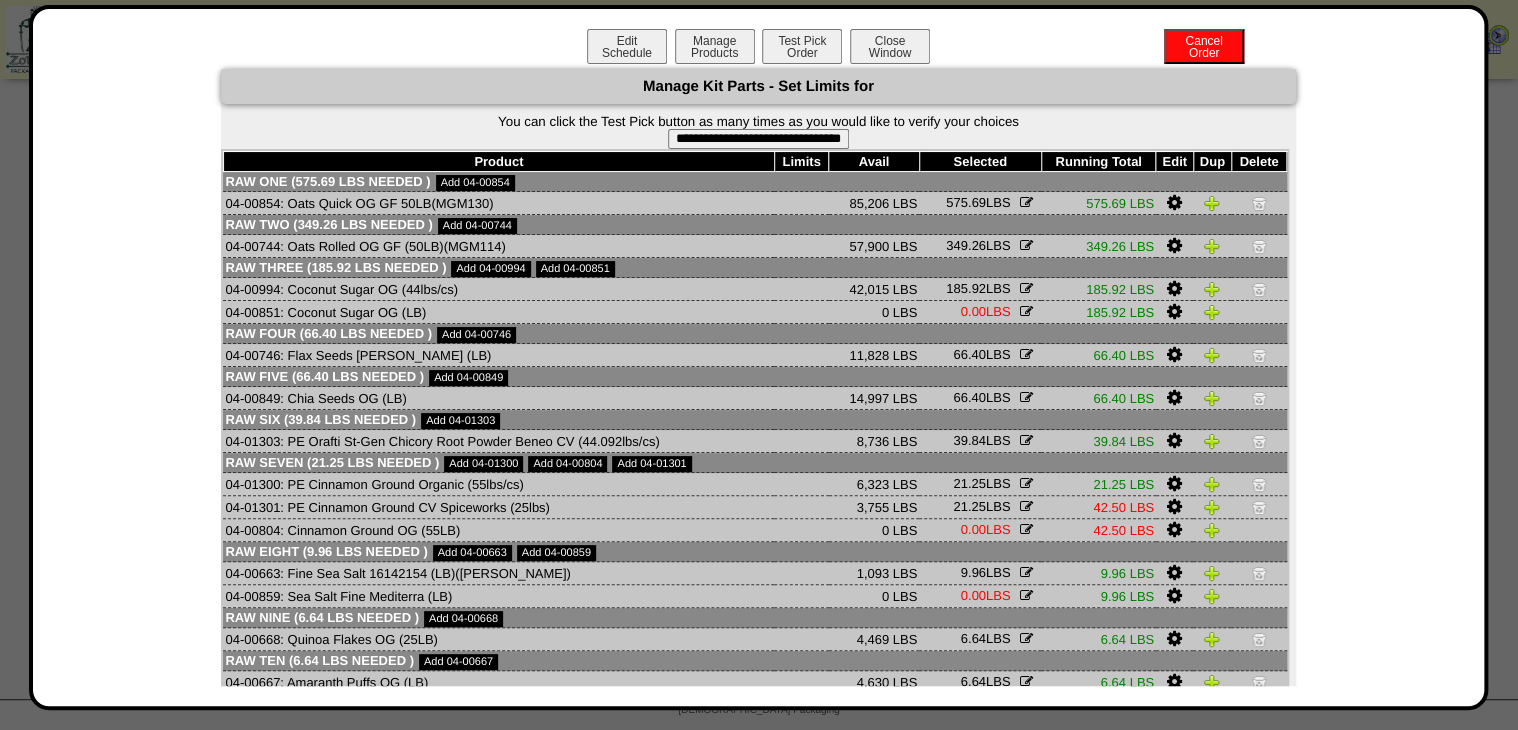 drag, startPoint x: 1248, startPoint y: 481, endPoint x: 1208, endPoint y: 426, distance: 68.007355 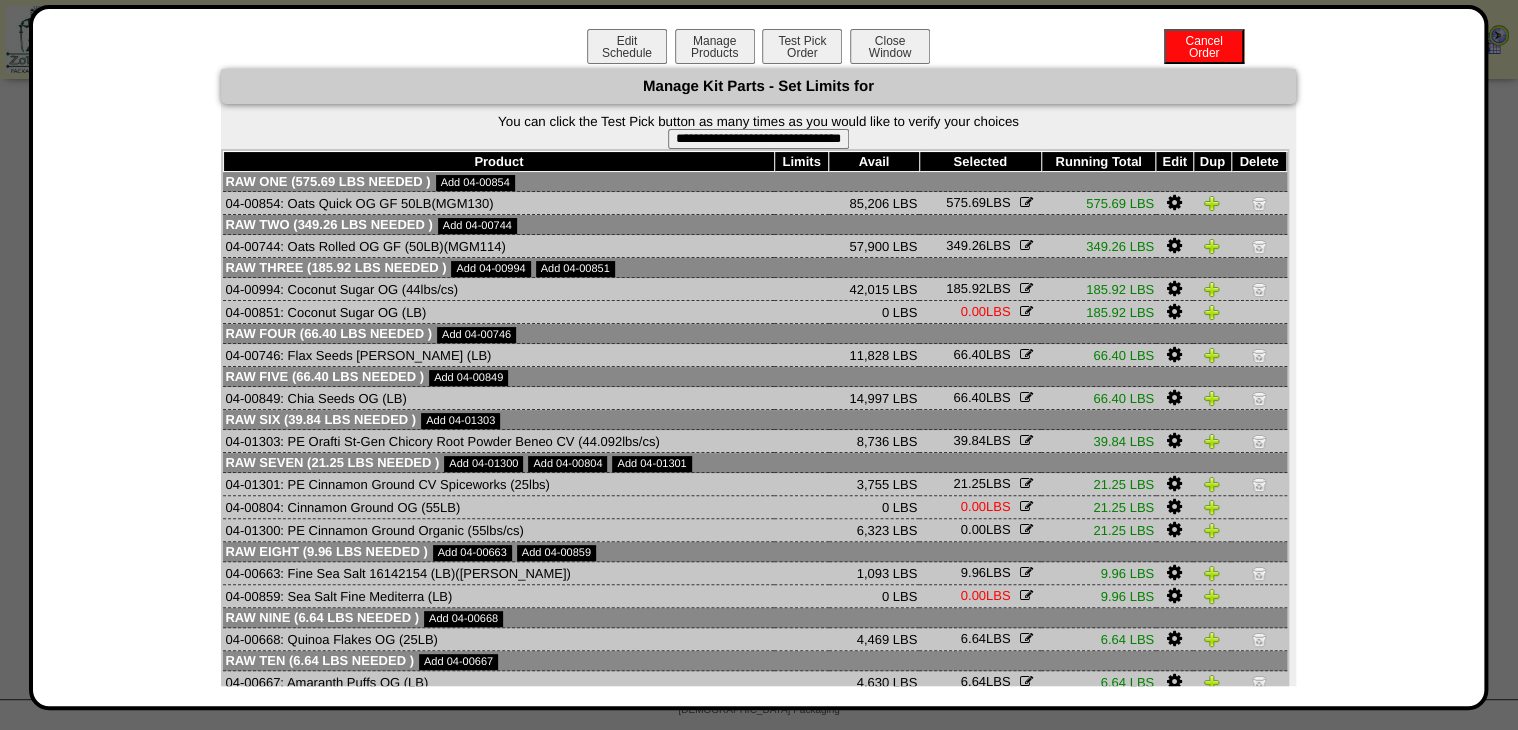 click on "**********" at bounding box center (758, 139) 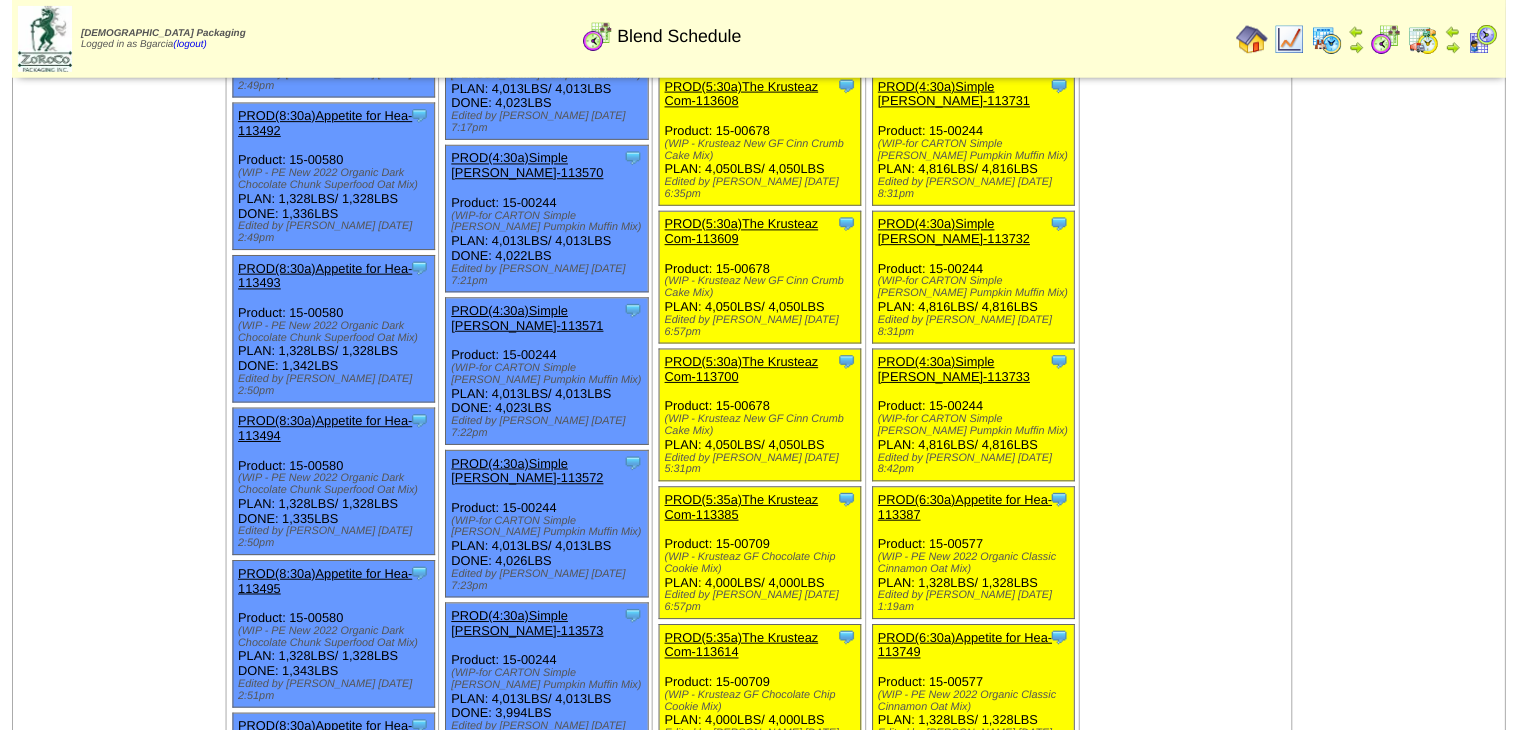 scroll, scrollTop: 400, scrollLeft: 0, axis: vertical 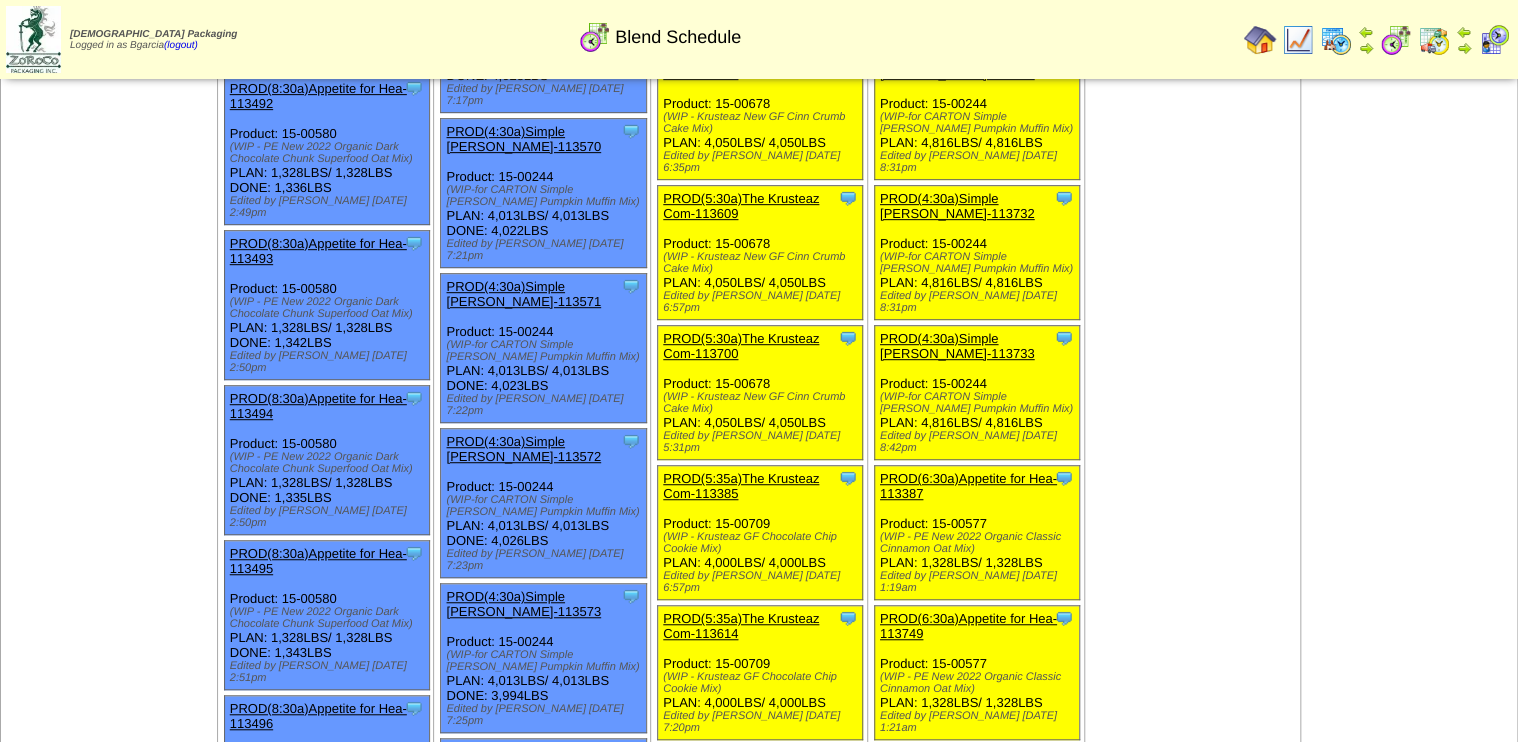 click on "Clone Item
PROD(6:30a)Appetite for Hea-113749
Appetite for Healthy Living
ScheduleID: 113749
575.688 LBS: 04-00854
(Oats Quick OG GF 50LB(MGM130))
349.264 LBS: 04-00744
(Oats Rolled OG GF (50LB)(MGM114))
185.92 LBS: 04-00994" at bounding box center (976, 673) 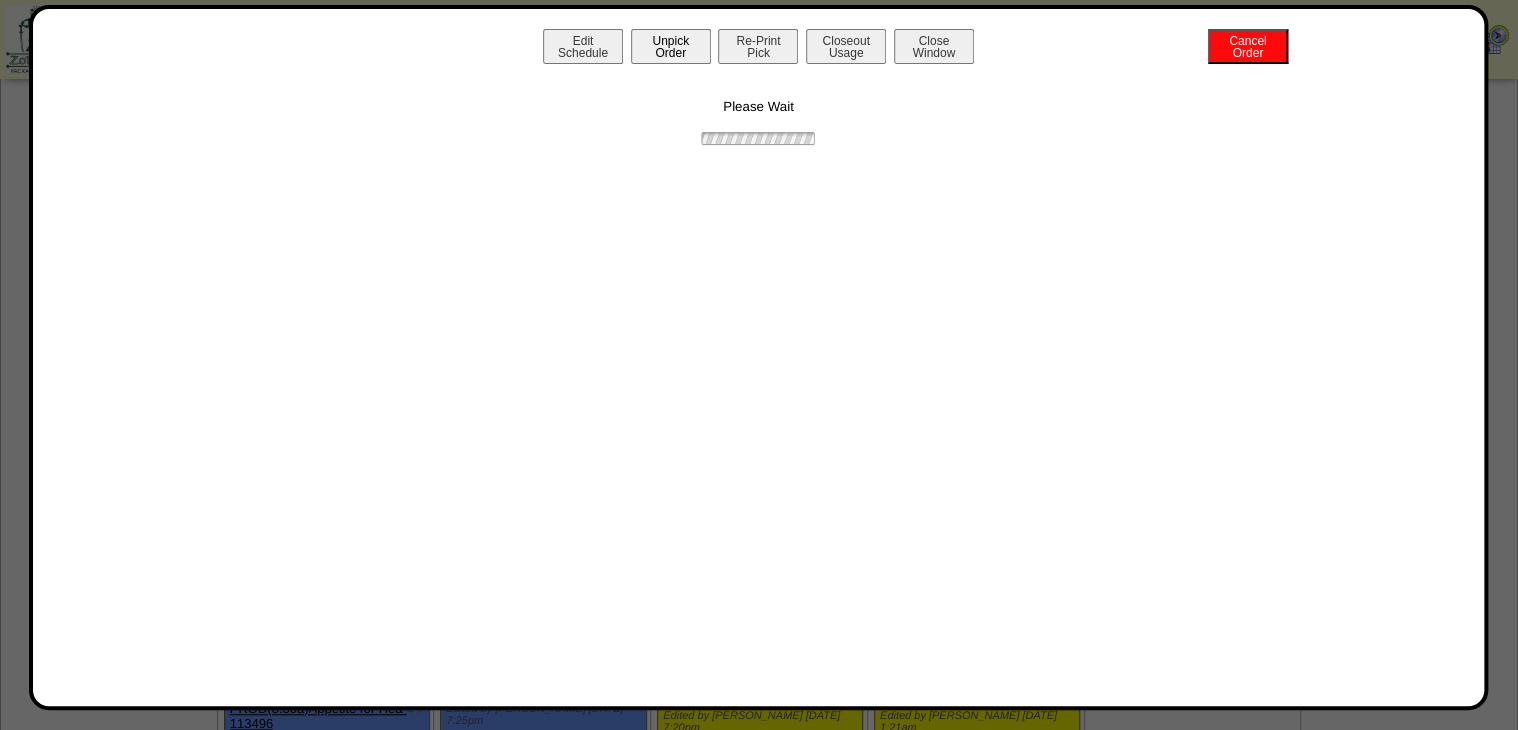click on "Unpick Order" at bounding box center [671, 46] 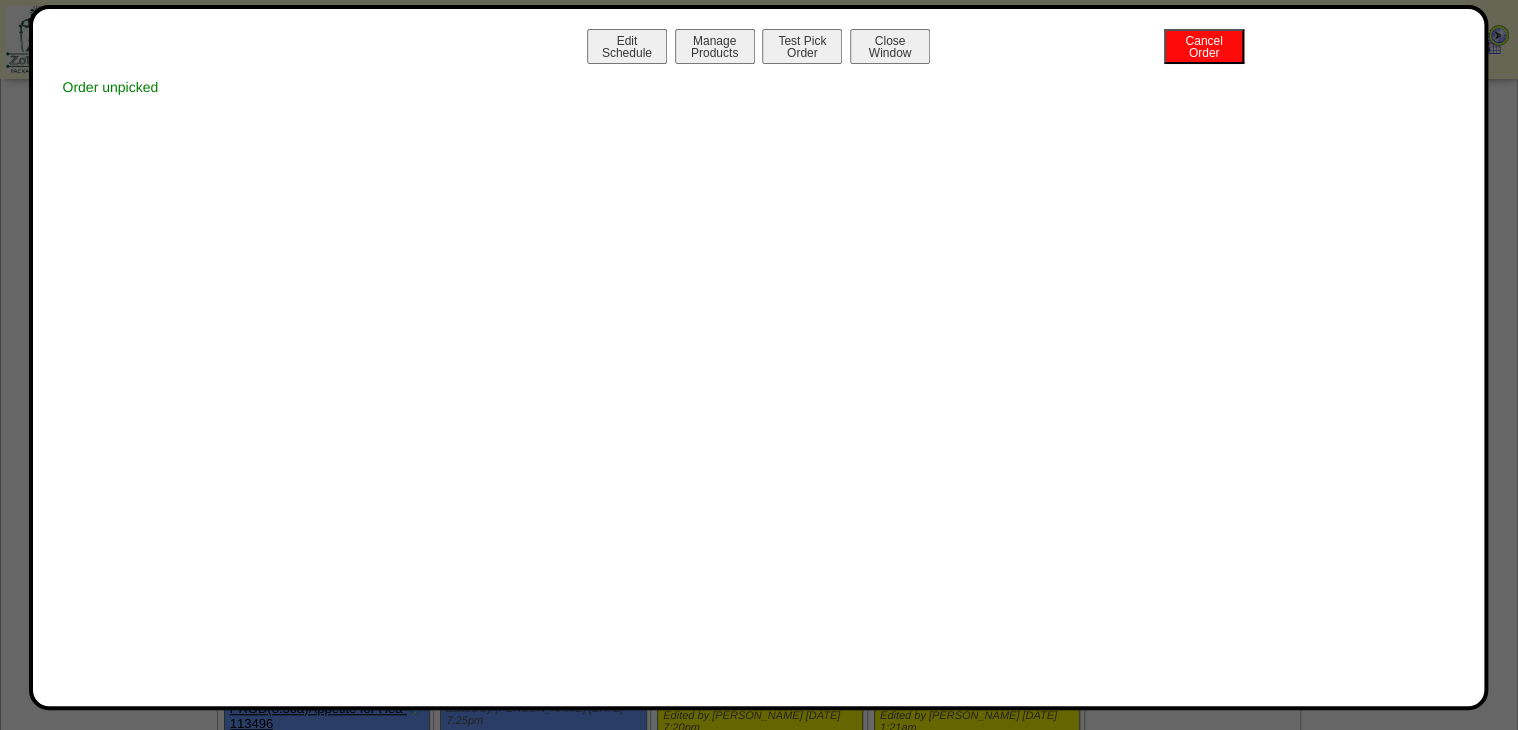 click on "Close Window" at bounding box center (890, 46) 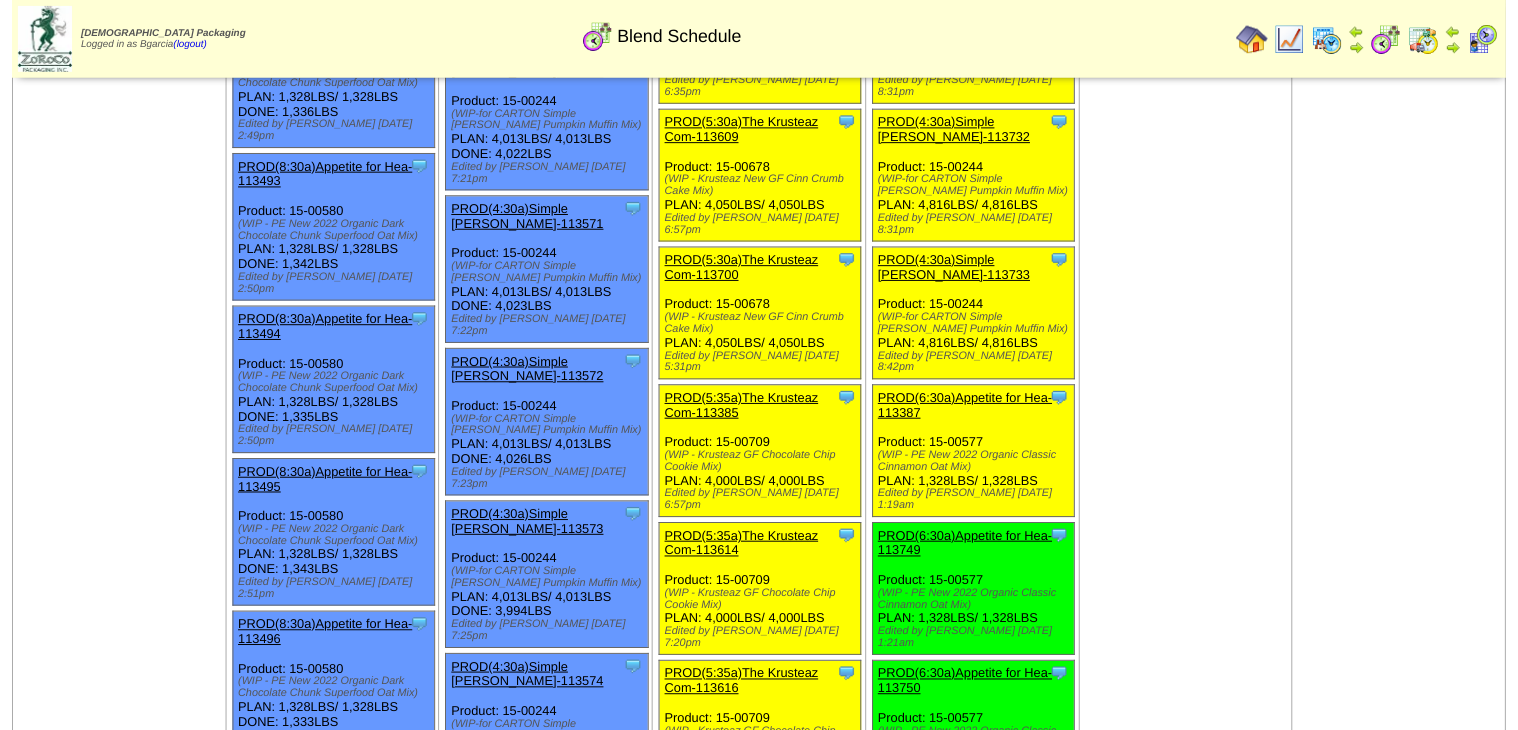 scroll, scrollTop: 480, scrollLeft: 0, axis: vertical 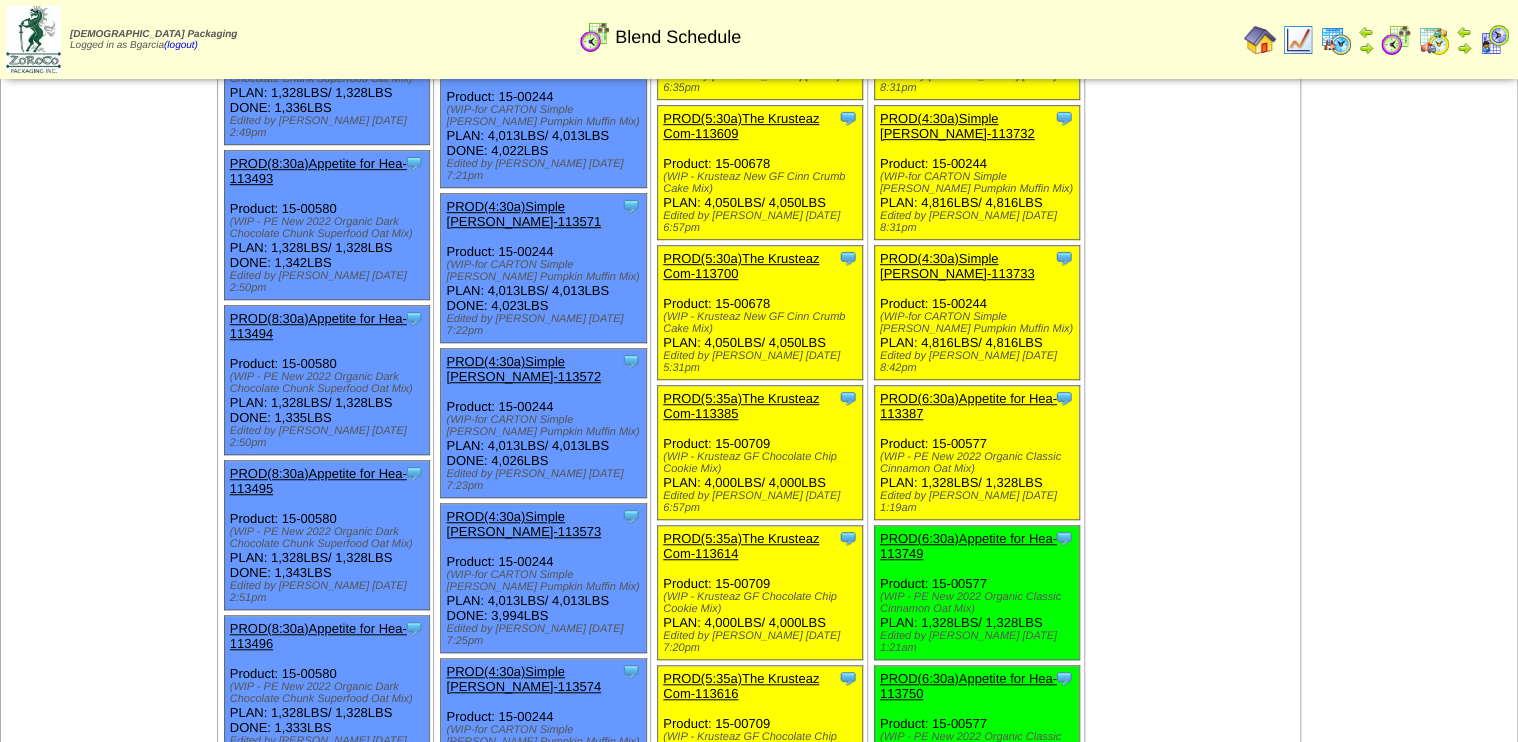 click on "PROD(6:30a)Appetite for Hea-113387" at bounding box center [975, 406] 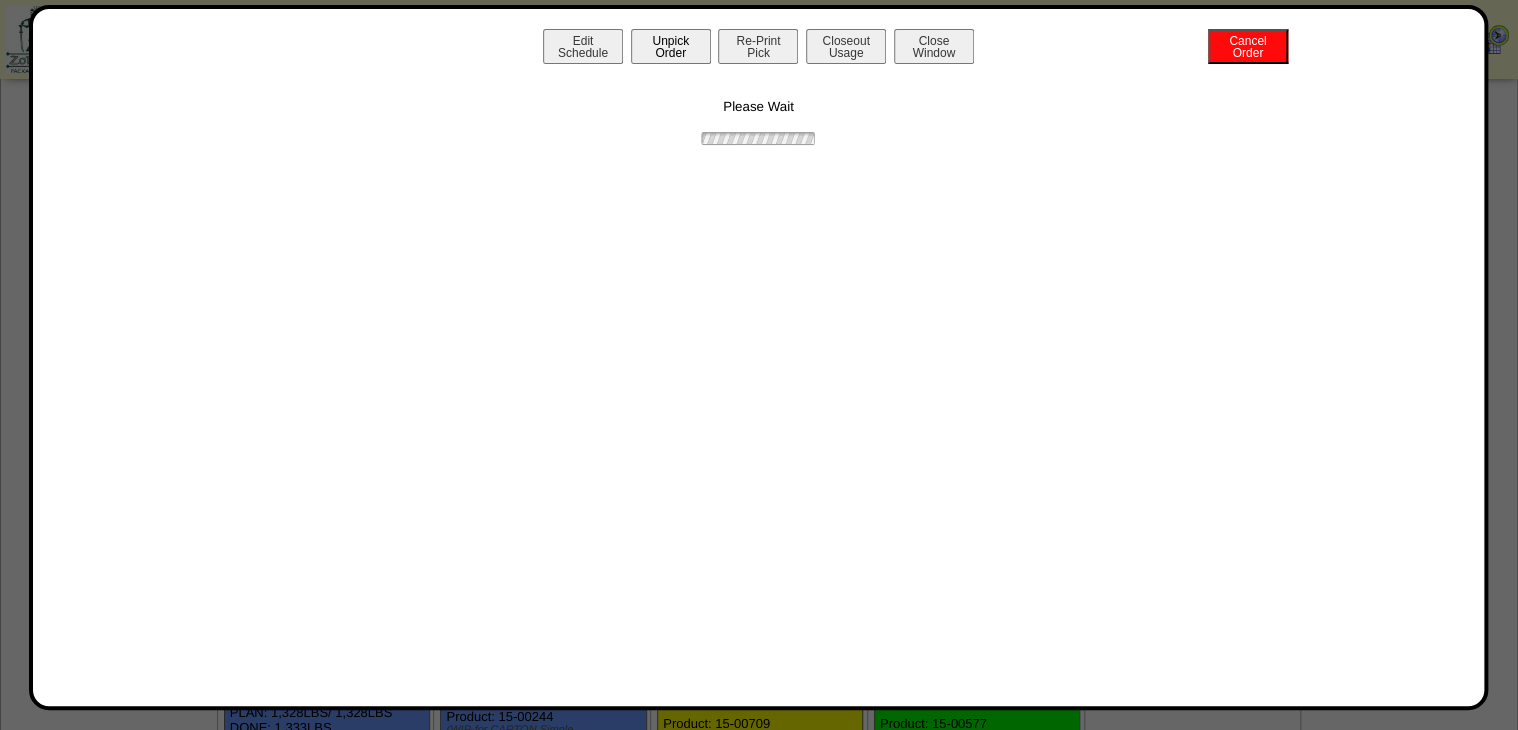 drag, startPoint x: 704, startPoint y: 44, endPoint x: 716, endPoint y: 51, distance: 13.892444 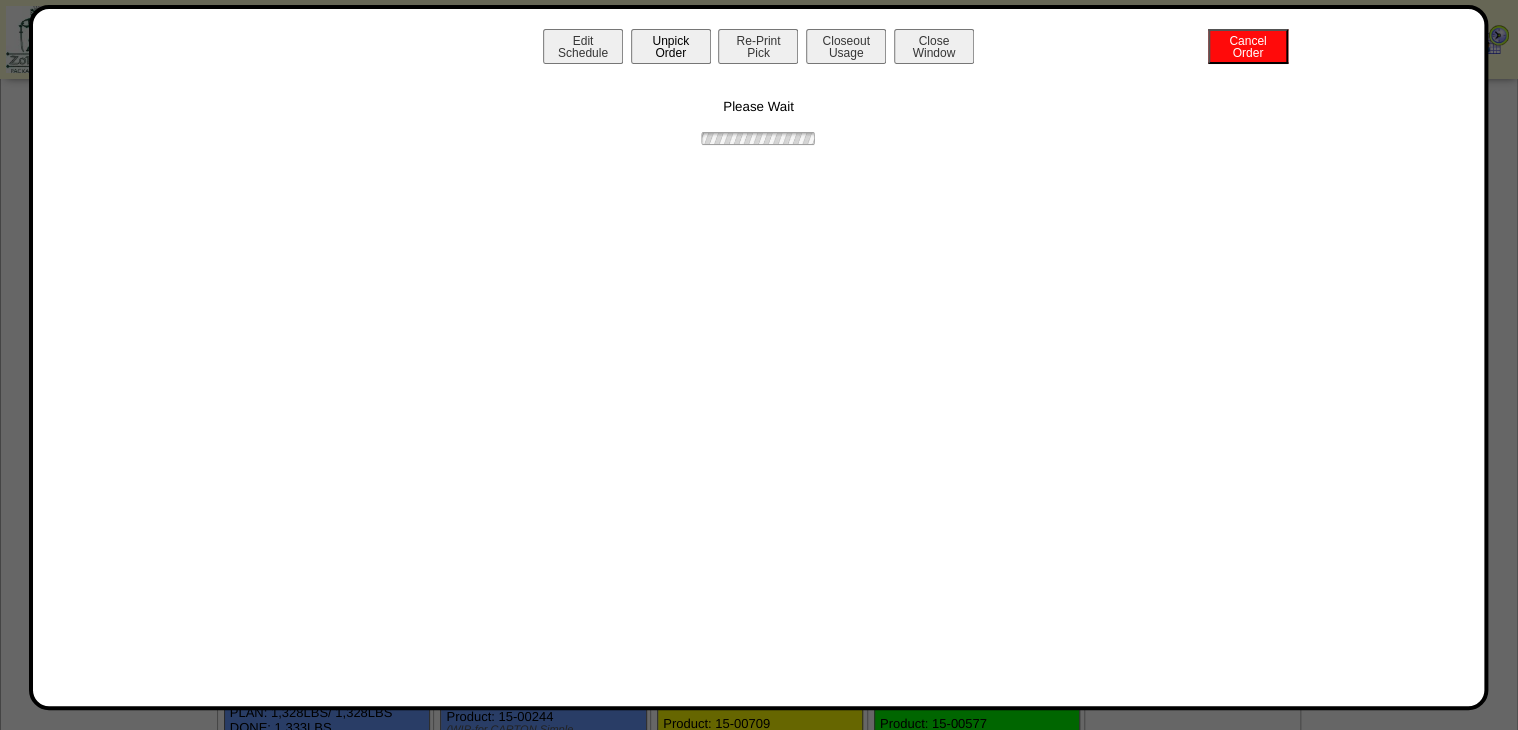 click on "Unpick Order" at bounding box center (671, 46) 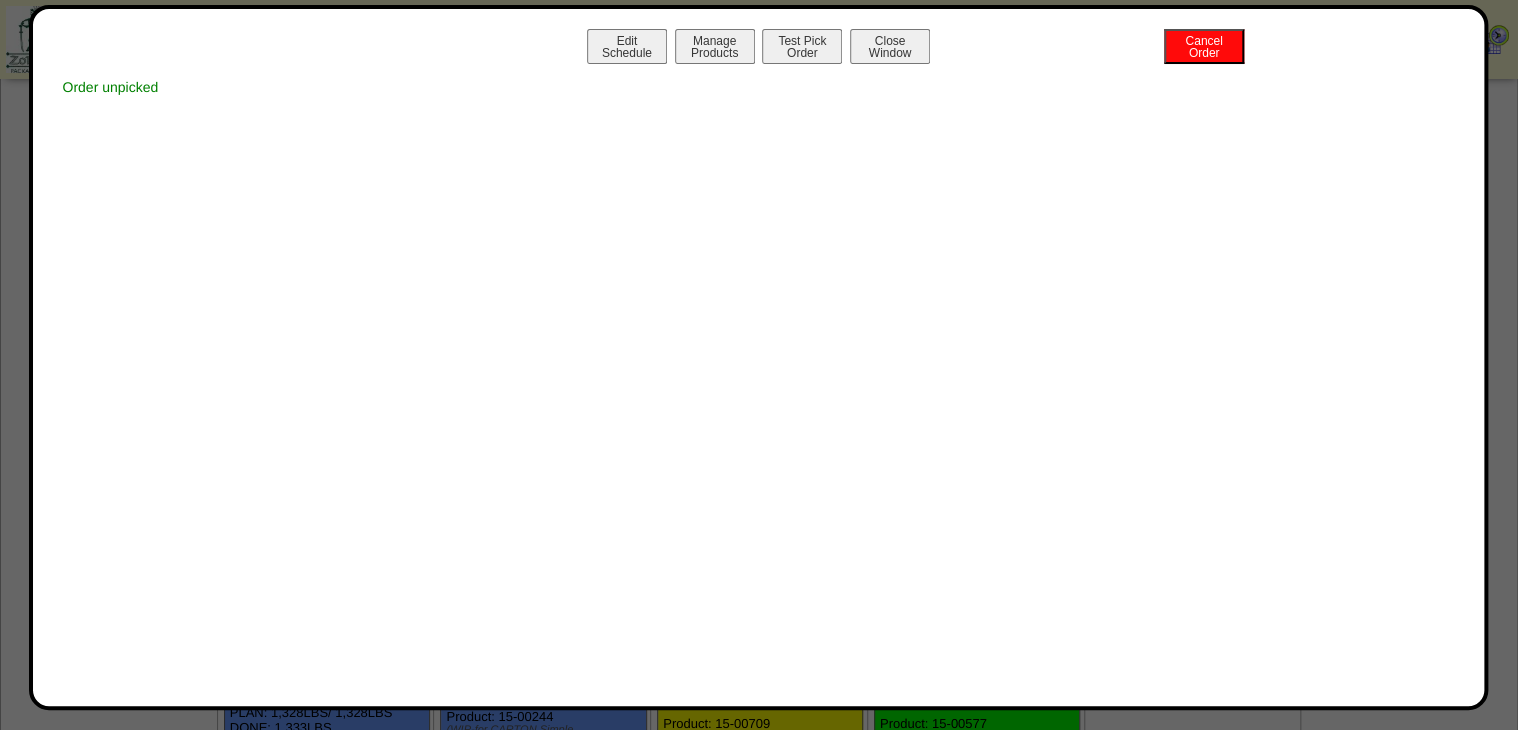 click on "Close Window" at bounding box center [890, 46] 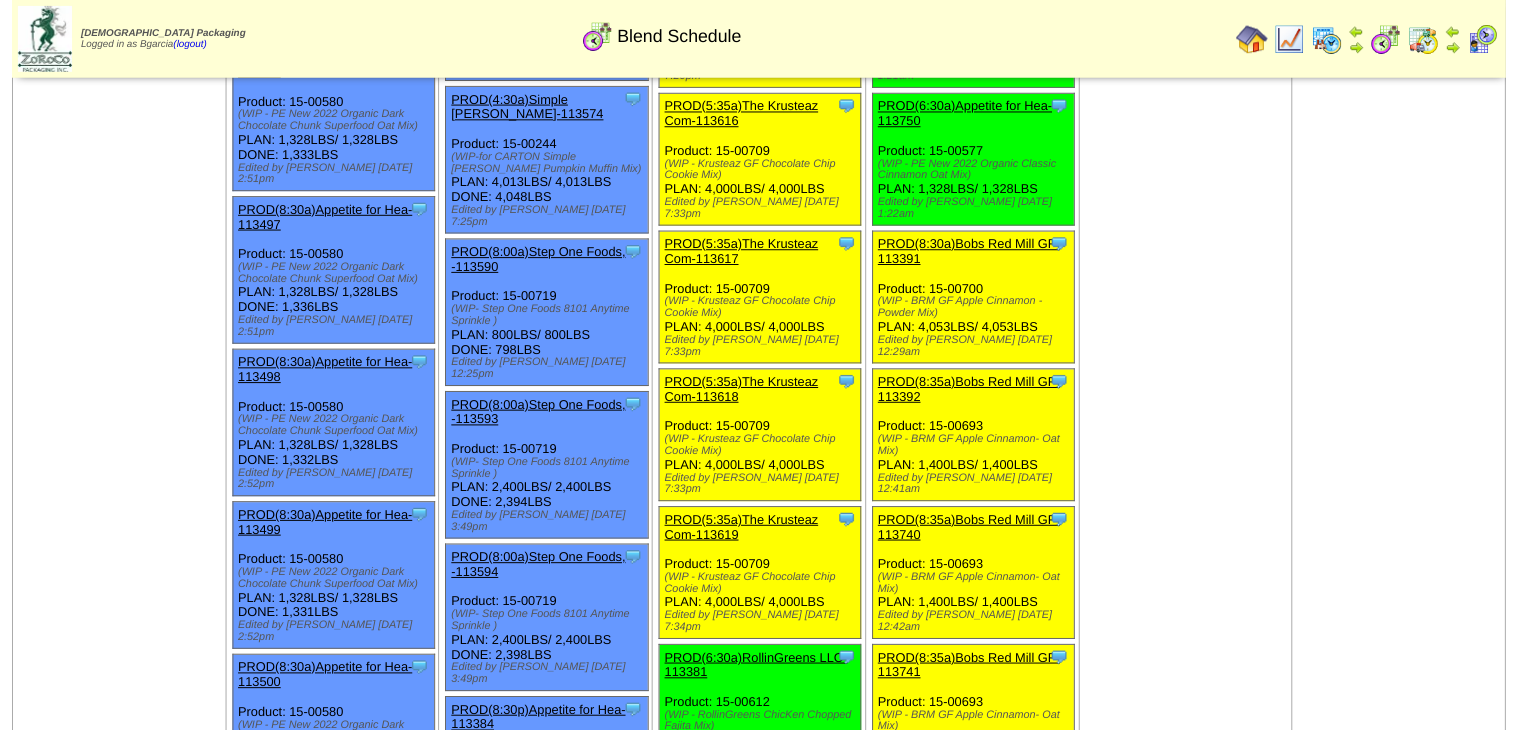 scroll, scrollTop: 1120, scrollLeft: 0, axis: vertical 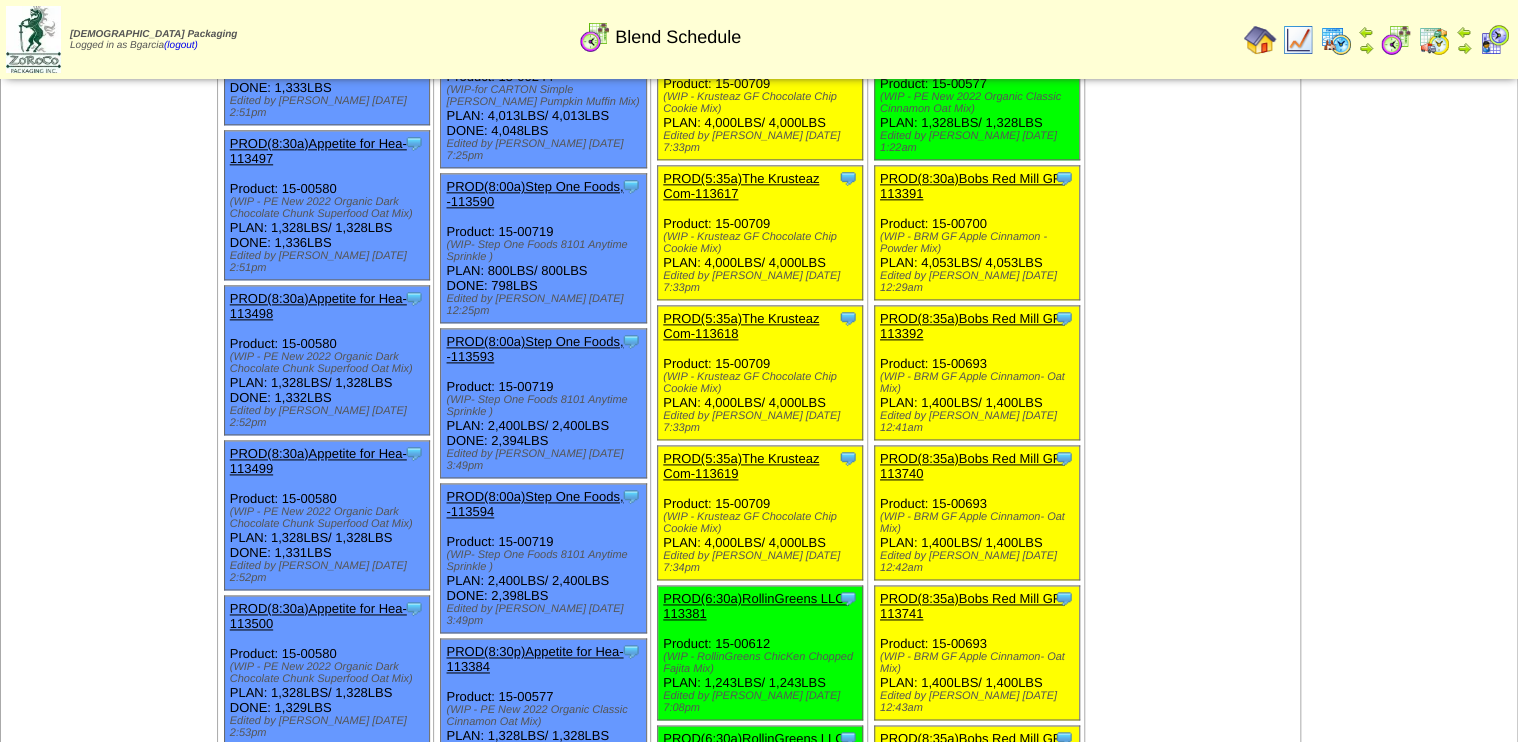 click on "PROD(6:30a)RollinGreens LLC-113381" at bounding box center [756, 606] 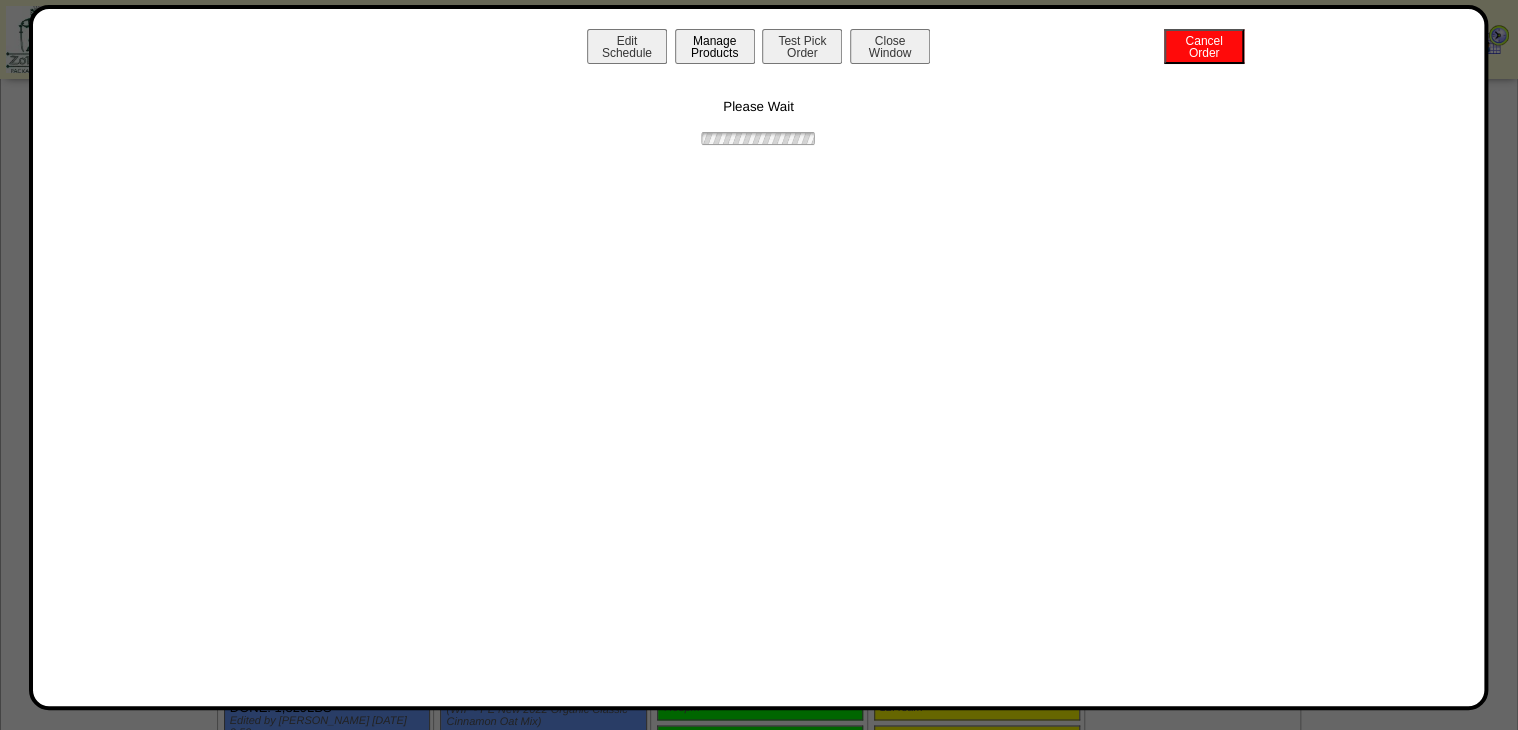 click on "Manage Products" at bounding box center [715, 46] 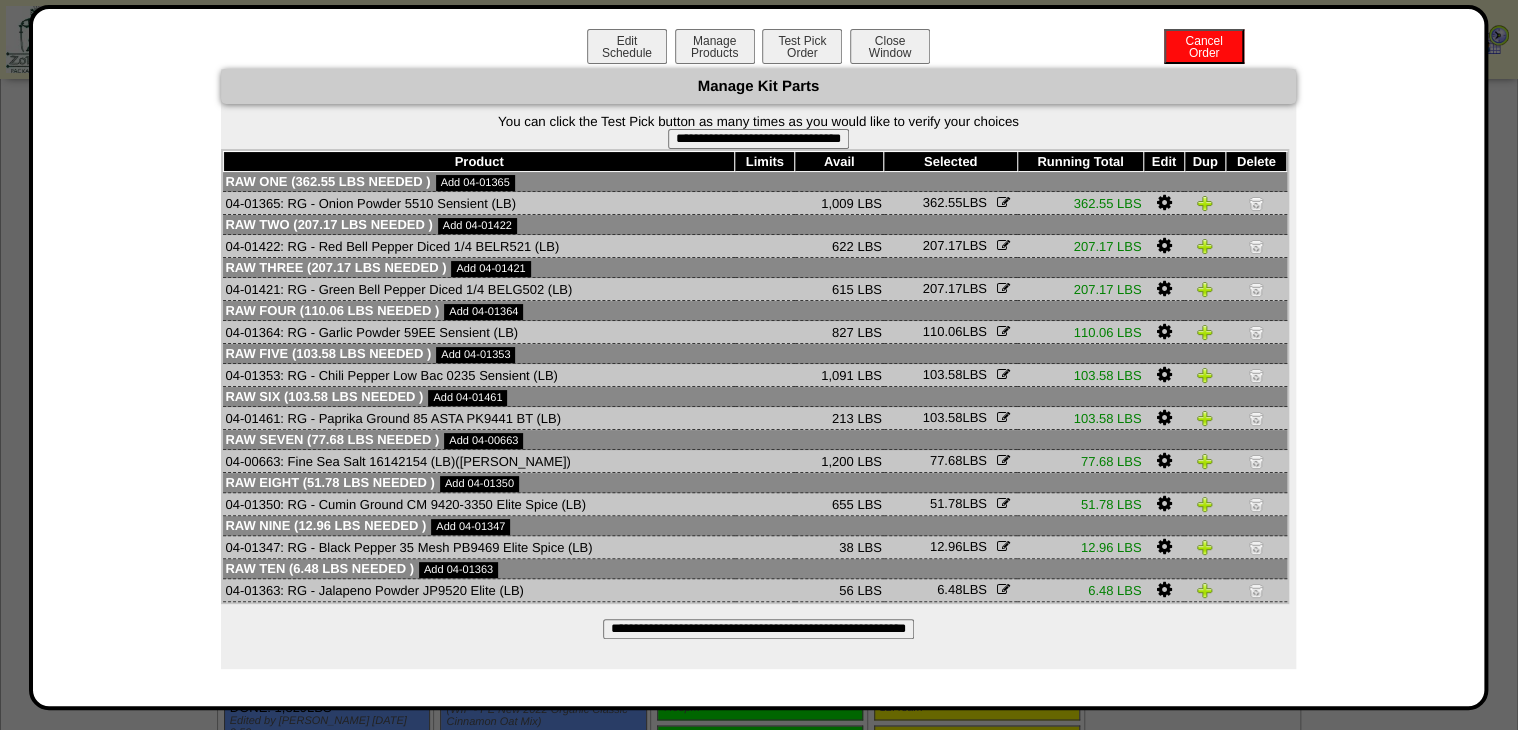 click on "**********" at bounding box center (758, 139) 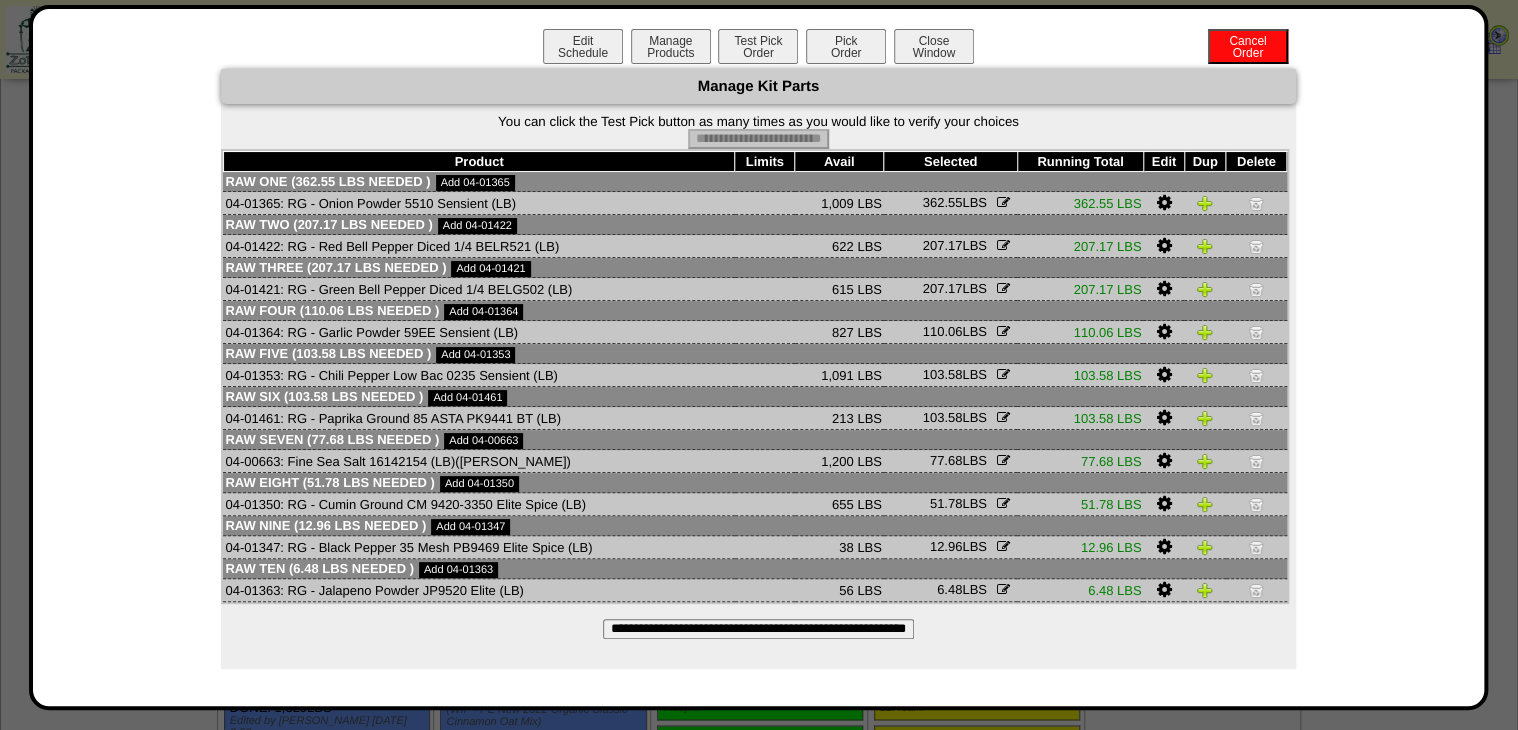 click on "Pick Order" at bounding box center (846, 46) 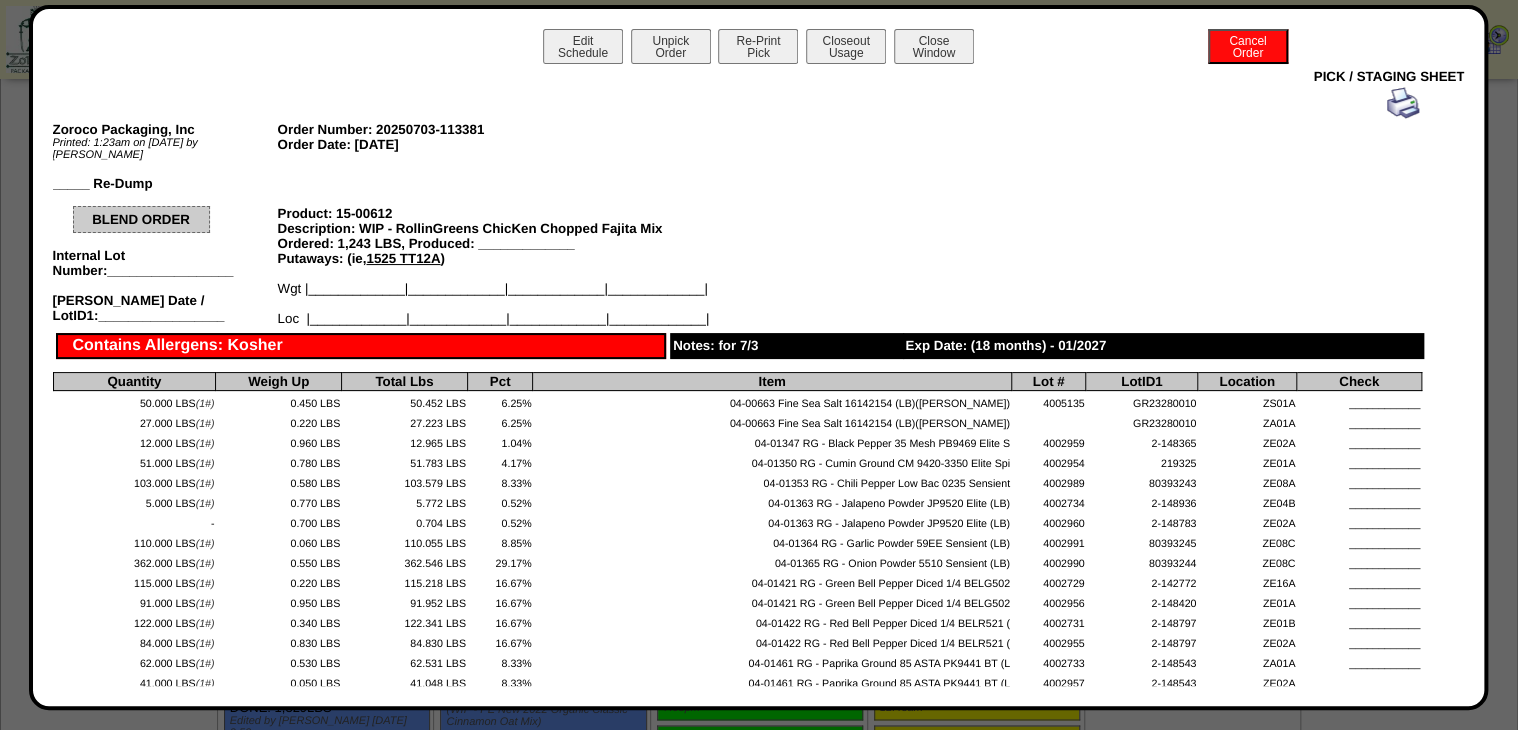 drag, startPoint x: 967, startPoint y: 424, endPoint x: 1175, endPoint y: 422, distance: 208.00961 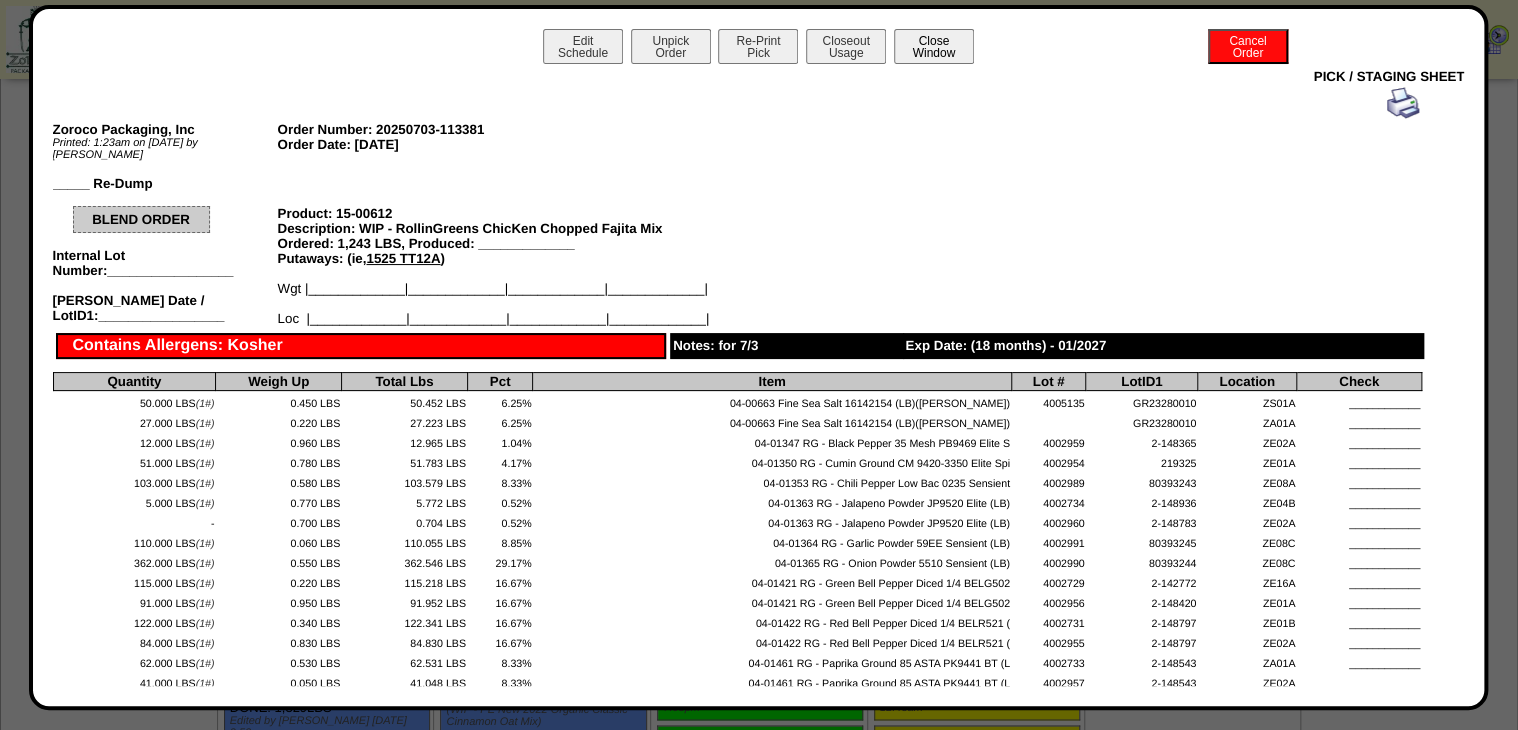 click on "Close Window" at bounding box center [934, 46] 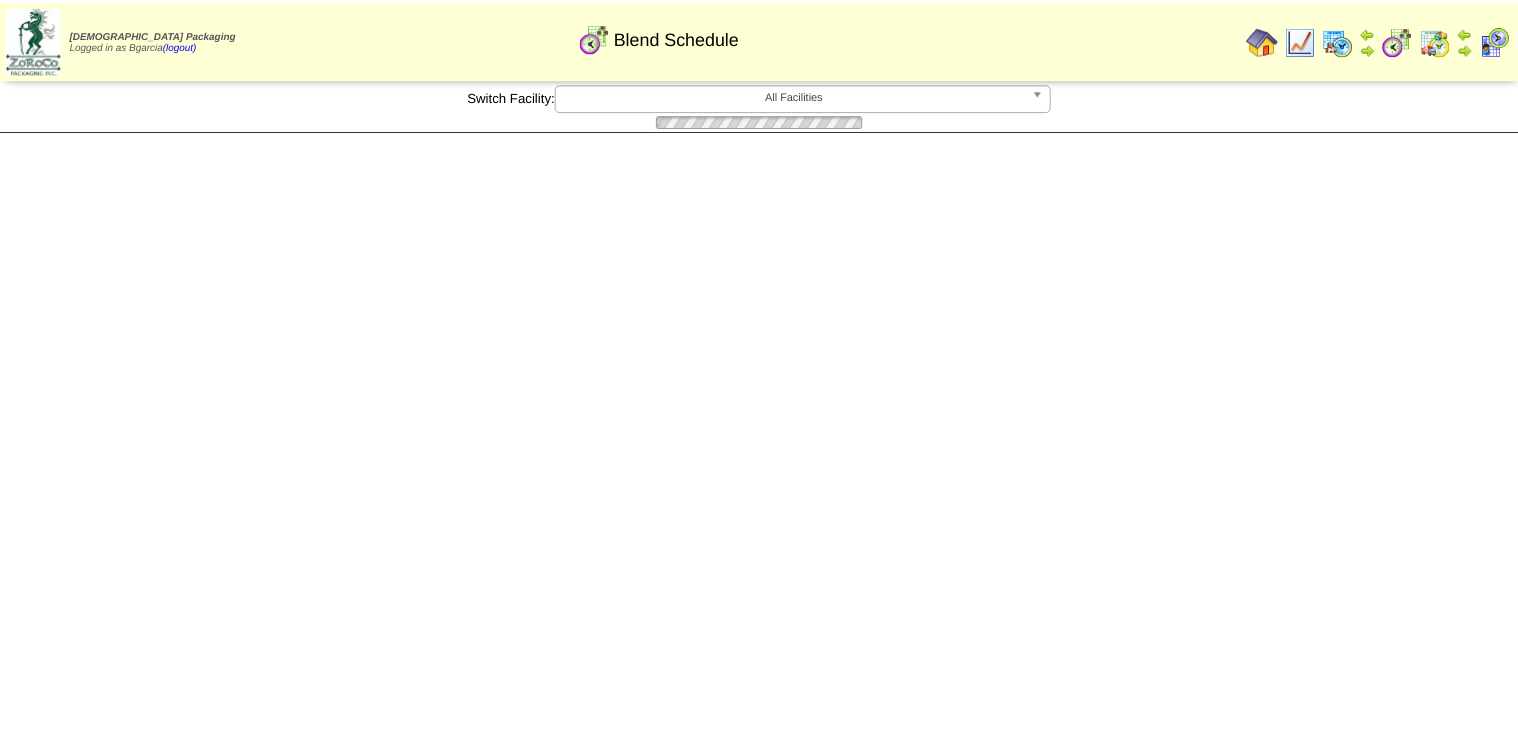 scroll, scrollTop: 0, scrollLeft: 0, axis: both 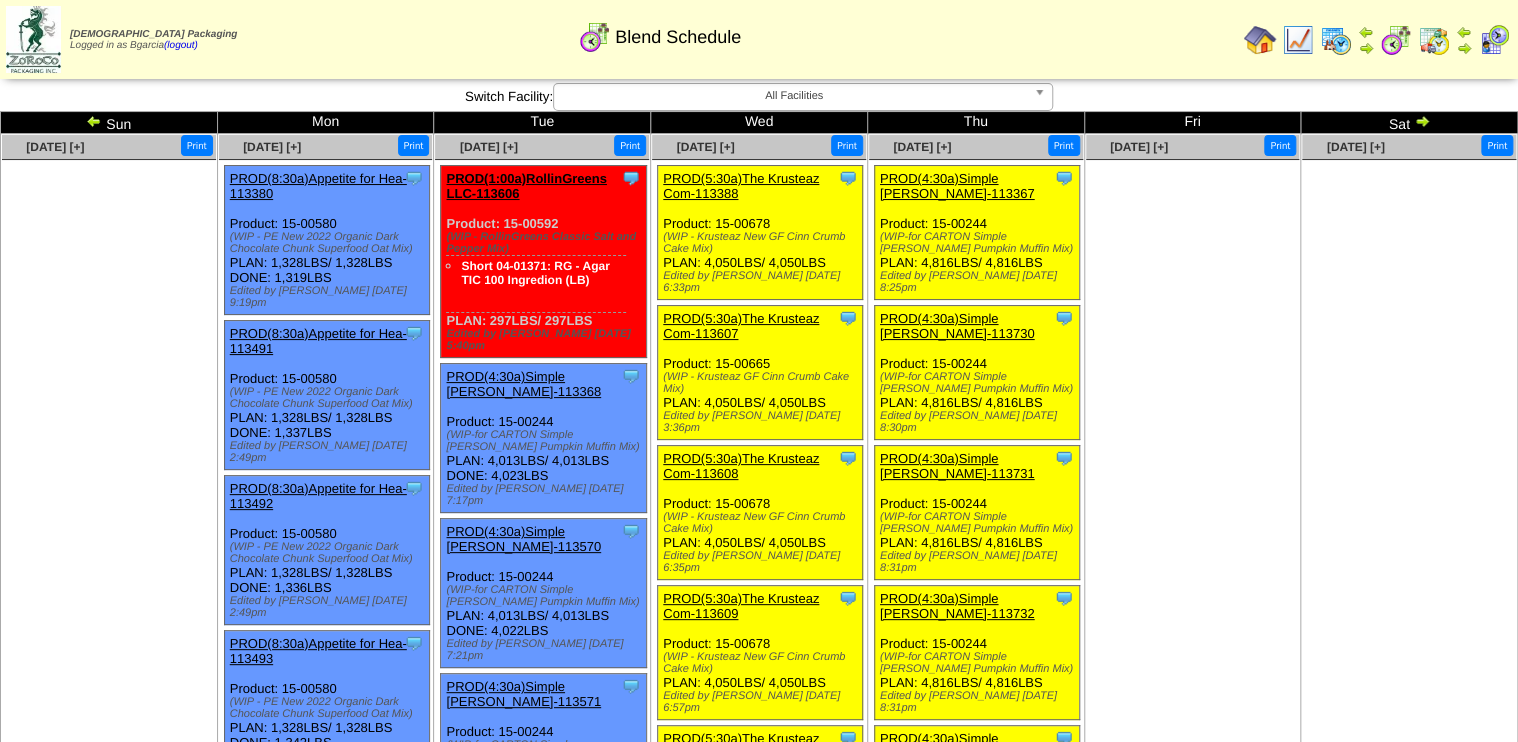 click at bounding box center [1298, 40] 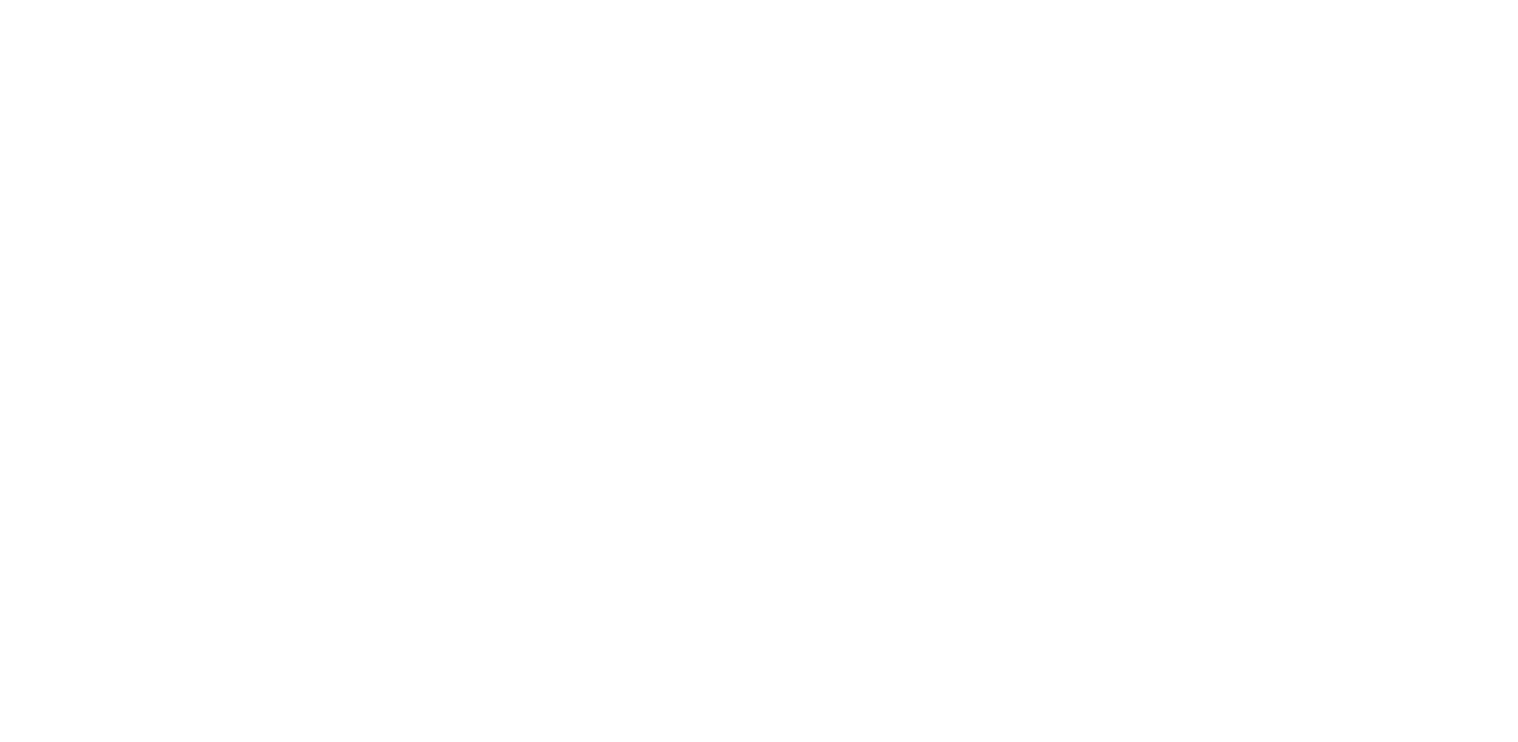 scroll, scrollTop: 0, scrollLeft: 0, axis: both 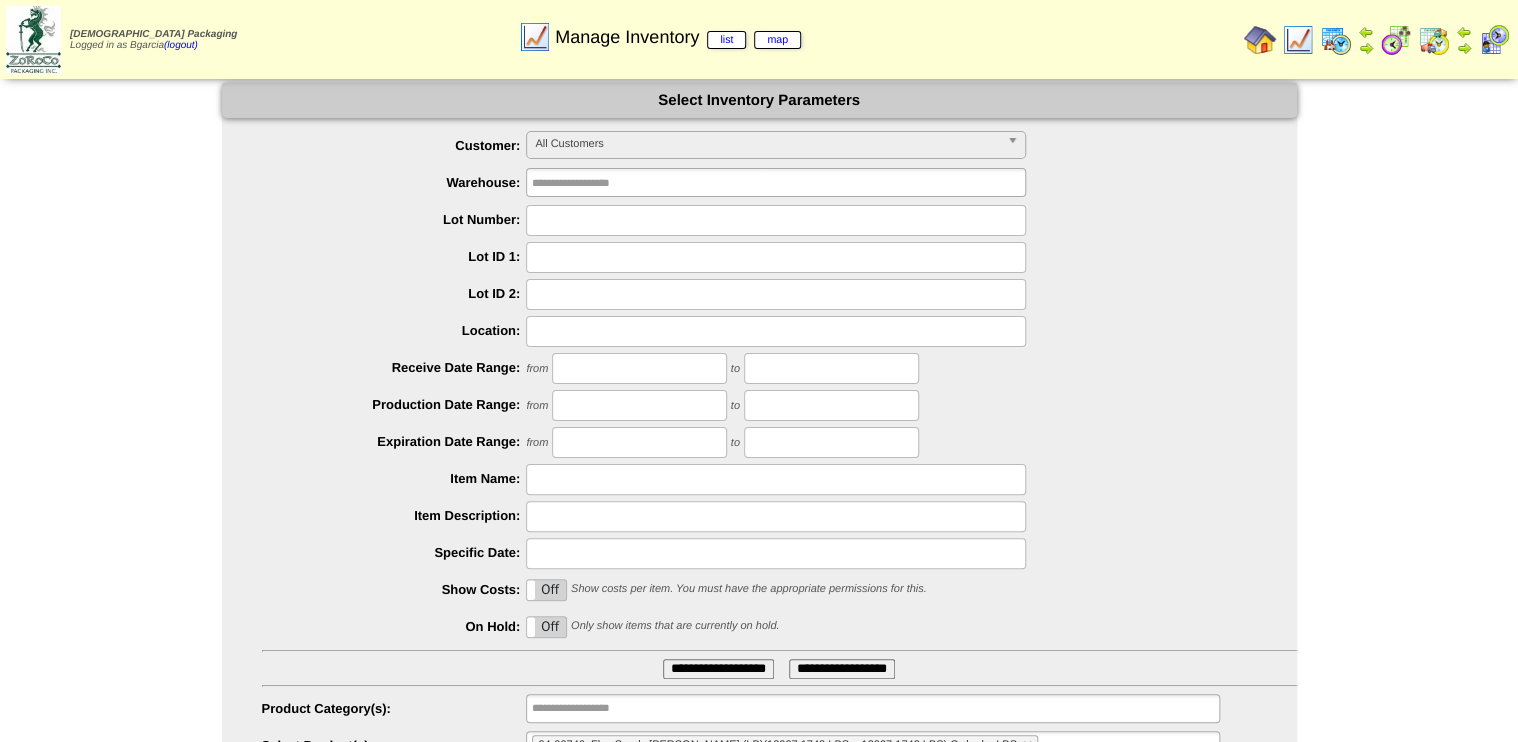 click at bounding box center [1434, 40] 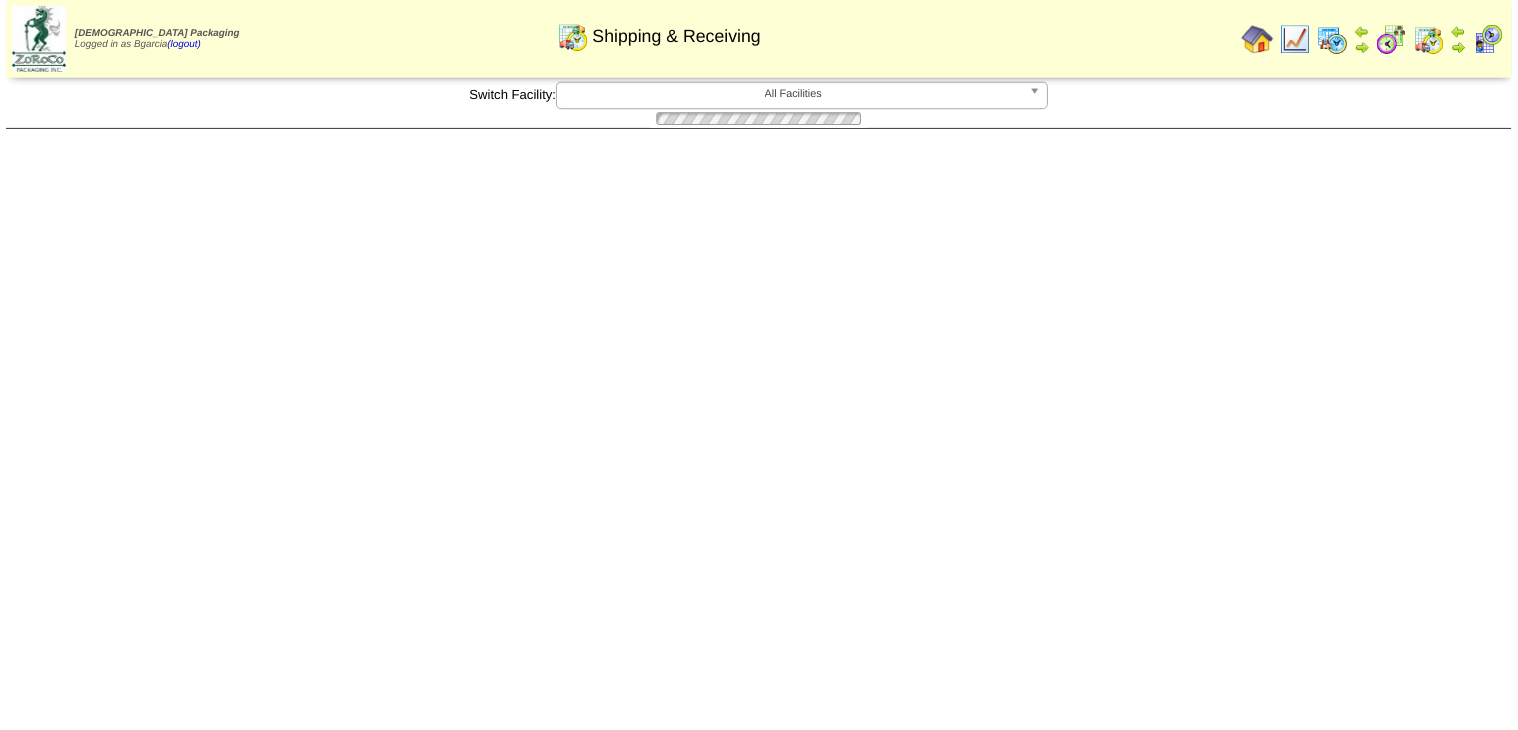 scroll, scrollTop: 0, scrollLeft: 0, axis: both 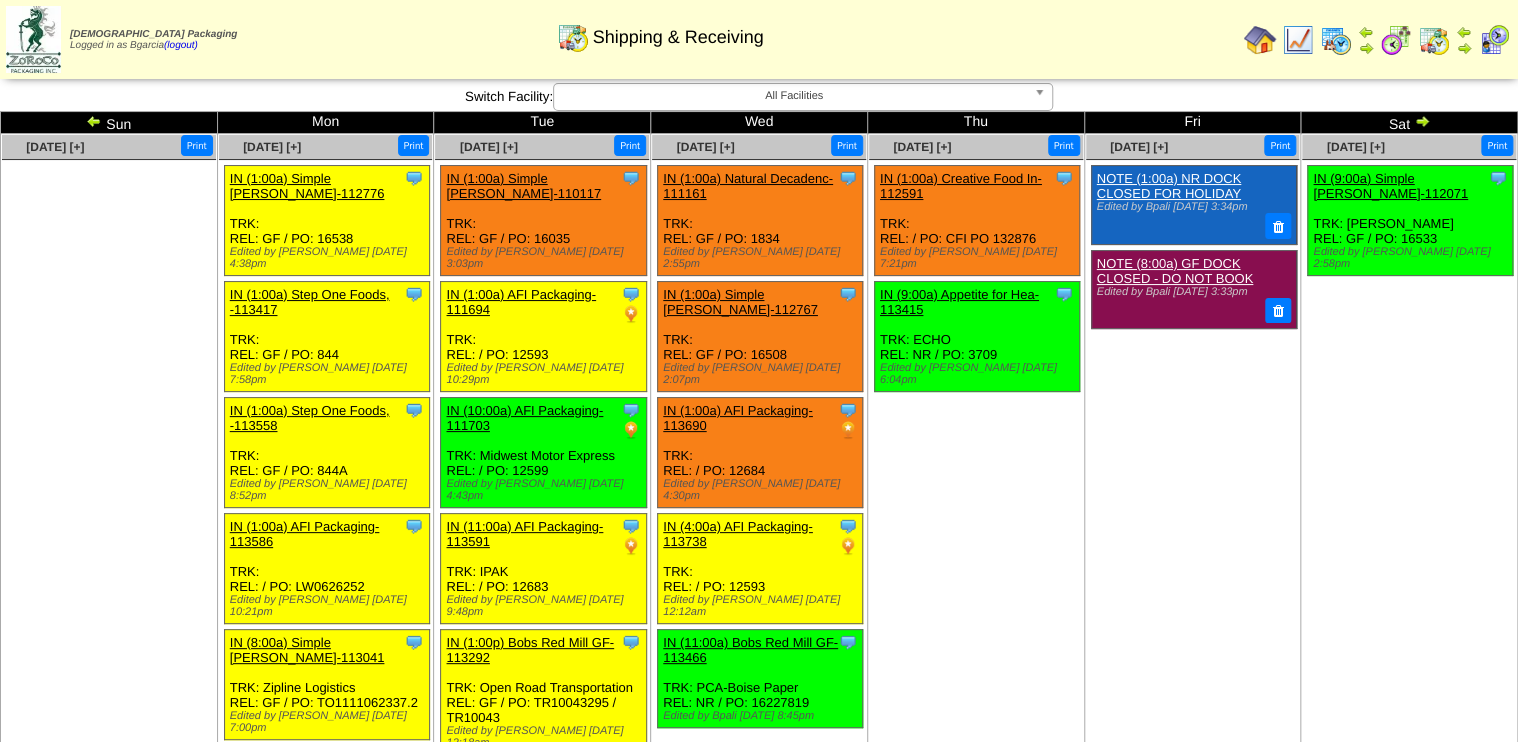 click on "IN
(4:00a)
AFI Packaging-113738" at bounding box center (738, 534) 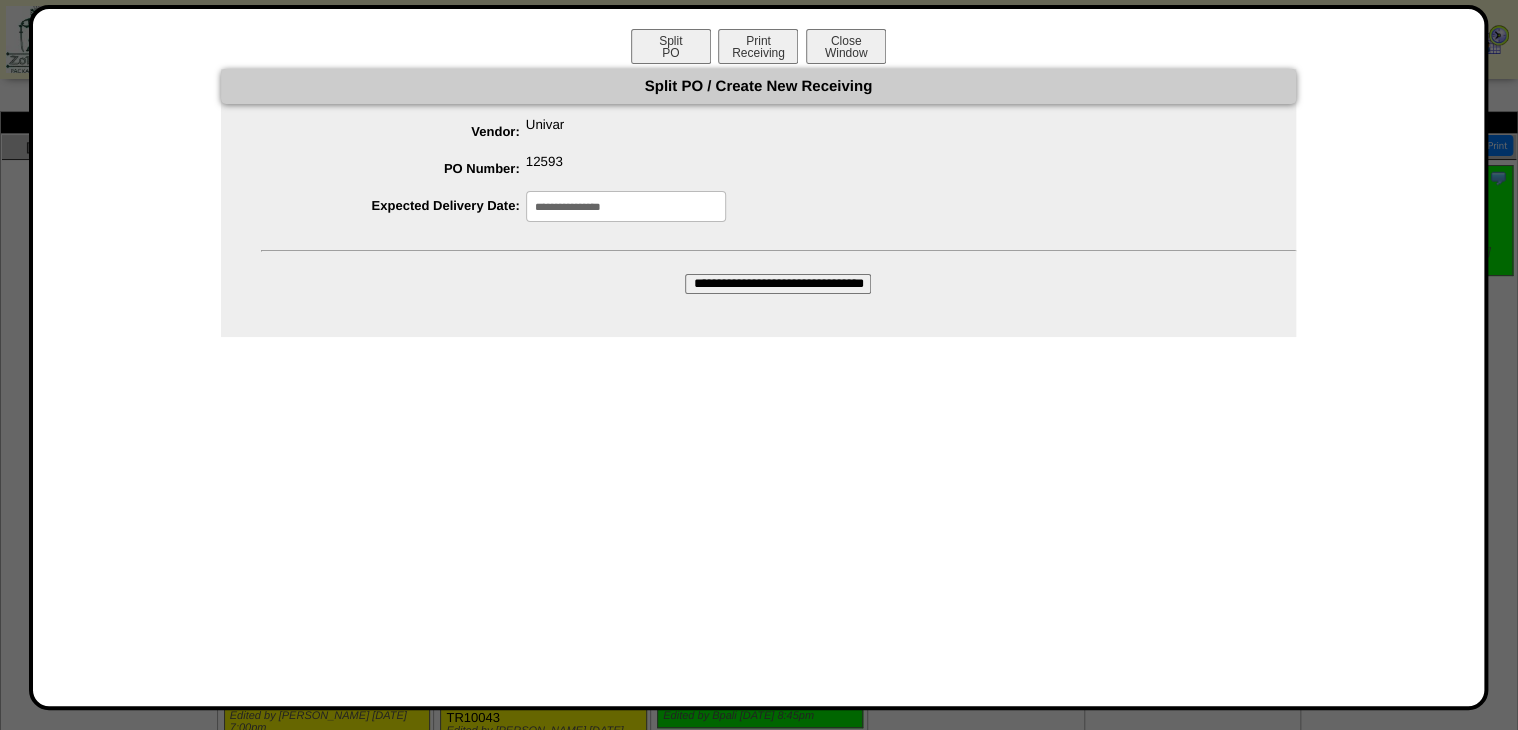 click on "Split PO
Print Receiving
Close Window" at bounding box center [759, 49] 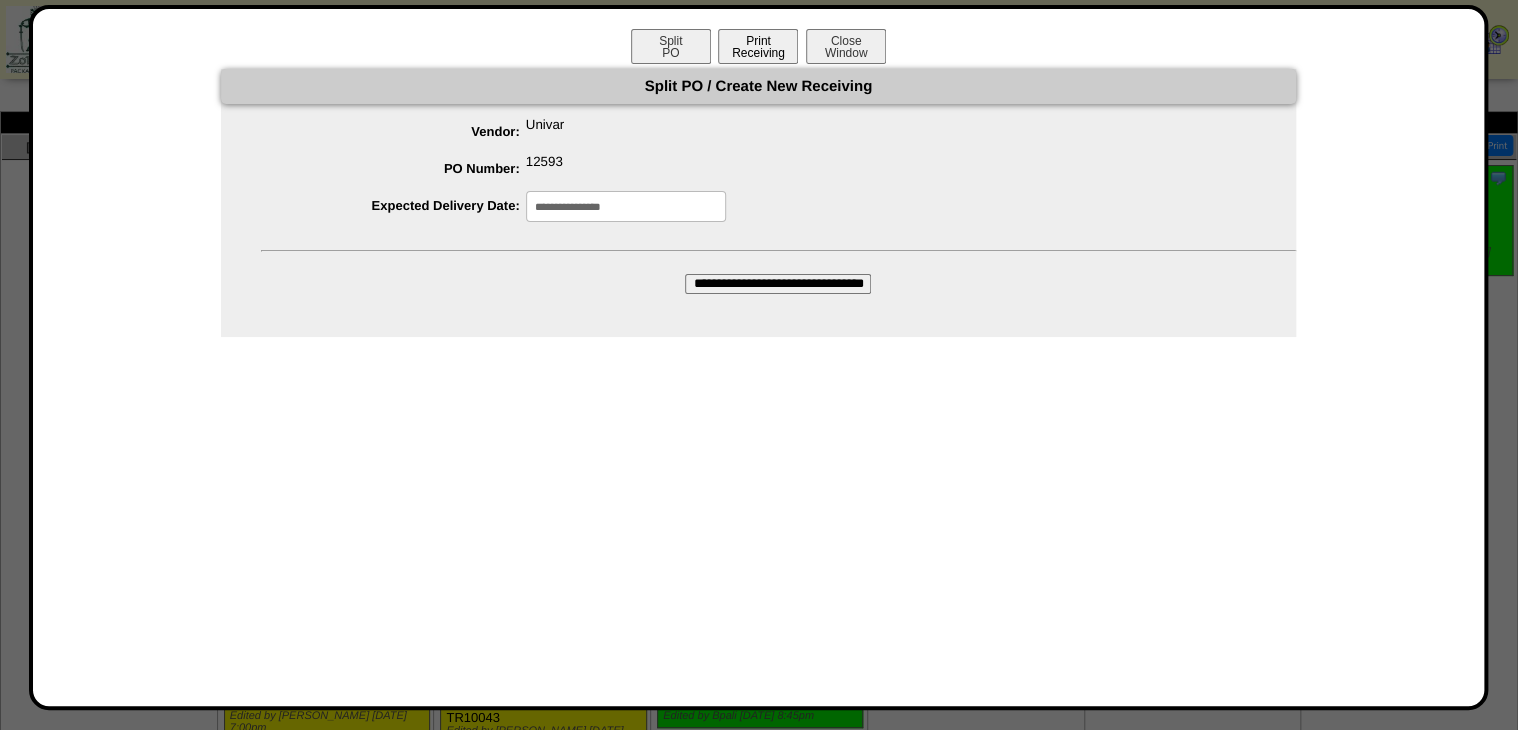click on "Print Receiving" at bounding box center [758, 46] 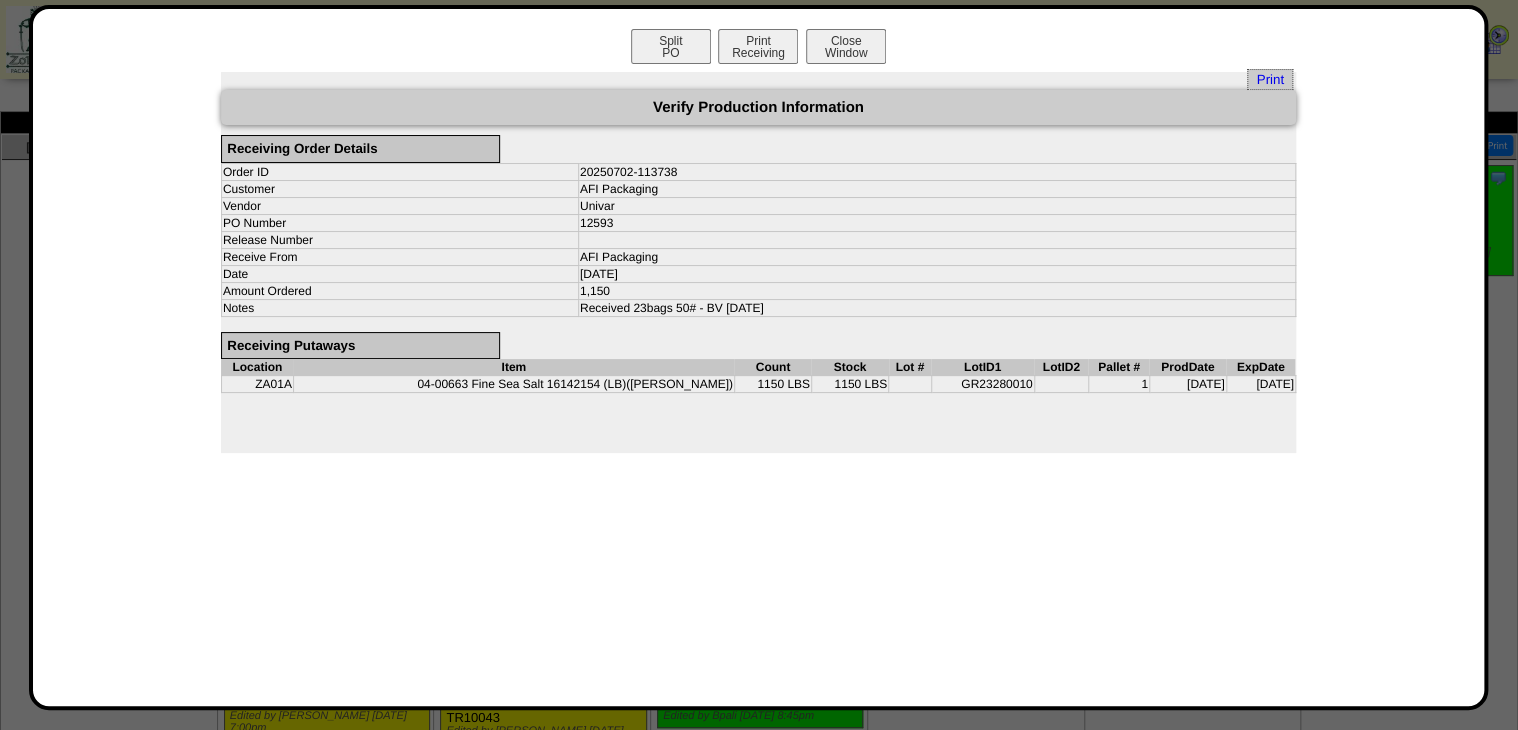 click on "Lot #" at bounding box center [910, 367] 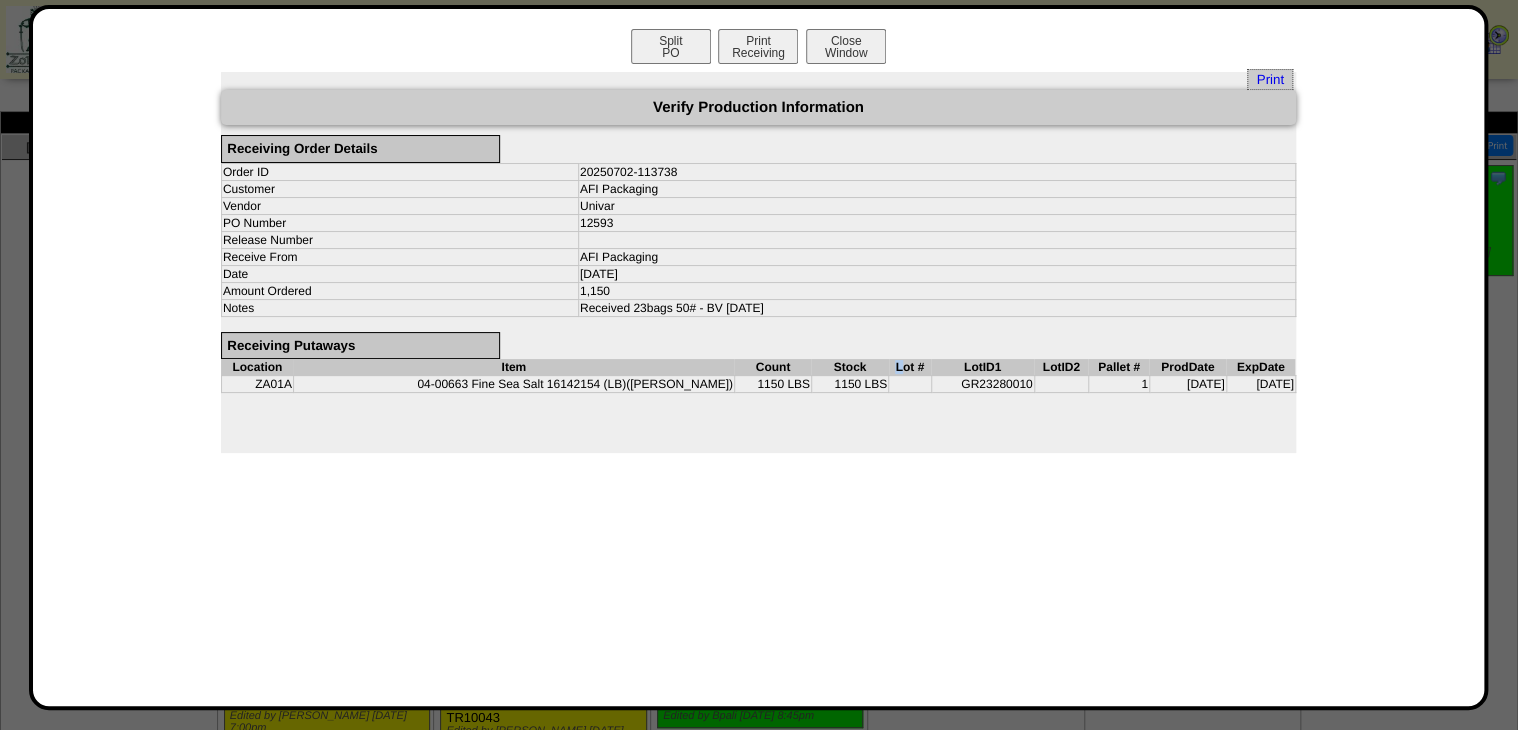 drag, startPoint x: 842, startPoint y: 364, endPoint x: 861, endPoint y: 366, distance: 19.104973 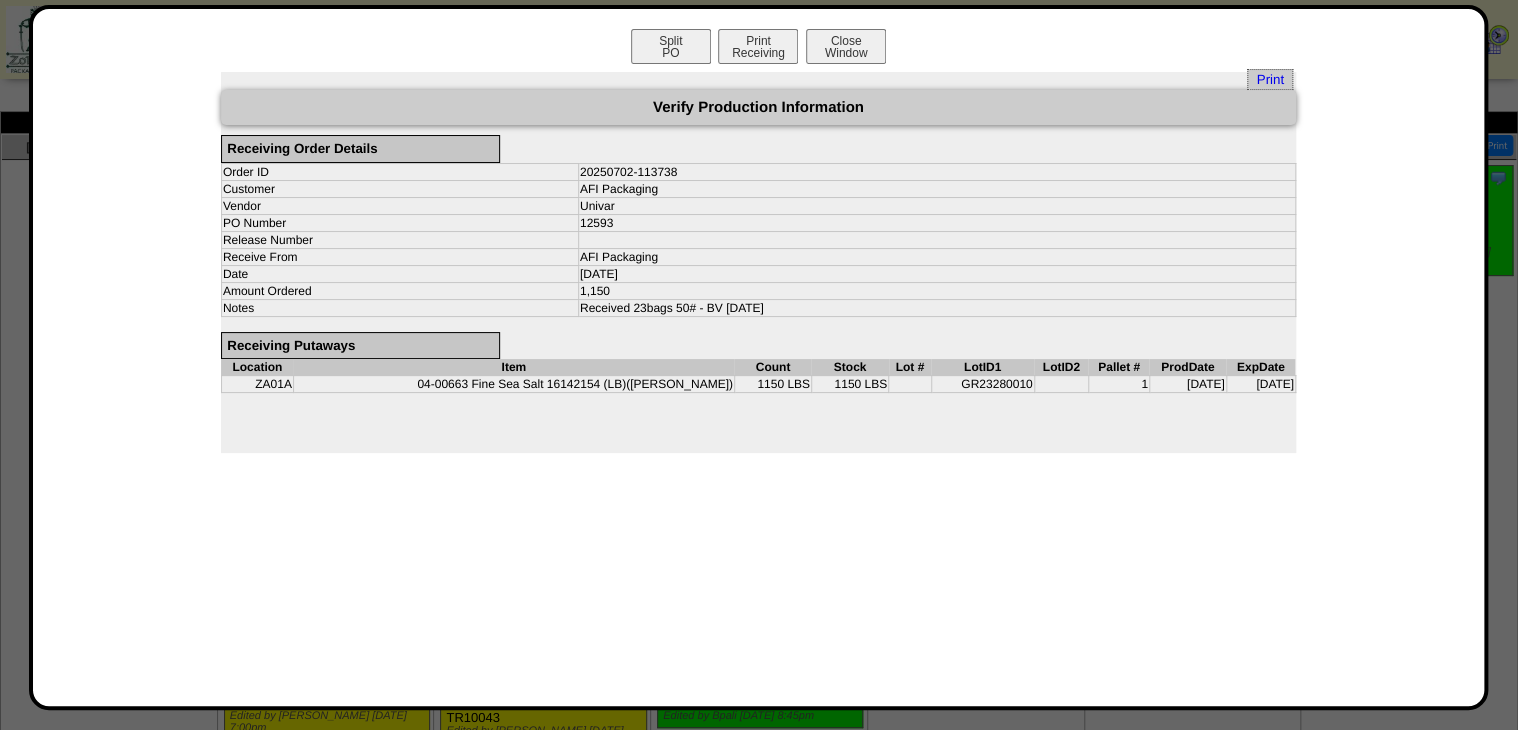 drag, startPoint x: 861, startPoint y: 366, endPoint x: 871, endPoint y: 370, distance: 10.770329 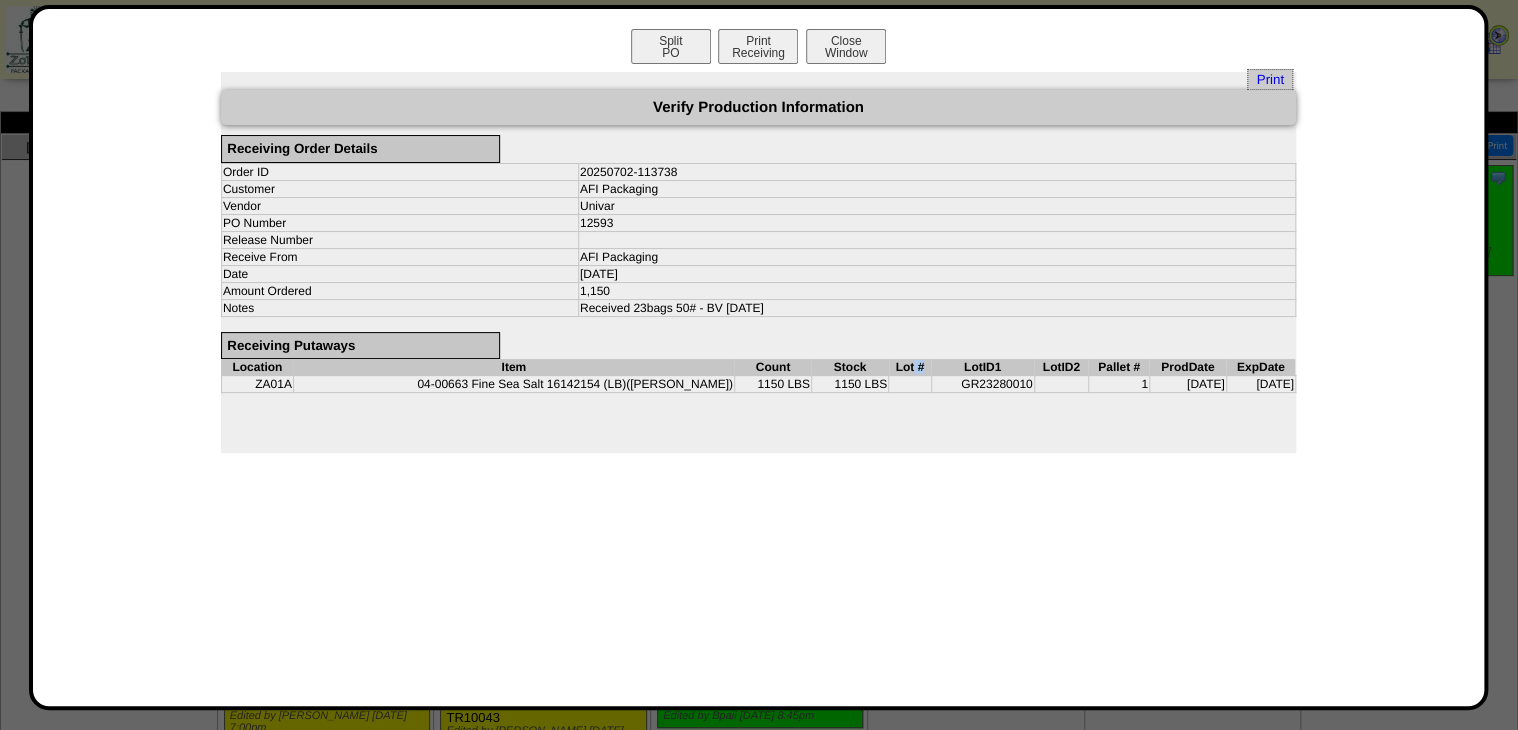 drag, startPoint x: 873, startPoint y: 367, endPoint x: 850, endPoint y: 366, distance: 23.021729 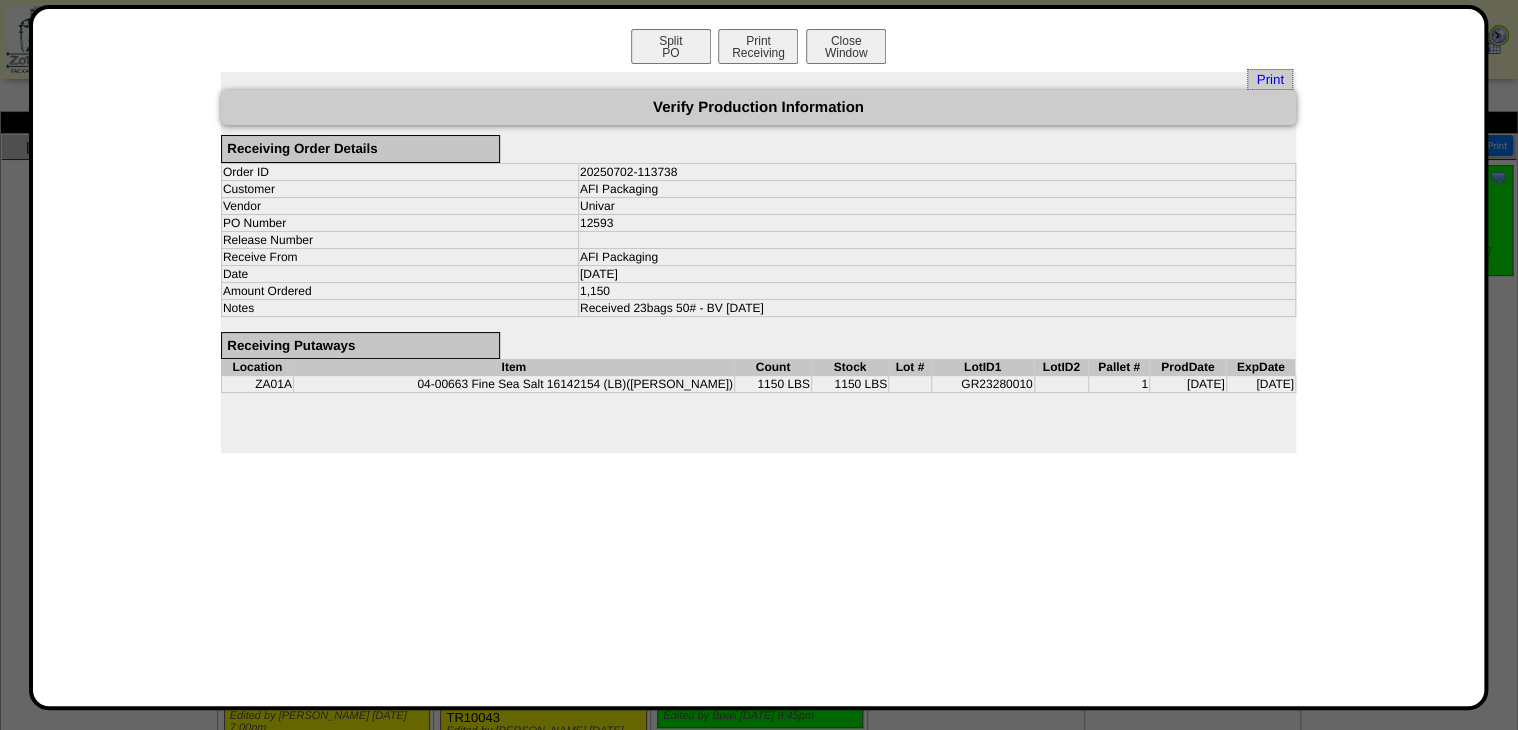 drag, startPoint x: 850, startPoint y: 366, endPoint x: 840, endPoint y: 365, distance: 10.049875 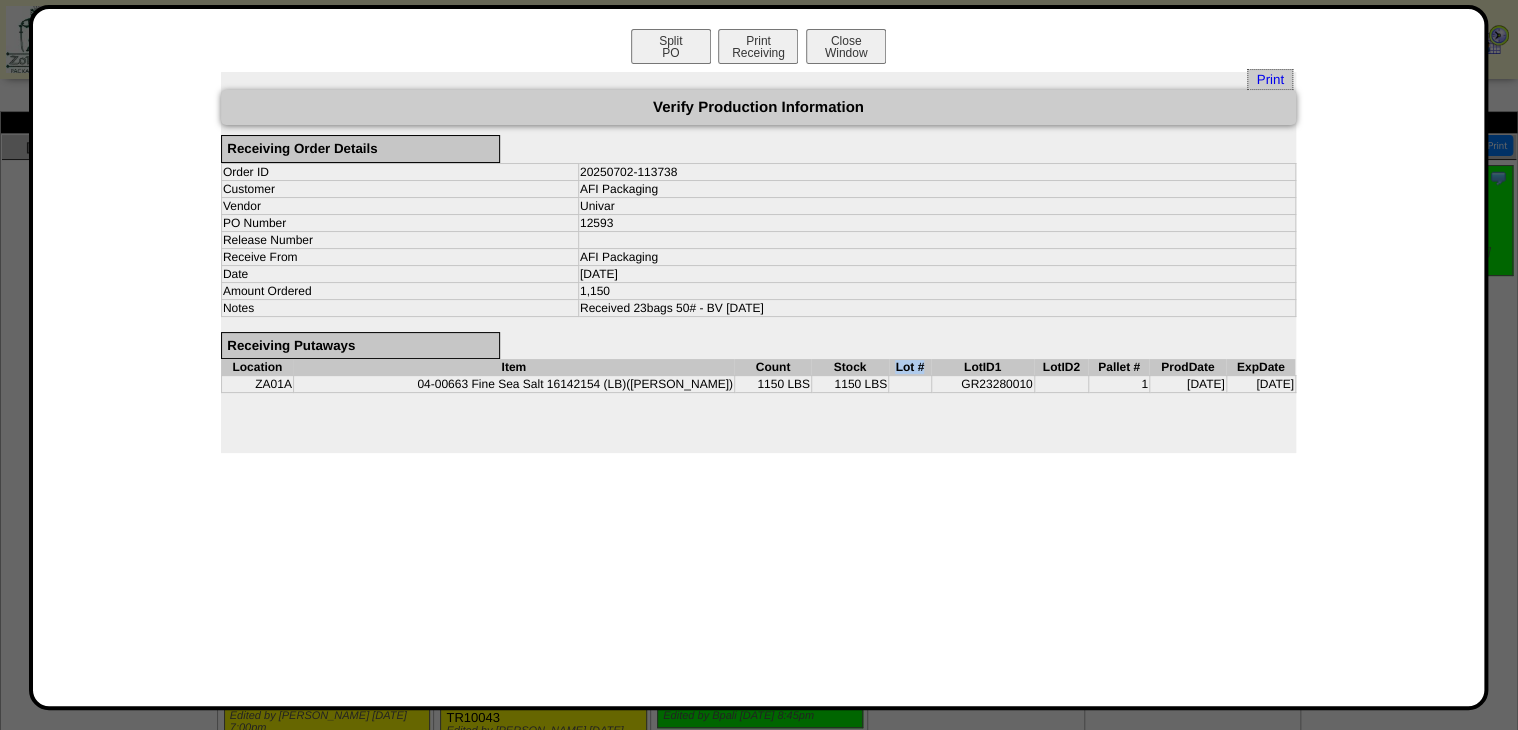 drag, startPoint x: 840, startPoint y: 365, endPoint x: 863, endPoint y: 368, distance: 23.194826 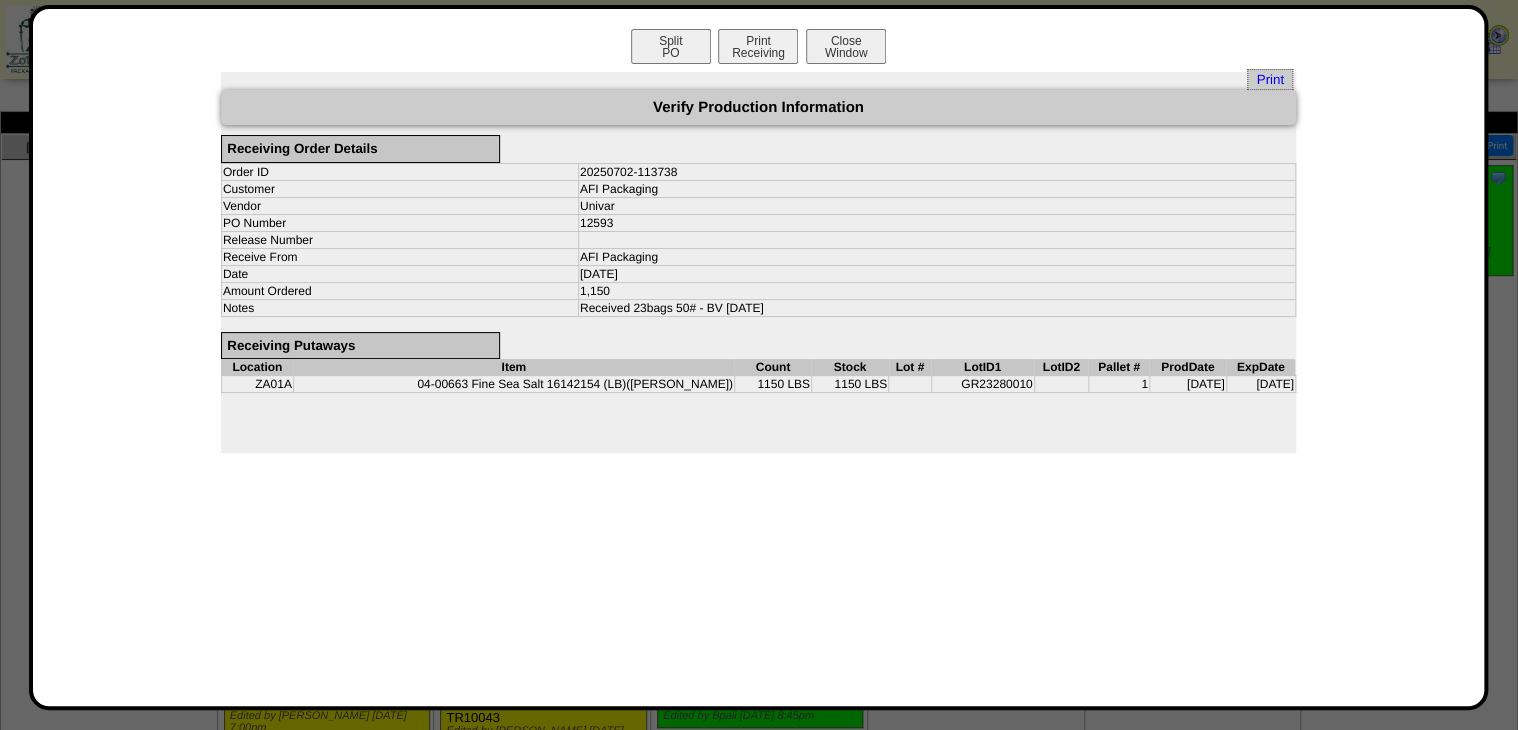 click on "Verify Production Information
Receiving Order Details
Order ID 20250702-113738
Customer AFI Packaging
Vendor Univar
PO Number 12593
Release Number
Receive From AFI Packaging
Date 07/02/25
Amount Ordered 1,150
Notes Received 23bags 50# - BV 07/02/2025
Receiving Putaways
Location
Item
Count
Stock
Lot #
LotID1
LotID2 Pallet # ProdDate" at bounding box center [758, 256] 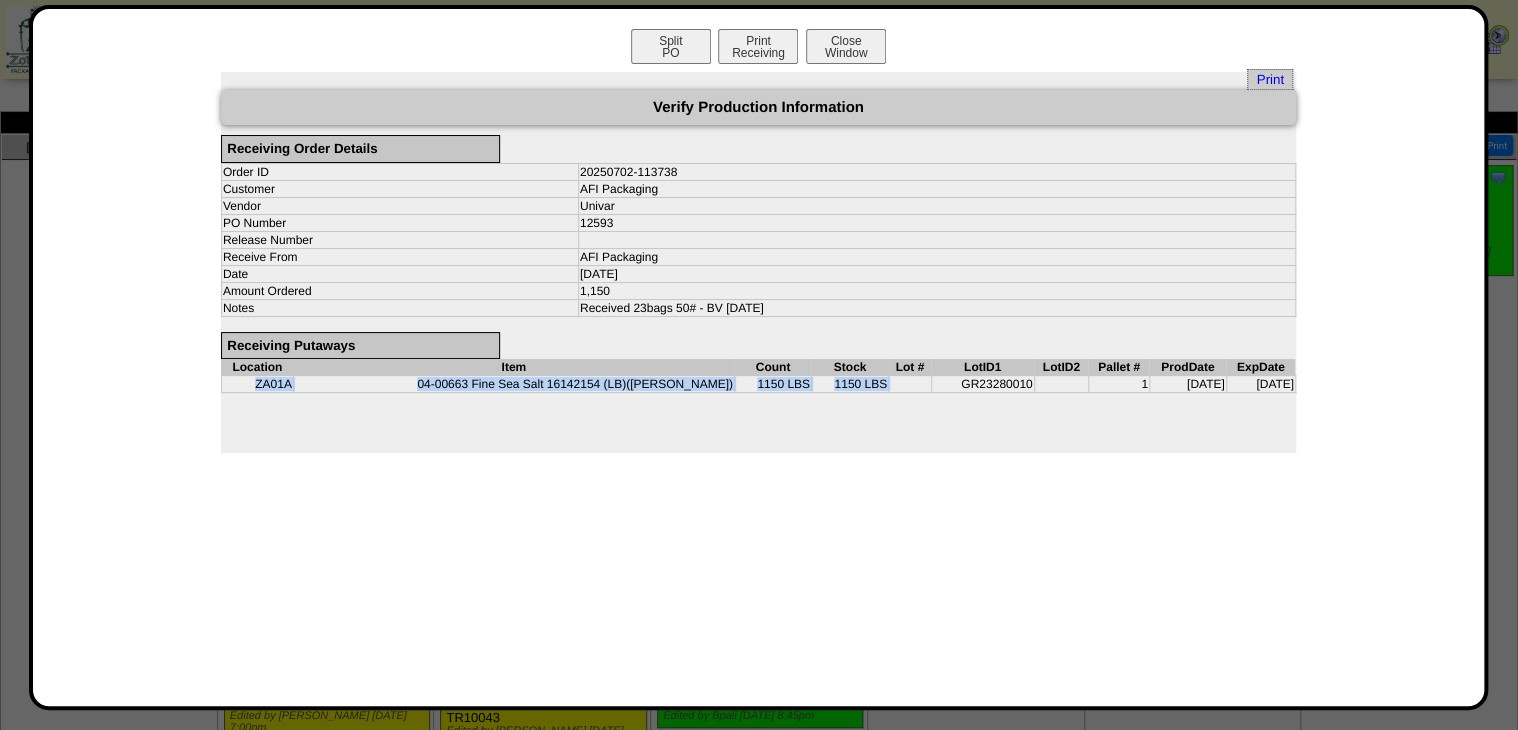 drag, startPoint x: 260, startPoint y: 384, endPoint x: 912, endPoint y: 388, distance: 652.01227 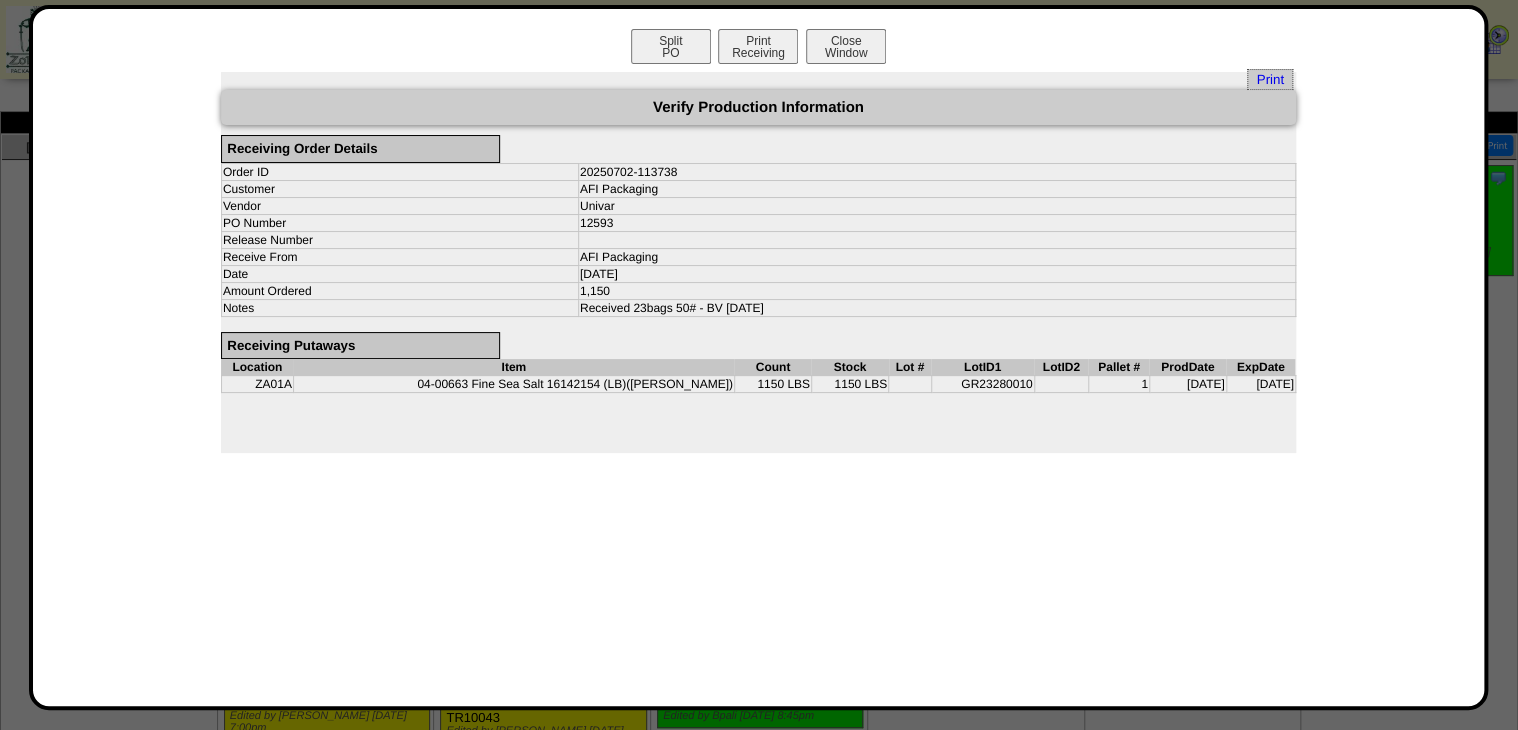 drag, startPoint x: 912, startPoint y: 388, endPoint x: 930, endPoint y: 388, distance: 18 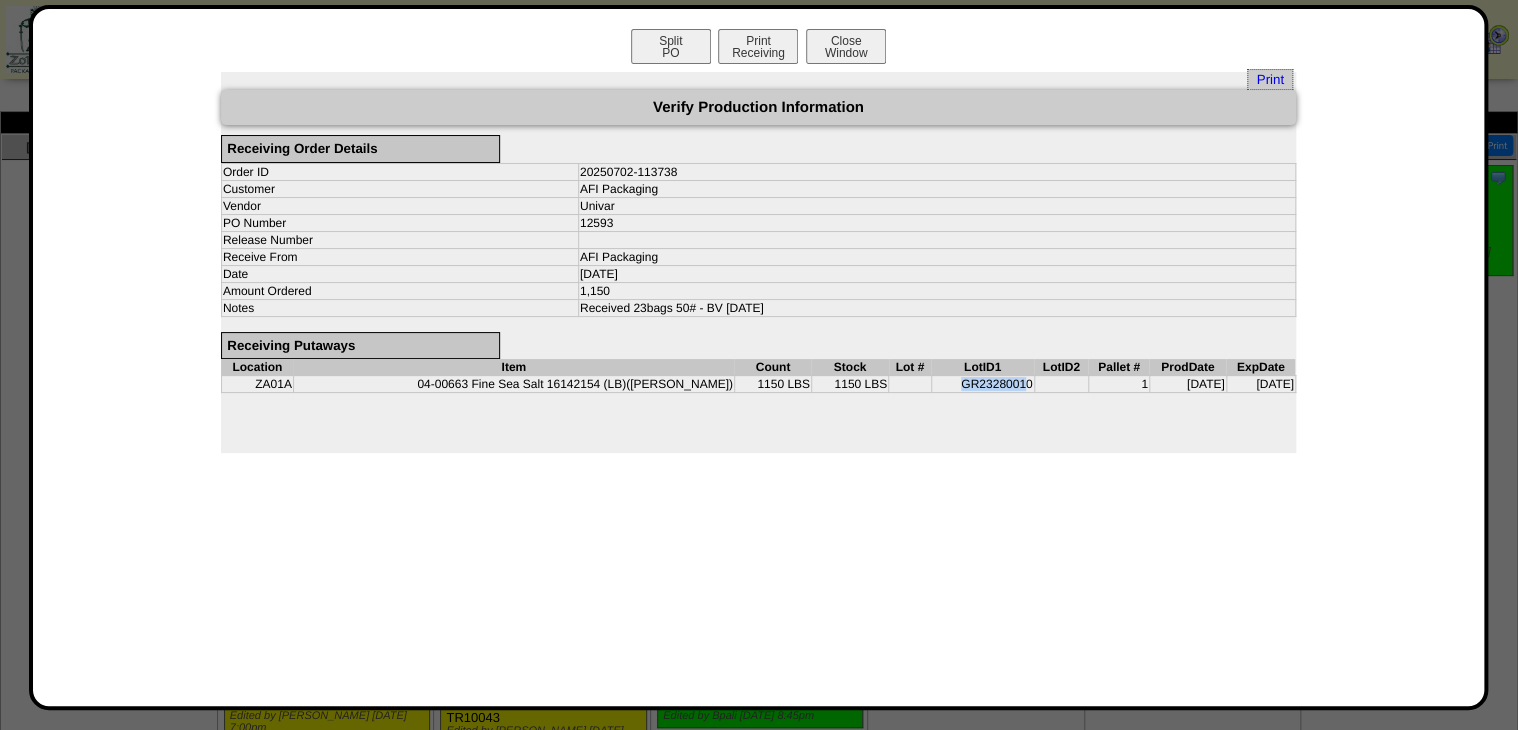 drag, startPoint x: 917, startPoint y: 384, endPoint x: 983, endPoint y: 388, distance: 66.1211 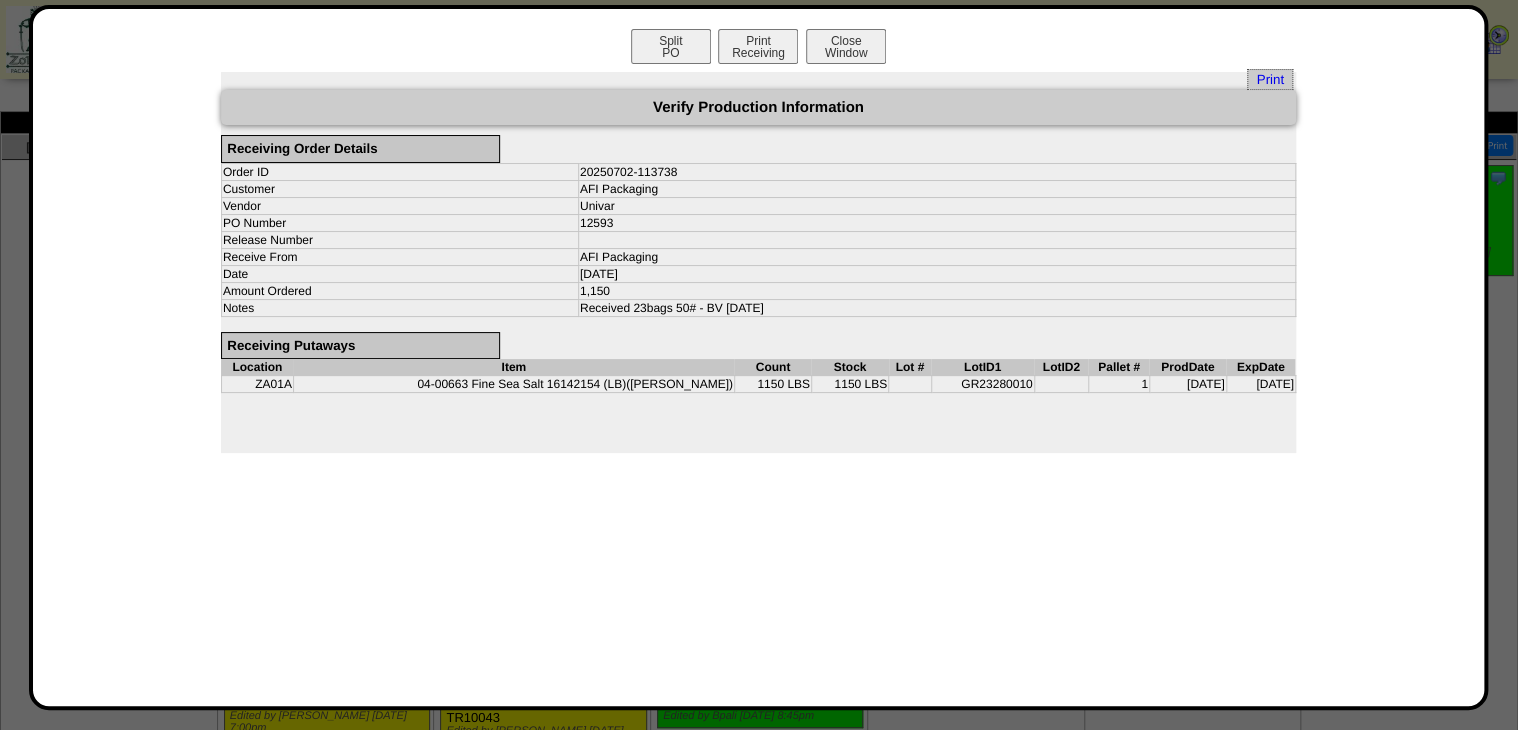 click on "GR23280010" at bounding box center (982, 384) 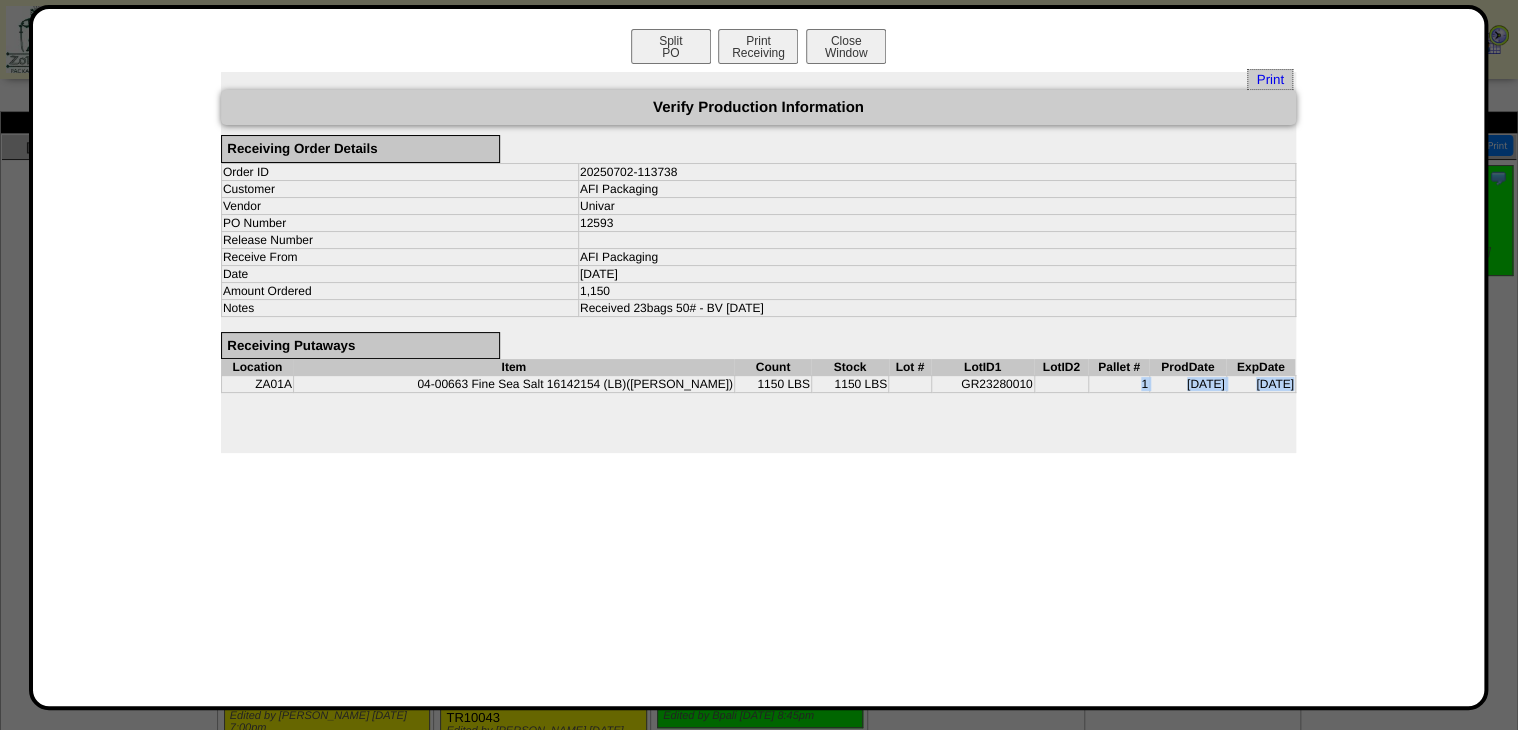 drag, startPoint x: 988, startPoint y: 385, endPoint x: 912, endPoint y: 391, distance: 76.23647 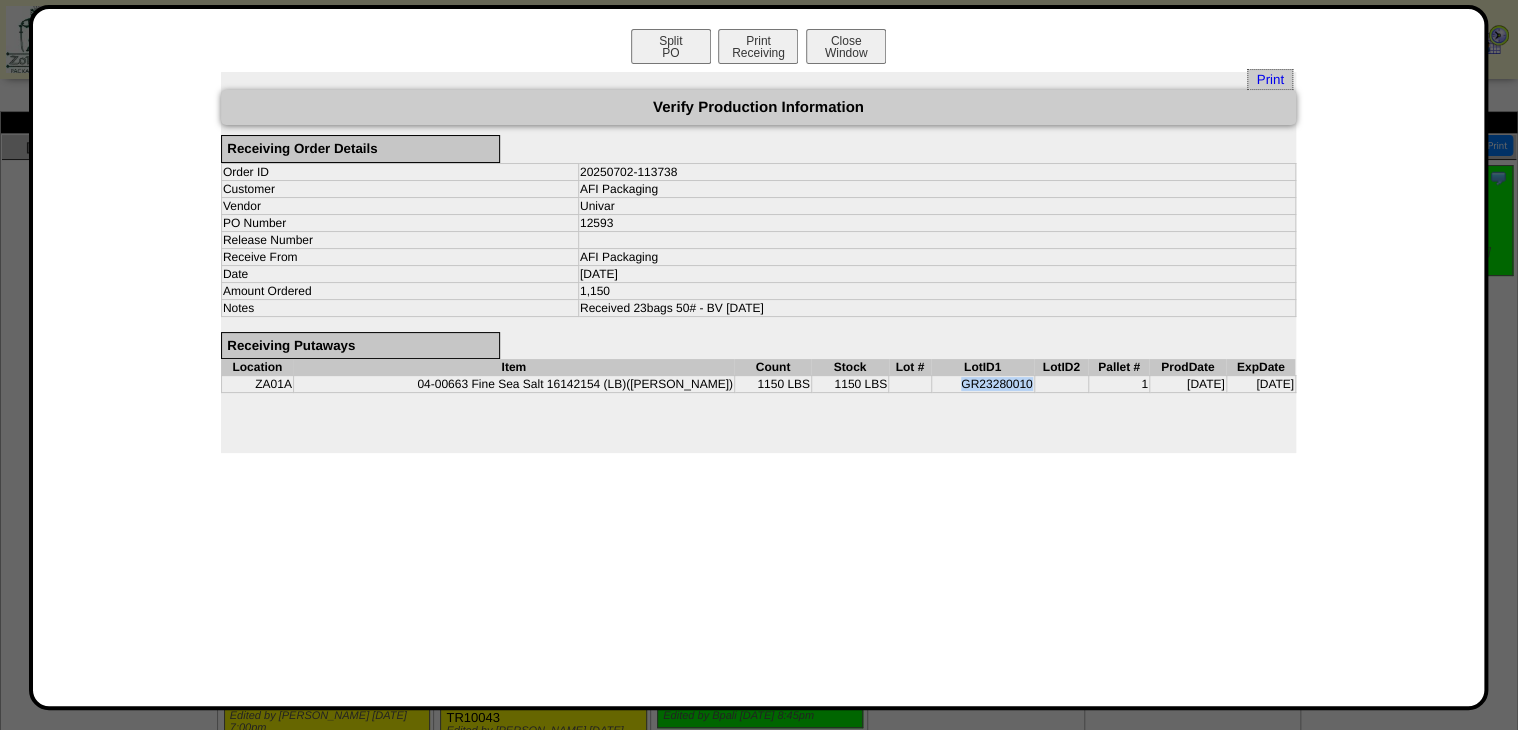 drag, startPoint x: 914, startPoint y: 388, endPoint x: 989, endPoint y: 389, distance: 75.00667 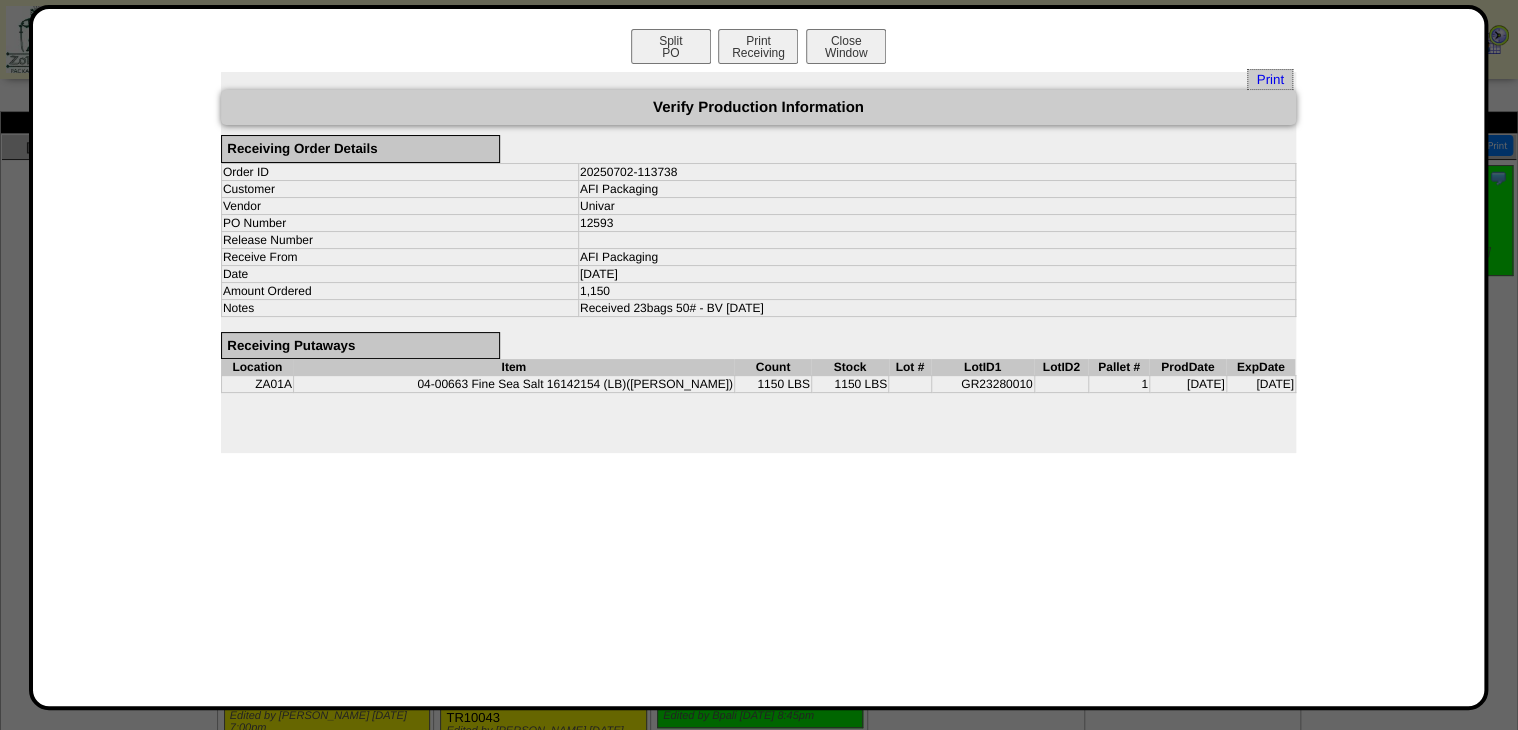 drag, startPoint x: 989, startPoint y: 389, endPoint x: 954, endPoint y: 398, distance: 36.138622 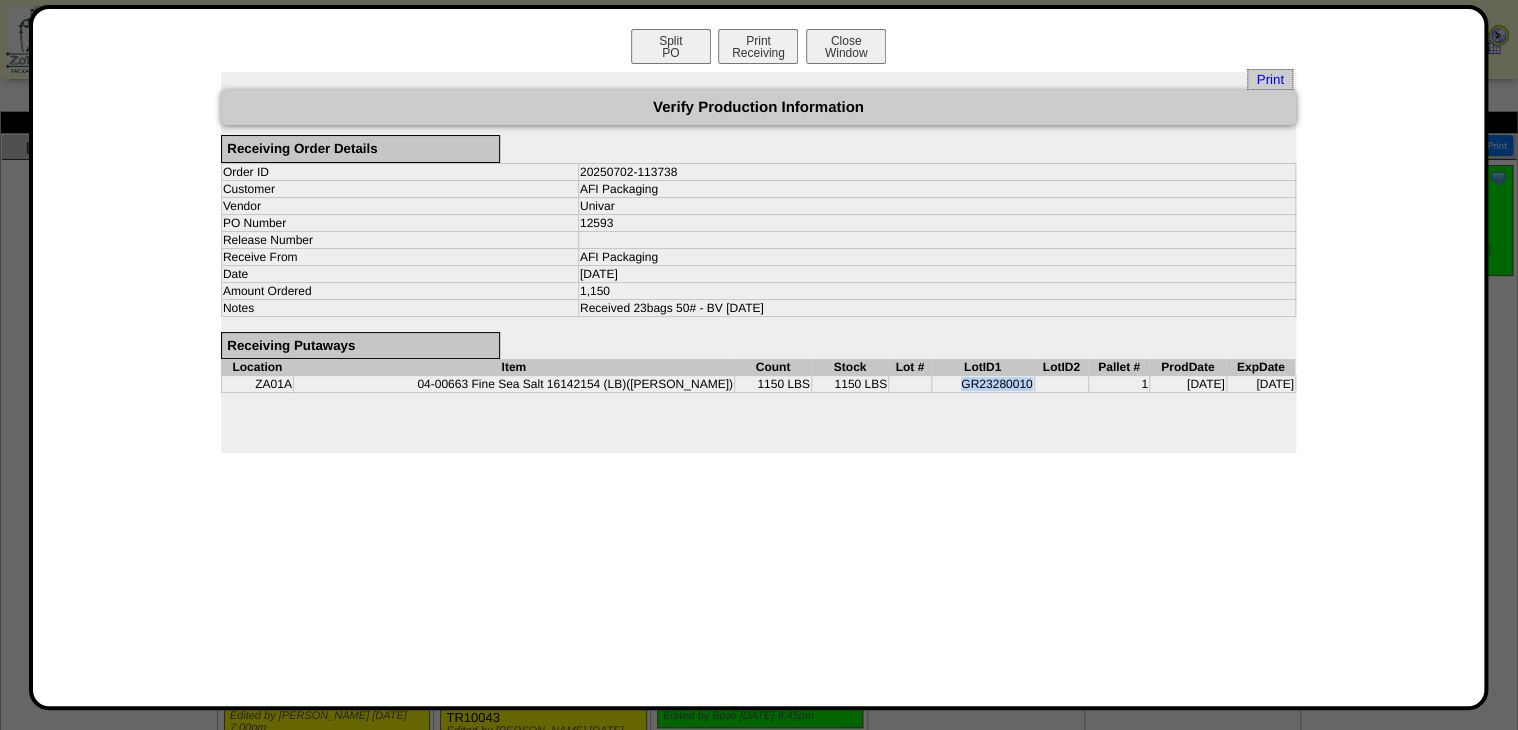 drag, startPoint x: 919, startPoint y: 384, endPoint x: 984, endPoint y: 381, distance: 65.06919 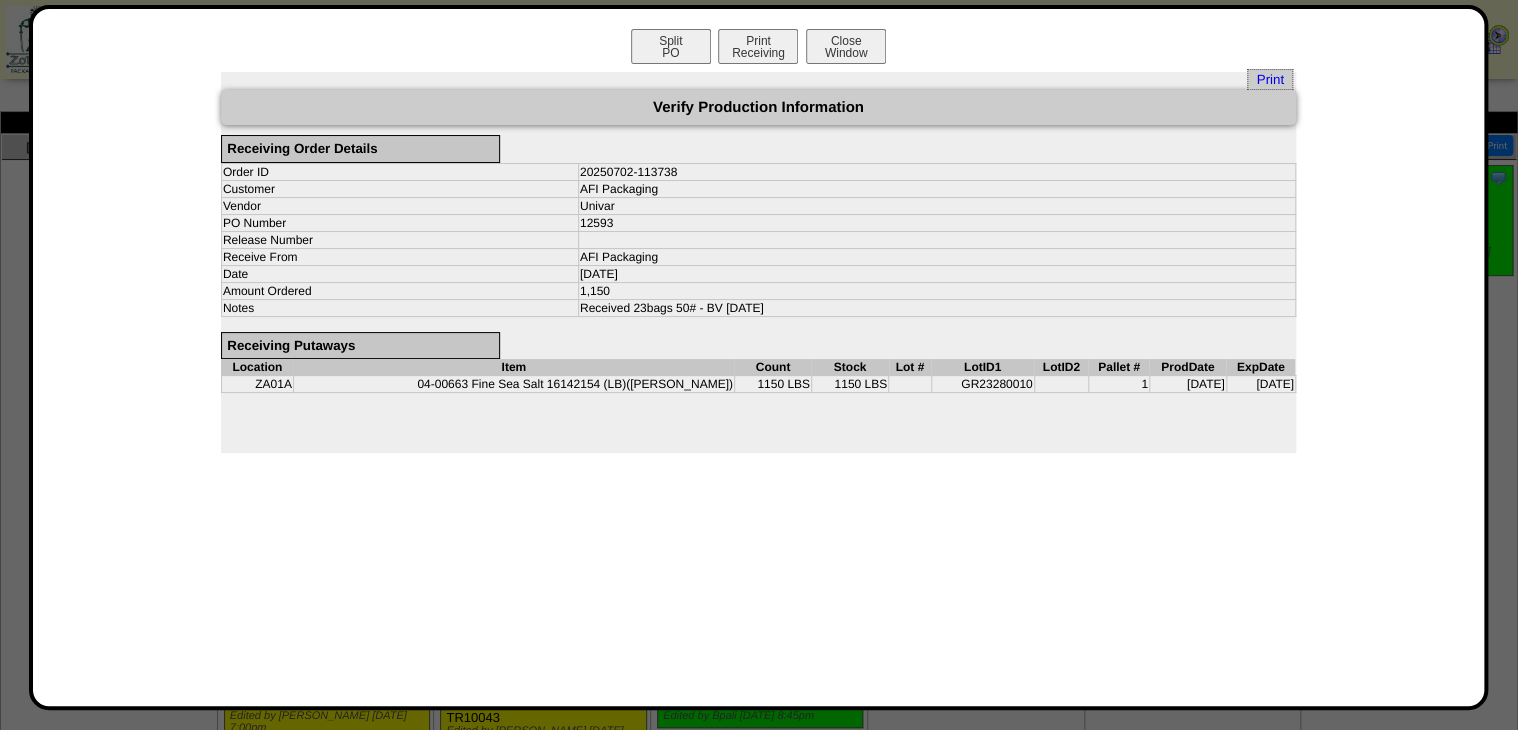 drag, startPoint x: 931, startPoint y: 384, endPoint x: 888, endPoint y: 397, distance: 44.922153 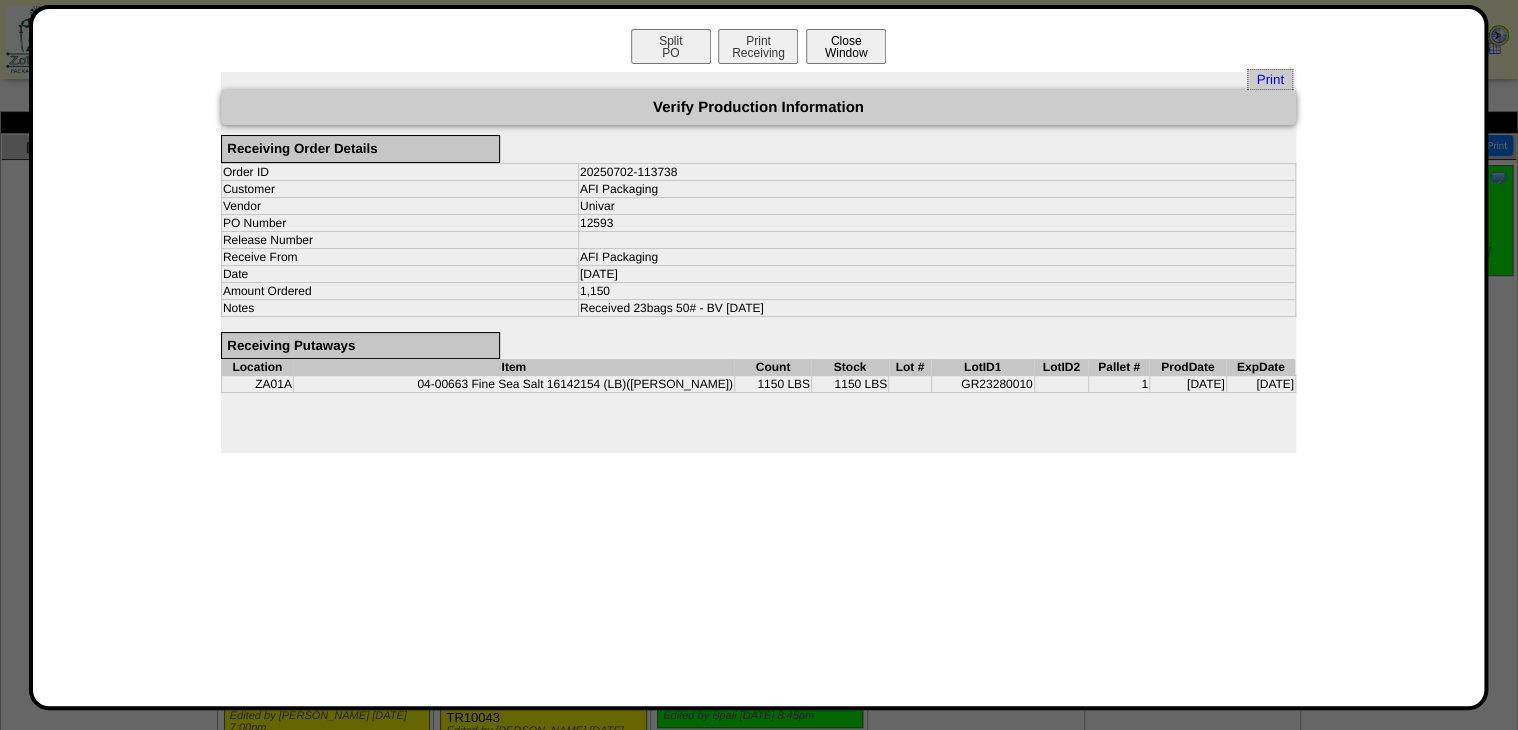 click on "Close Window" at bounding box center (846, 46) 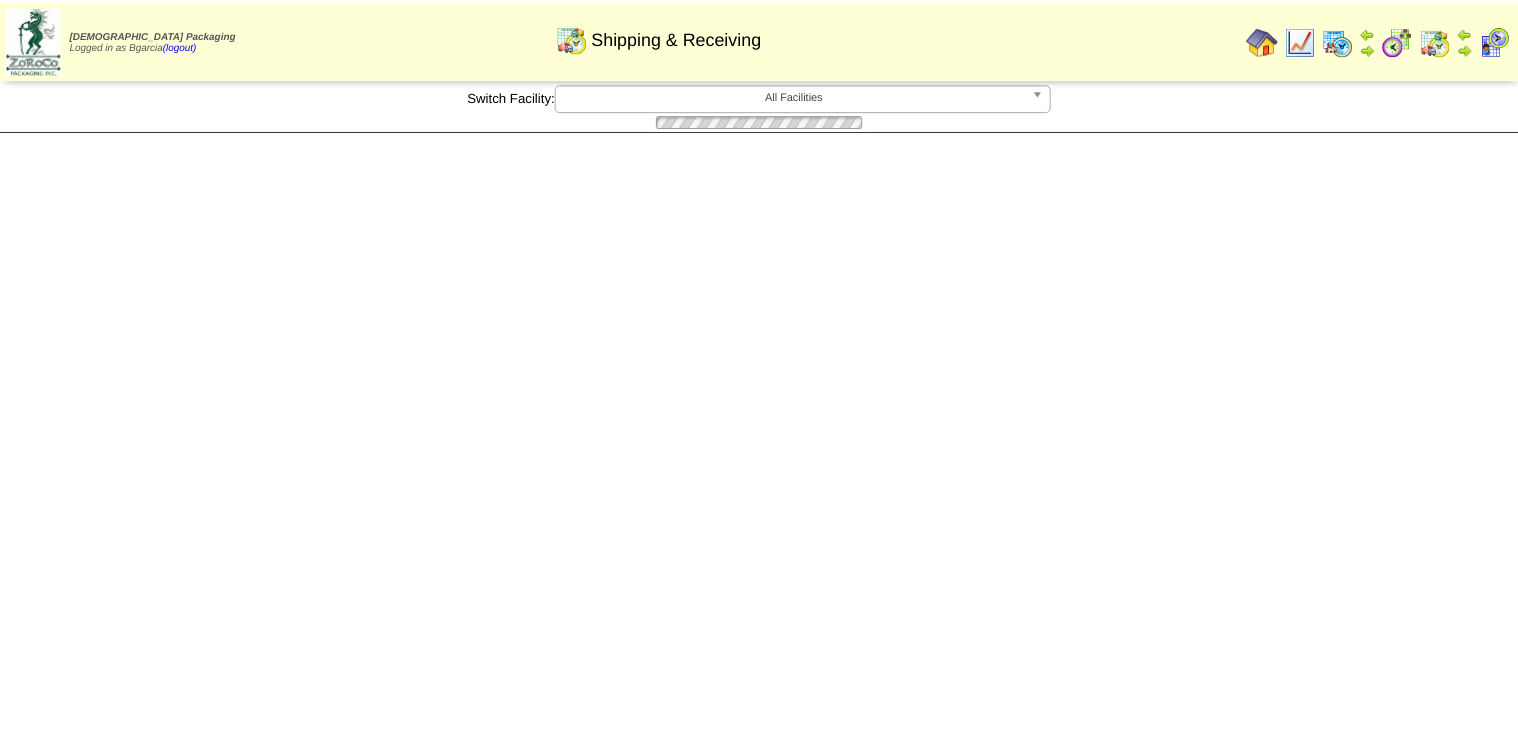 scroll, scrollTop: 0, scrollLeft: 0, axis: both 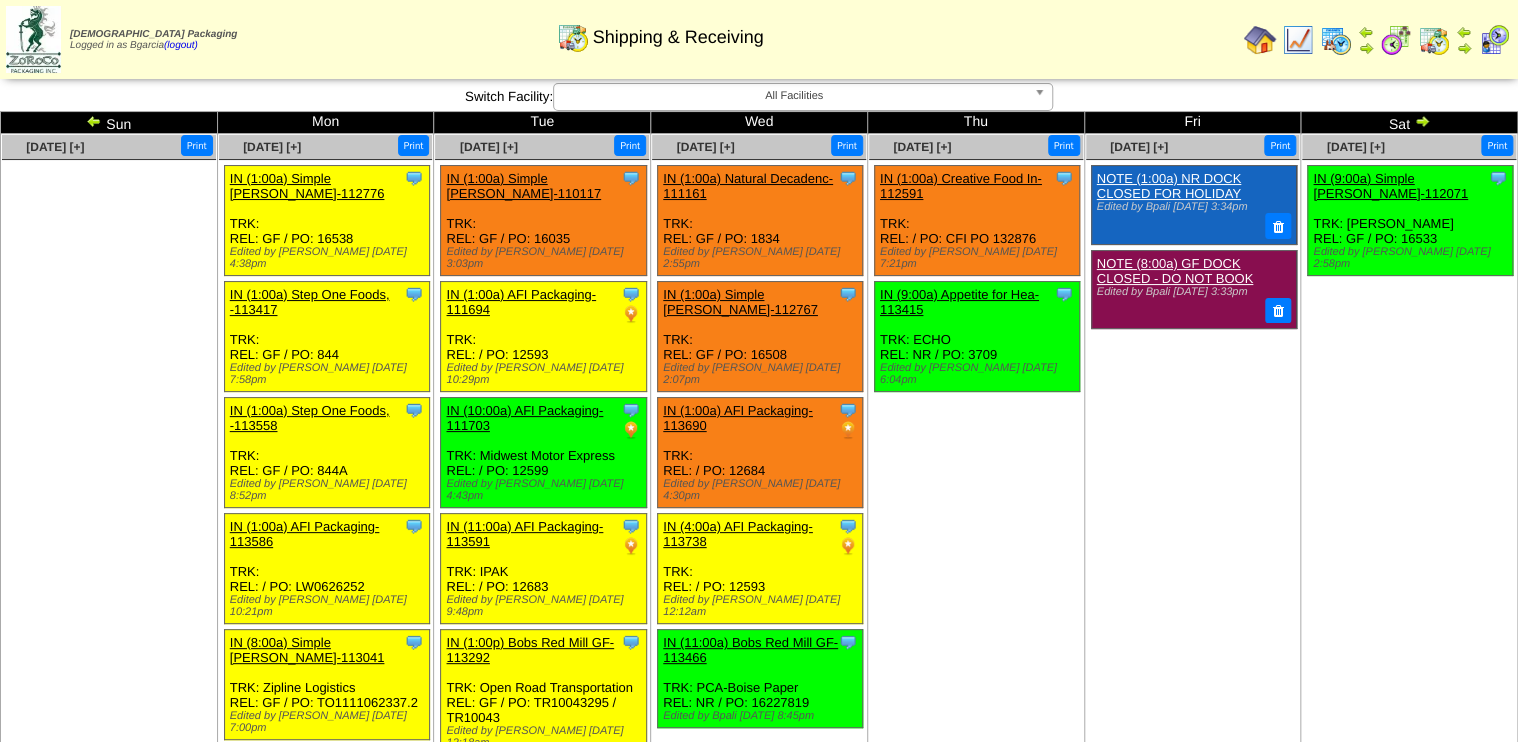 click at bounding box center [1396, 40] 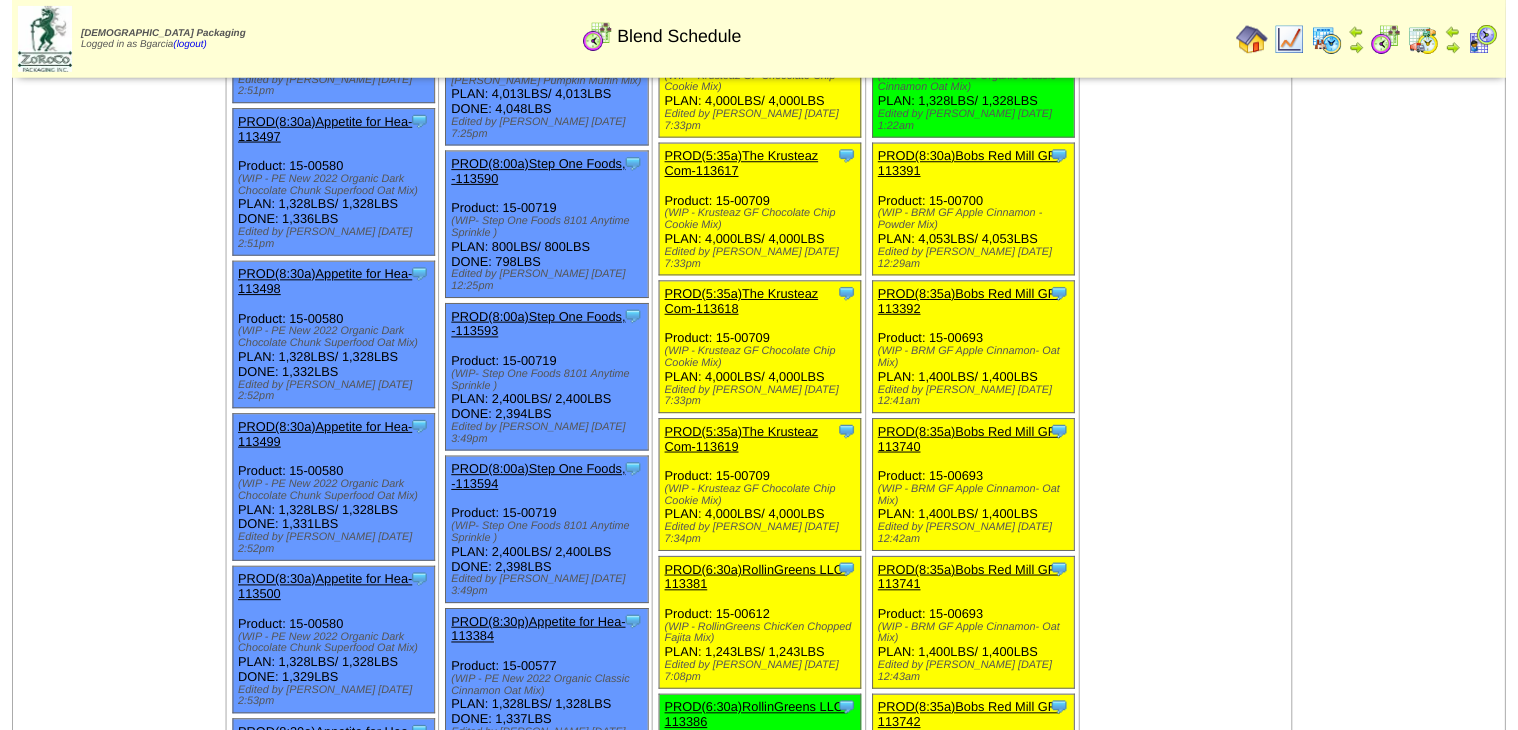 scroll, scrollTop: 1200, scrollLeft: 0, axis: vertical 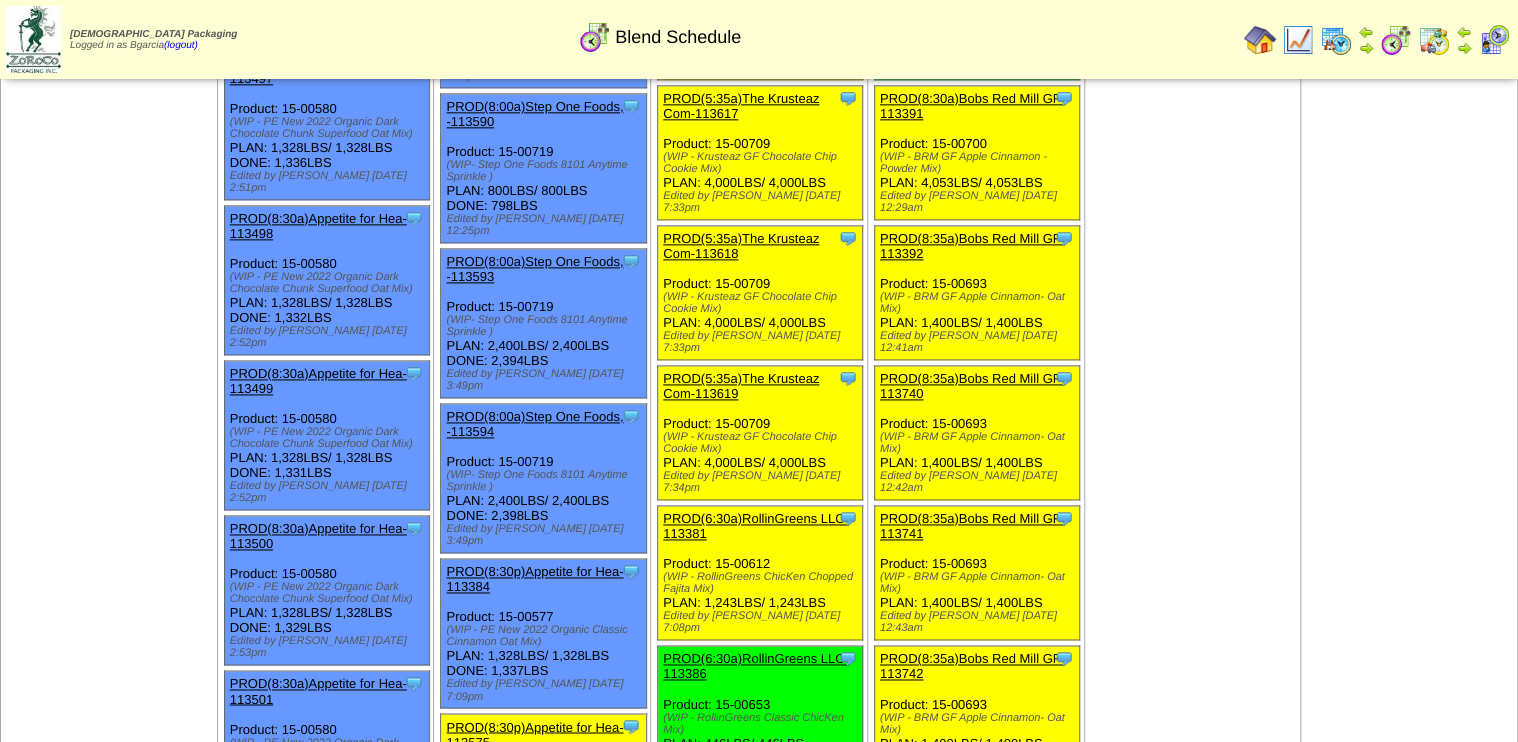 click on "PROD(6:30a)RollinGreens LLC-113381" at bounding box center (756, 526) 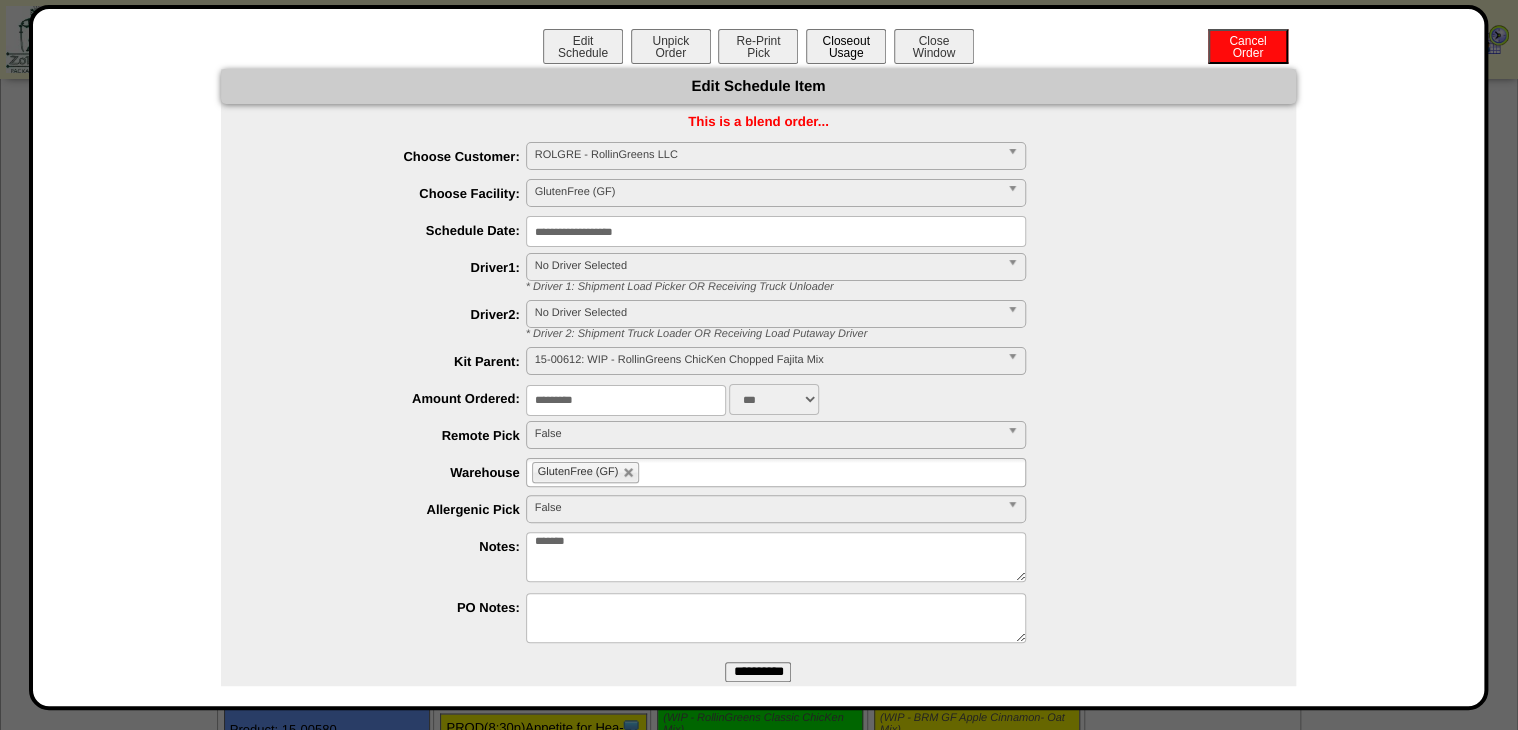click on "Closeout Usage" at bounding box center [846, 46] 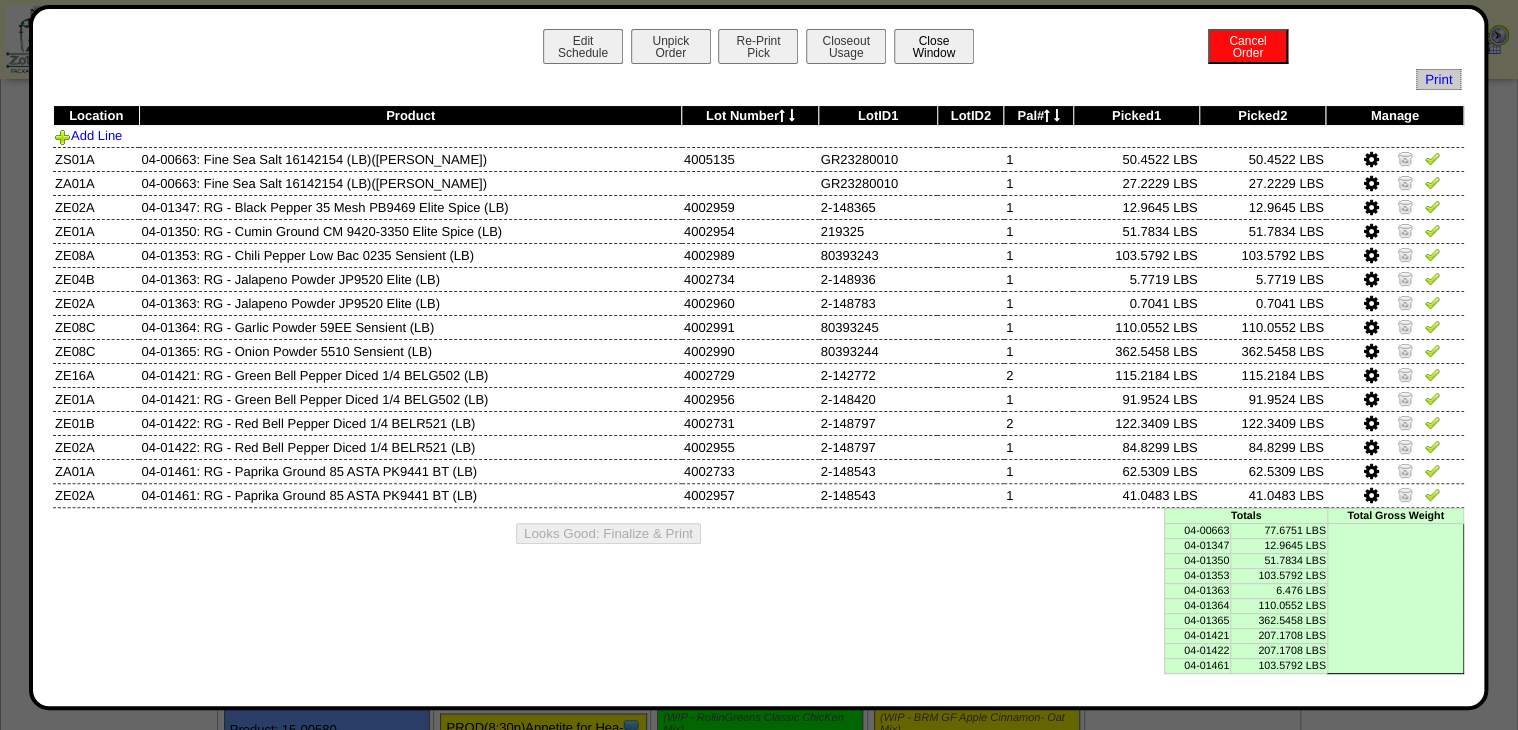 click on "Close Window" at bounding box center [934, 46] 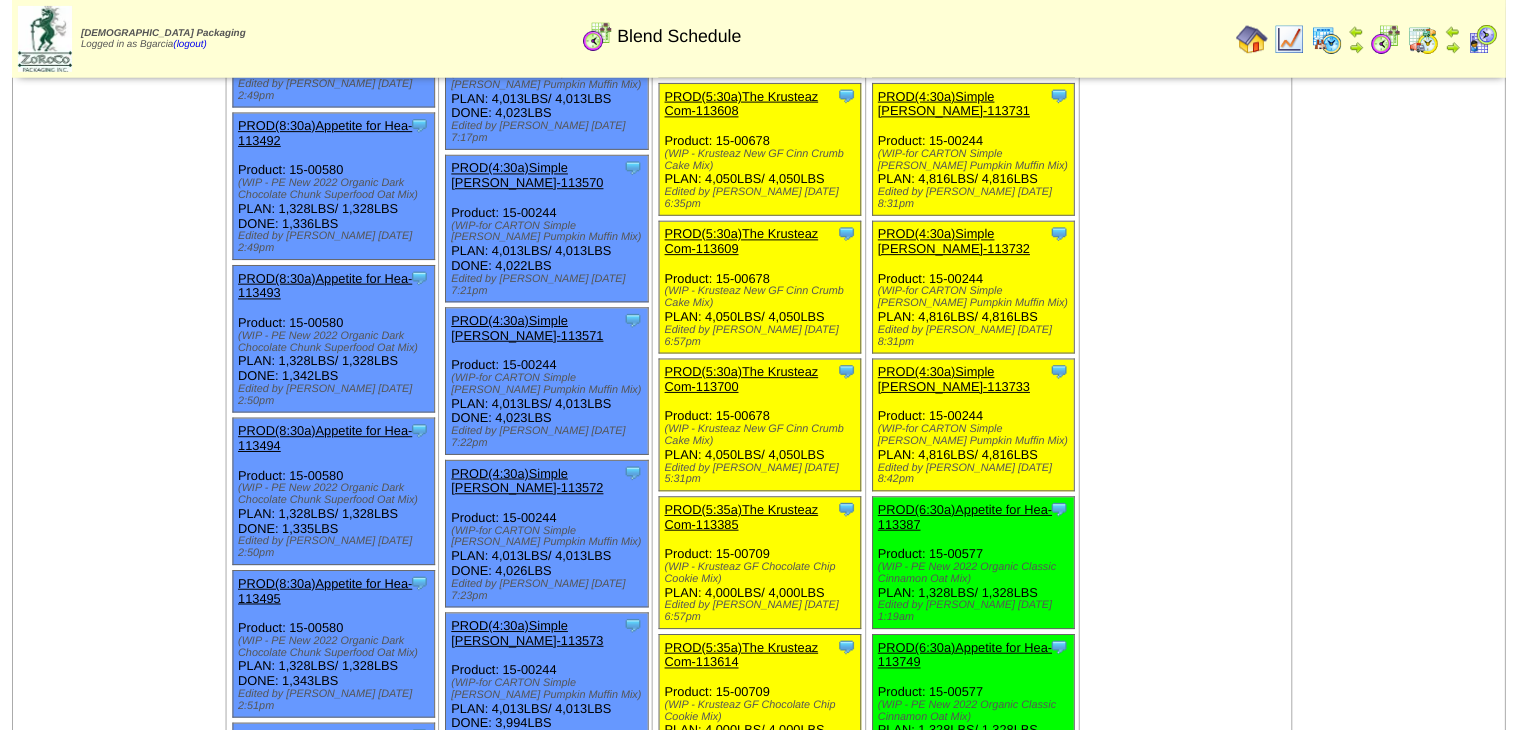 scroll, scrollTop: 400, scrollLeft: 0, axis: vertical 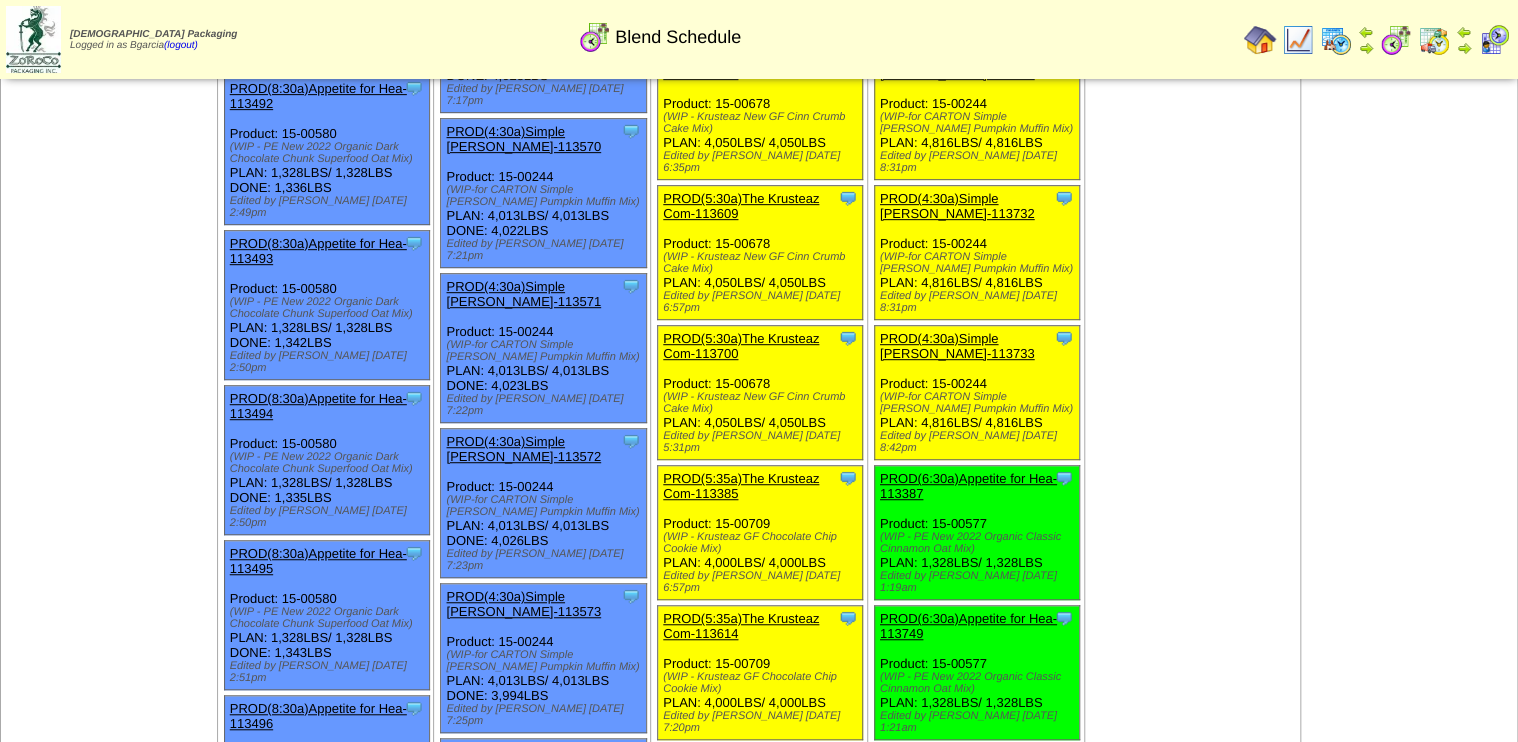 click on "PROD(6:30a)Appetite for Hea-113387" at bounding box center [975, 486] 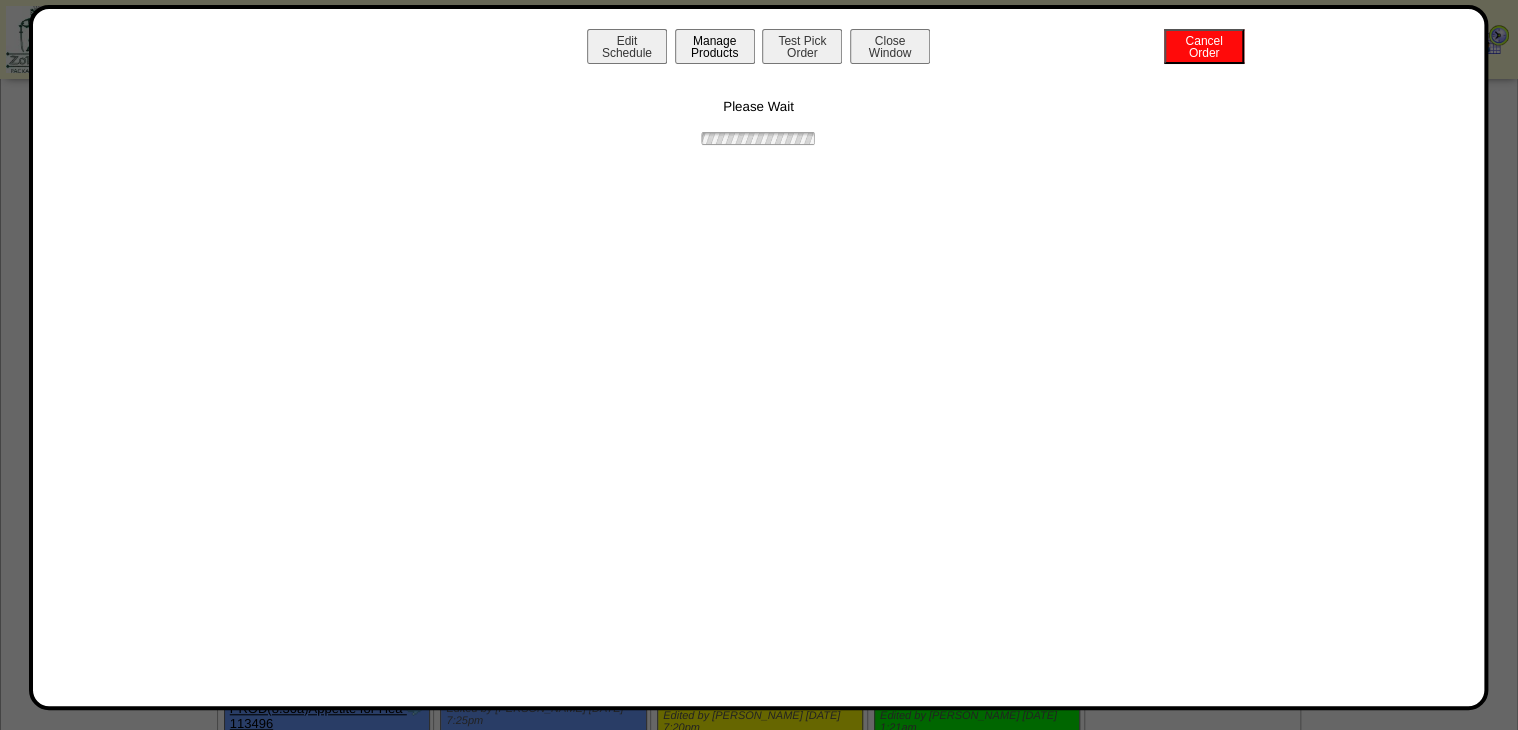 click on "Manage Products" at bounding box center (715, 46) 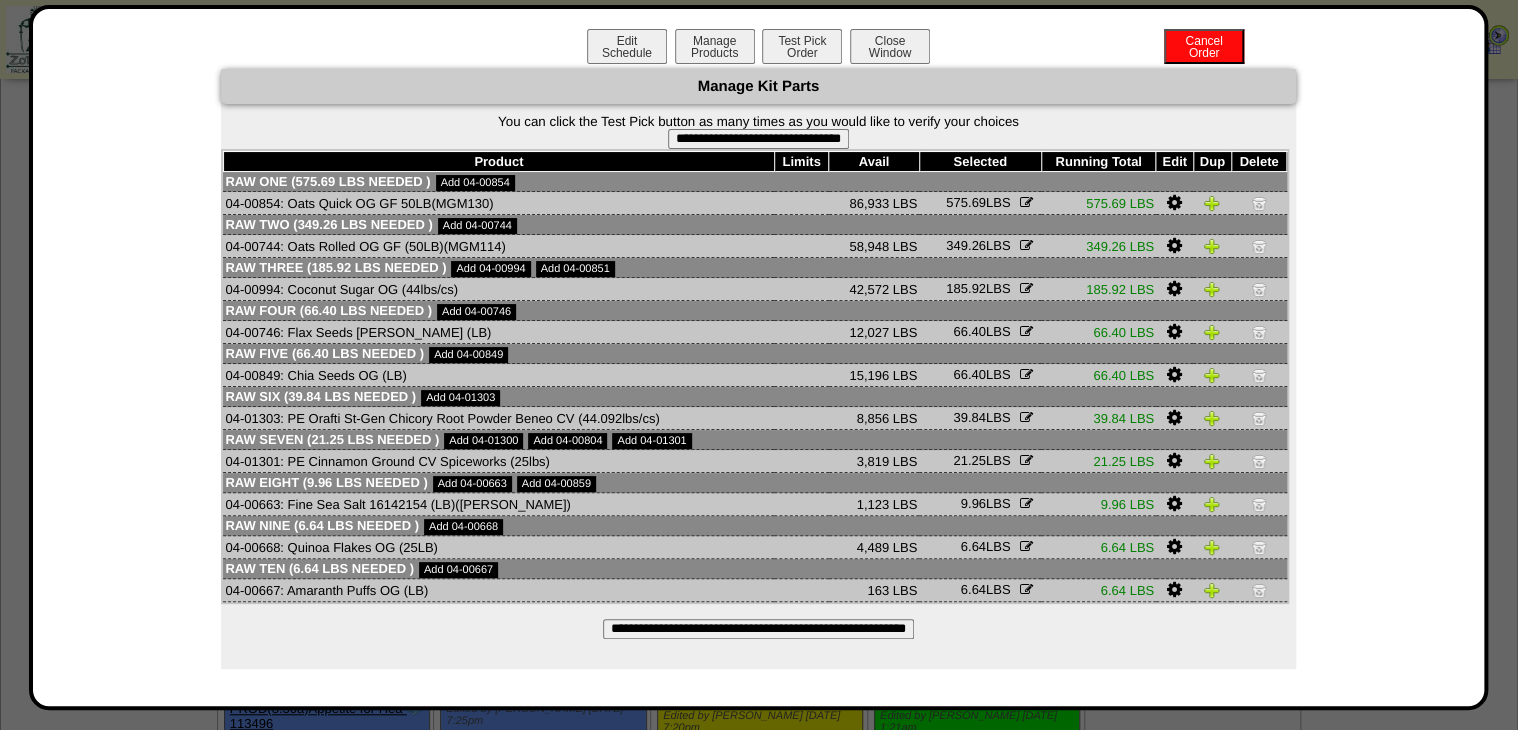 click on "**********" at bounding box center [758, 139] 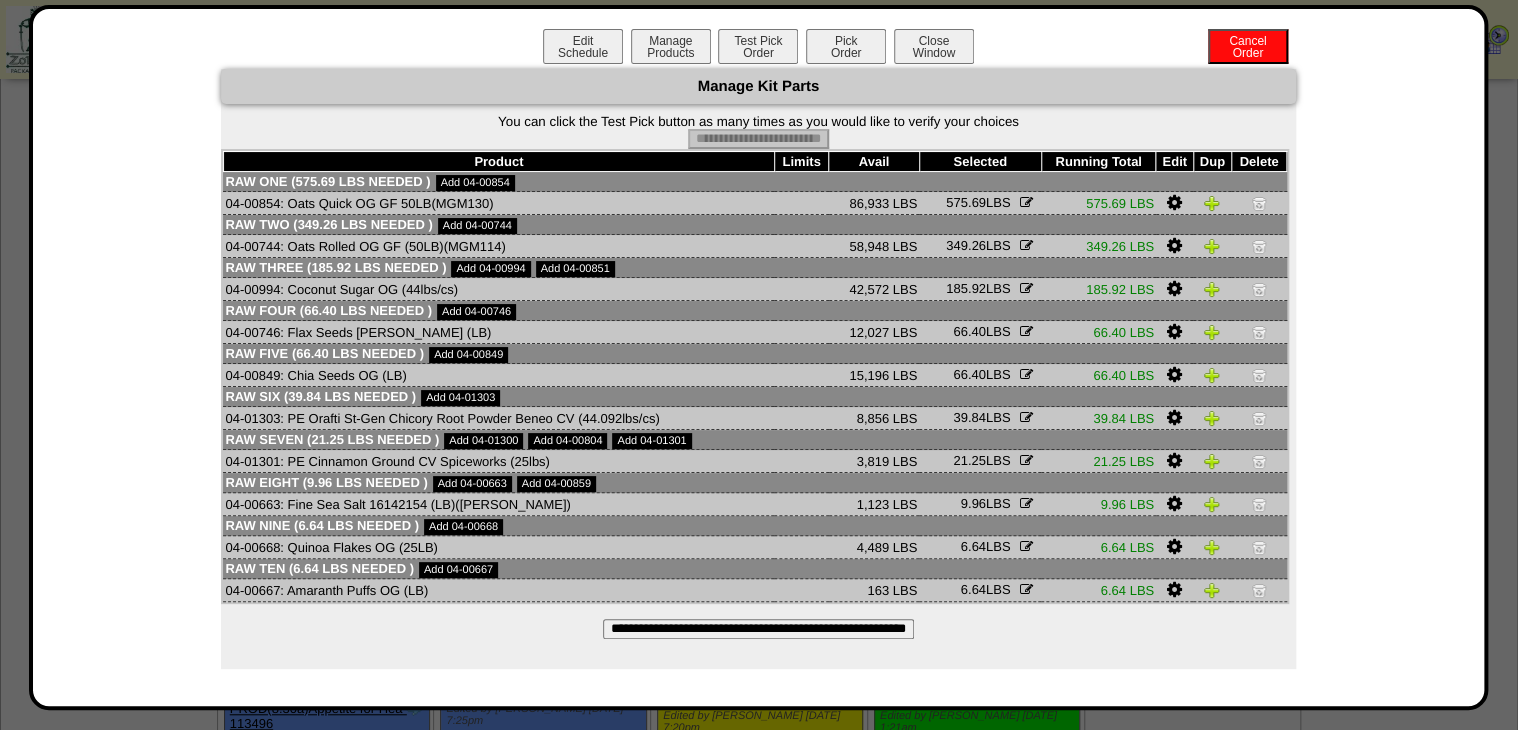 click on "Pick Order" at bounding box center [846, 46] 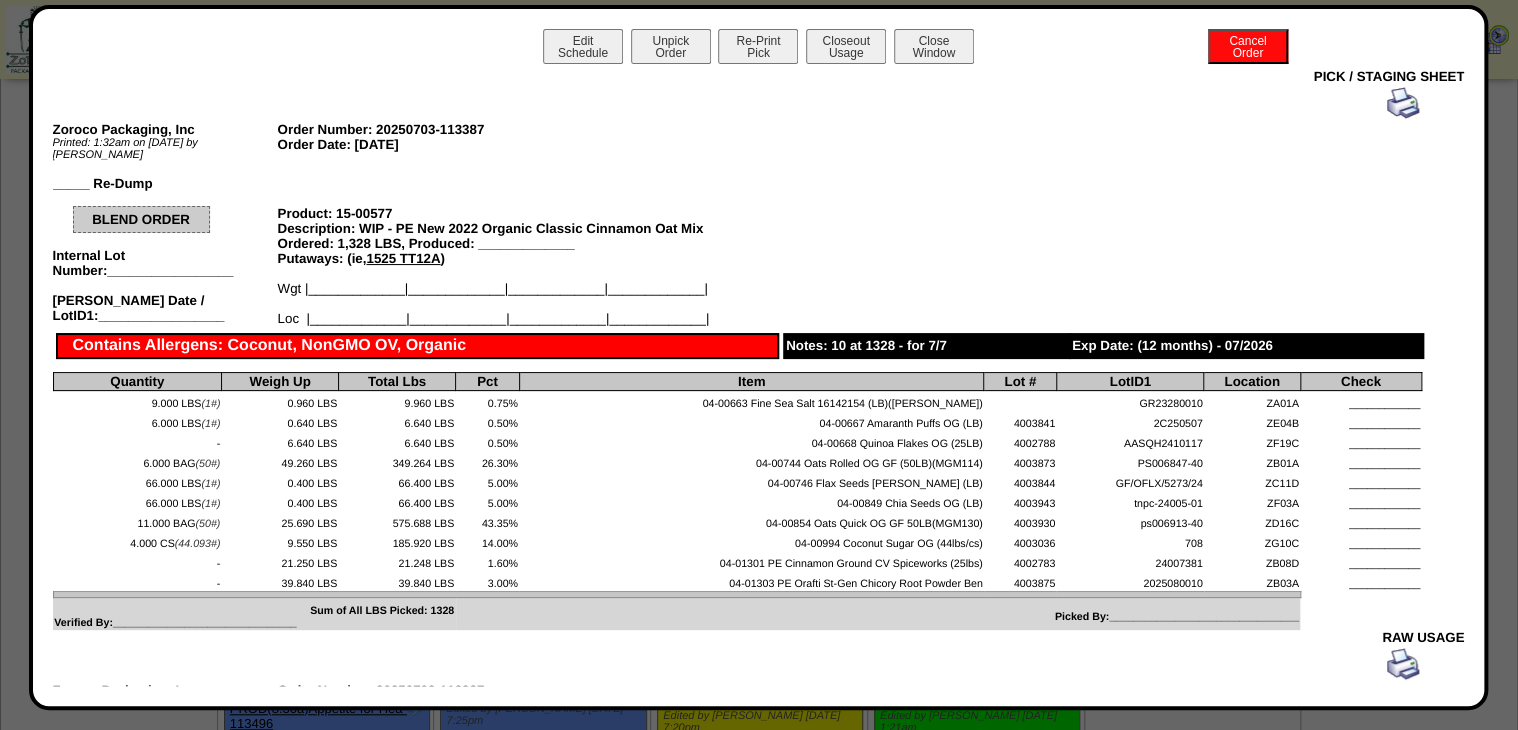 click at bounding box center (1403, 103) 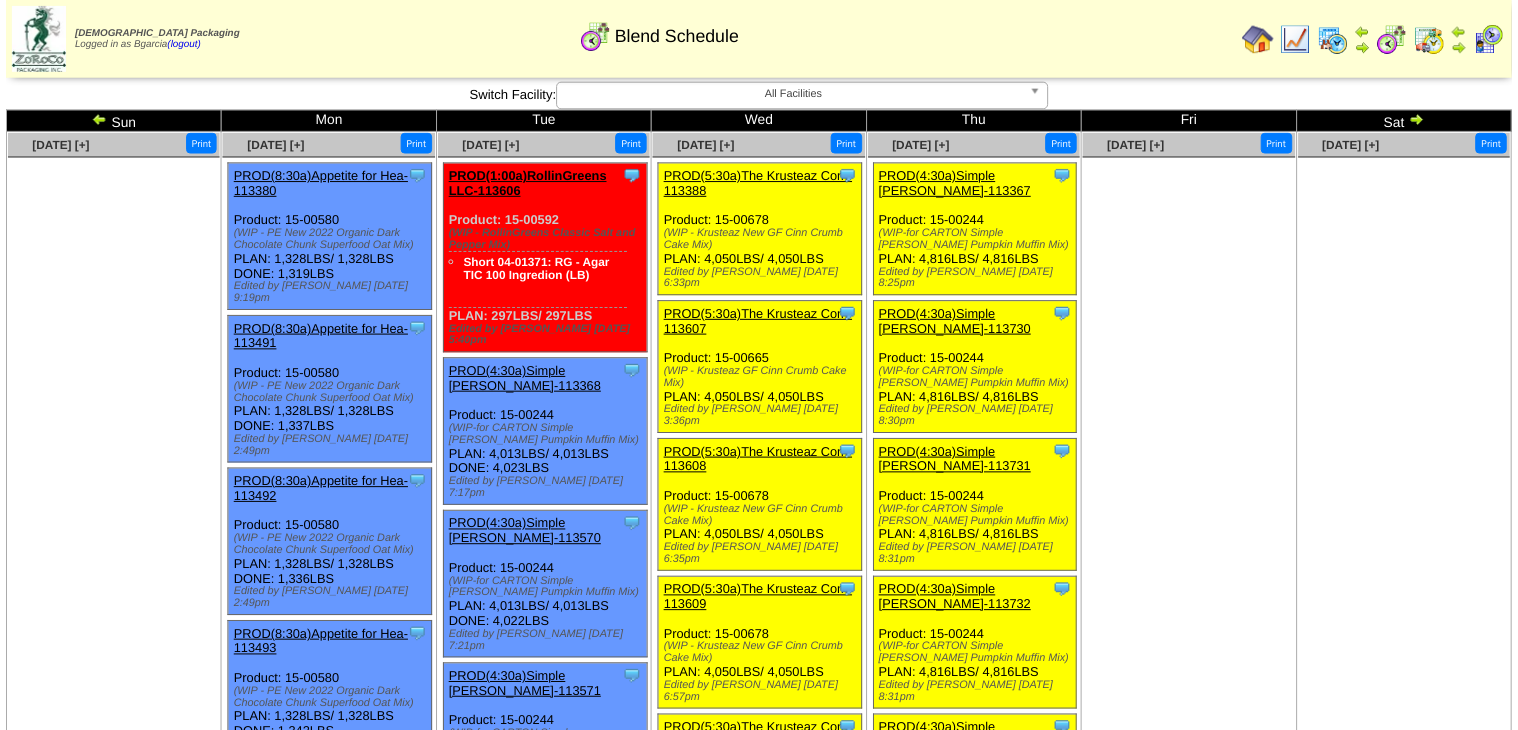 scroll, scrollTop: 400, scrollLeft: 0, axis: vertical 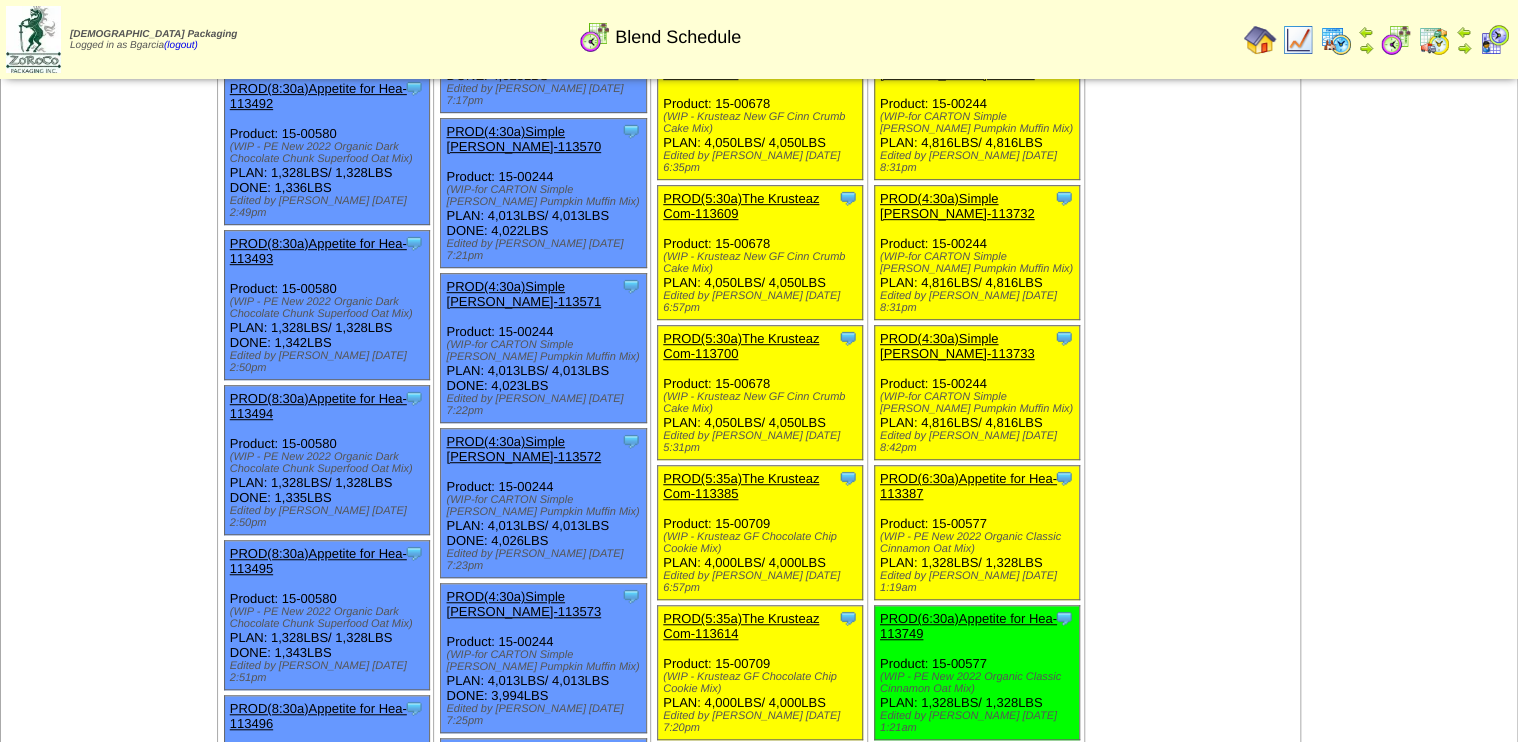 click on "PROD(6:30a)Appetite for Hea-113749" at bounding box center (968, 626) 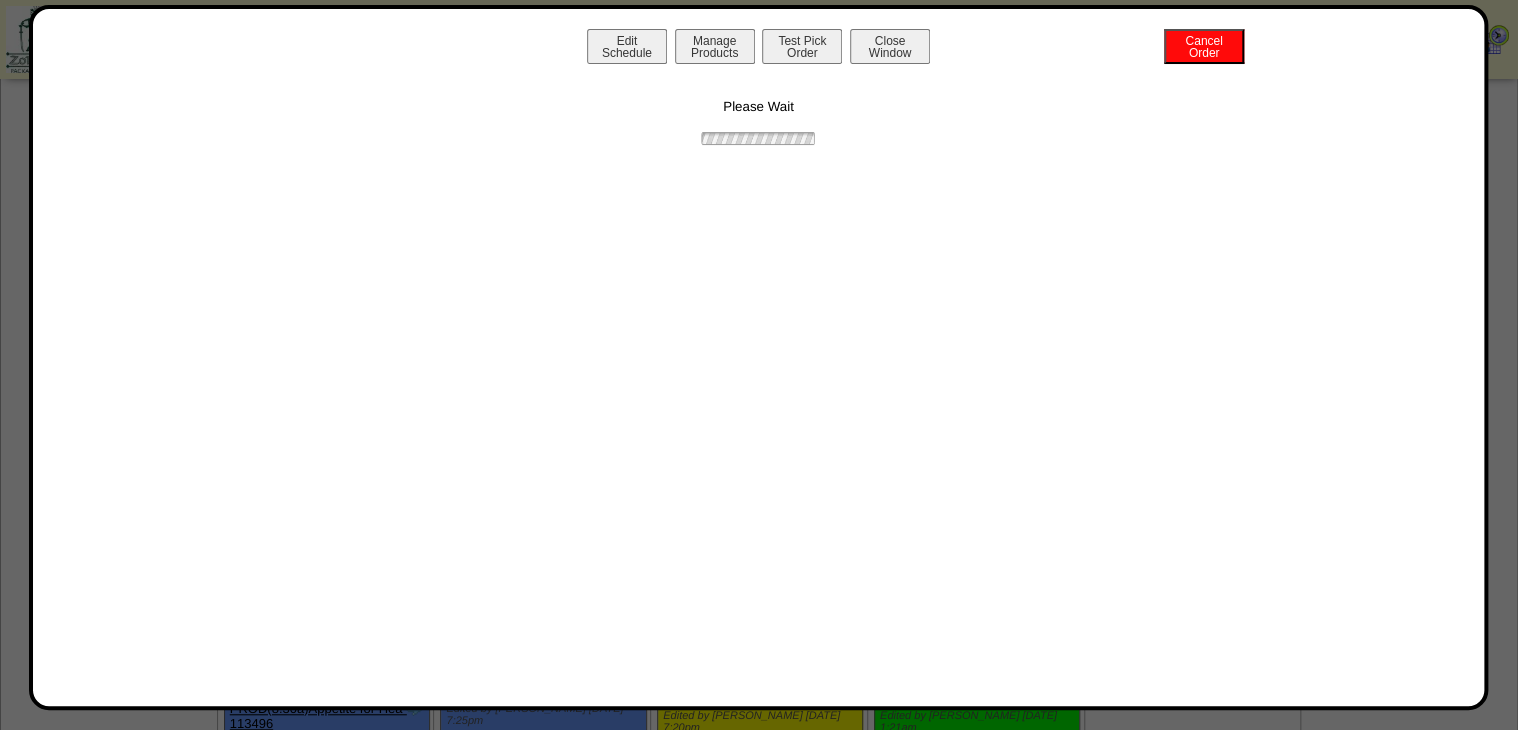 click on "Edit Schedule
Manage Products
Test Pick Order
Cancel Order
Close Window
Please Wait" at bounding box center (759, 357) 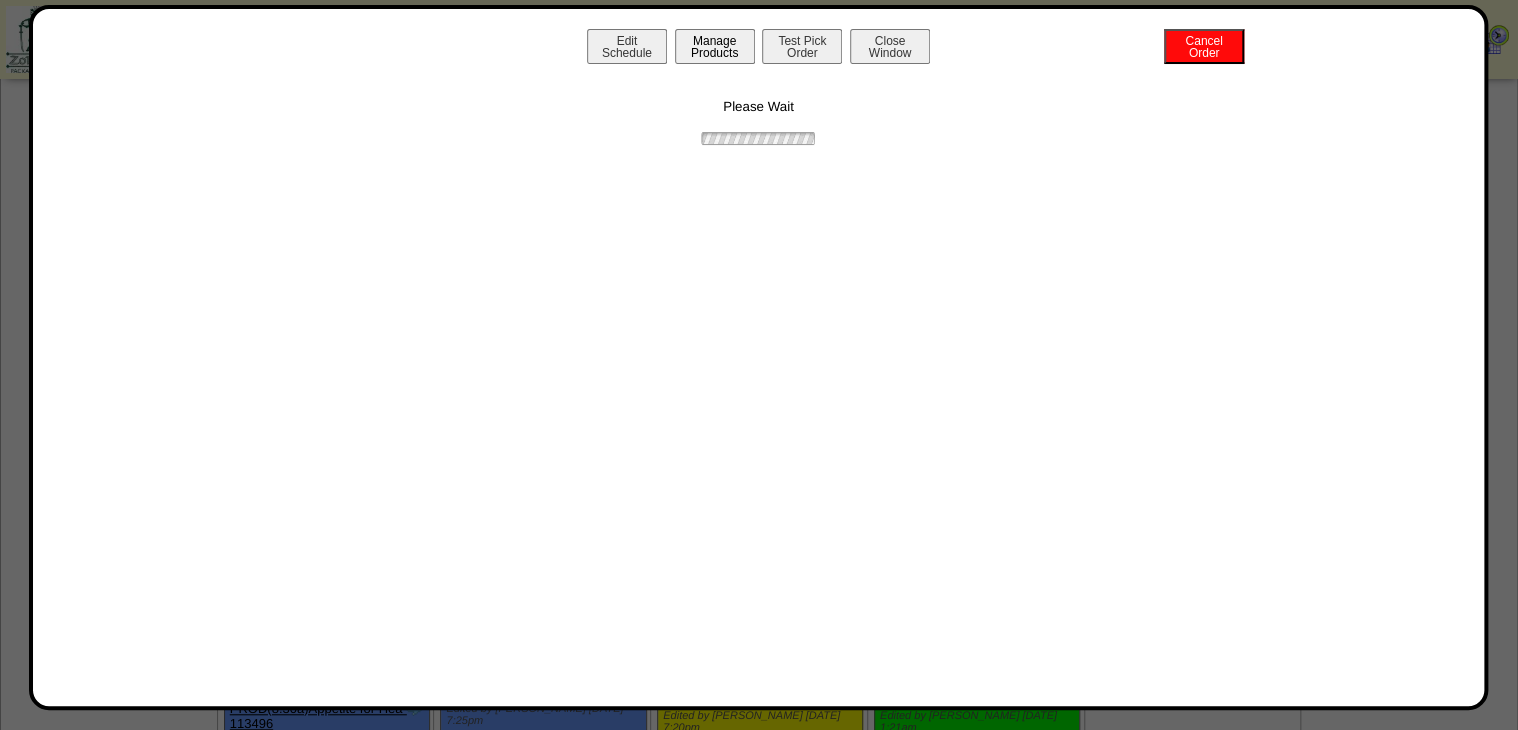 click on "Manage Products" at bounding box center [715, 46] 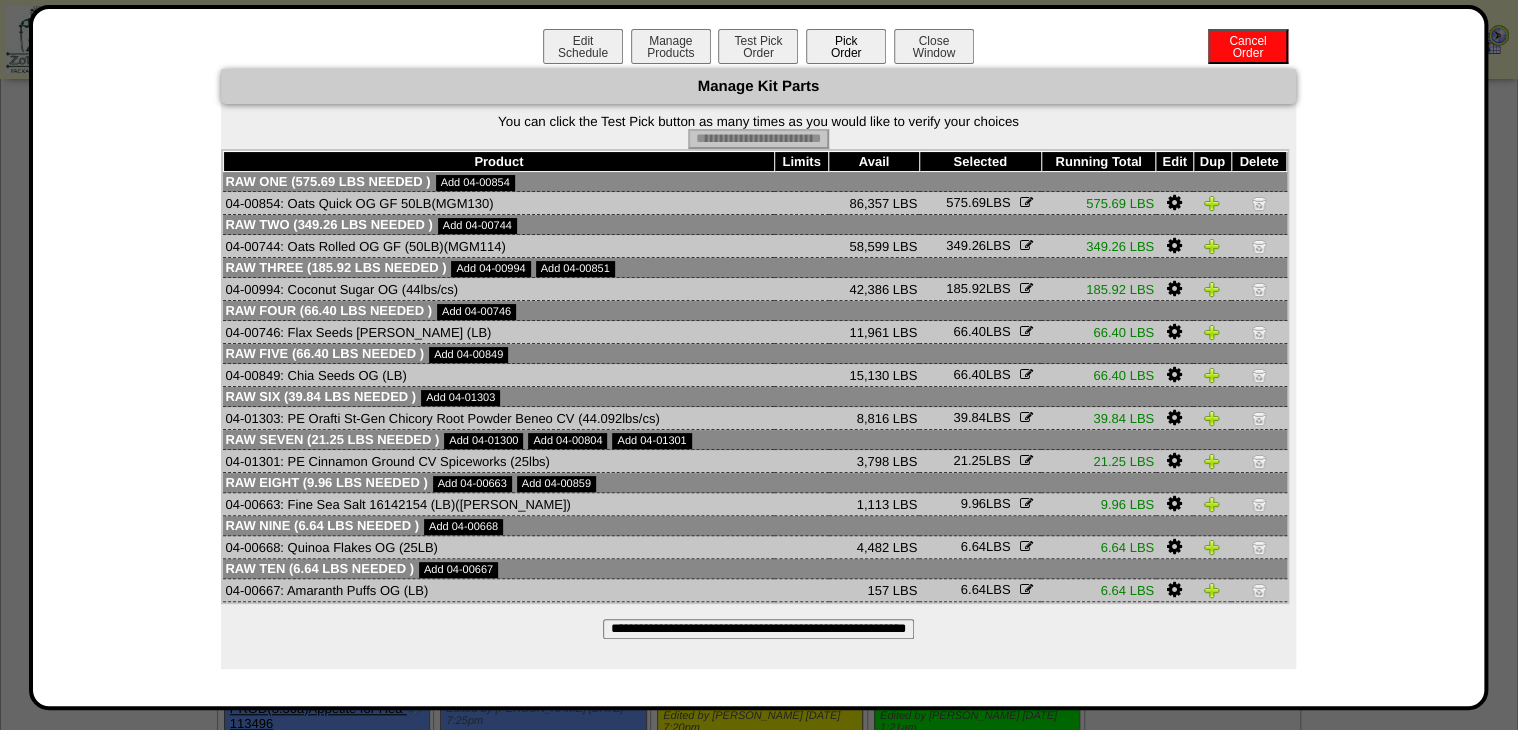 click on "Pick Order" at bounding box center [846, 46] 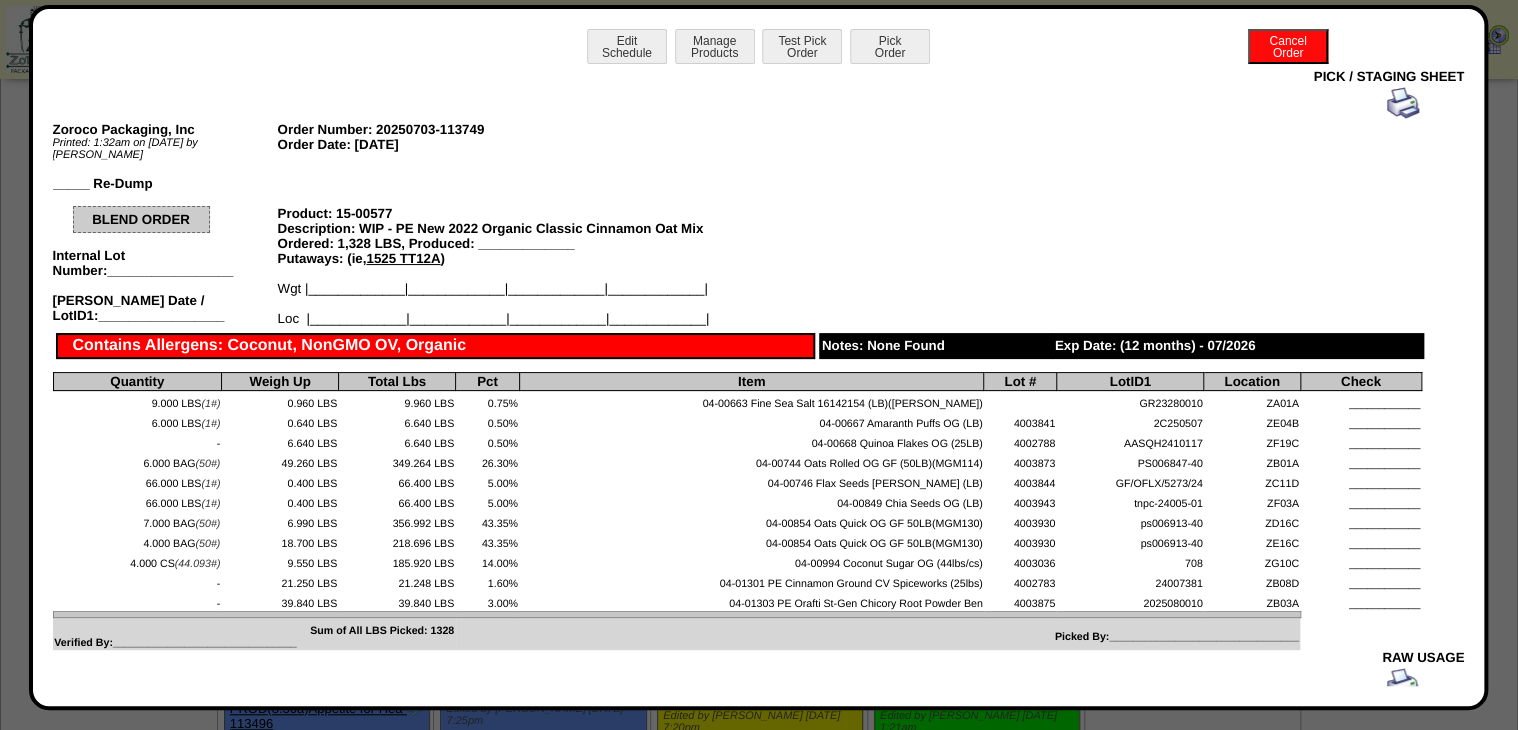 click at bounding box center (1403, 103) 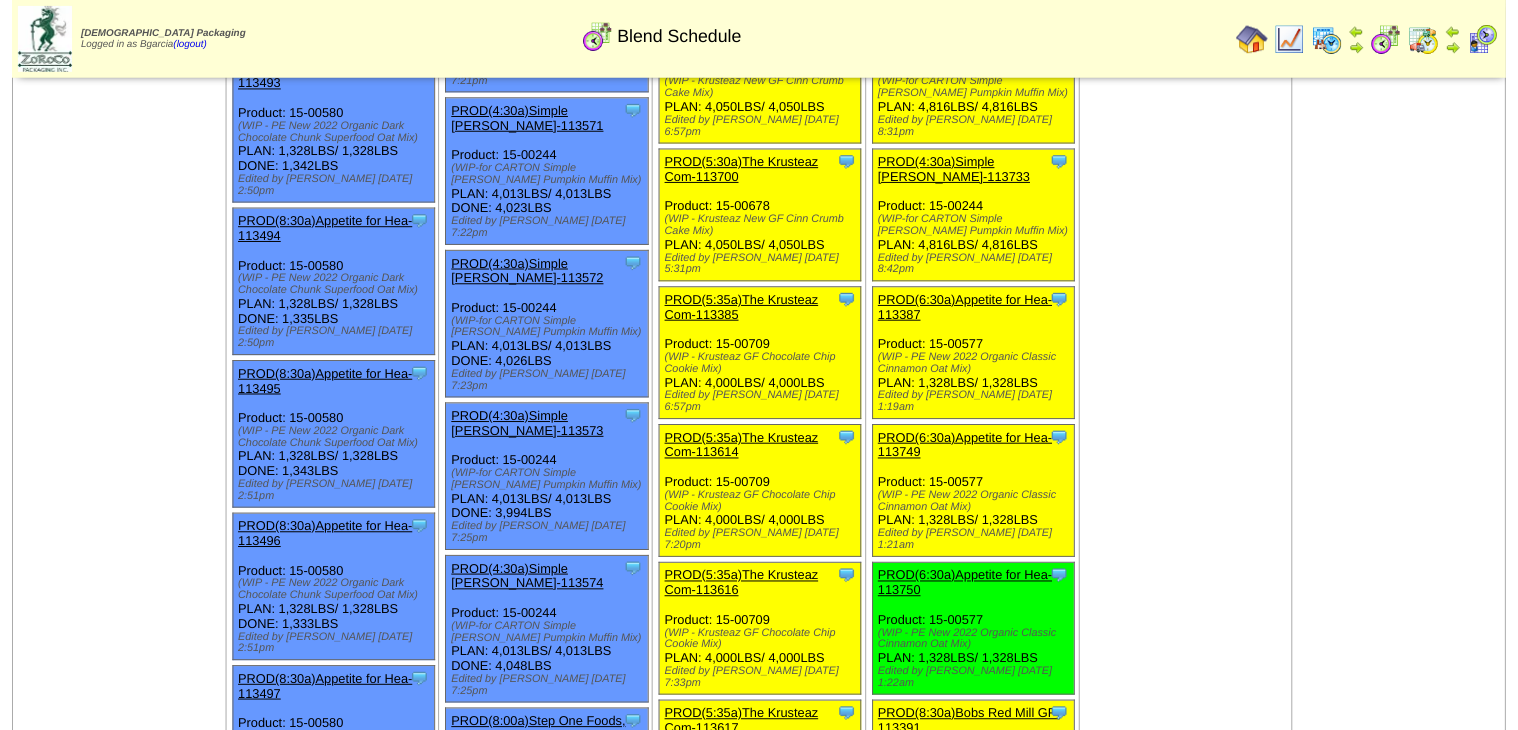 scroll, scrollTop: 640, scrollLeft: 0, axis: vertical 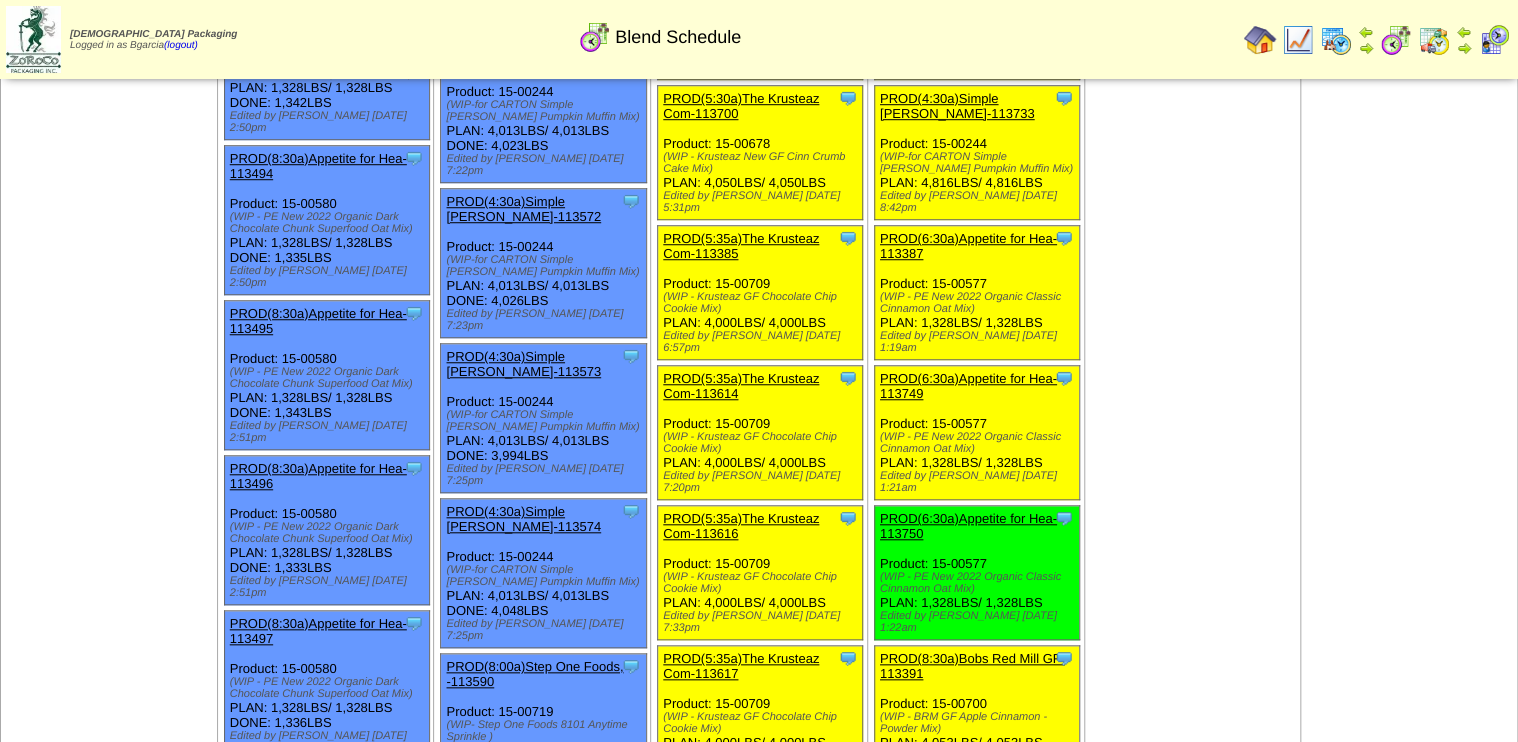 click on "PROD(6:30a)Appetite for Hea-113750" at bounding box center (968, 526) 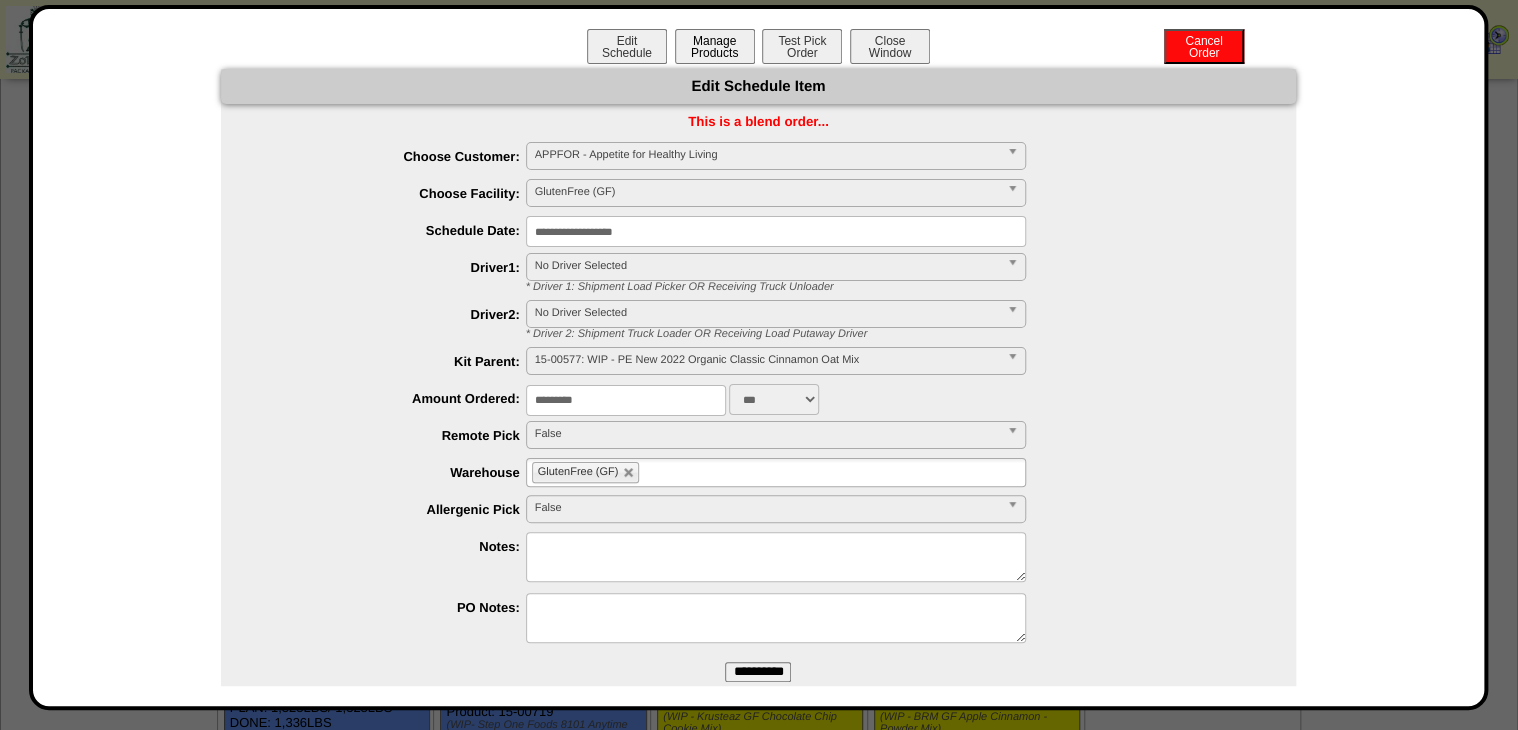 click on "Manage Products" at bounding box center [715, 46] 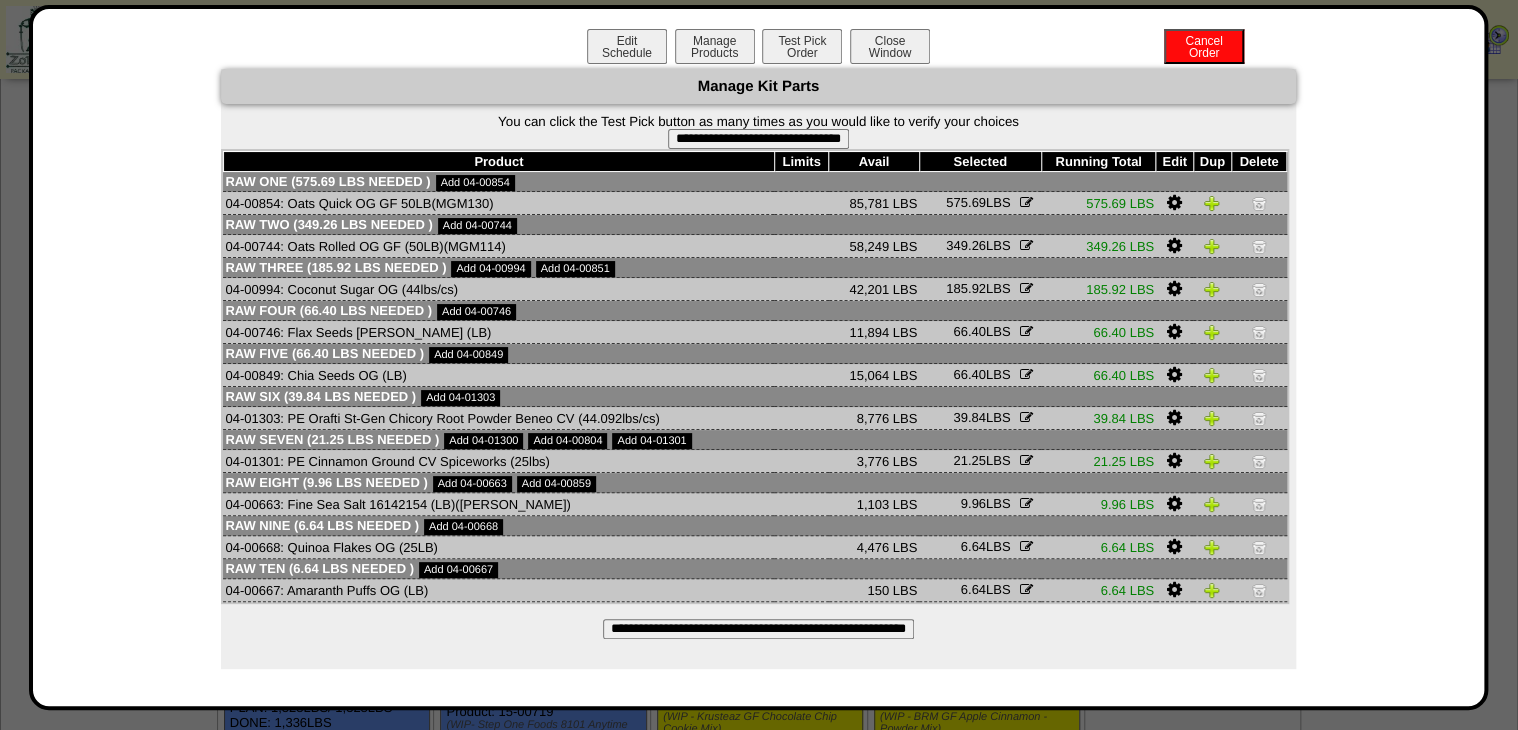click on "**********" at bounding box center [758, 139] 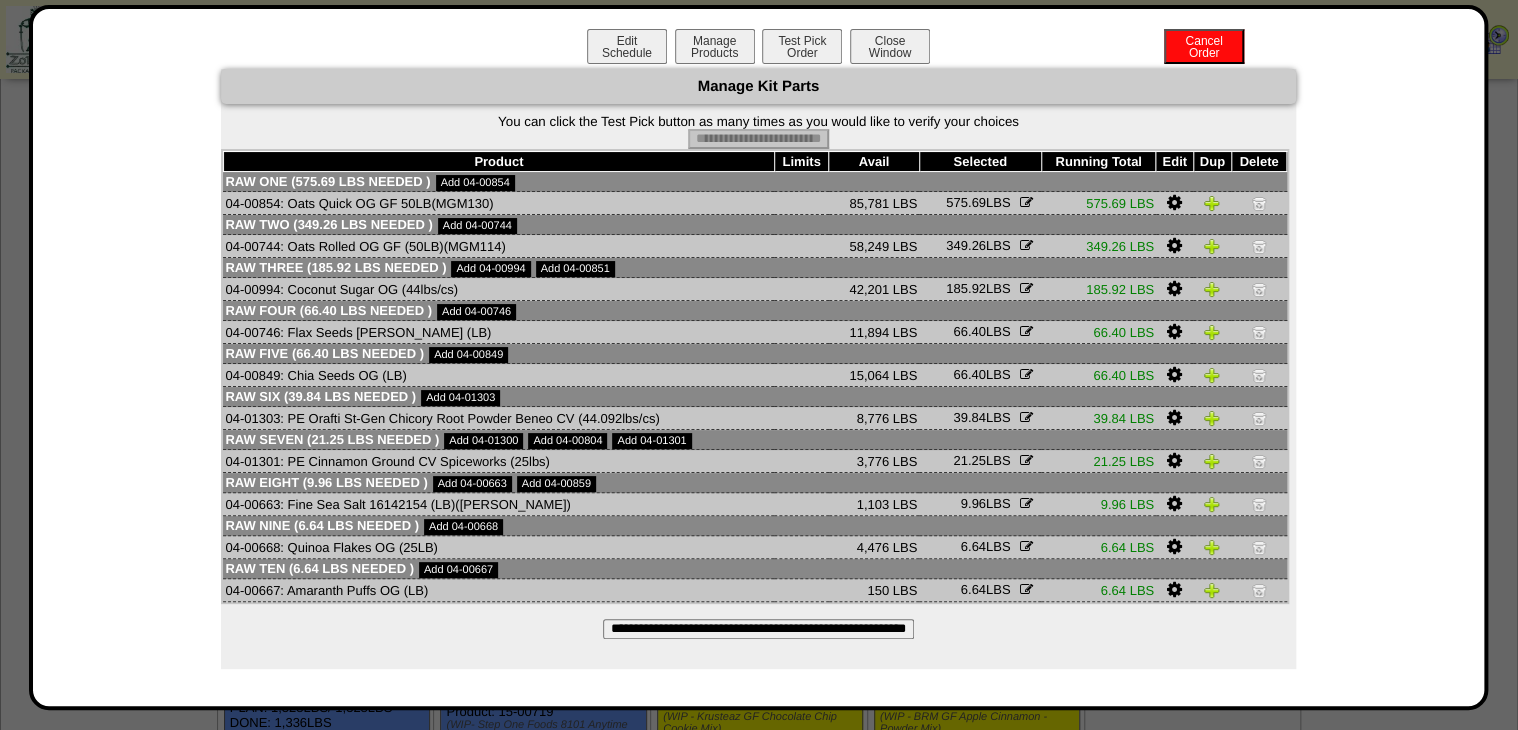 click on "Edit Schedule
Manage Products
Test Pick Order
Cancel Order
Close Window" at bounding box center [759, 49] 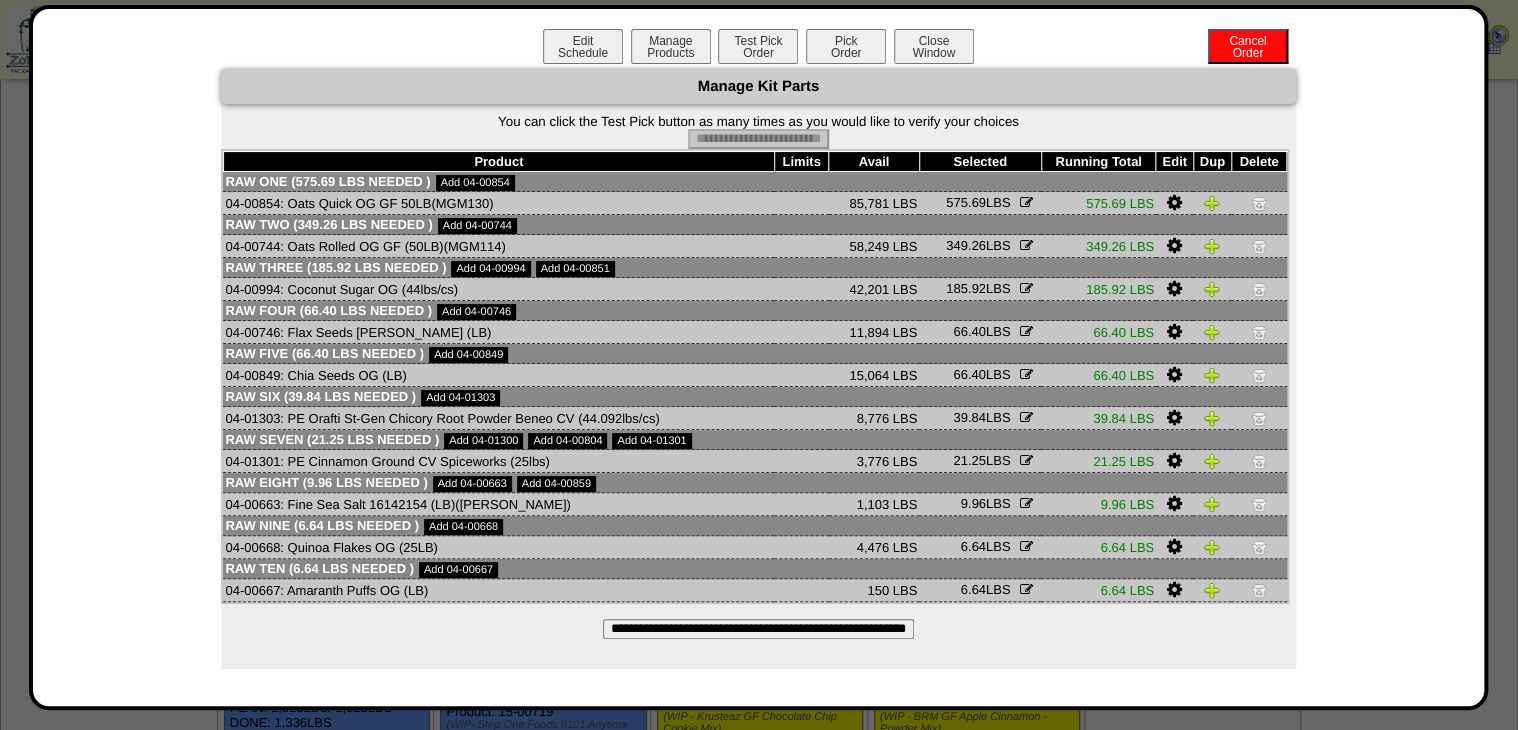 click on "Pick Order" at bounding box center (846, 46) 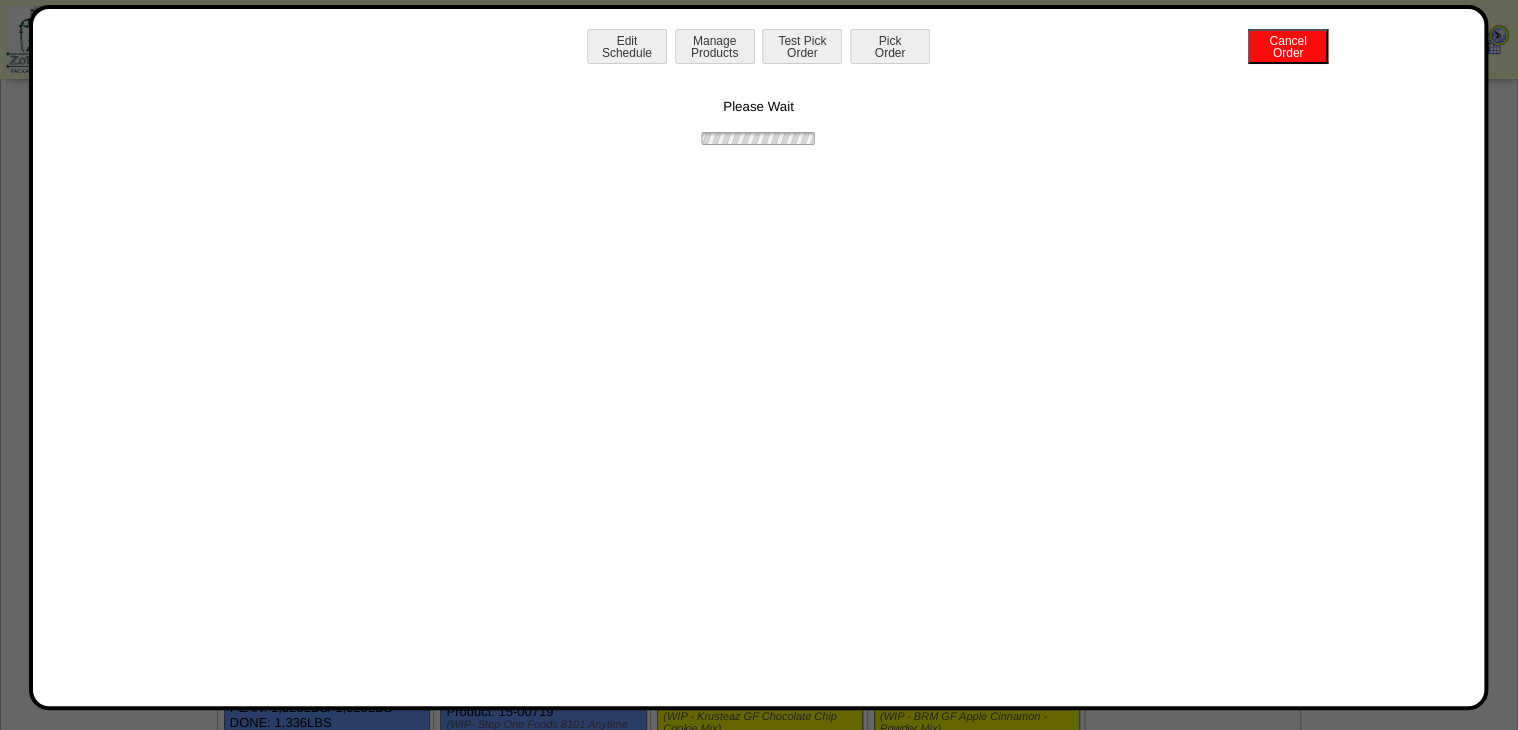 click on "Please Wait" at bounding box center (759, 108) 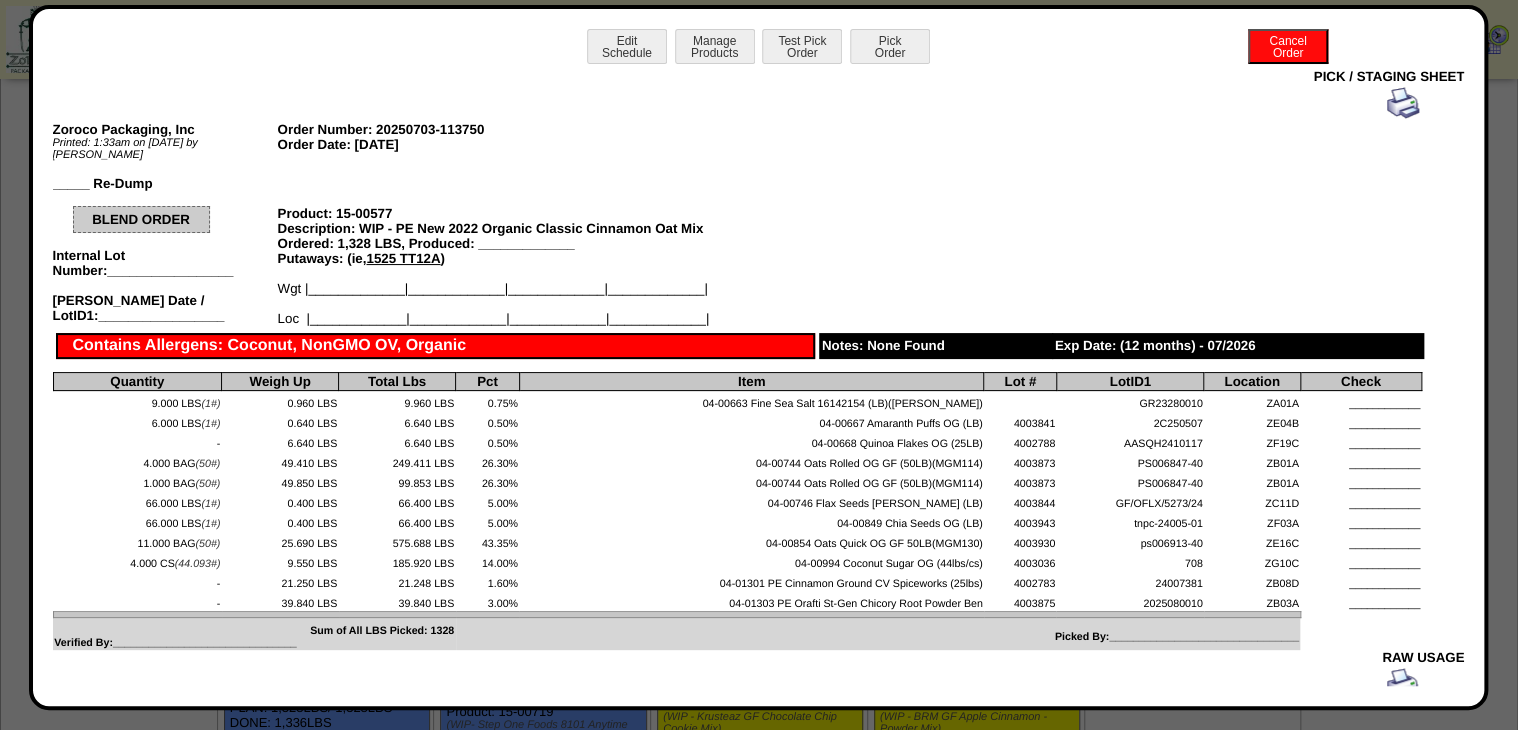 click on "Zoroco Packaging, Inc
Printed:
1:33am on 7/3/25        by Bgarcia
_____ Re-Dump
Order Number: 20250703-113750
Order Date: 07/03/2025
BLEND ORDER
Internal Lot Number:_________________
Julian Date / LotID1:_________________
Product: 15-00577
Description: WIP - PE New 2022 Organic Classic Cinnamon Oat Mix
Ordered: 1,328 LBS,
Produced: _____________
Putaways: (ie,   1525 TT12A  )
Wgt |_____________|_____________|_____________|_____________|
Loc  |_____________|_____________|_____________|_____________|
Contains Allergens: Coconut, NonGMO OV, Organic
Notes:
None Found" at bounding box center [737, 368] 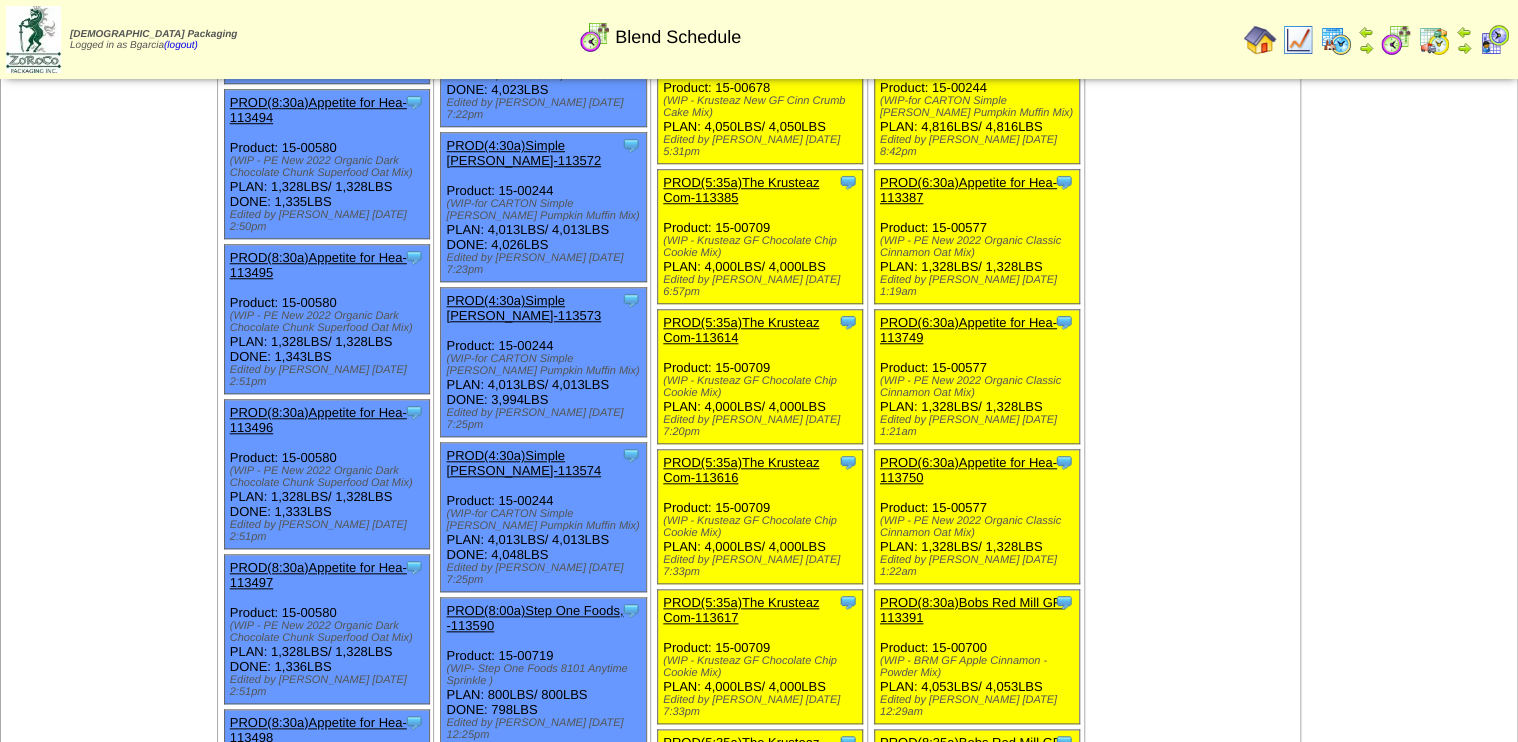 scroll, scrollTop: 720, scrollLeft: 0, axis: vertical 